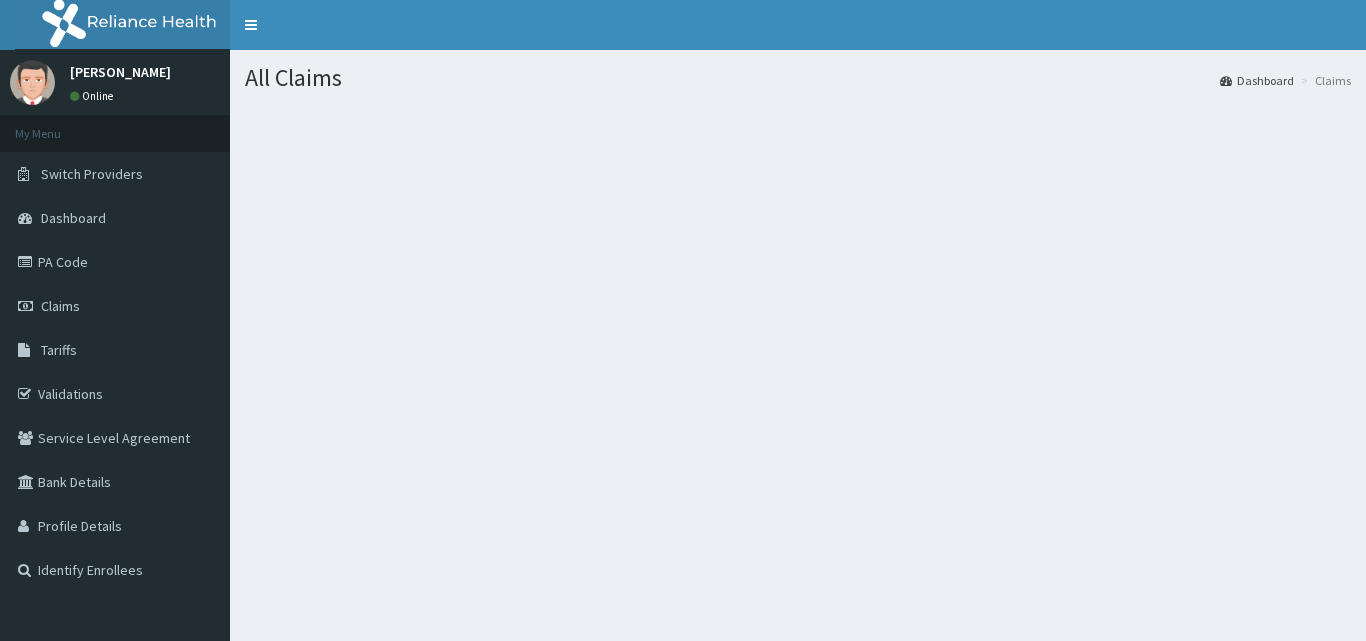 scroll, scrollTop: 0, scrollLeft: 0, axis: both 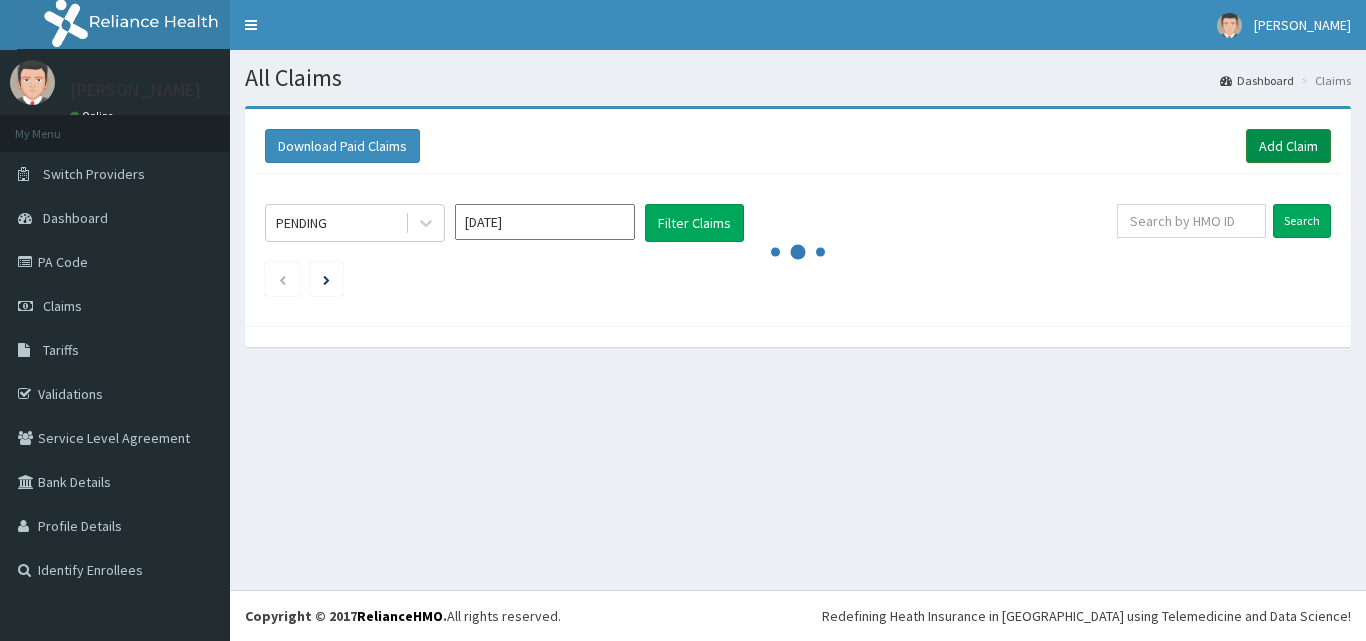 click on "Add Claim" at bounding box center (1288, 146) 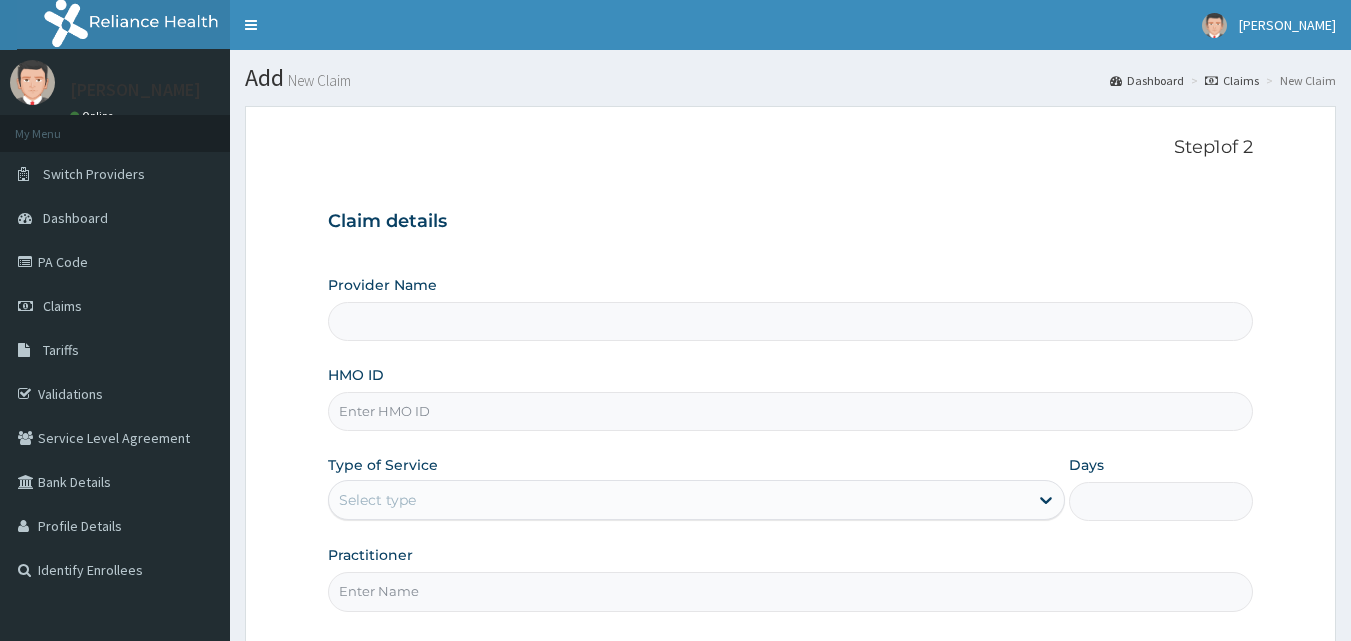 scroll, scrollTop: 0, scrollLeft: 0, axis: both 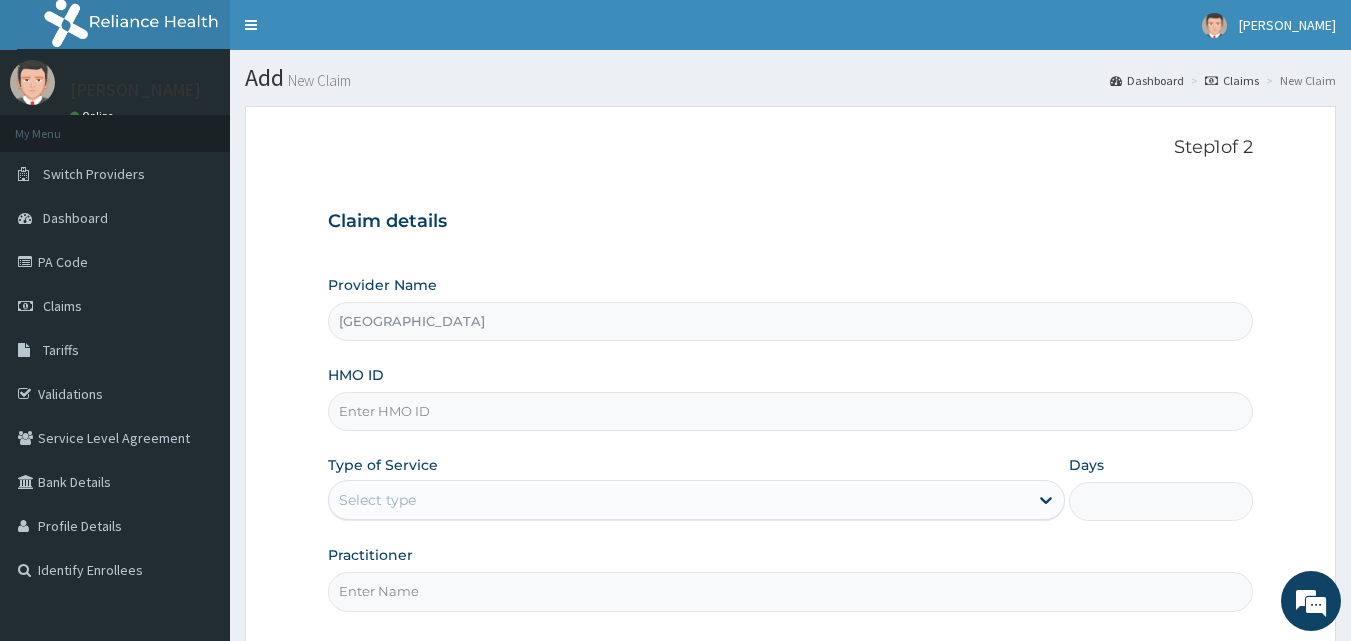 click on "HMO ID" at bounding box center (791, 411) 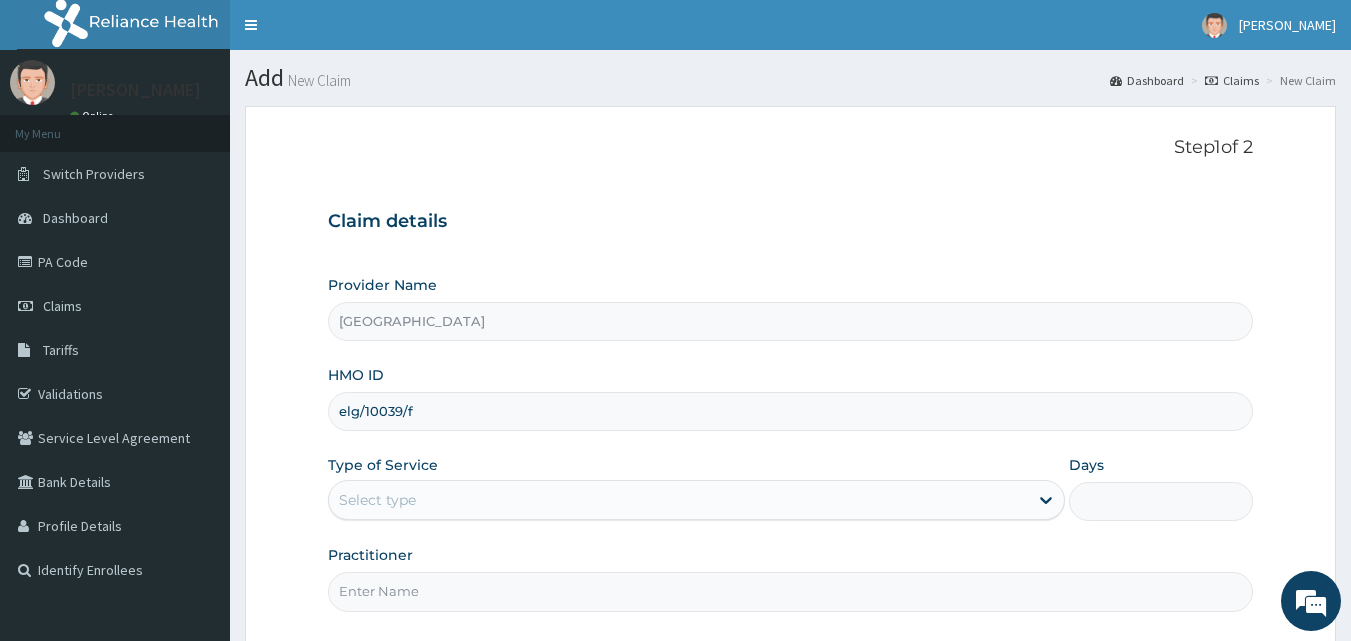 type on "elg/10039/f" 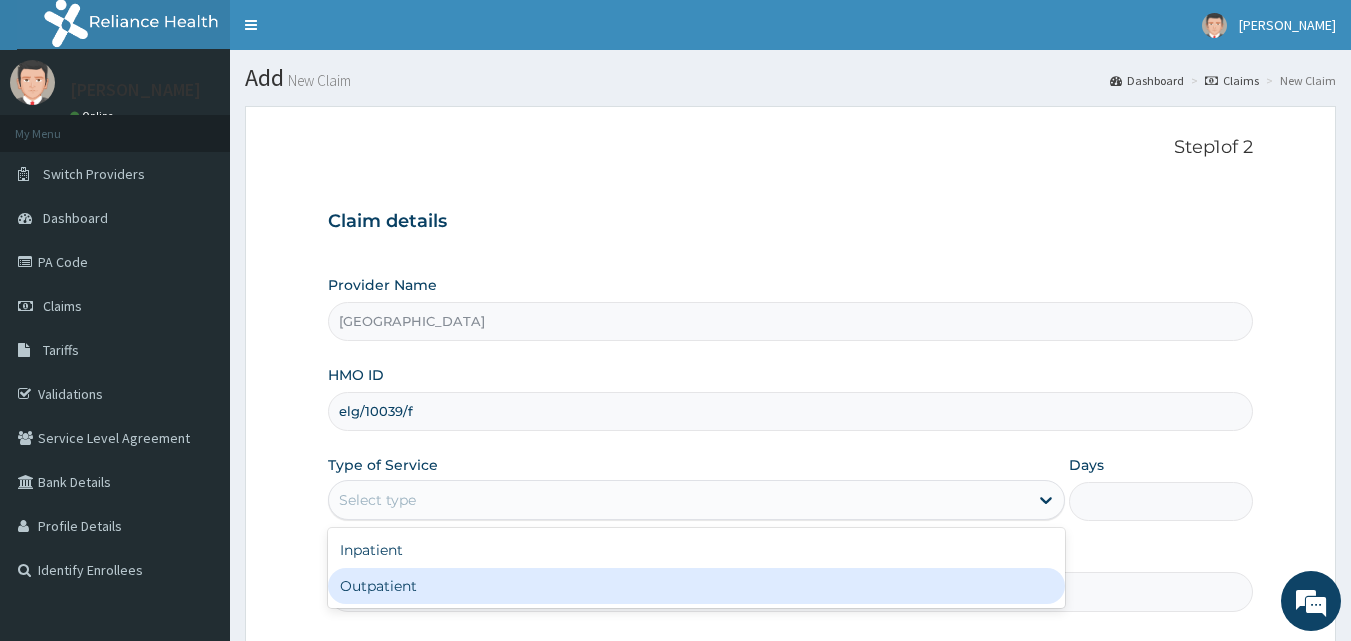 click on "Outpatient" at bounding box center [696, 586] 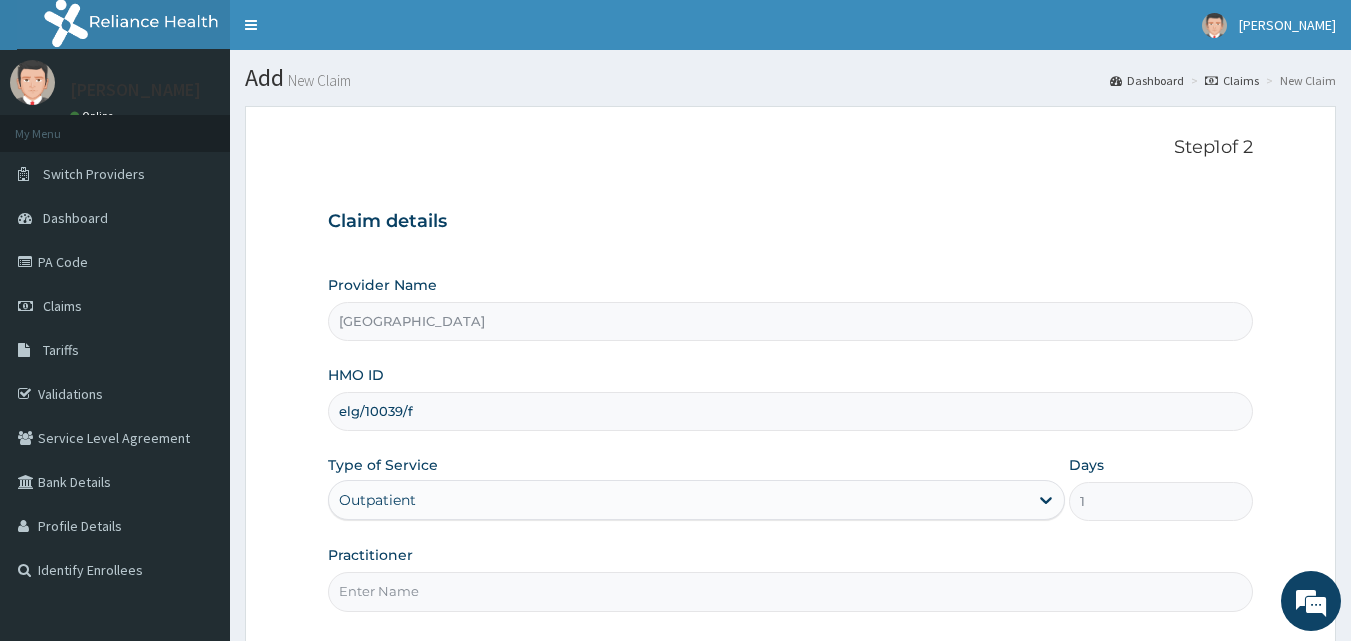 click on "Practitioner" at bounding box center [791, 591] 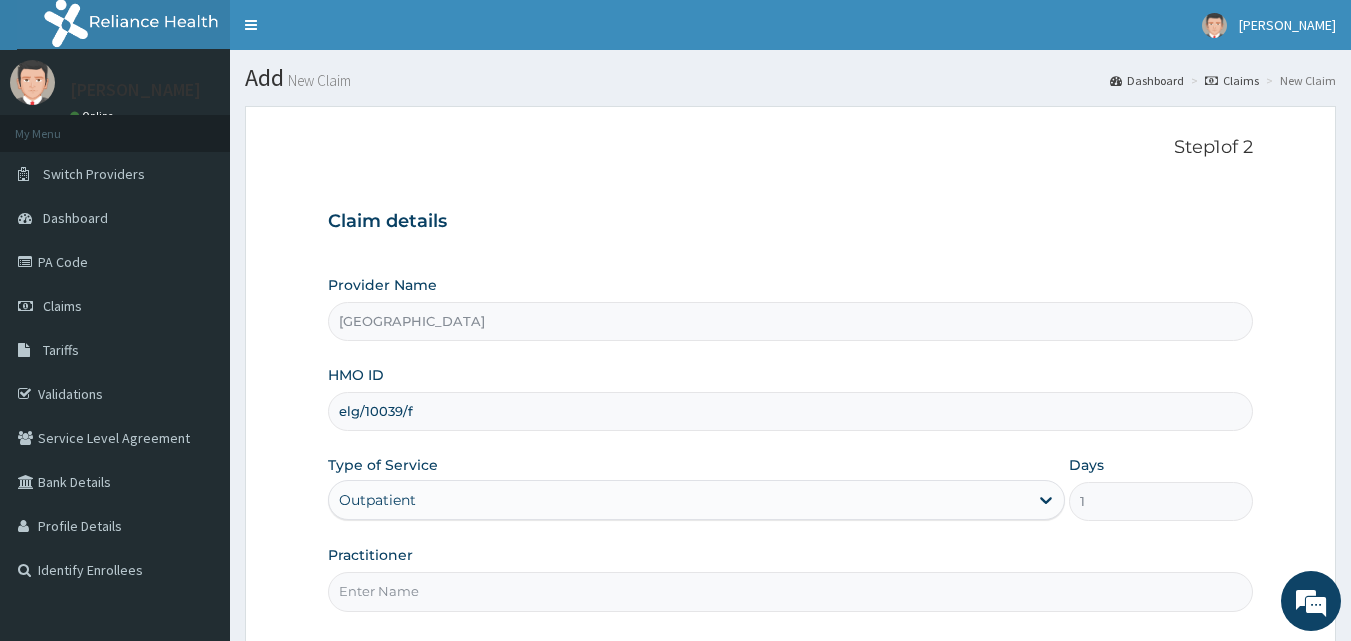 type on "[PERSON_NAME]" 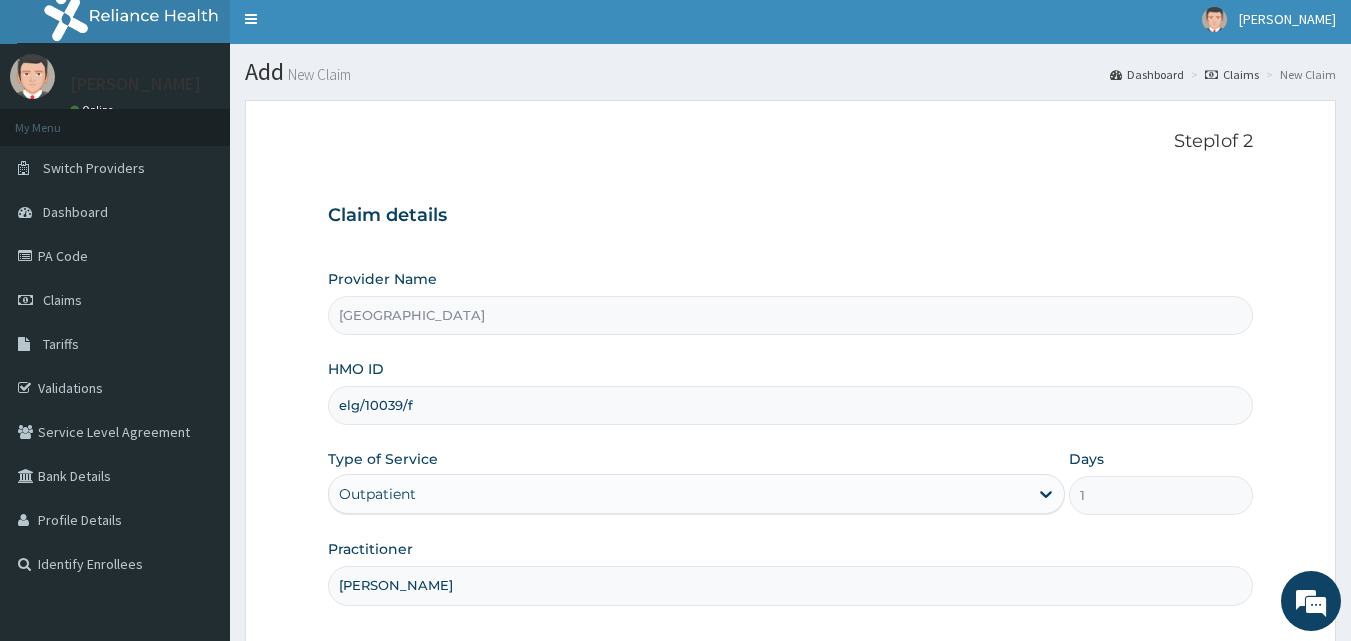 scroll, scrollTop: 187, scrollLeft: 0, axis: vertical 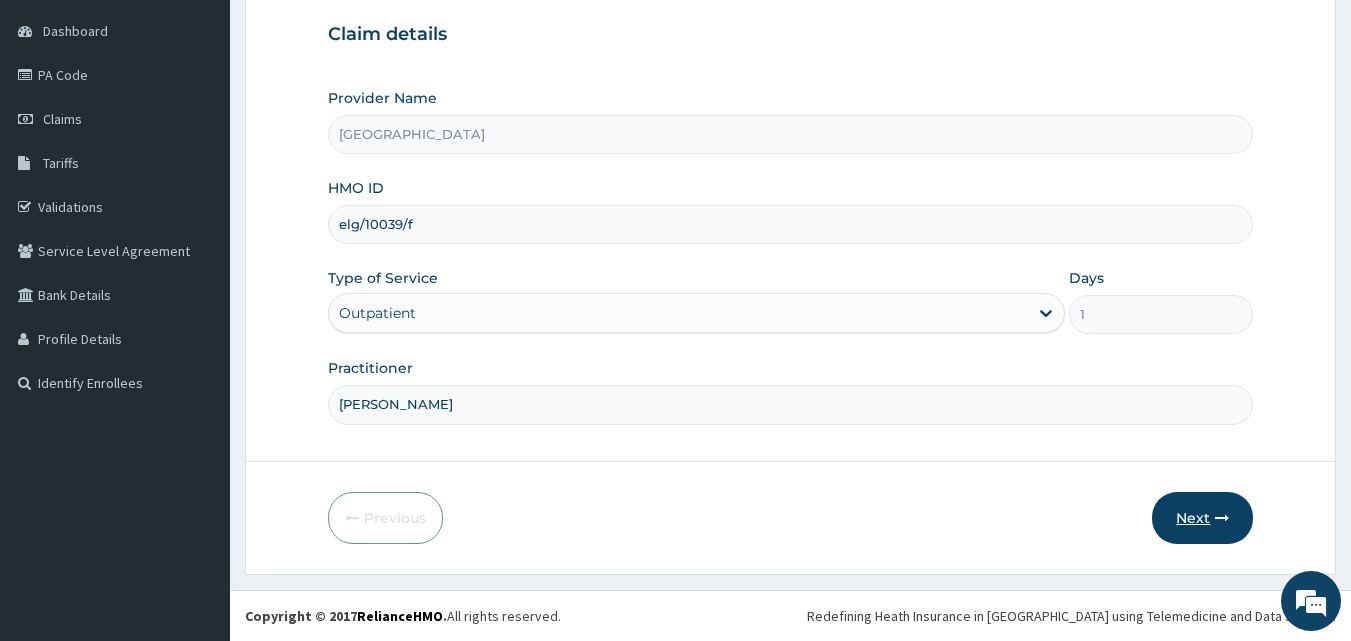 click on "Next" at bounding box center (1202, 518) 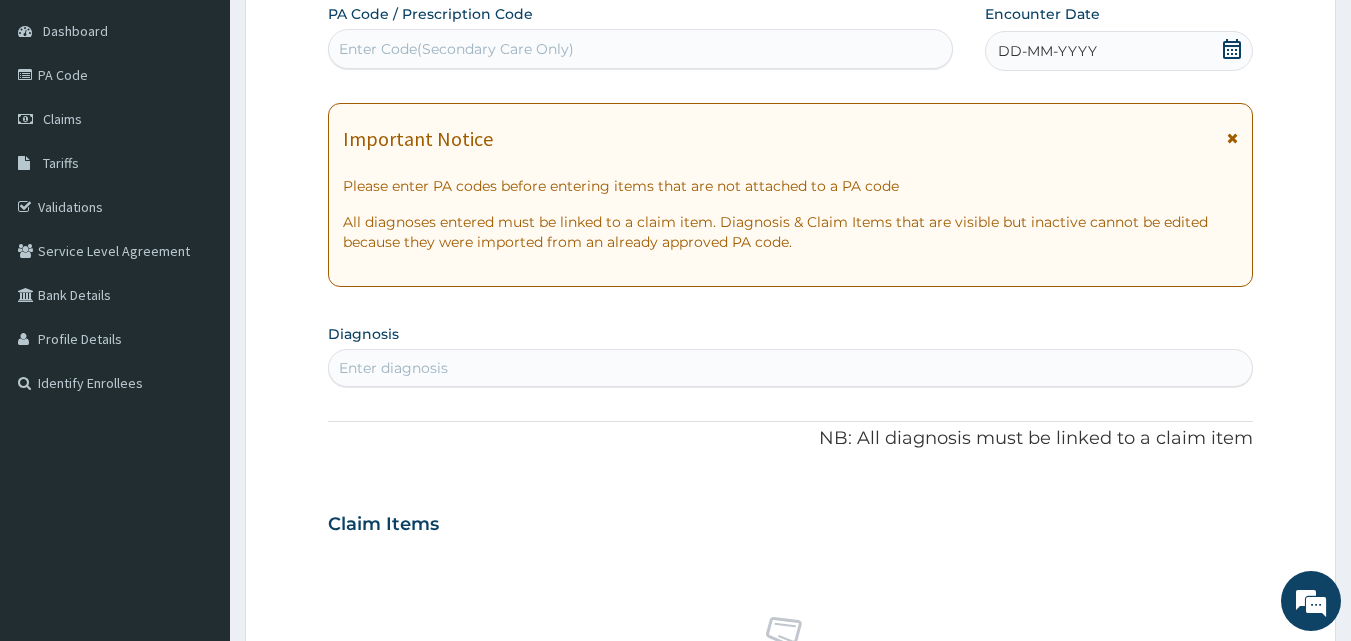click on "Enter Code(Secondary Care Only)" at bounding box center [641, 49] 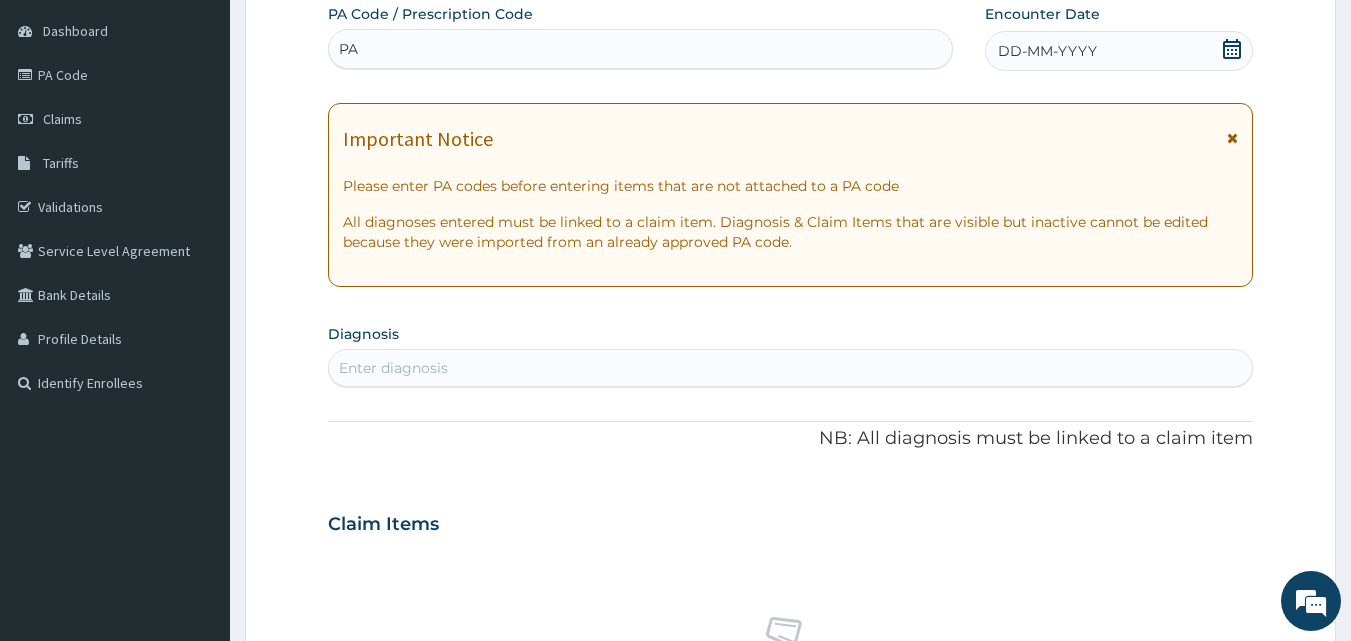 type on "P" 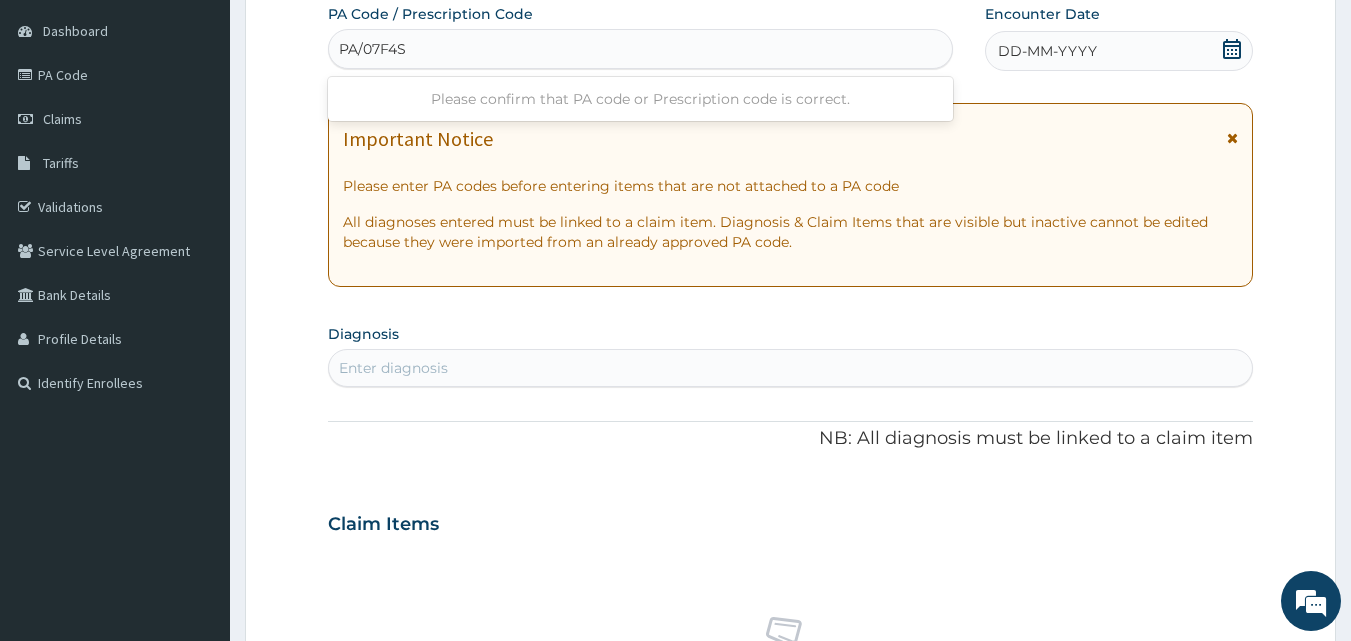 type on "PA/07F74S" 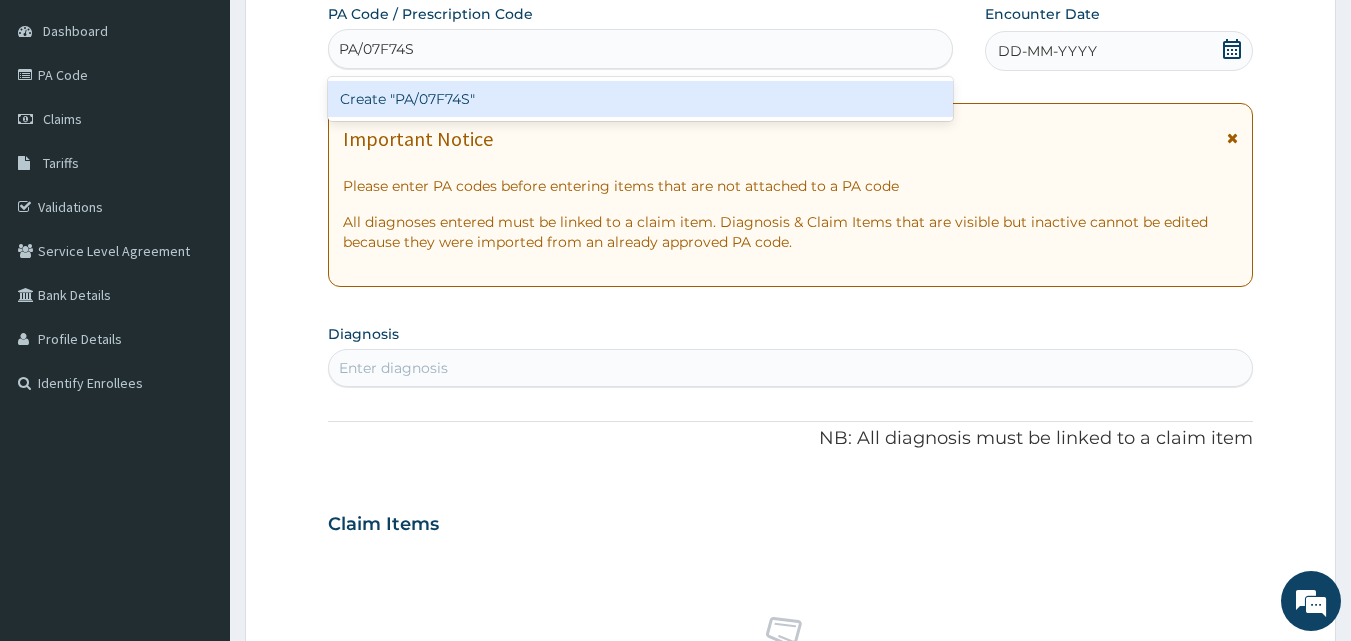 click on "Create "PA/07F74S"" at bounding box center [641, 99] 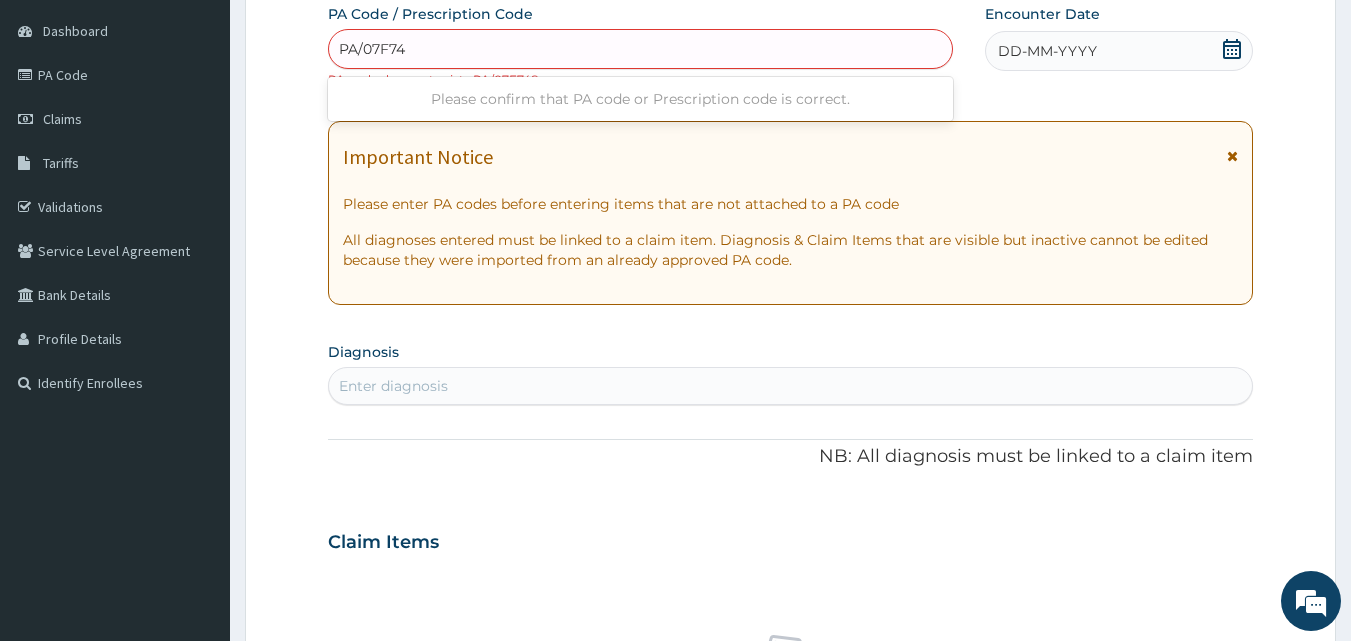 type on "PA/07F745" 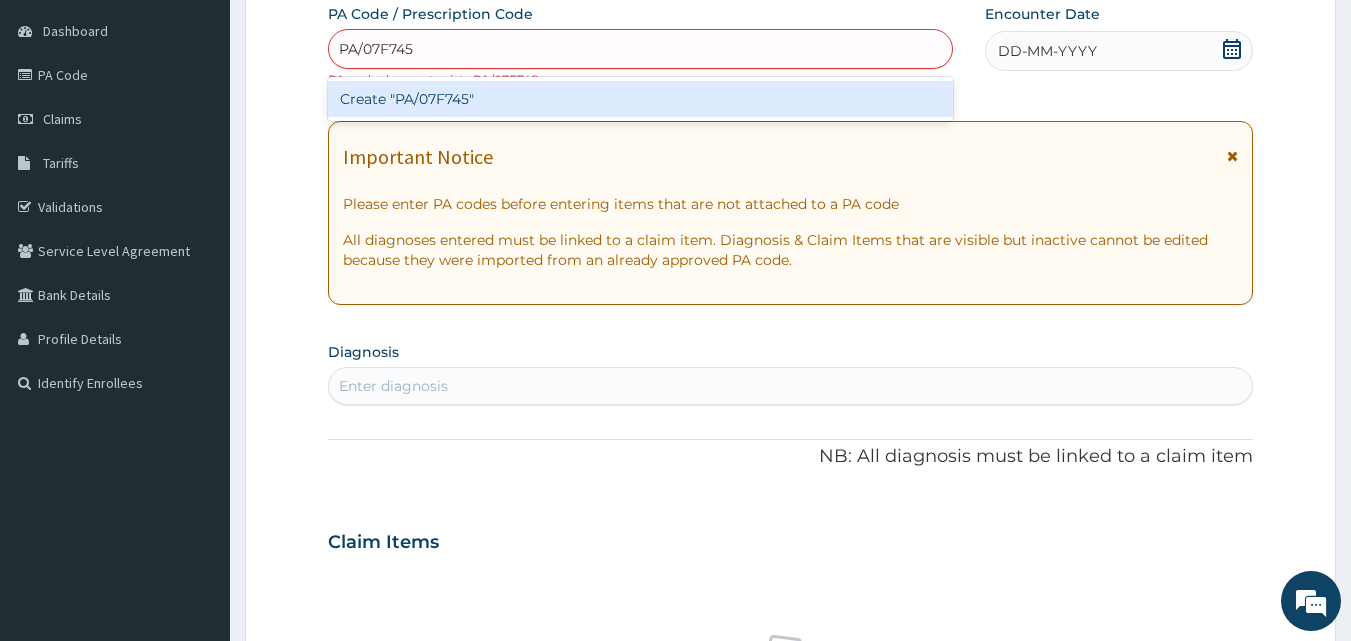 click on "Create "PA/07F745"" at bounding box center (641, 99) 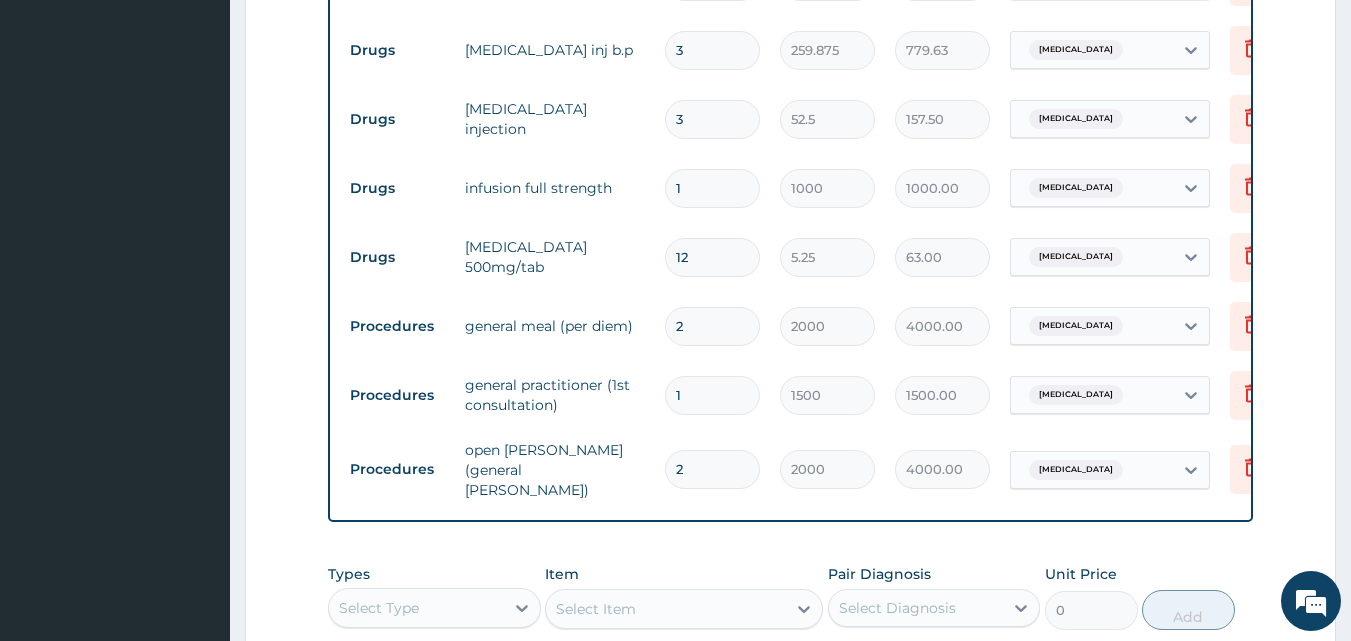 scroll, scrollTop: 573, scrollLeft: 0, axis: vertical 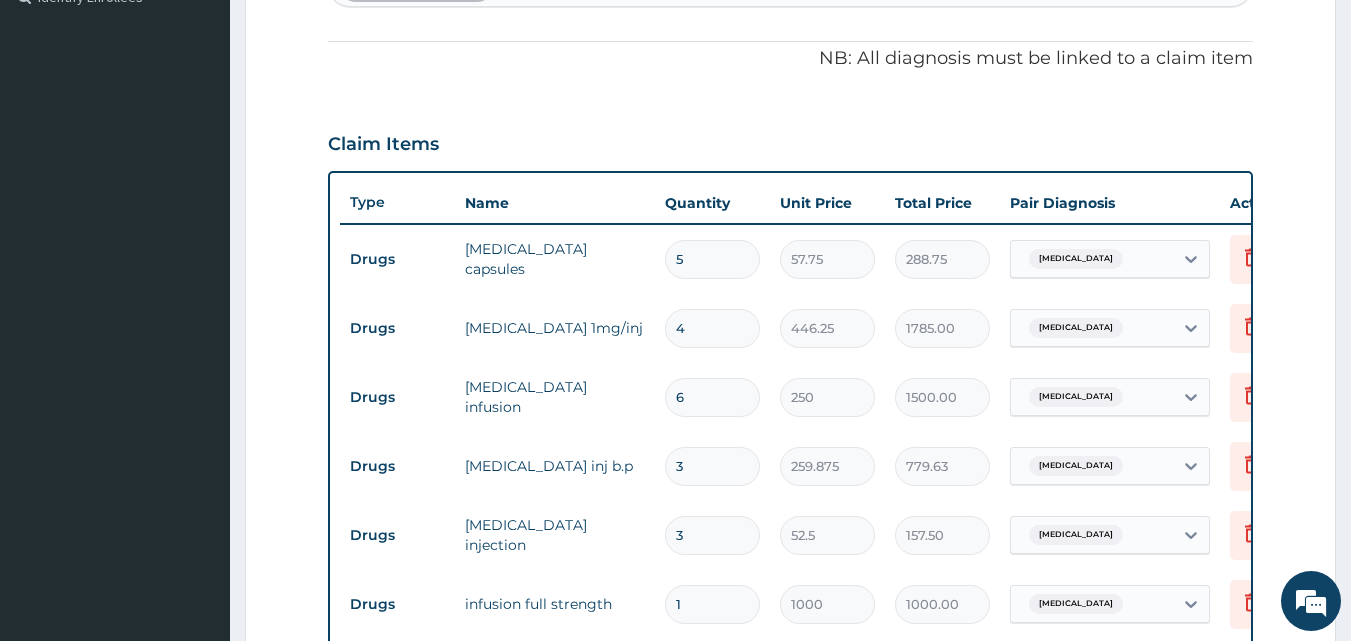 type on "1" 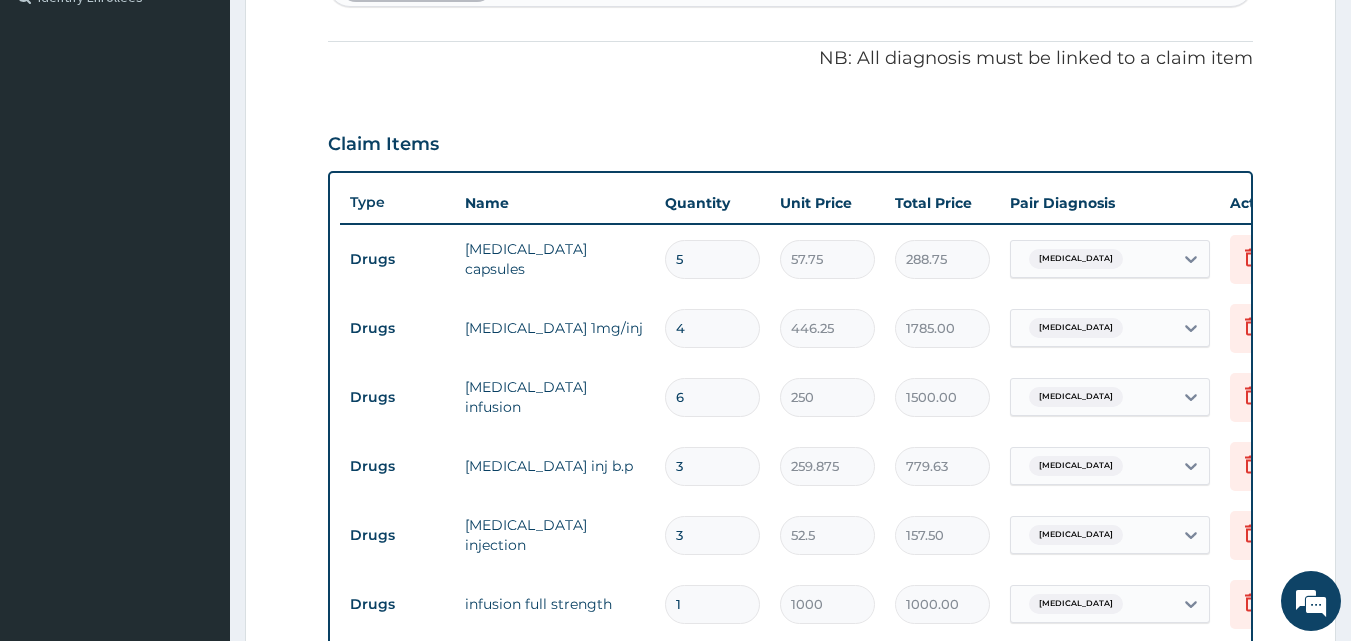 type on "2000.00" 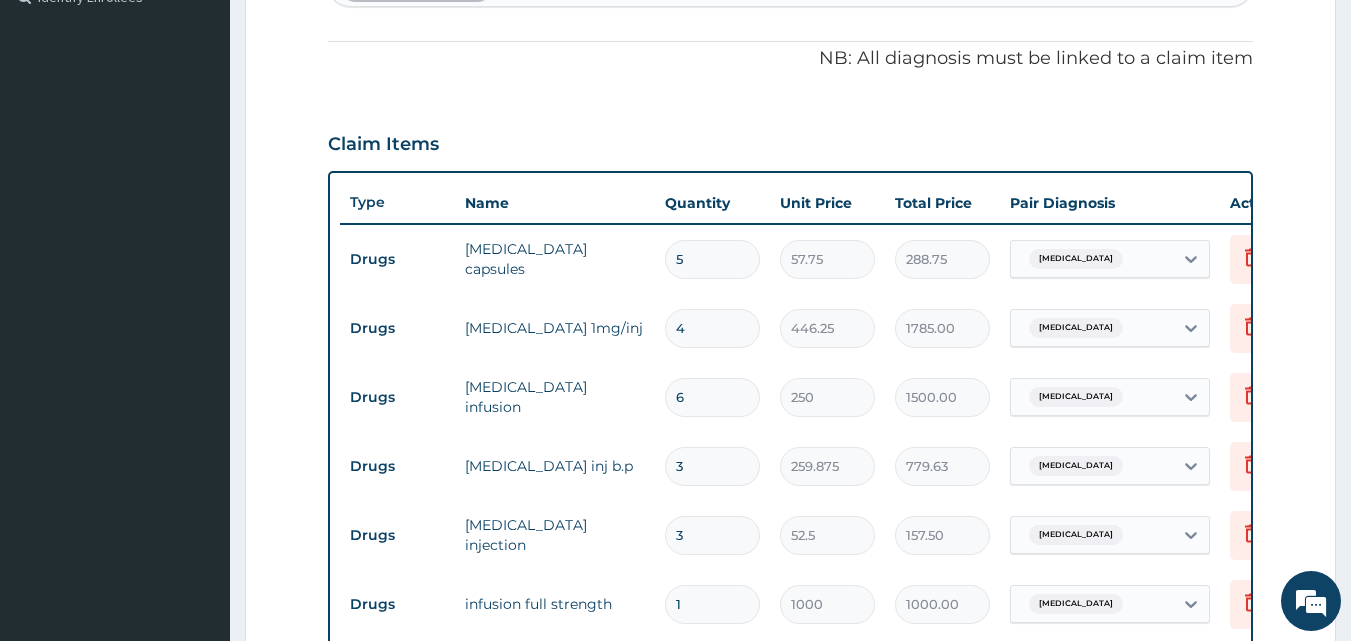 type on "0" 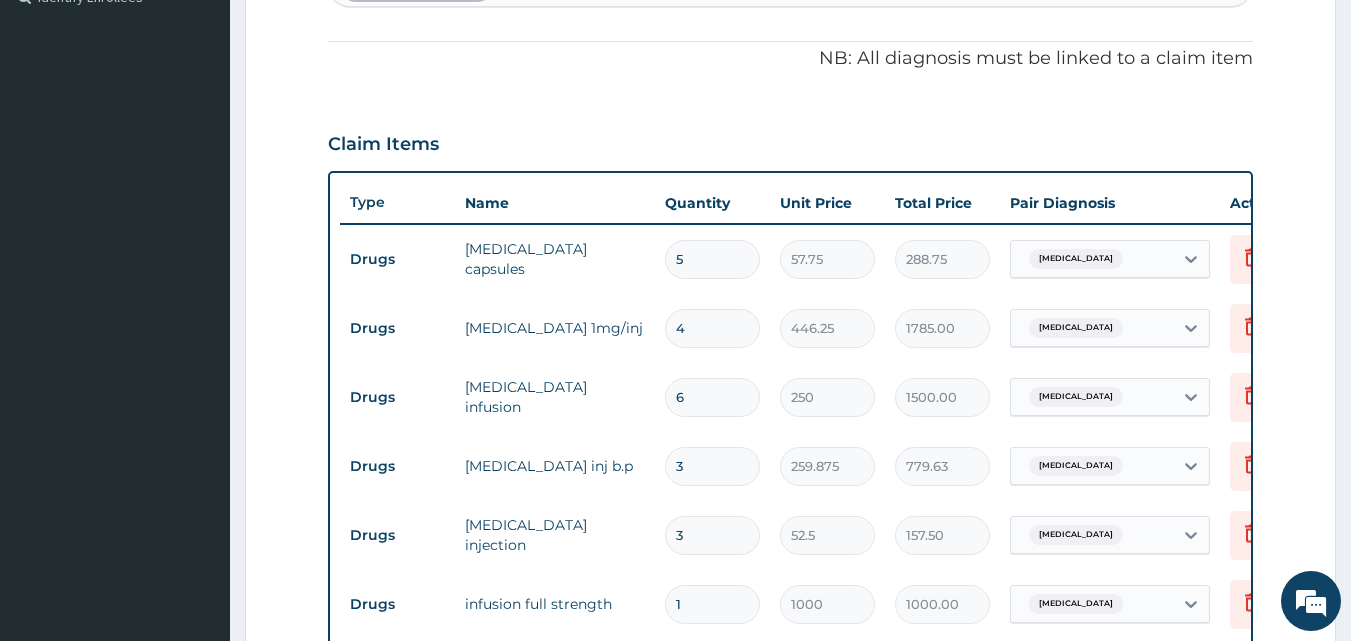 type on "0.00" 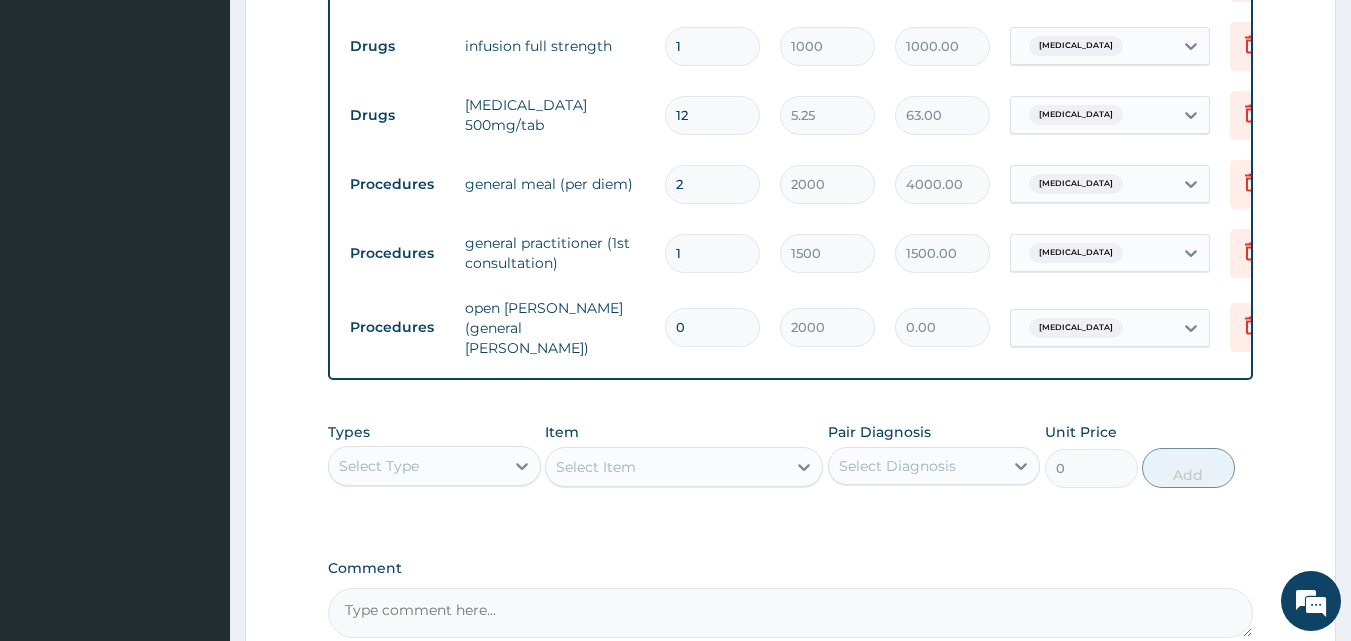scroll, scrollTop: 1133, scrollLeft: 0, axis: vertical 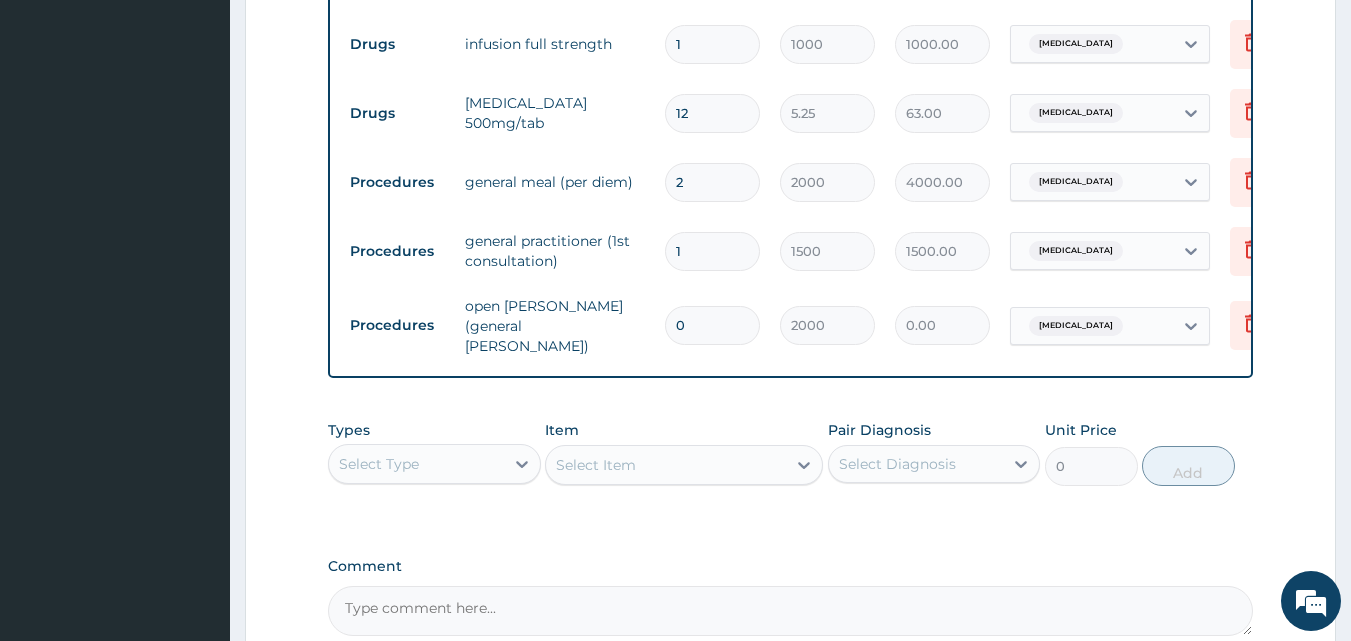 click on "Select Type" at bounding box center (416, 464) 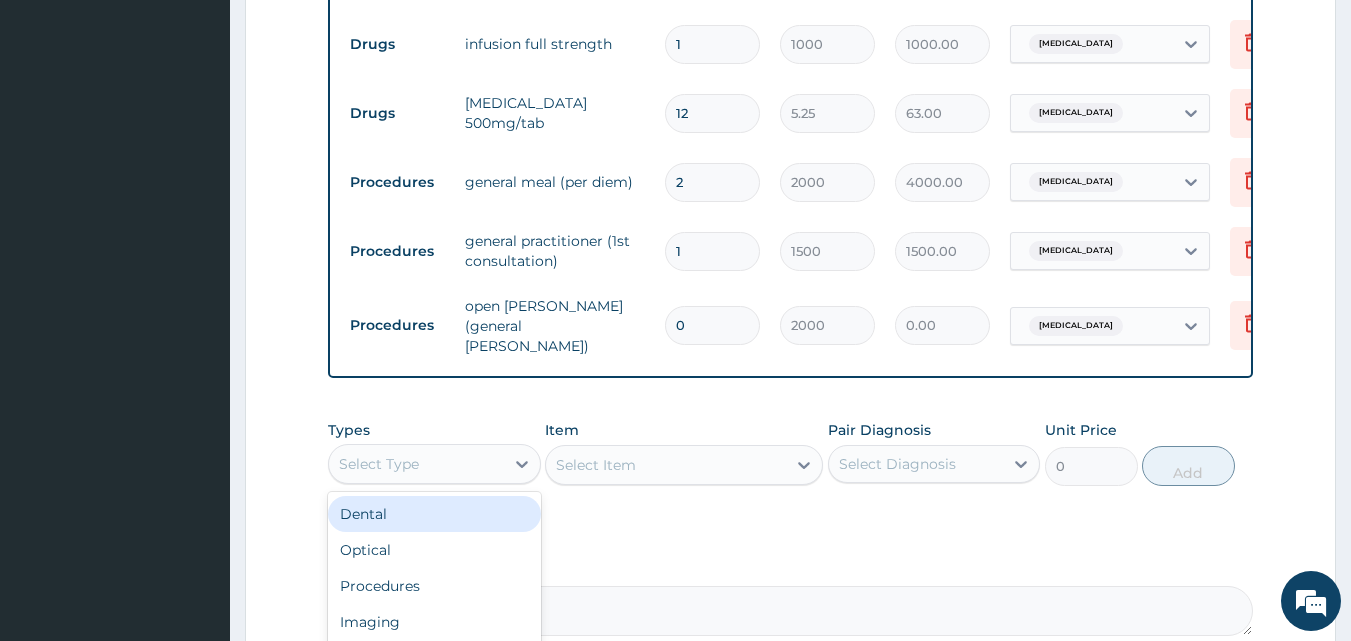 scroll, scrollTop: 1342, scrollLeft: 0, axis: vertical 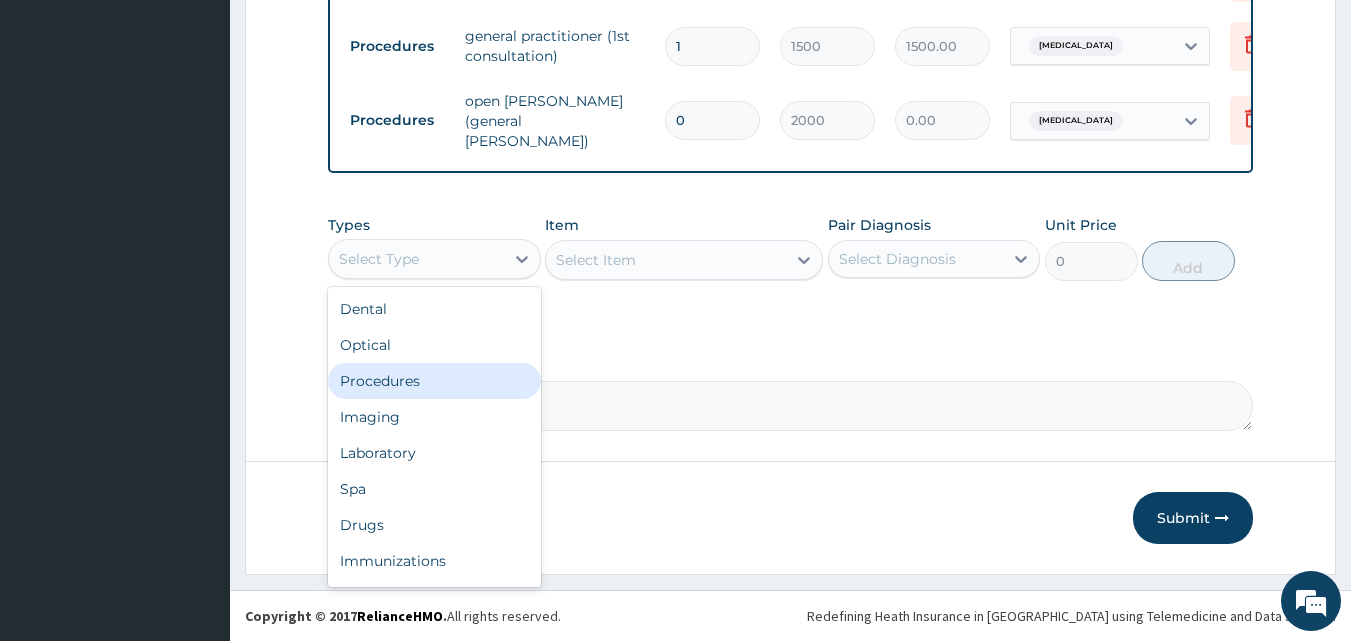click on "Procedures" at bounding box center (434, 381) 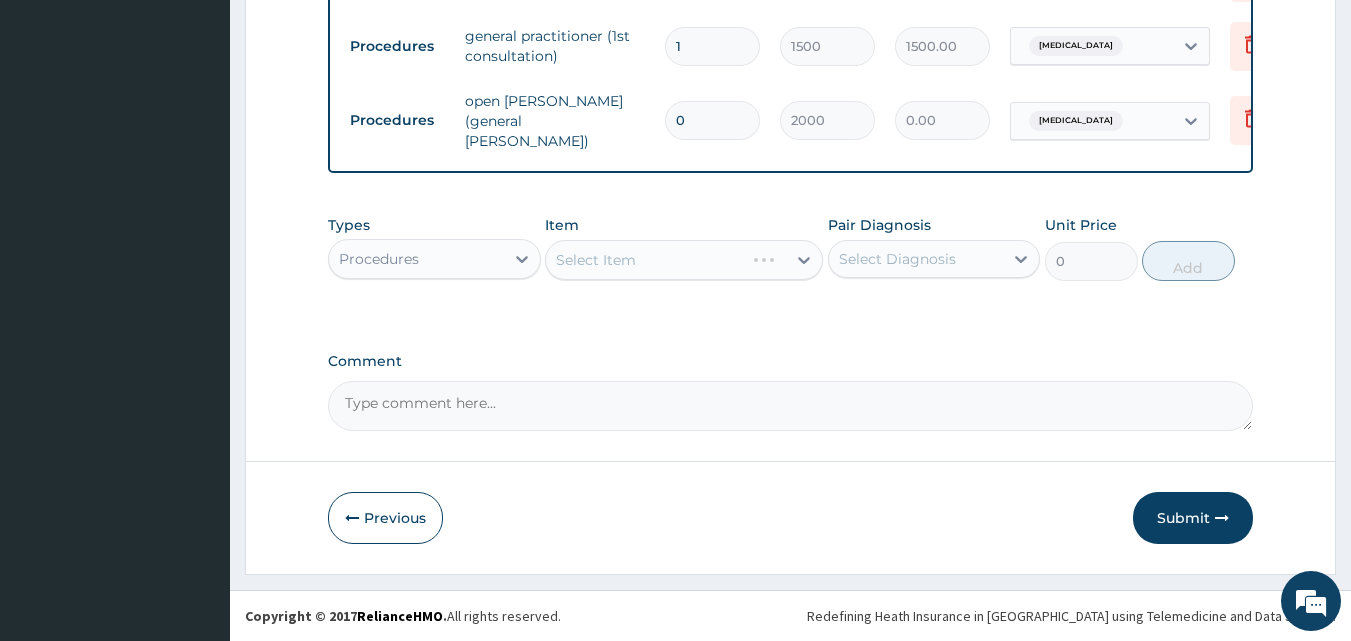 click on "Select Item" at bounding box center [684, 260] 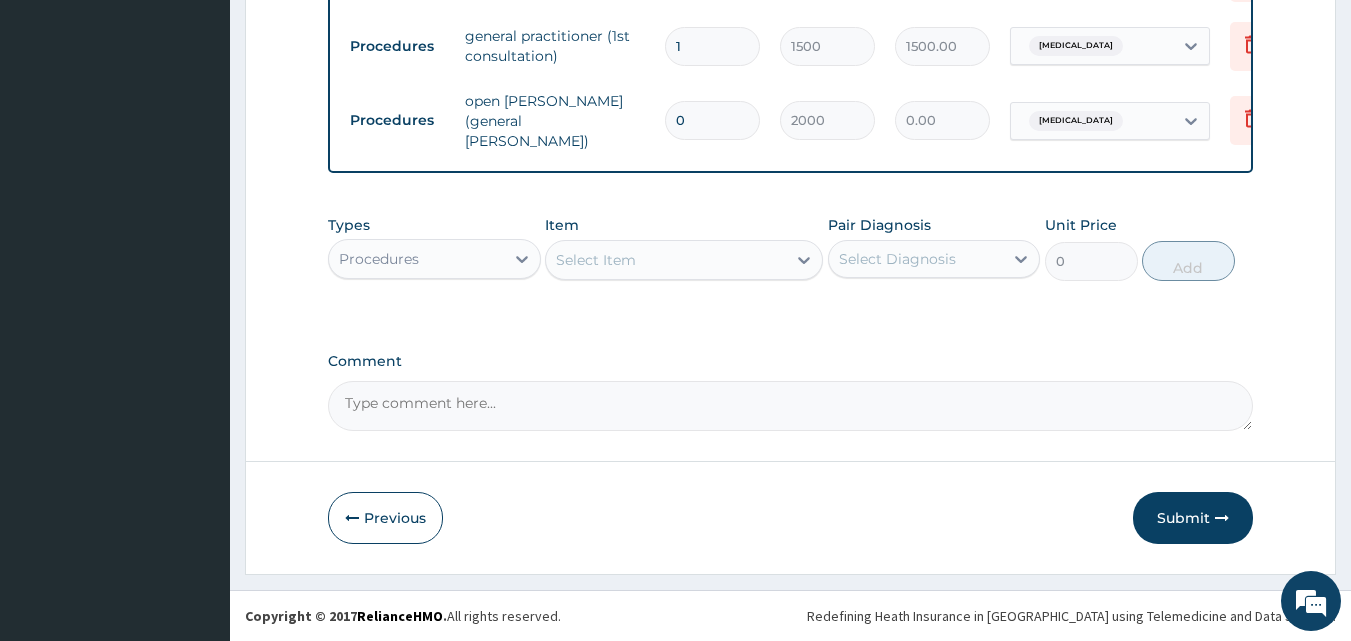 click on "Select Item" at bounding box center (666, 260) 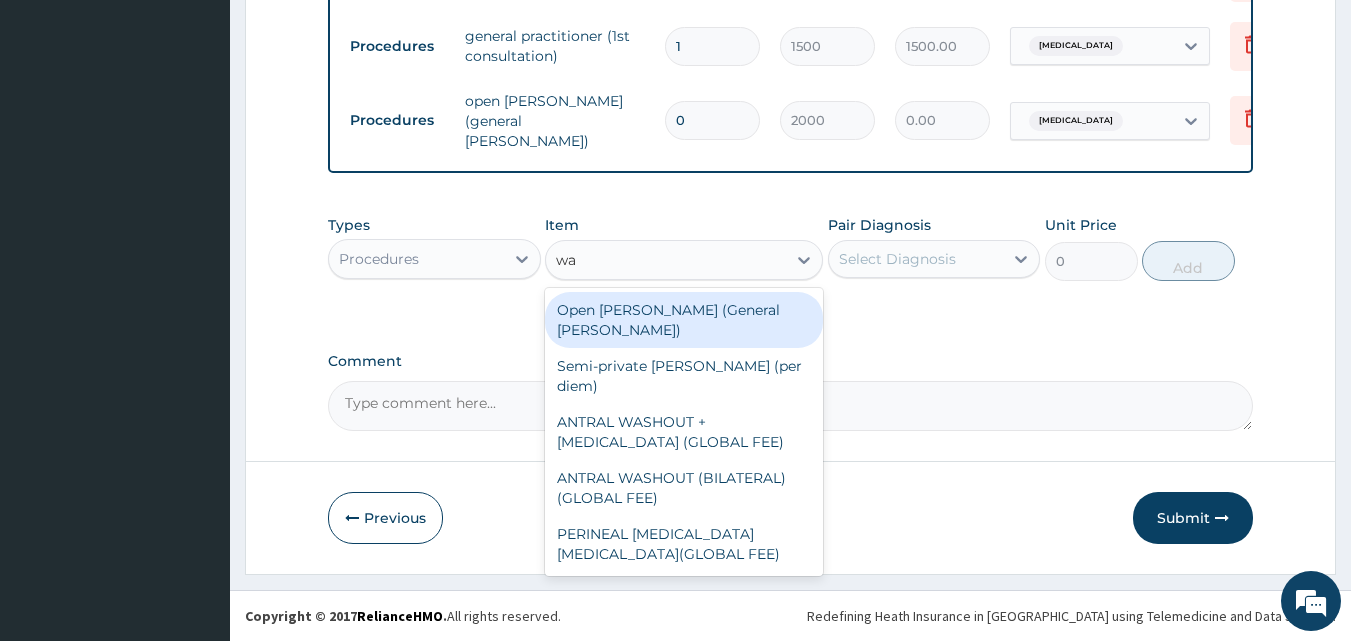 type on "war" 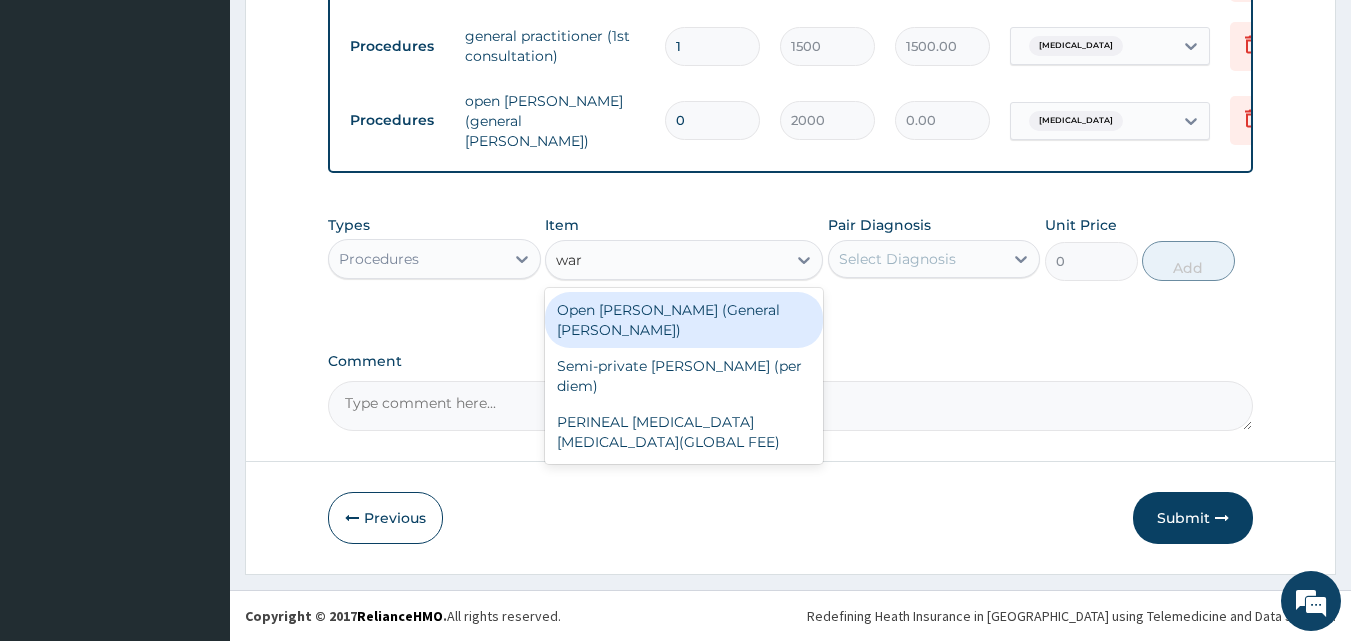 click on "Open ward (General Ward)" at bounding box center (684, 320) 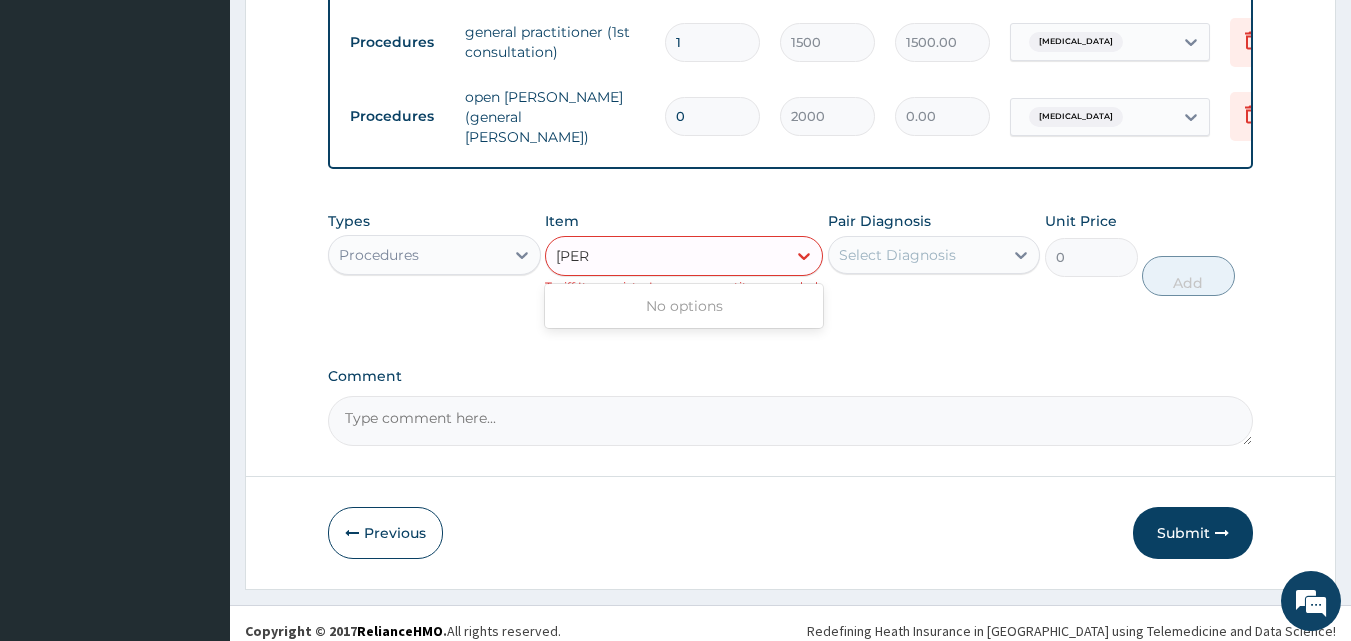 type on "war" 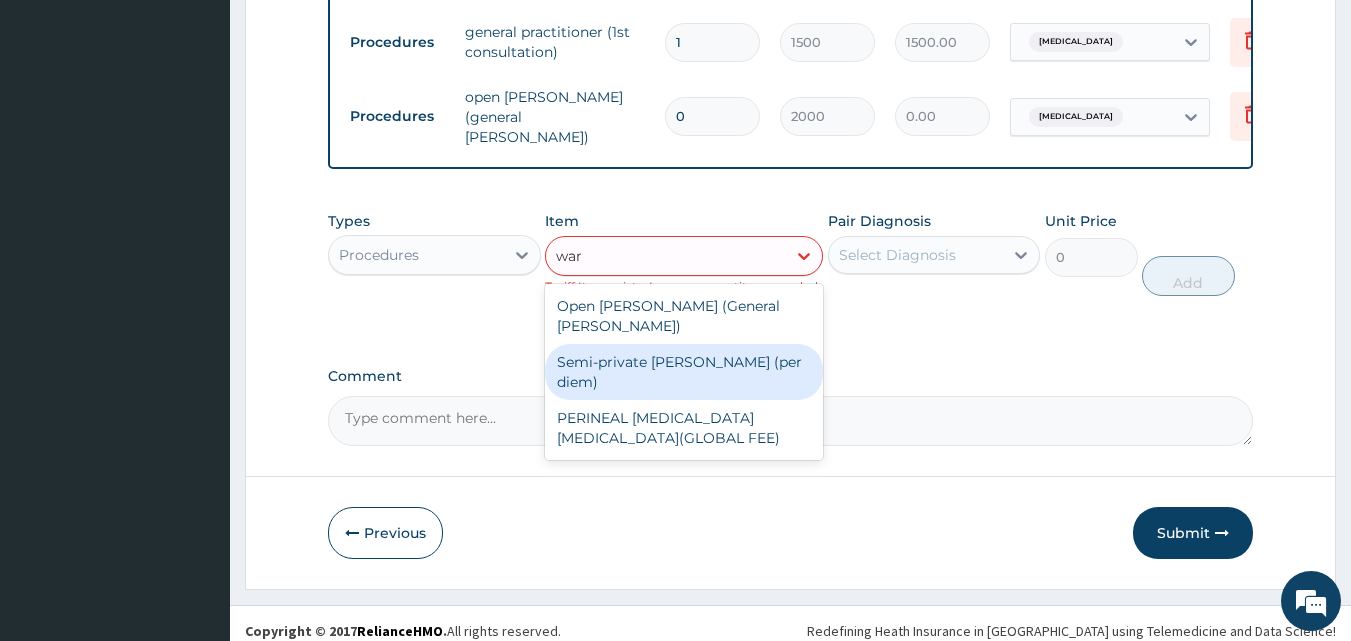 click on "Semi-private [PERSON_NAME]  (per diem)" at bounding box center (684, 372) 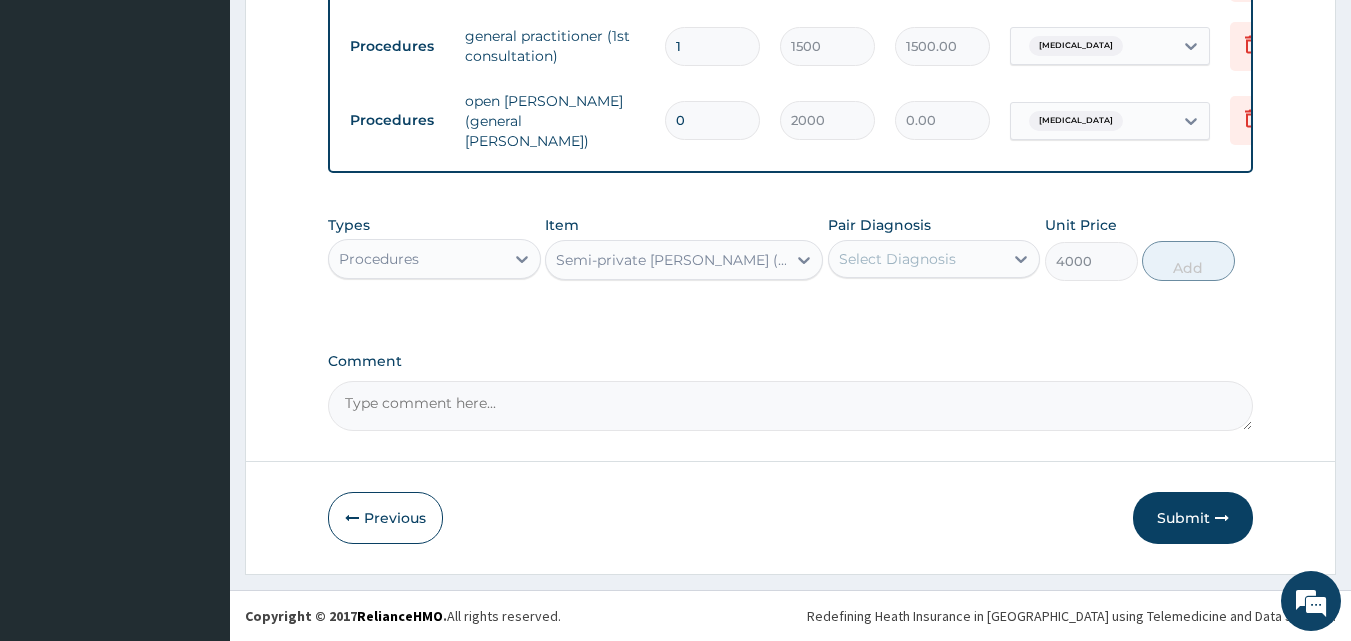 click on "Select Diagnosis" at bounding box center [897, 259] 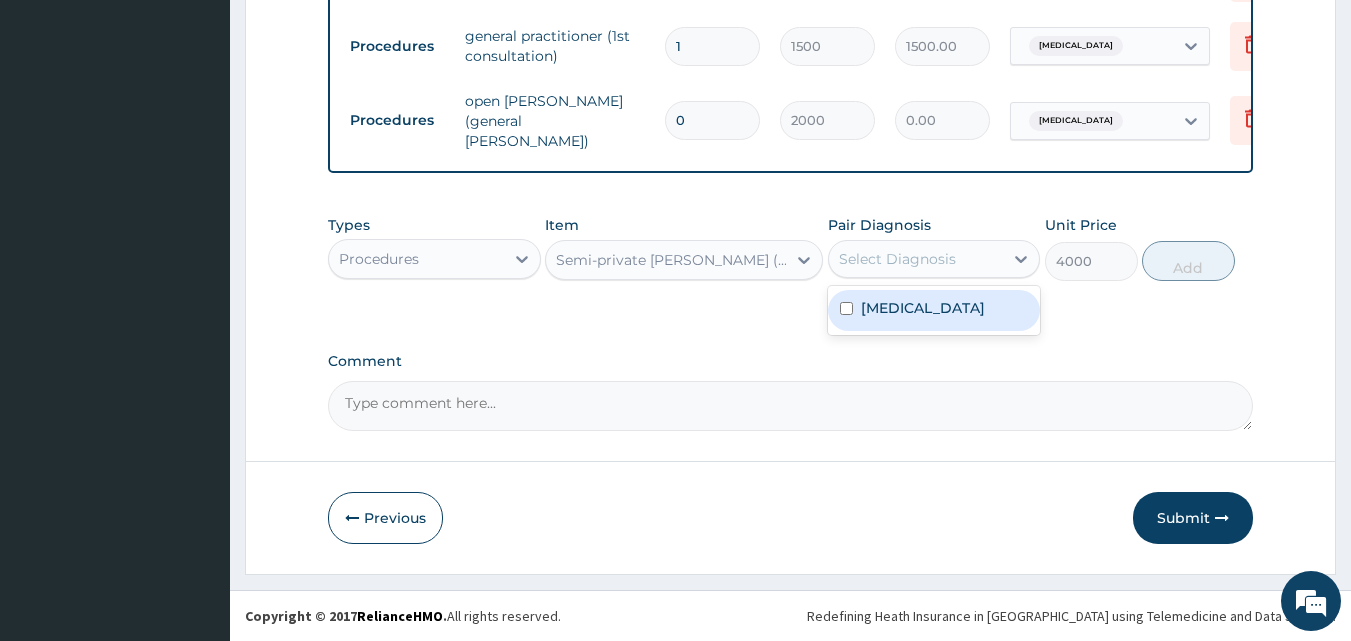 click on "Gastroenteritis" at bounding box center (934, 310) 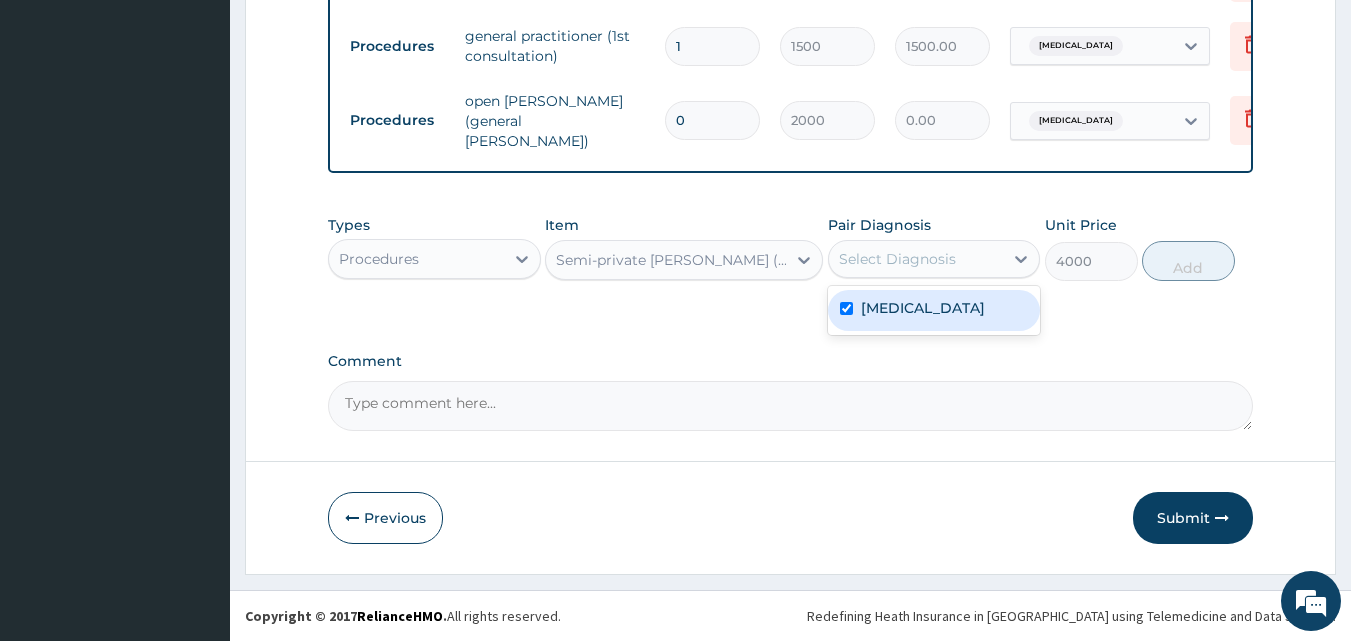 checkbox on "true" 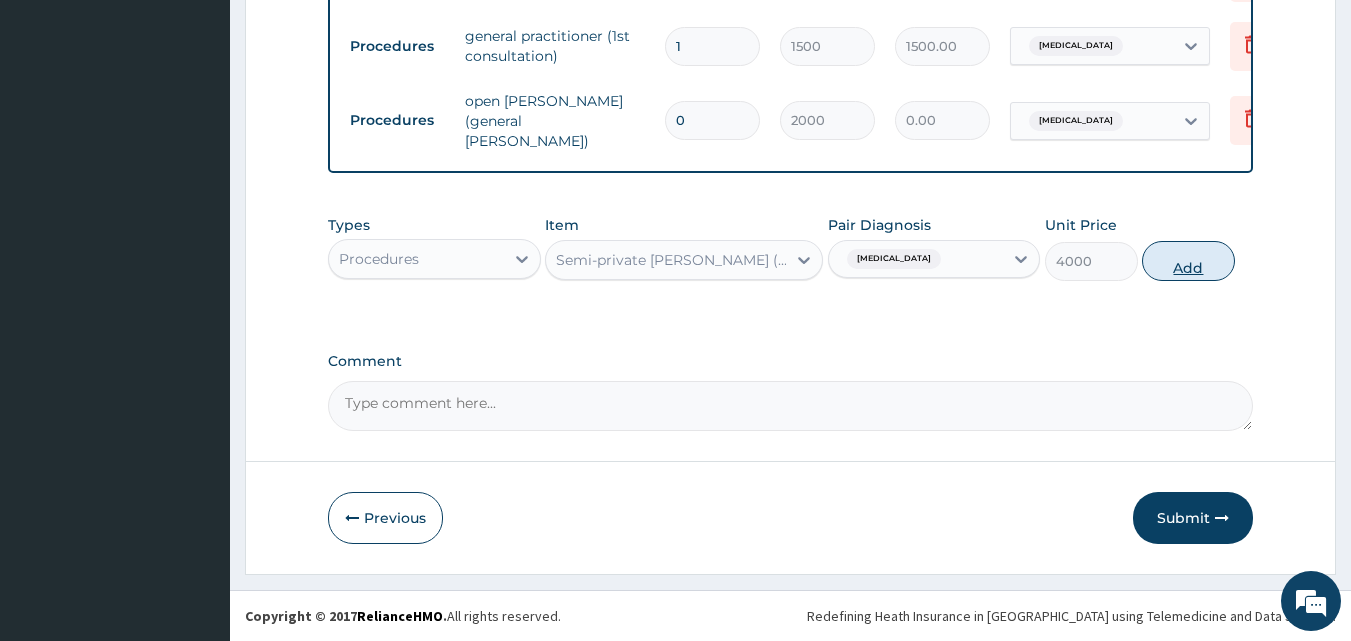 click on "Add" at bounding box center [1188, 261] 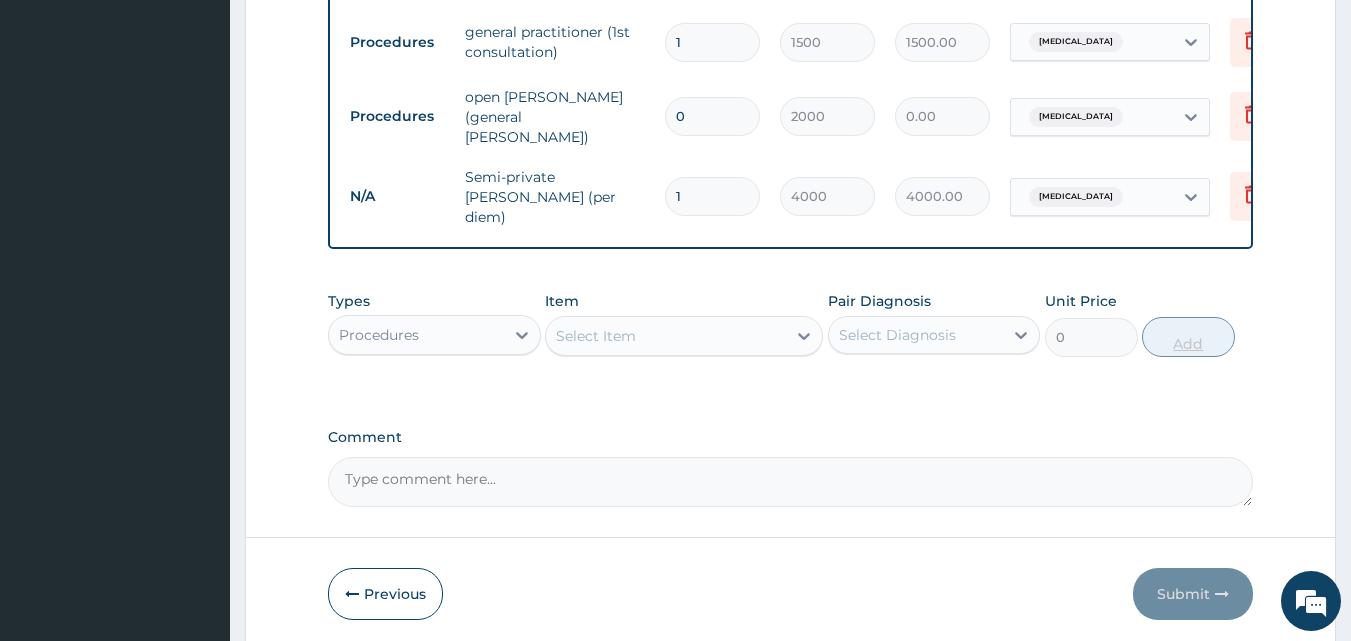 type 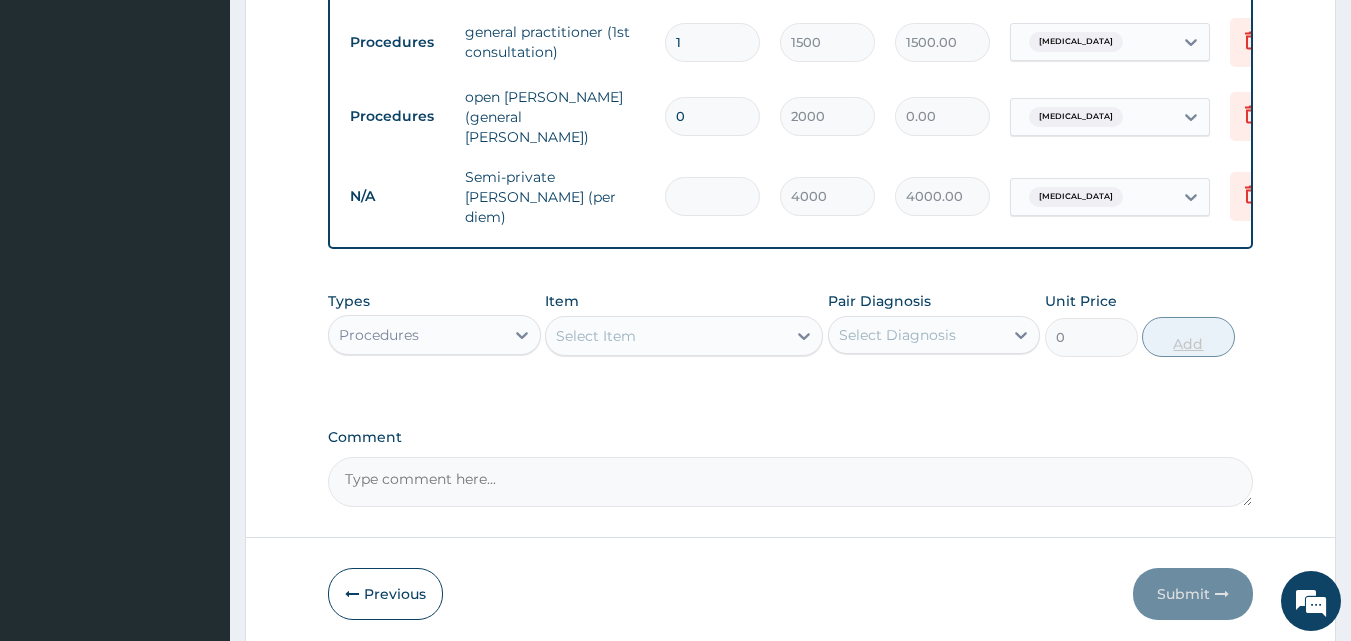 type on "0.00" 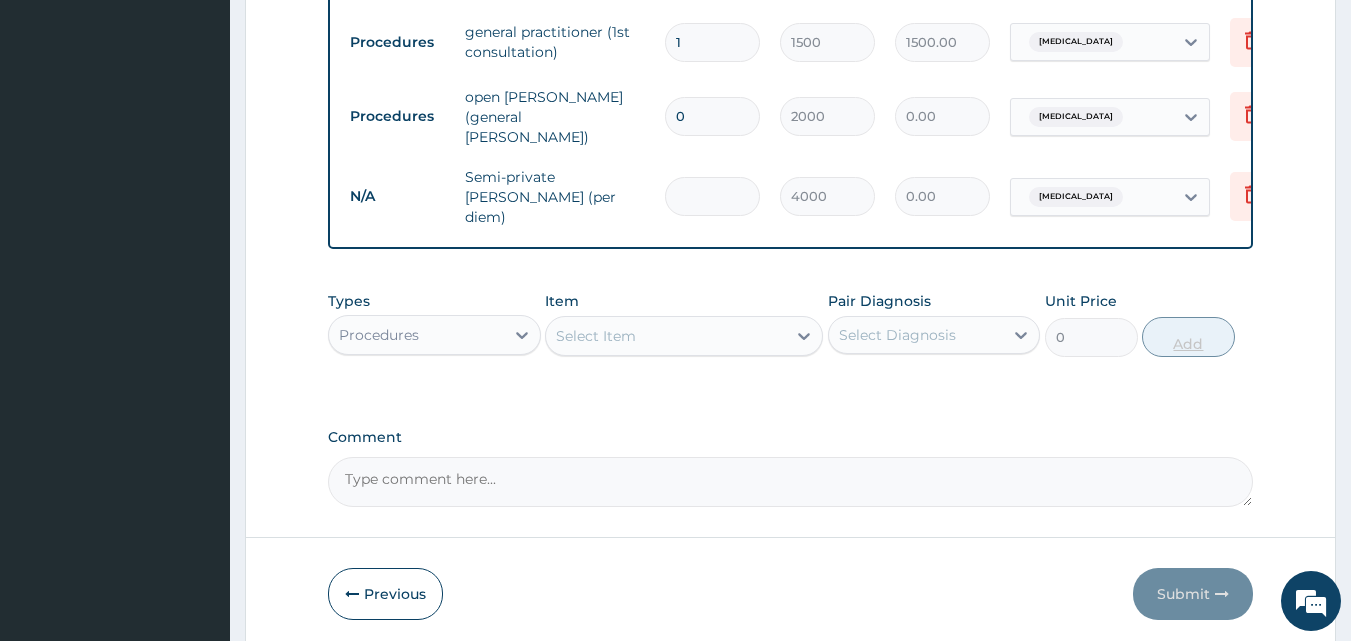 type on "2" 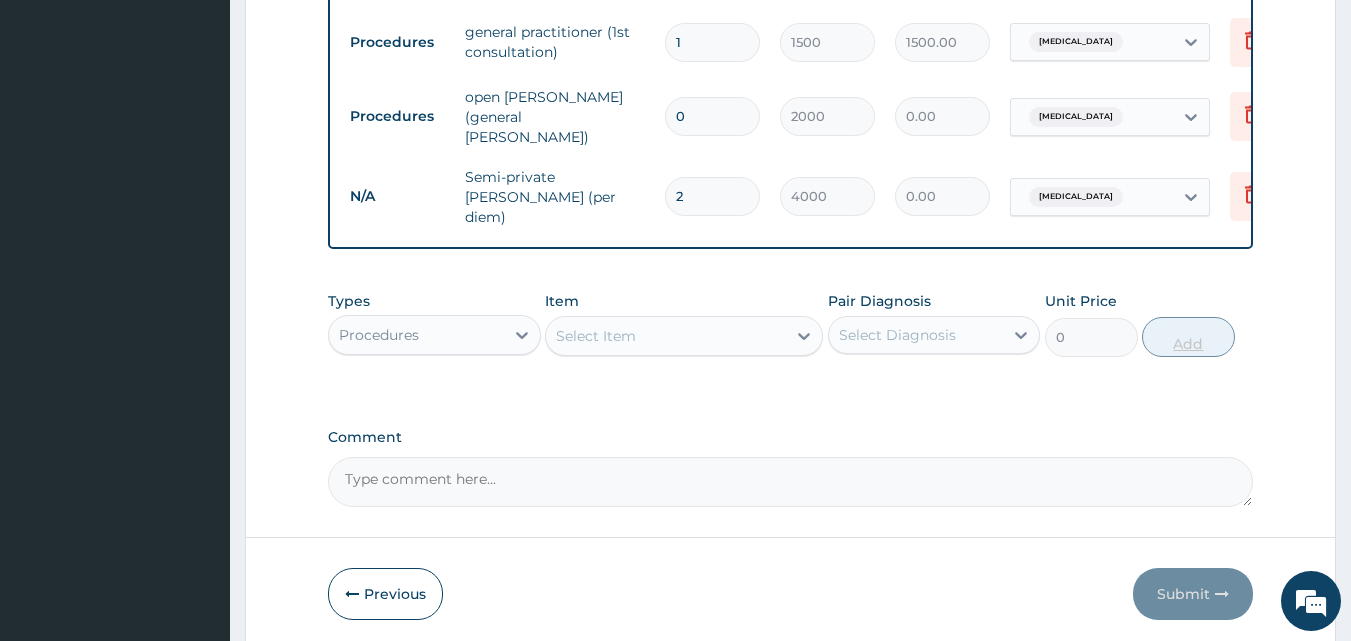type on "8000.00" 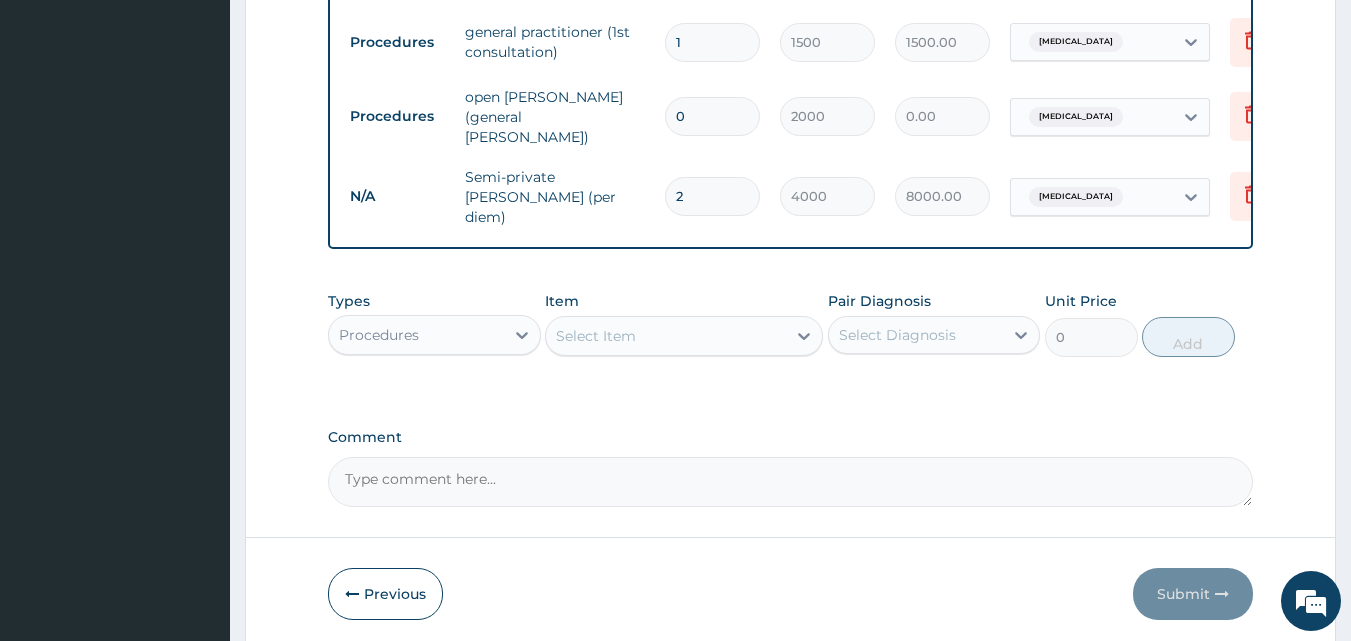 type on "2" 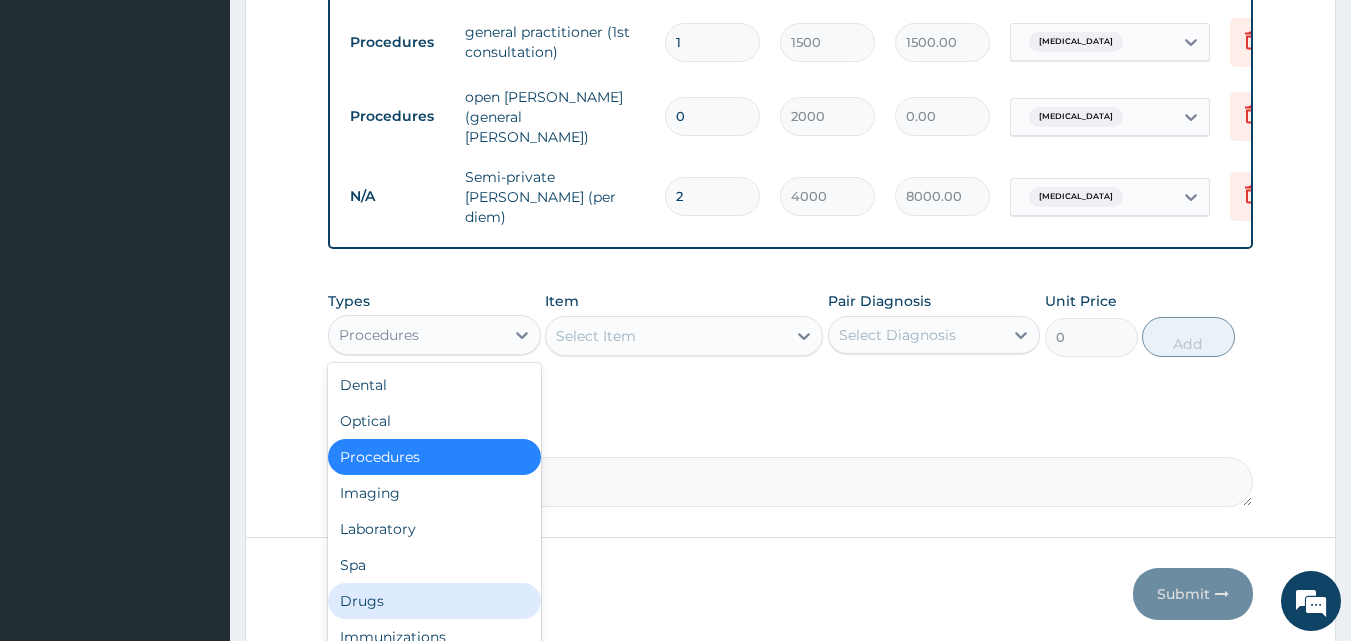 click on "Drugs" at bounding box center [434, 601] 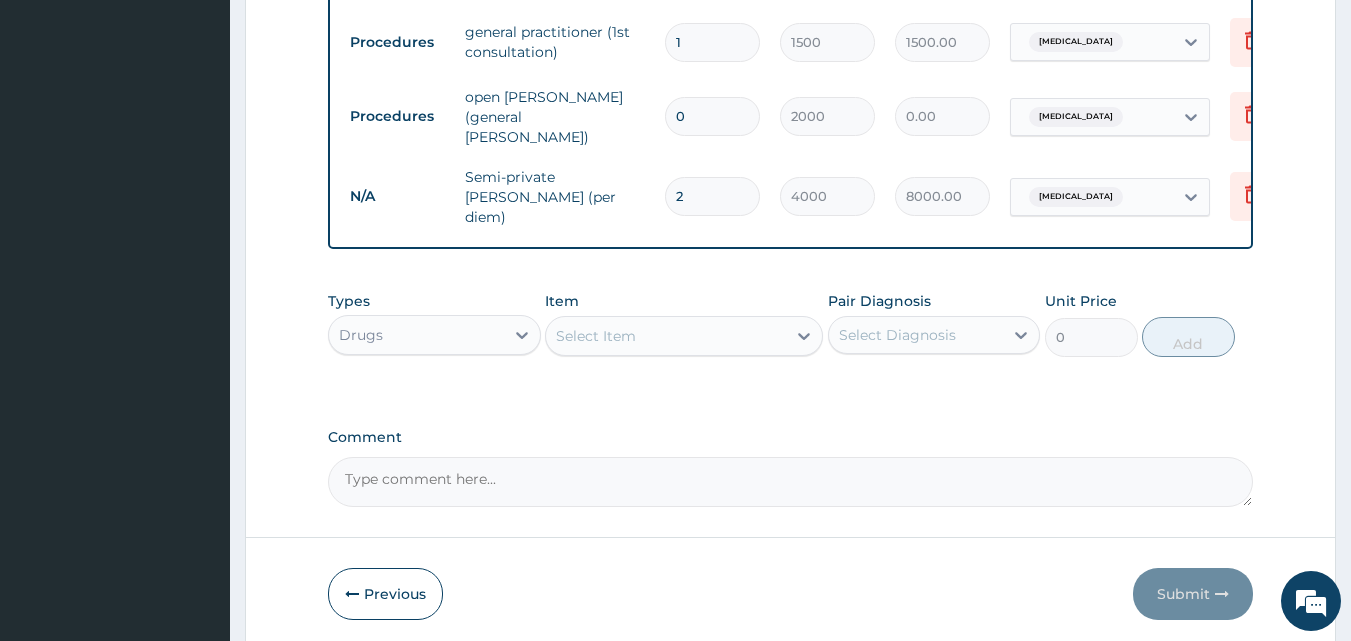 click on "Select Item" at bounding box center [596, 336] 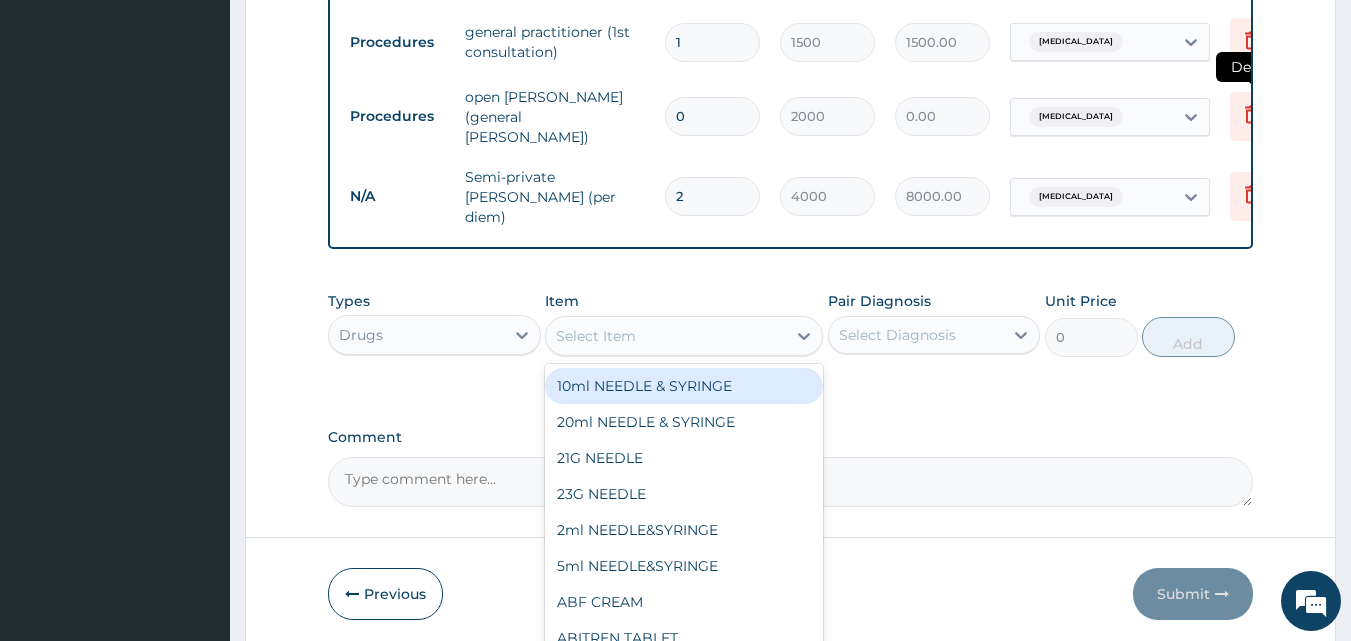click 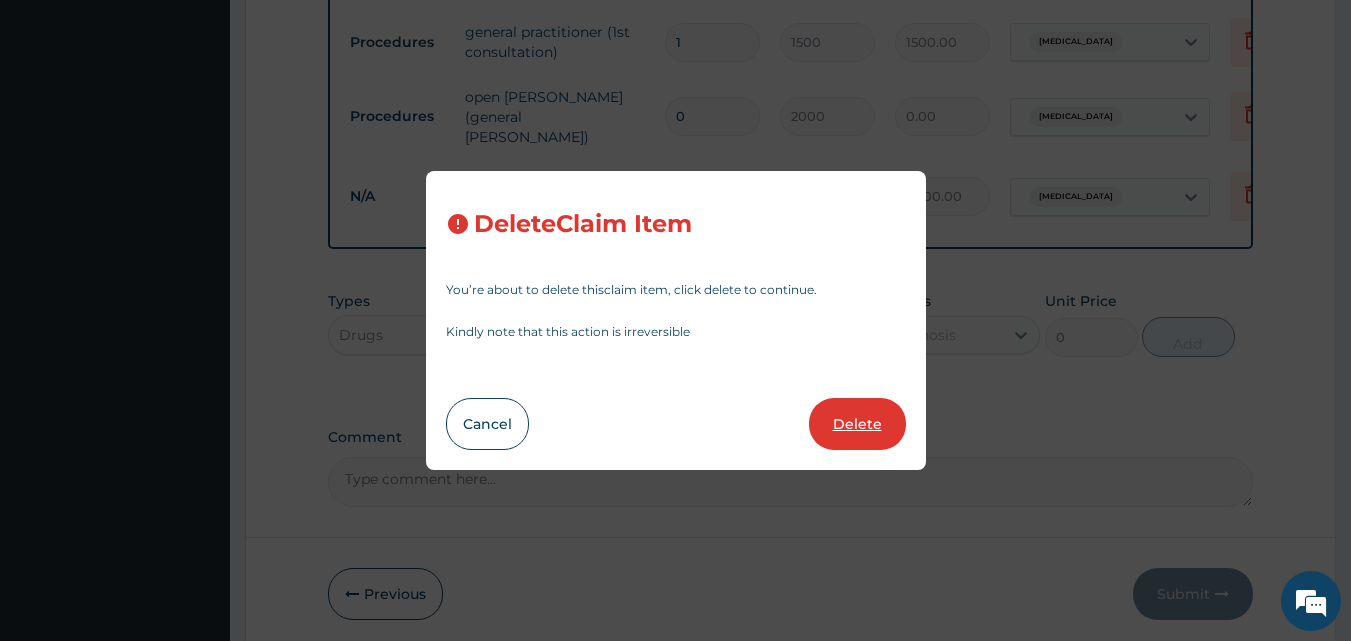 click on "Delete" at bounding box center (857, 424) 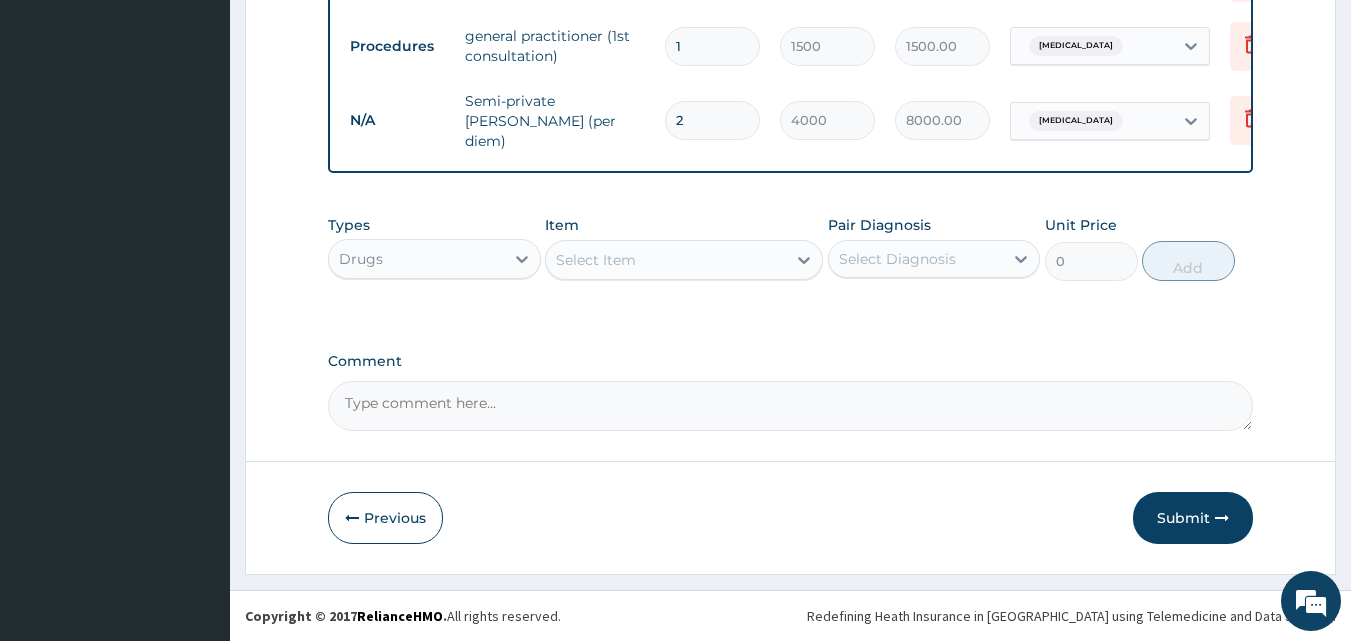 click on "Select Item" at bounding box center (666, 260) 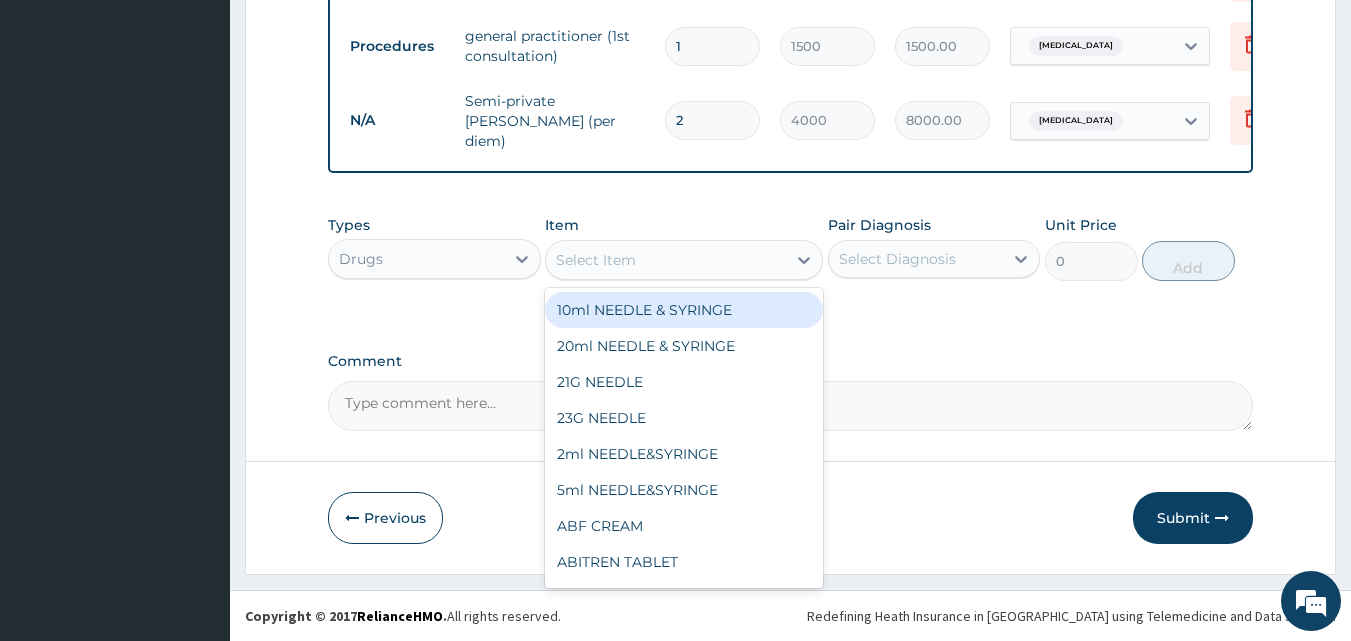 click on "Select Item" at bounding box center (666, 260) 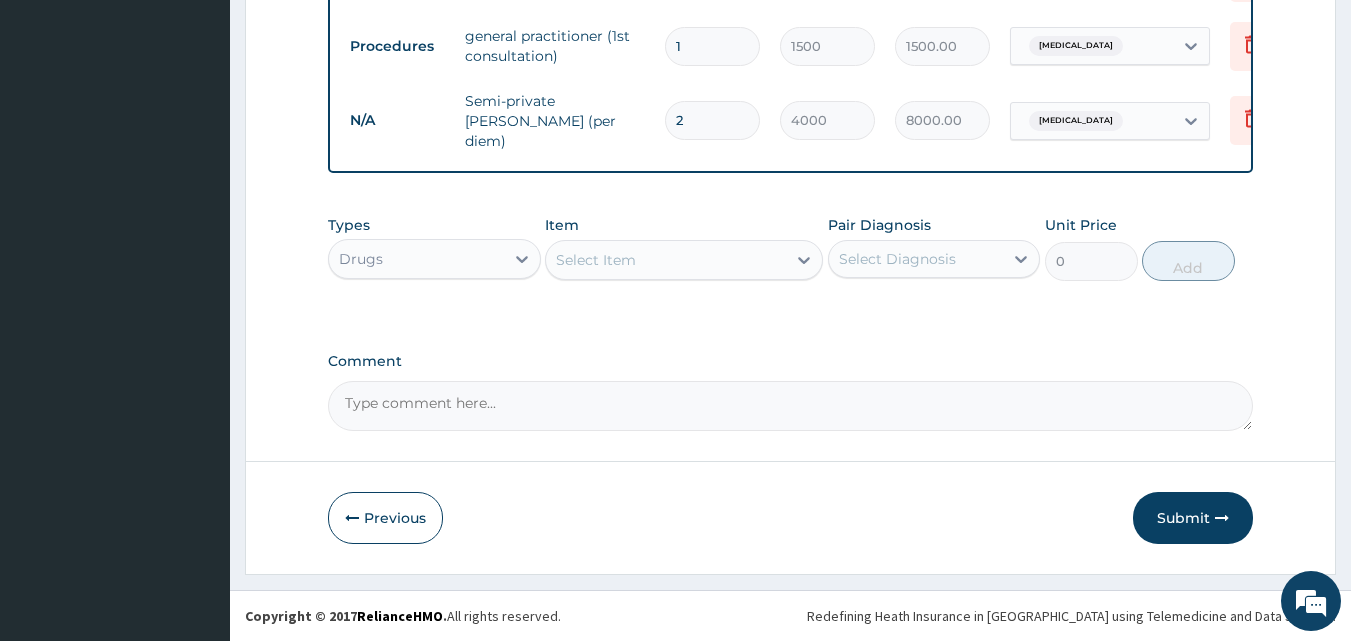 click on "Select Item" at bounding box center [666, 260] 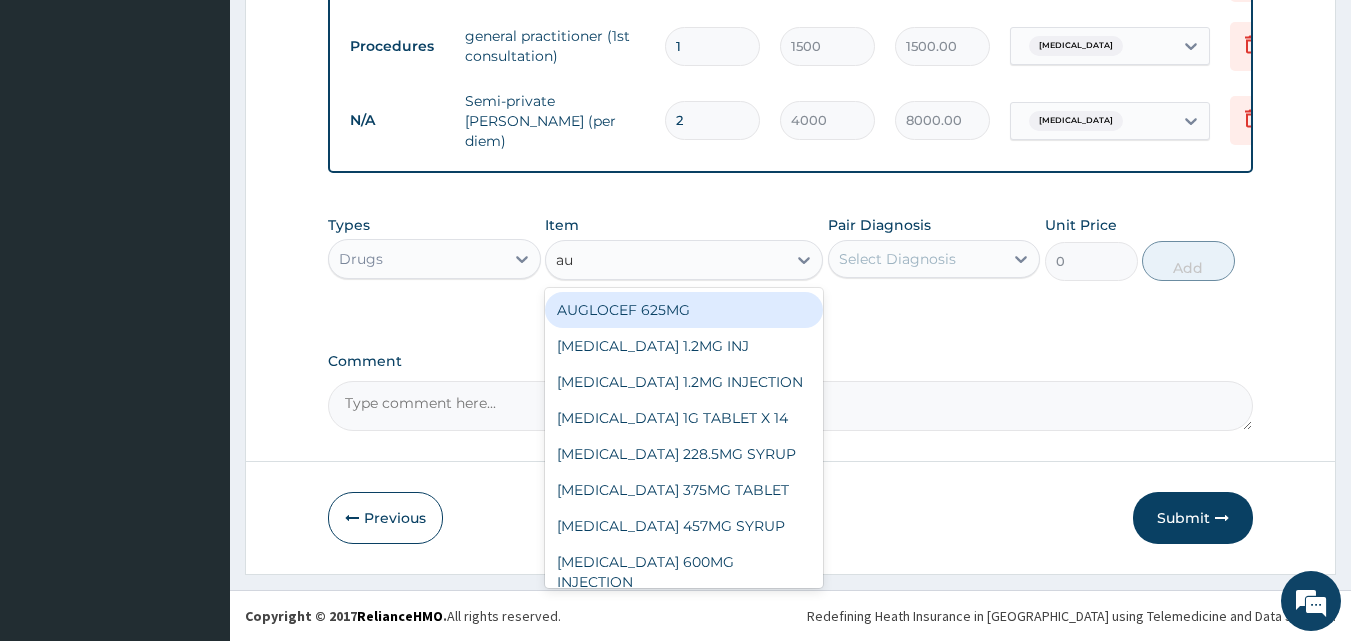 type on "aug" 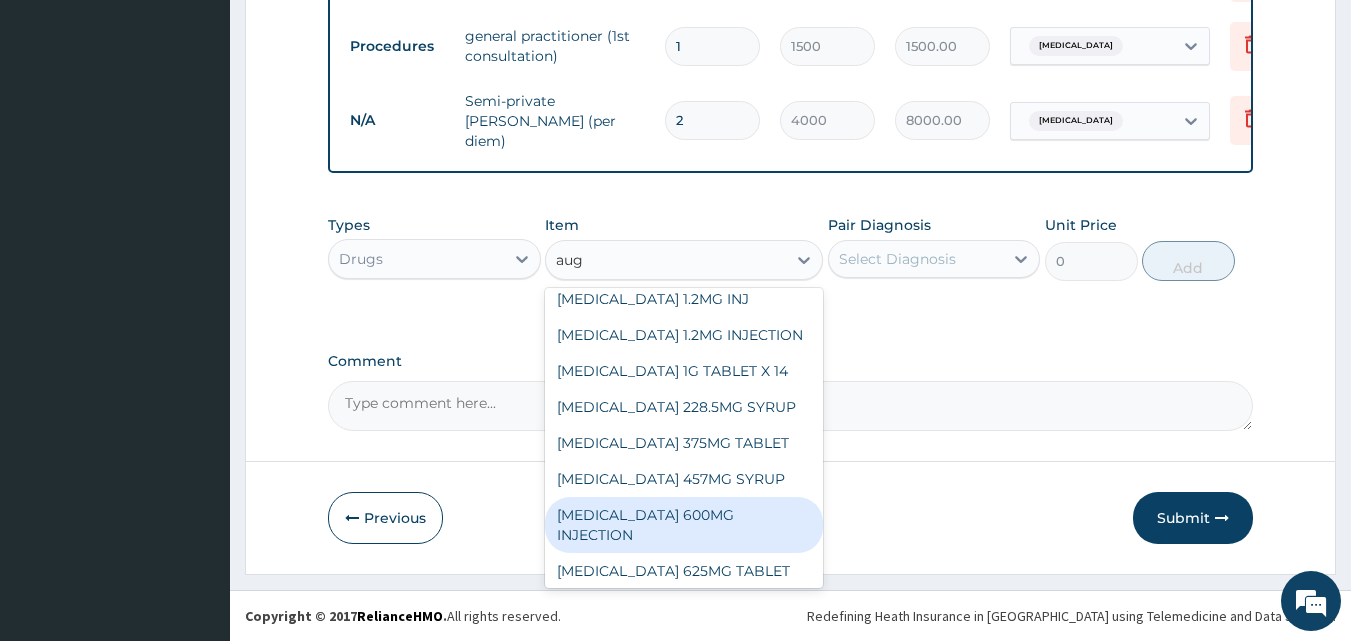 scroll, scrollTop: 68, scrollLeft: 0, axis: vertical 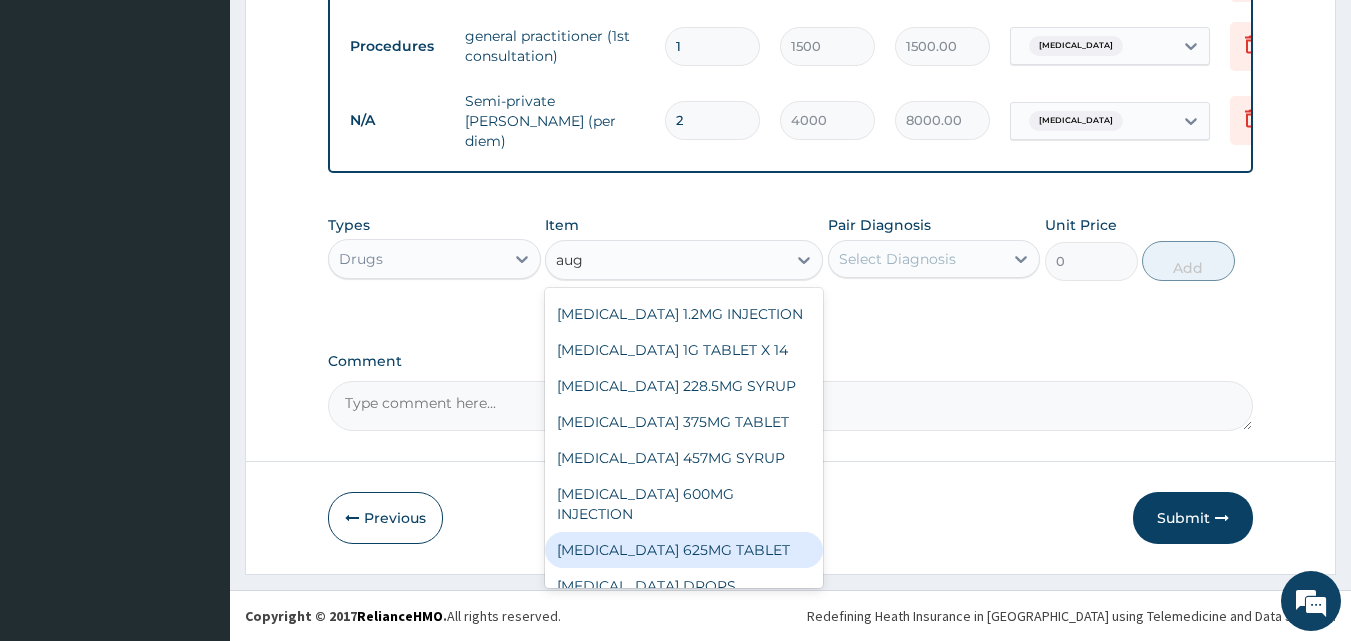click on "[MEDICAL_DATA] 625MG TABLET" at bounding box center [684, 550] 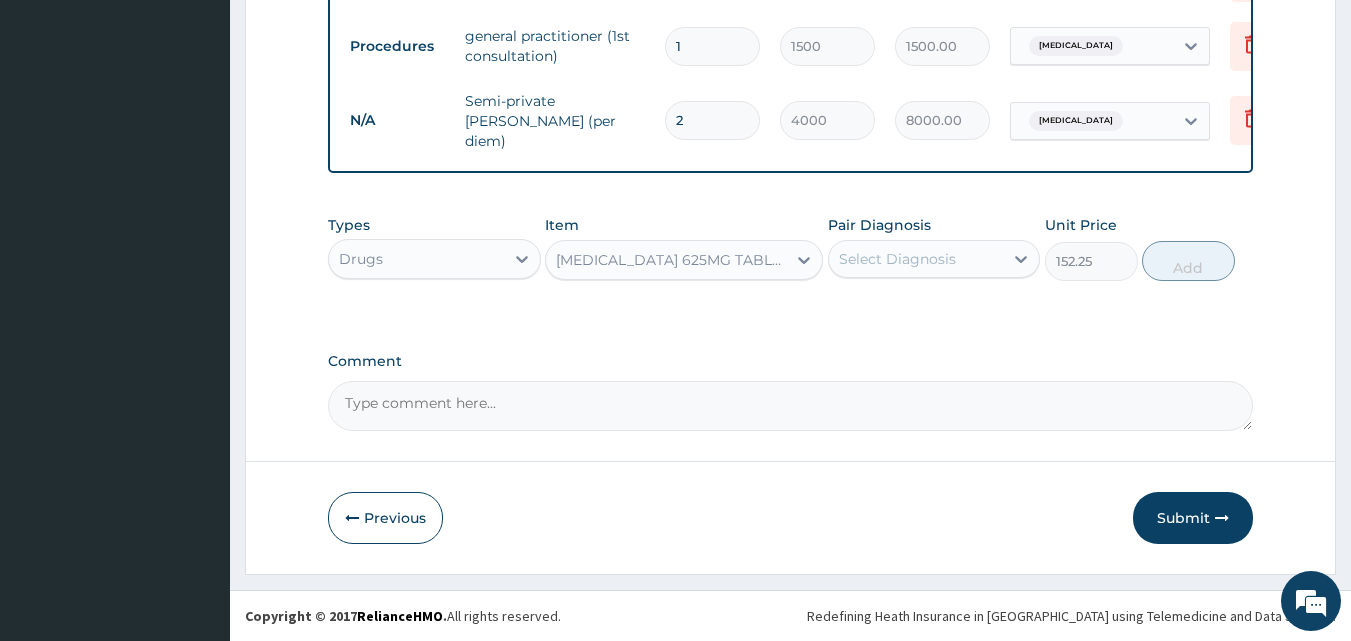 click on "Select Diagnosis" at bounding box center [897, 259] 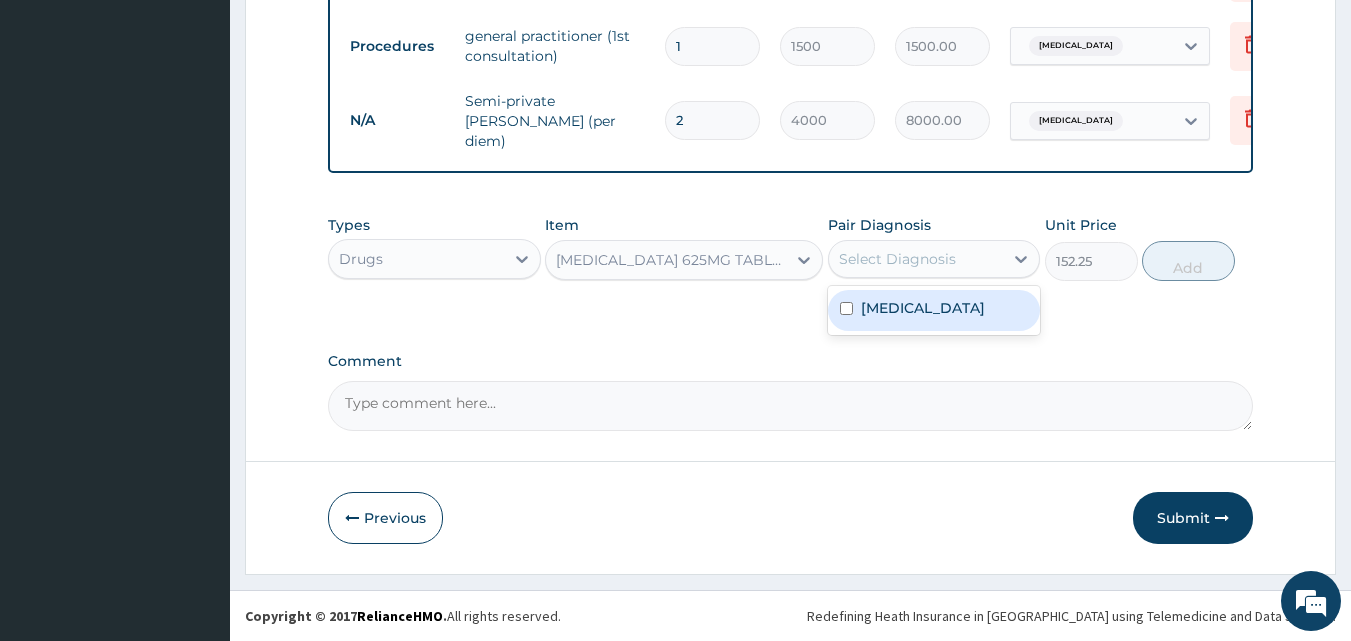 click on "Gastroenteritis" at bounding box center [923, 308] 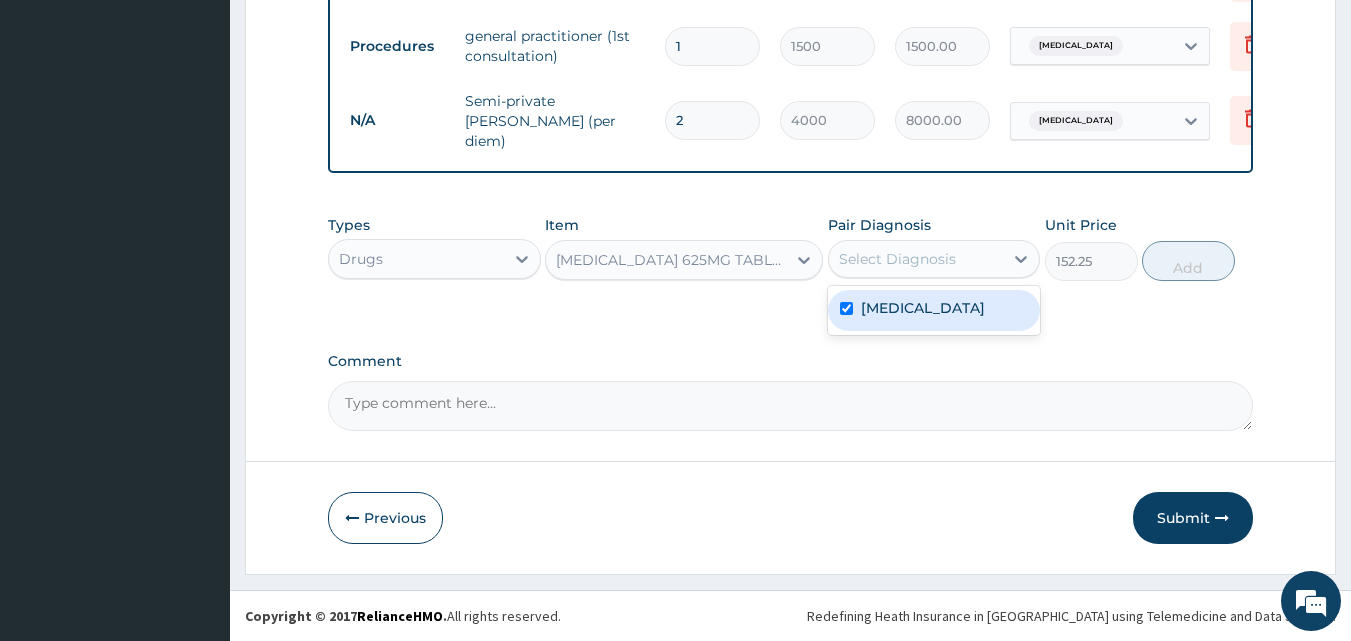 checkbox on "true" 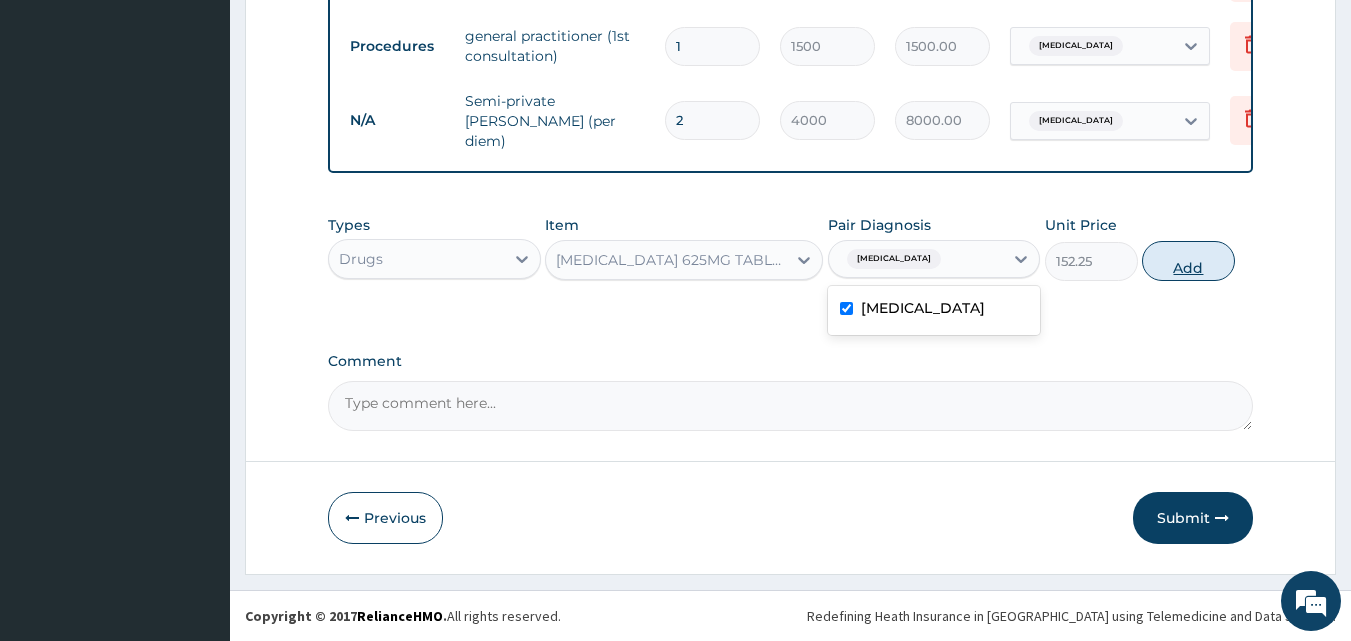 click on "Add" at bounding box center [1188, 261] 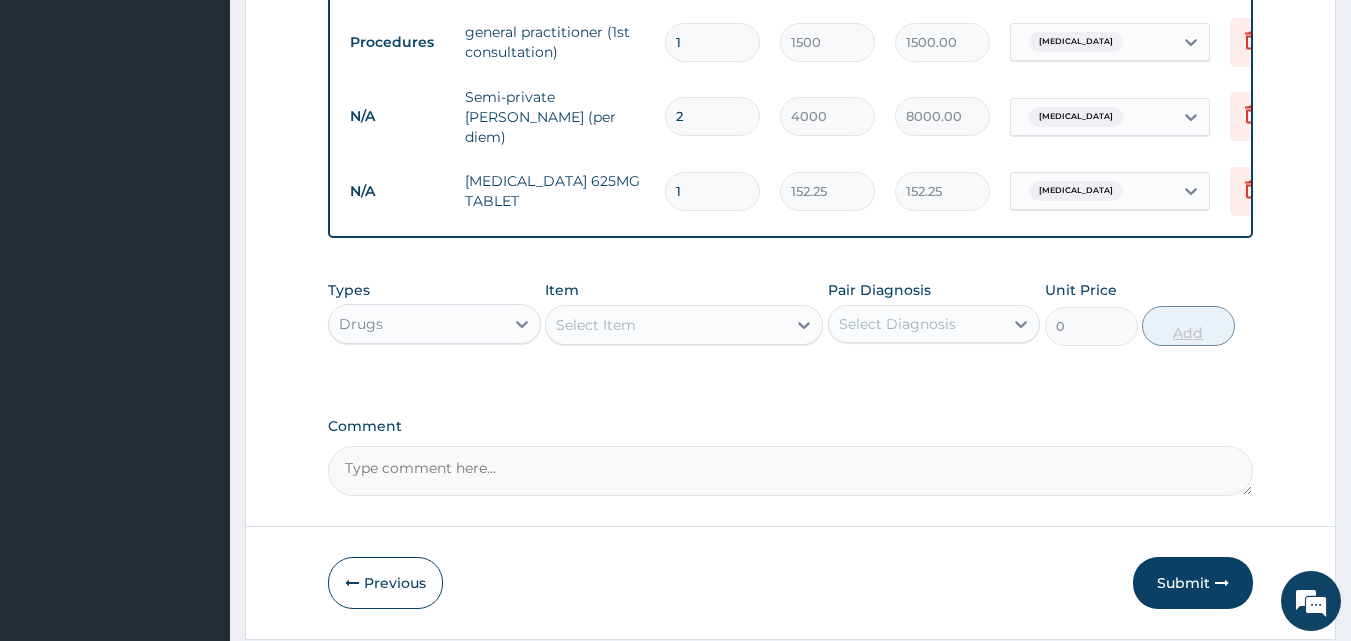 type on "14" 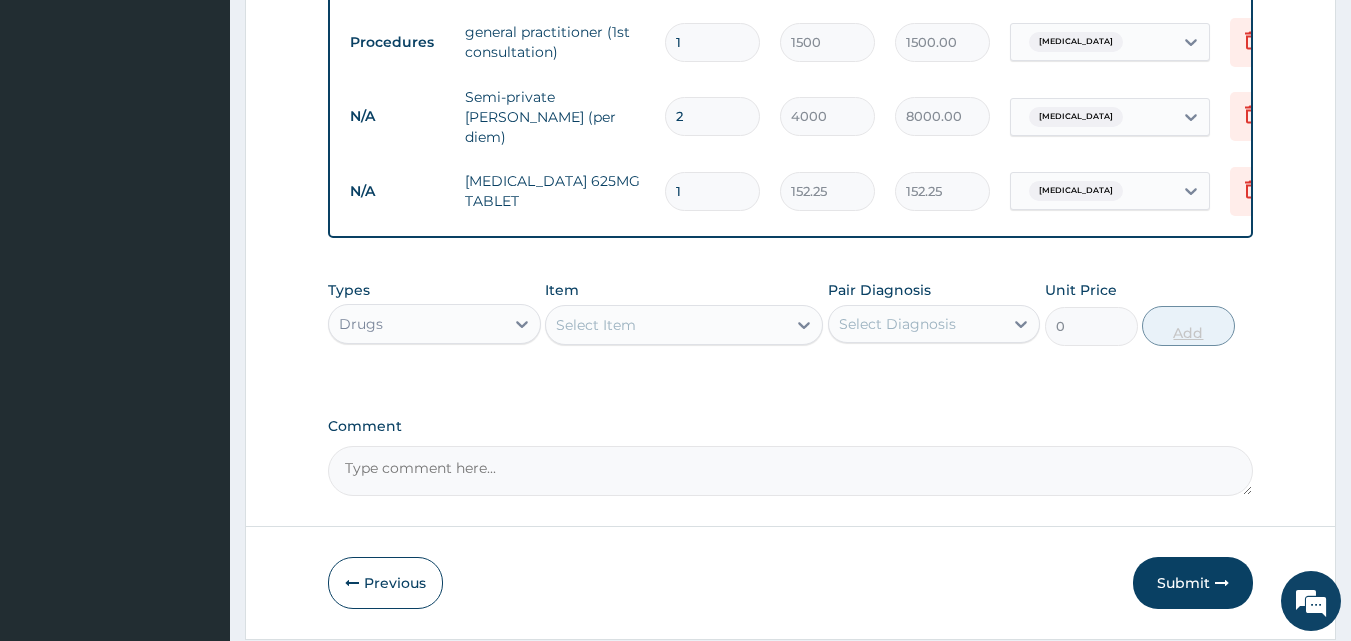 type on "2131.50" 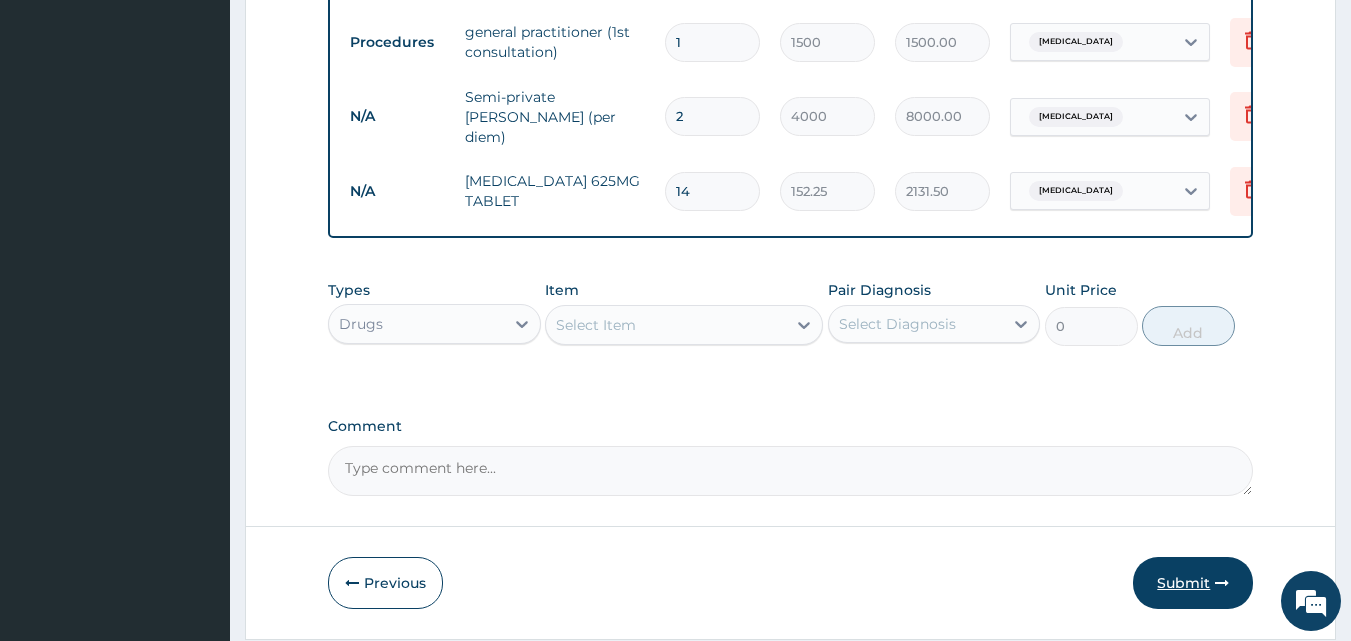click on "Submit" at bounding box center [1193, 583] 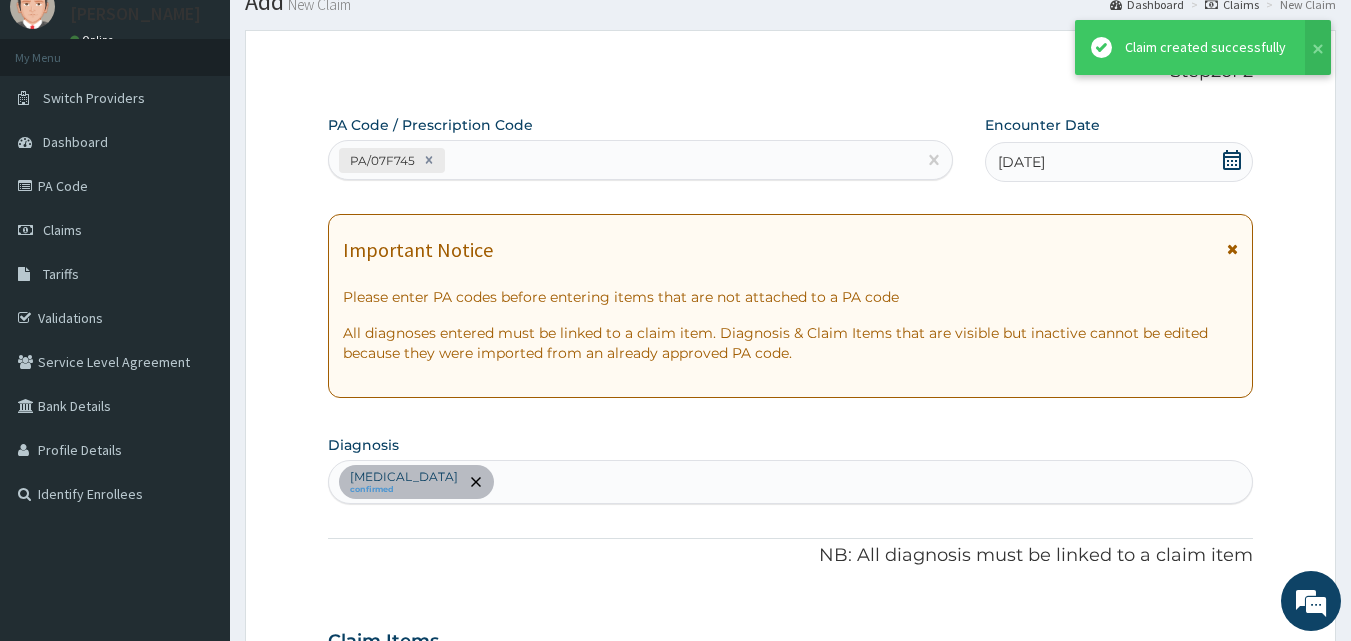 scroll, scrollTop: 1342, scrollLeft: 0, axis: vertical 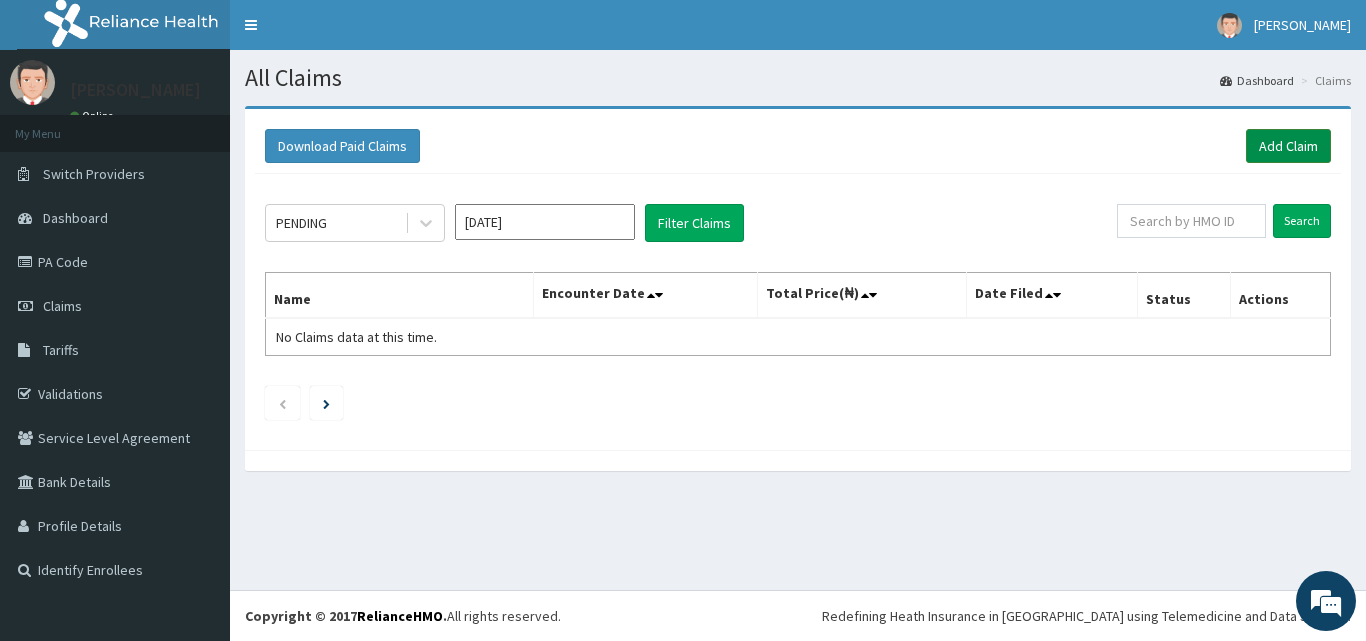 click on "Add Claim" at bounding box center (1288, 146) 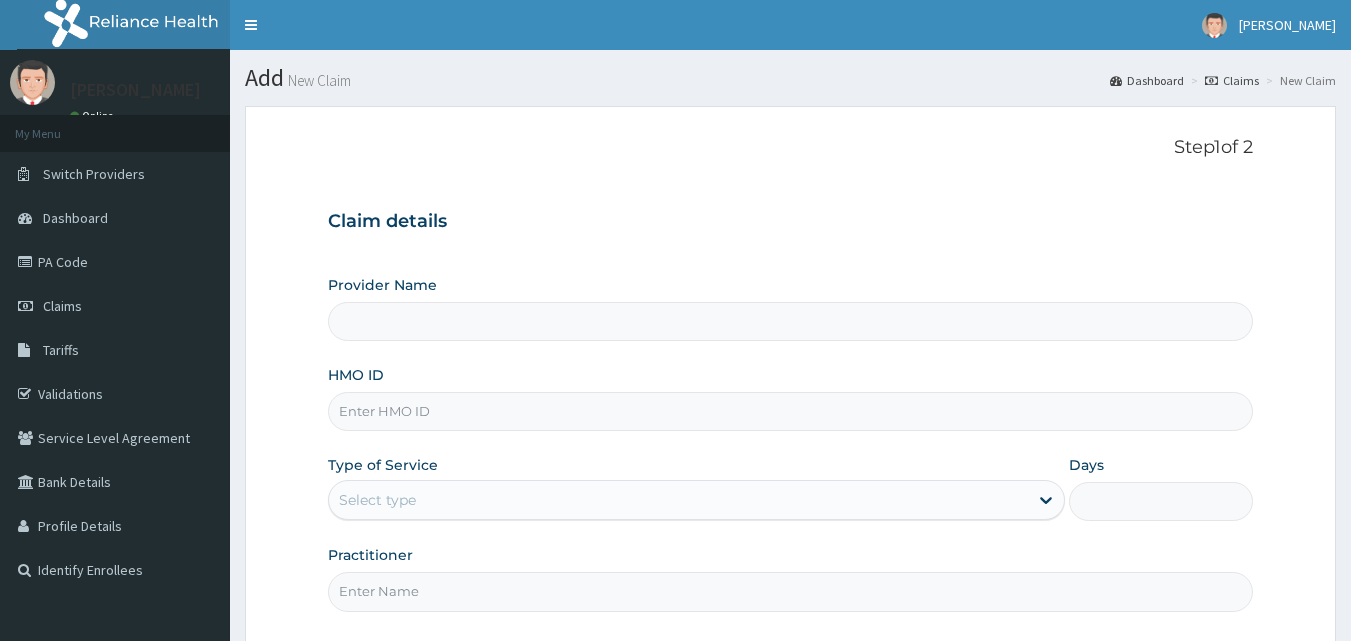 scroll, scrollTop: 0, scrollLeft: 0, axis: both 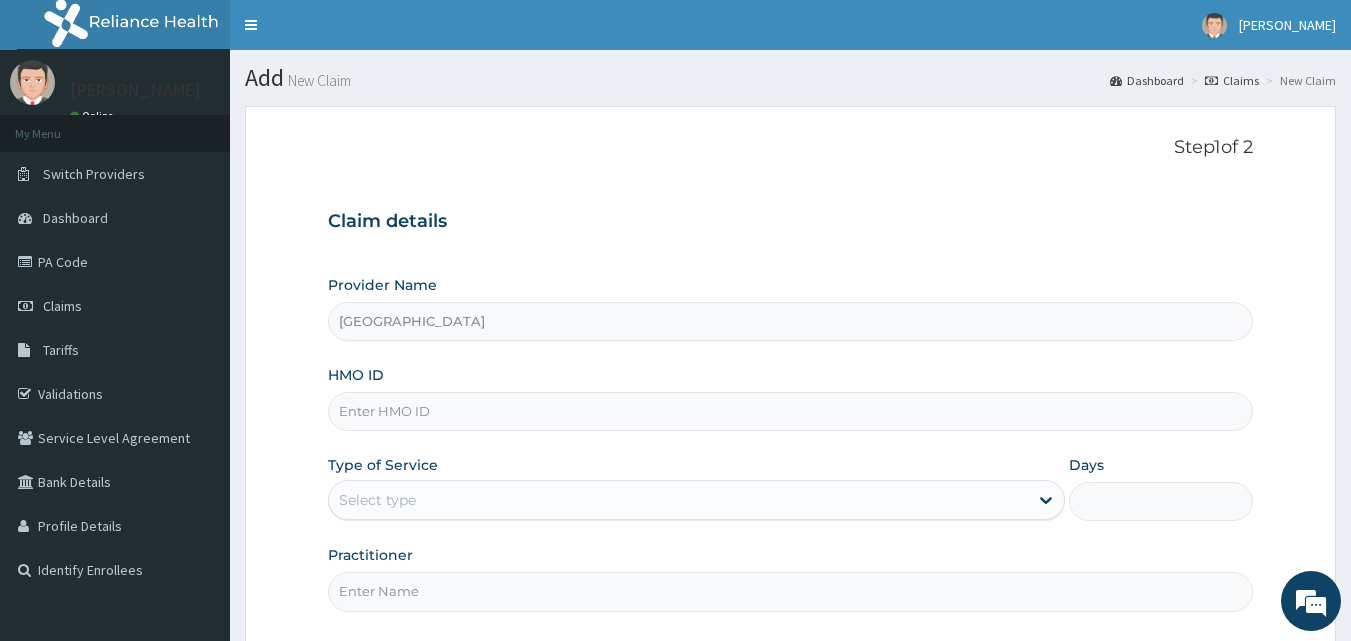 click on "HMO ID" at bounding box center [791, 411] 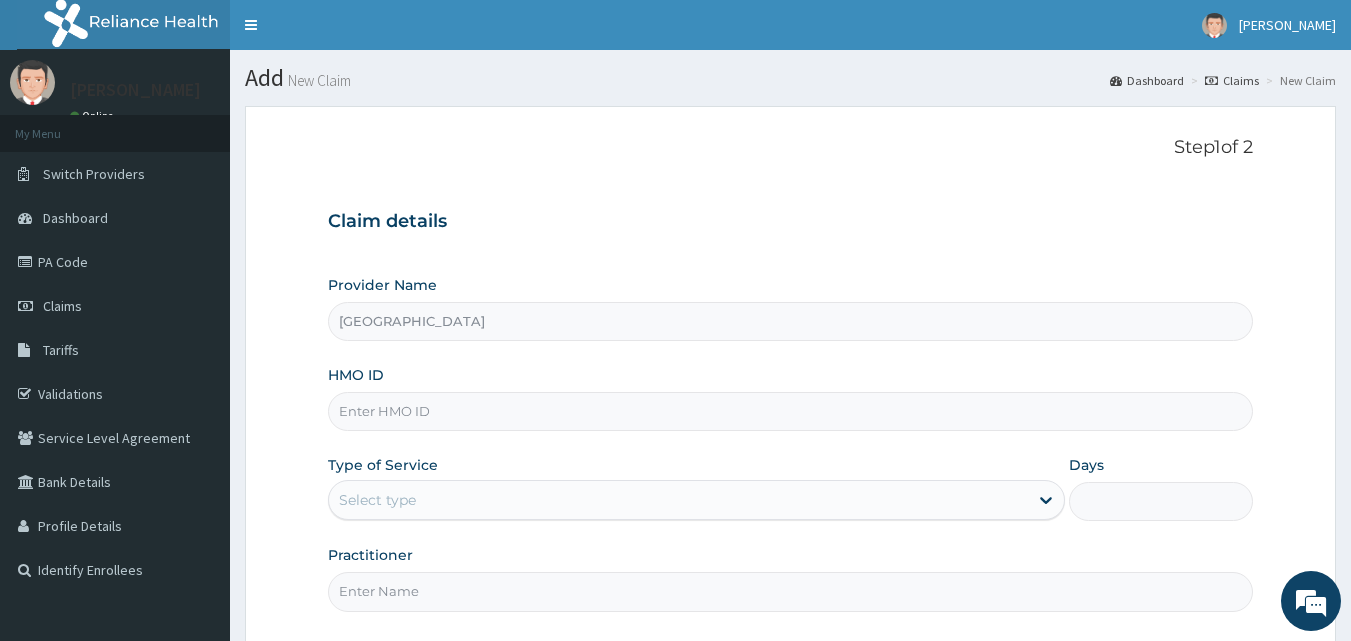 type on "e" 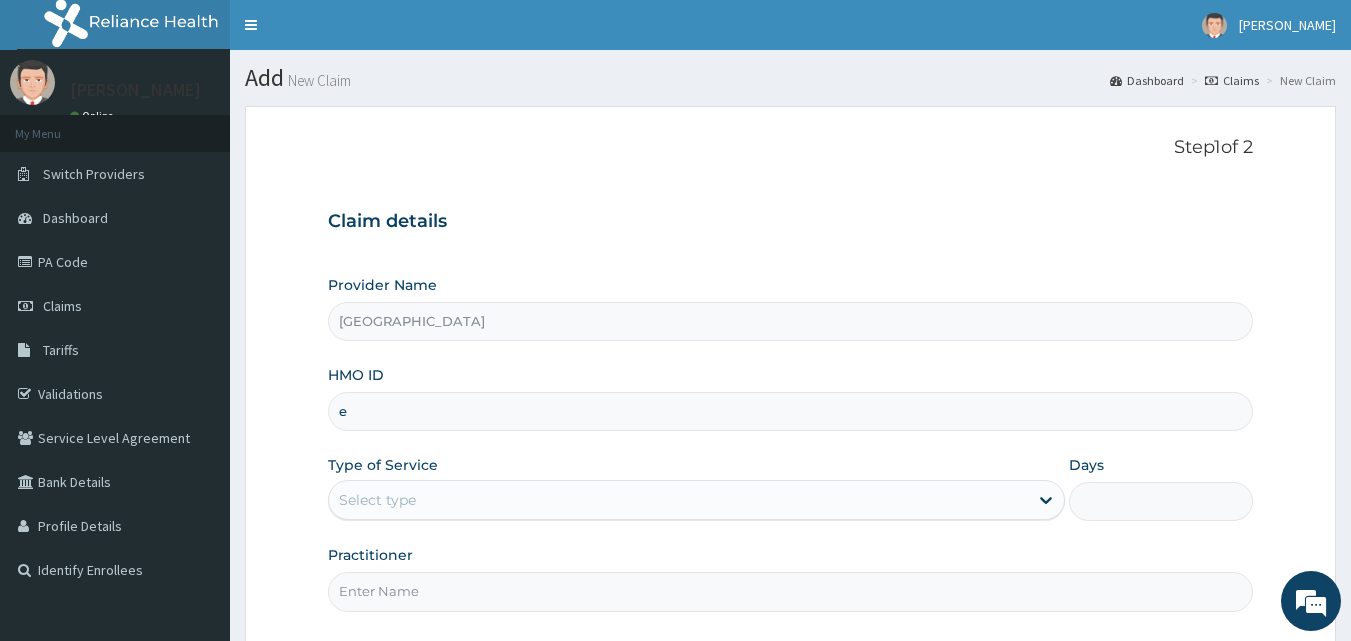scroll, scrollTop: 0, scrollLeft: 0, axis: both 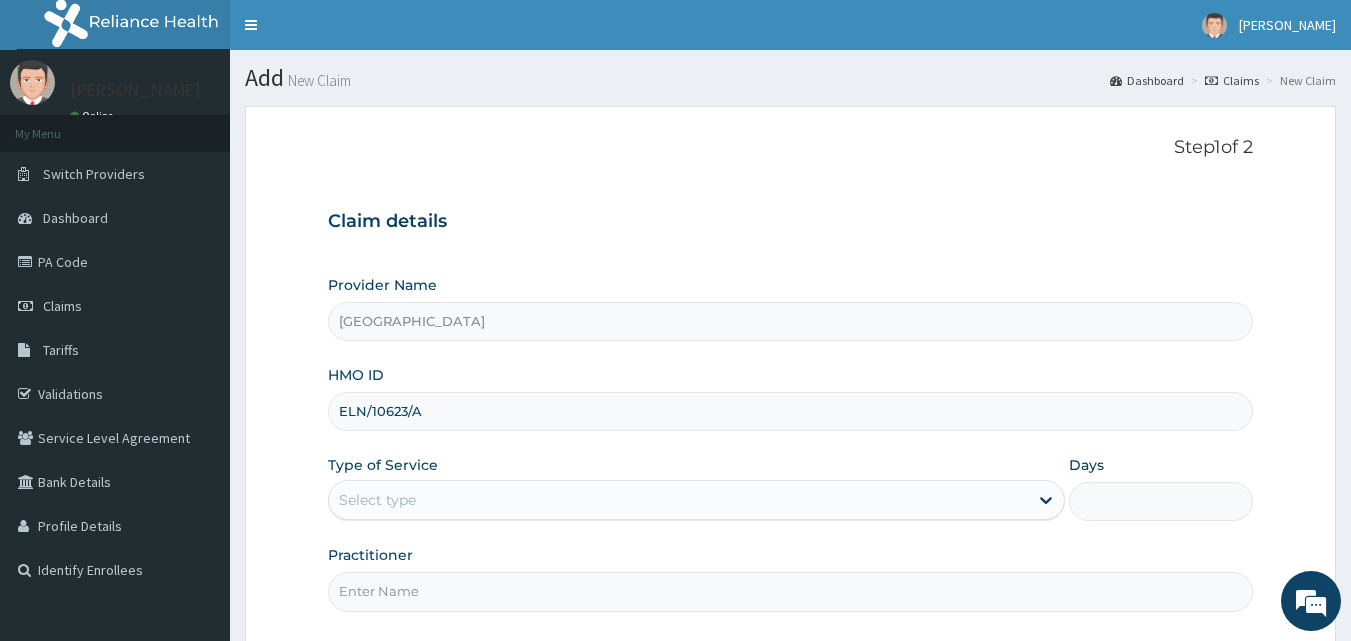type on "ELN/10623/A" 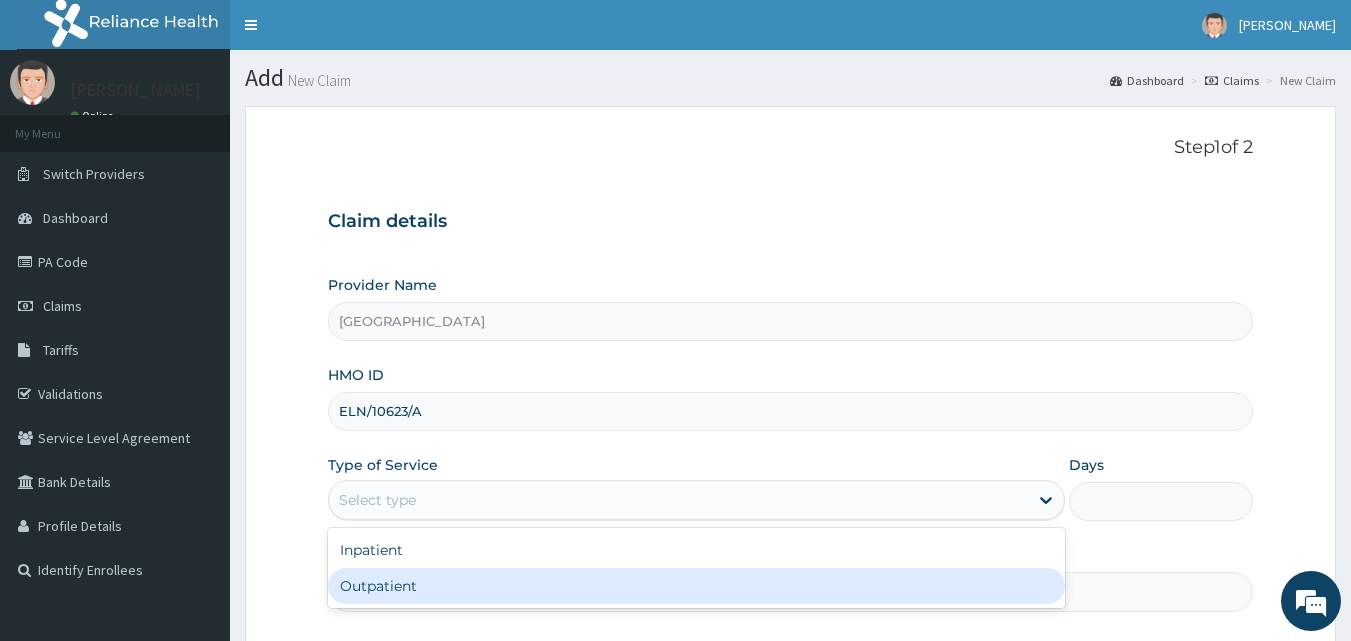 click on "Outpatient" at bounding box center (696, 586) 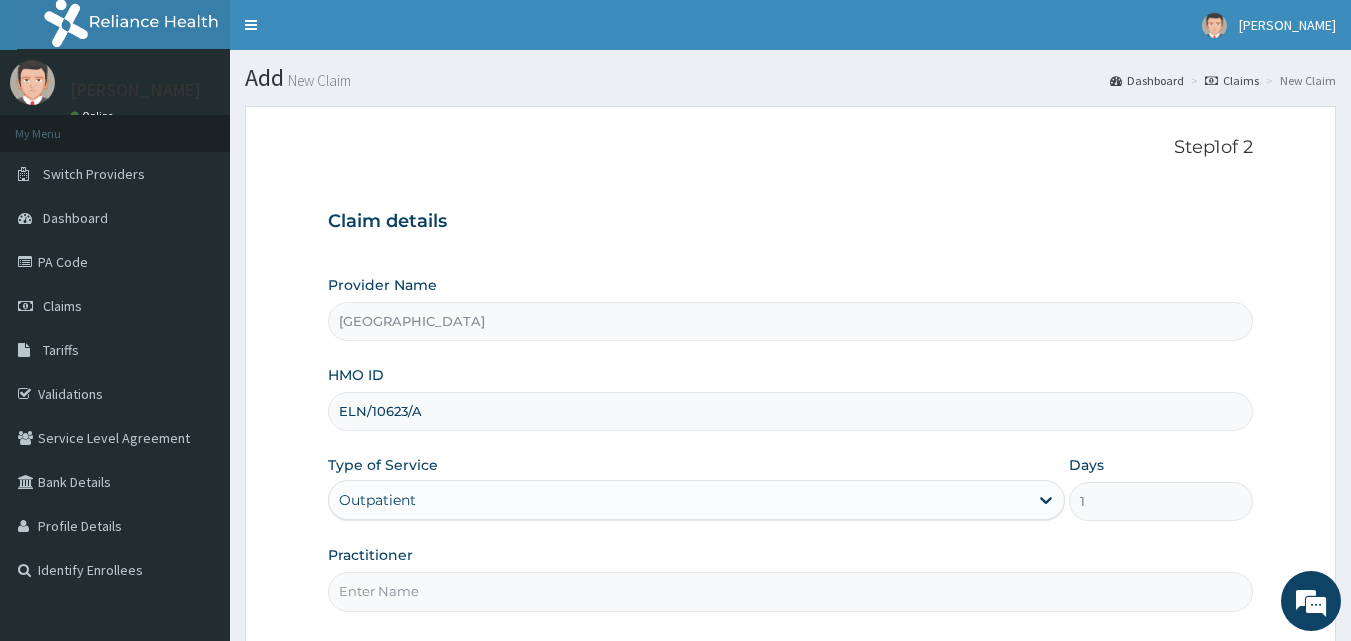 click on "Practitioner" at bounding box center [791, 578] 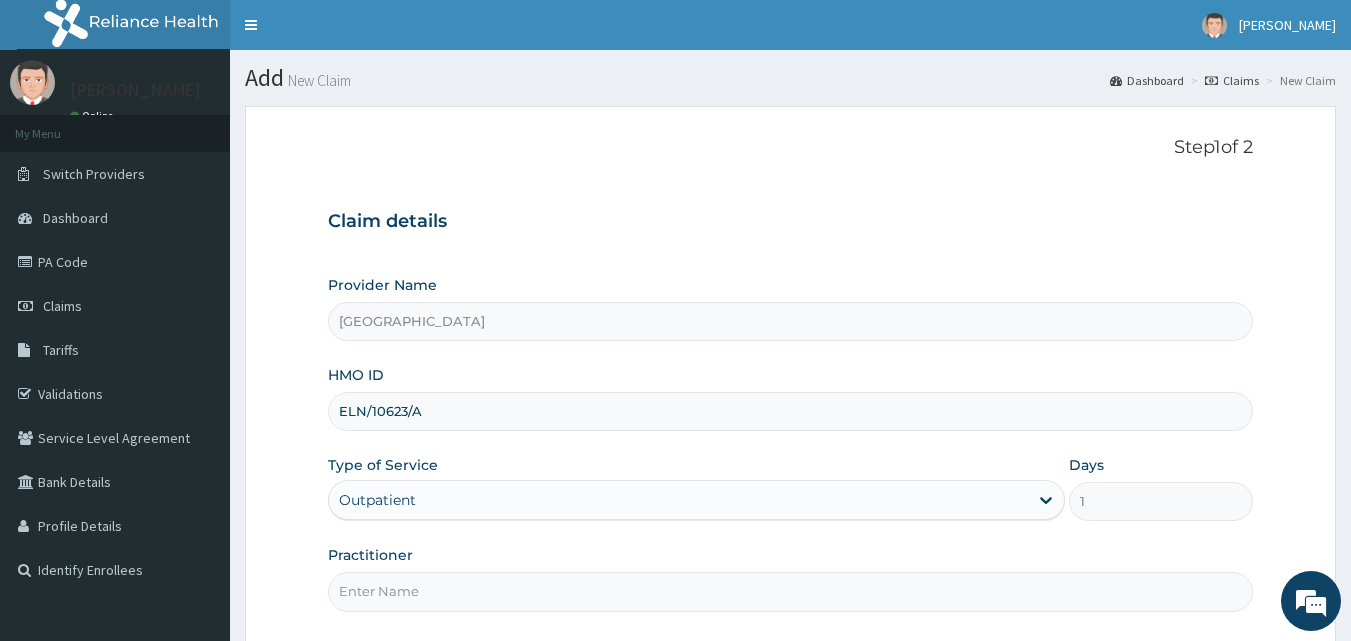 type on "Adebayo Boye" 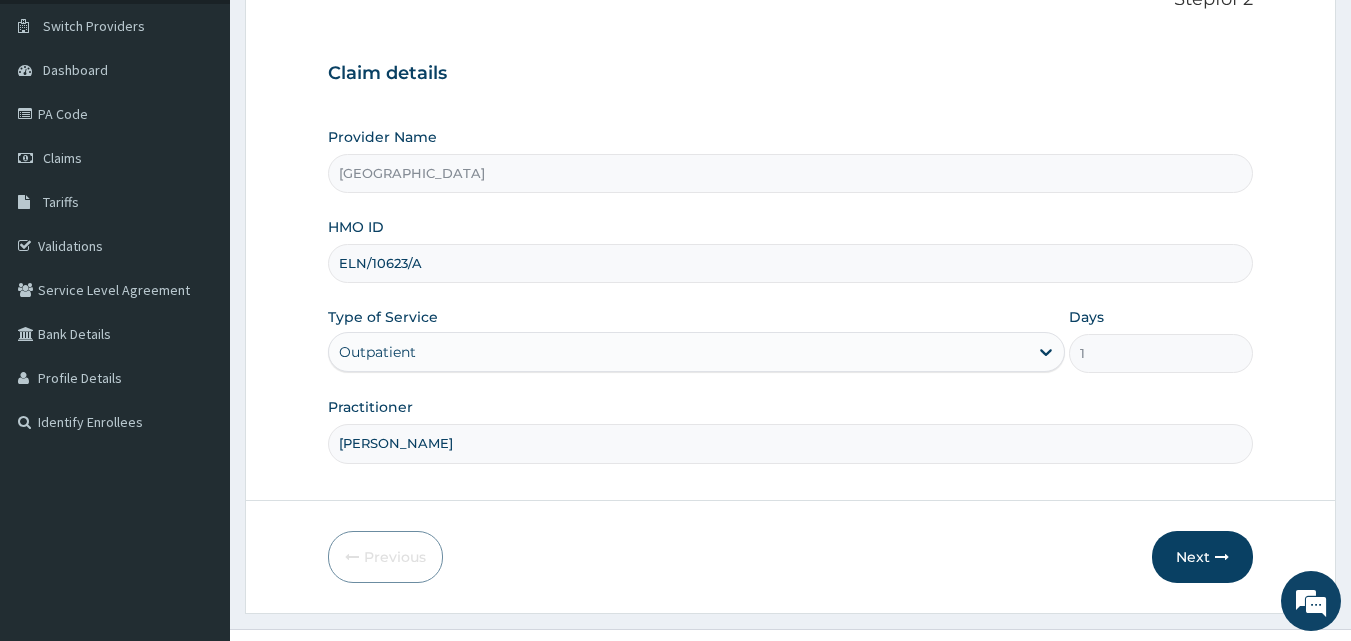scroll, scrollTop: 187, scrollLeft: 0, axis: vertical 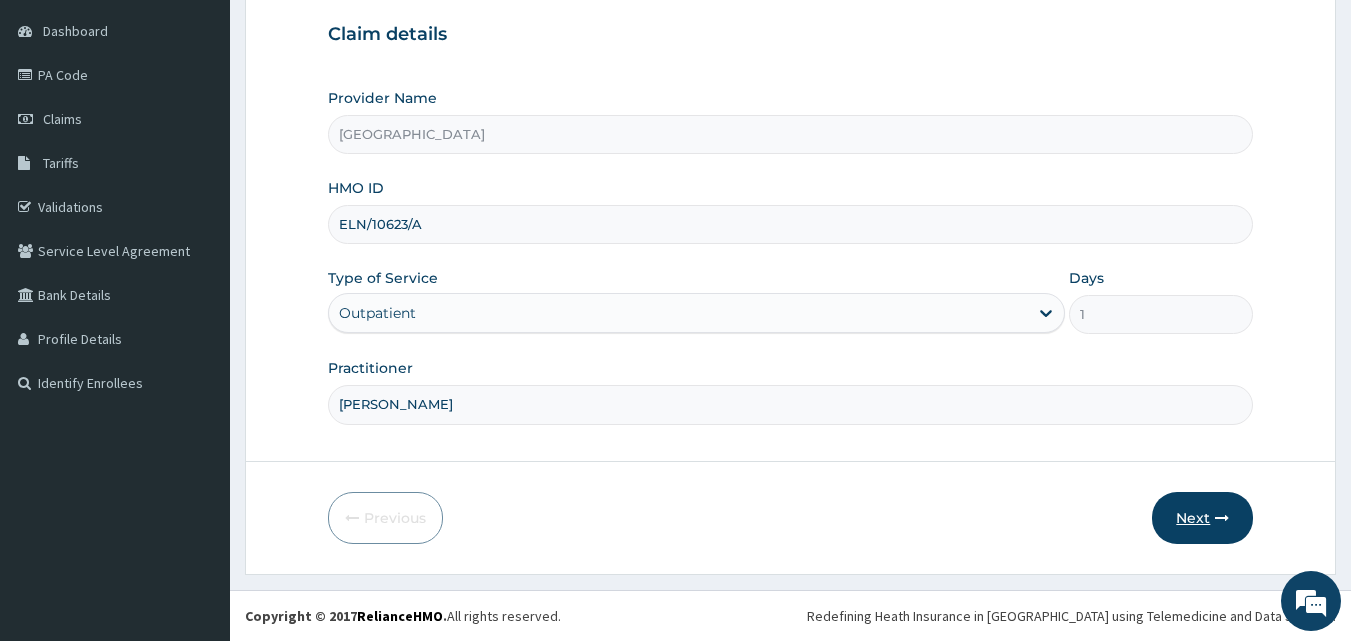 click on "Next" at bounding box center (1202, 518) 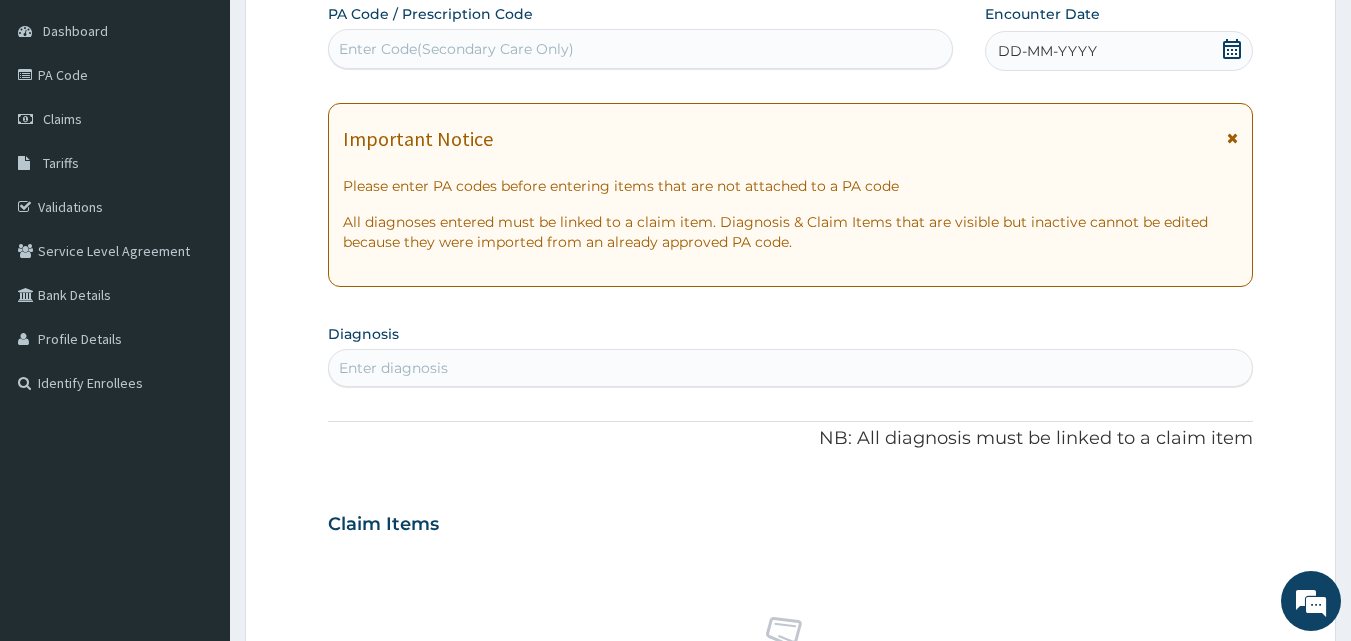click on "Enter Code(Secondary Care Only)" at bounding box center [641, 49] 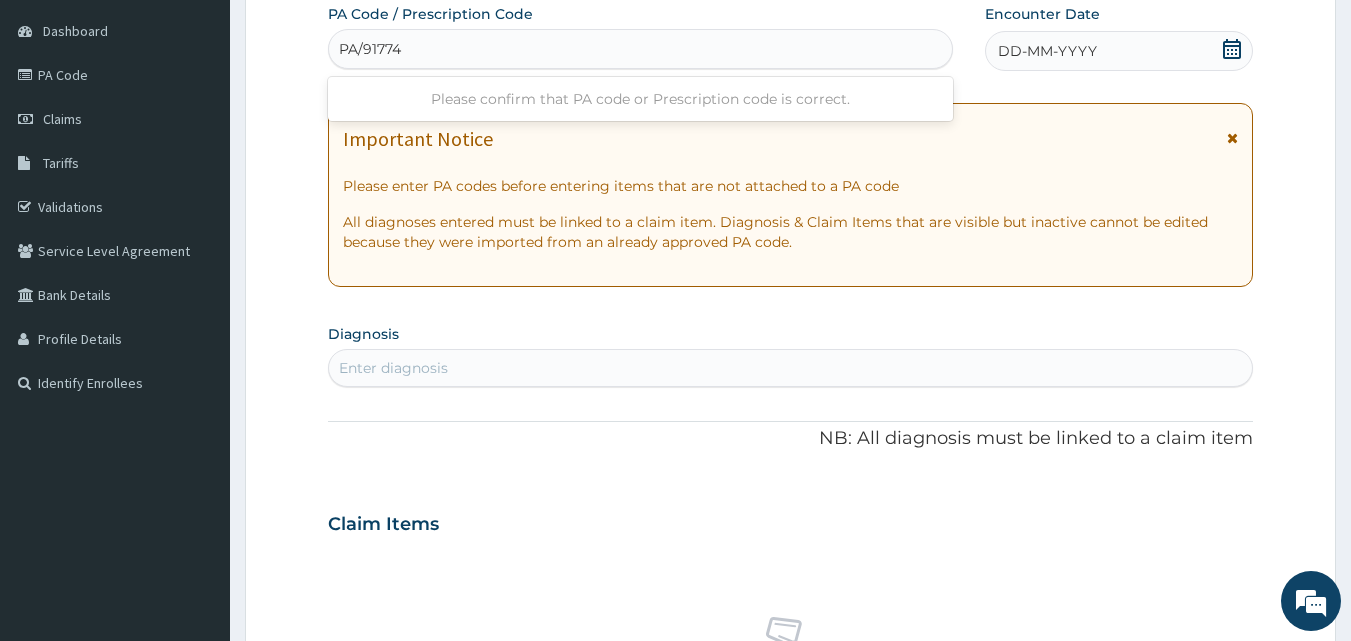 type on "PA/91774C" 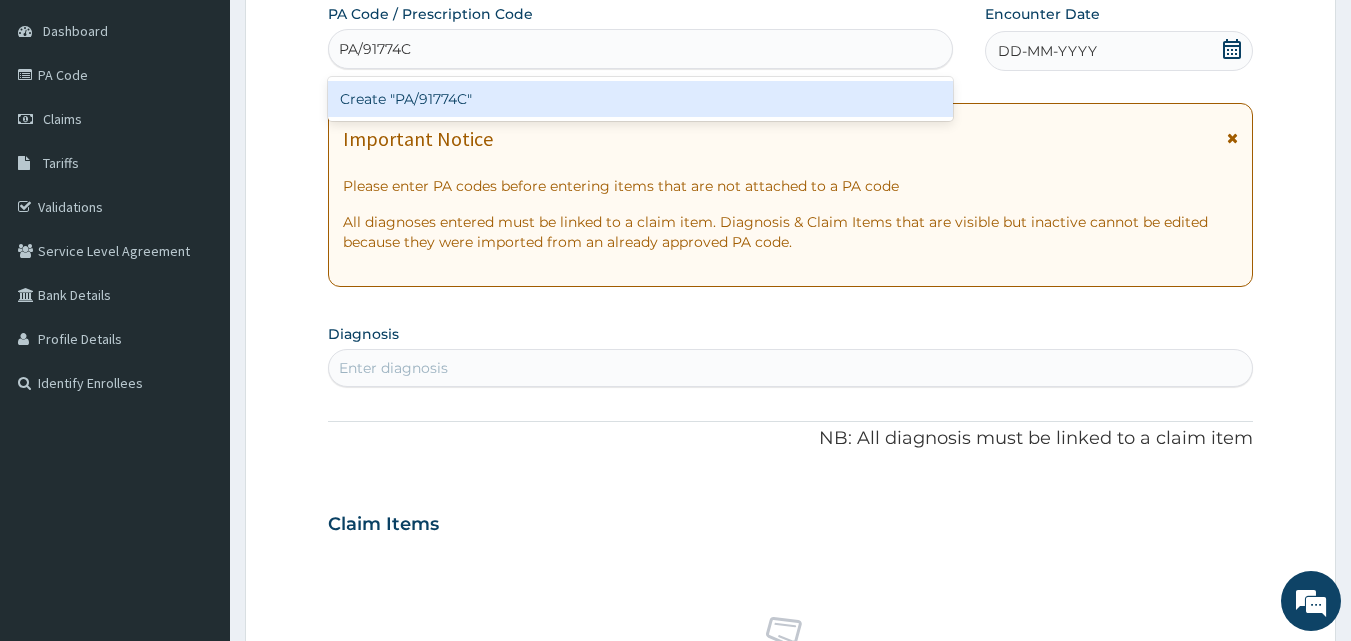 click on "Create "PA/91774C"" at bounding box center [641, 99] 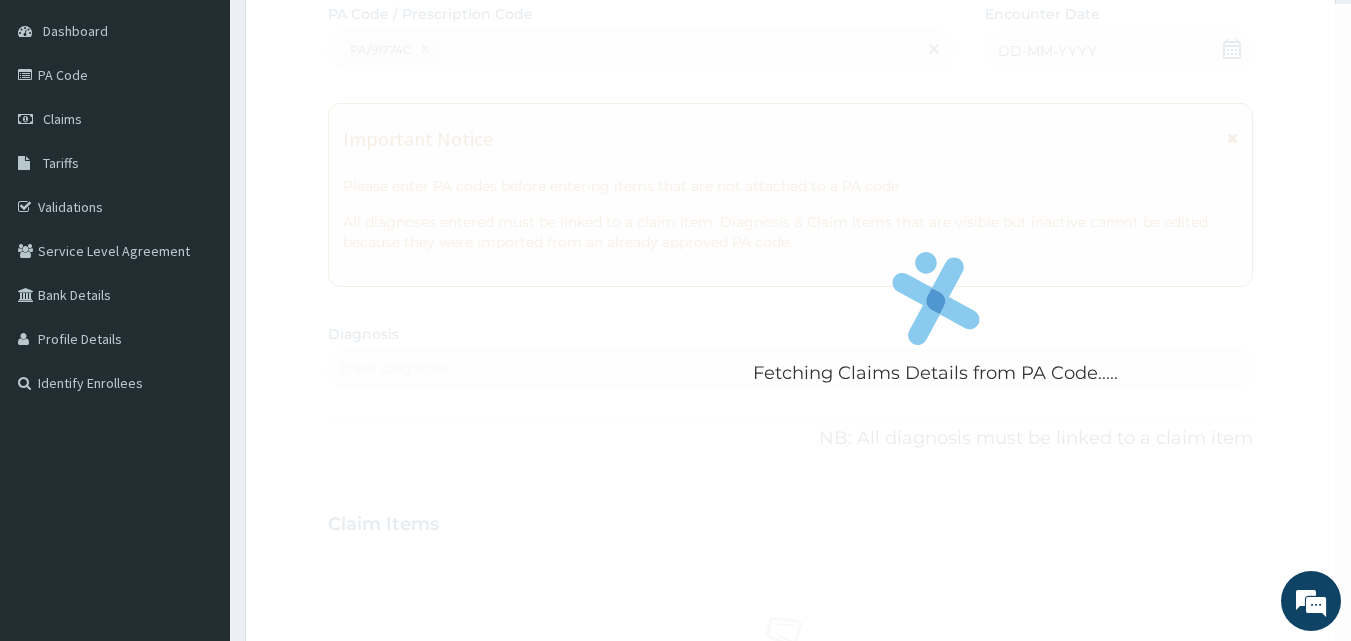 click on "Fetching Claims Details from PA Code....." at bounding box center [936, 324] 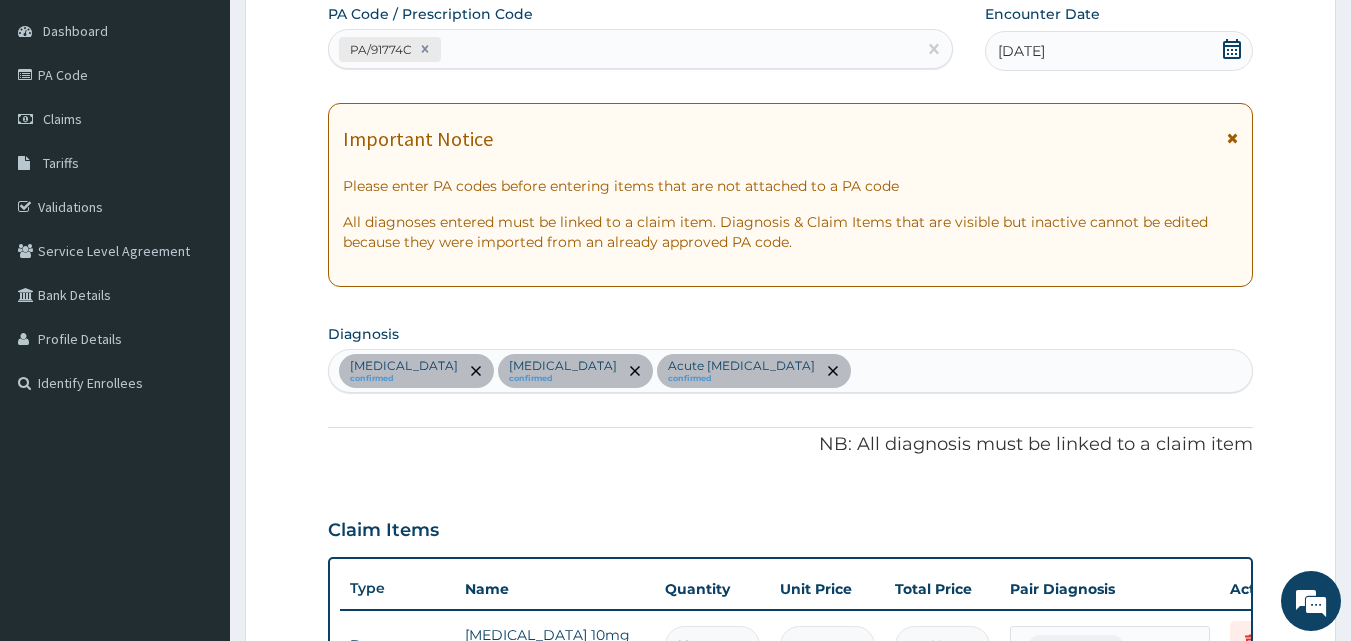scroll, scrollTop: 1133, scrollLeft: 0, axis: vertical 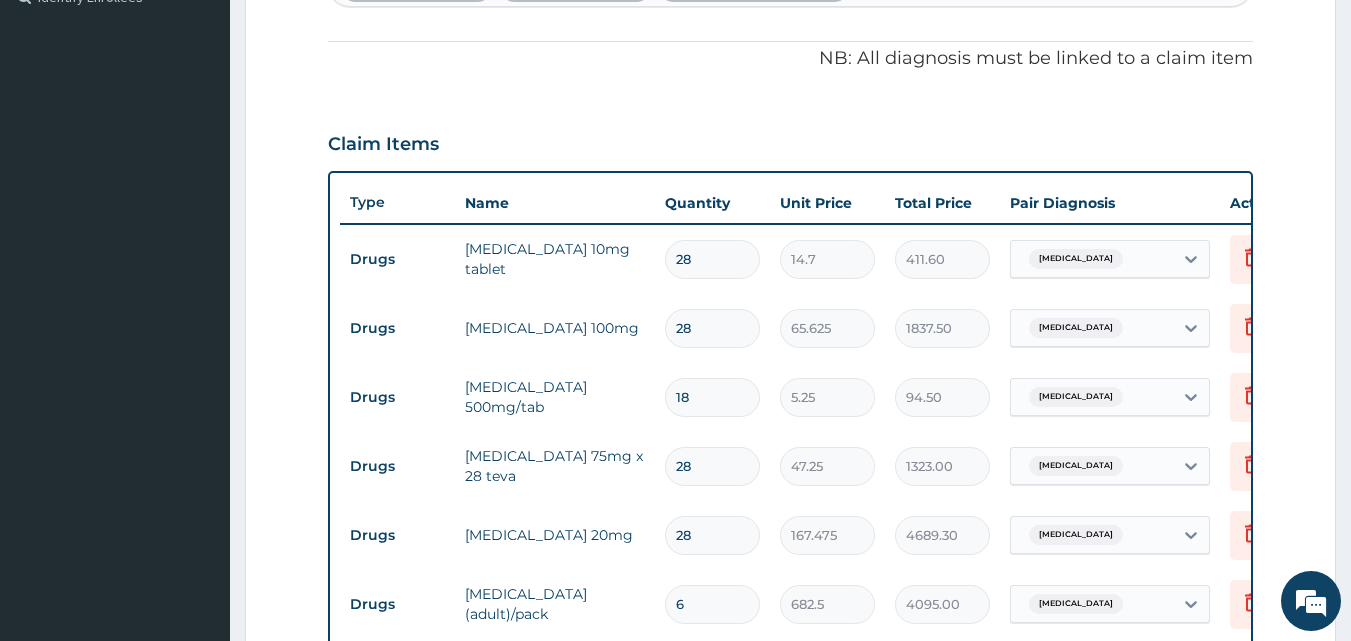 click on "Step  2  of 2 PA Code / Prescription Code PA/91774C Encounter Date 21-06-2025 Important Notice Please enter PA codes before entering items that are not attached to a PA code   All diagnoses entered must be linked to a claim item. Diagnosis & Claim Items that are visible but inactive cannot be edited because they were imported from an already approved PA code. Diagnosis Essential hypertension confirmed Malaria confirmed Acute upper respiratory infection confirmed NB: All diagnosis must be linked to a claim item Claim Items Type Name Quantity Unit Price Total Price Pair Diagnosis Actions Drugs amlodipine 10mg tablet 28 14.7 411.60 Essential hypertension Delete Drugs losartan 100mg 28 65.625 1837.50 Essential hypertension Delete Drugs paracetamol 500mg/tab 18 5.25 94.50 Malaria Delete Drugs clopidogrel 75mg x 28 teva 28 47.25 1323.00 Essential hypertension Delete Drugs atorvastatin 20mg 28 167.475 4689.30 Essential hypertension Delete Drugs coartem (adult)/pack 6 682.5 4095.00 Malaria Delete Drugs 1 131.25 Drugs" at bounding box center (790, 430) 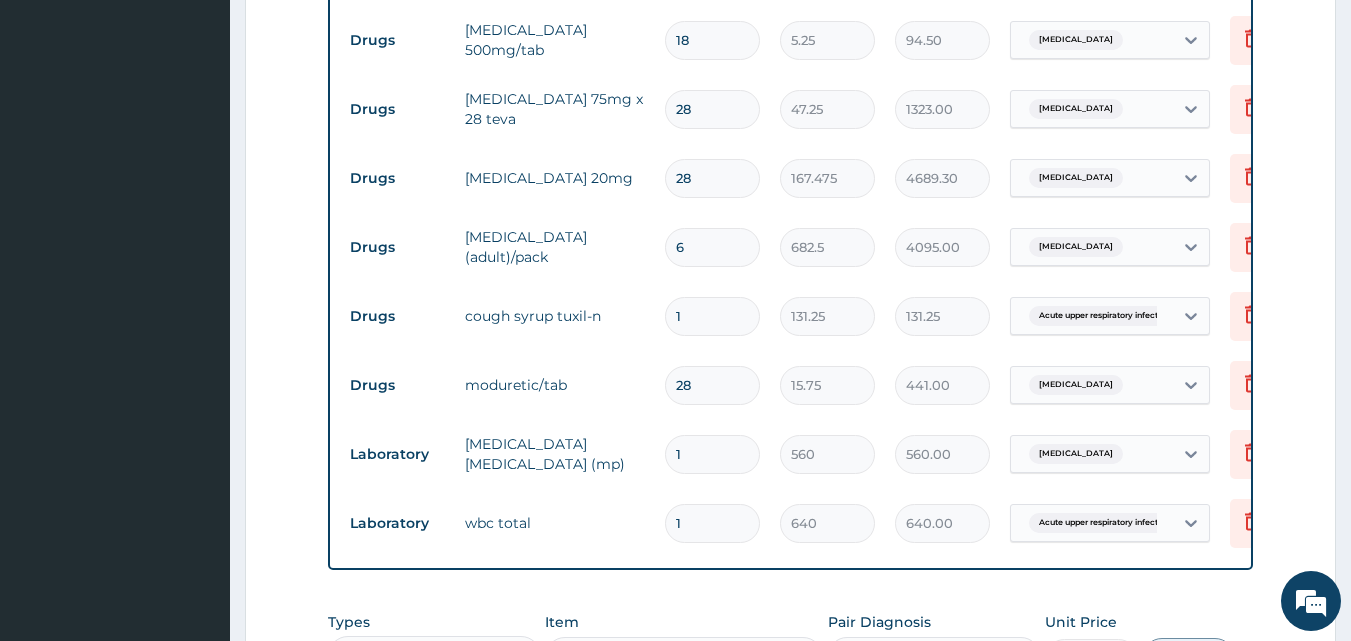 scroll, scrollTop: 933, scrollLeft: 0, axis: vertical 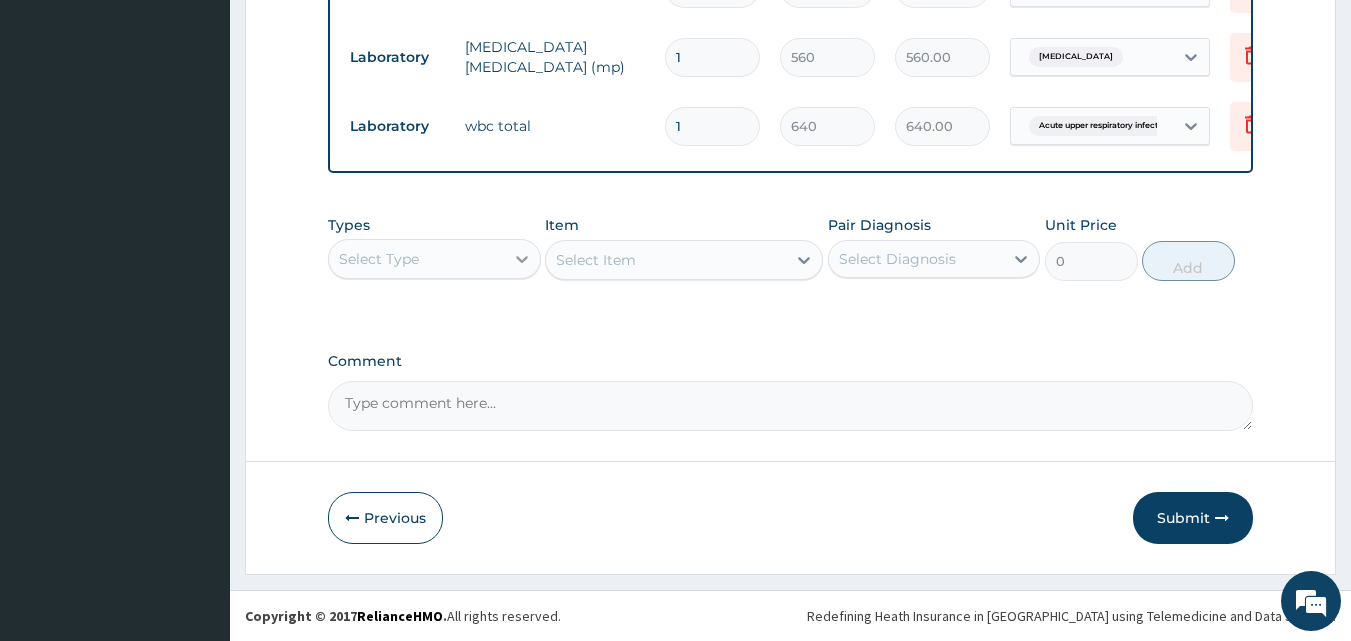 click 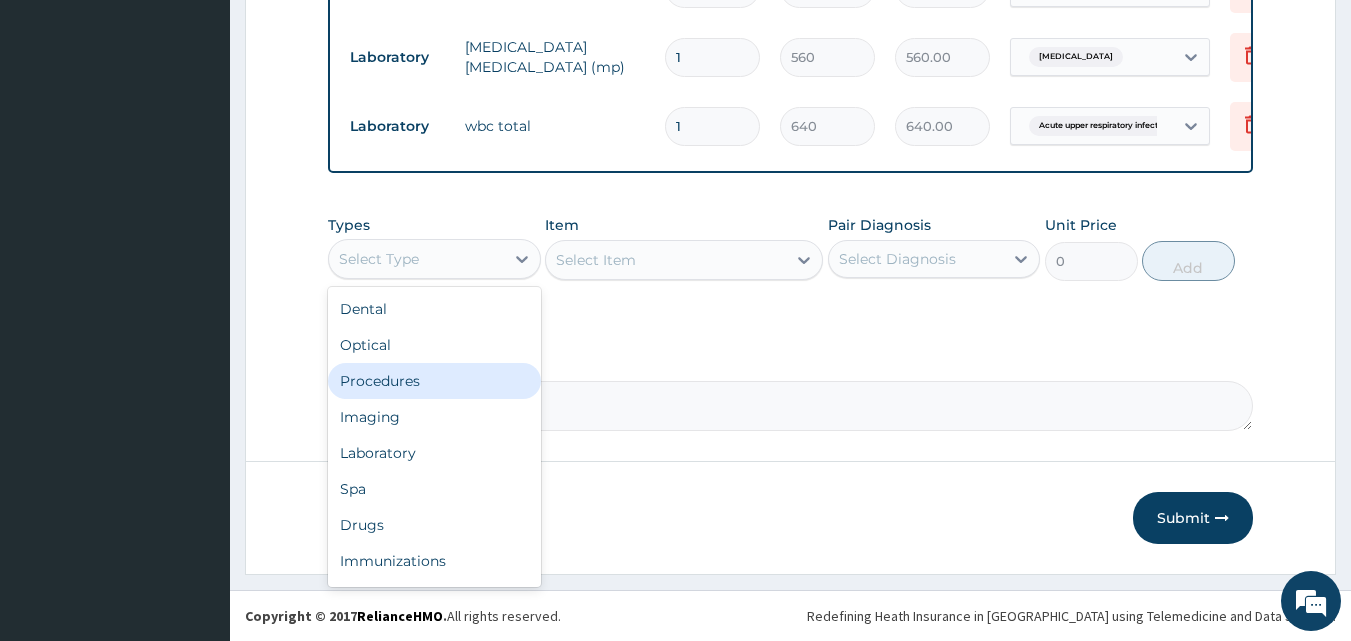 click on "Procedures" at bounding box center [434, 381] 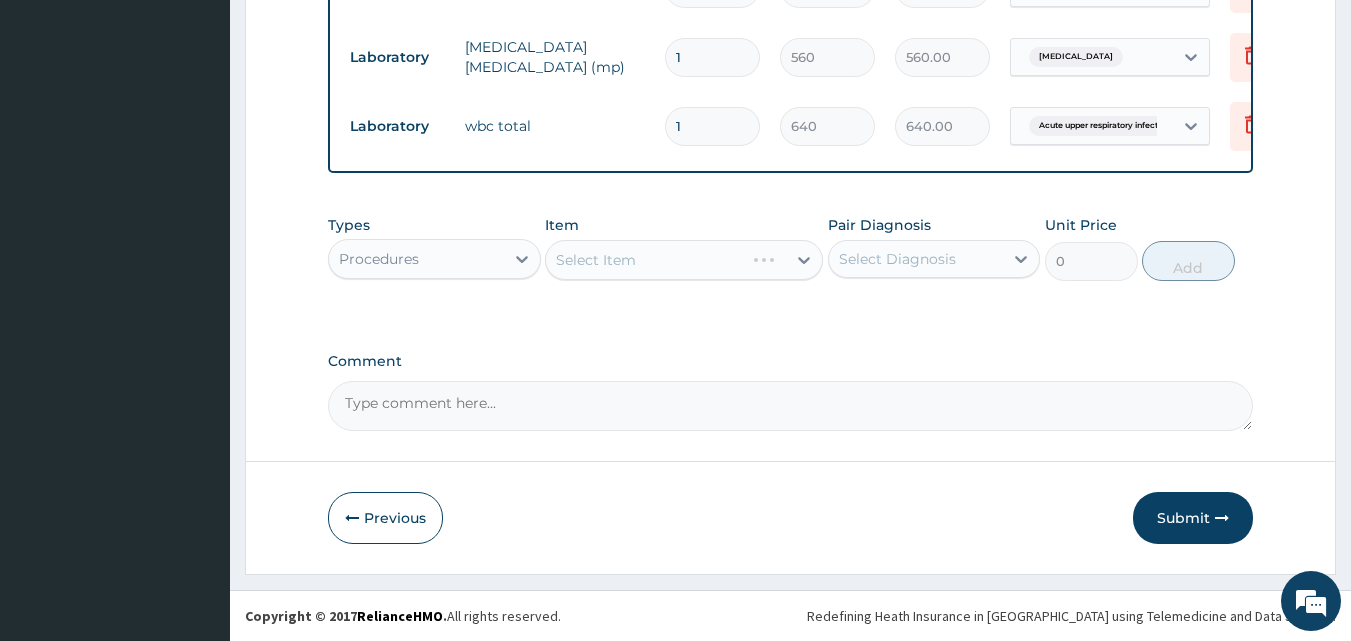 click on "Select Item" at bounding box center [684, 260] 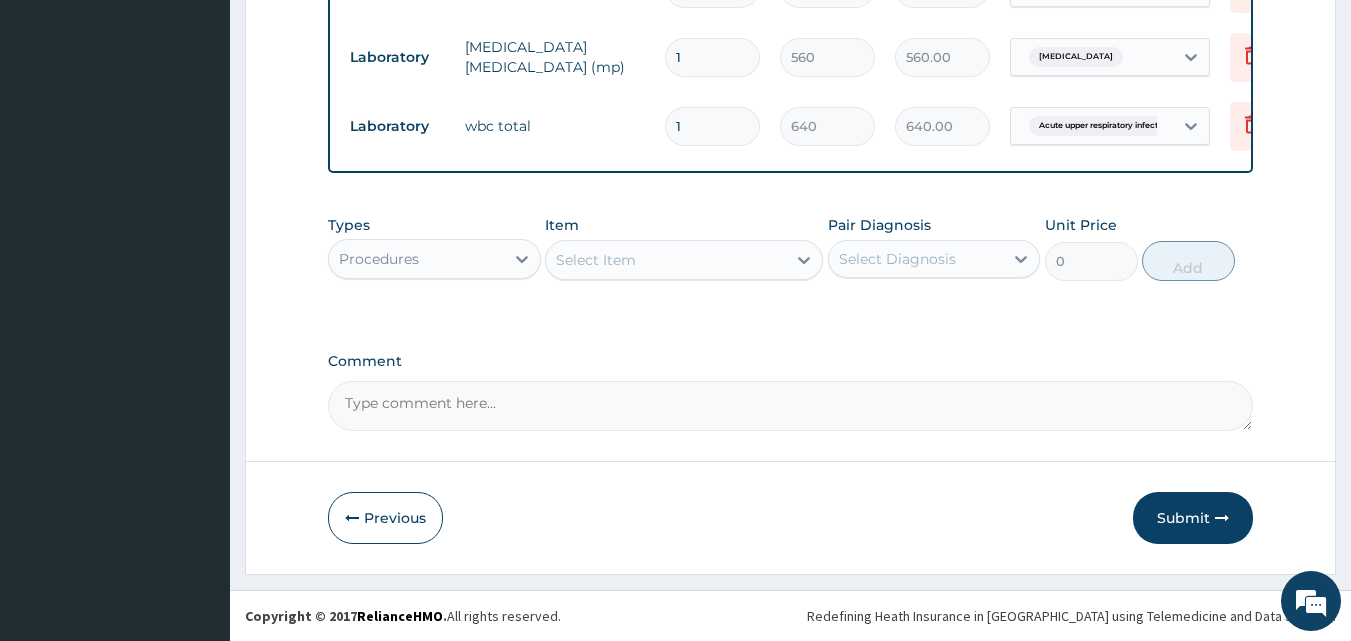 click on "Select Item" at bounding box center (666, 260) 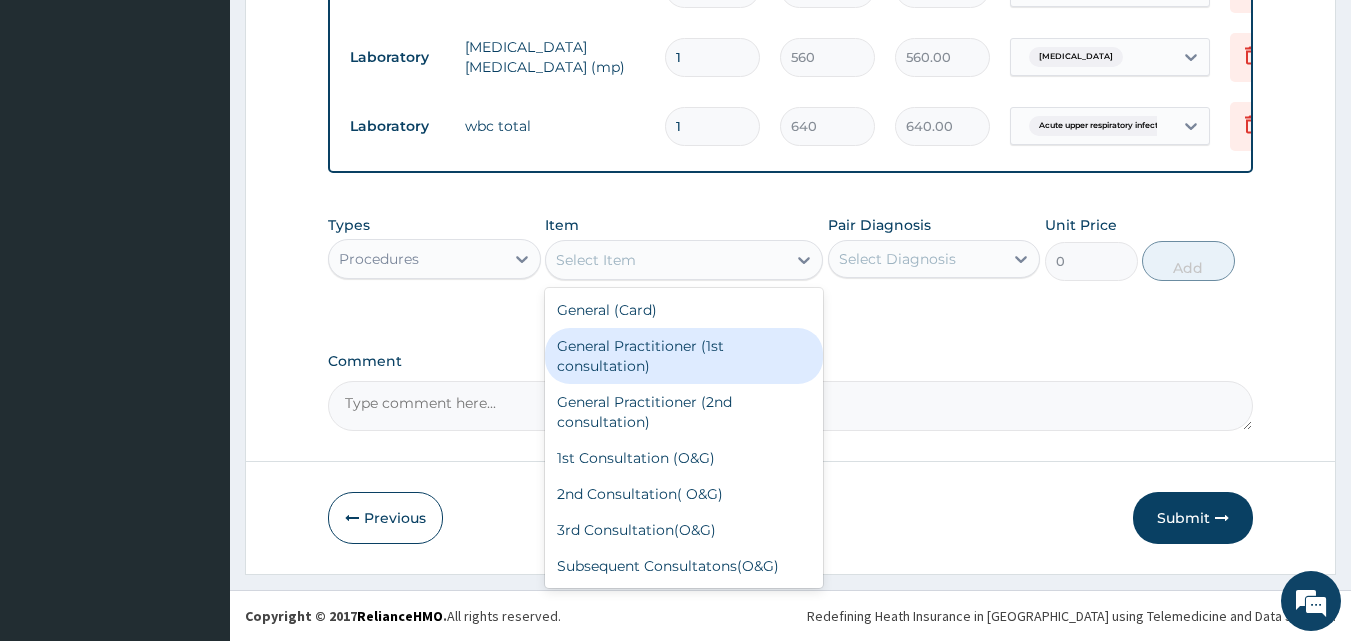 click on "General Practitioner (1st consultation)" at bounding box center [684, 356] 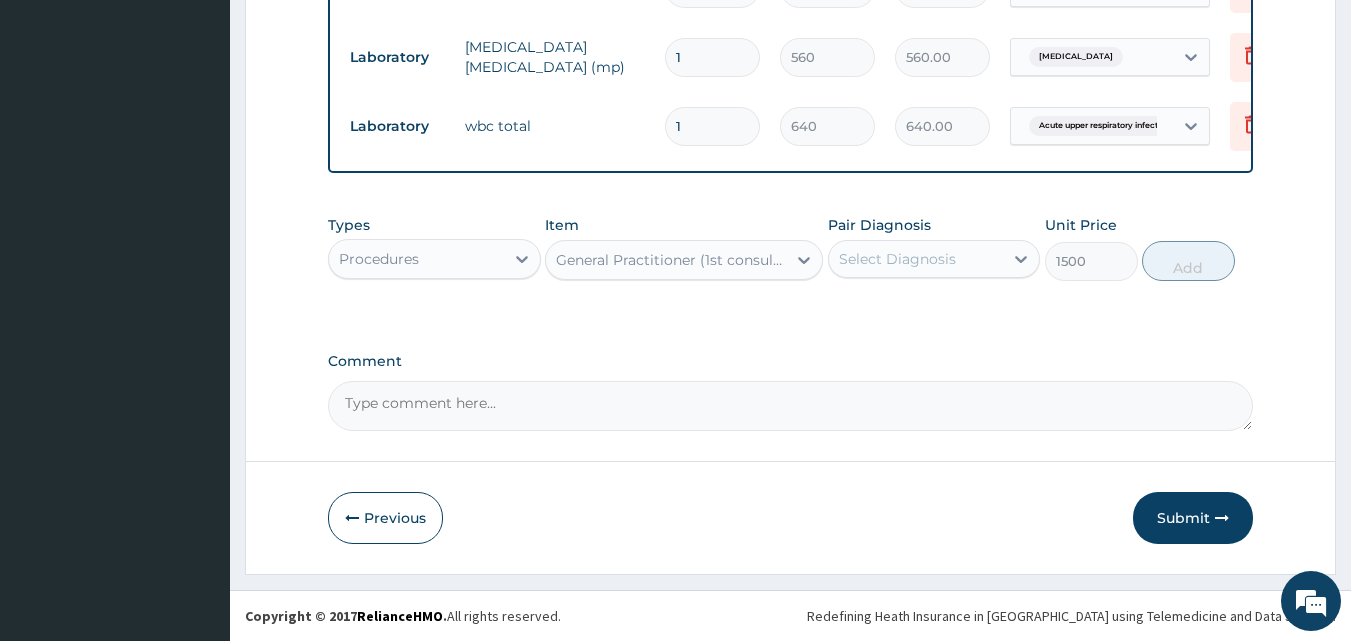click on "Select Diagnosis" at bounding box center (897, 259) 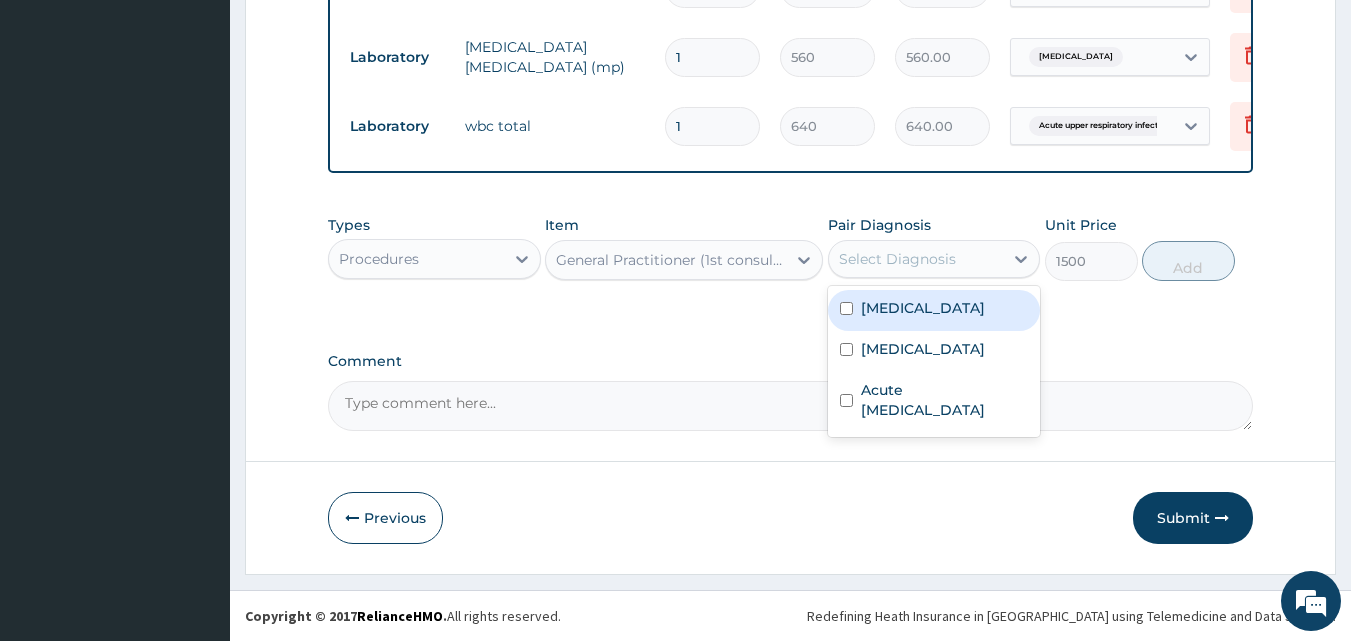 click on "Essential hypertension" at bounding box center [923, 308] 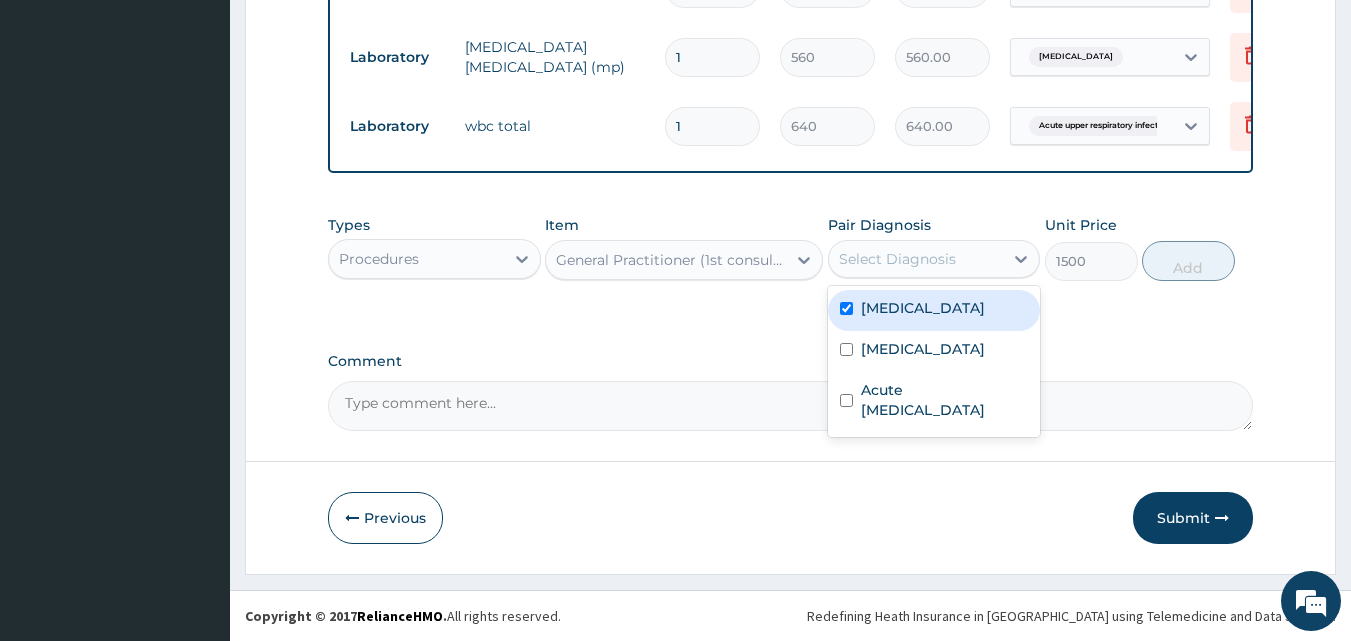 checkbox on "true" 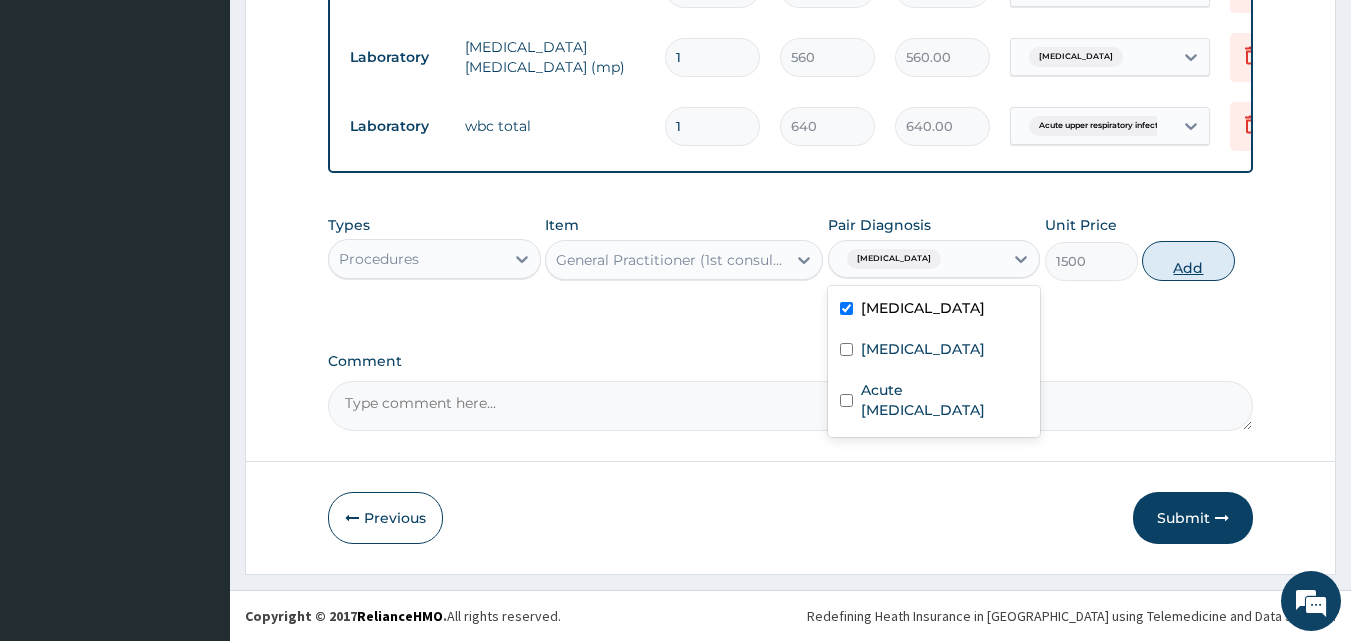 click on "Add" at bounding box center [1188, 261] 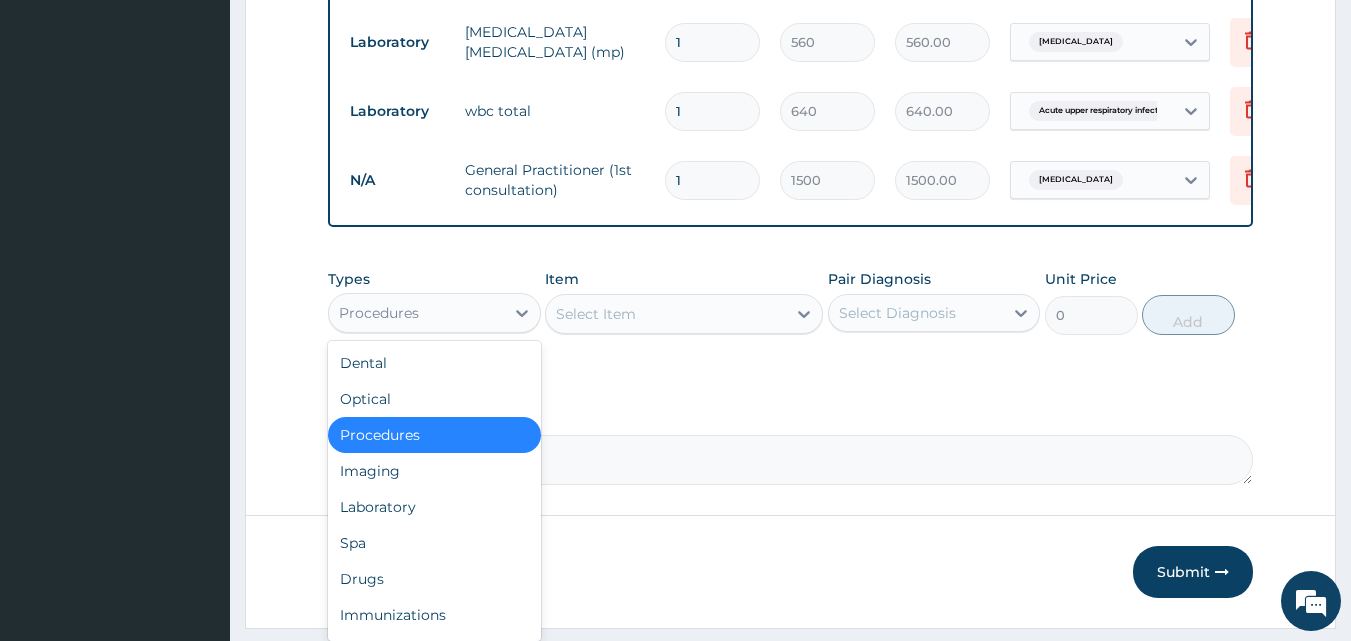 click on "Procedures" at bounding box center [416, 313] 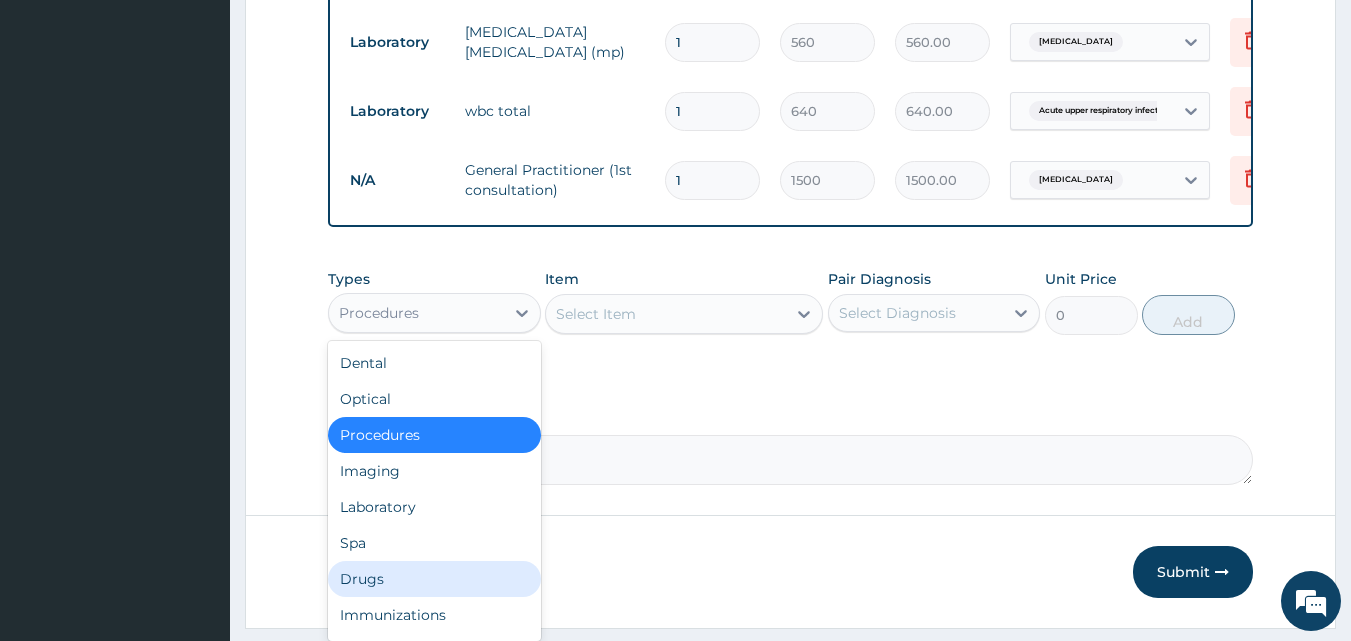 click on "Drugs" at bounding box center (434, 579) 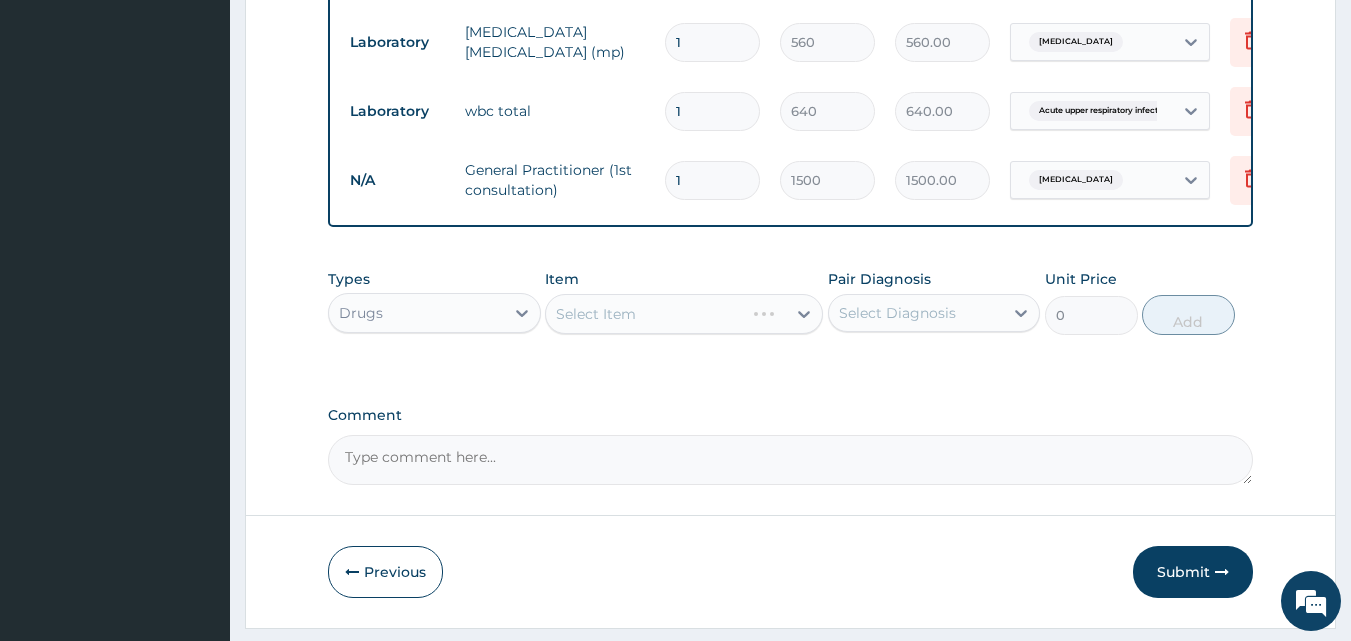 click on "Select Item" at bounding box center [684, 314] 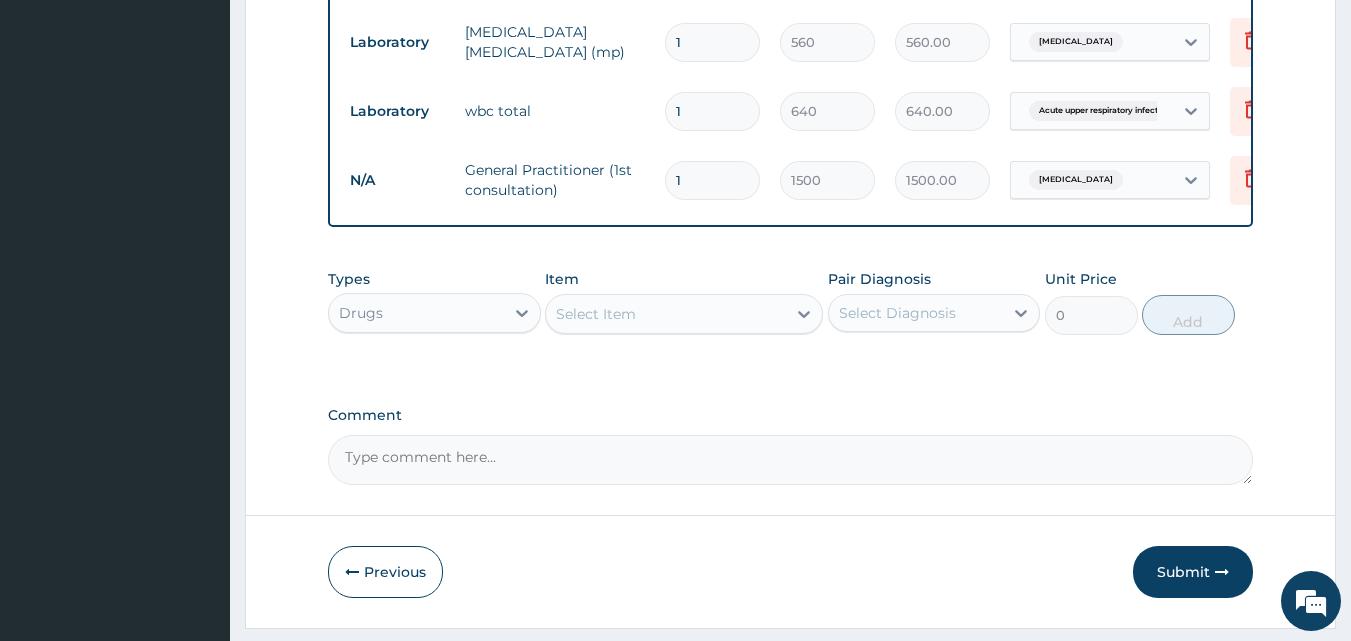 click on "Select Item" at bounding box center (666, 314) 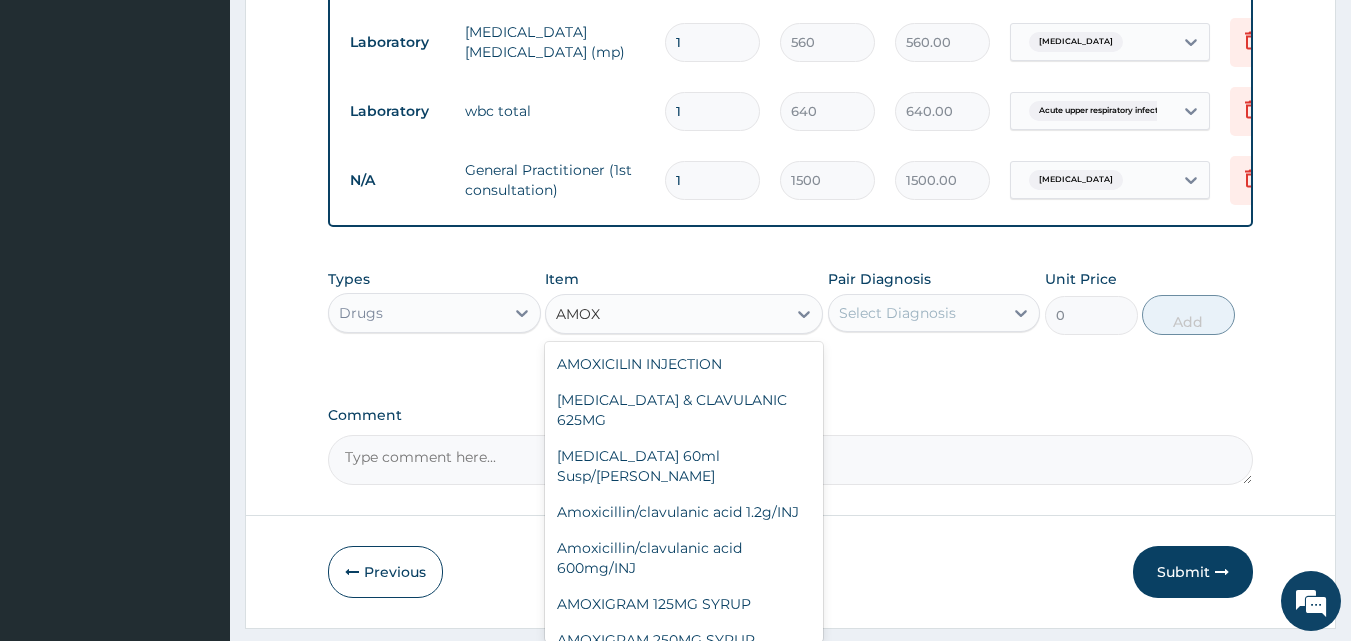 type on "AMOXI" 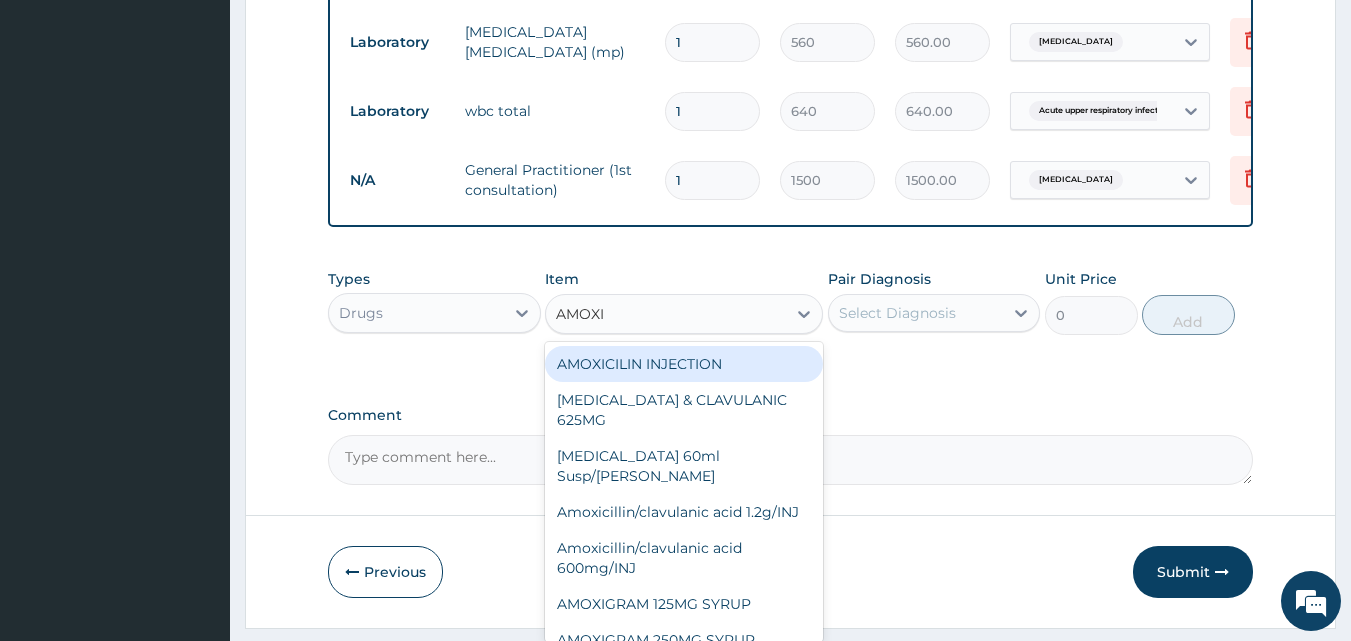 click on "AMOXICILLIN & CLAVULANIC 625MG" at bounding box center [684, 410] 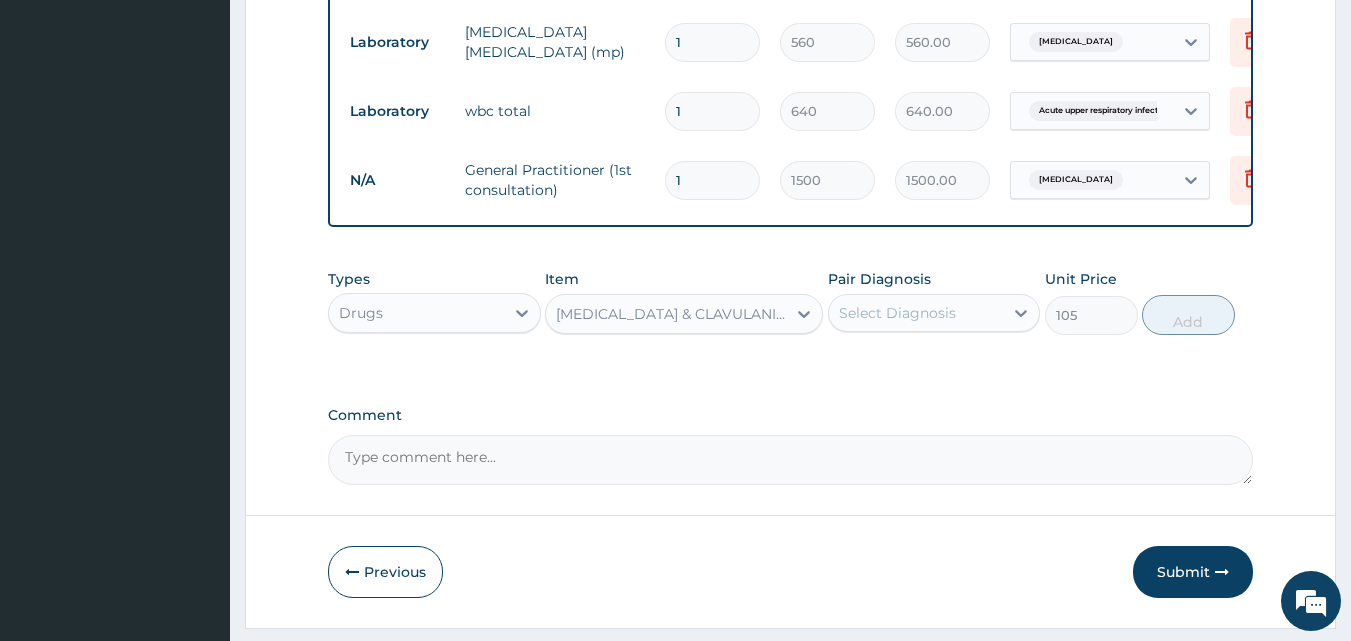 click on "Select Diagnosis" at bounding box center (897, 313) 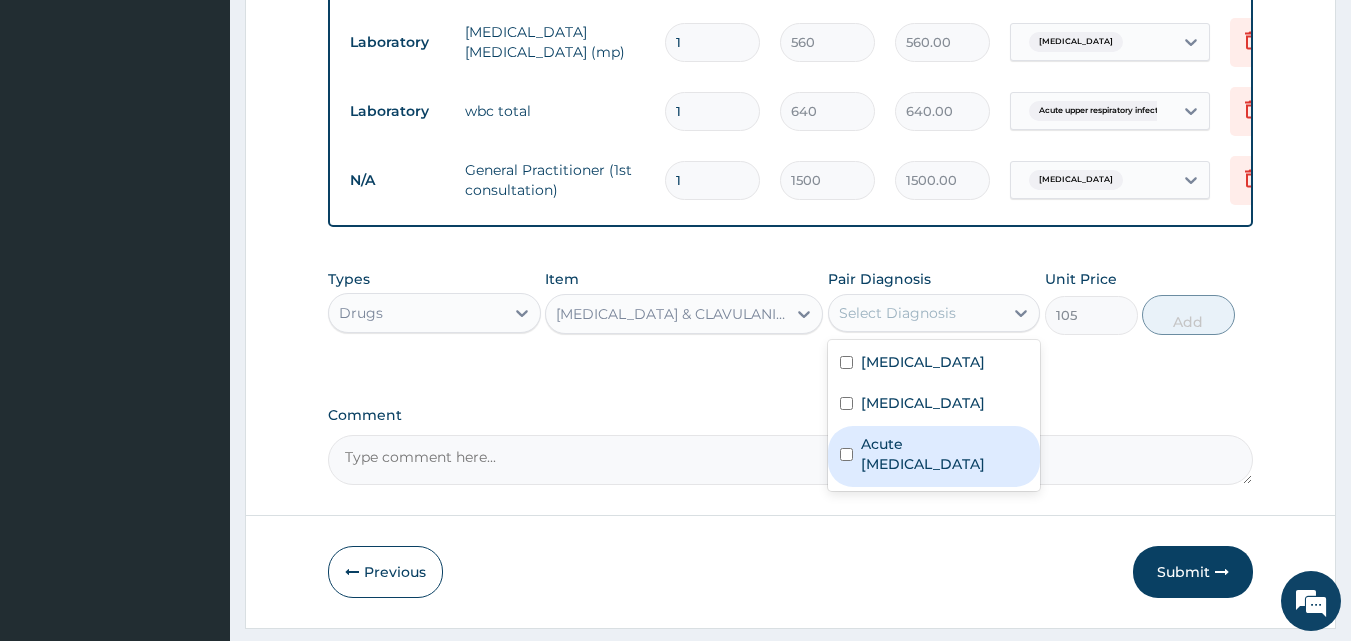 click on "Acute upper respiratory infection" at bounding box center (945, 454) 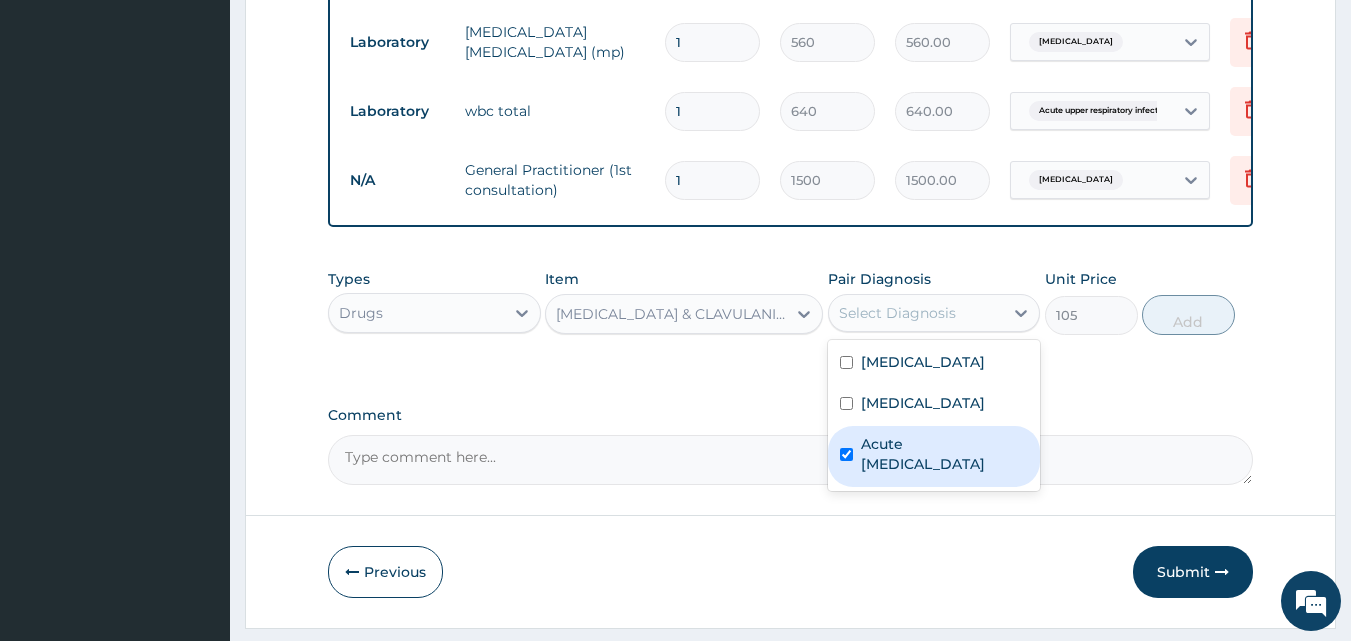 checkbox on "true" 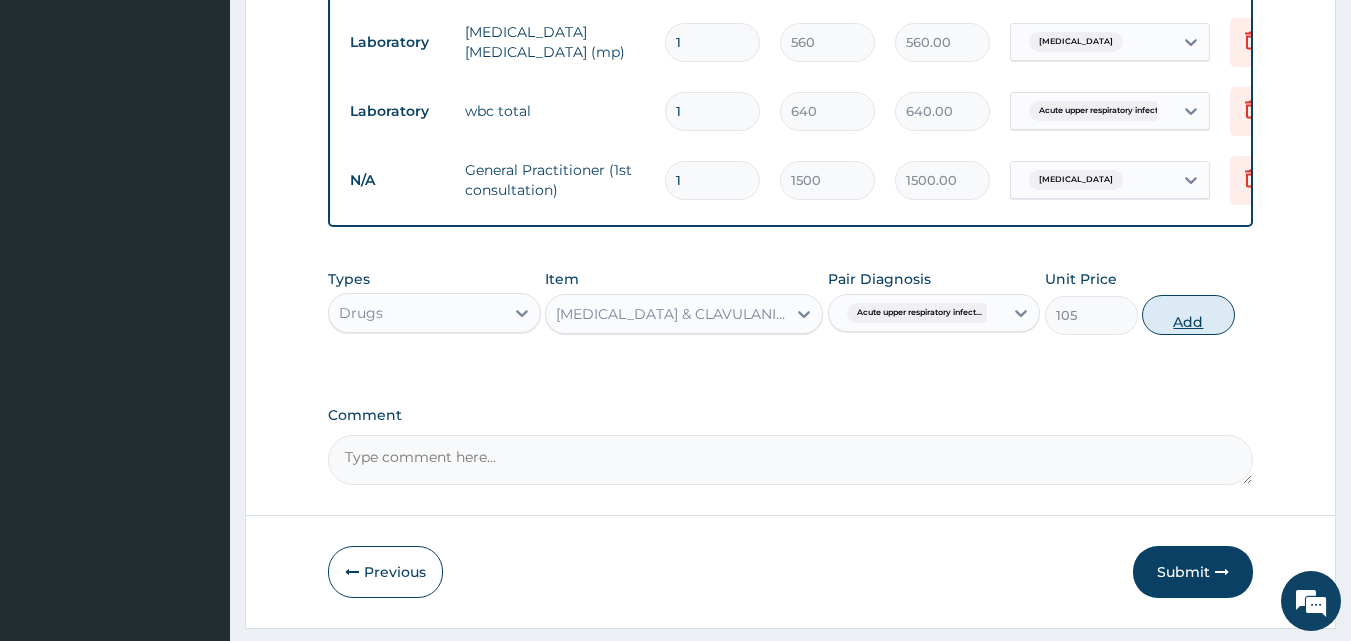 click on "Add" at bounding box center [1188, 315] 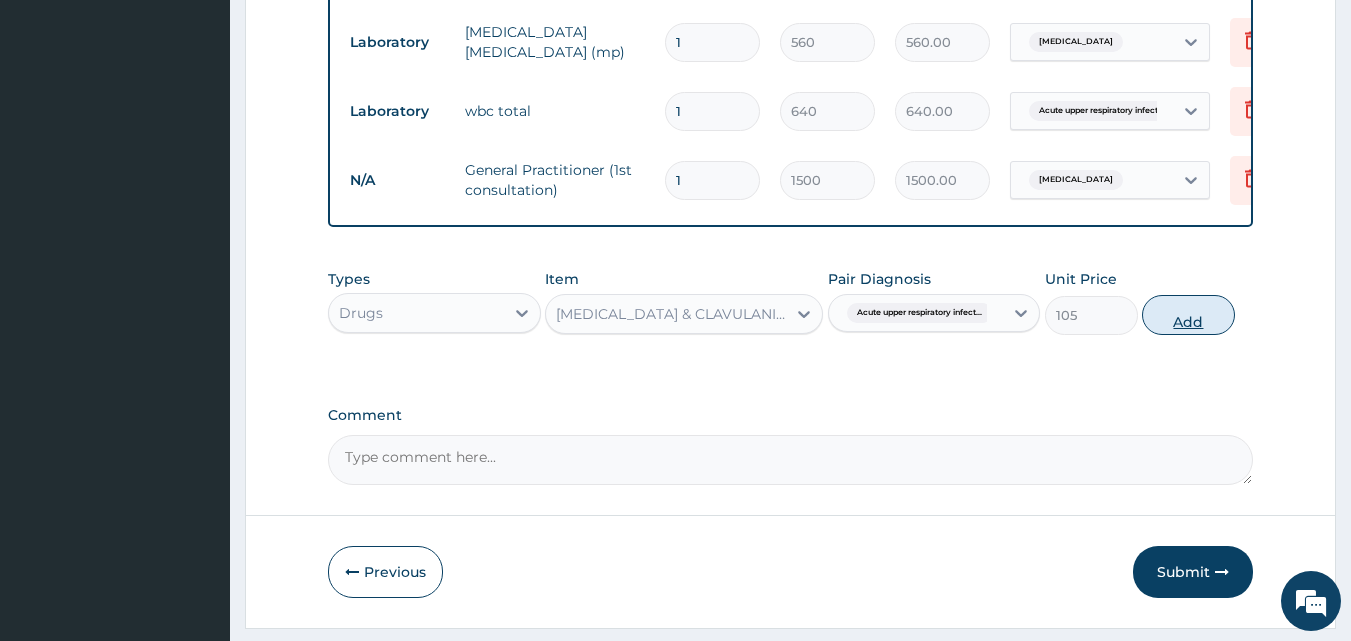 type on "0" 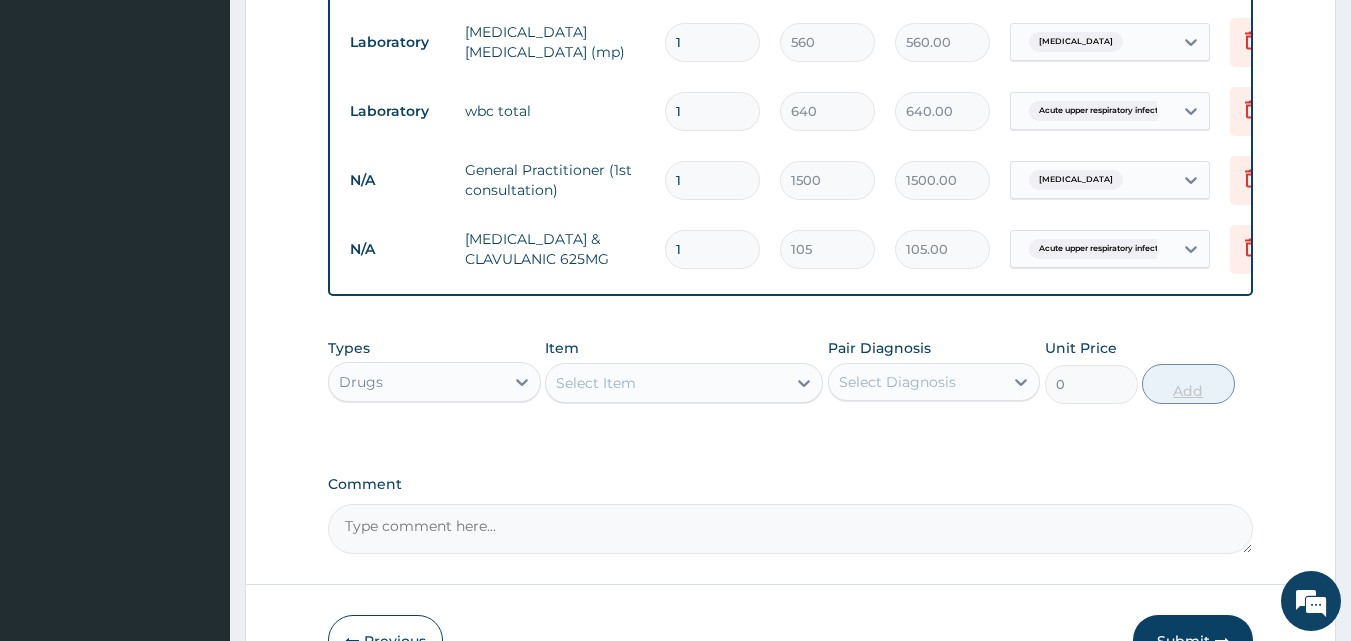type on "14" 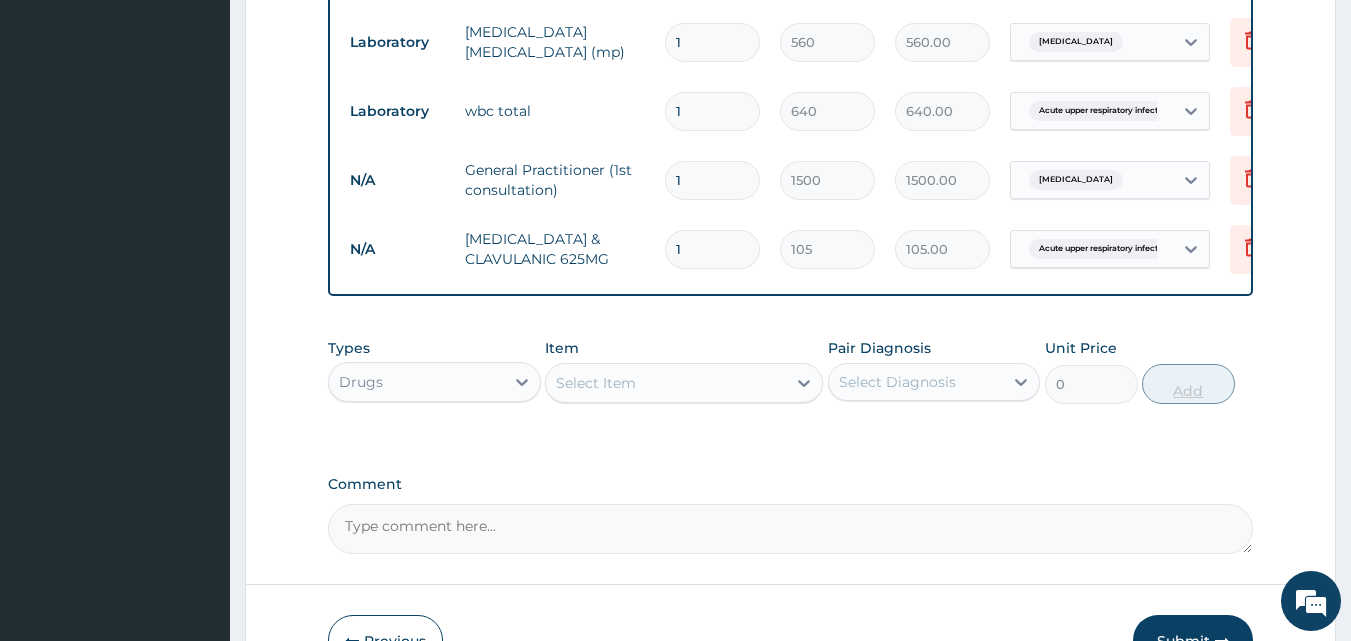 type on "1470.00" 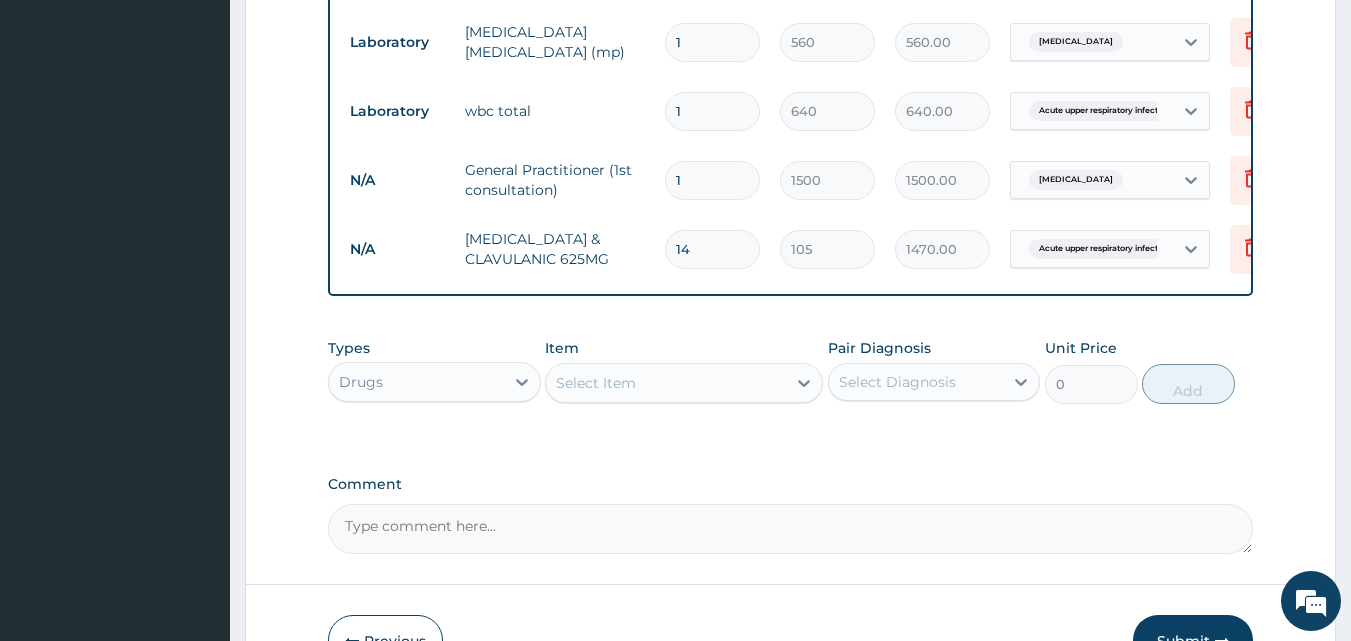 type on "14" 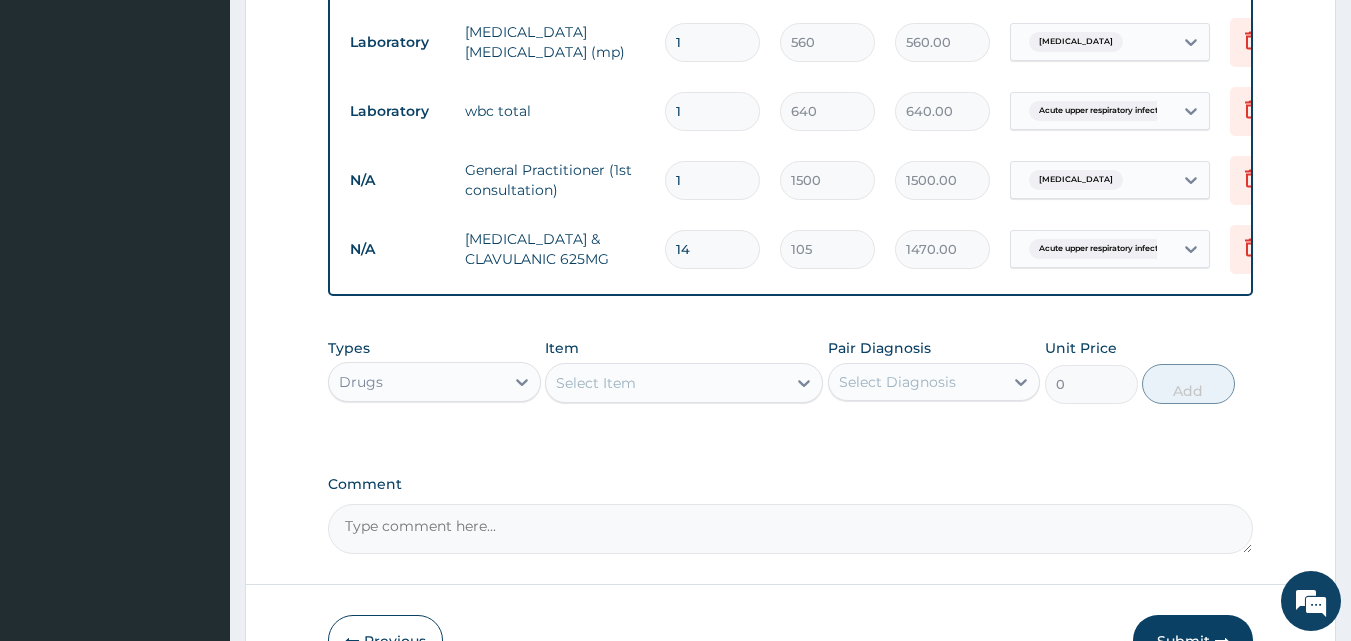 click on "Step  2  of 2 PA Code / Prescription Code PA/91774C Encounter Date 21-06-2025 Important Notice Please enter PA codes before entering items that are not attached to a PA code   All diagnoses entered must be linked to a claim item. Diagnosis & Claim Items that are visible but inactive cannot be edited because they were imported from an already approved PA code. Diagnosis Essential hypertension confirmed Malaria confirmed Acute upper respiratory infection confirmed NB: All diagnosis must be linked to a claim item Claim Items Type Name Quantity Unit Price Total Price Pair Diagnosis Actions Drugs amlodipine 10mg tablet 28 14.7 411.60 Essential hypertension Delete Drugs losartan 100mg 28 65.625 1837.50 Essential hypertension Delete Drugs paracetamol 500mg/tab 18 5.25 94.50 Malaria Delete Drugs clopidogrel 75mg x 28 teva 28 47.25 1323.00 Essential hypertension Delete Drugs atorvastatin 20mg 28 167.475 4689.30 Essential hypertension Delete Drugs coartem (adult)/pack 6 682.5 4095.00 Malaria Delete Drugs 1 131.25 Drugs" at bounding box center [790, -270] 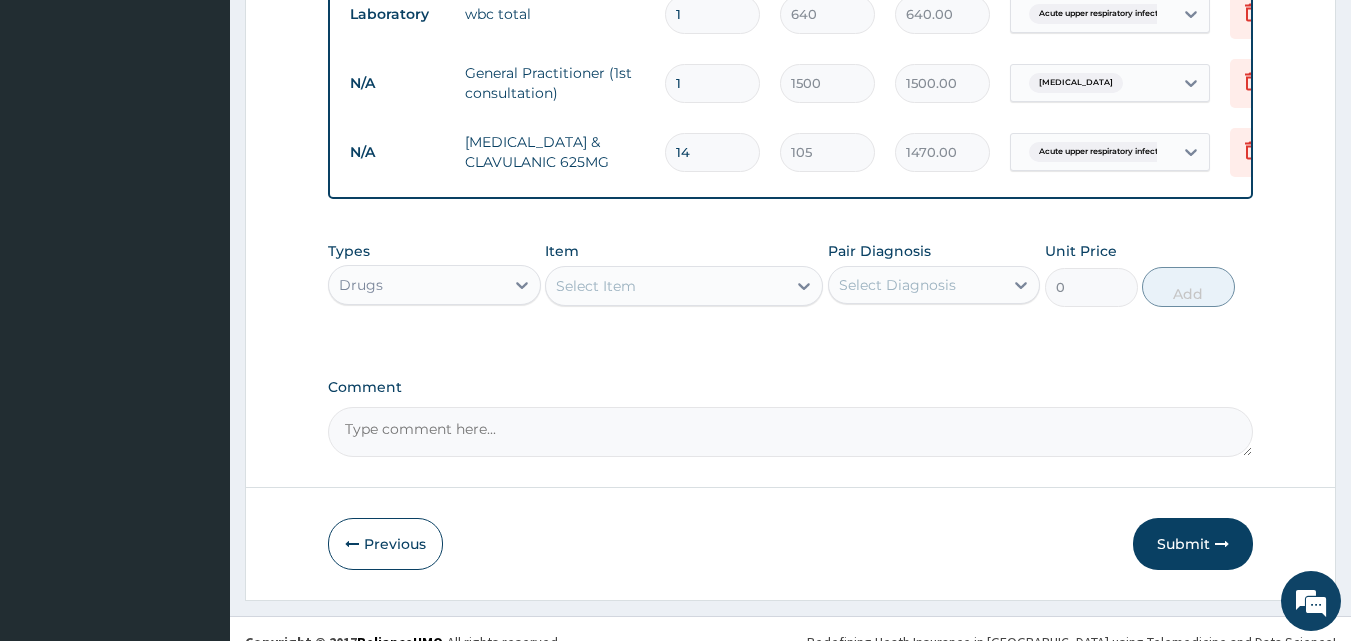 scroll, scrollTop: 1480, scrollLeft: 0, axis: vertical 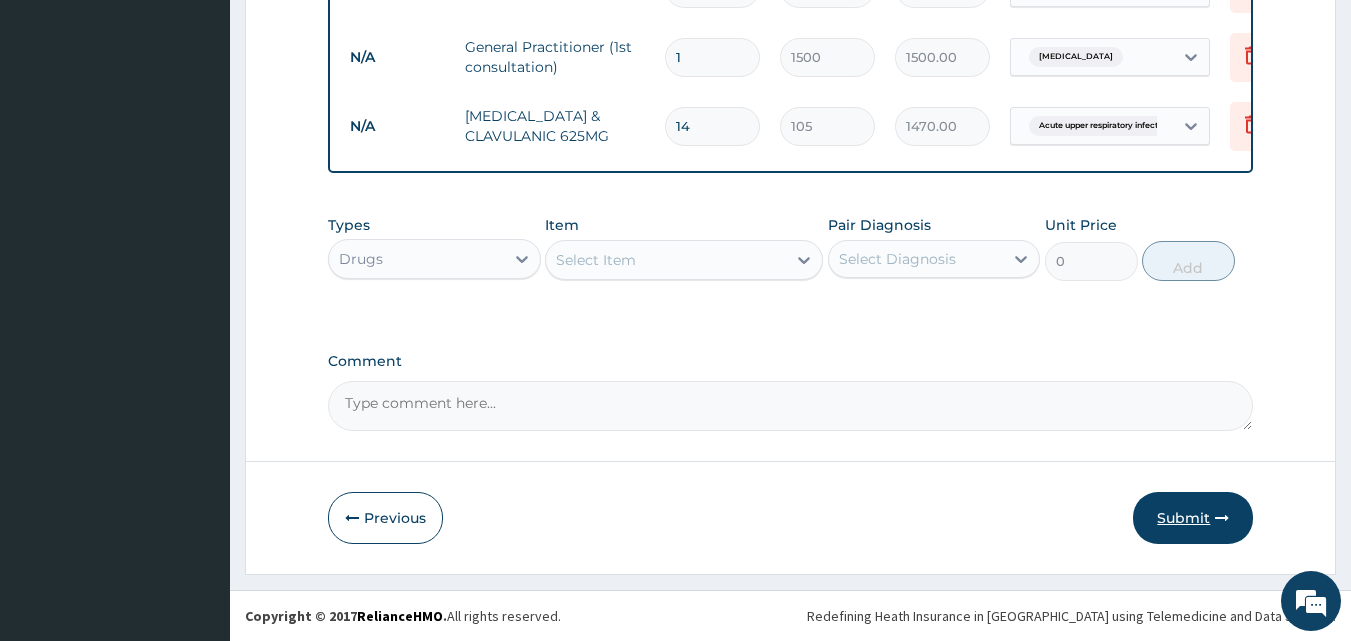 click on "Submit" at bounding box center (1193, 518) 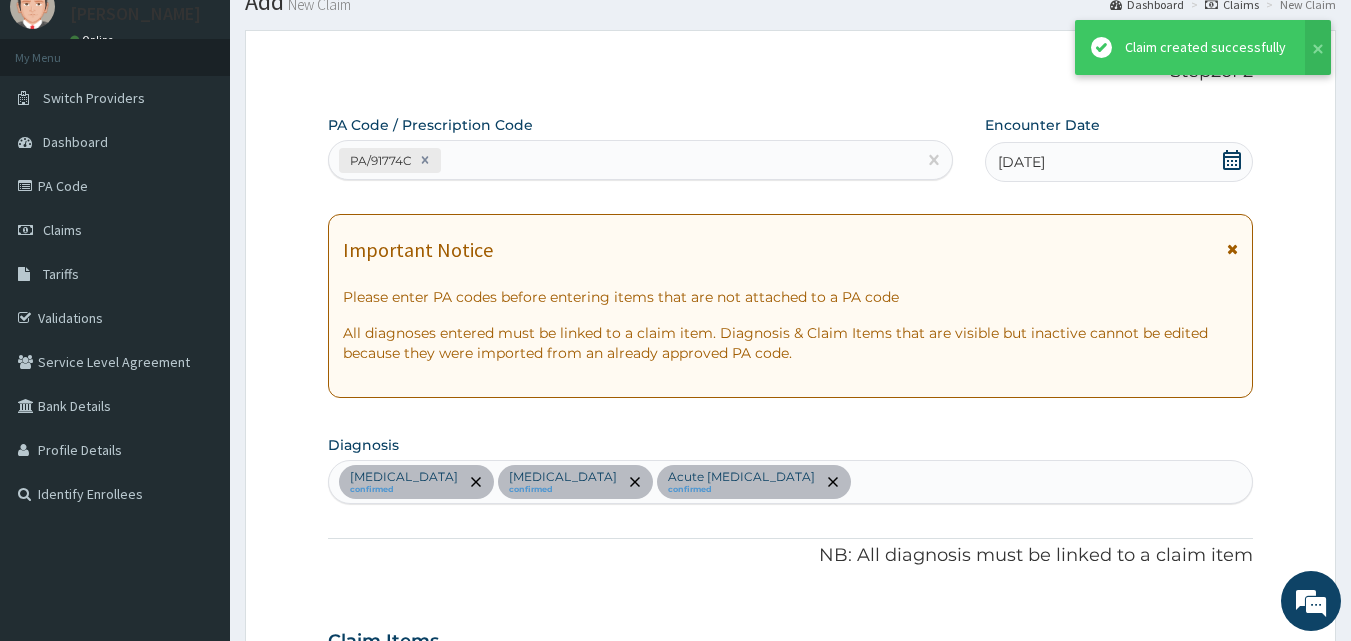 scroll, scrollTop: 1480, scrollLeft: 0, axis: vertical 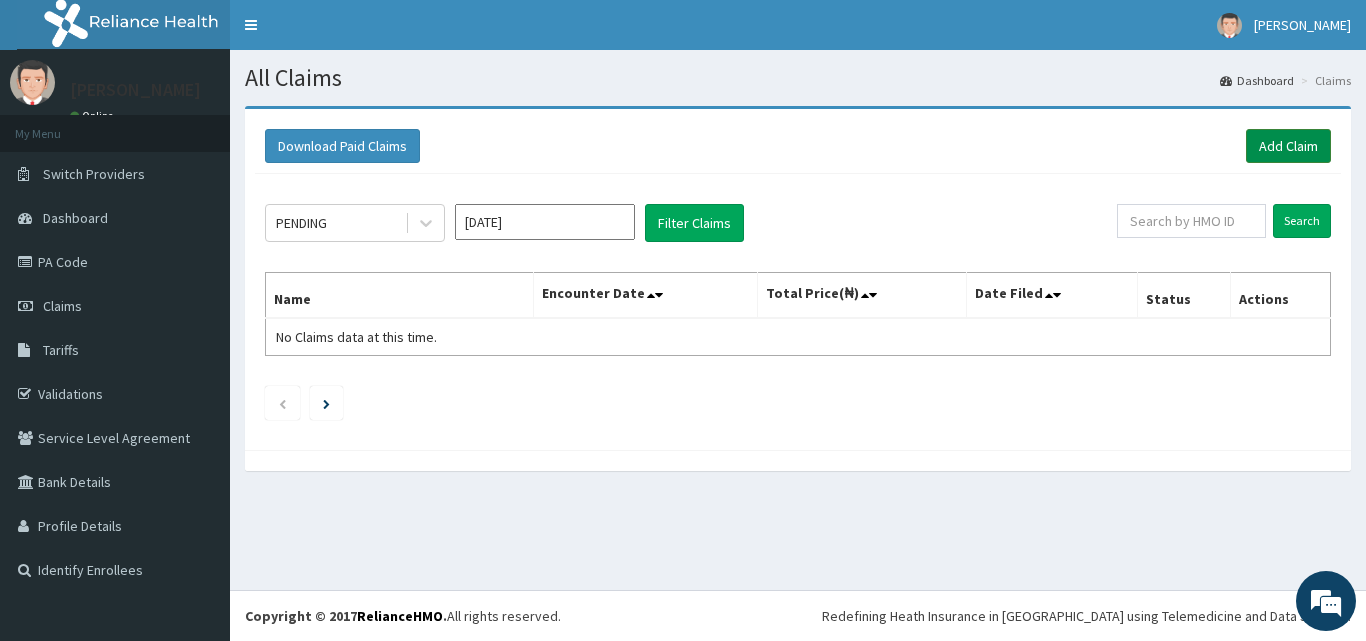 click on "Add Claim" at bounding box center [1288, 146] 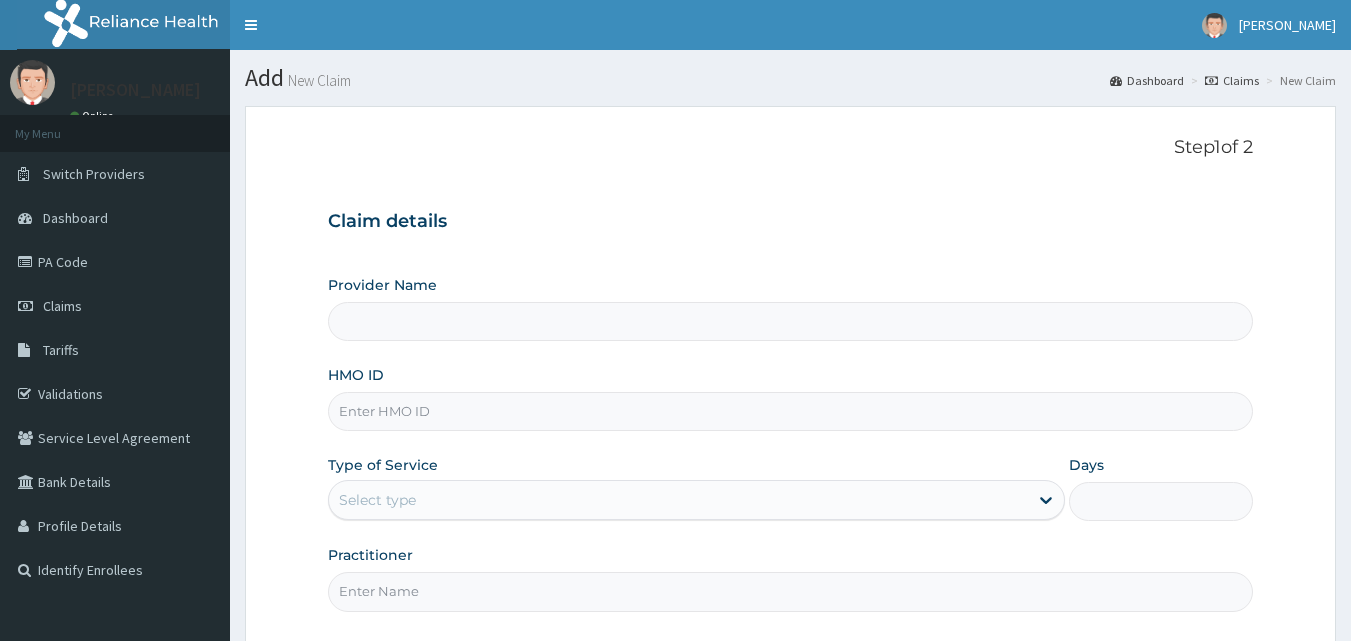 scroll, scrollTop: 0, scrollLeft: 0, axis: both 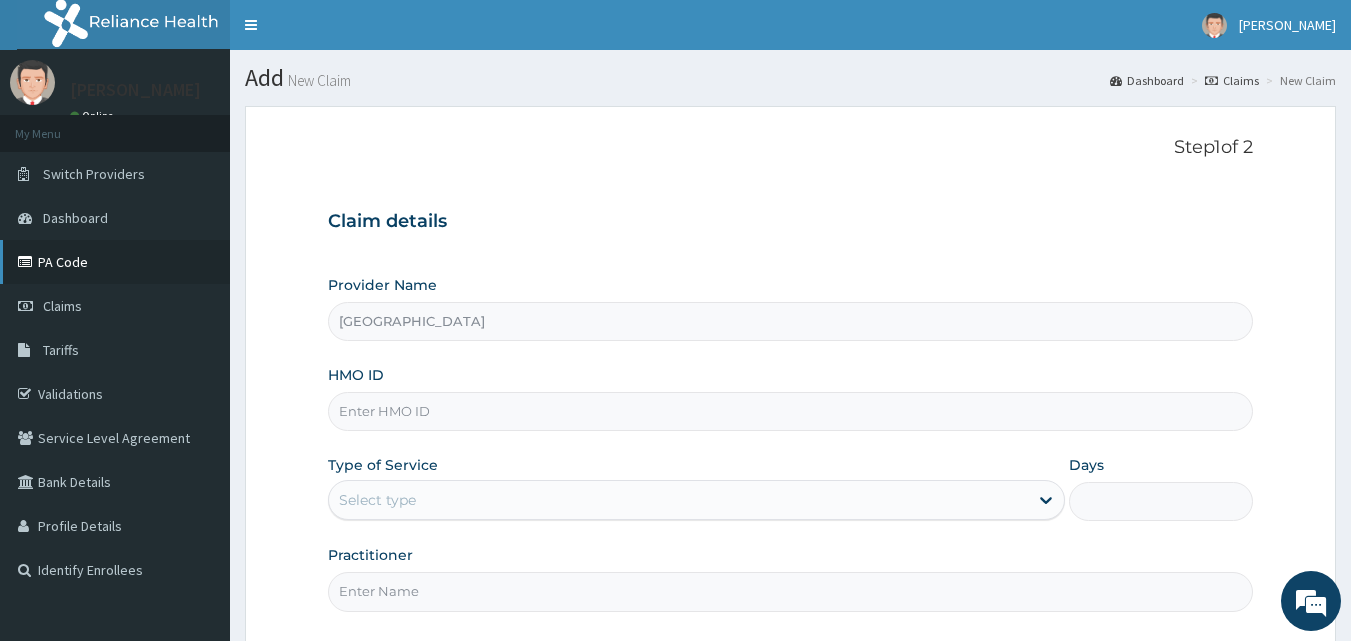 click on "PA Code" at bounding box center (115, 262) 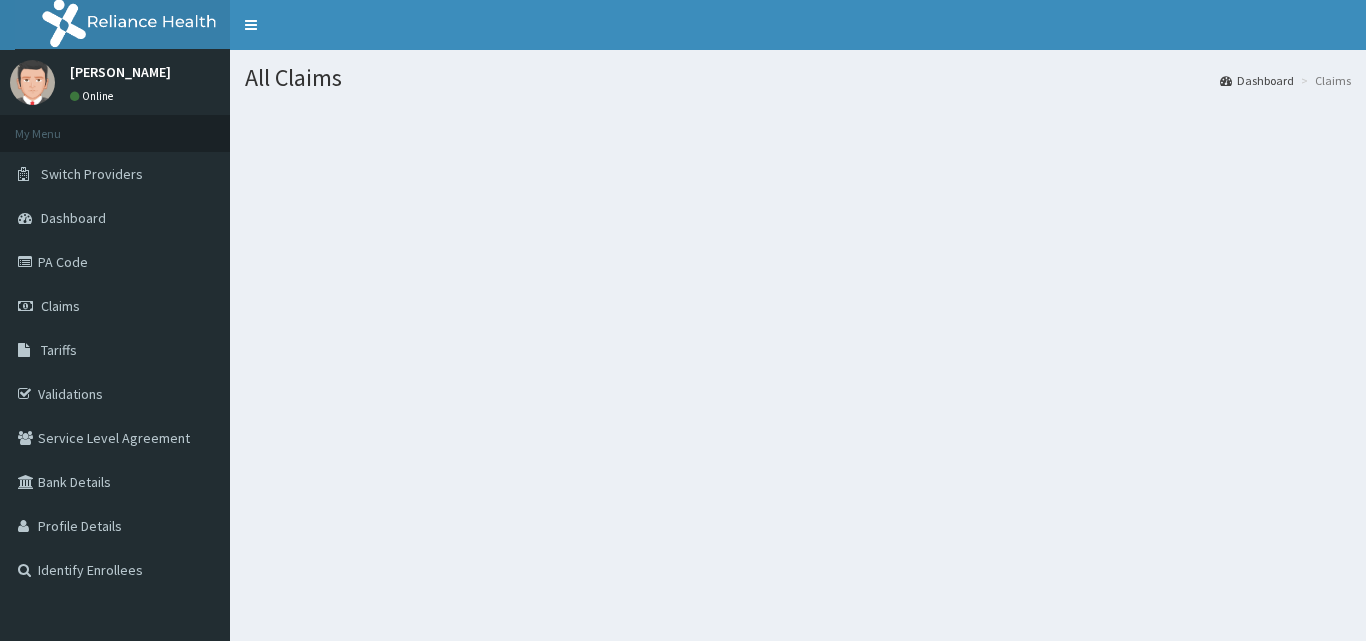 scroll, scrollTop: 0, scrollLeft: 0, axis: both 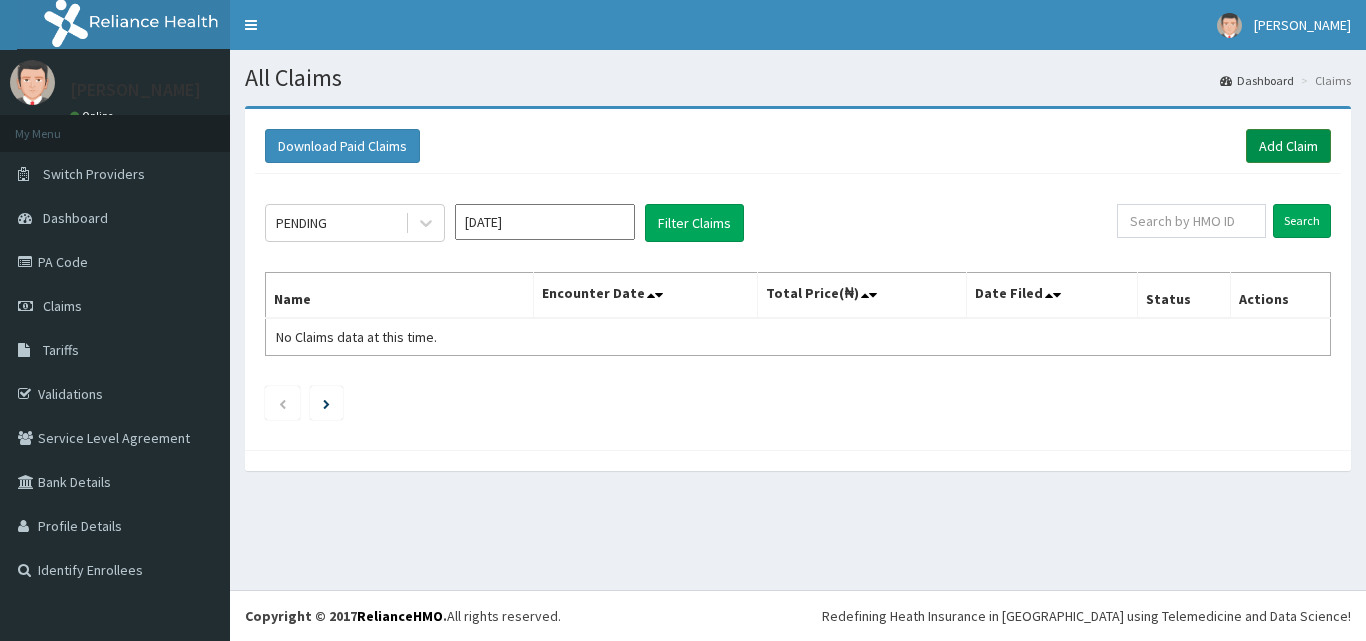 click on "Add Claim" at bounding box center (1288, 146) 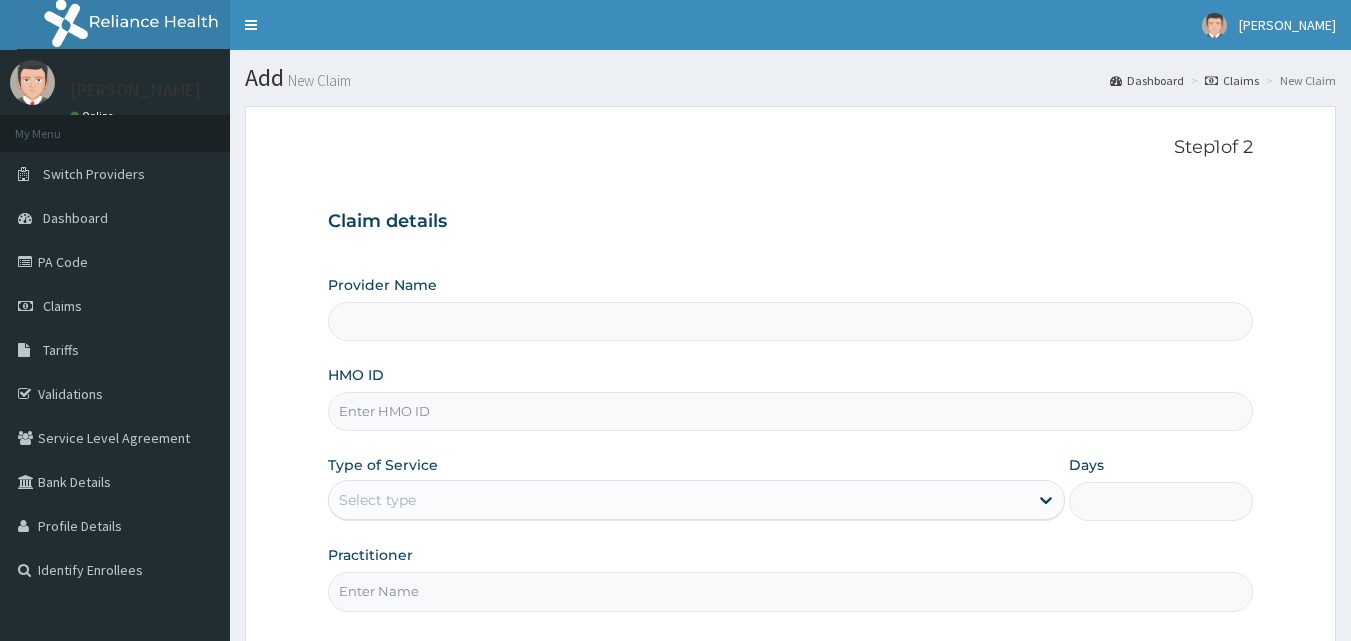 scroll, scrollTop: 0, scrollLeft: 0, axis: both 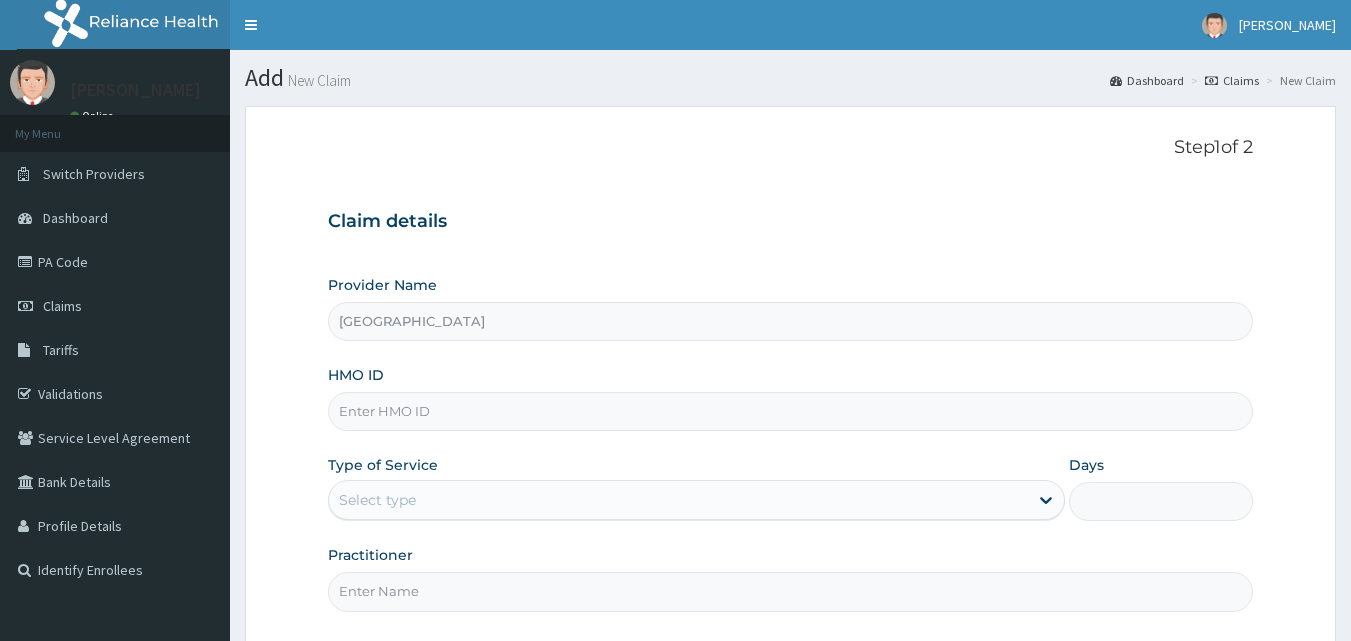 click on "HMO ID" at bounding box center [791, 411] 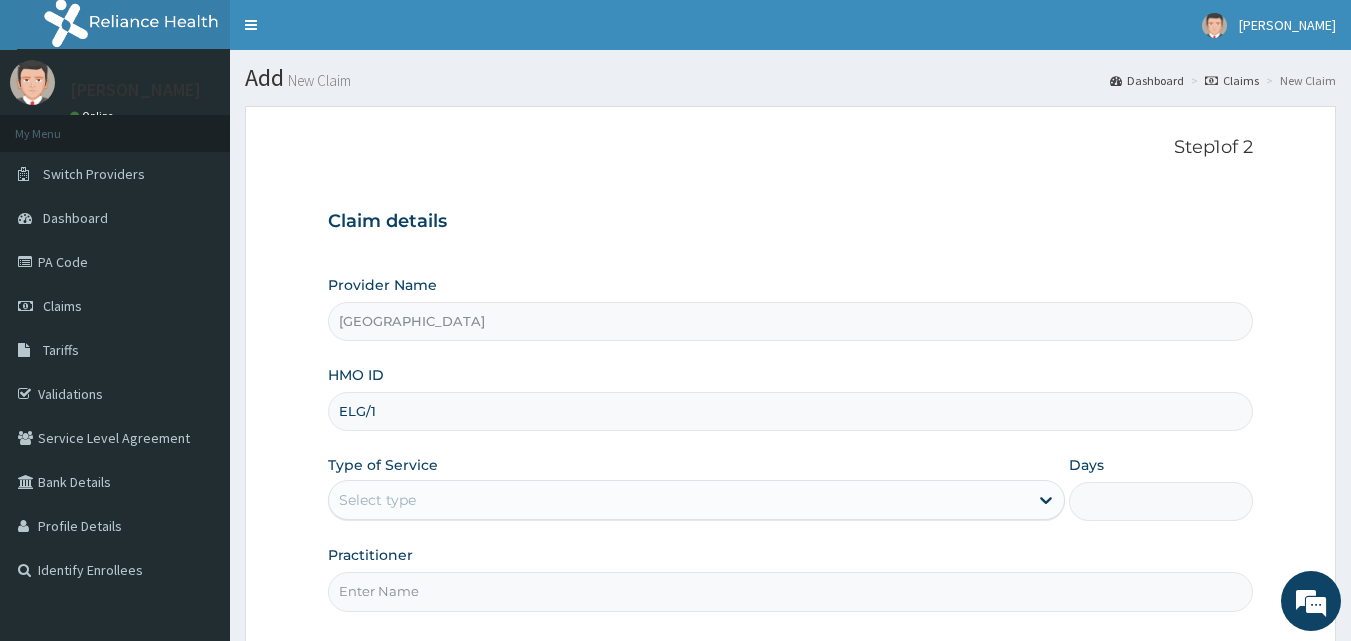 scroll, scrollTop: 0, scrollLeft: 0, axis: both 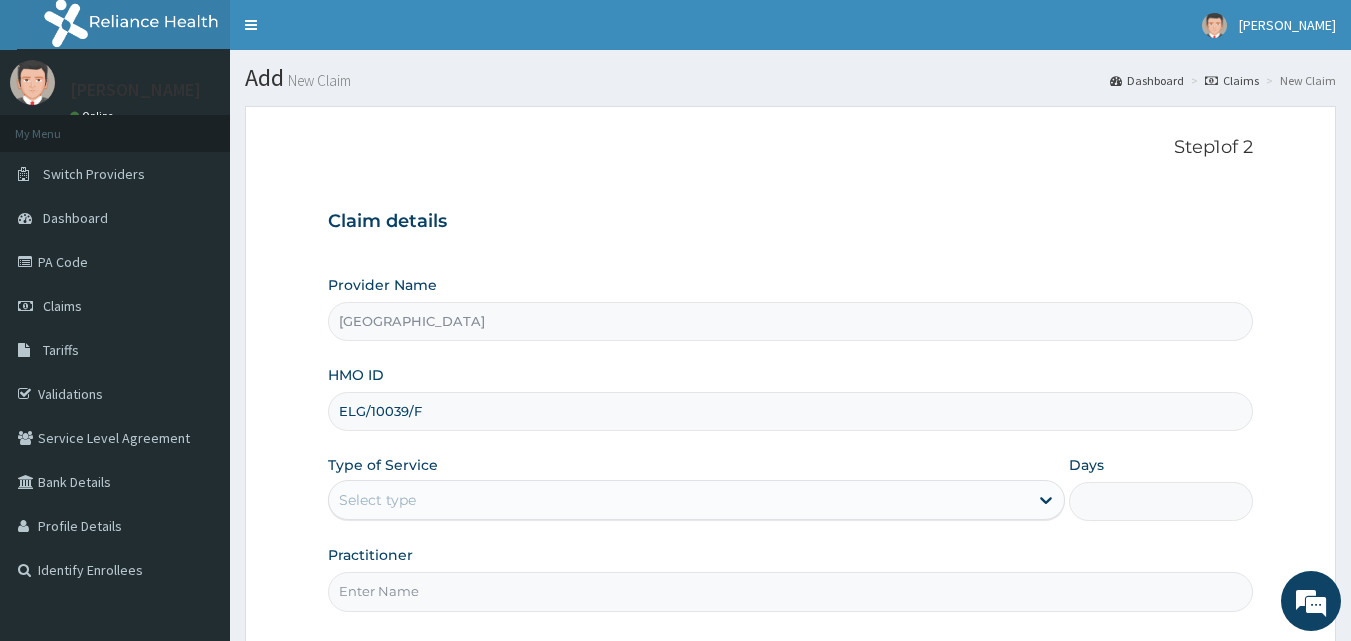 type on "ELG/10039/F" 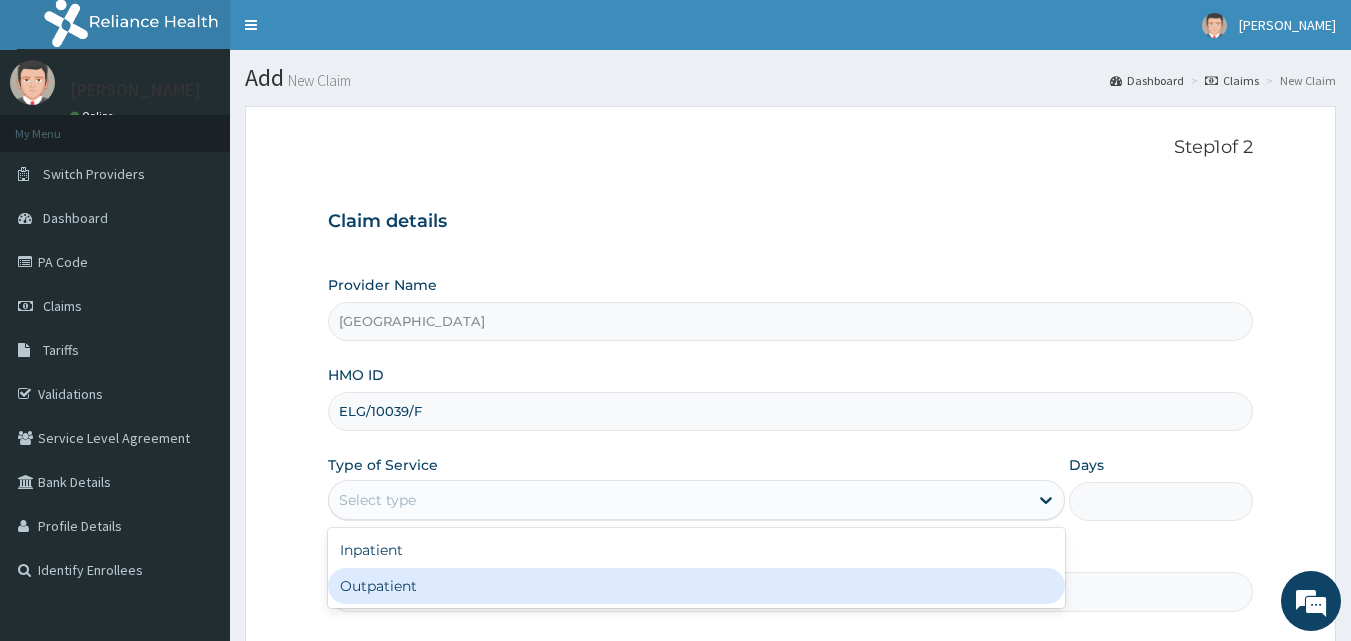 click on "Outpatient" at bounding box center [696, 586] 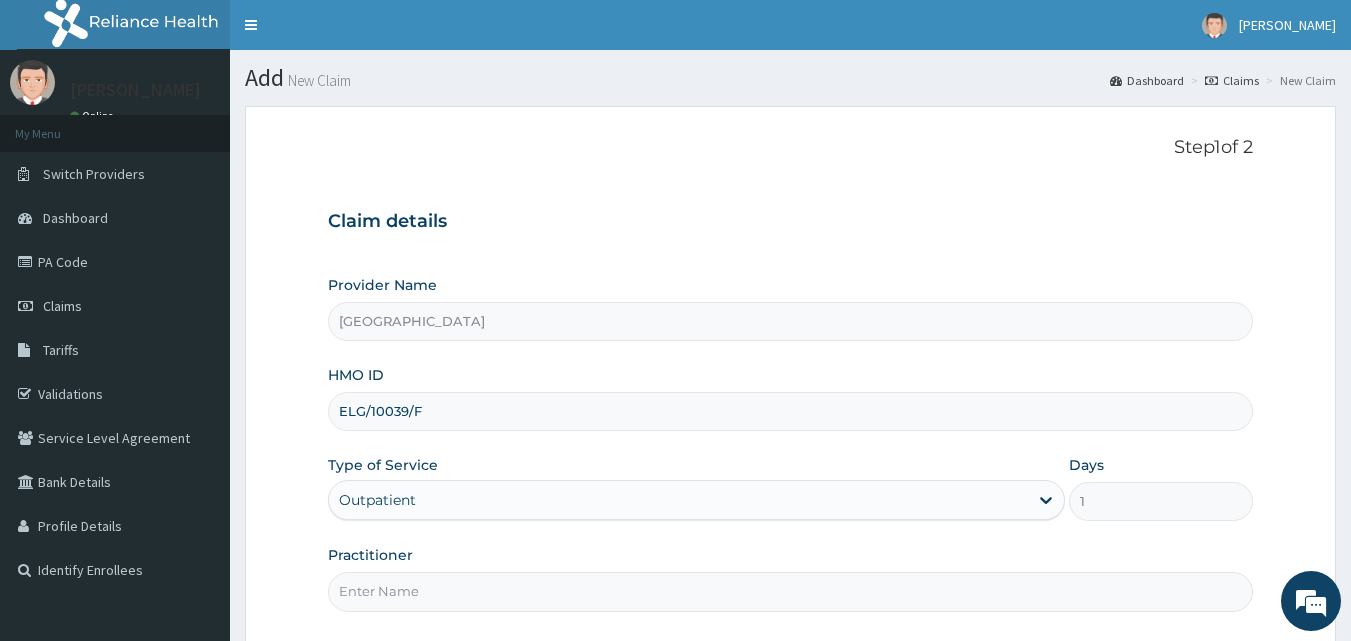 click on "Practitioner" at bounding box center (791, 591) 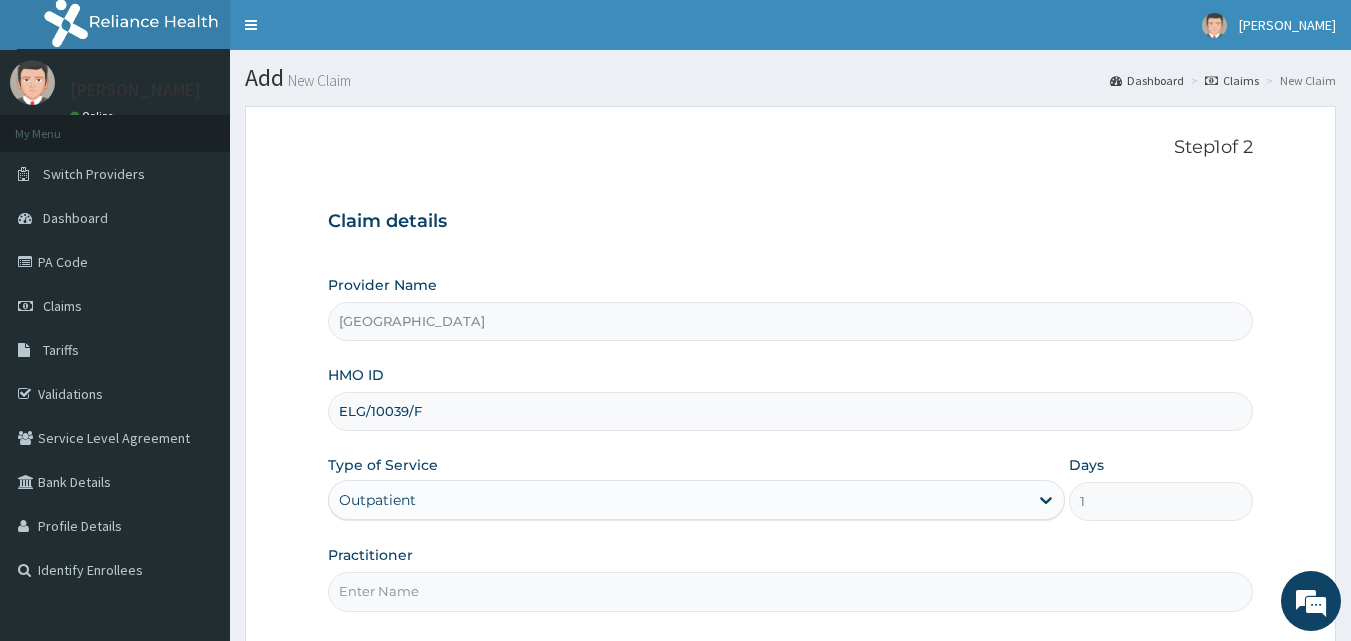 type on "Adebayo Boye" 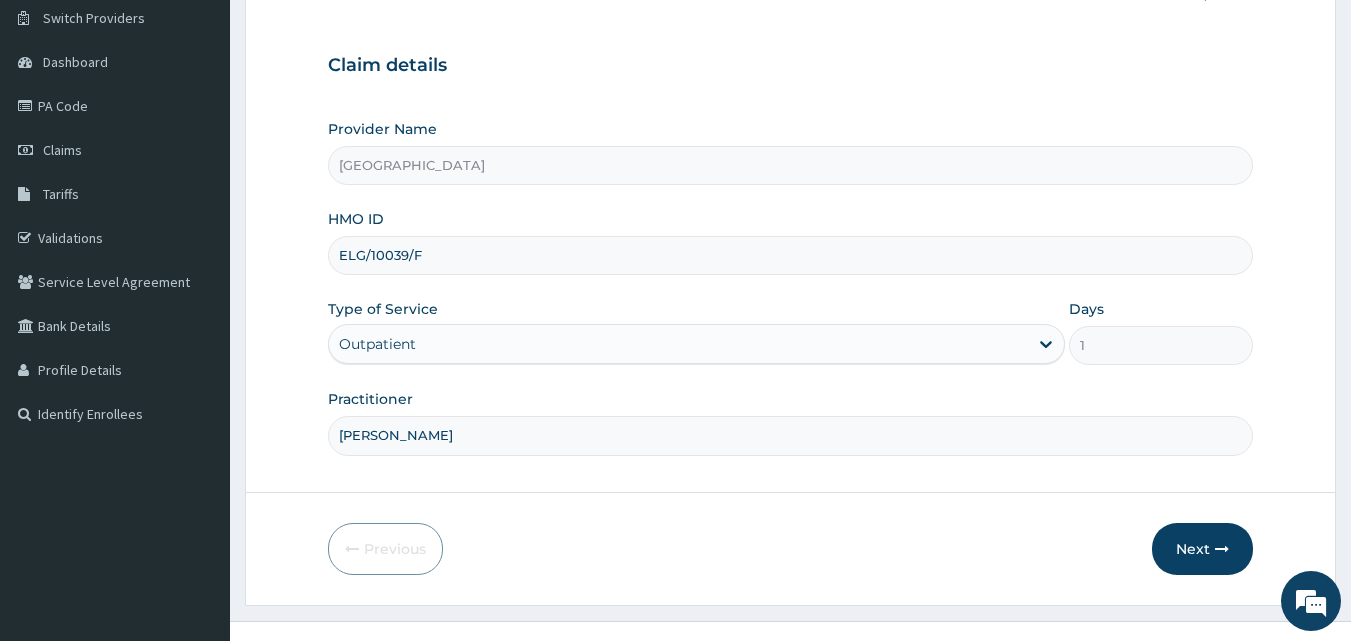 scroll, scrollTop: 187, scrollLeft: 0, axis: vertical 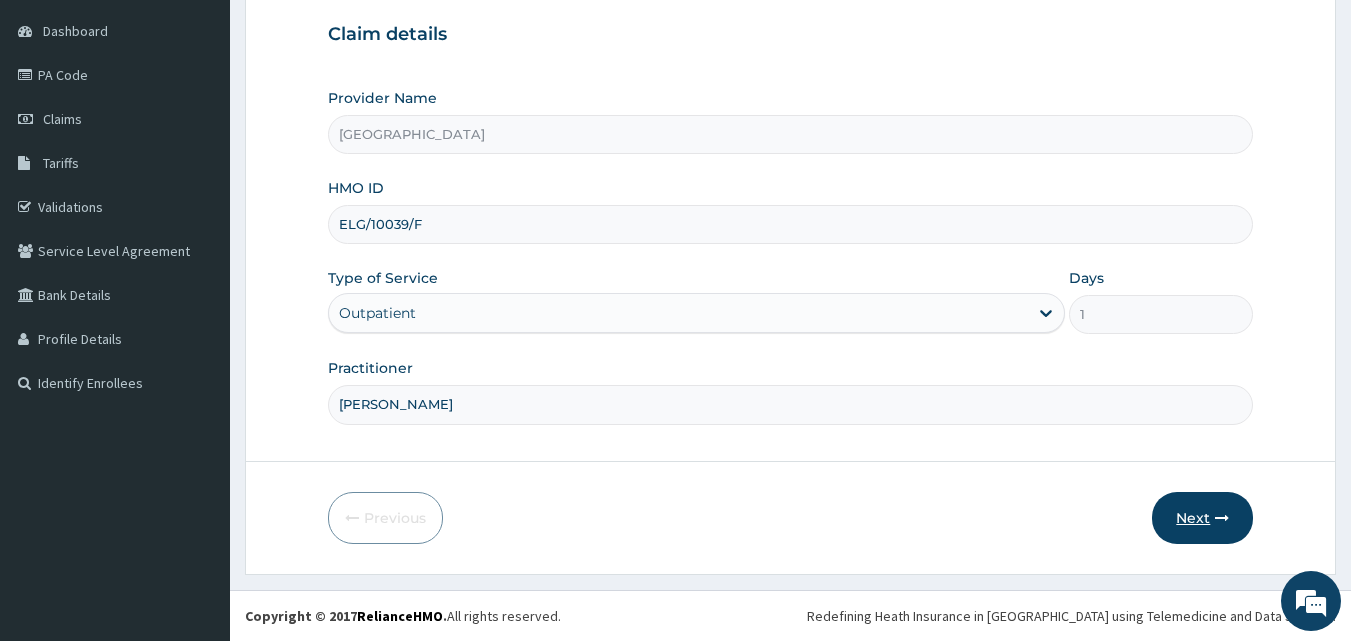 click on "Next" at bounding box center (1202, 518) 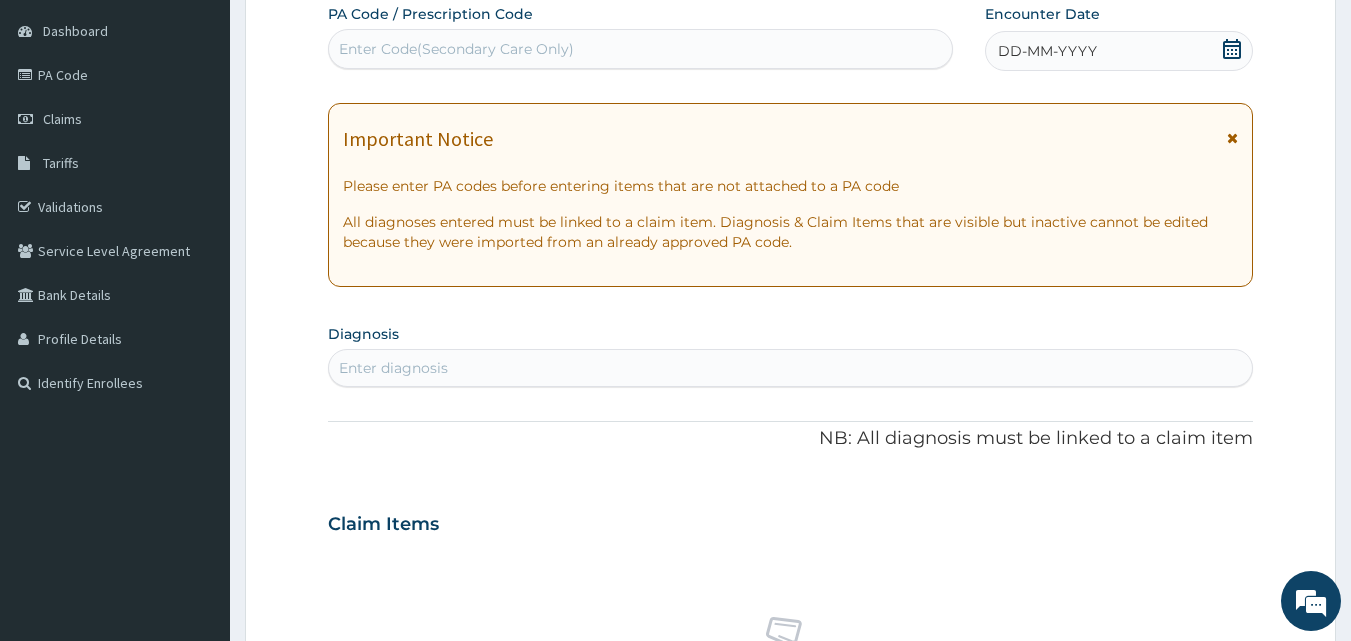 click 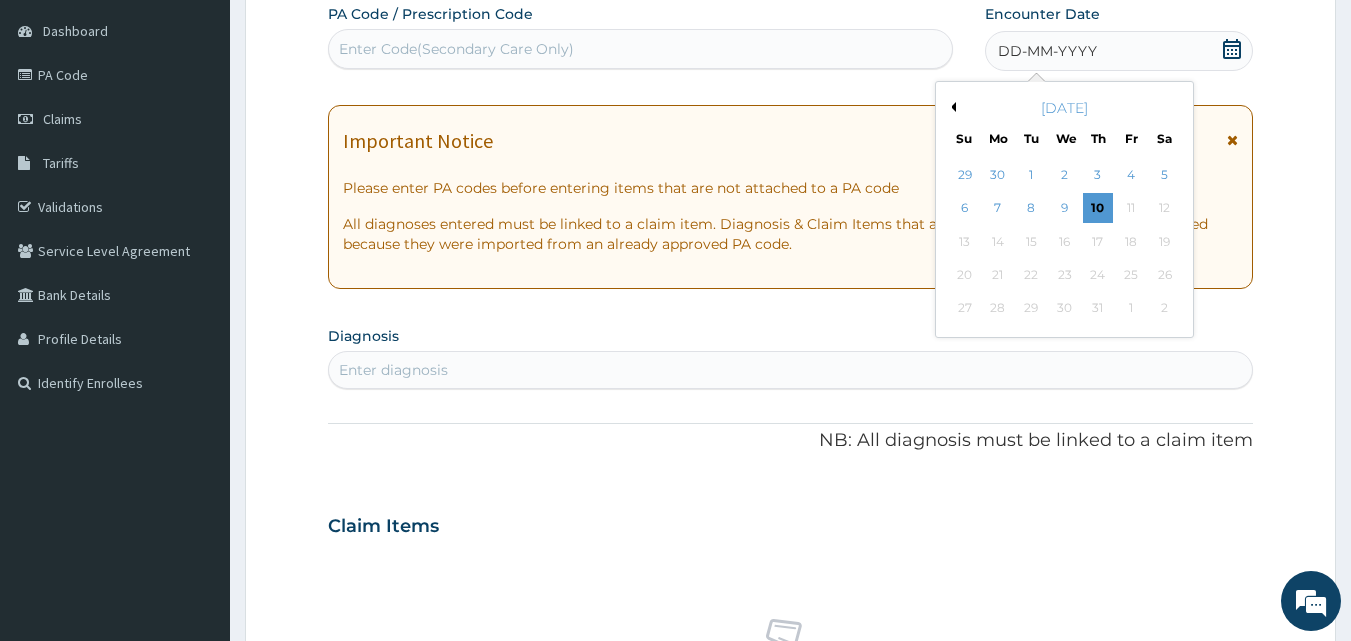 click on "Previous Month" at bounding box center [951, 107] 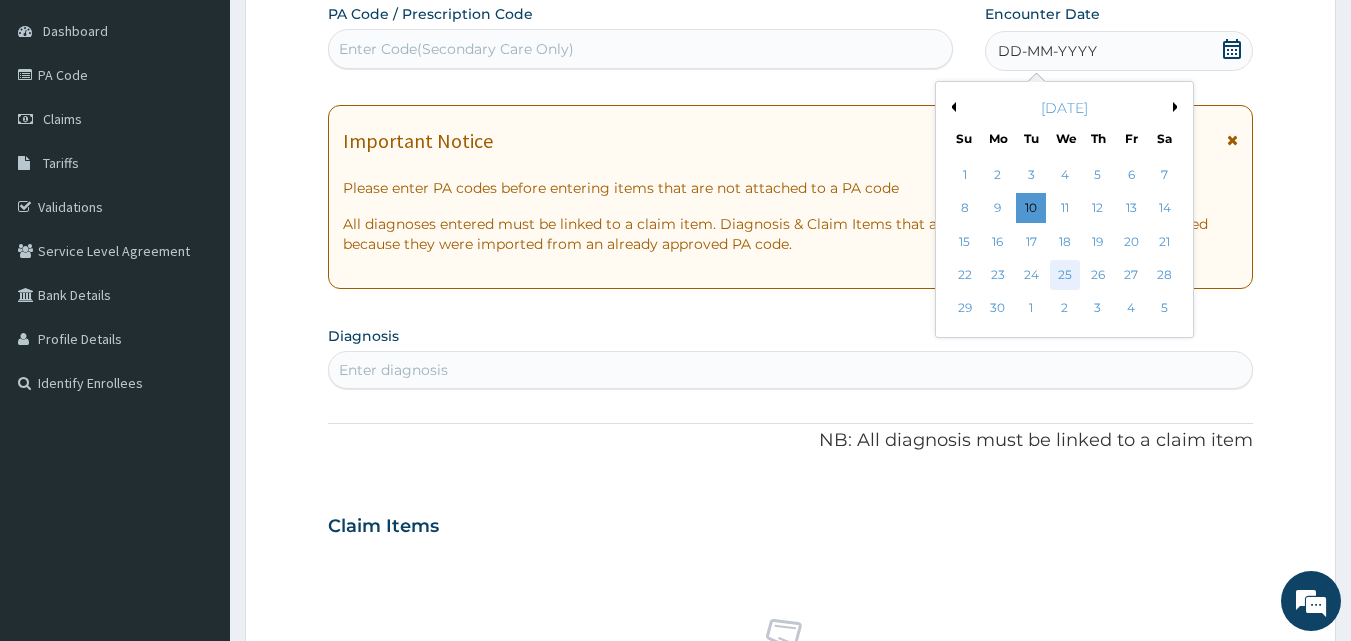 click on "25" at bounding box center [1065, 275] 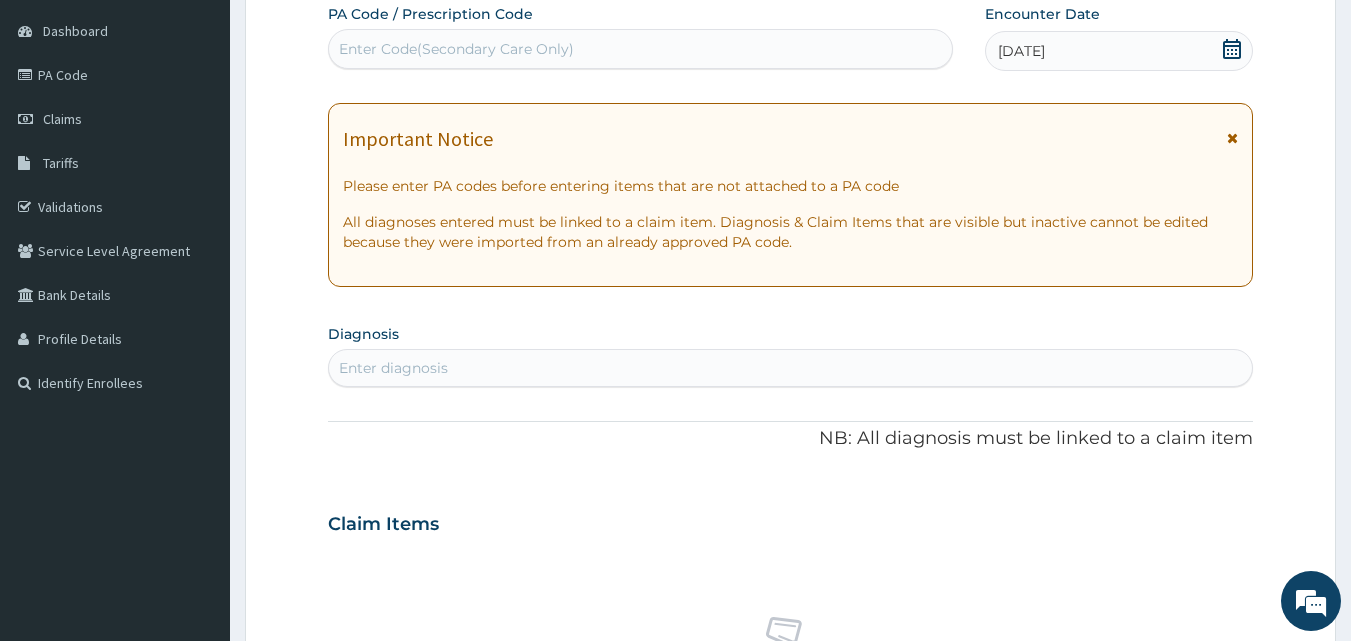 click on "Enter diagnosis" at bounding box center [791, 368] 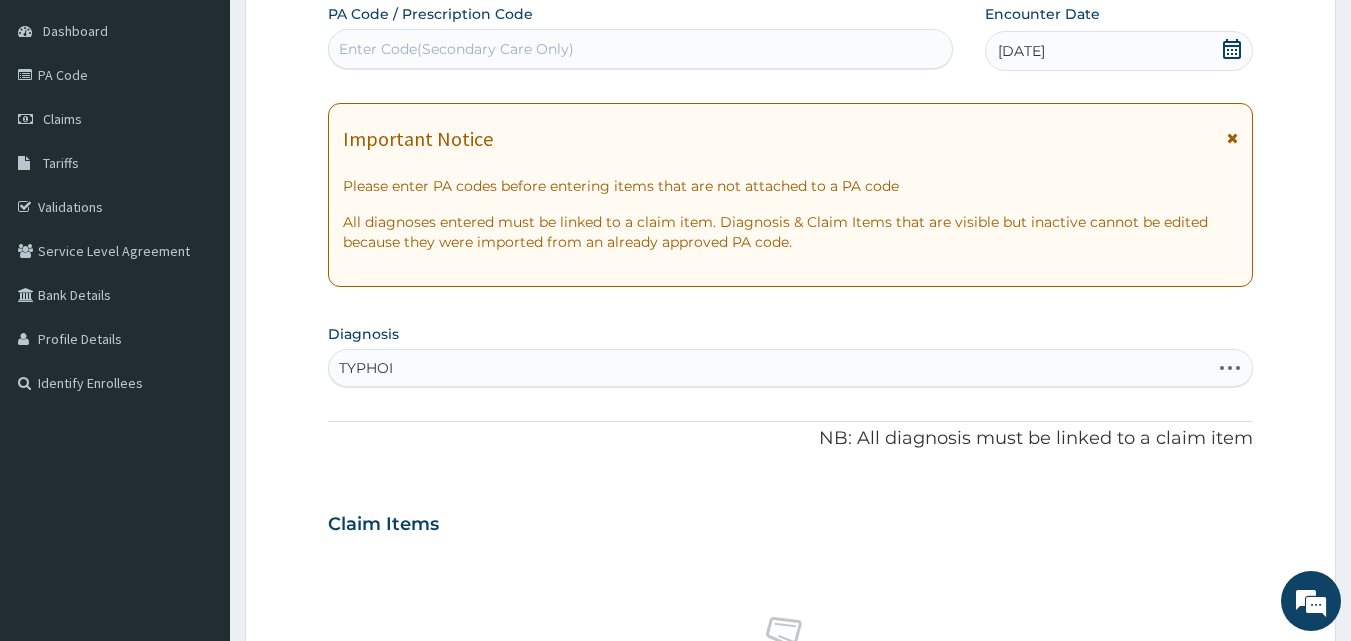type on "TYPHOID" 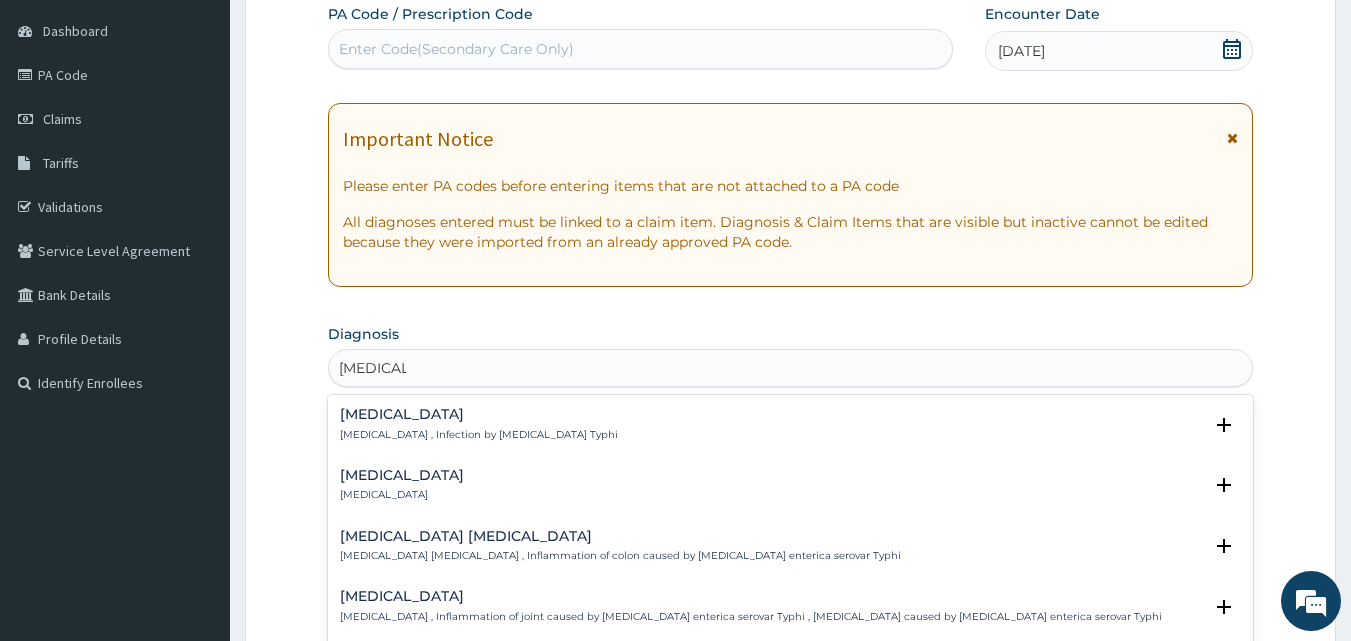 click on "Typhoid fever Typhoid fever , Infection by Salmonella Typhi" at bounding box center [791, 424] 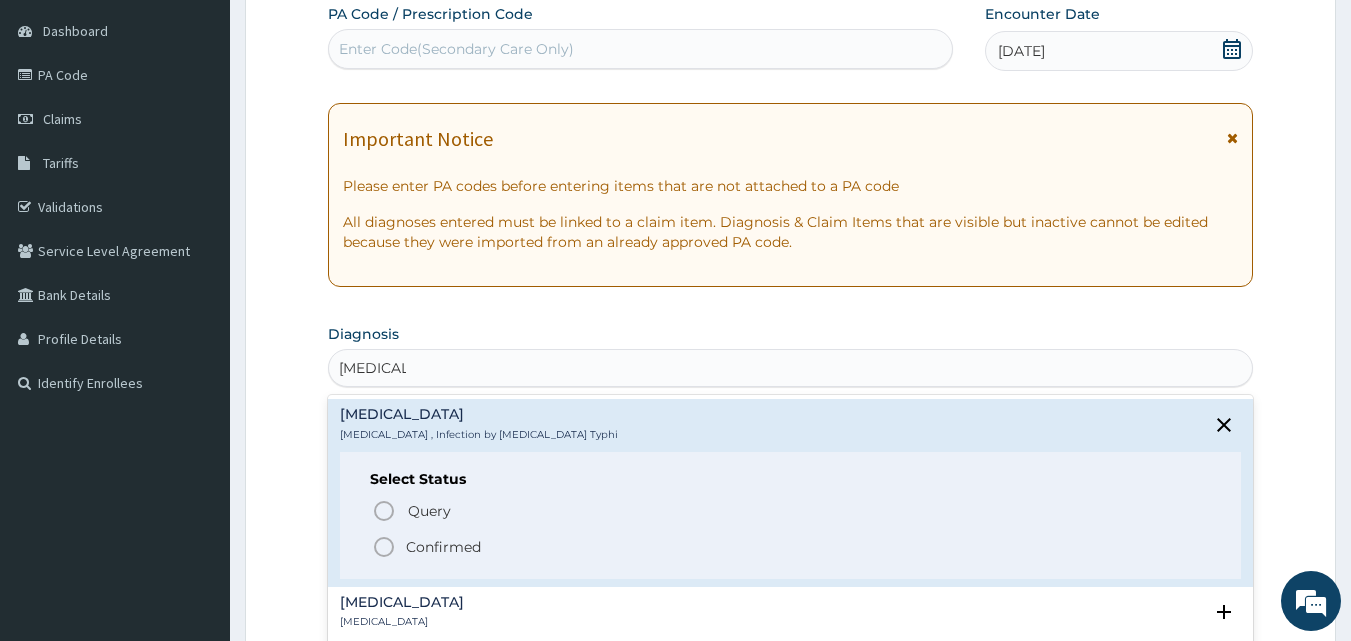click 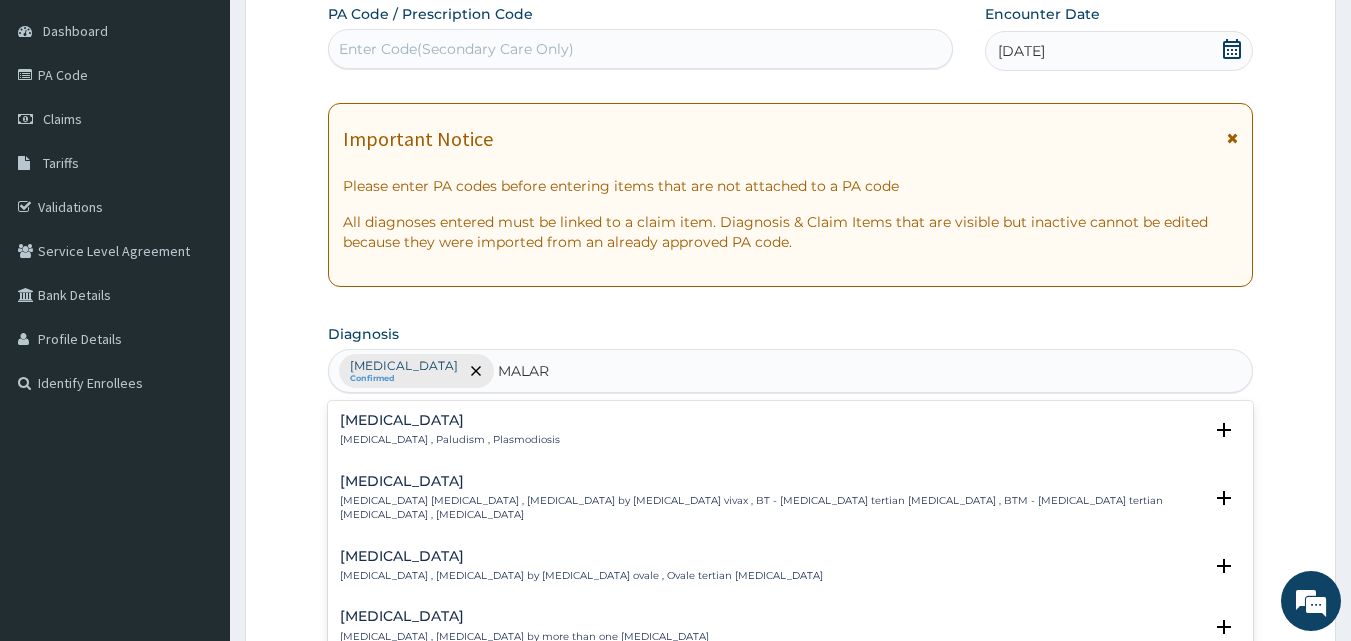 type on "MALARI" 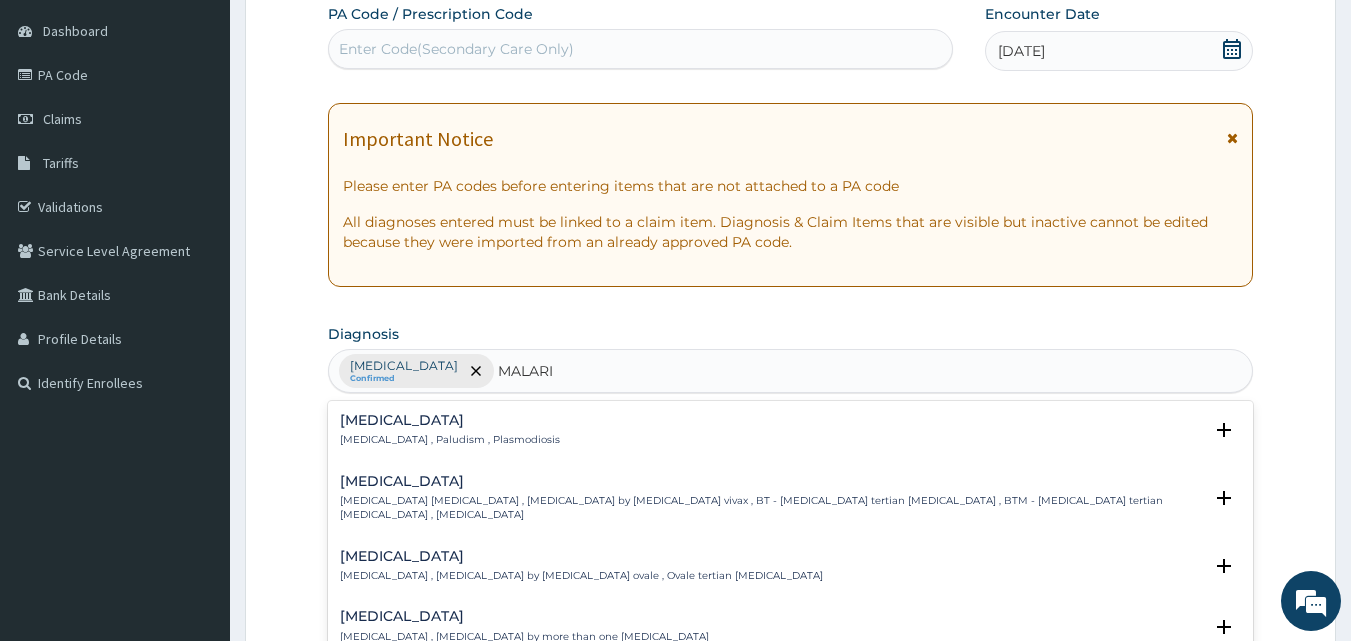 click on "Malaria Malaria , Paludism , Plasmodiosis" at bounding box center [791, 430] 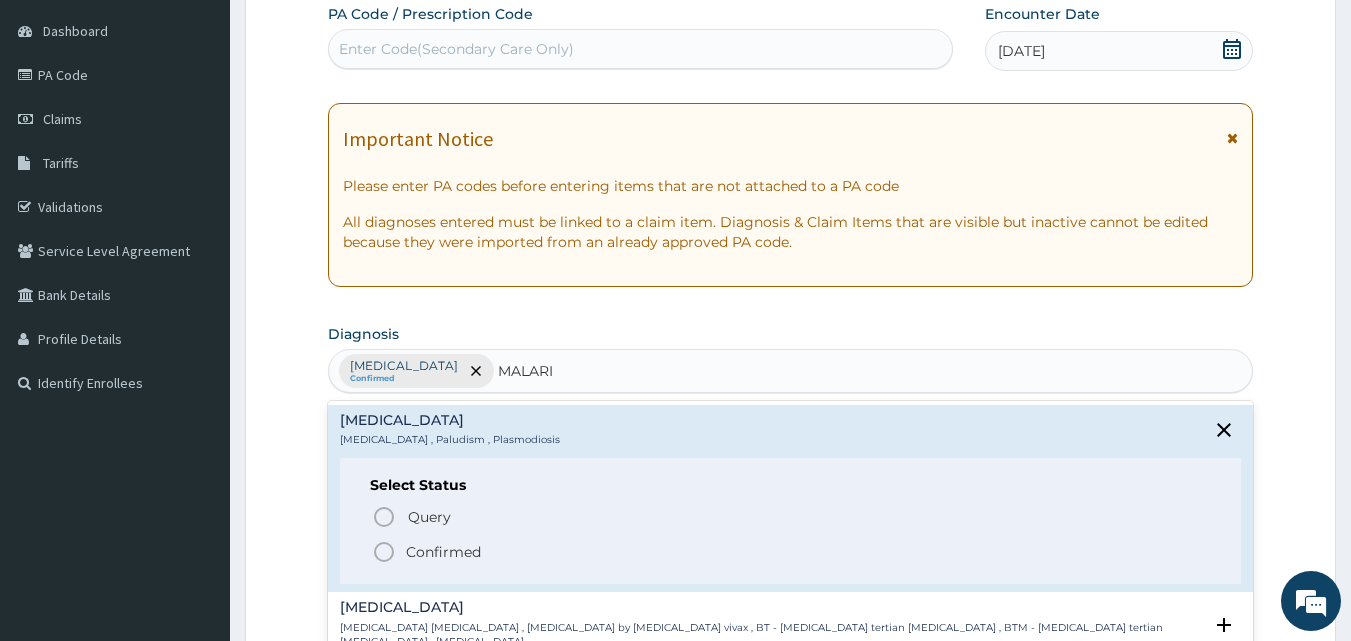 click 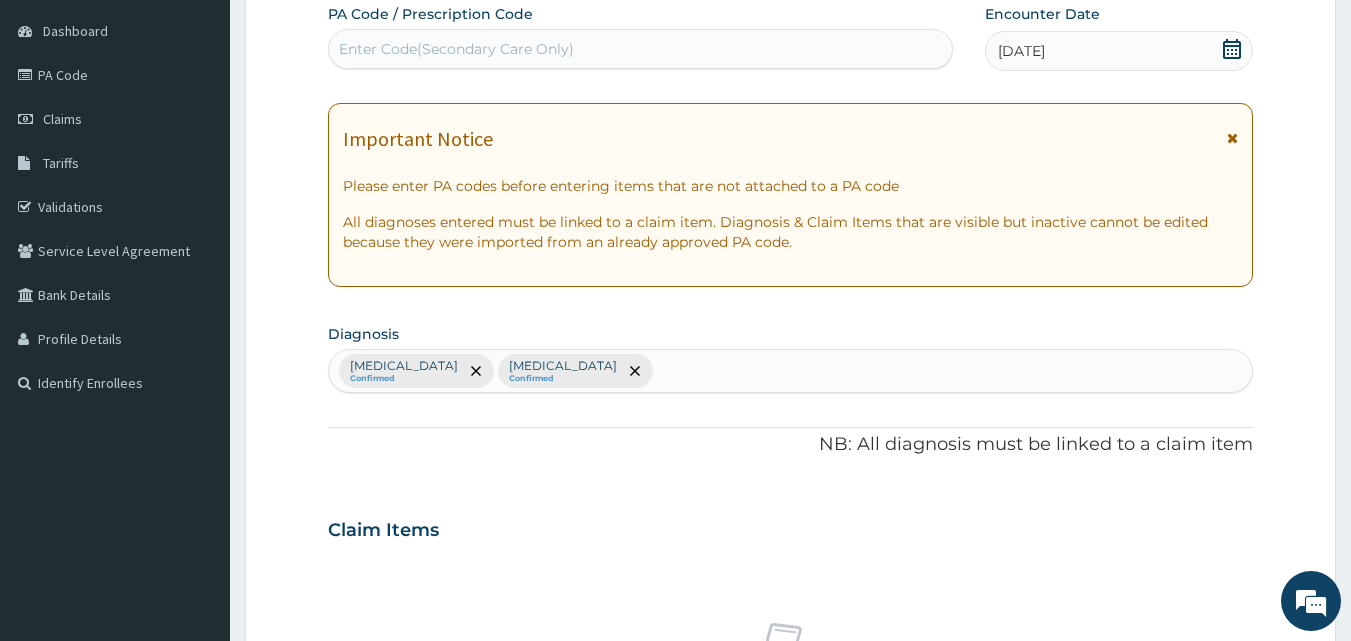 click on "Step  2  of 2 PA Code / Prescription Code Enter Code(Secondary Care Only) Encounter Date 25-06-2025 Important Notice Please enter PA codes before entering items that are not attached to a PA code   All diagnoses entered must be linked to a claim item. Diagnosis & Claim Items that are visible but inactive cannot be edited because they were imported from an already approved PA code. Diagnosis Typhoid fever Confirmed Malaria Confirmed NB: All diagnosis must be linked to a claim item Claim Items No claim item Types Select Type Item Select Item Pair Diagnosis Select Diagnosis Unit Price 0 Add Comment     Previous   Submit" at bounding box center (790, 553) 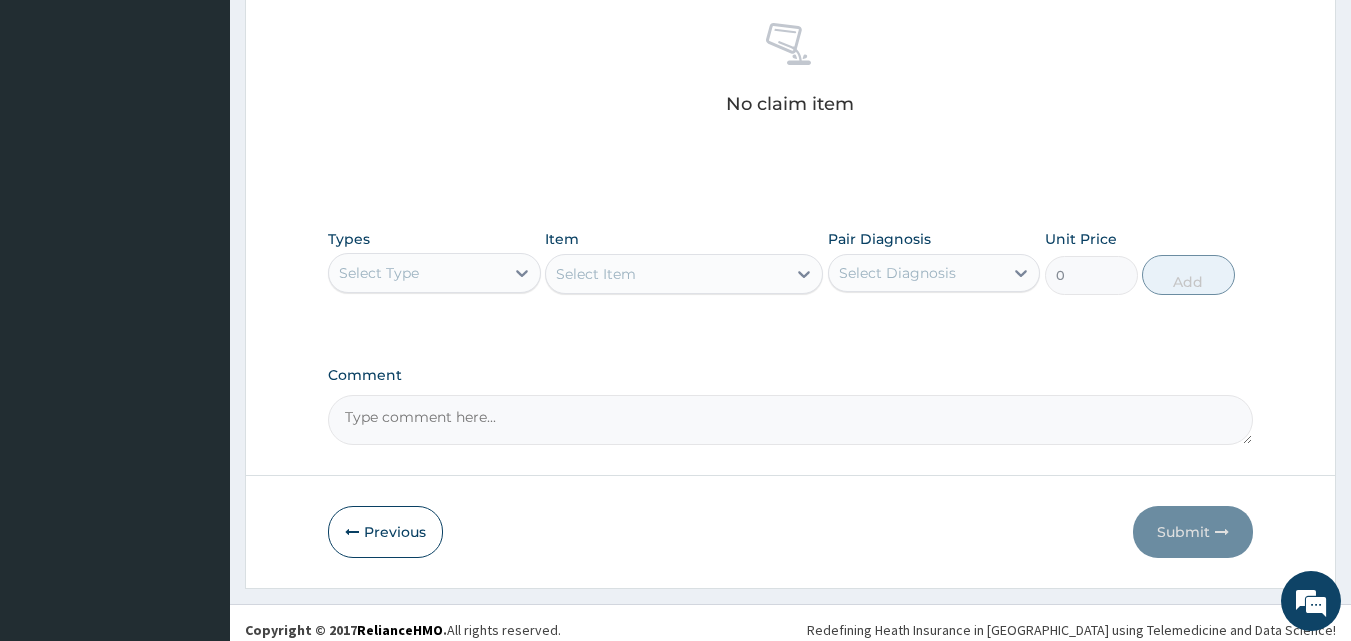 scroll, scrollTop: 801, scrollLeft: 0, axis: vertical 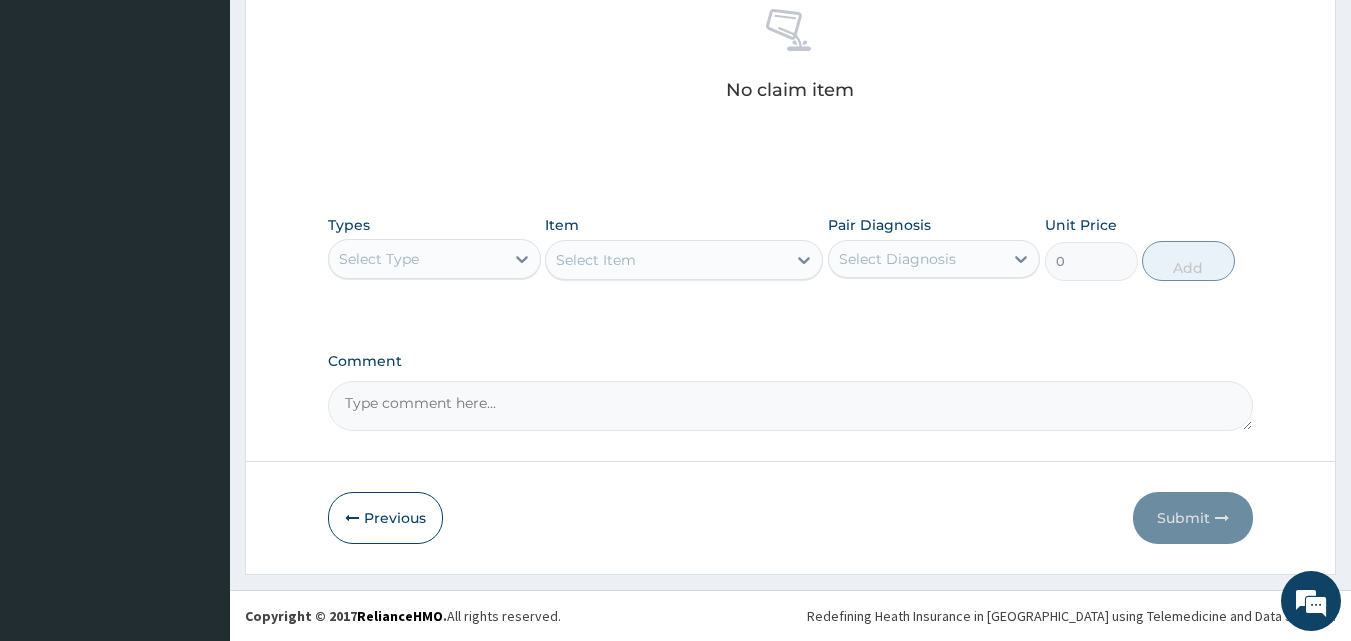 click on "Select Type" at bounding box center [379, 259] 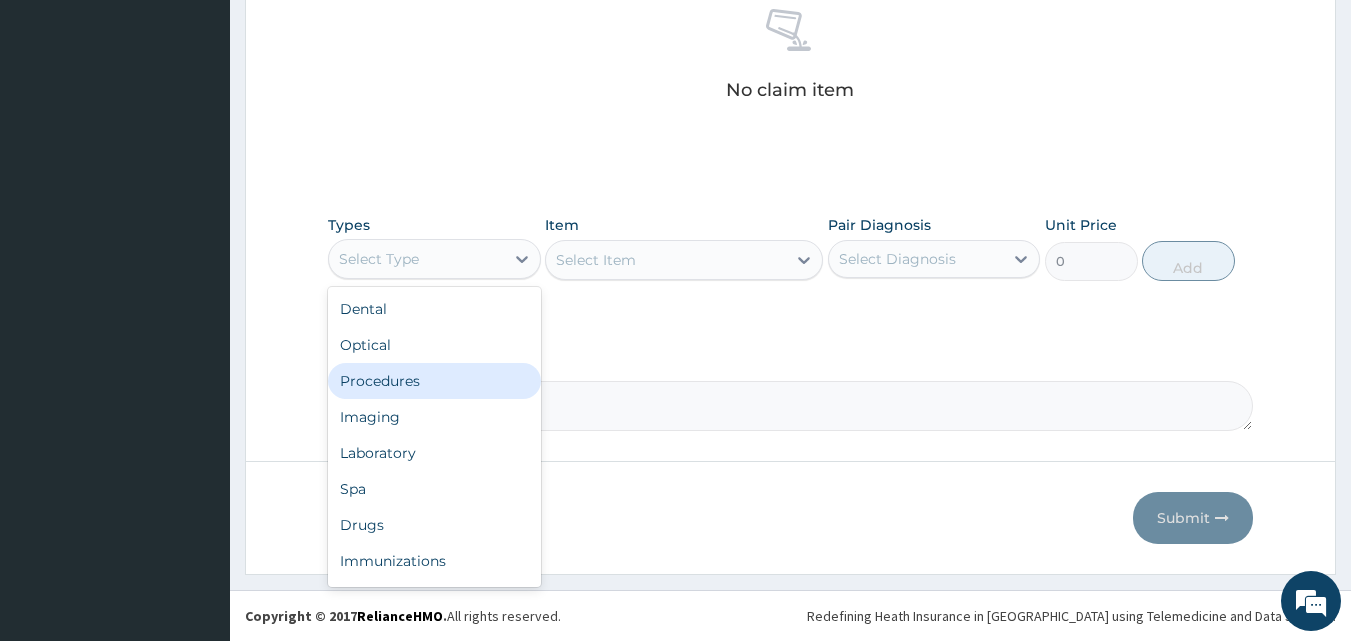 click on "Procedures" at bounding box center (434, 381) 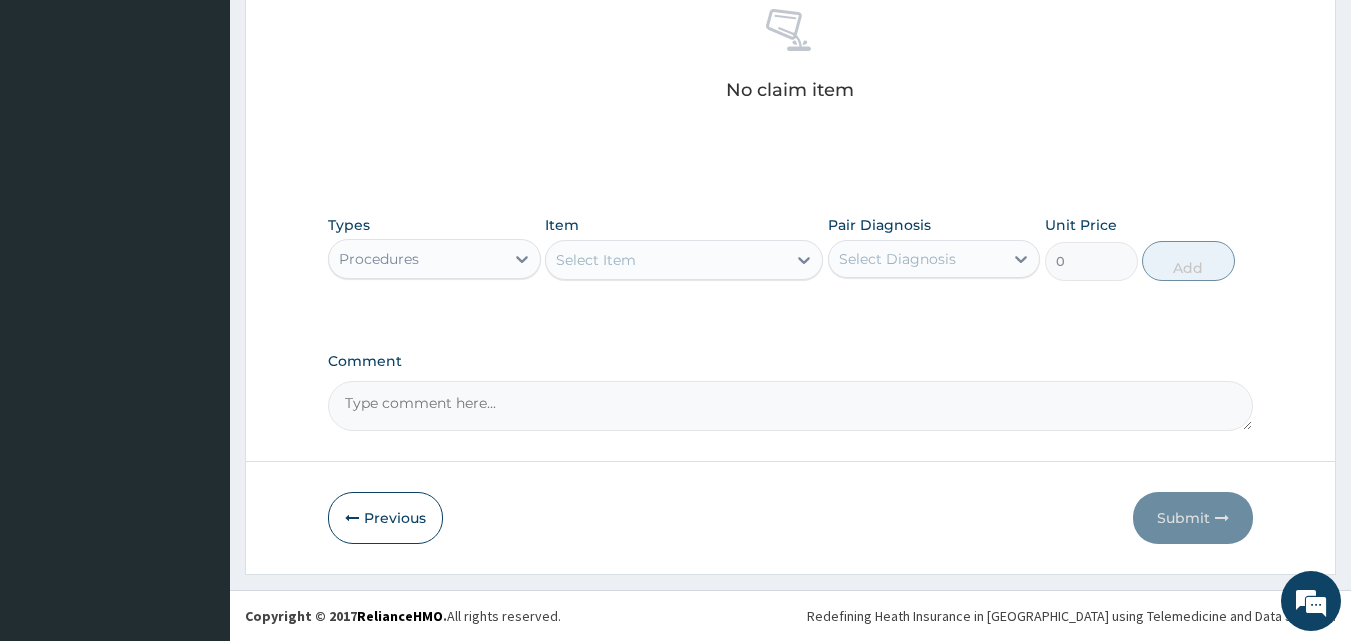 click on "Select Item" at bounding box center (666, 260) 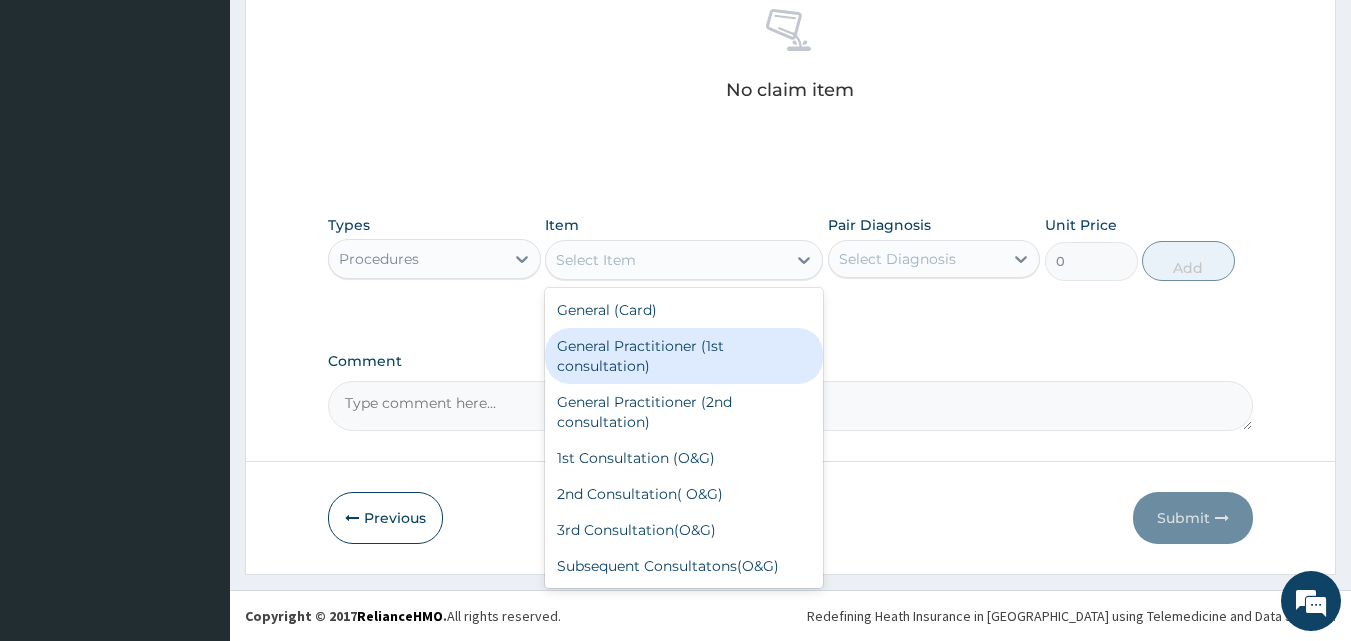 click on "General Practitioner (1st consultation)" at bounding box center [684, 356] 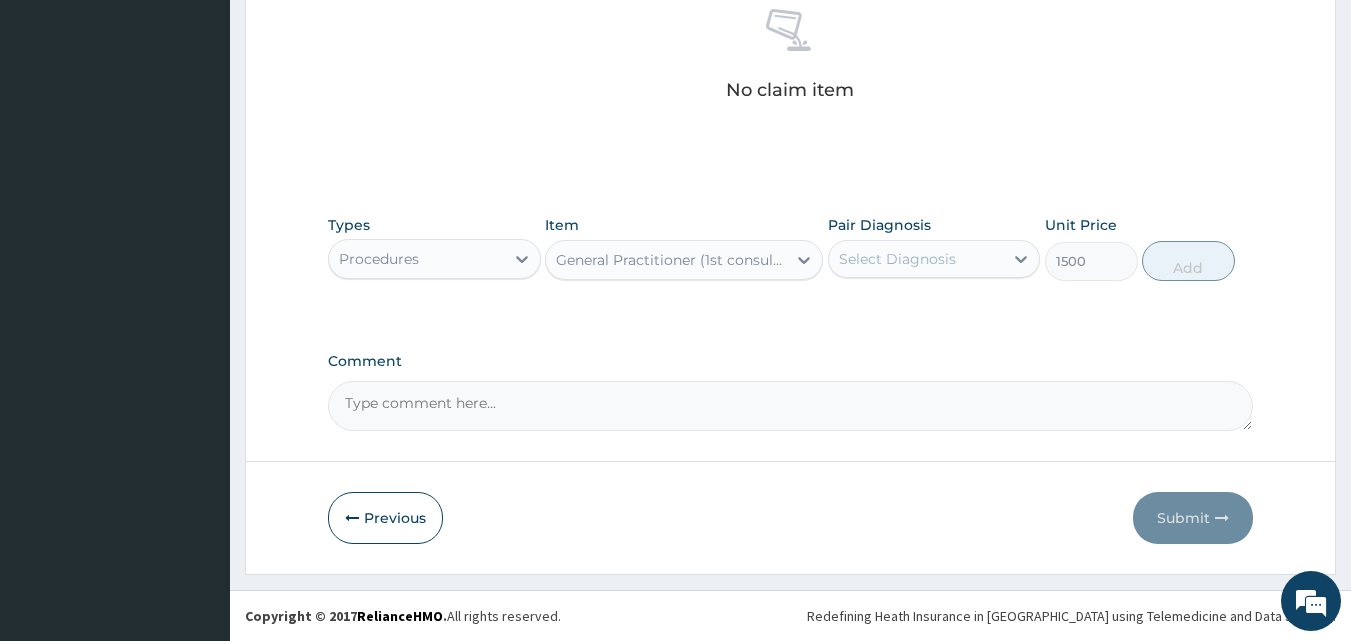 click on "Comment" at bounding box center [791, 392] 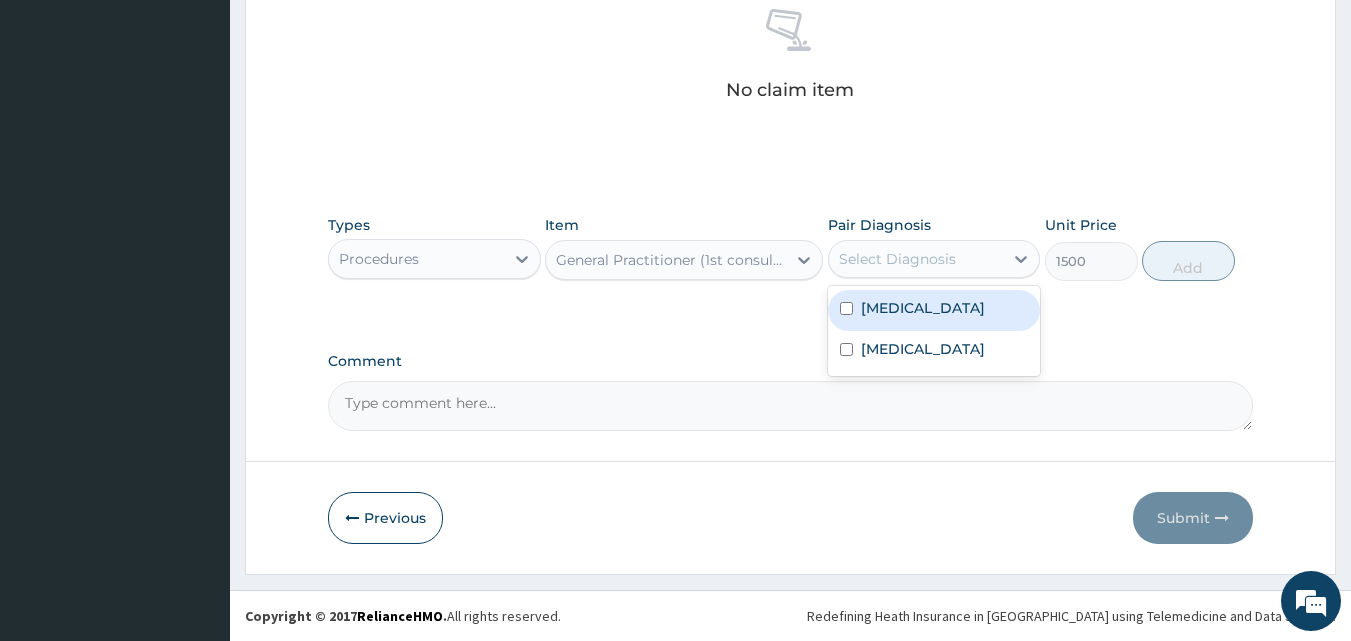 click on "Typhoid fever" at bounding box center (934, 310) 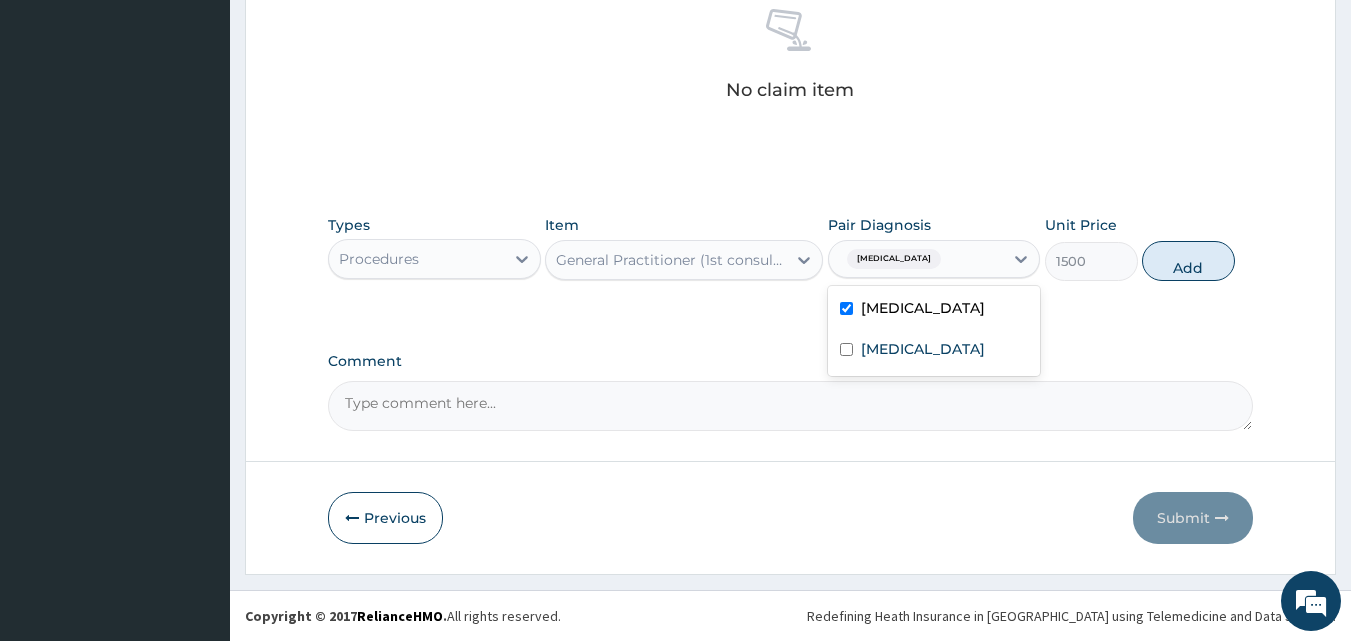 click on "Typhoid fever" at bounding box center [923, 308] 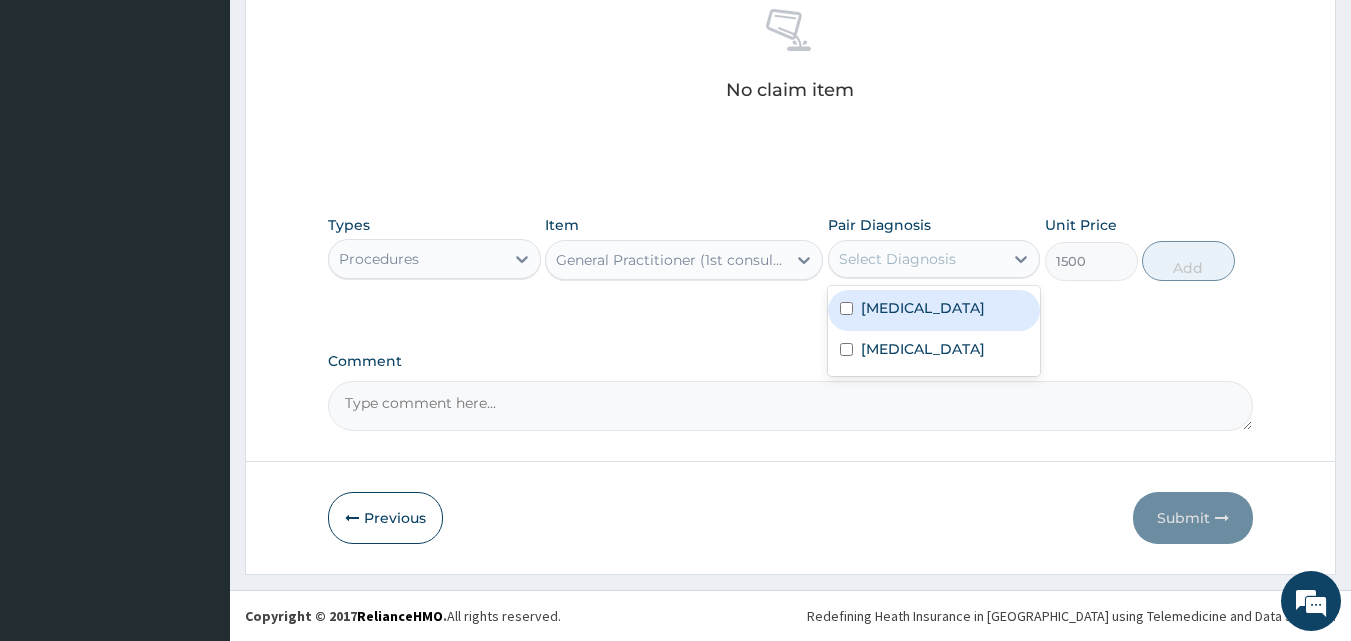 click on "Typhoid fever" at bounding box center [923, 308] 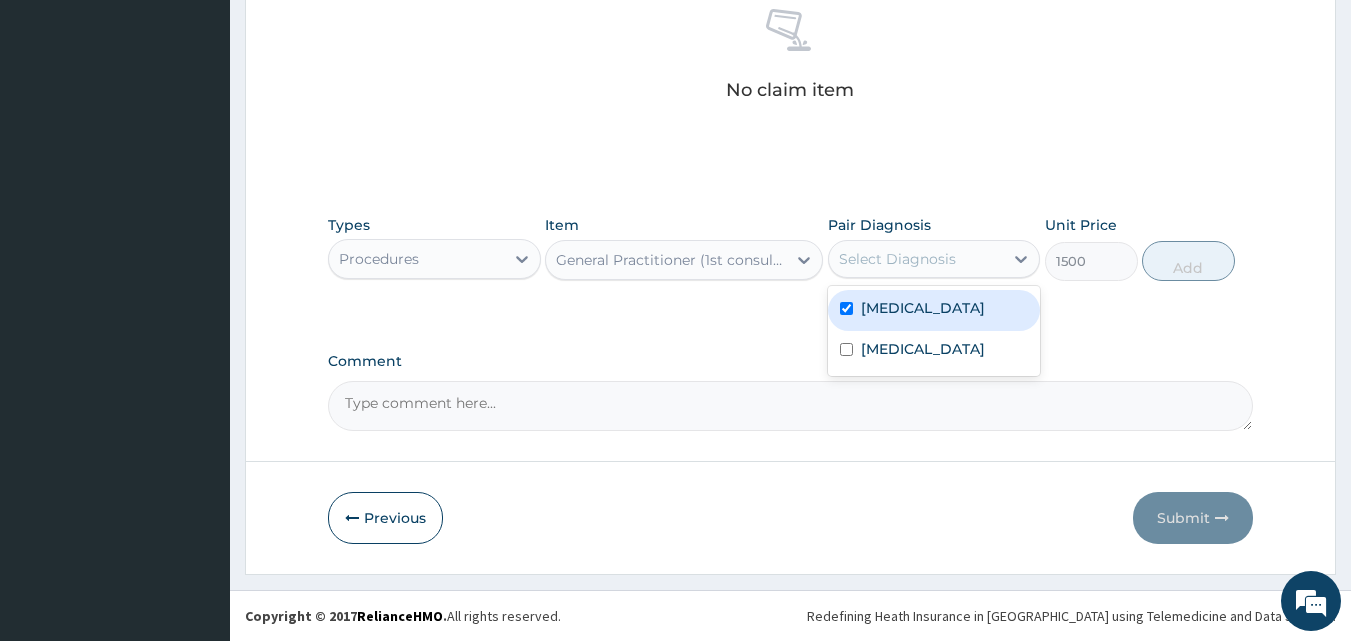 checkbox on "true" 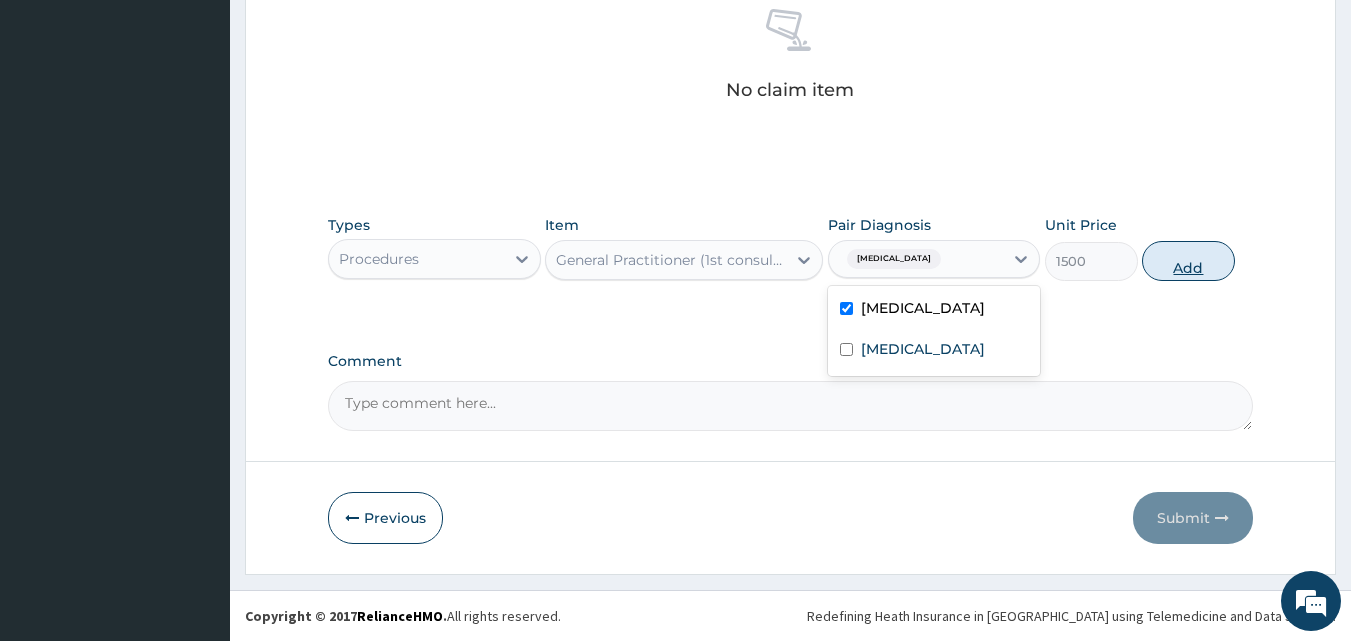 click on "Add" at bounding box center (1188, 261) 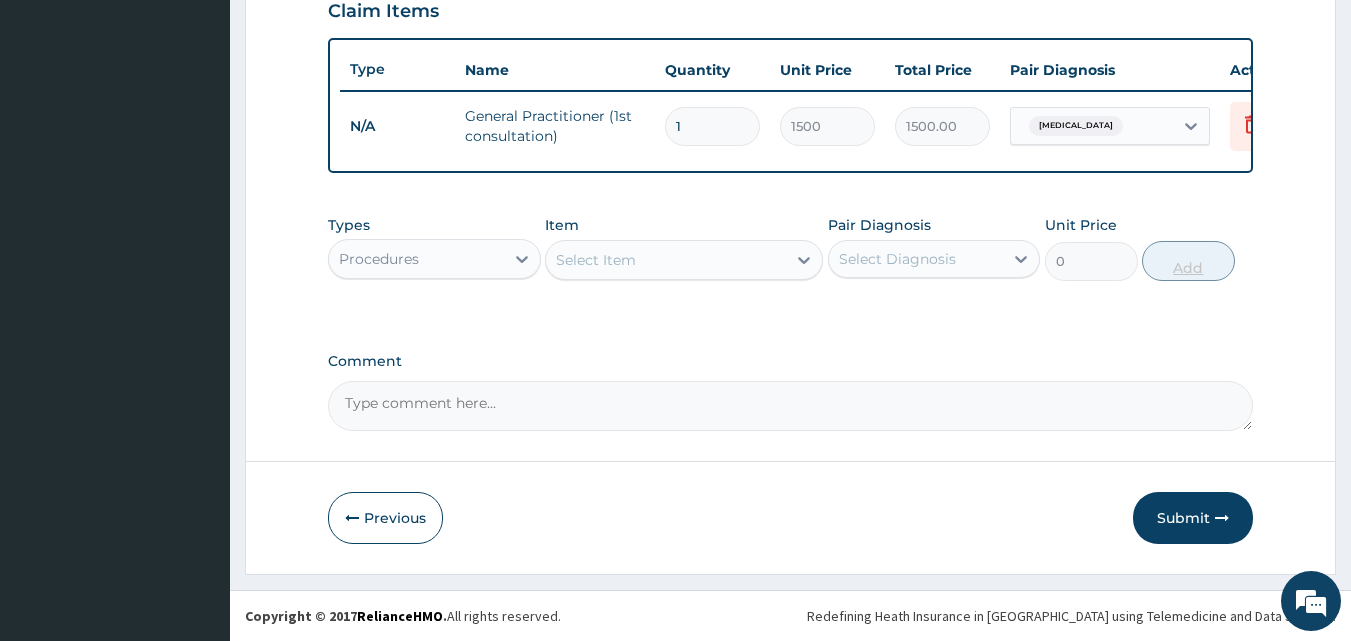 scroll, scrollTop: 721, scrollLeft: 0, axis: vertical 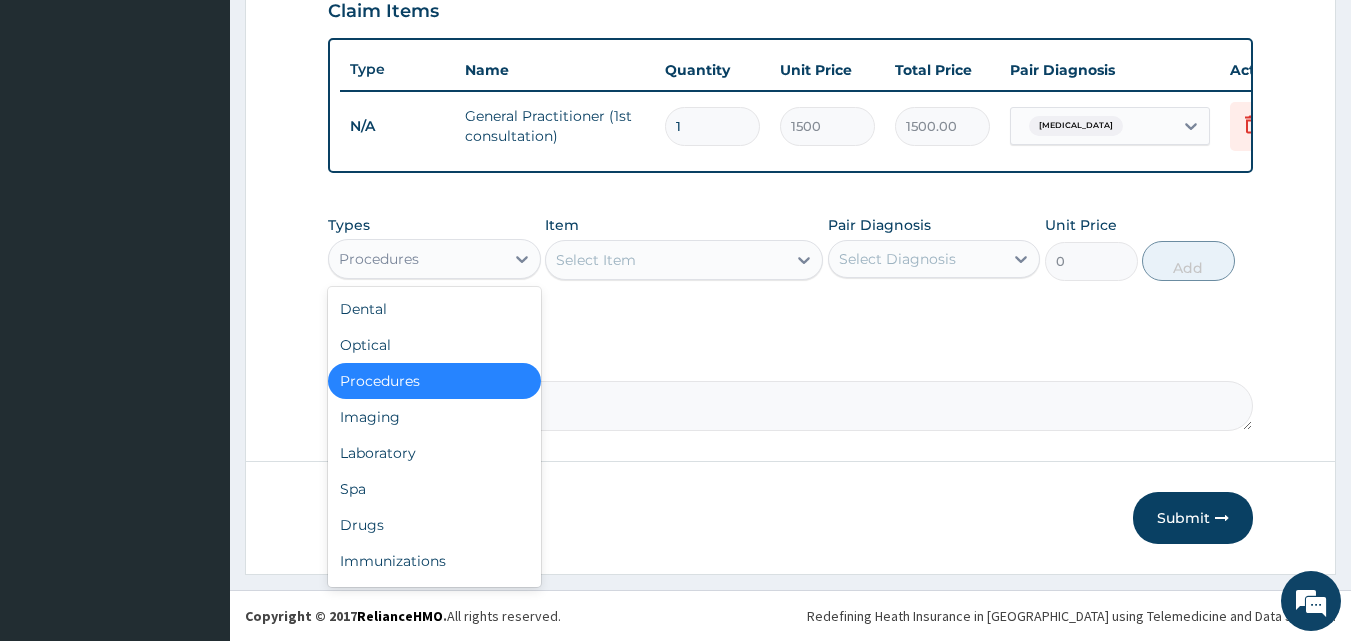 click on "Procedures" at bounding box center (416, 259) 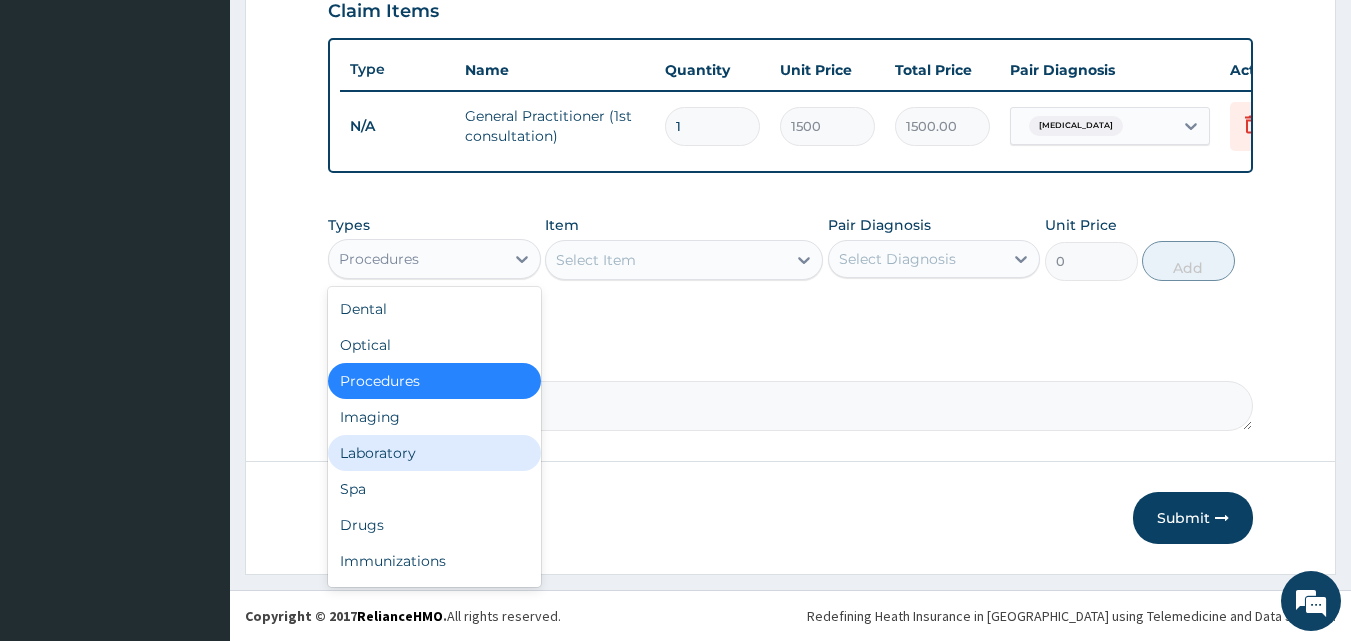 click on "Laboratory" at bounding box center (434, 453) 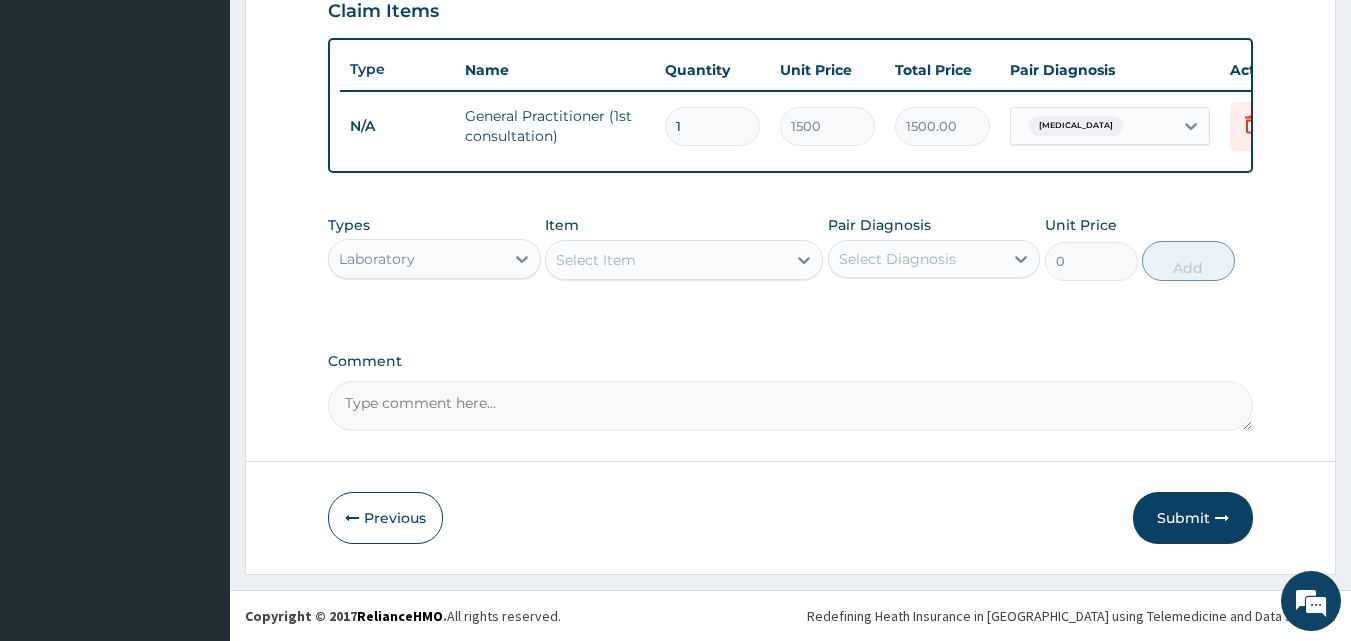 click on "Select Item" at bounding box center [666, 260] 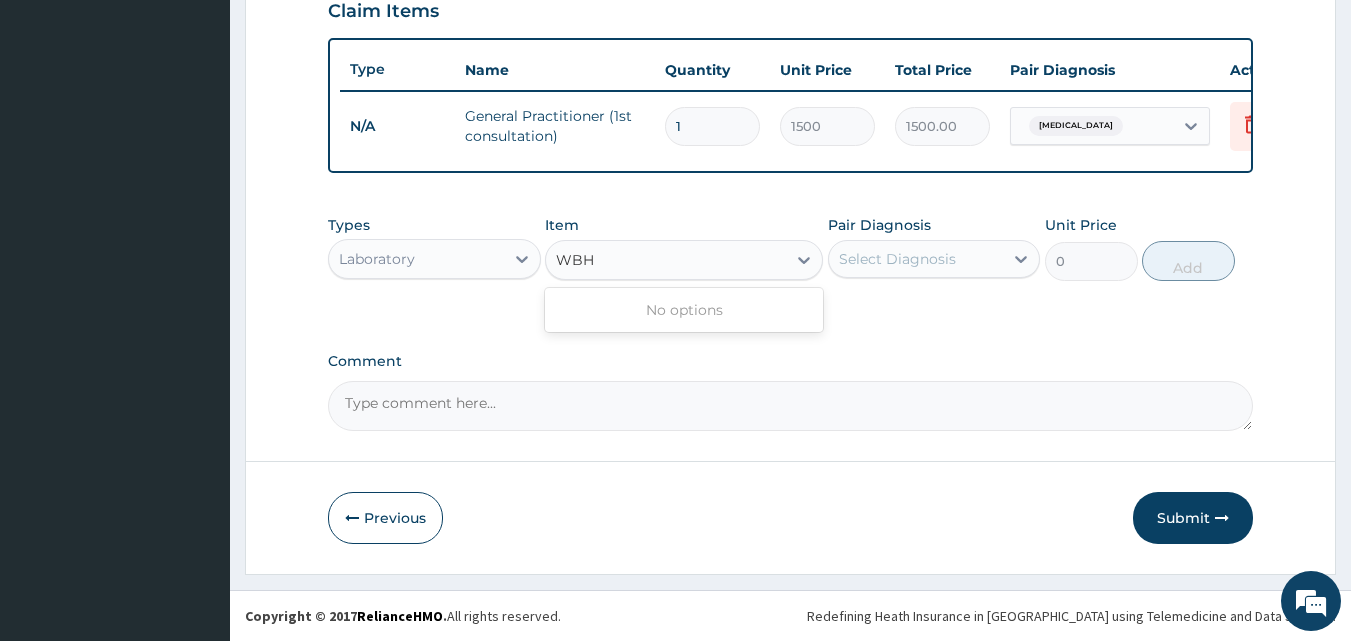 type on "WB" 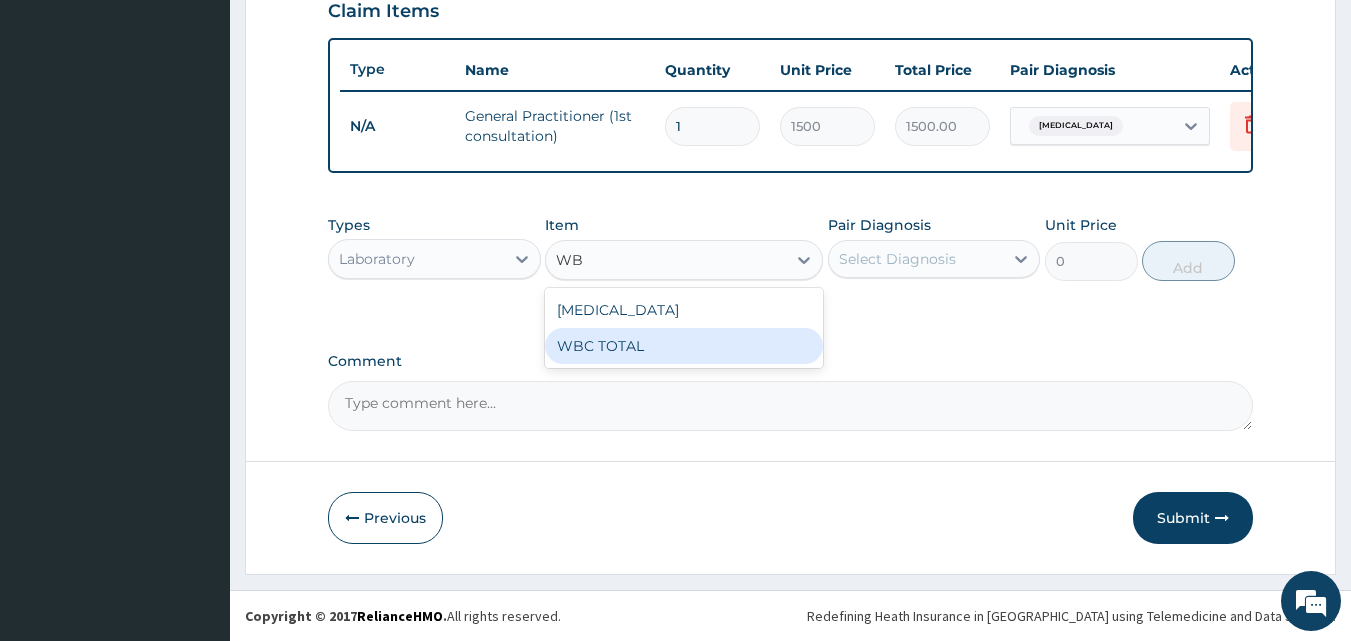 click on "WBC TOTAL" at bounding box center [684, 346] 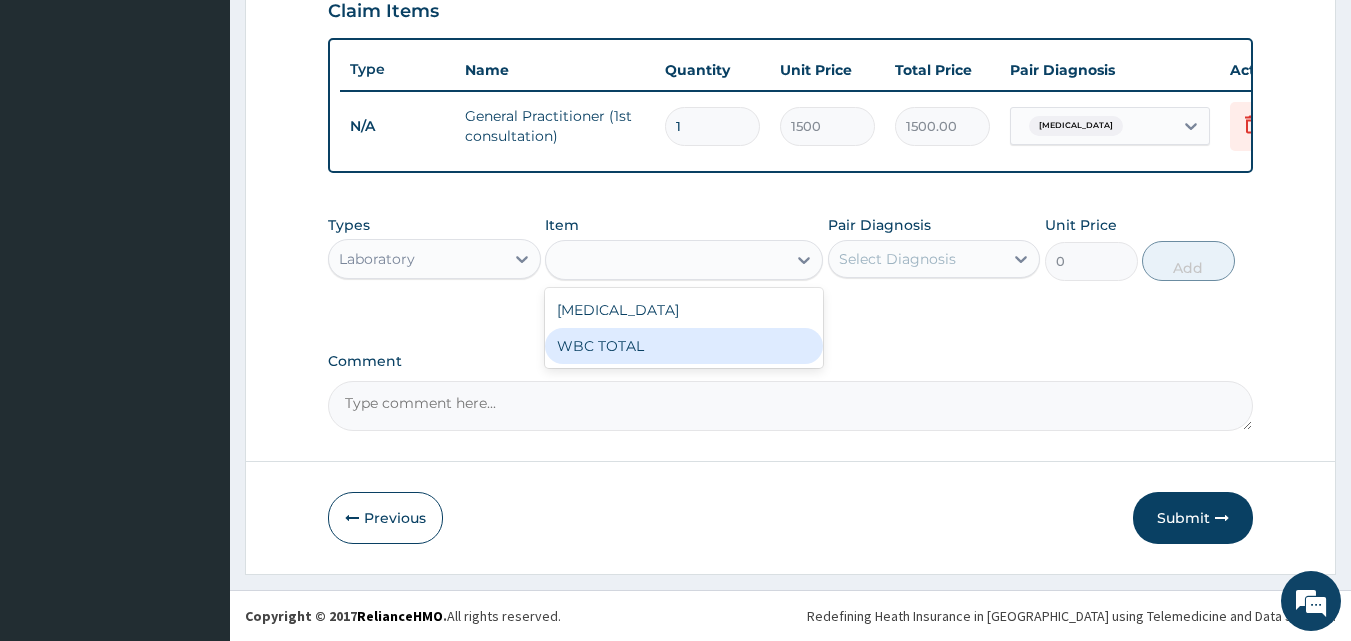 type on "640" 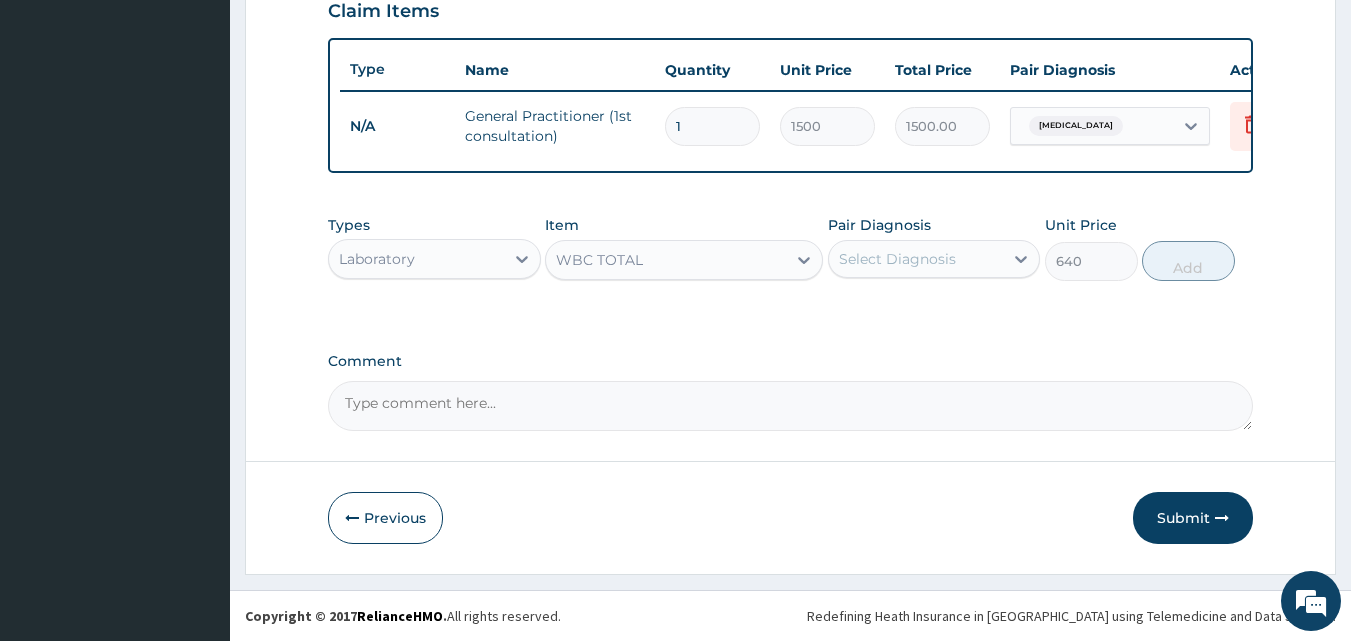click on "Select Diagnosis" at bounding box center (916, 259) 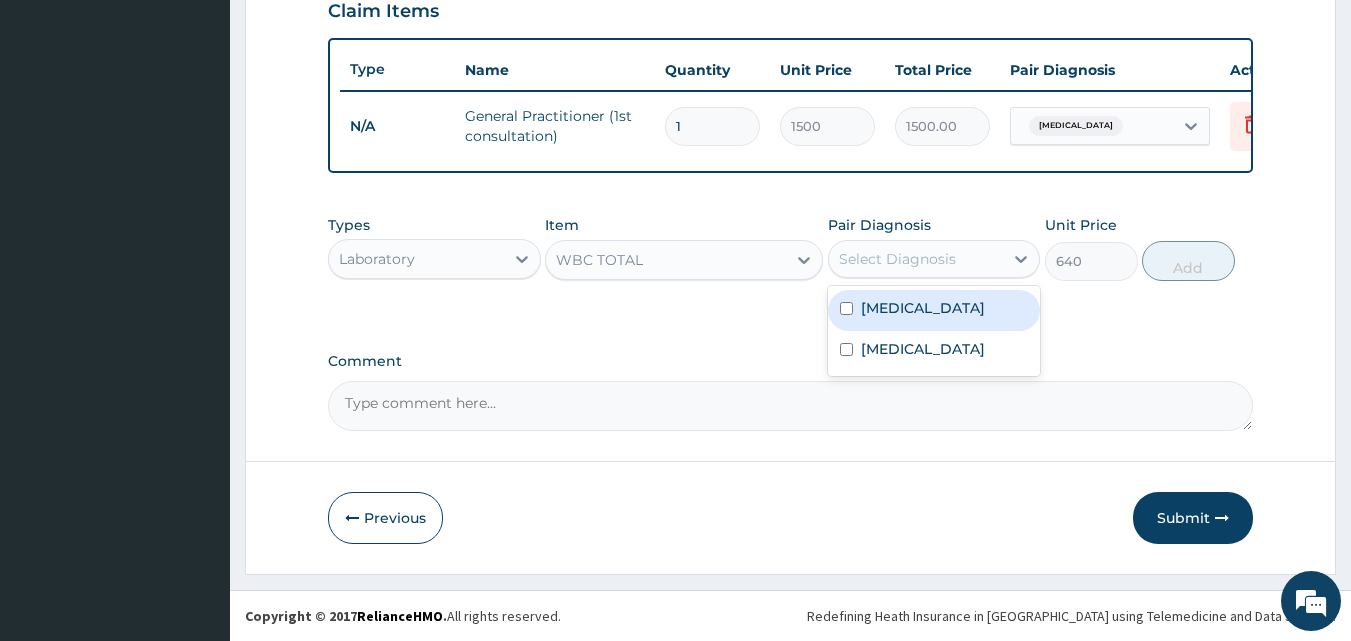 click on "Typhoid fever" at bounding box center (923, 308) 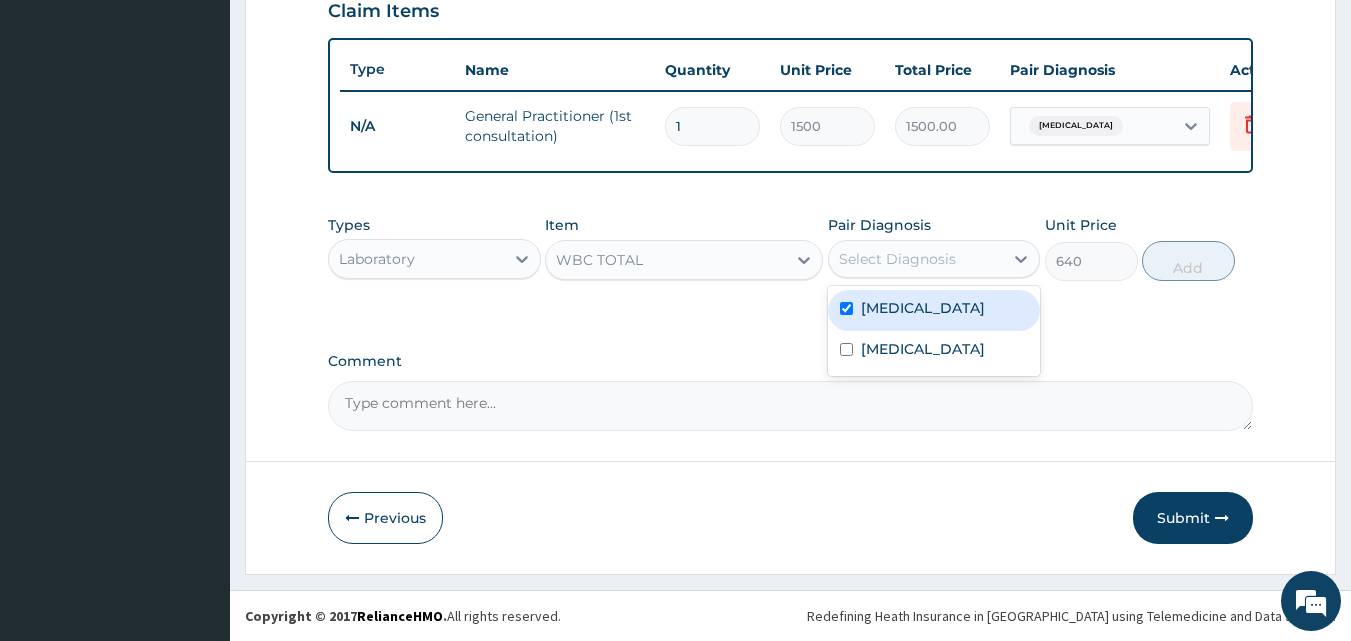 checkbox on "true" 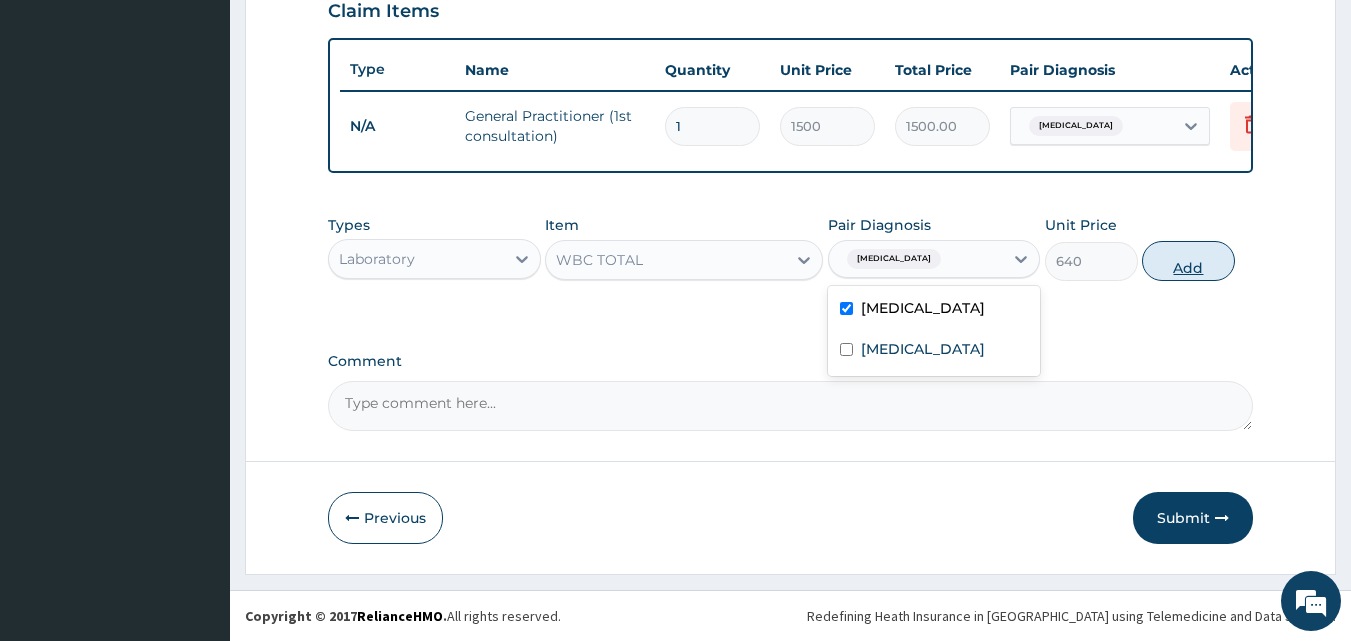 click on "Add" at bounding box center (1188, 261) 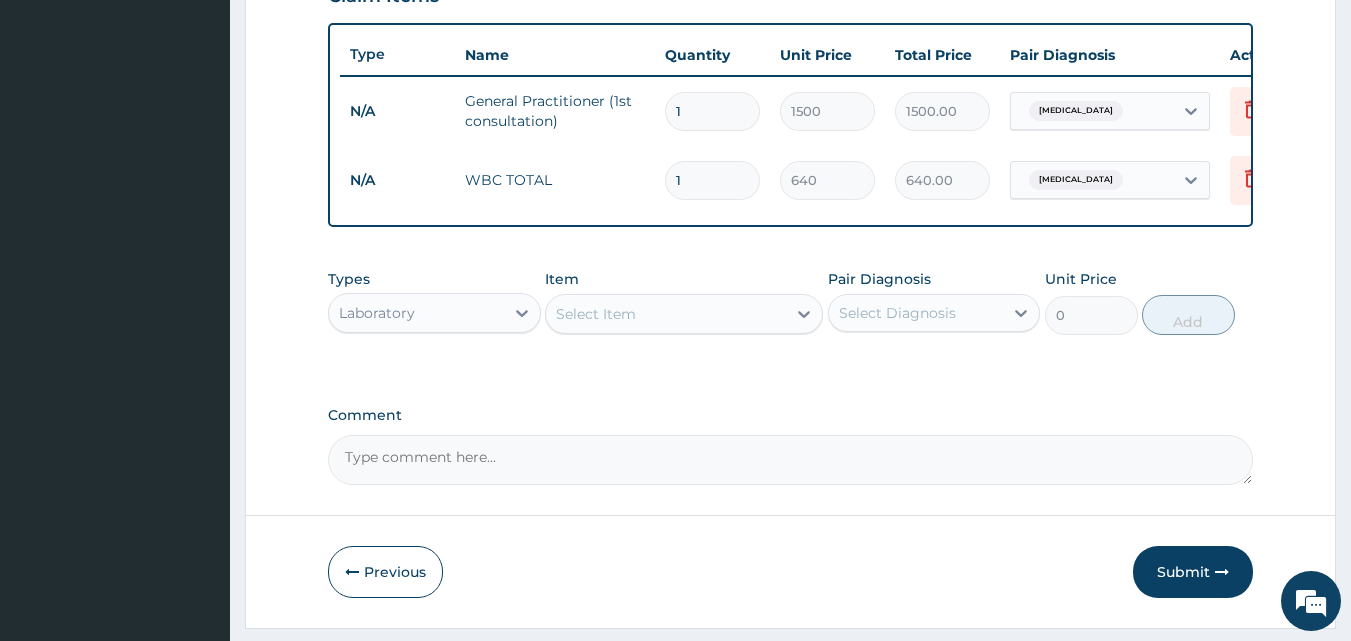 click on "Select Item" at bounding box center (596, 314) 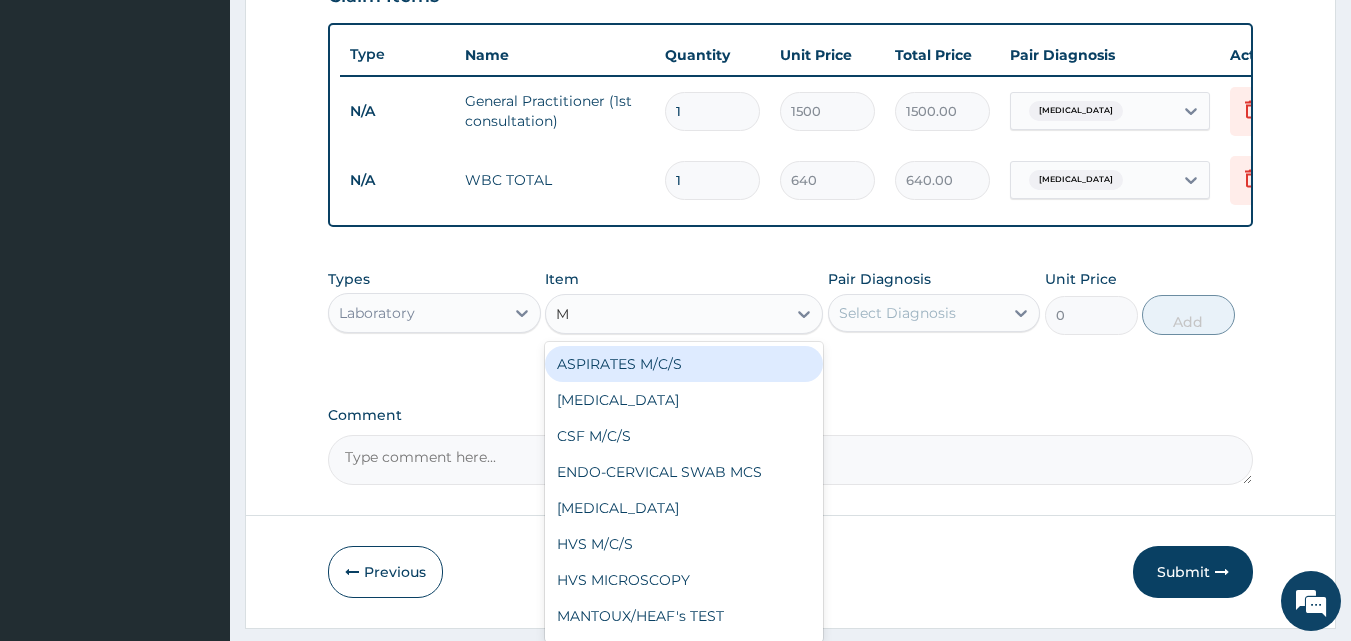 type on "MP" 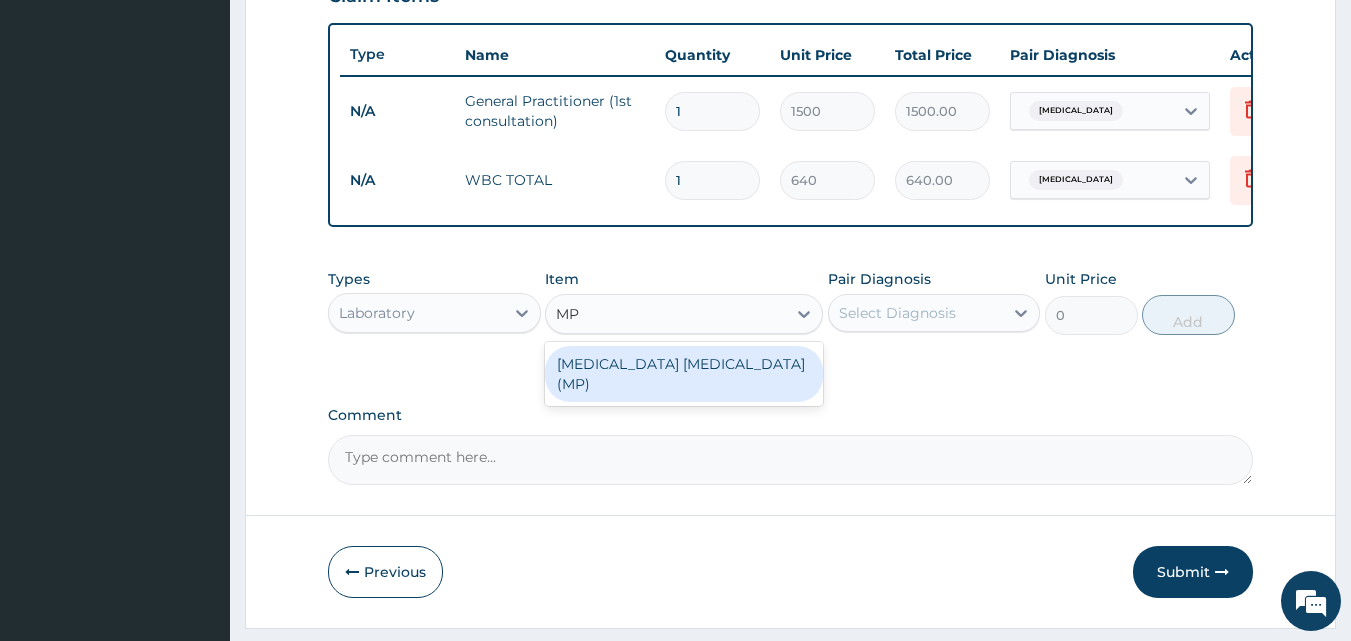 click on "MALARIA PARASITE (MP)" at bounding box center (684, 374) 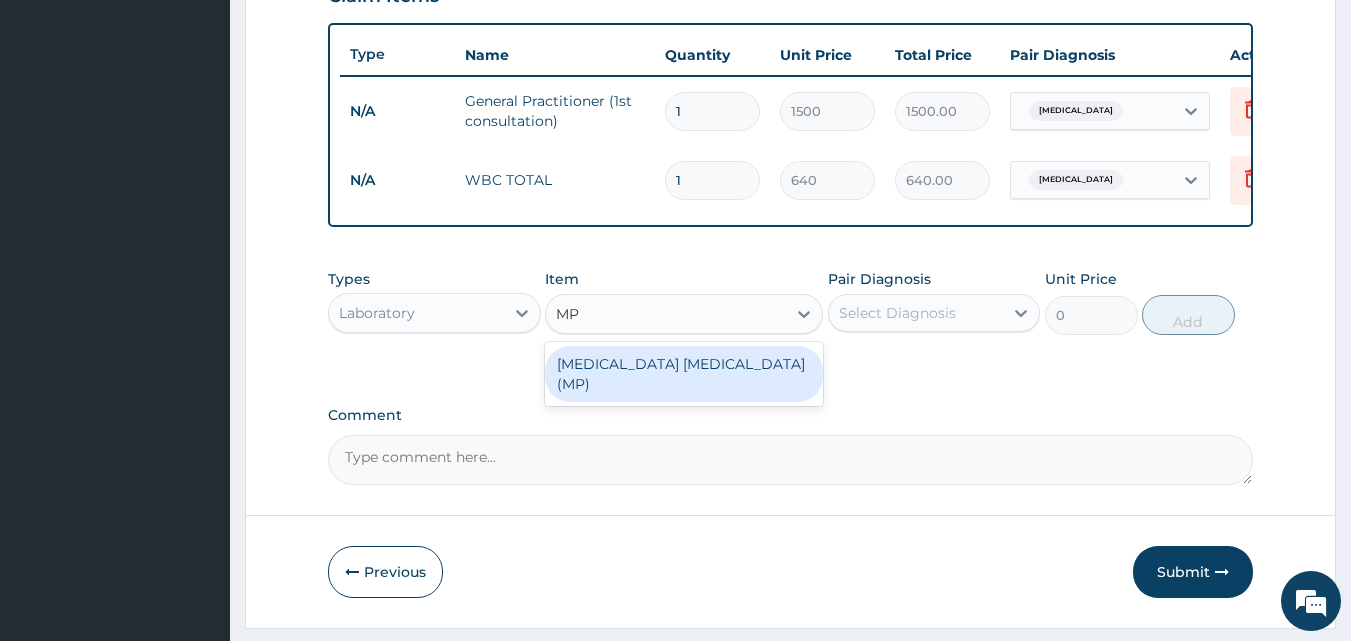 type 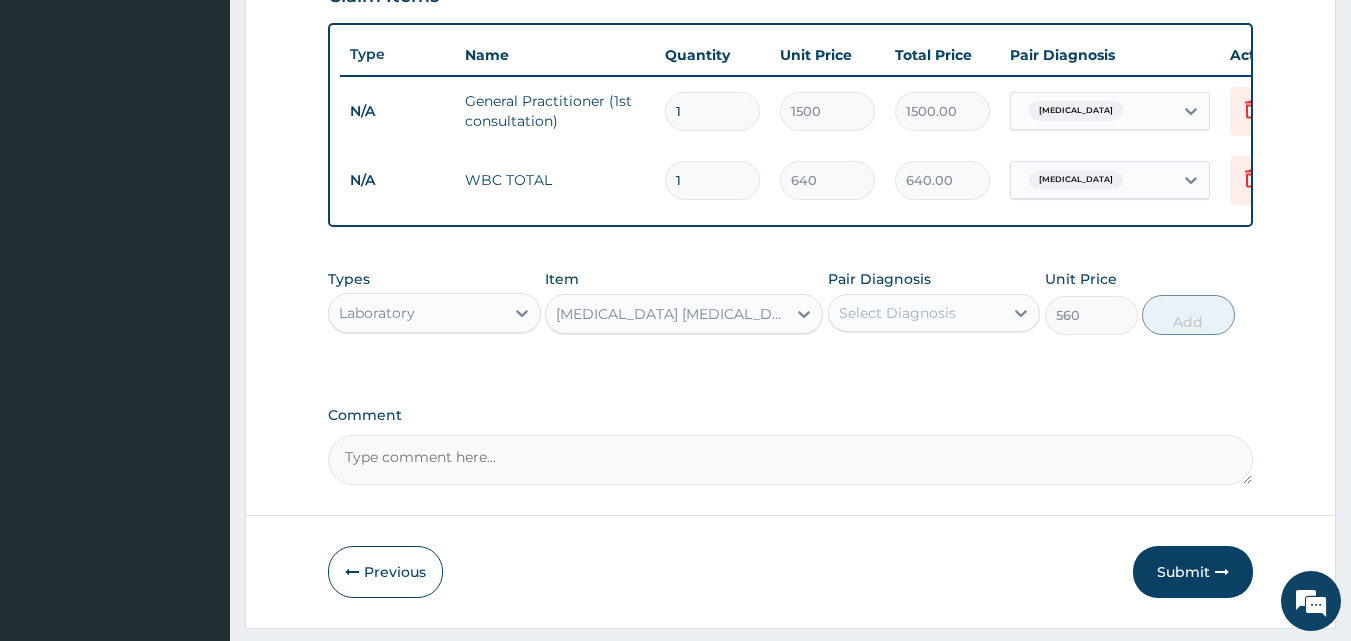 click on "Select Diagnosis" at bounding box center (916, 313) 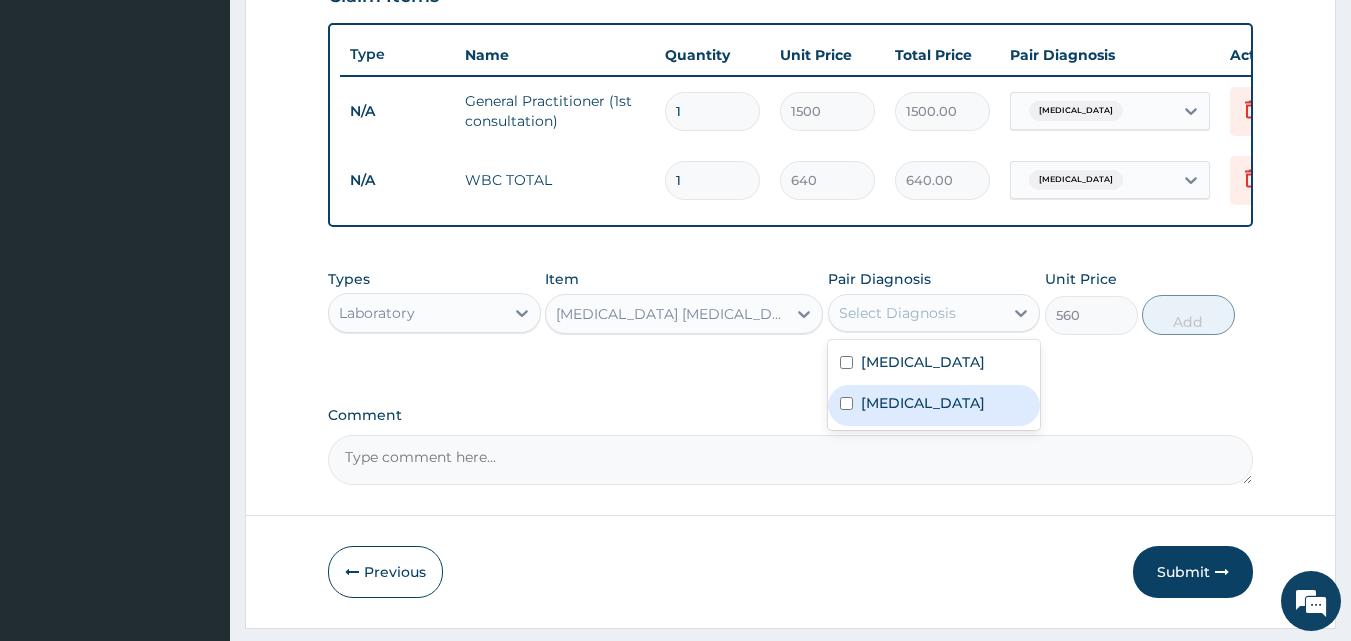 click on "Malaria" at bounding box center (934, 405) 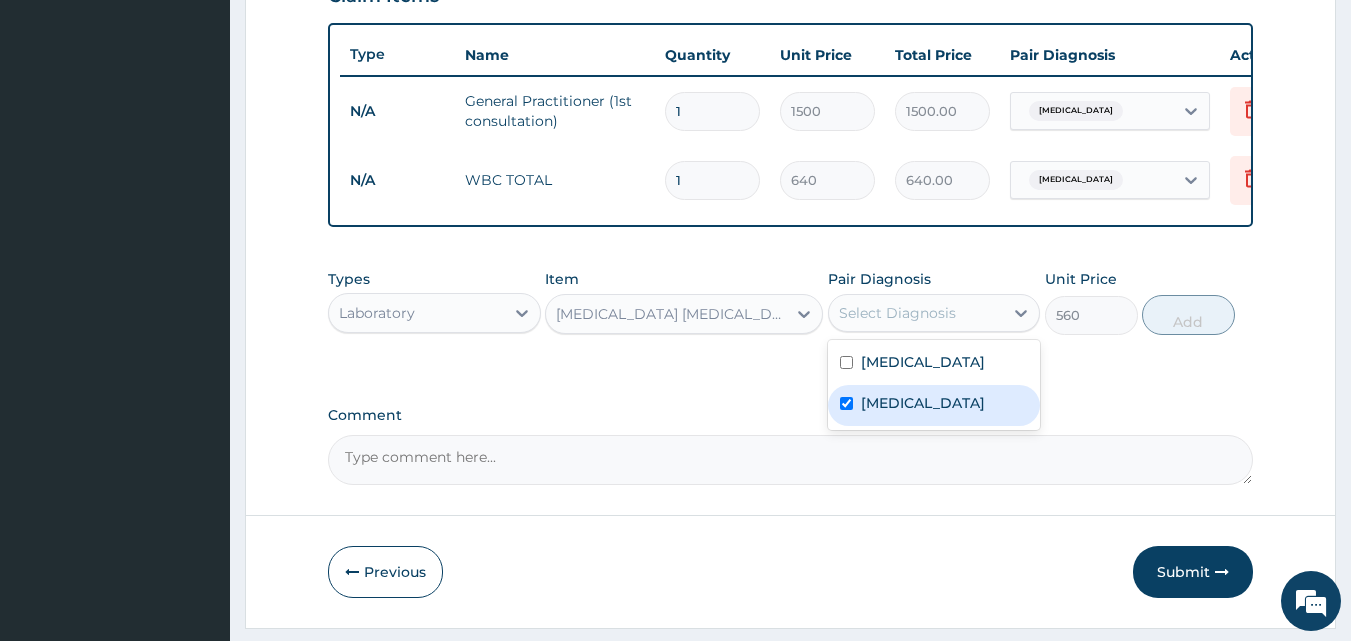 checkbox on "true" 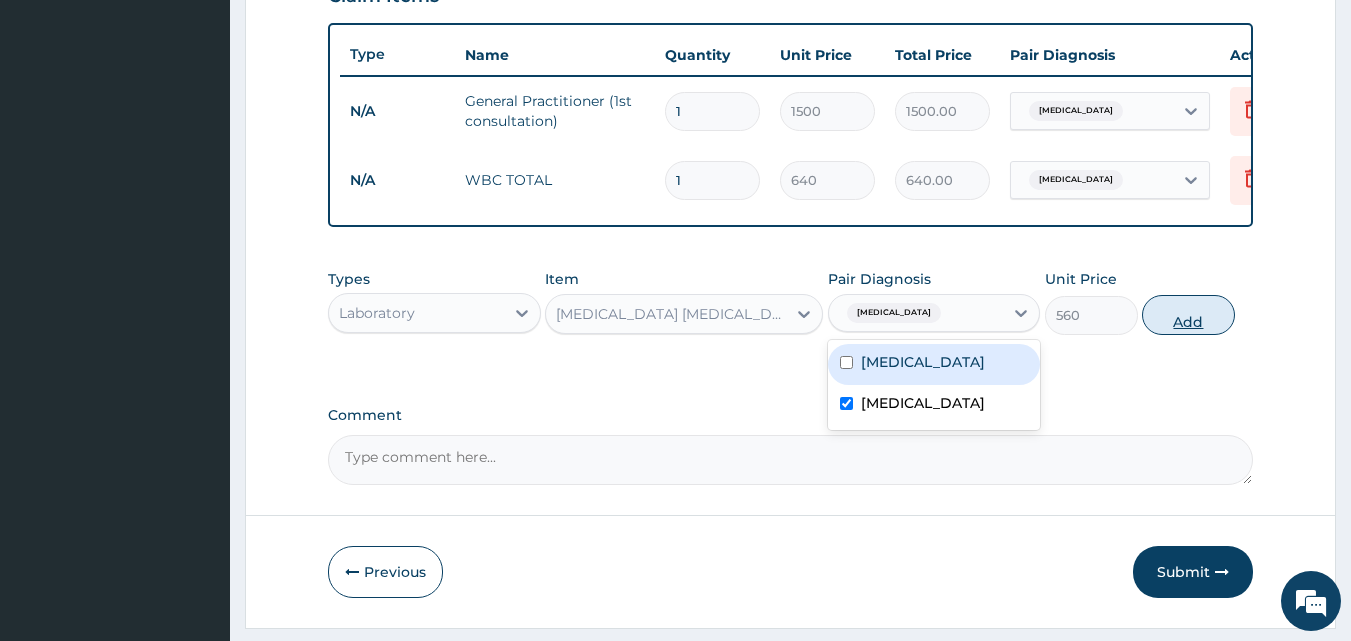 click on "Add" at bounding box center [1188, 315] 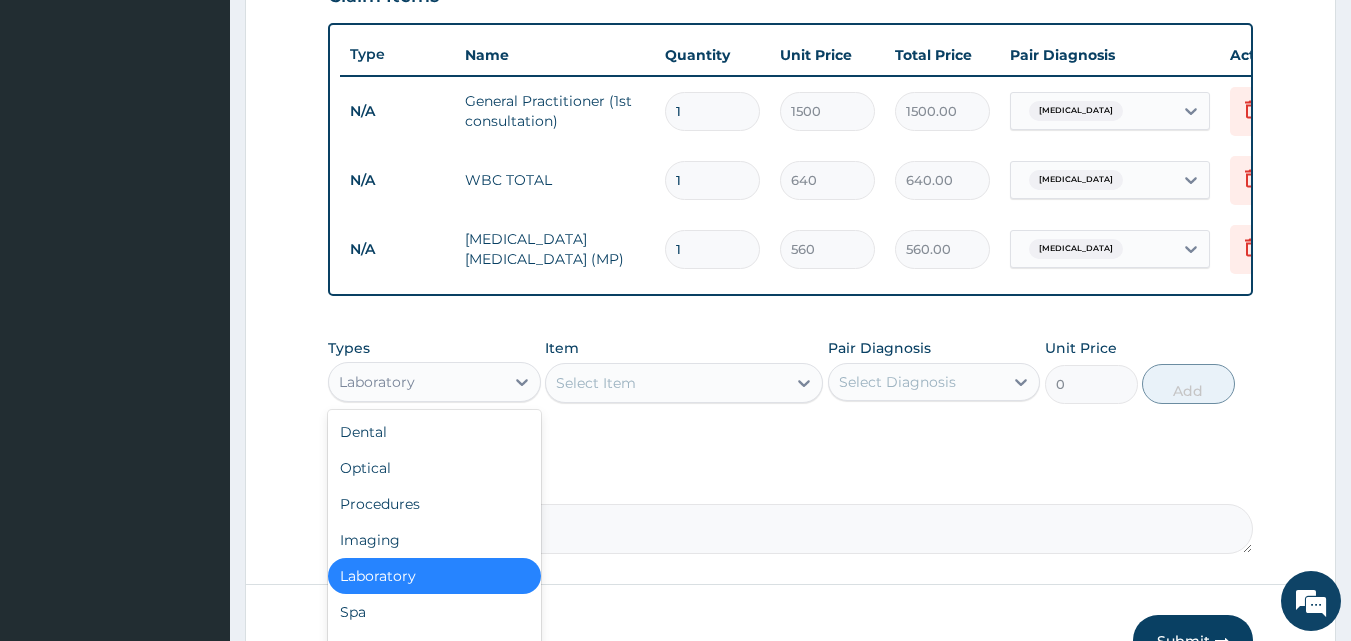 click on "Laboratory" at bounding box center (416, 382) 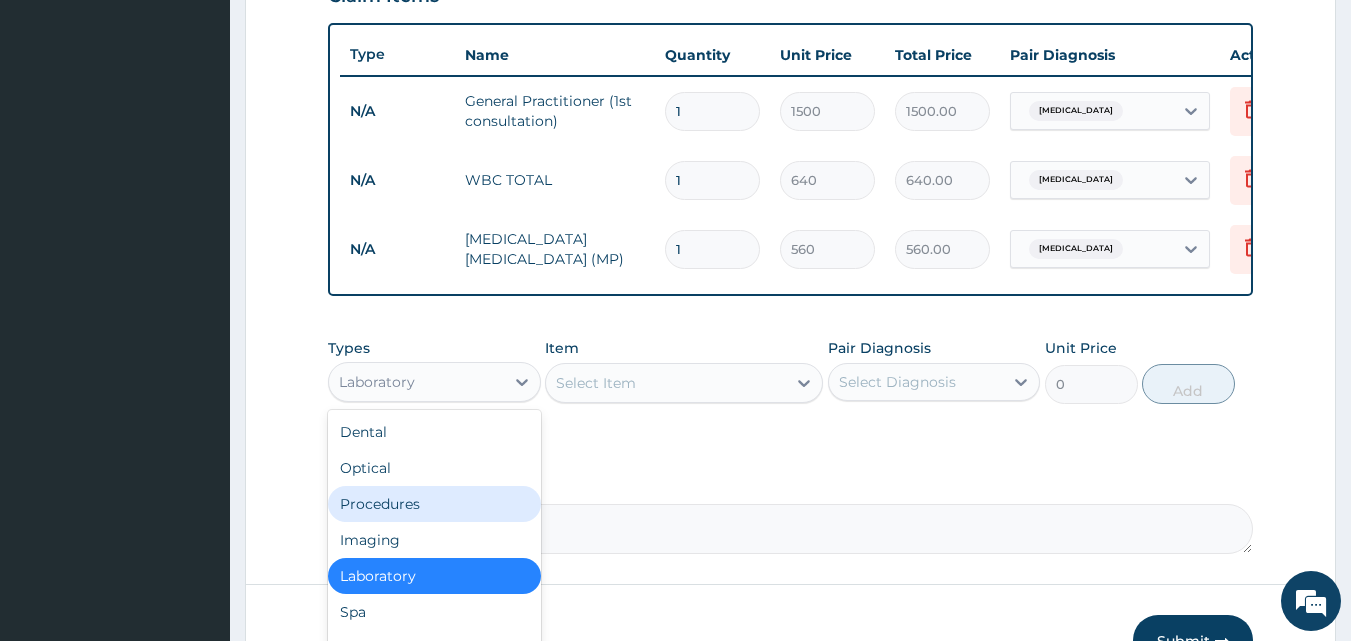 scroll, scrollTop: 859, scrollLeft: 0, axis: vertical 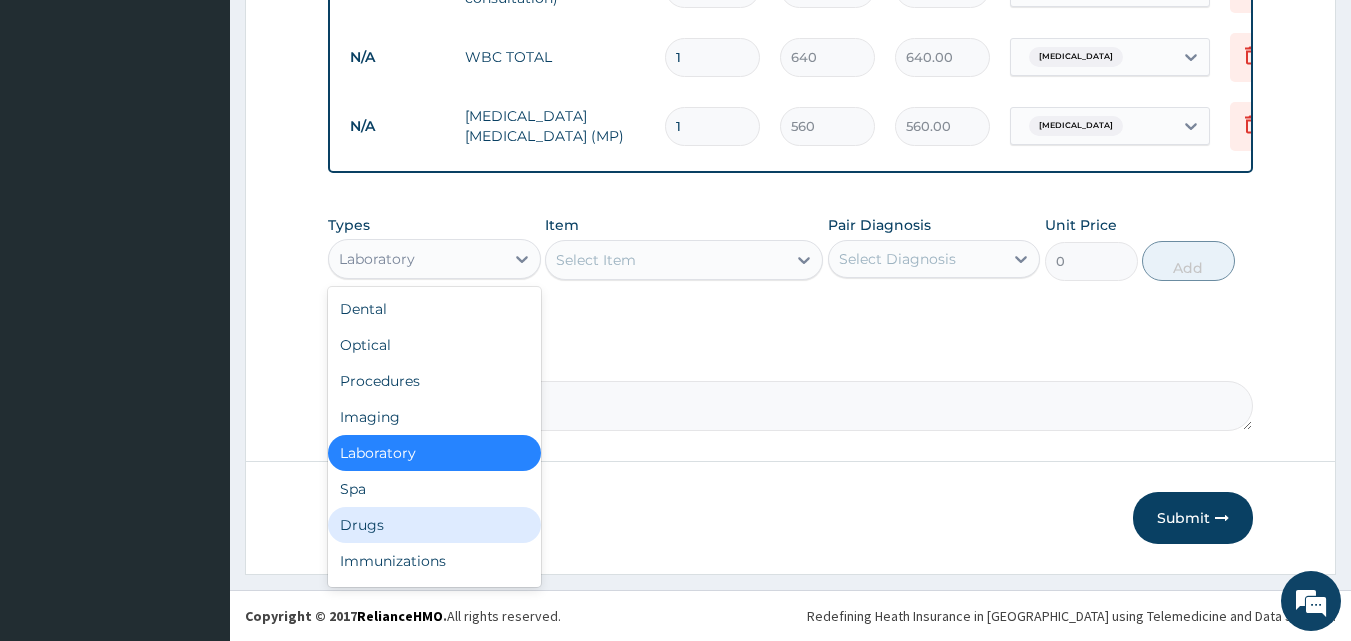 click on "Drugs" at bounding box center (434, 525) 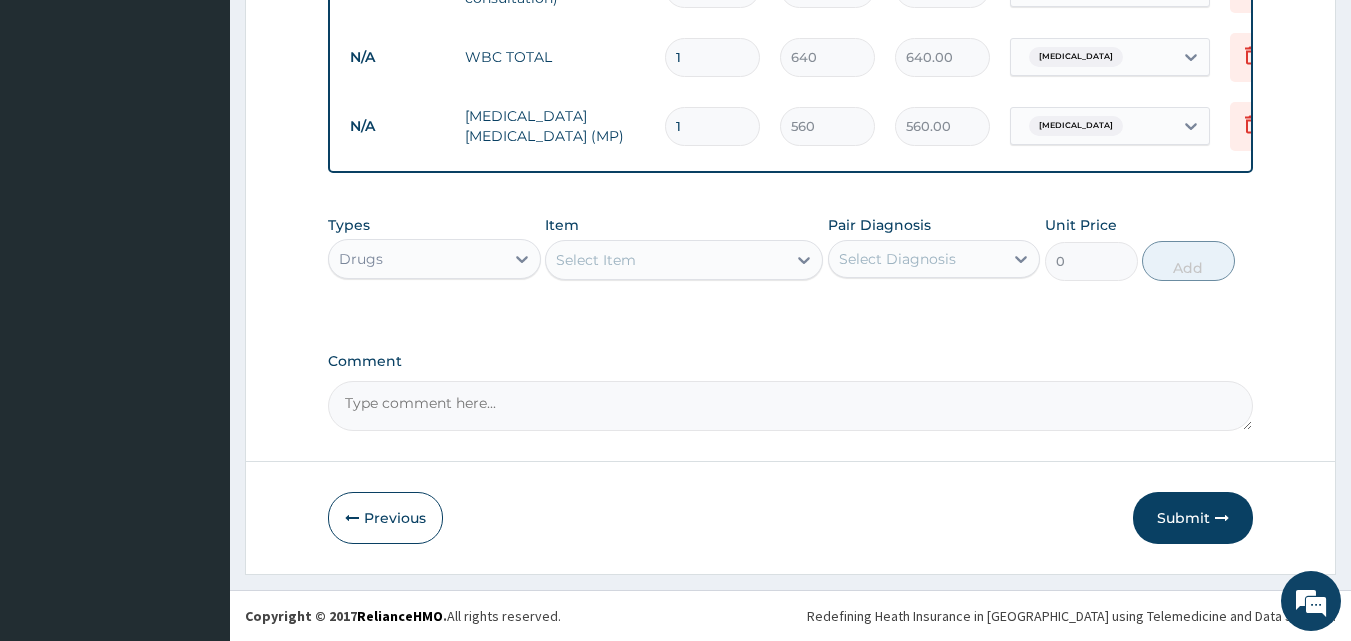 click on "Select Item" at bounding box center (666, 260) 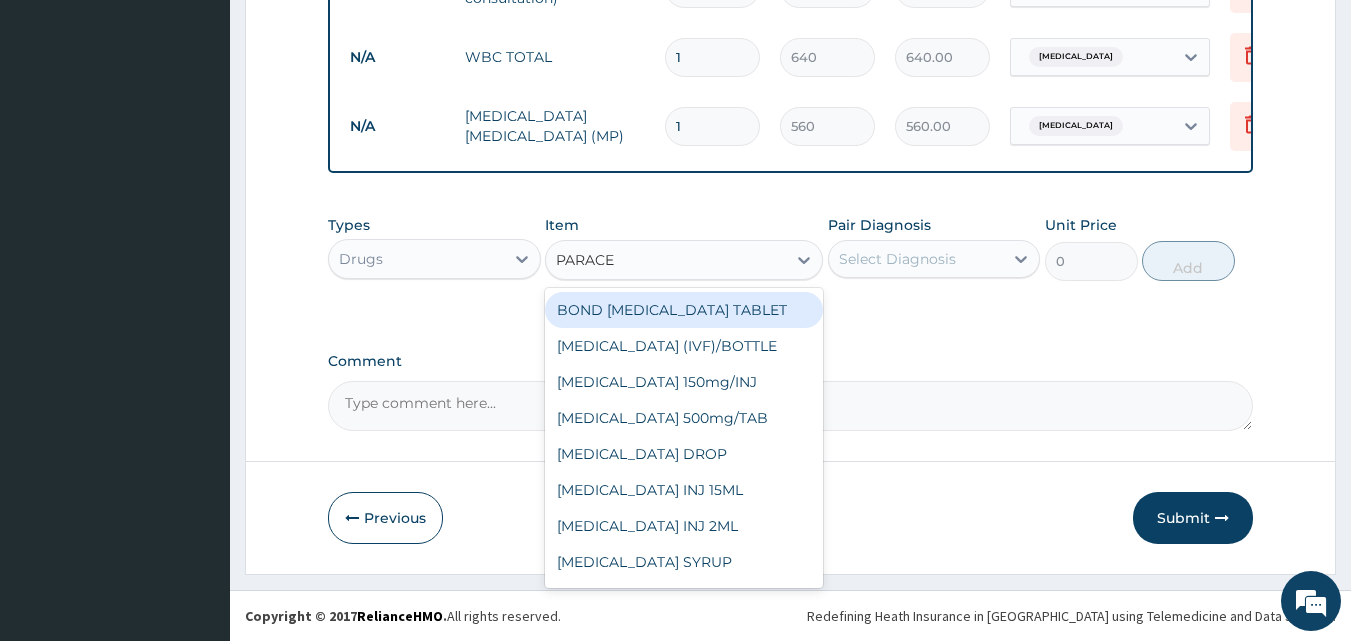 type on "PARACET" 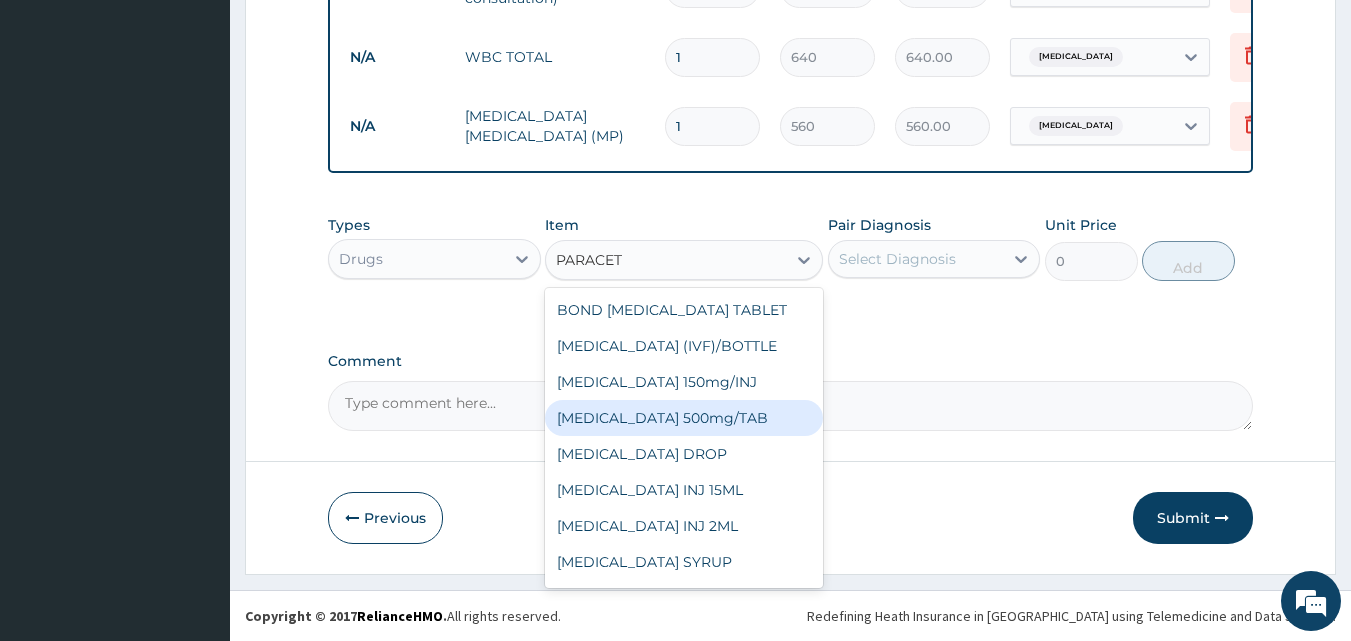 click on "PARACETAMOL 500mg/TAB" at bounding box center (684, 418) 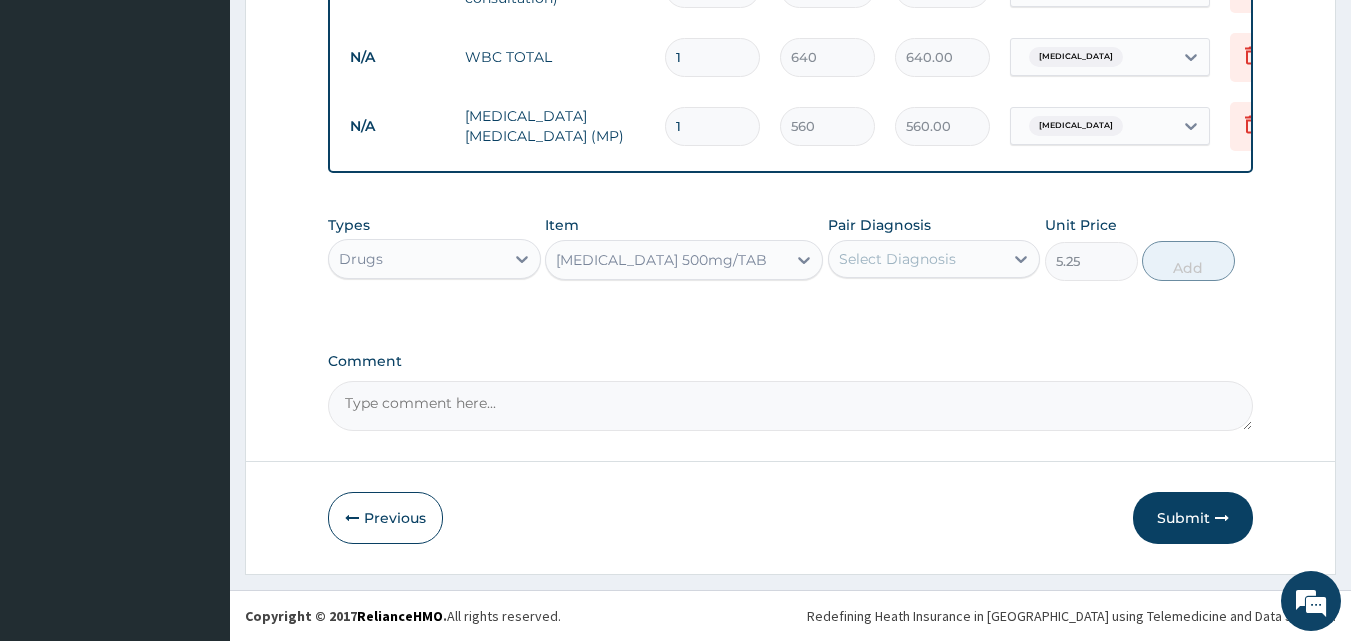 click on "Select Diagnosis" at bounding box center (916, 259) 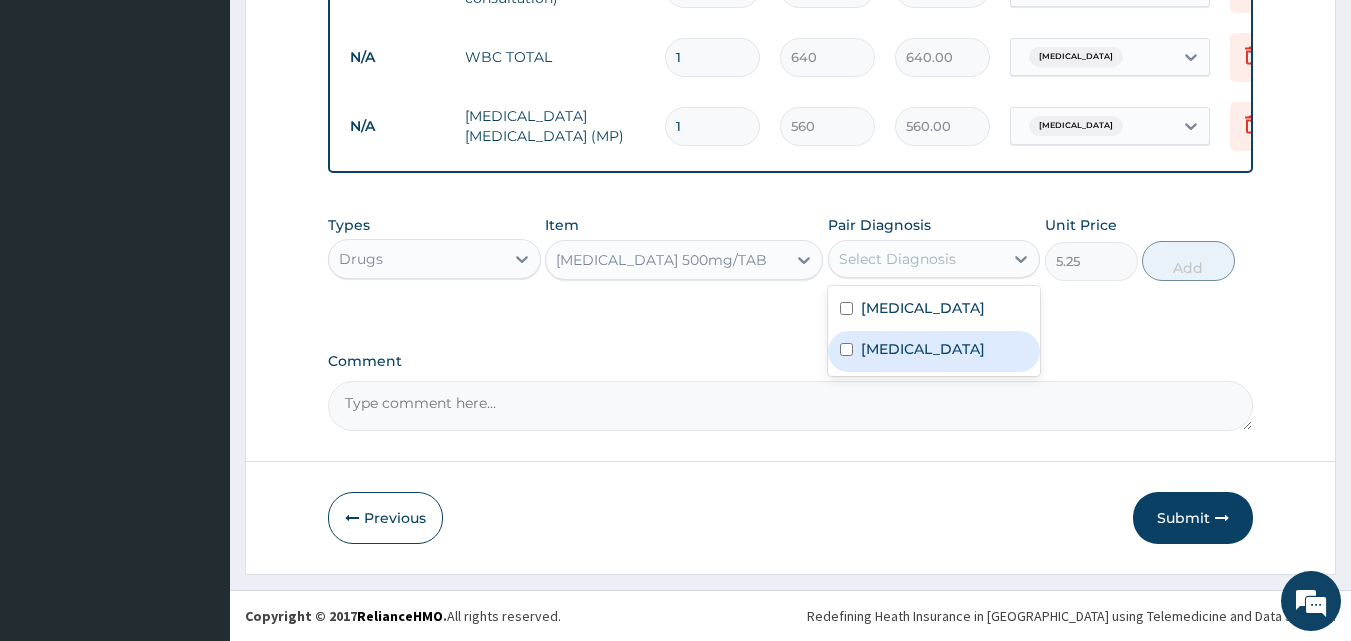 click on "Malaria" at bounding box center (934, 351) 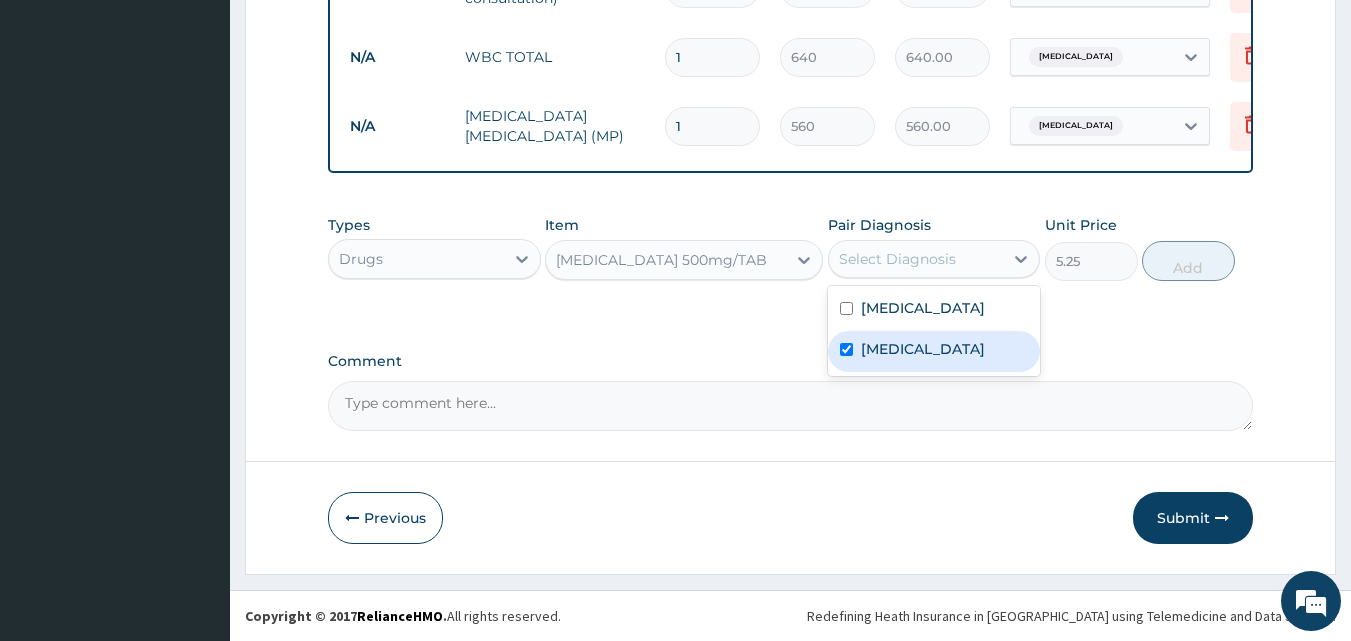 checkbox on "true" 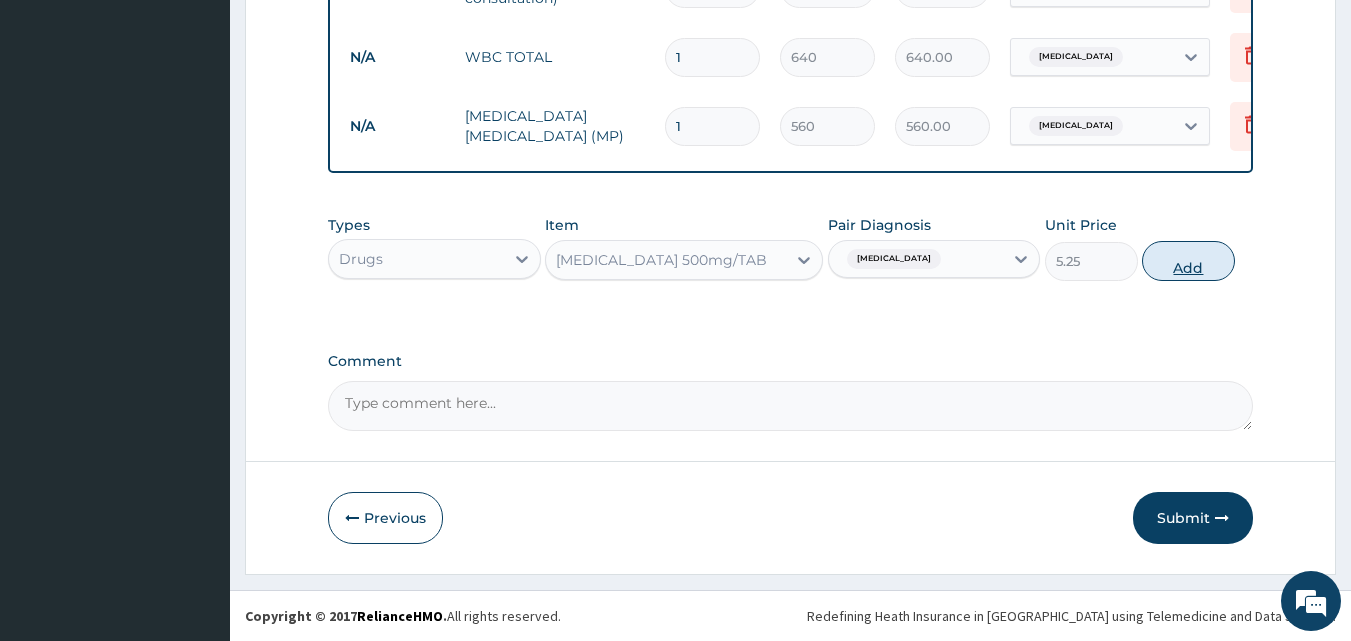 click on "Add" at bounding box center [1188, 261] 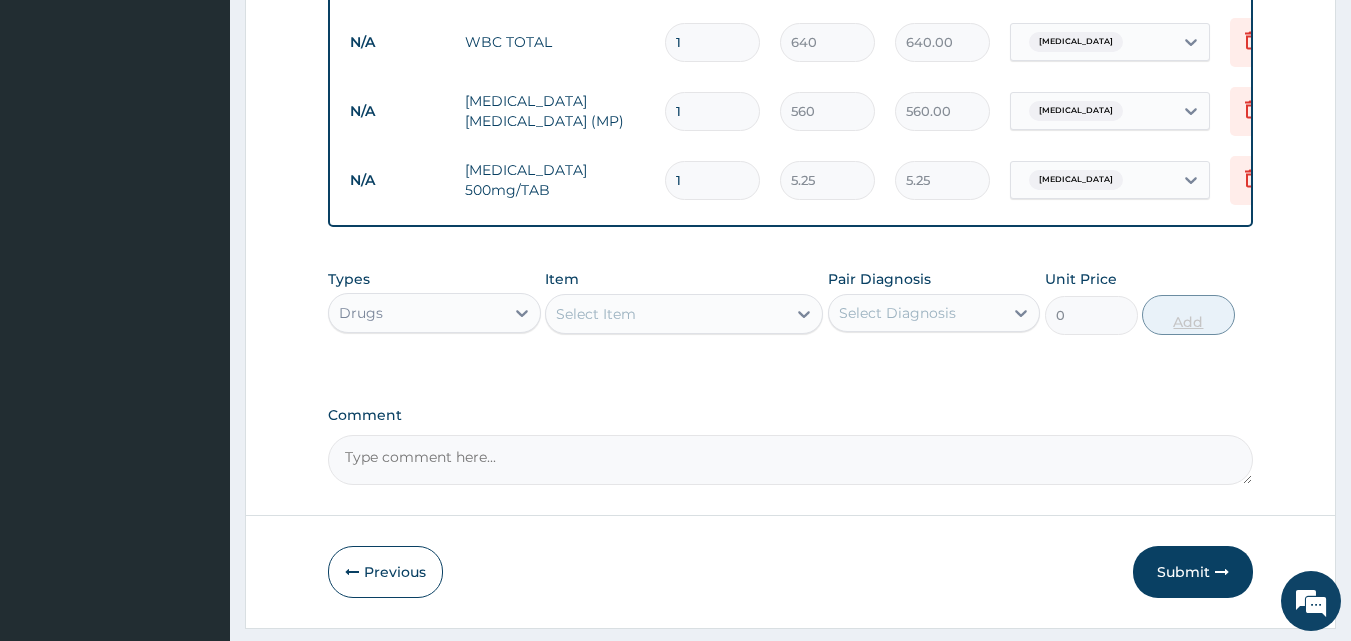 type on "18" 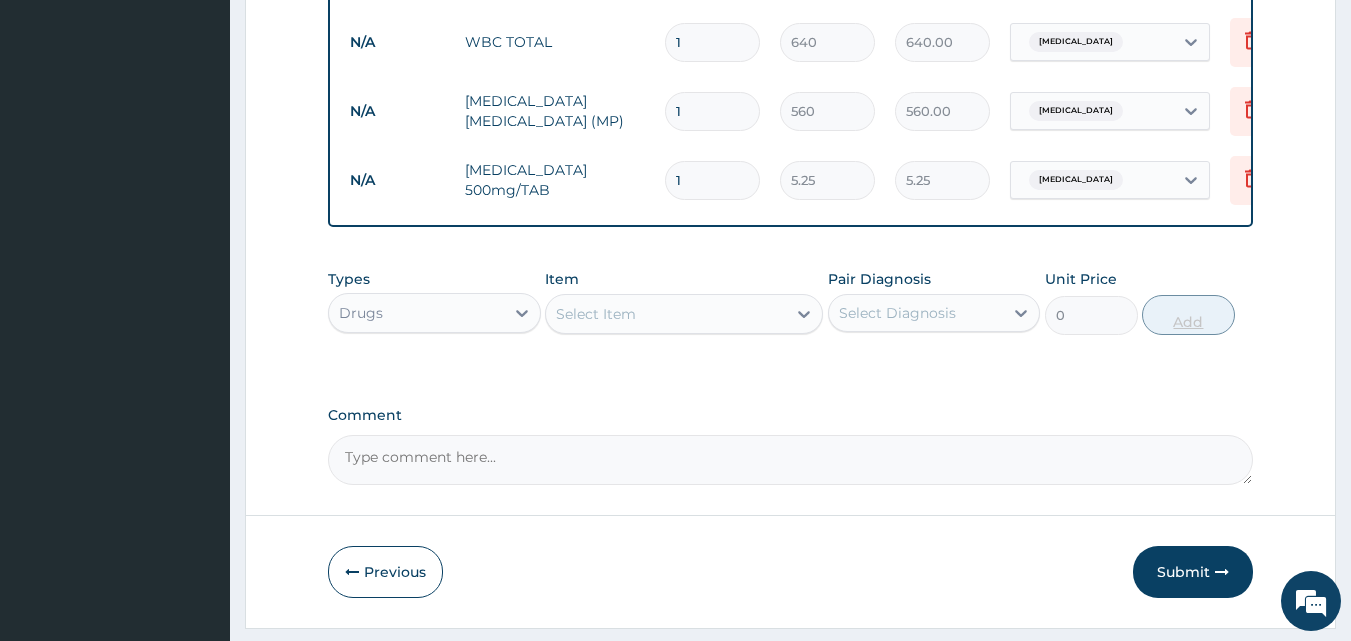 type on "94.50" 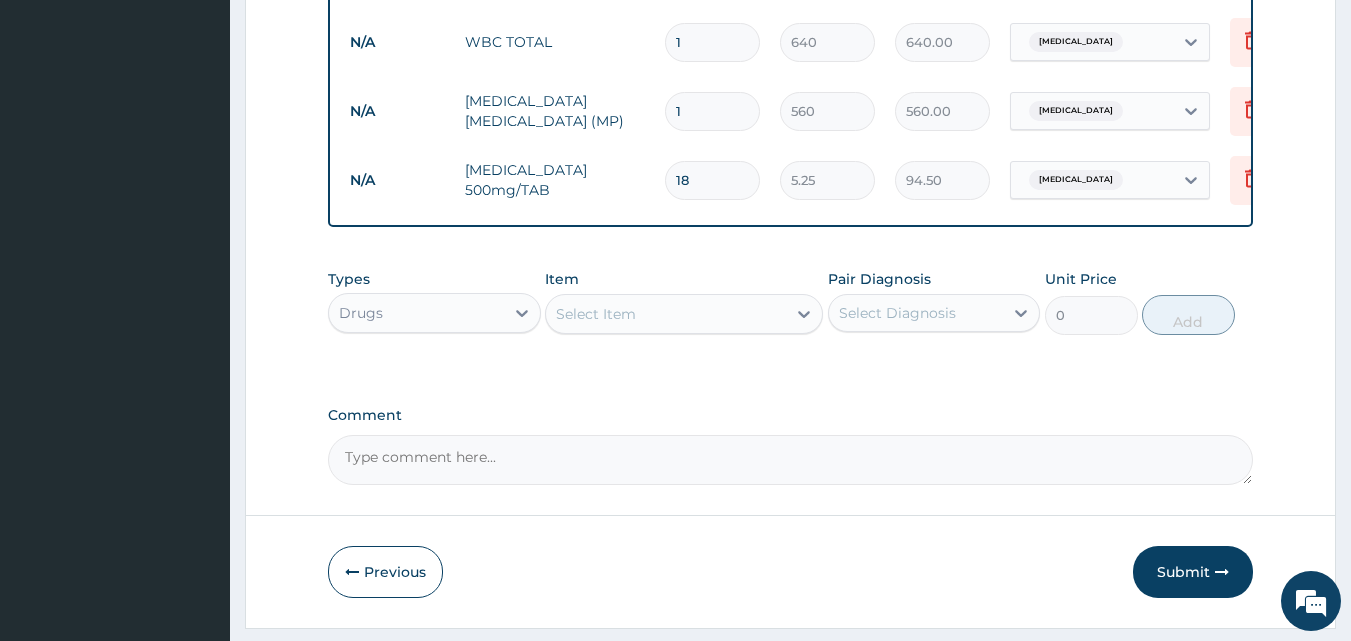 type on "18" 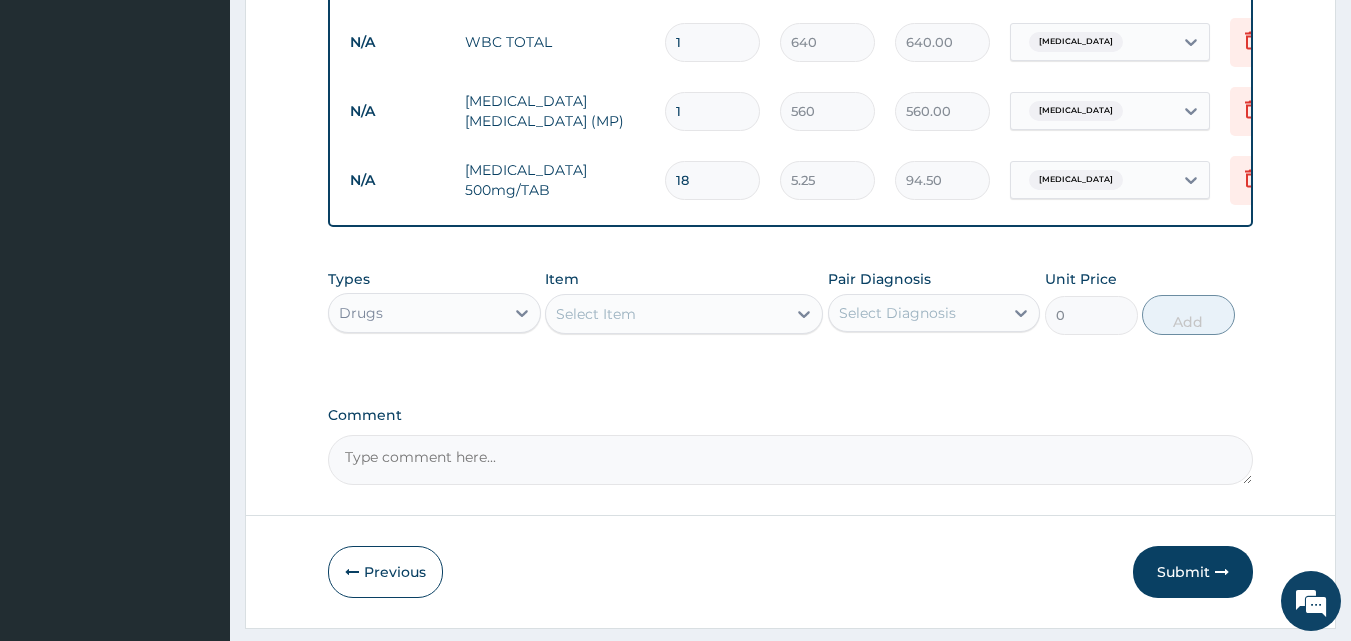 click on "Select Item" at bounding box center (666, 314) 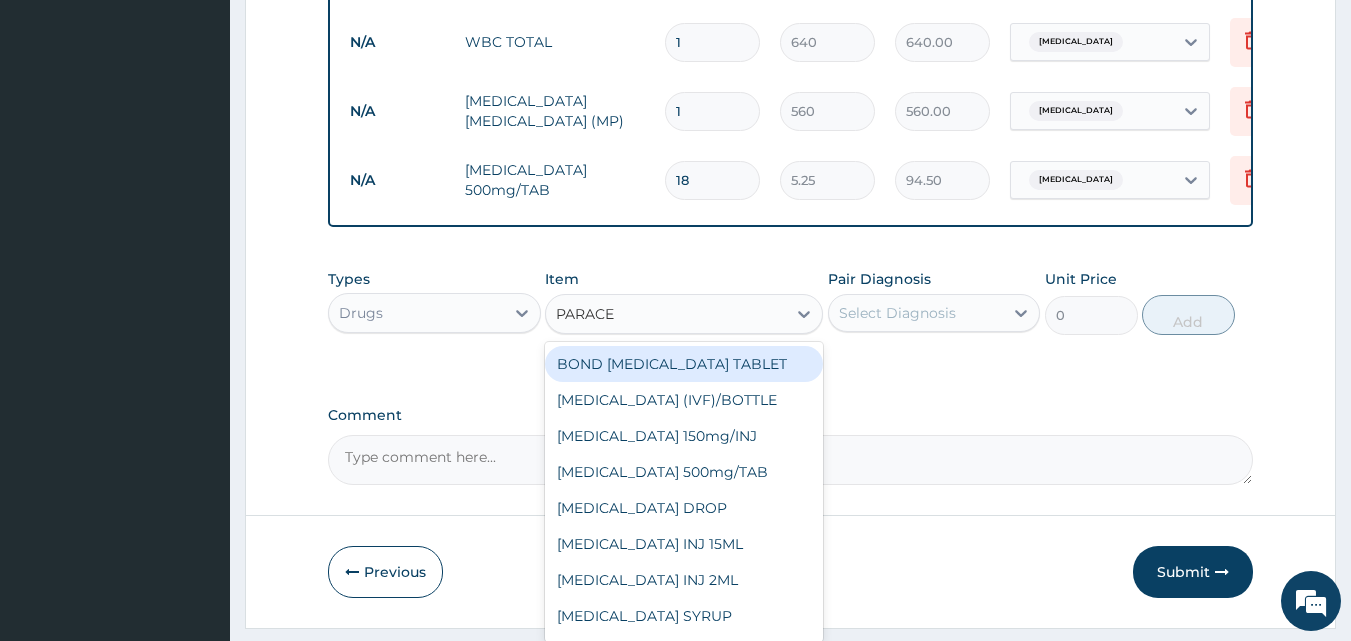 type on "PARACET" 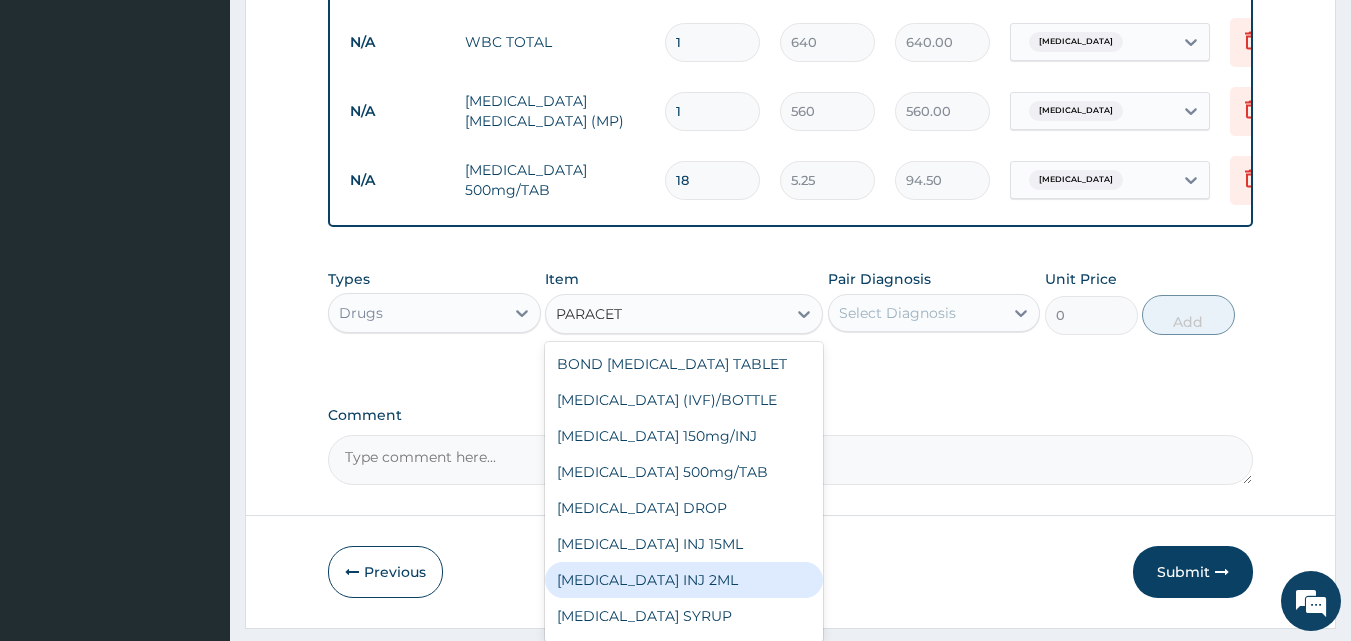 click on "PARACETAMOL INJ 2ML" at bounding box center [684, 580] 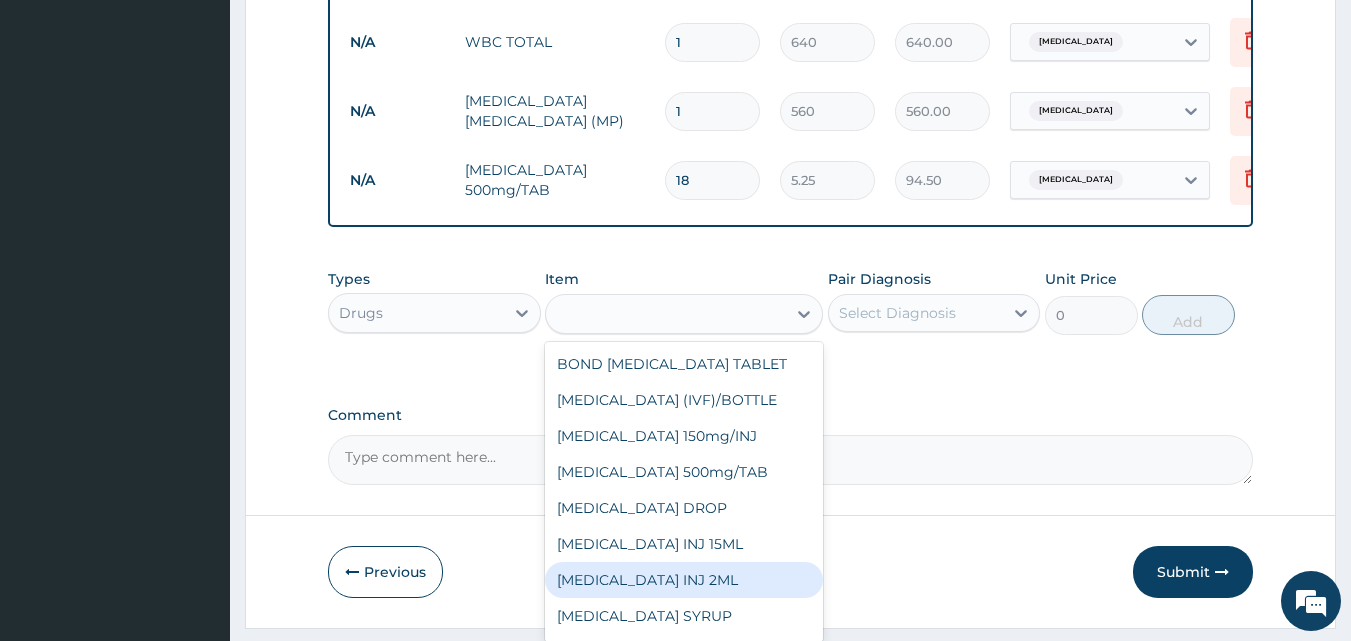 type on "210" 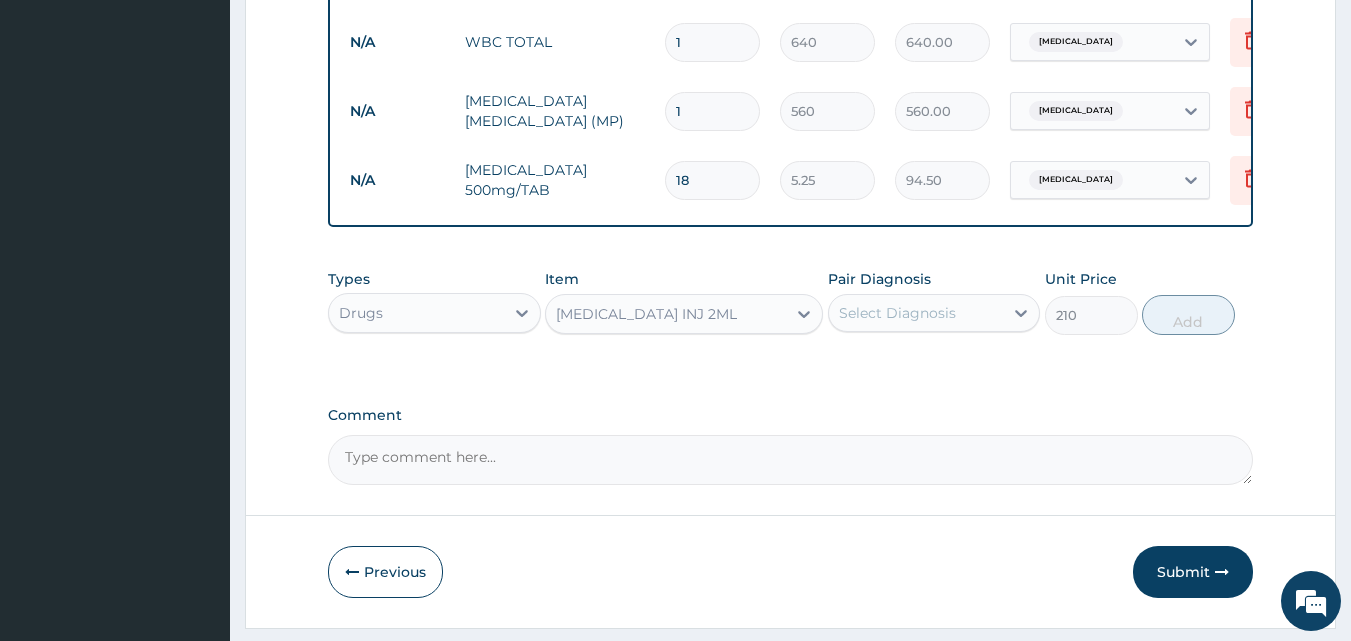 click on "Select Diagnosis" at bounding box center (897, 313) 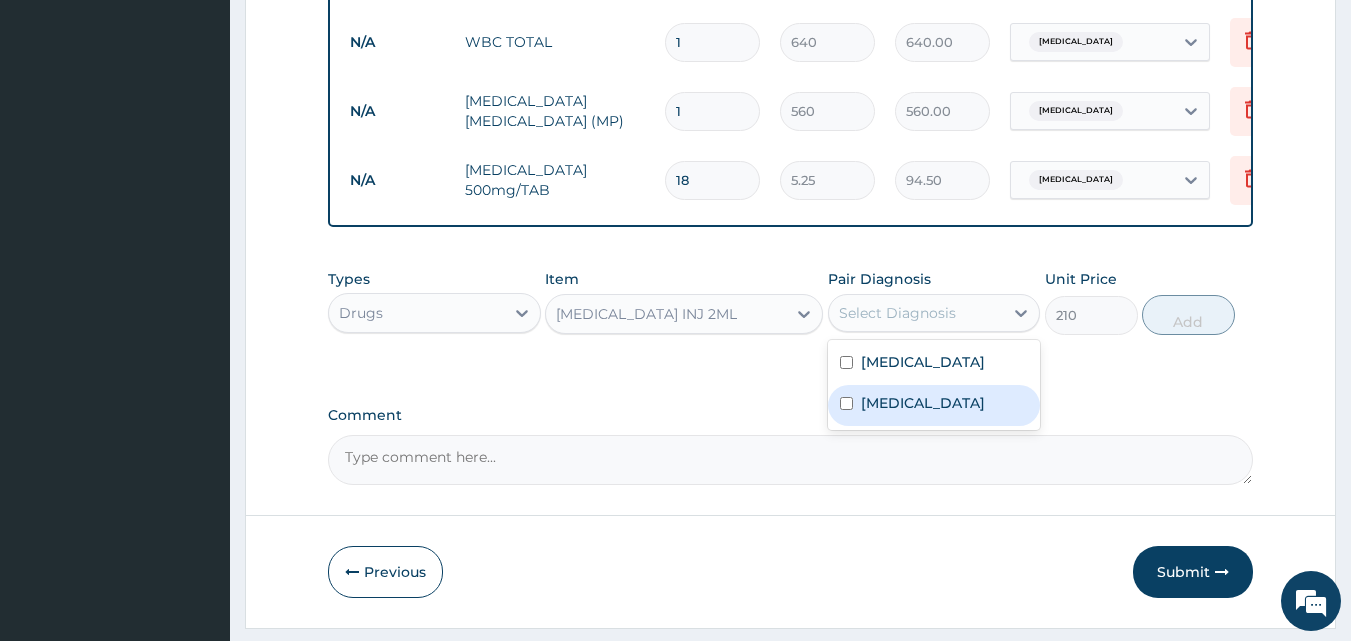 click on "Malaria" at bounding box center (923, 403) 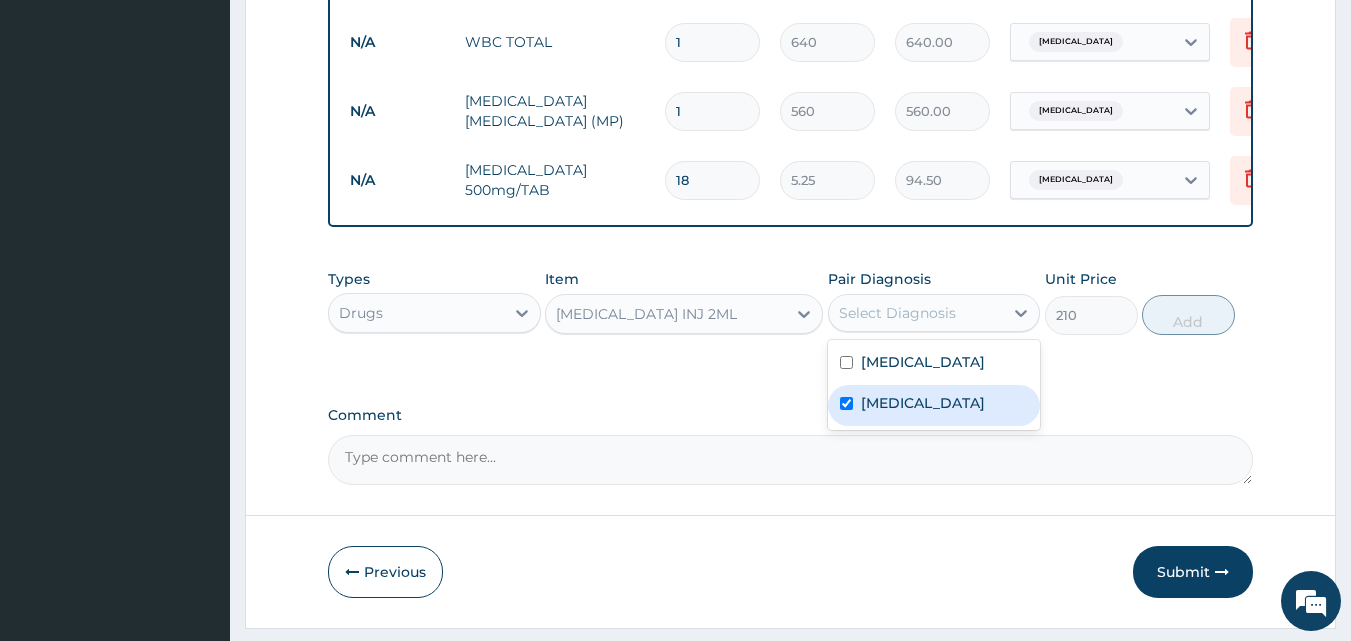 checkbox on "true" 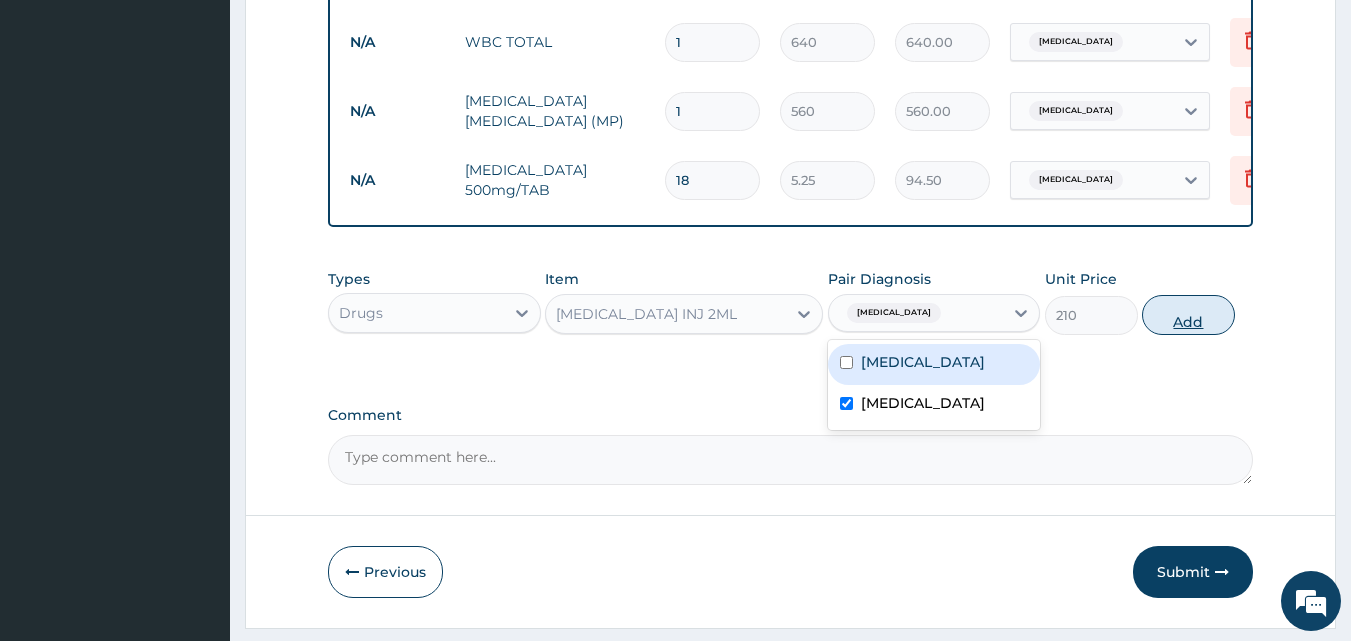 click on "Add" at bounding box center [1188, 315] 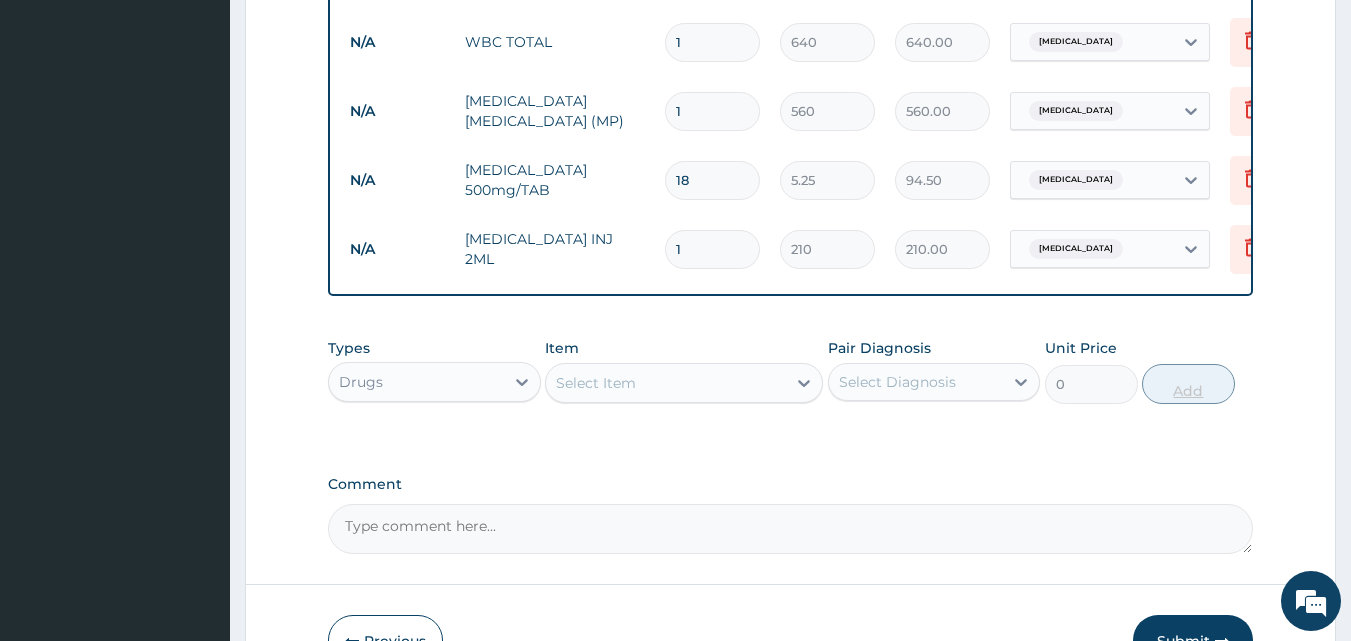 type 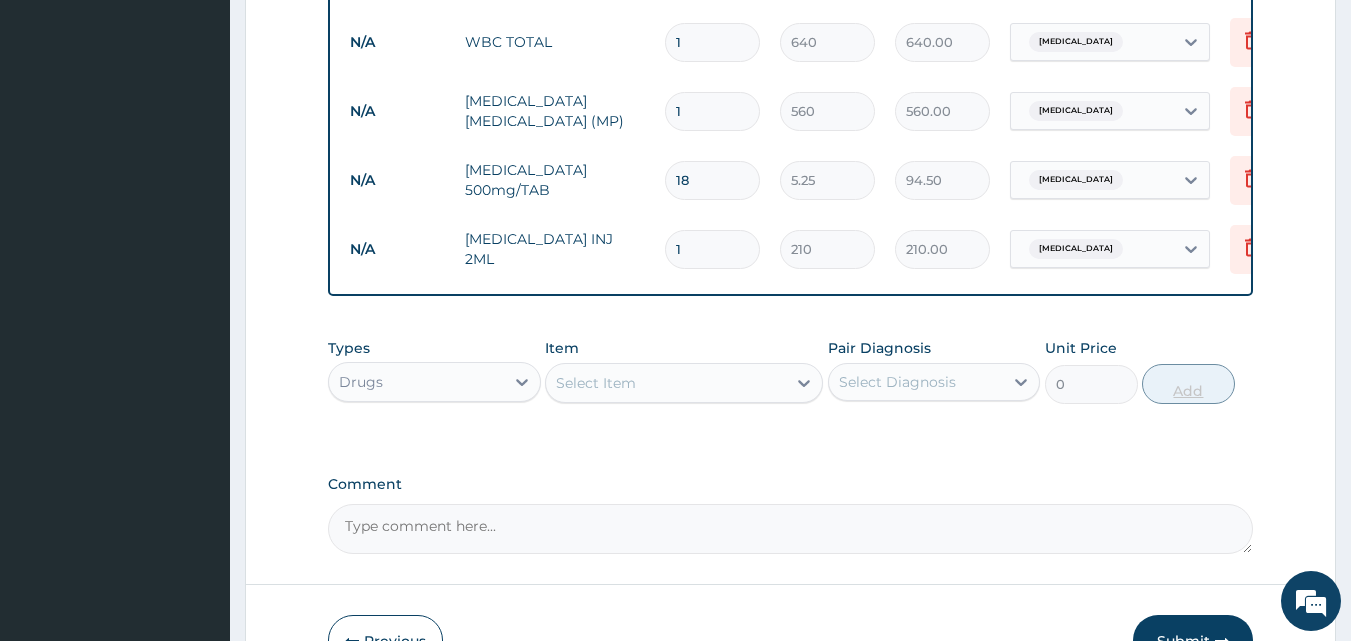 type on "0.00" 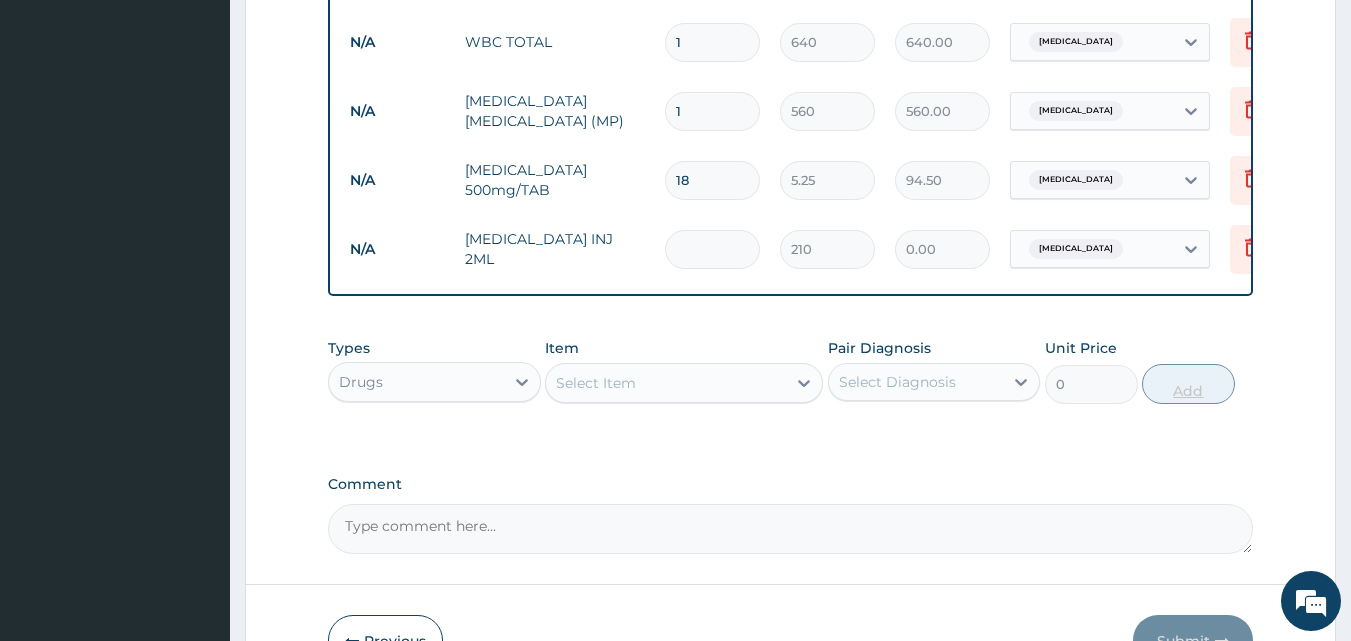 type on "2" 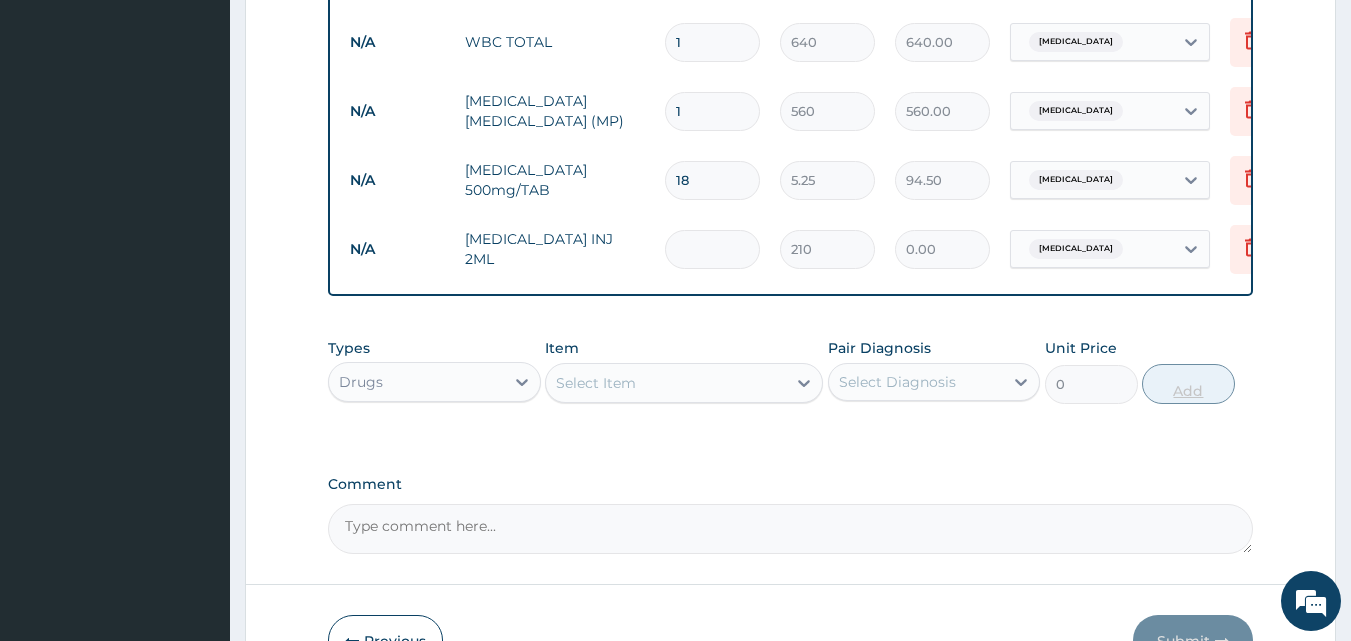 type on "420.00" 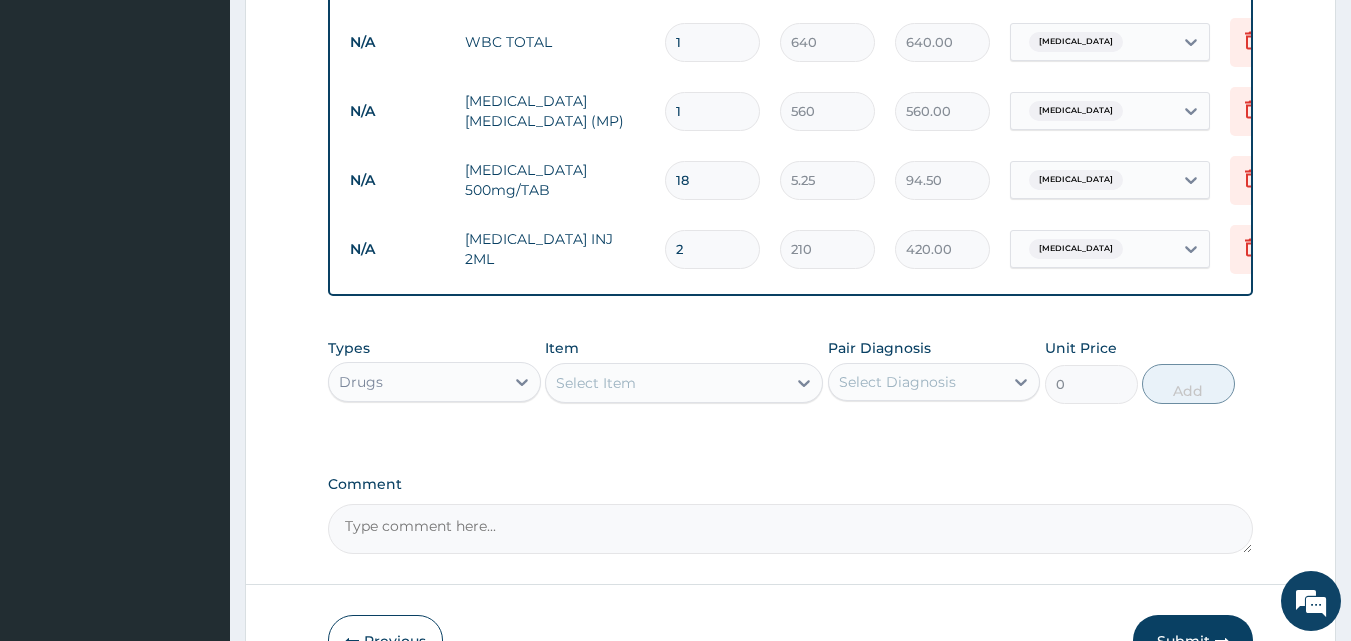type on "2" 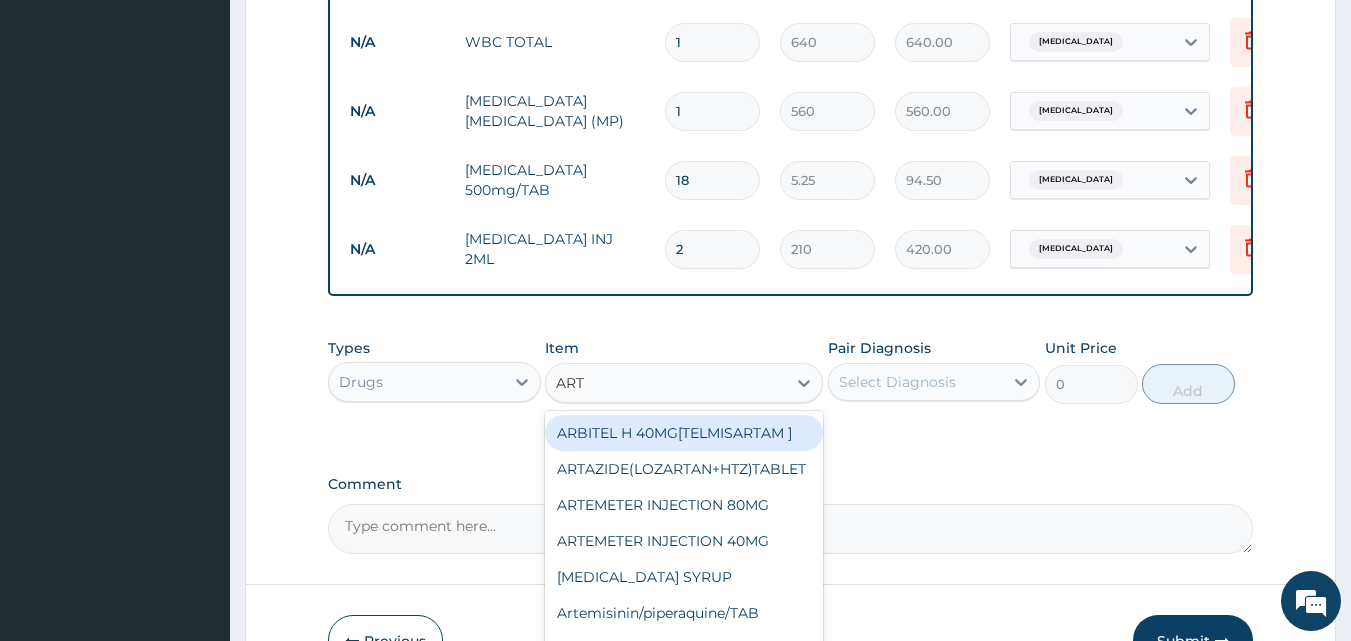 type on "ARTE" 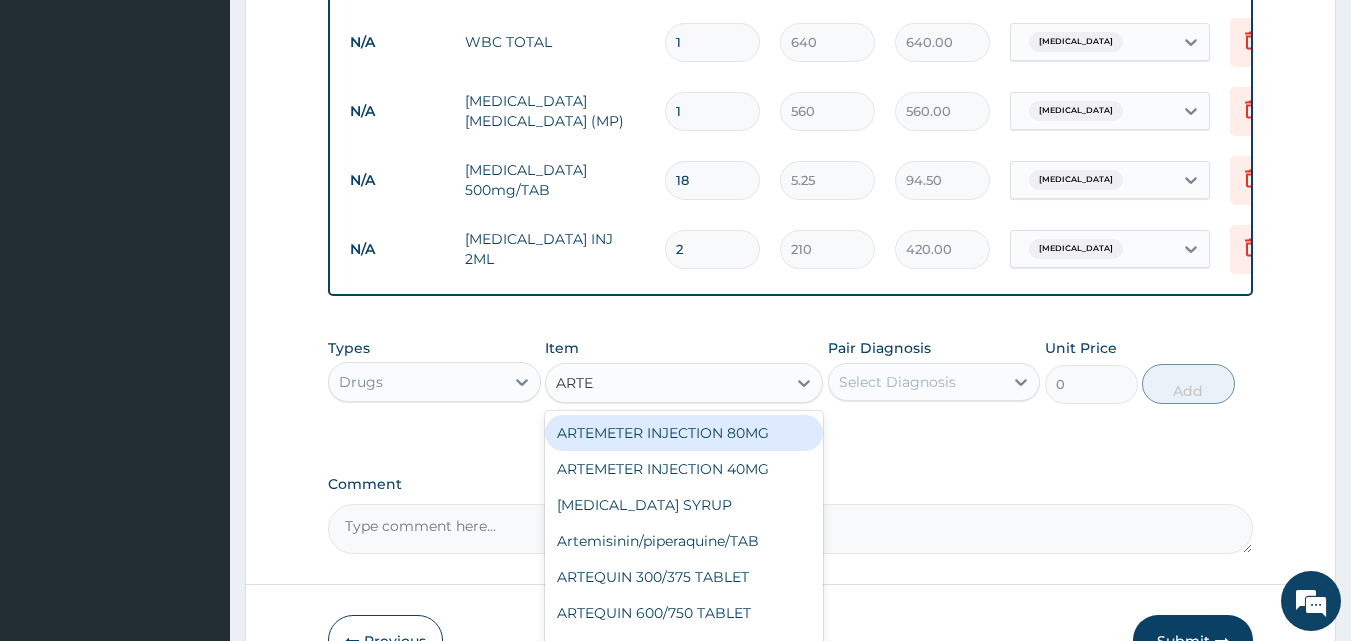 click on "ARTEMETER INJECTION  80MG" at bounding box center [684, 433] 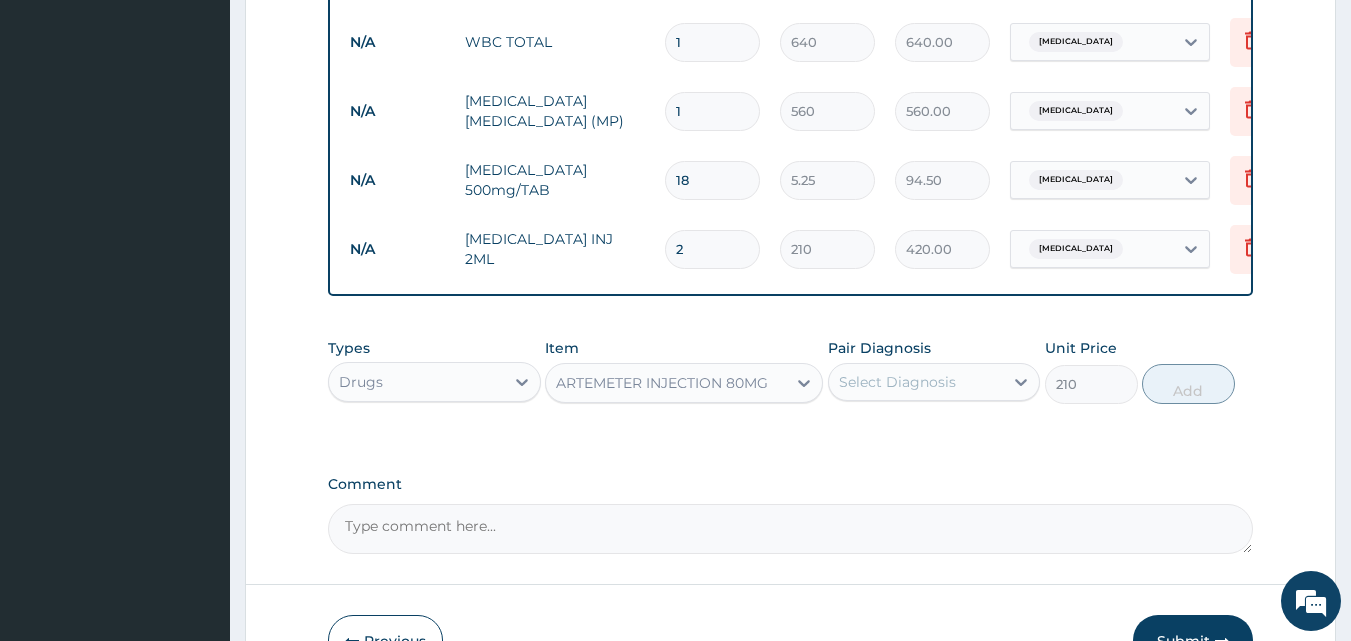 click on "Select Diagnosis" at bounding box center (897, 382) 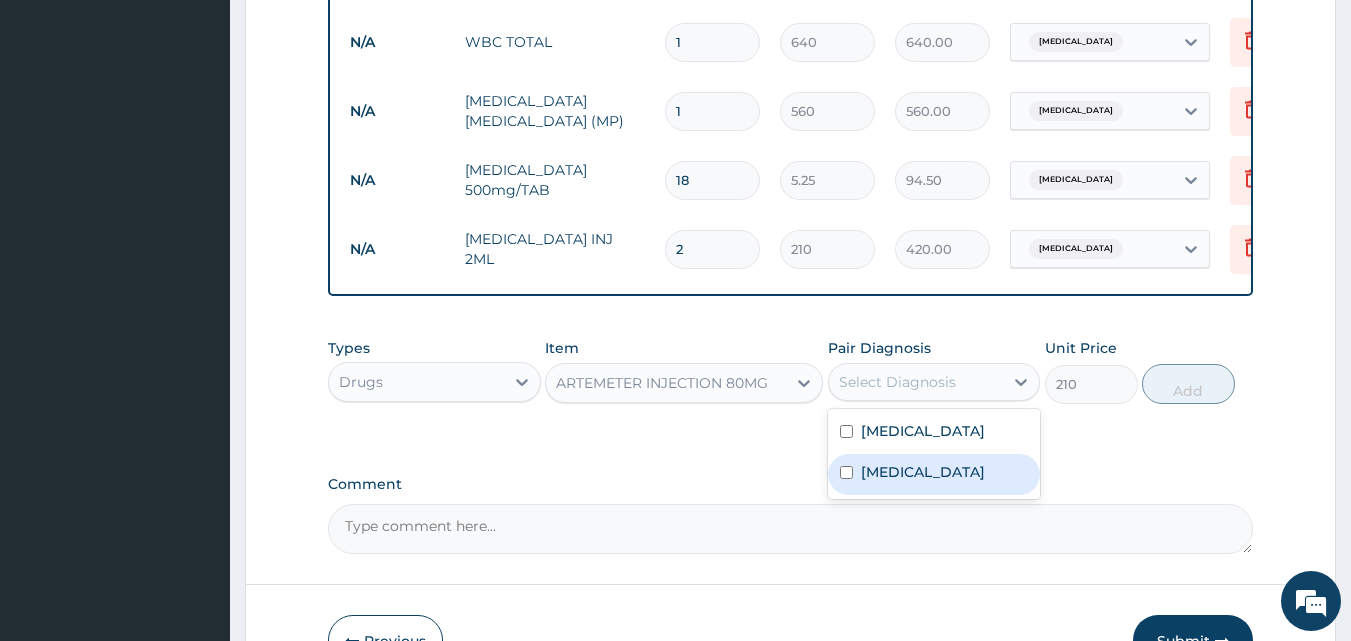 click at bounding box center [846, 472] 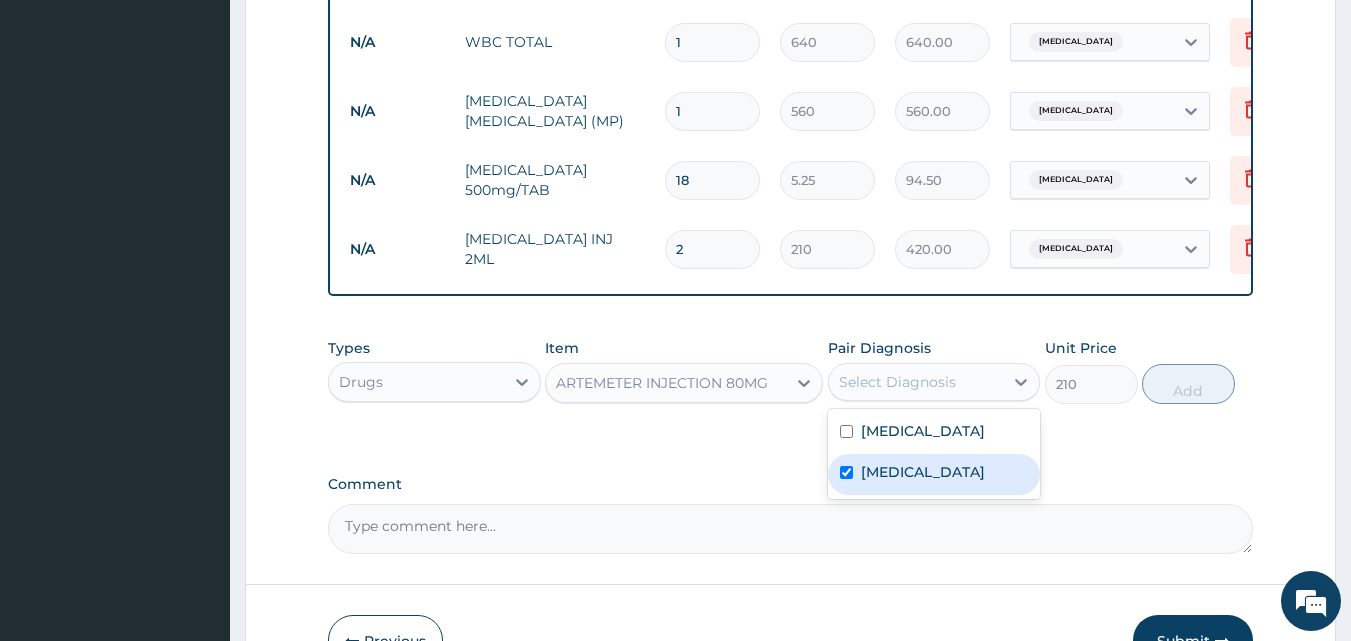 checkbox on "true" 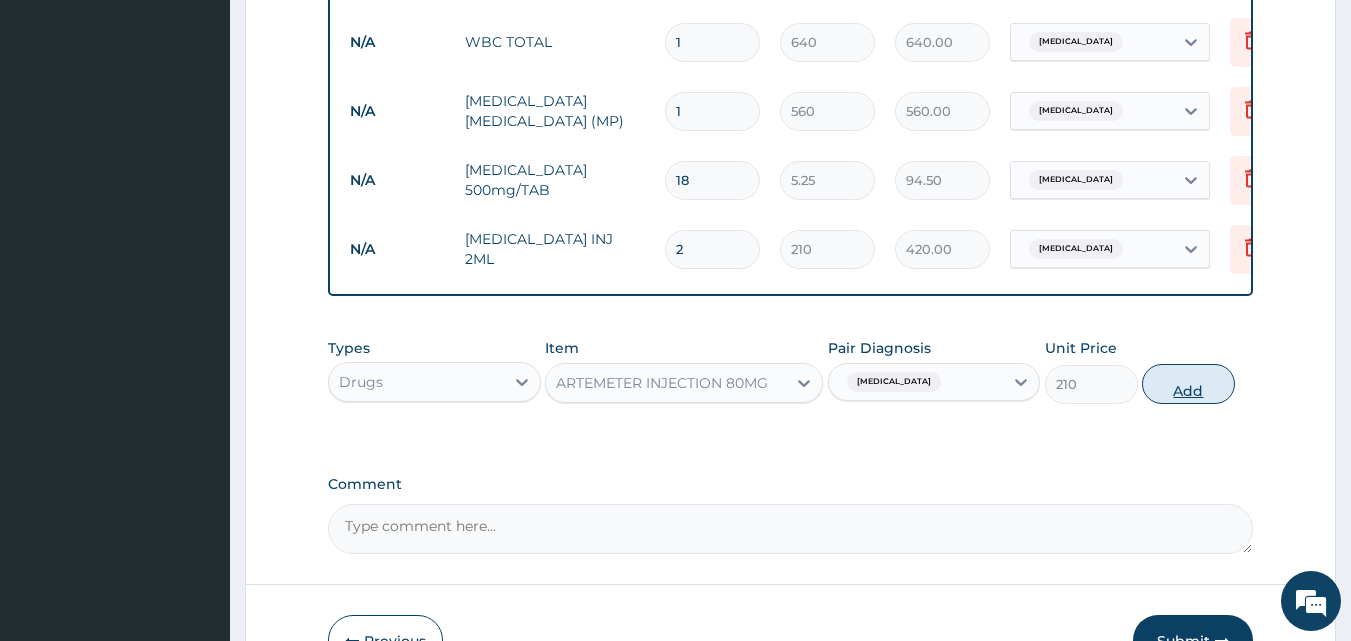 click on "Add" at bounding box center (1188, 384) 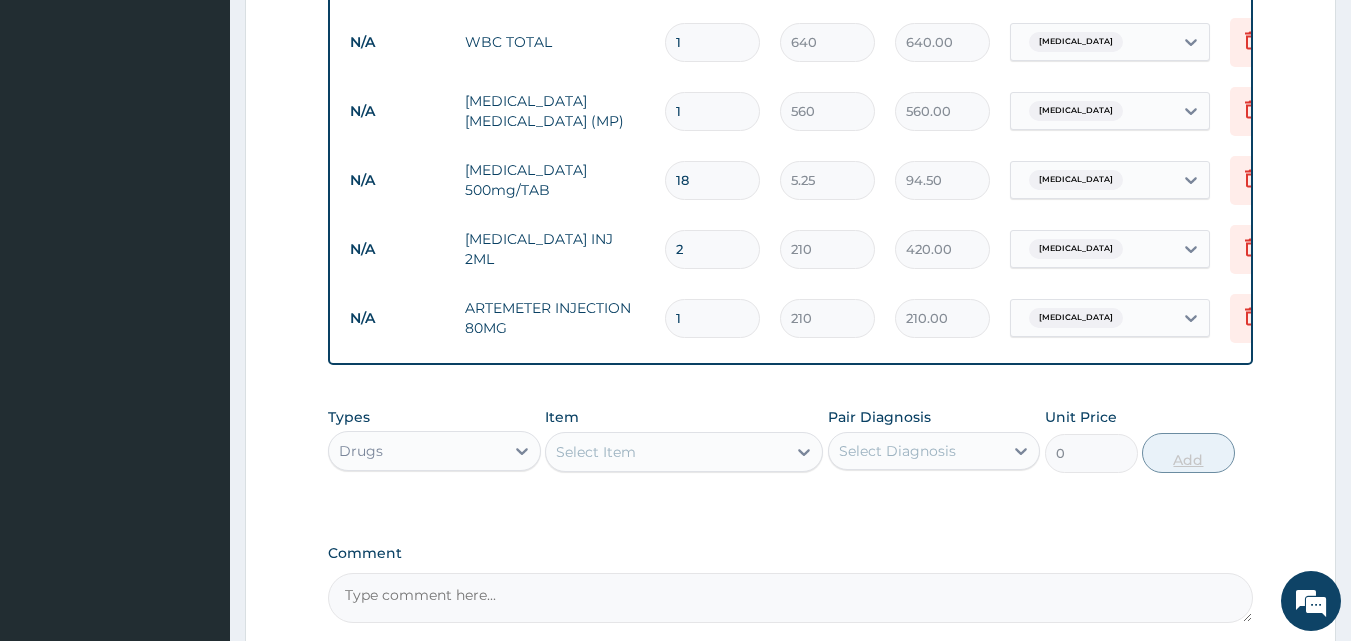 type 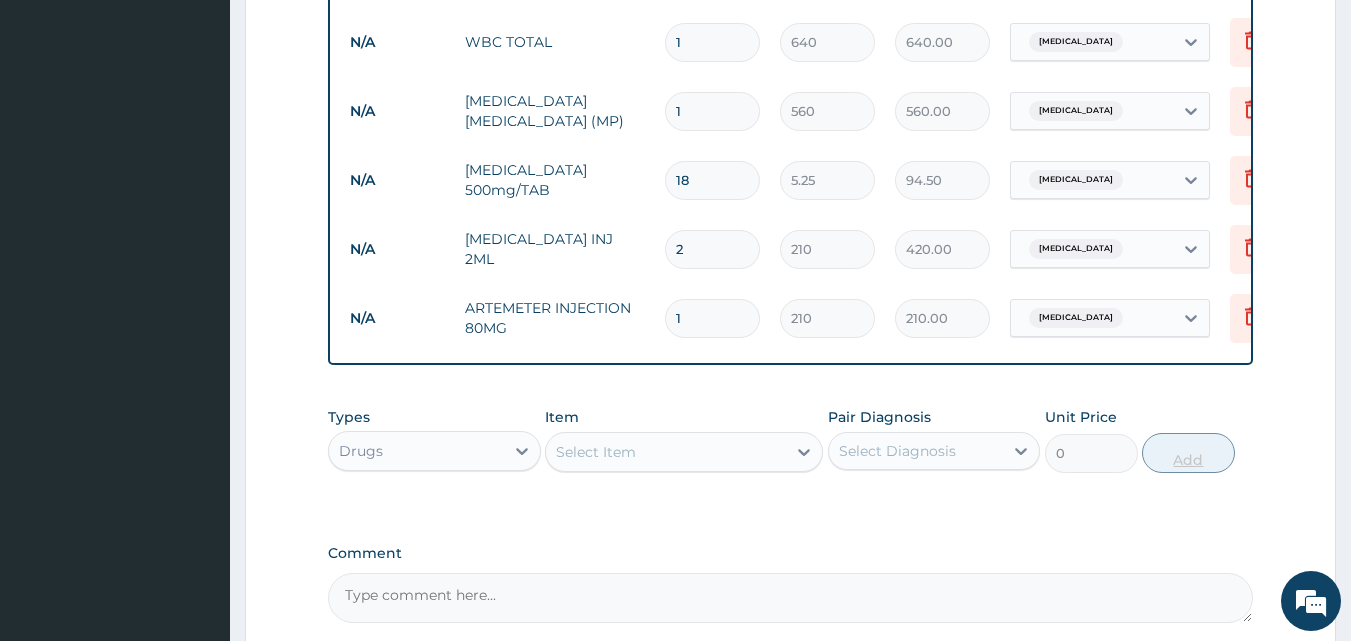 type on "0.00" 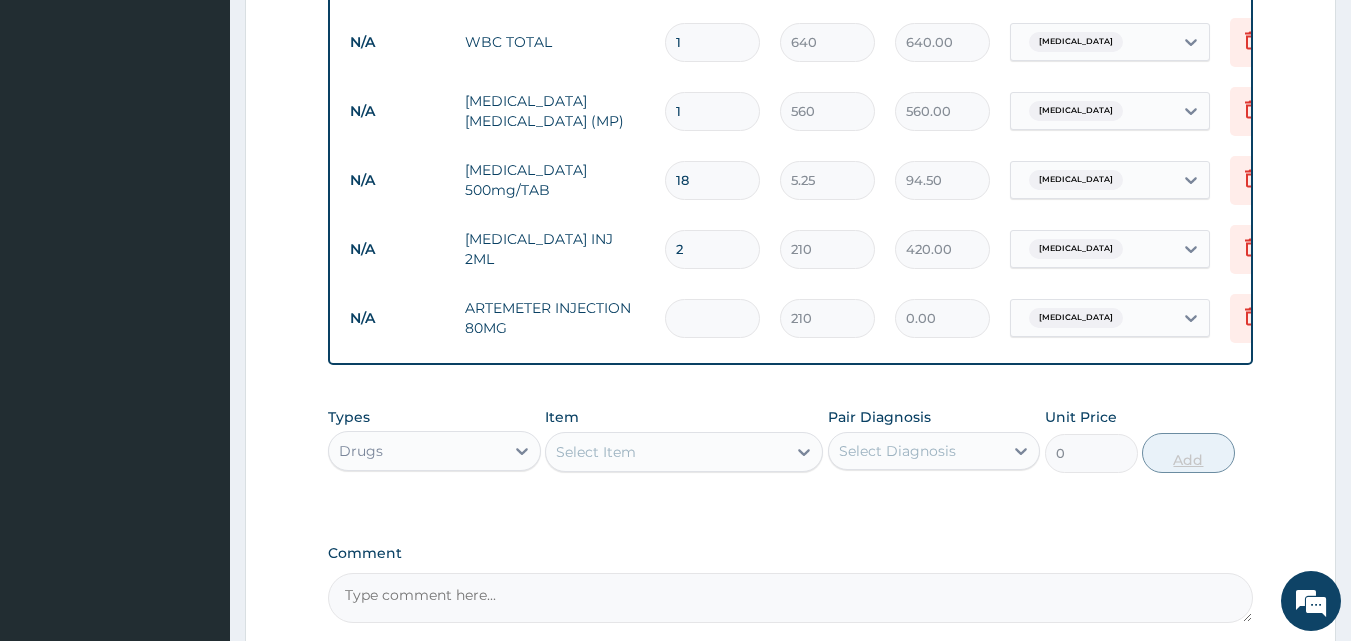 type on "4" 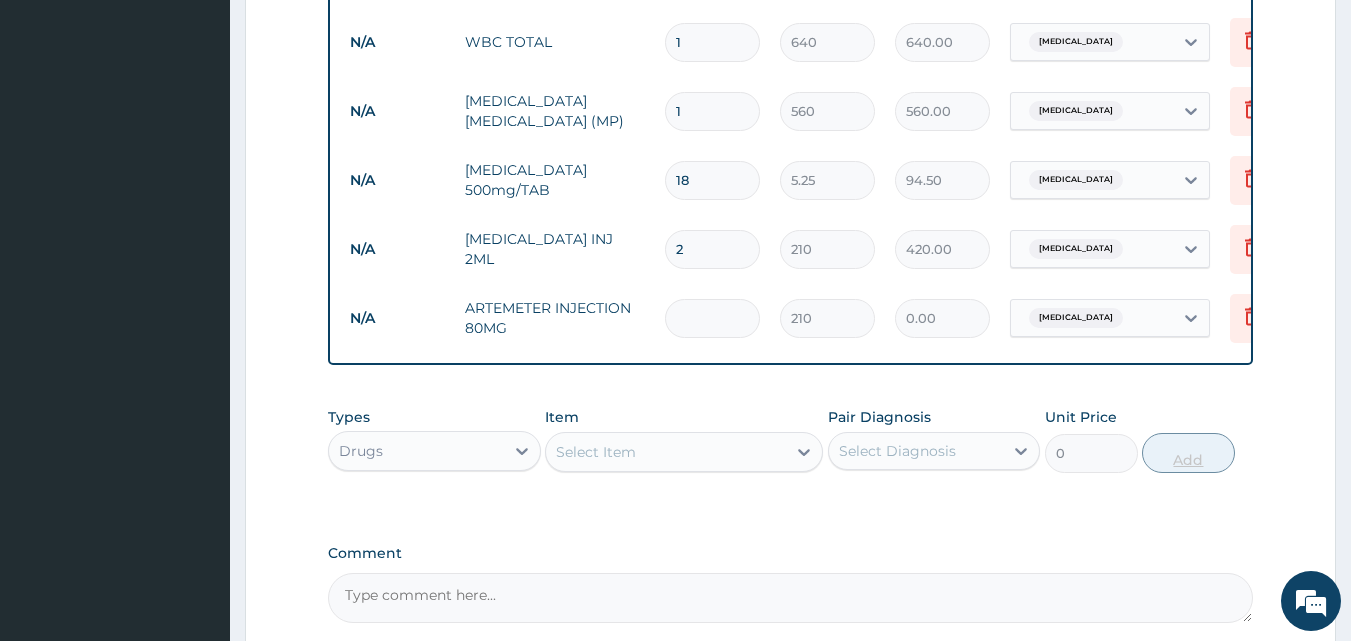 type on "840.00" 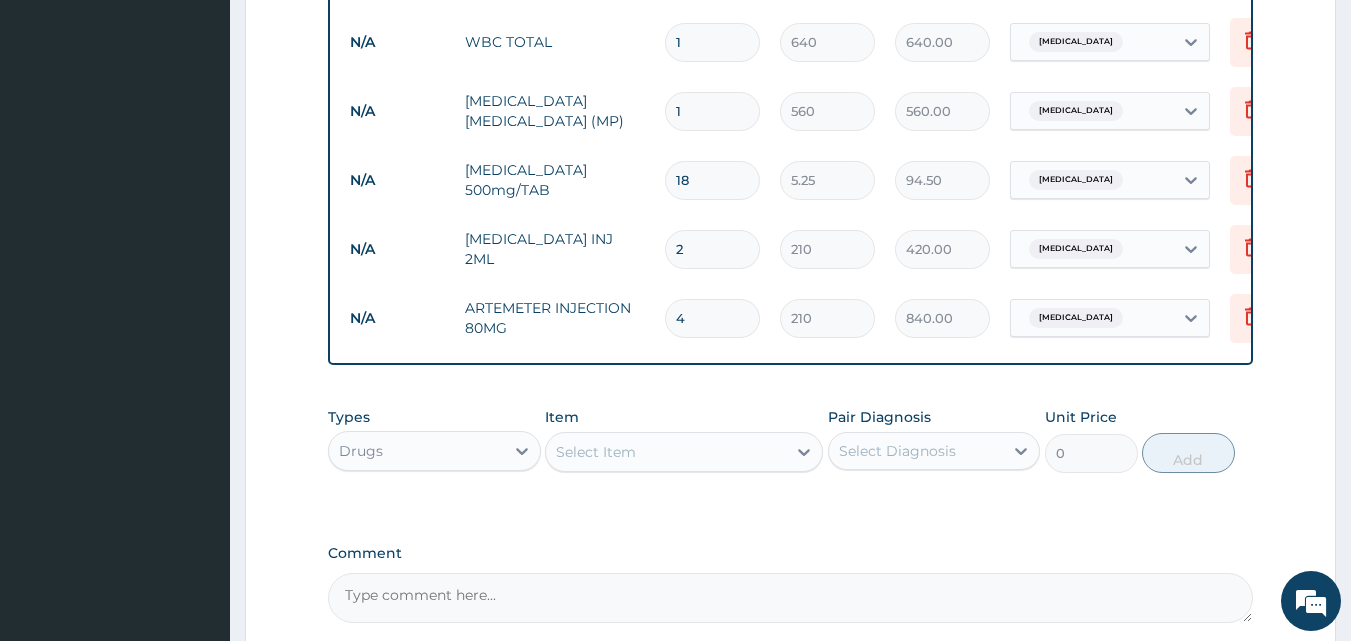 type on "4" 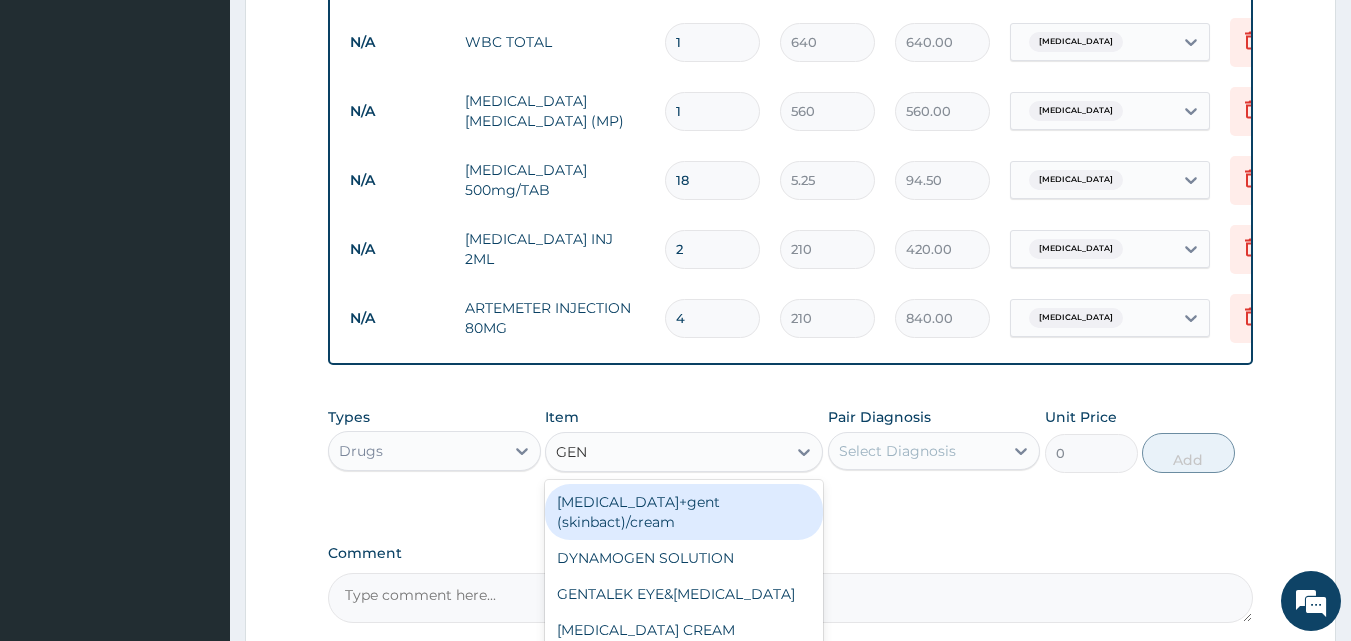 type on "GENT" 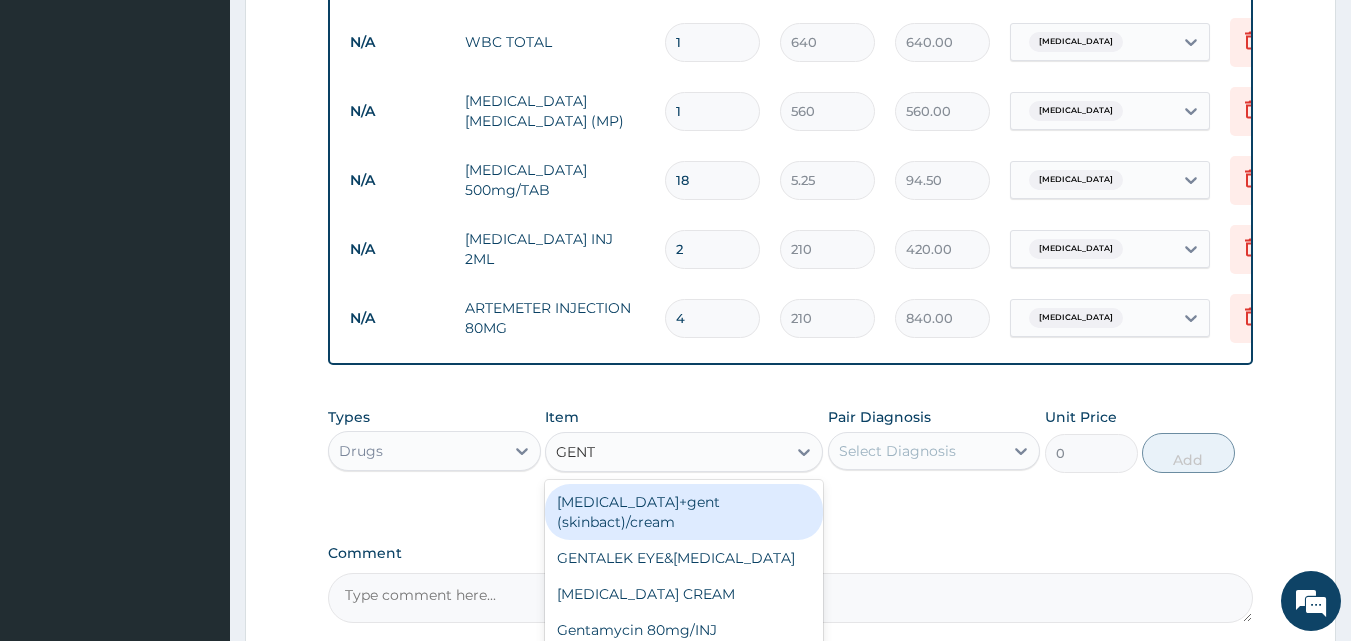 click on "Gentamycin 80mg/INJ" at bounding box center (684, 630) 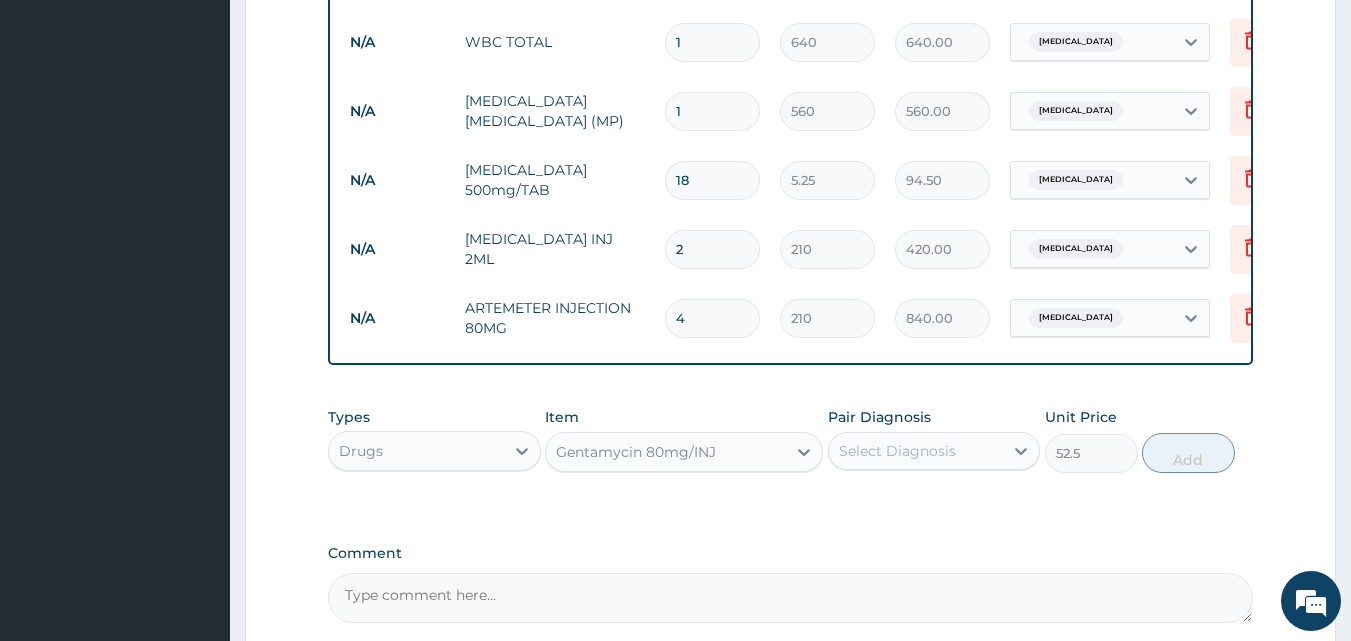 click on "Select Diagnosis" at bounding box center [897, 451] 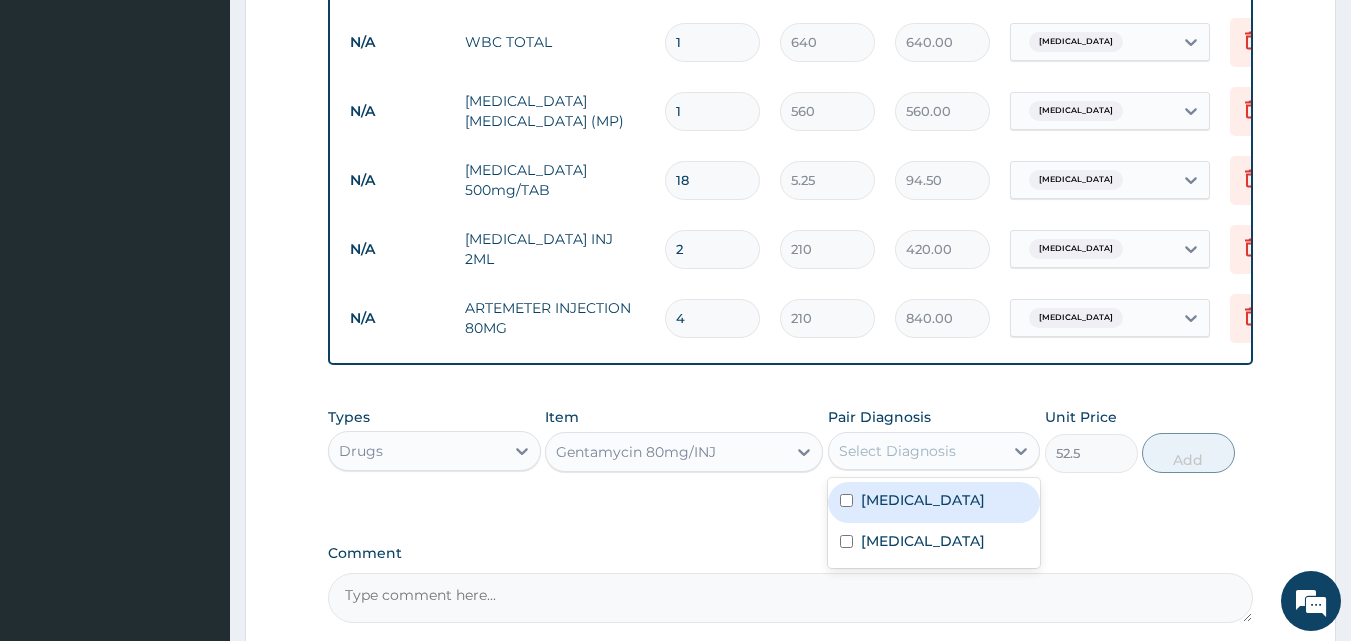 click on "Typhoid fever" at bounding box center (934, 502) 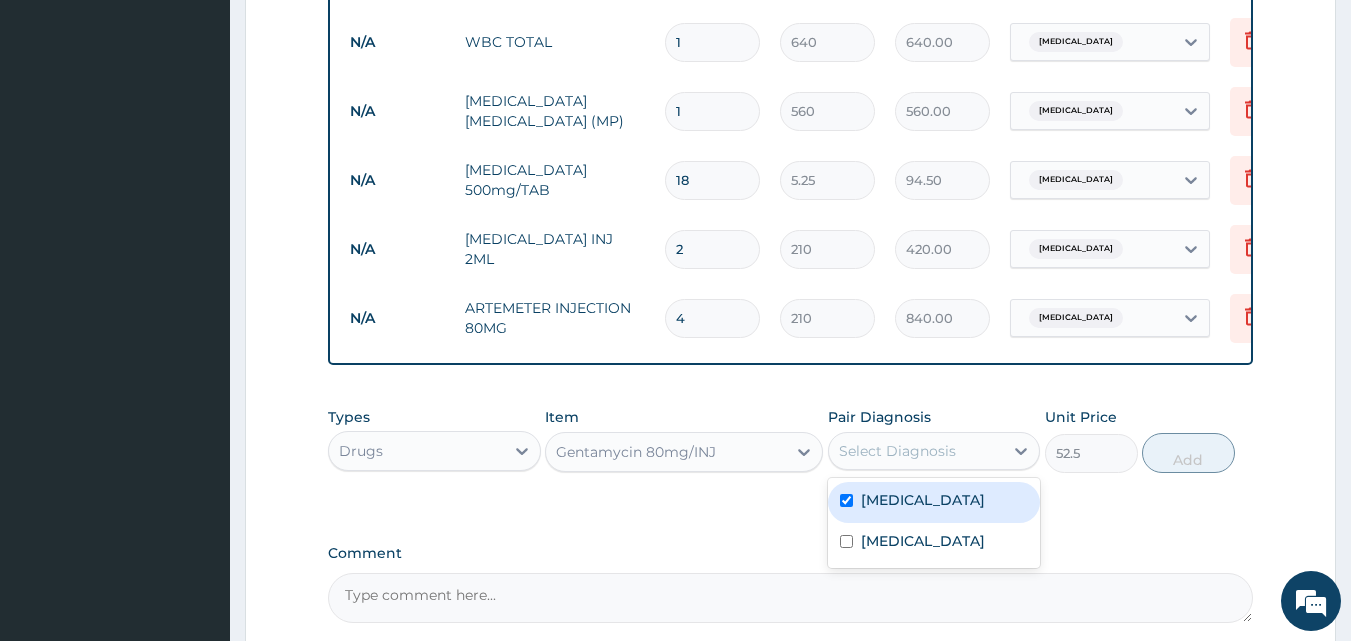 checkbox on "true" 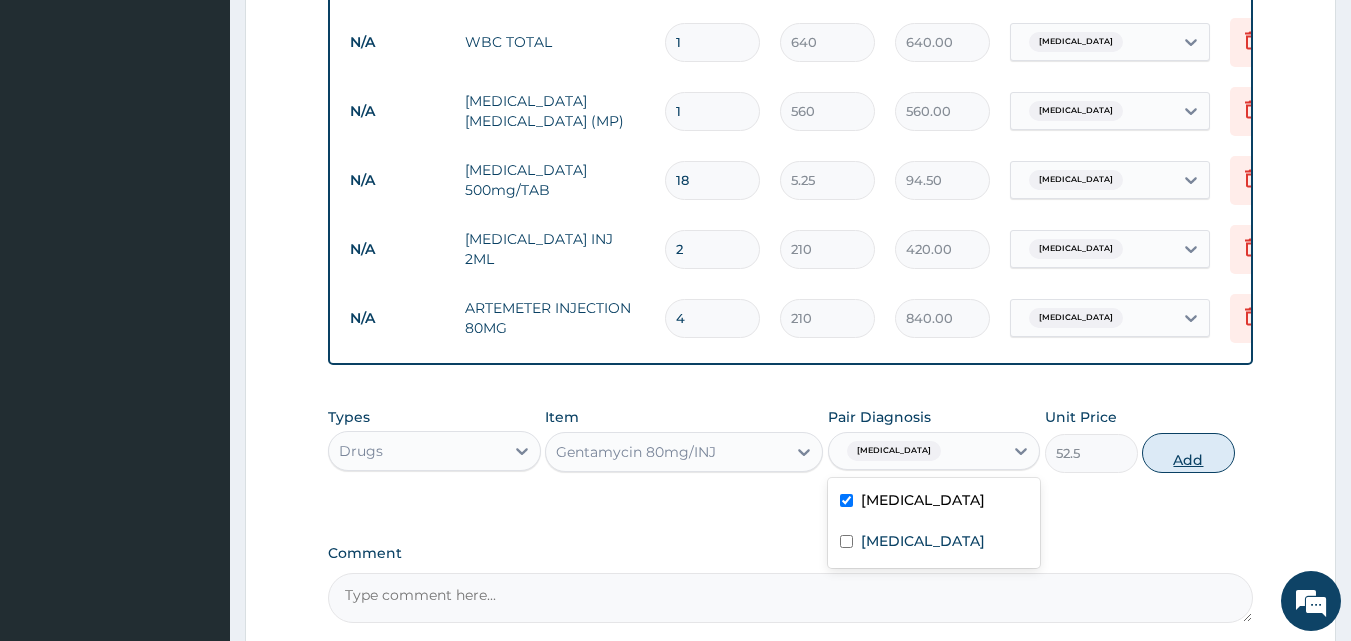 click on "Add" at bounding box center (1188, 453) 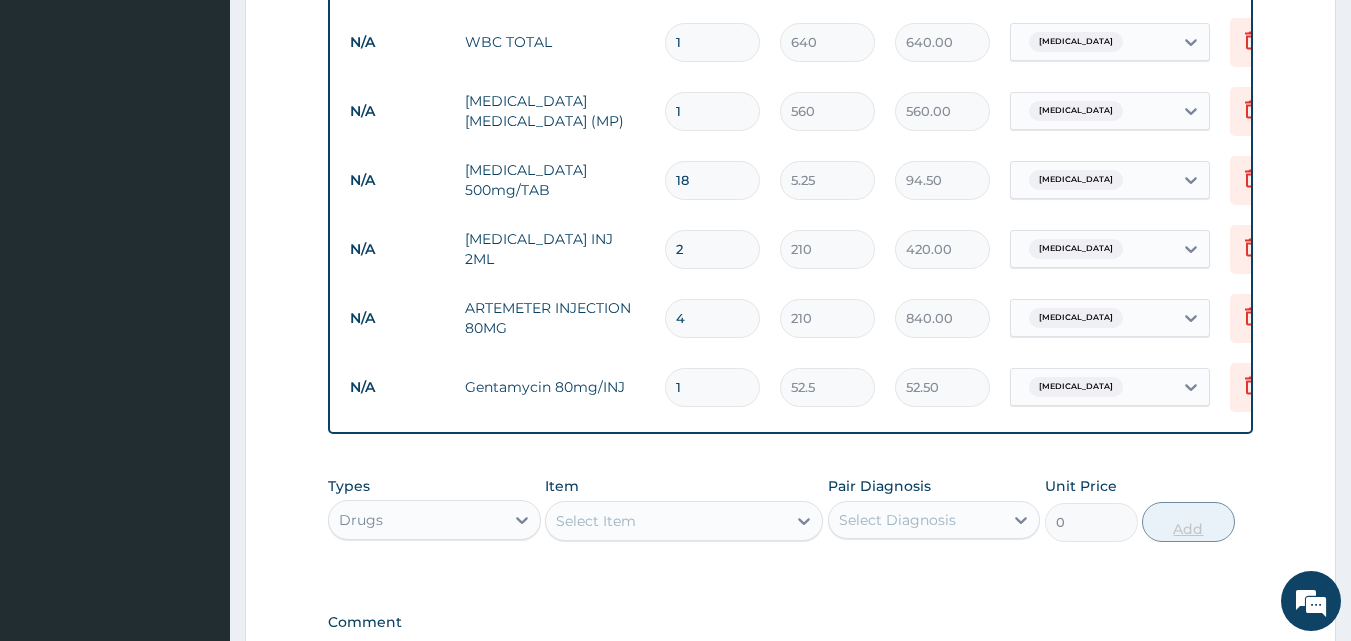 type 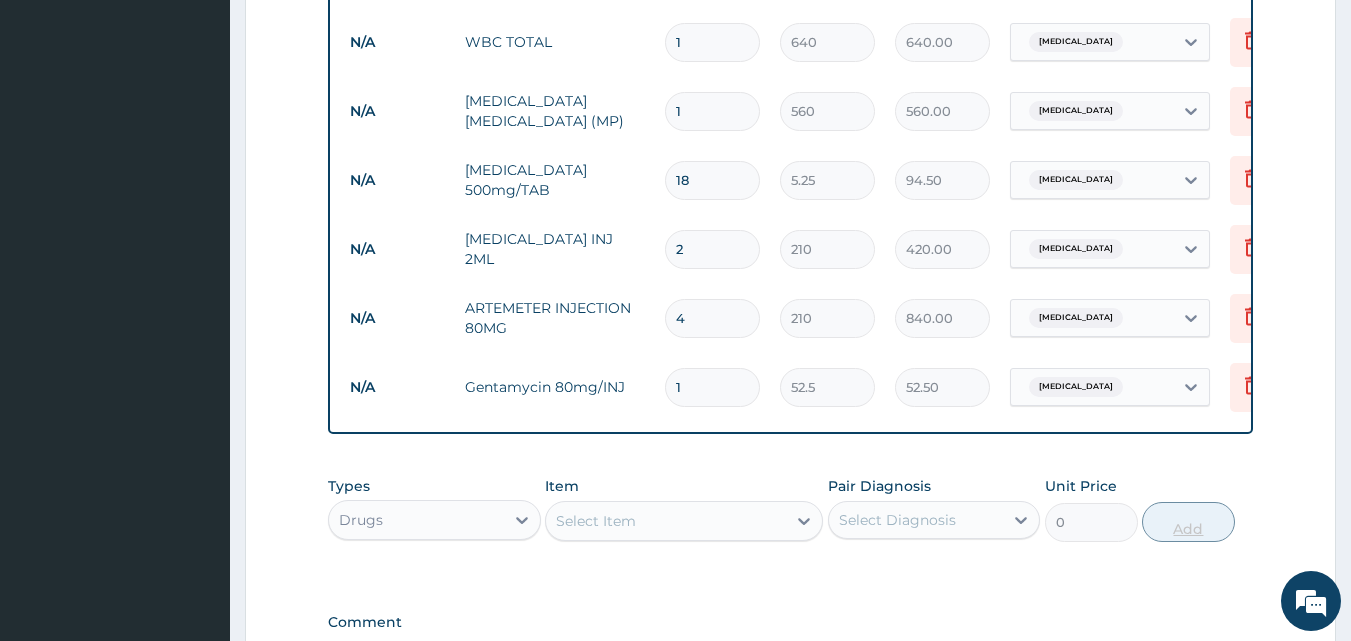 type on "0.00" 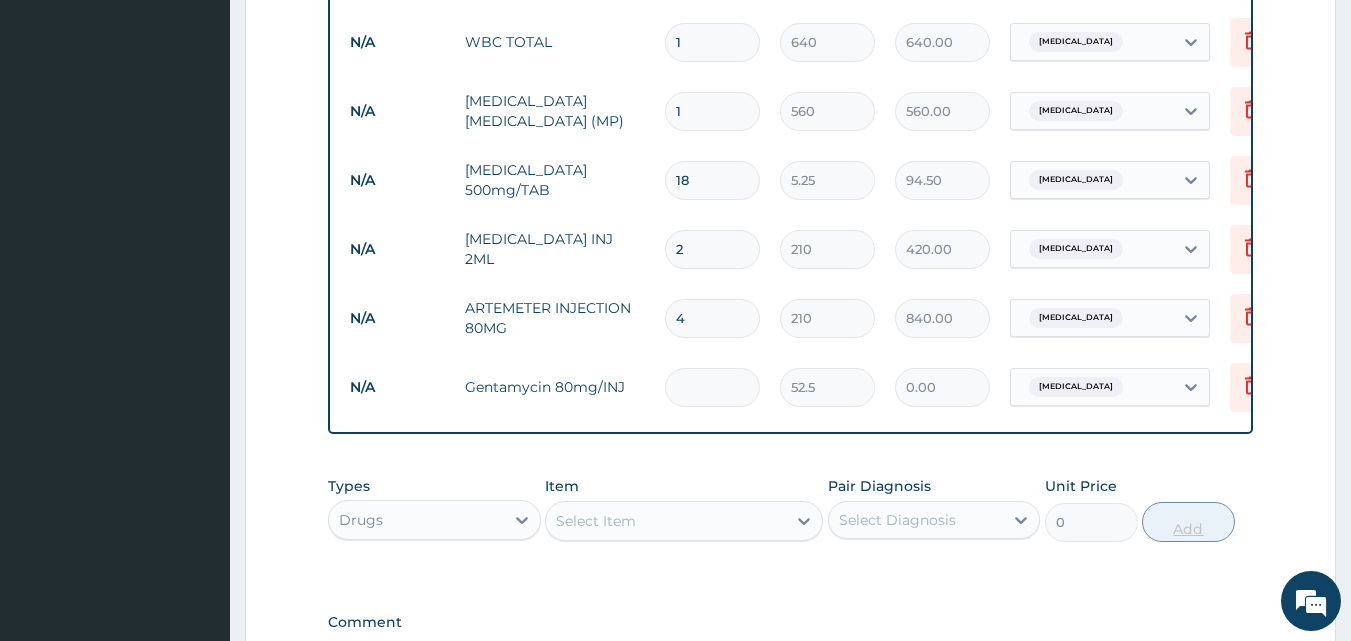 type on "4" 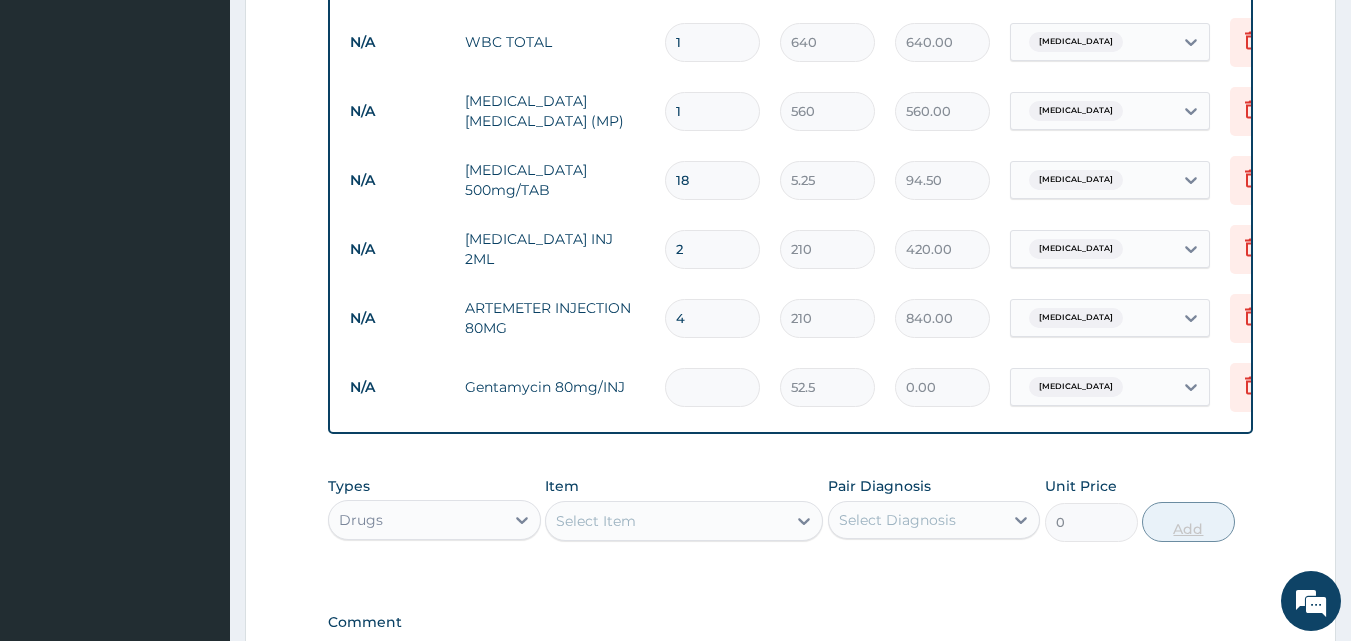 type on "210.00" 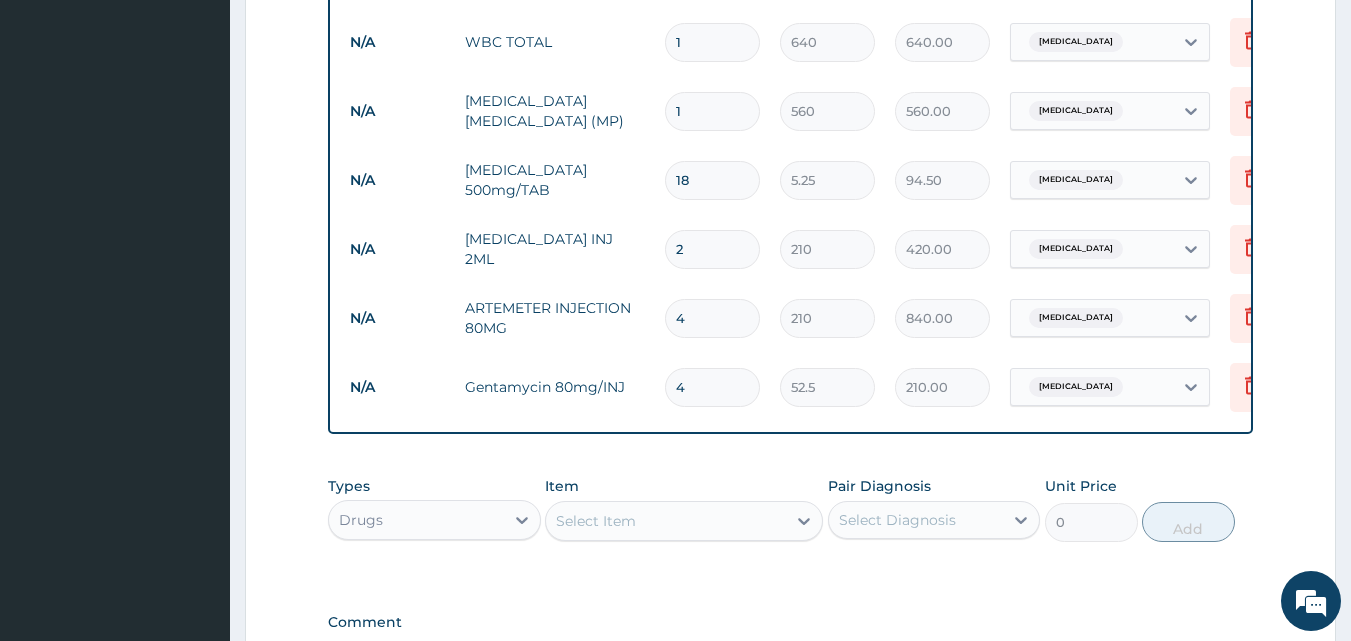 type on "4" 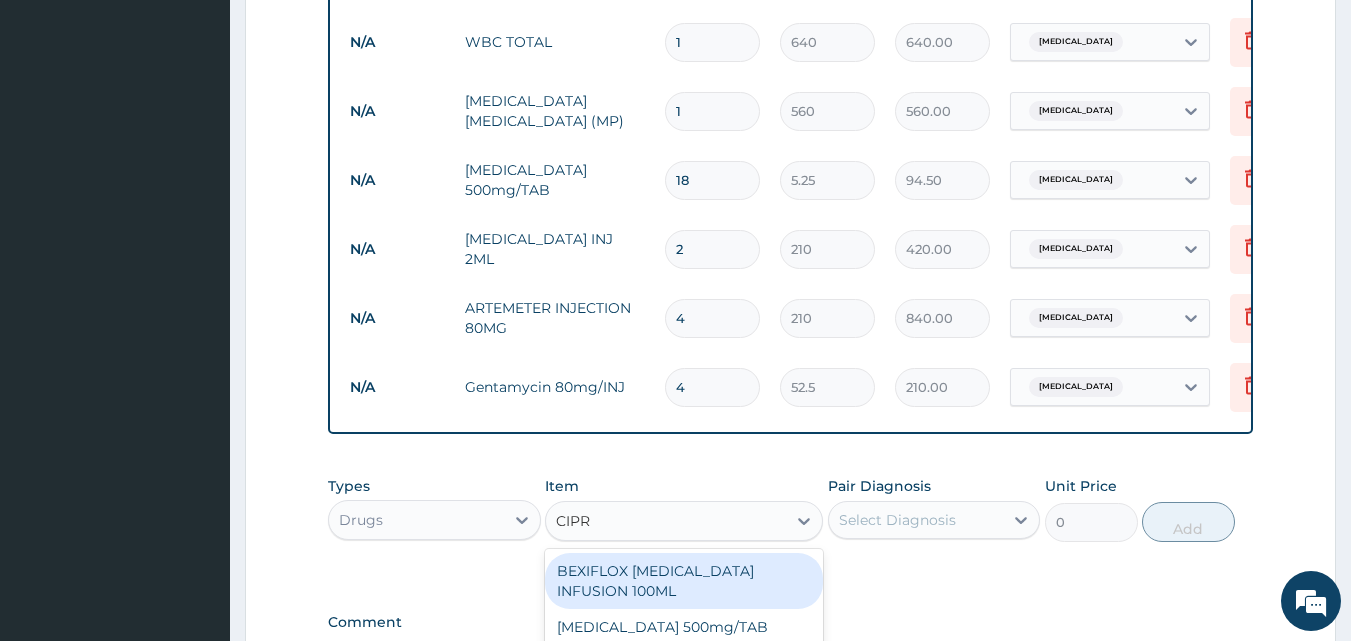 type on "CIPRO" 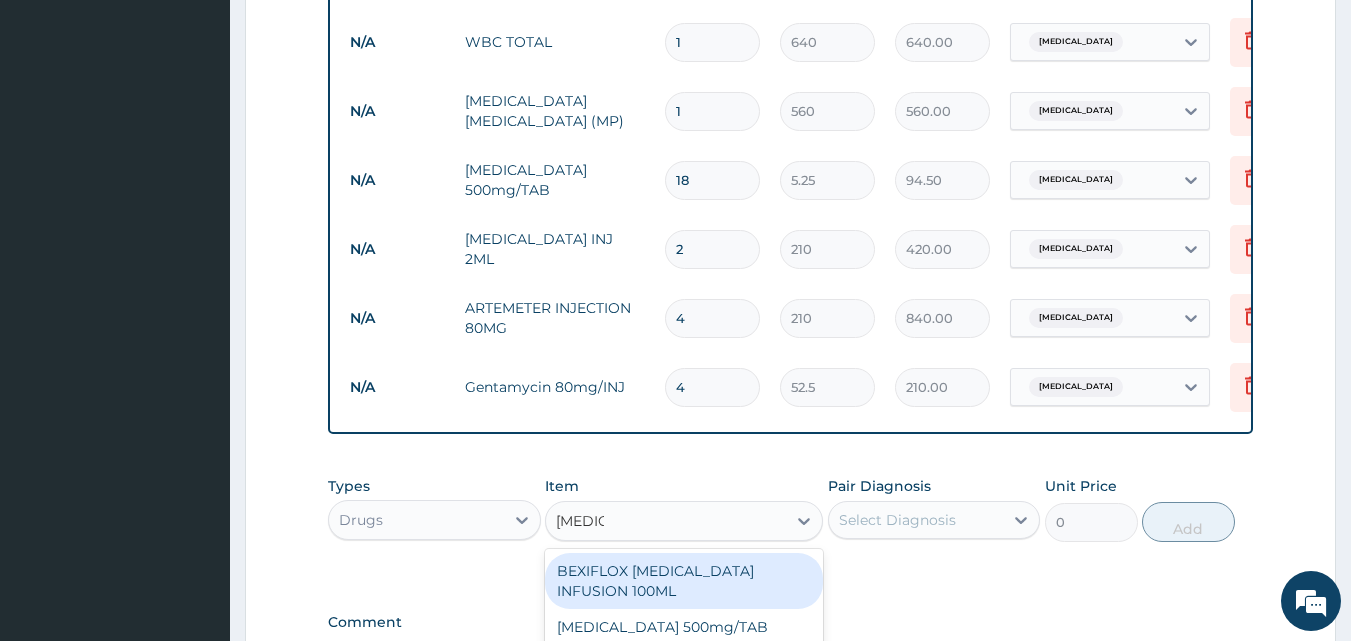 click on "BEXIFLOX CIPRO INFUSION 100ML" at bounding box center (684, 581) 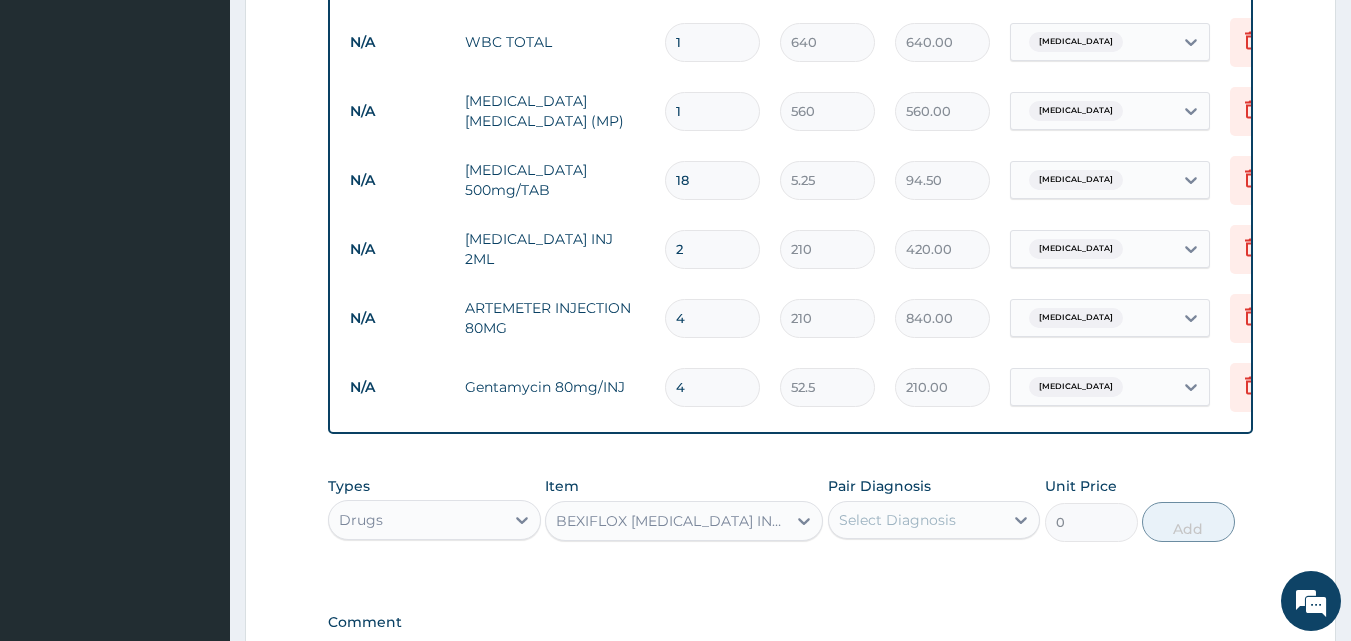 type 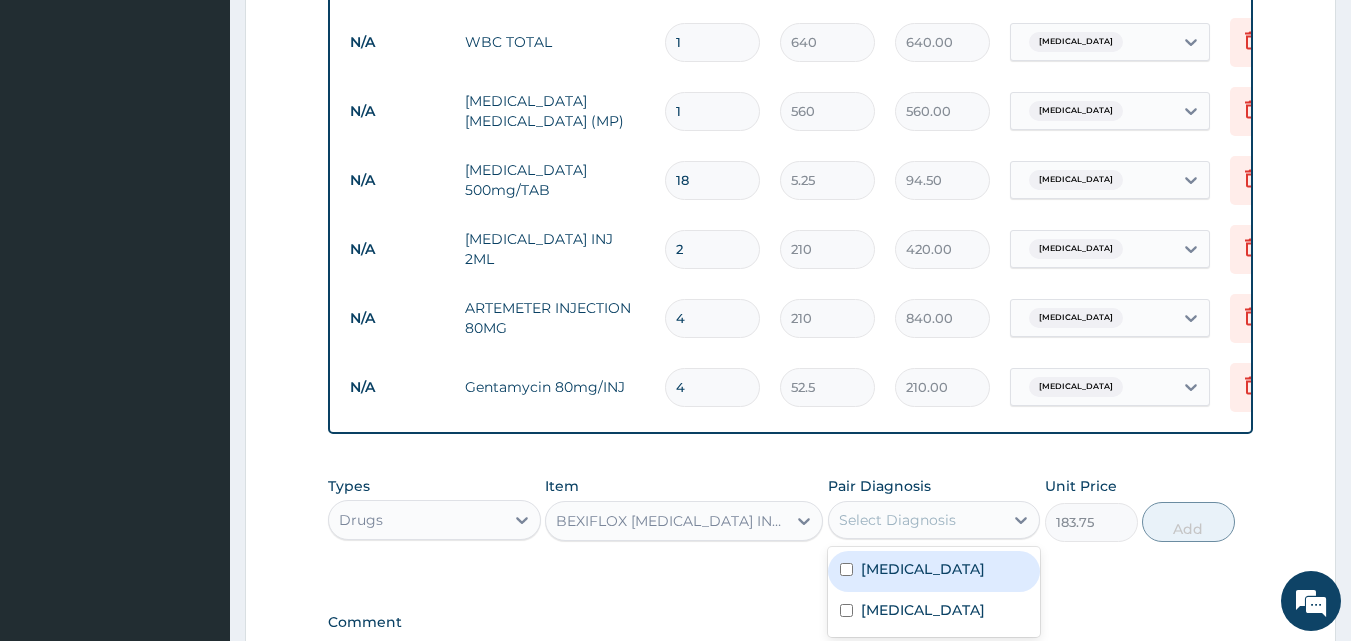 click on "Select Diagnosis" at bounding box center [897, 520] 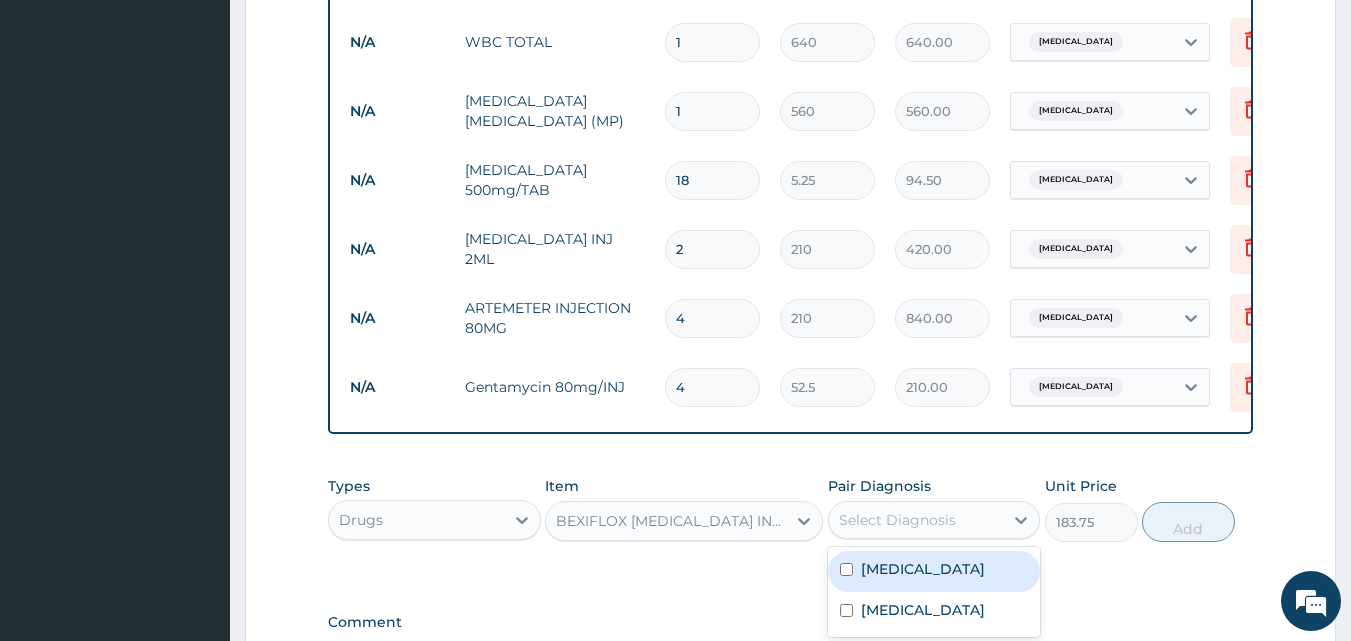 click on "Typhoid fever" at bounding box center [923, 569] 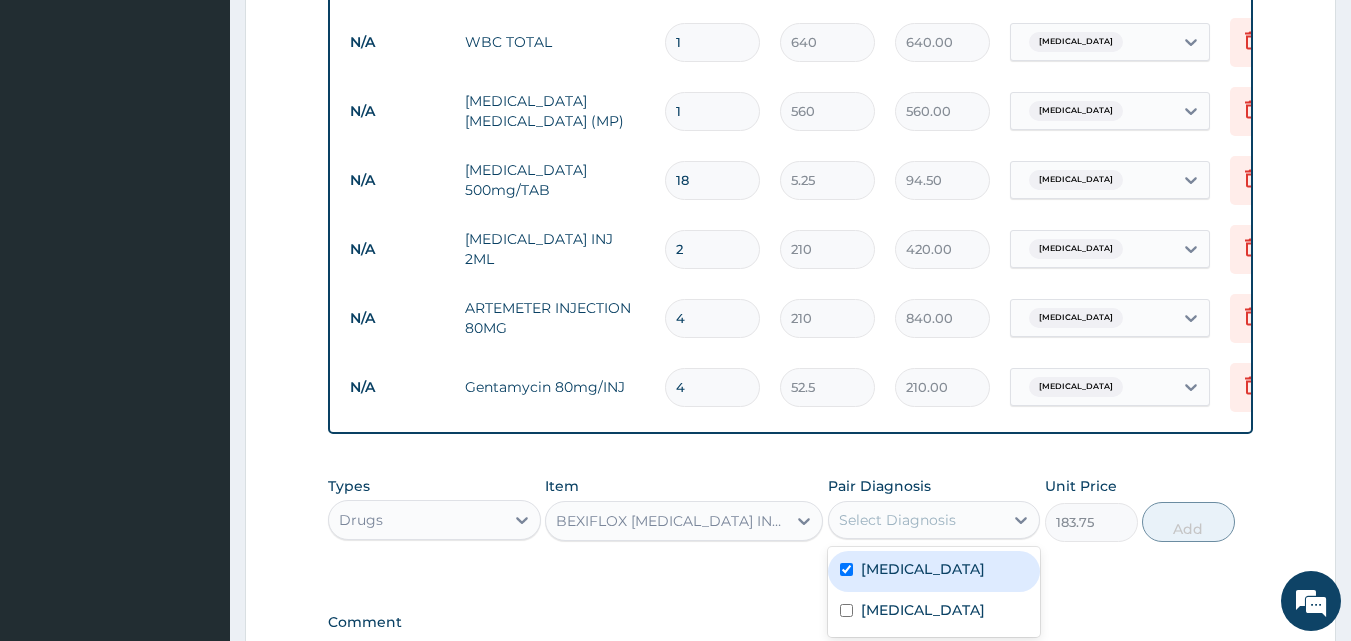 checkbox on "true" 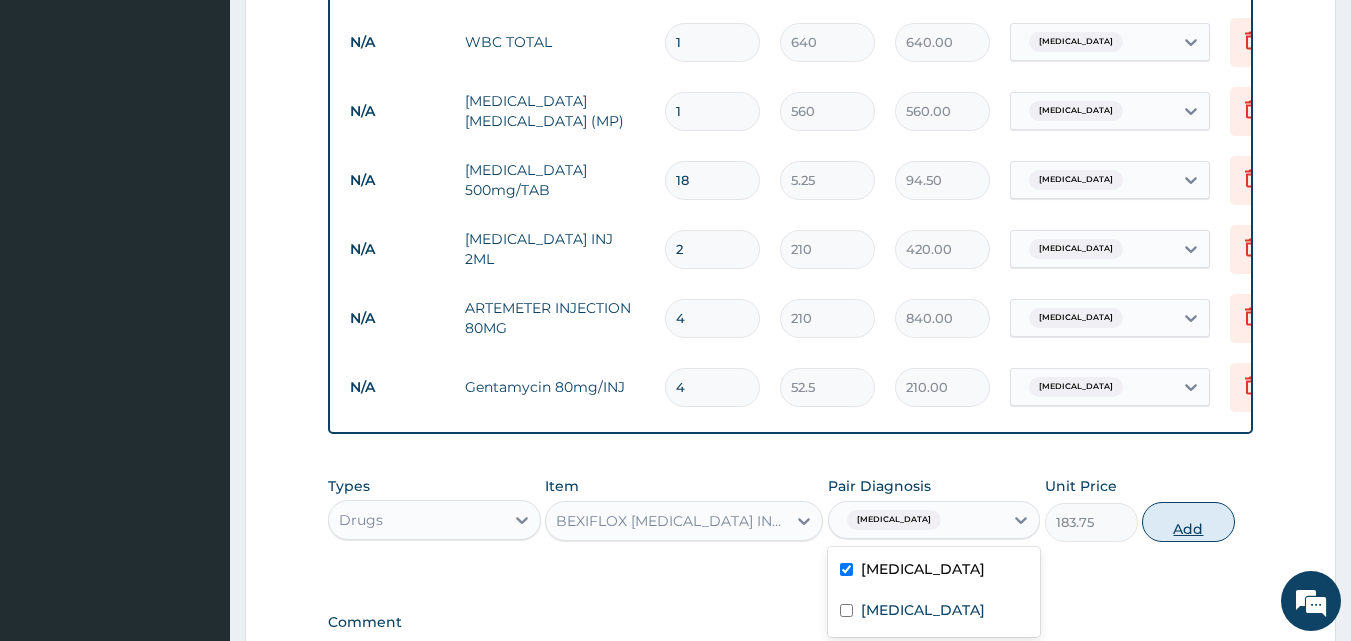 click on "Add" at bounding box center (1188, 522) 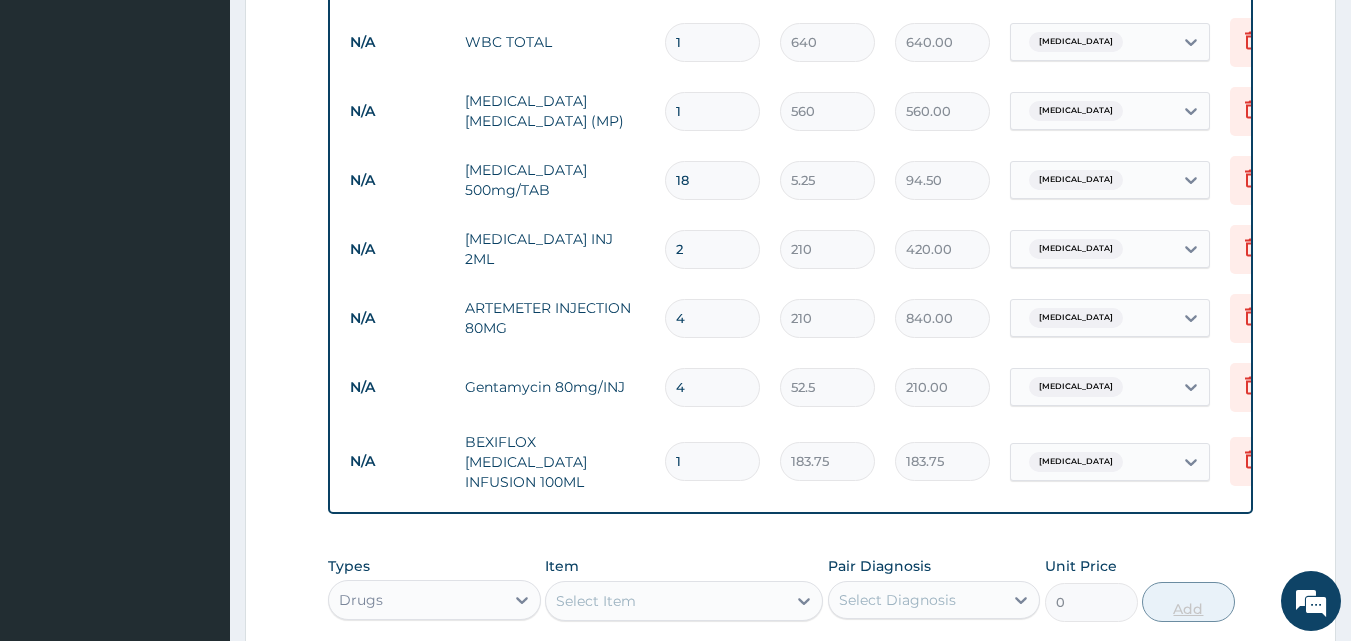 type 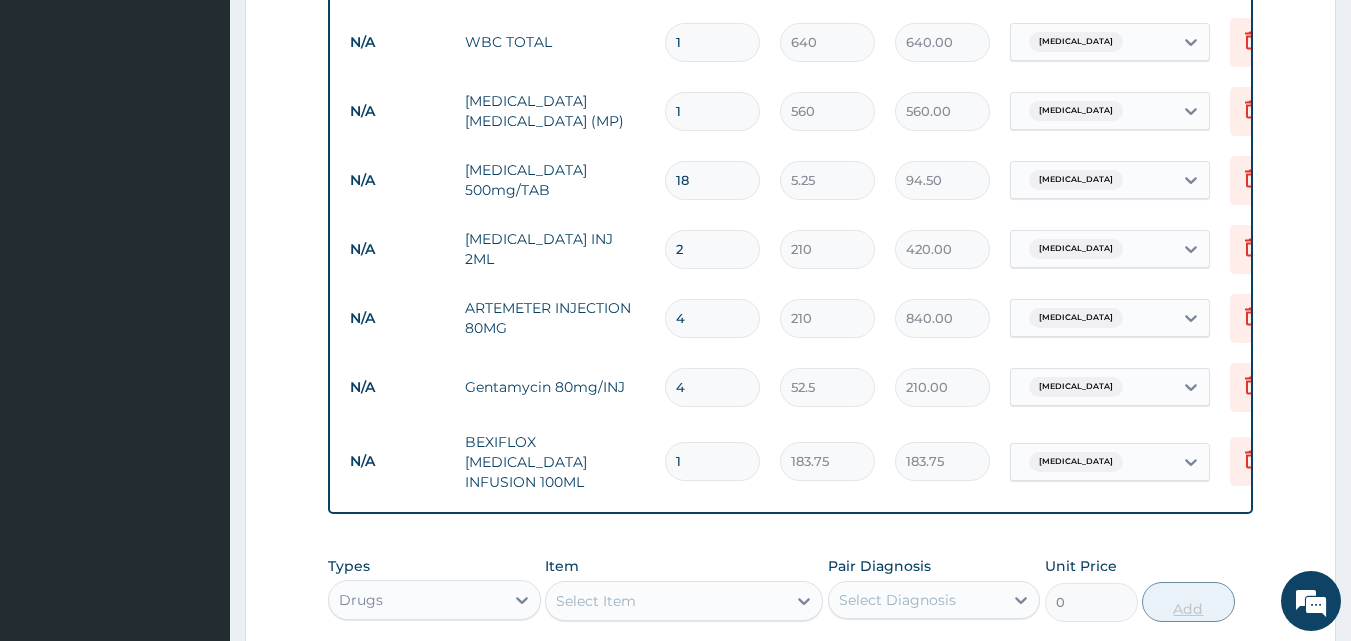 type on "0.00" 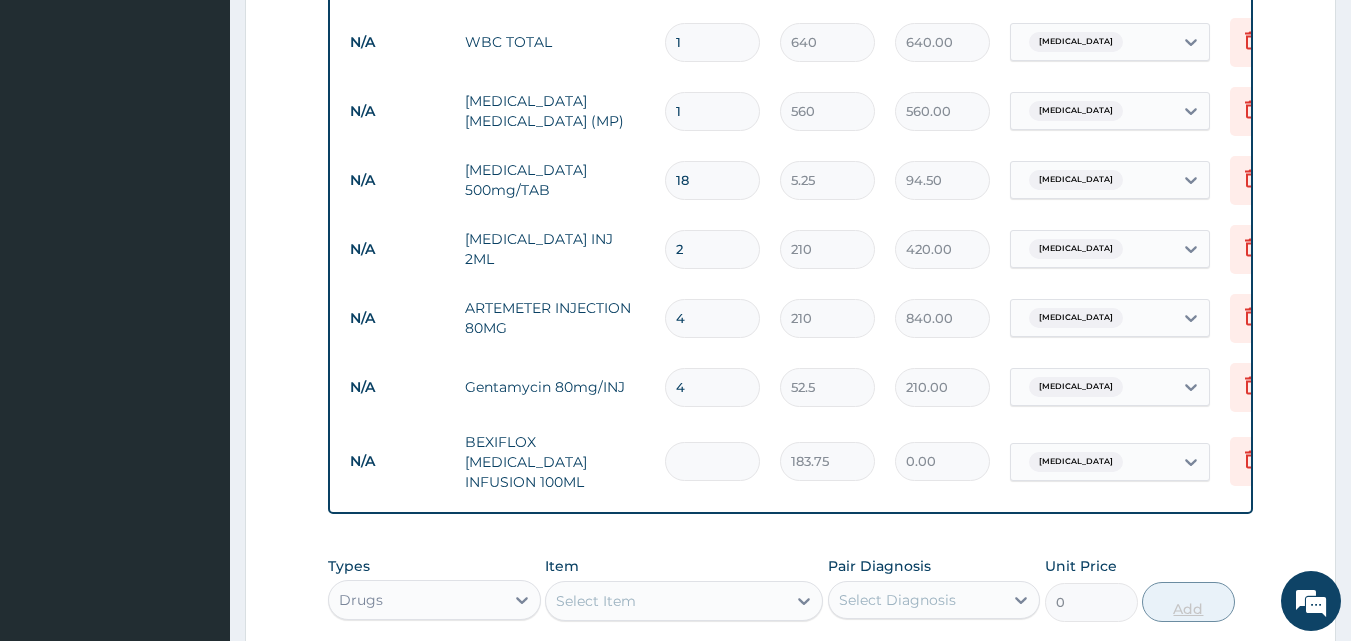 type on "3" 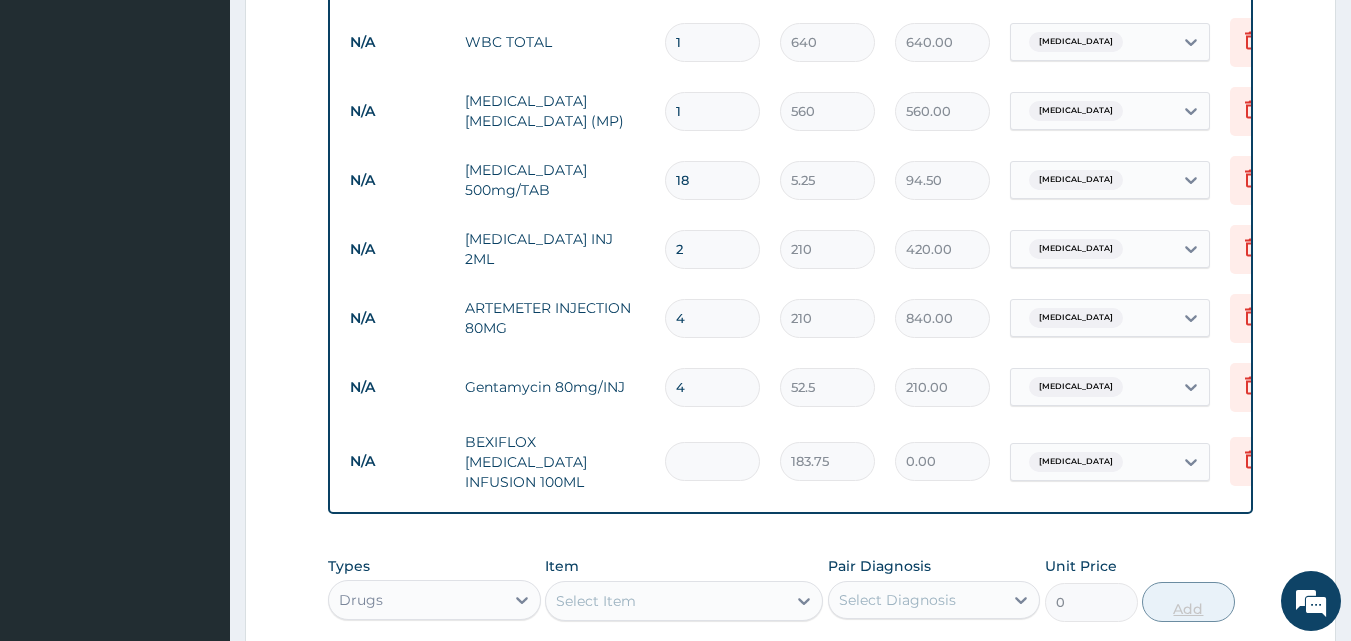type on "551.25" 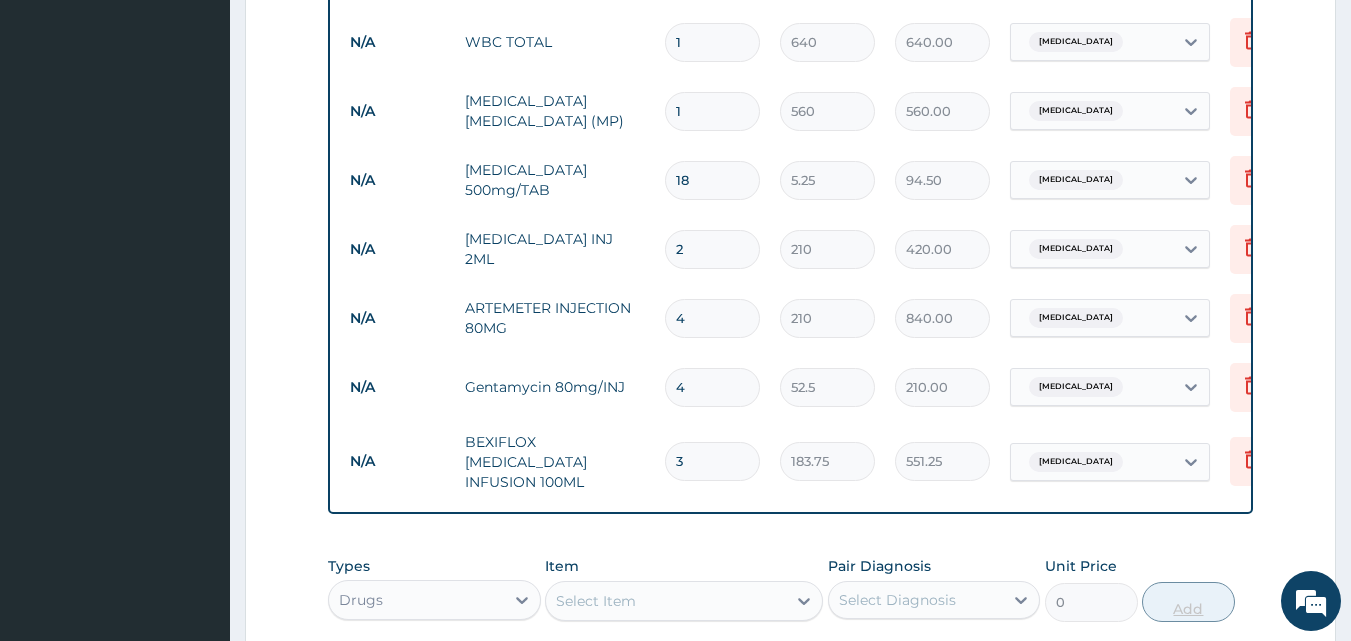 type 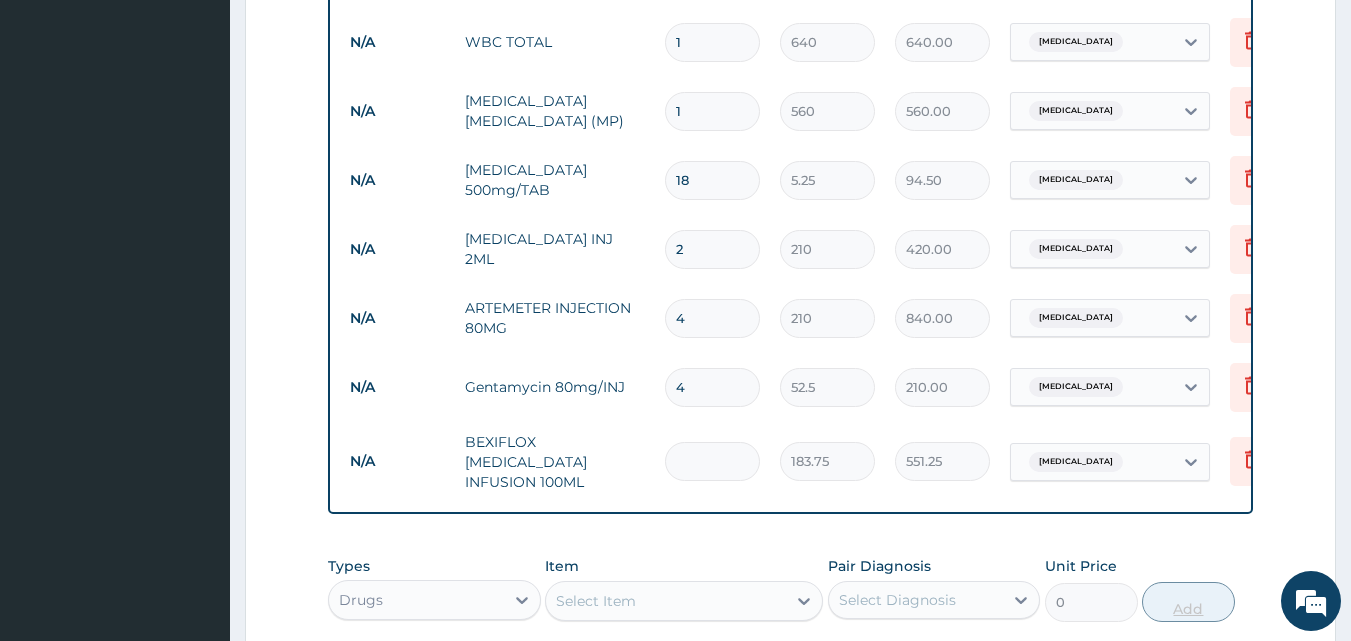 type on "0.00" 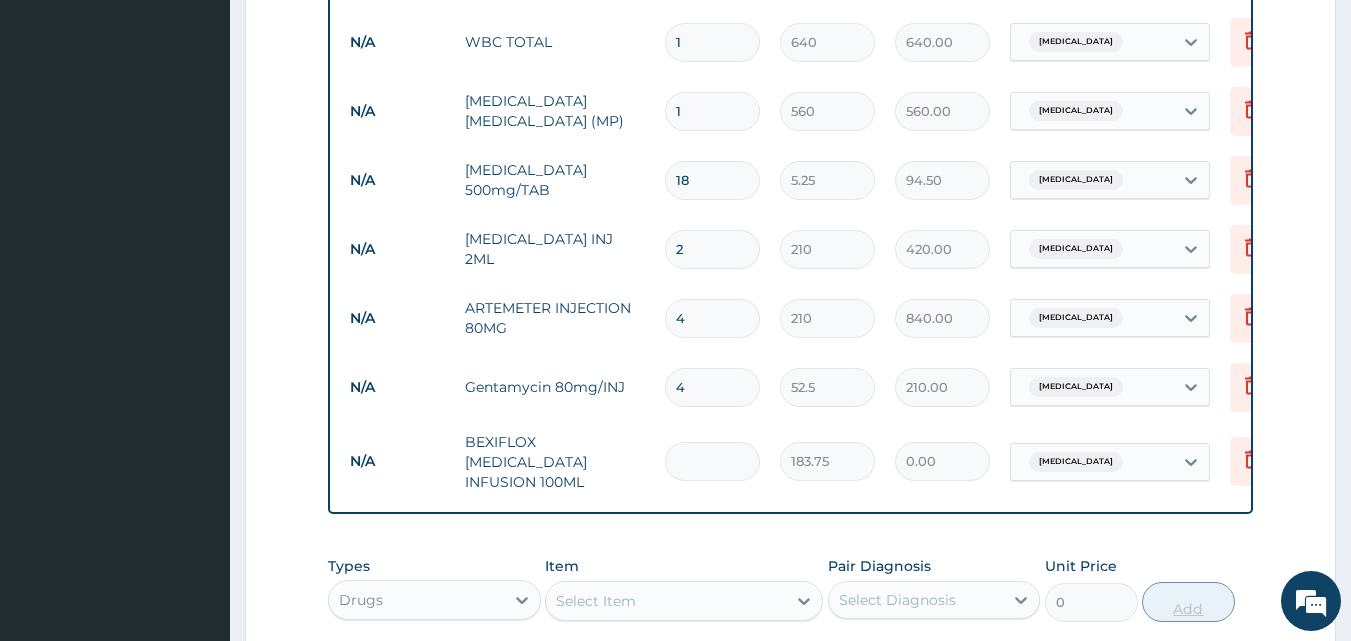 type on "4" 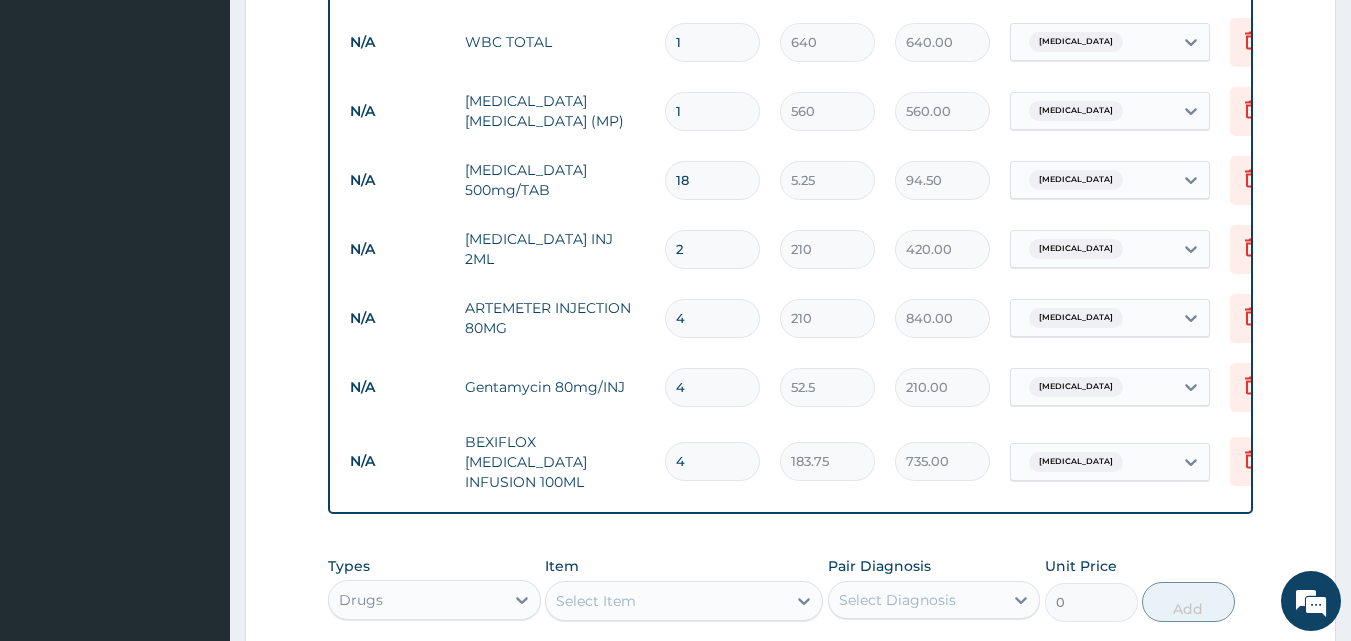 scroll, scrollTop: 1204, scrollLeft: 0, axis: vertical 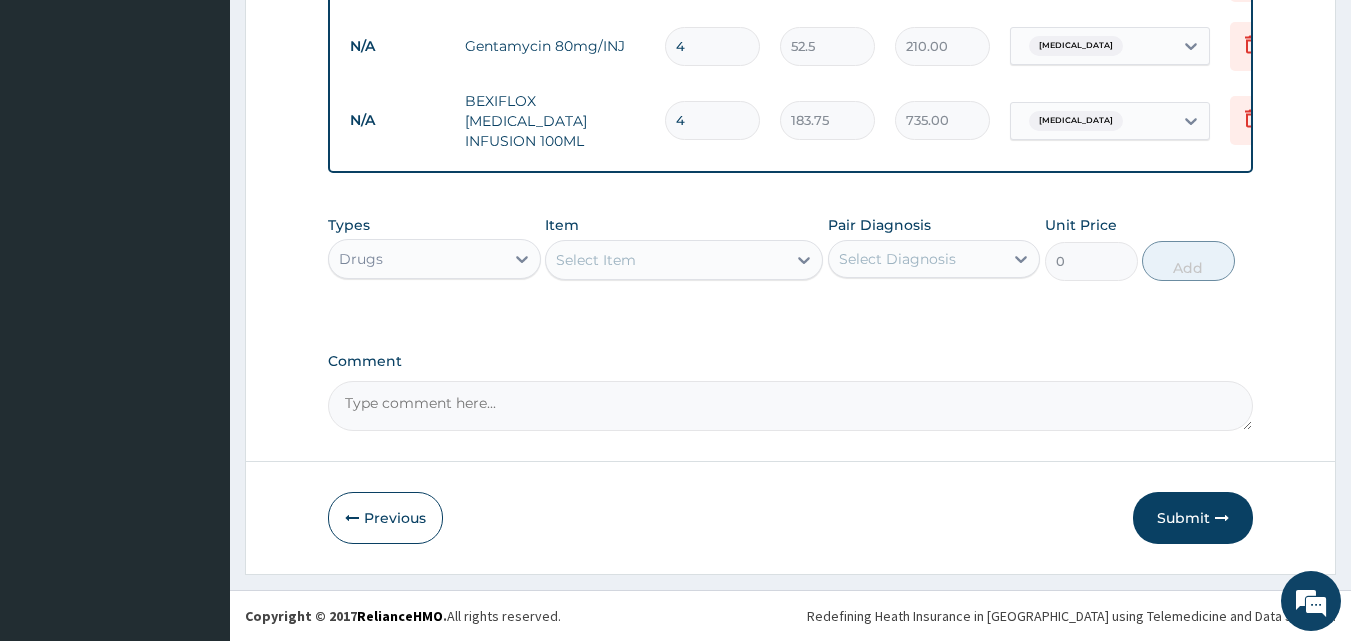 type on "4" 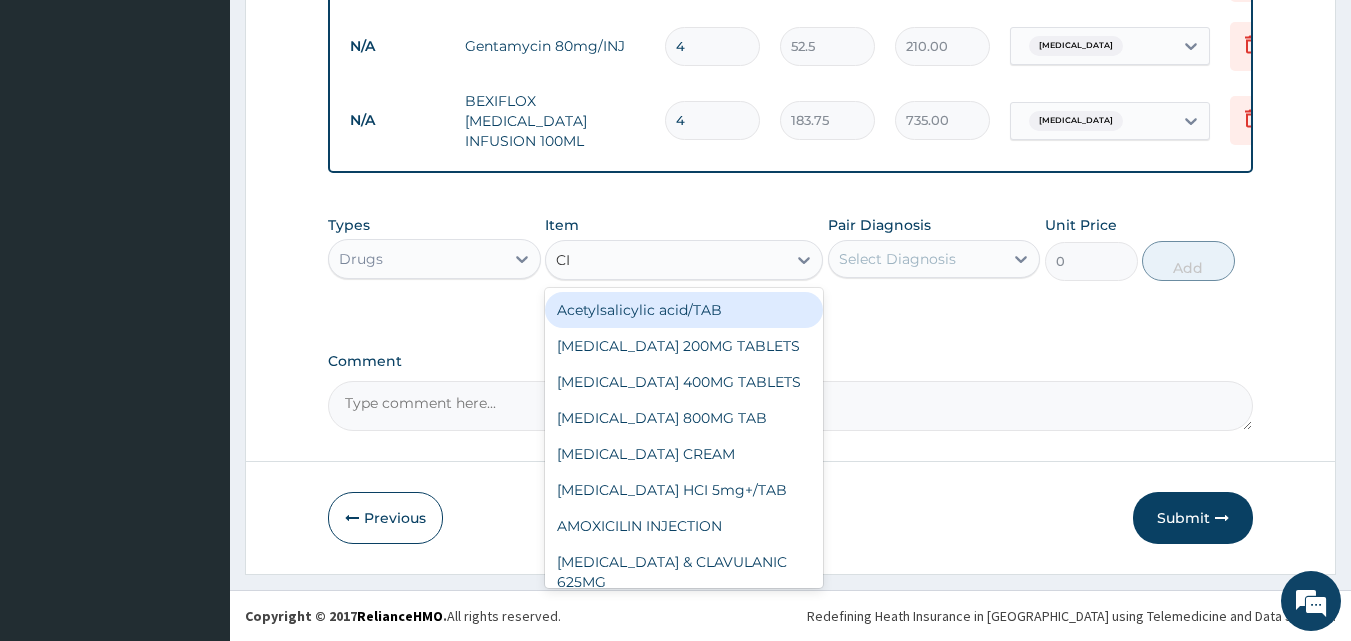 type on "CIP" 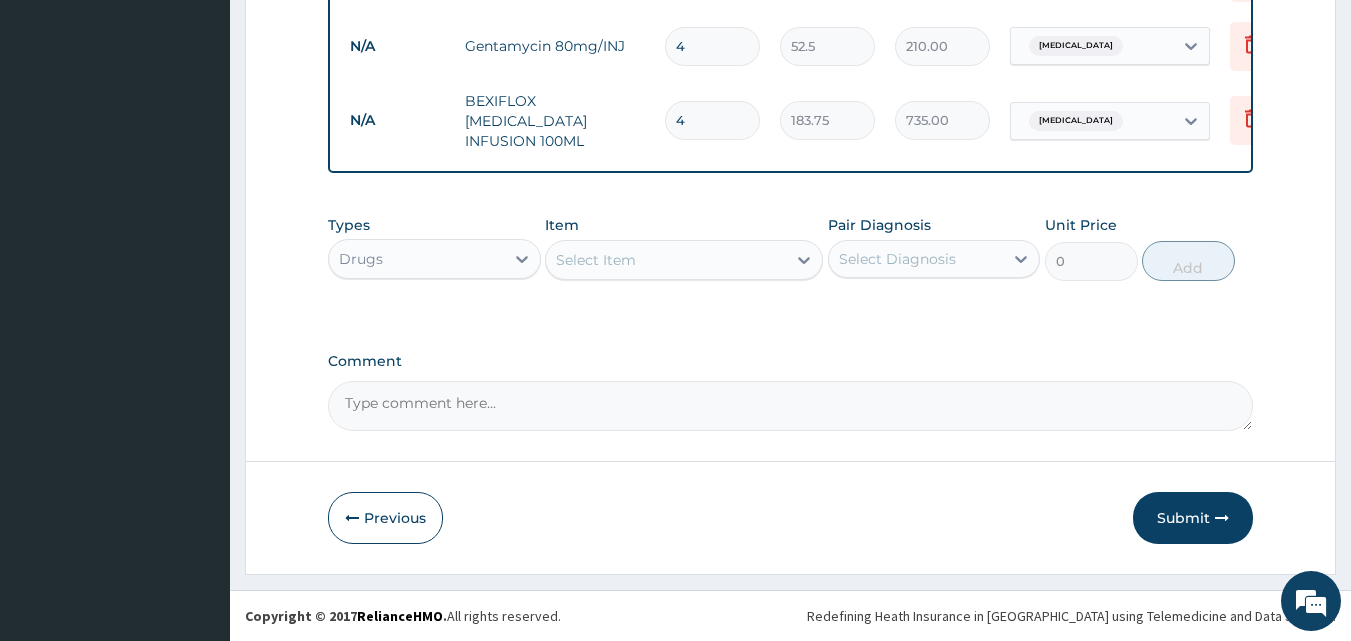 click on "Select Item" at bounding box center [666, 260] 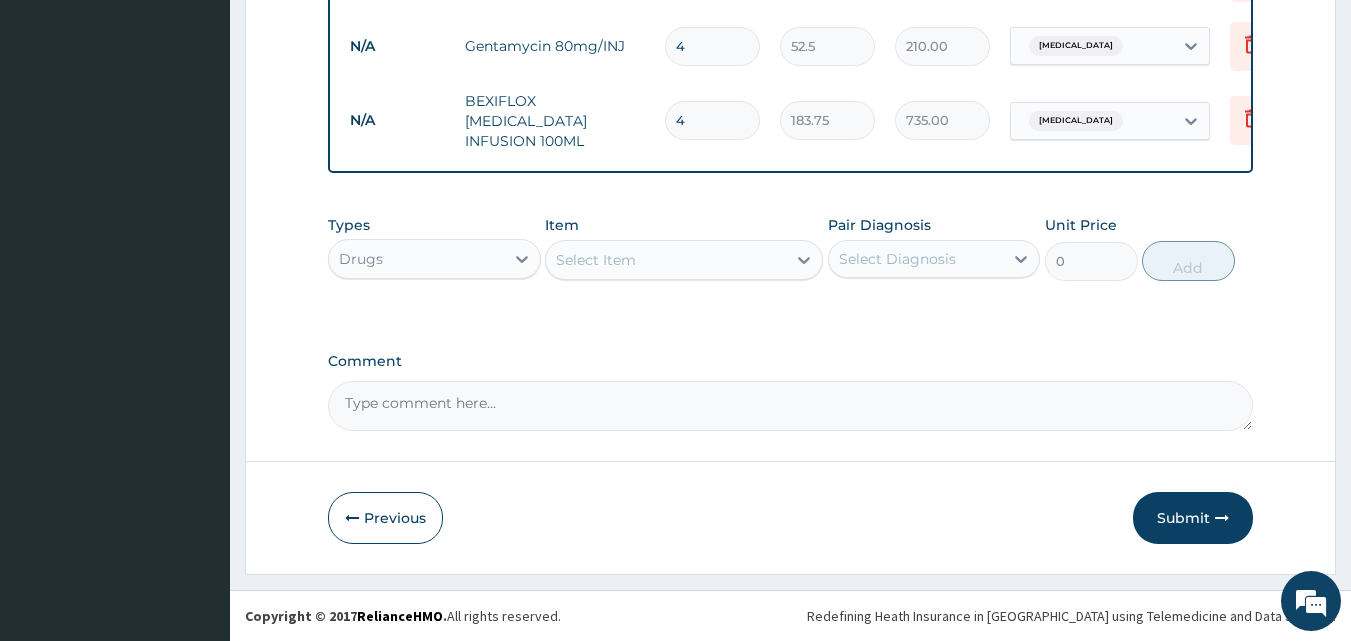 click on "Select Item" at bounding box center (666, 260) 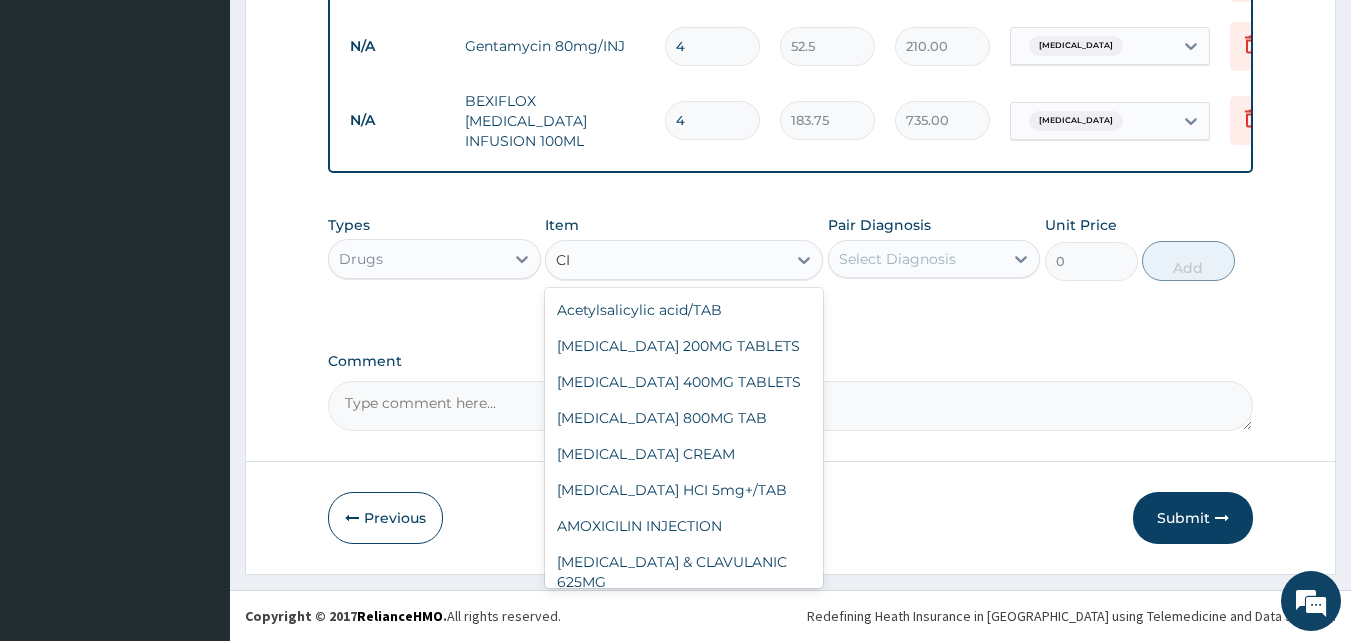 type on "C" 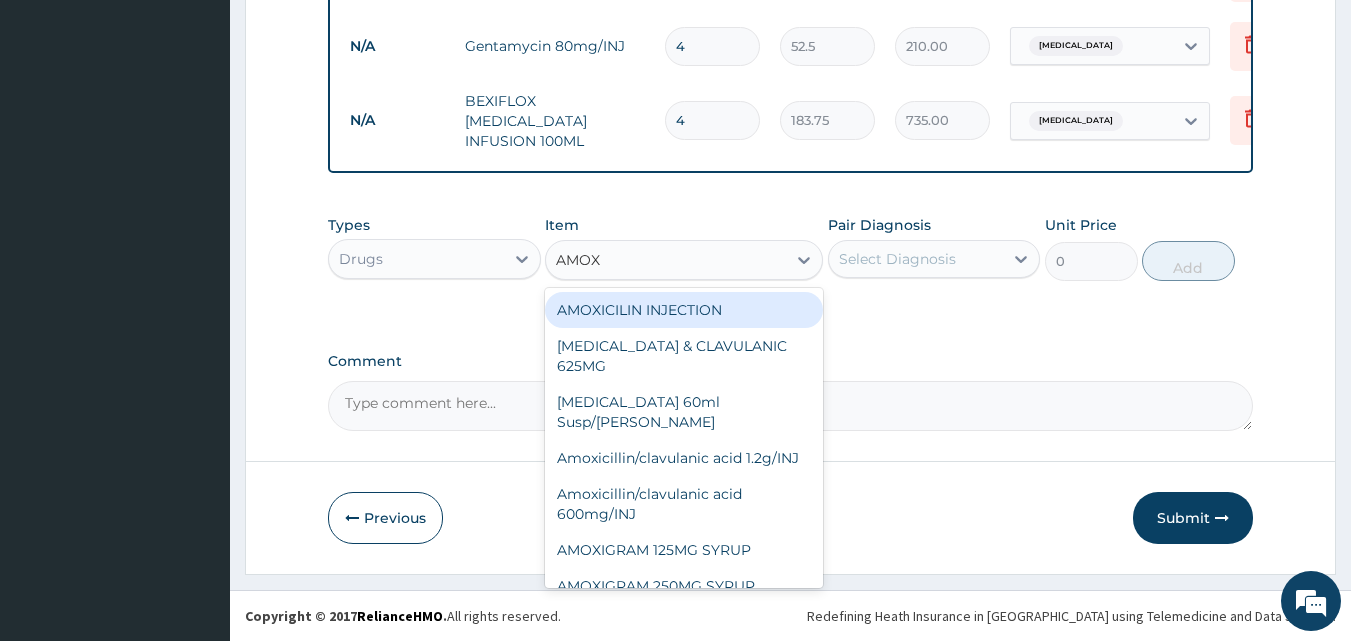 type on "AMOXI" 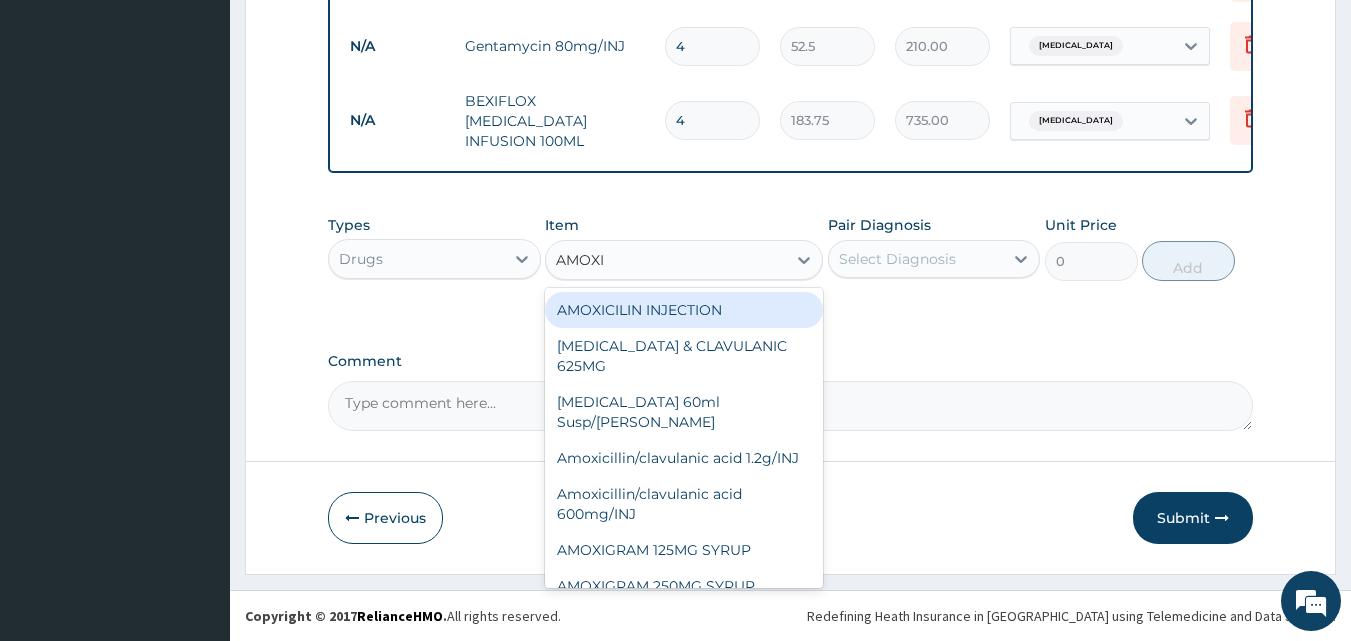 click on "AMOXICILLIN & CLAVULANIC 625MG" at bounding box center [684, 356] 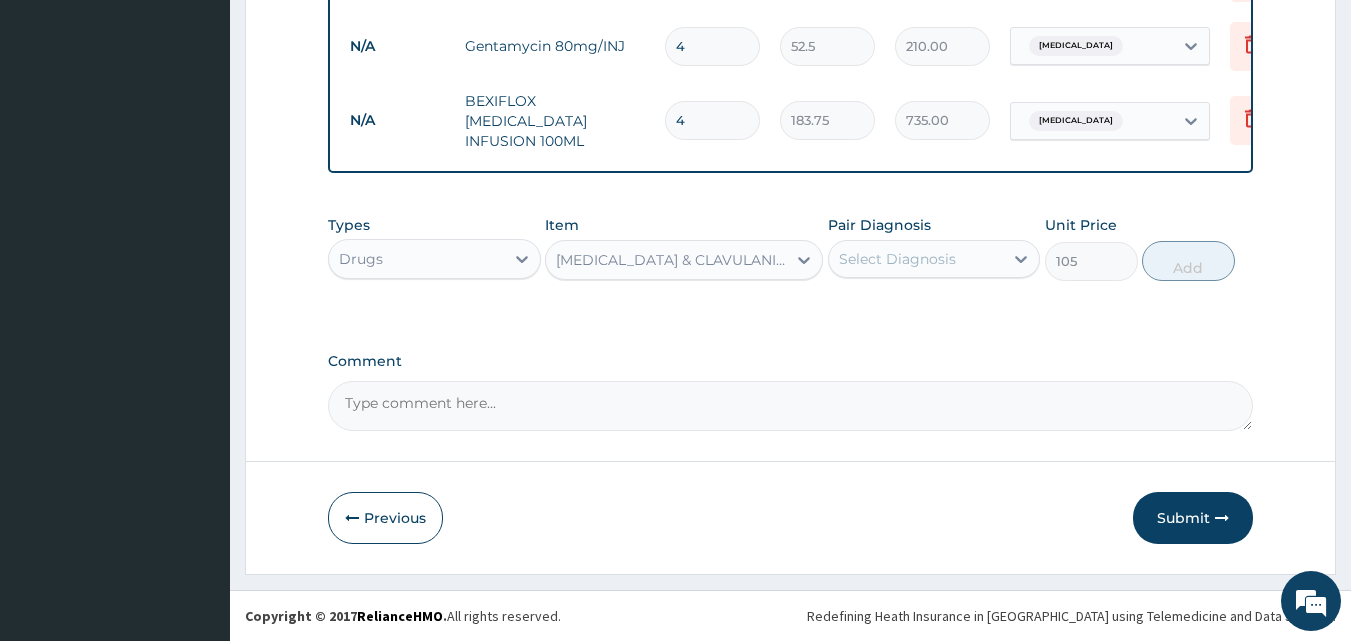 click on "Select Diagnosis" at bounding box center [897, 259] 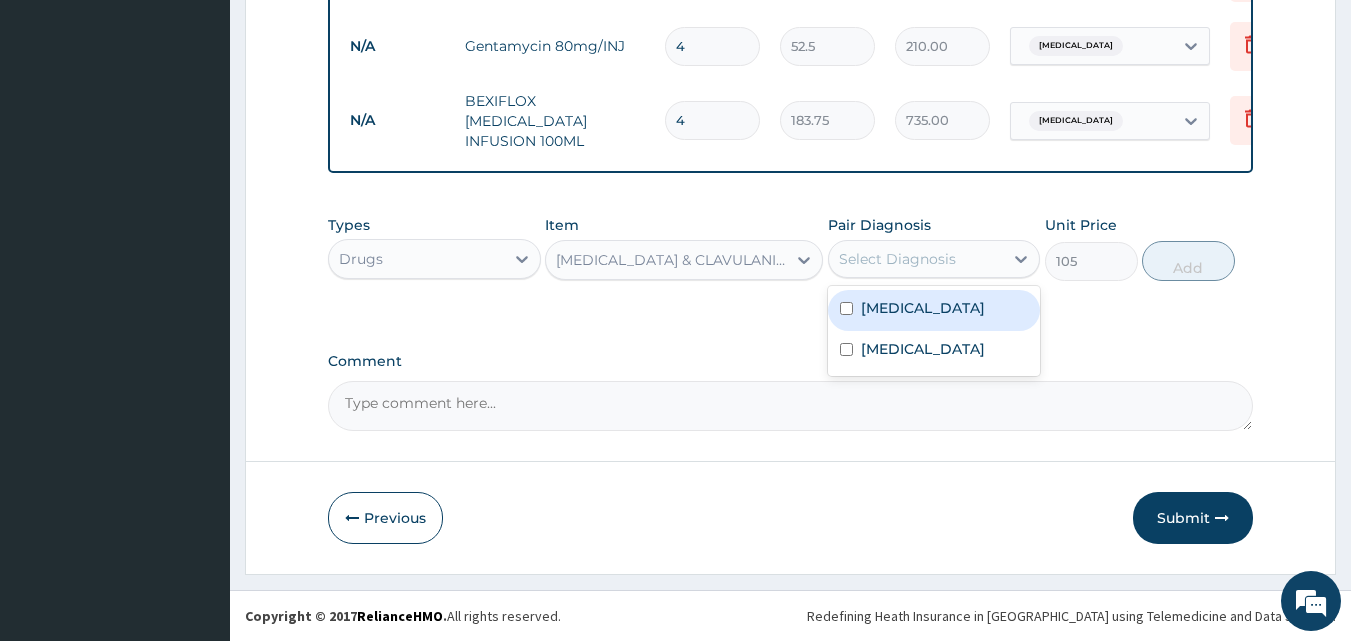 click on "Typhoid fever" at bounding box center (923, 308) 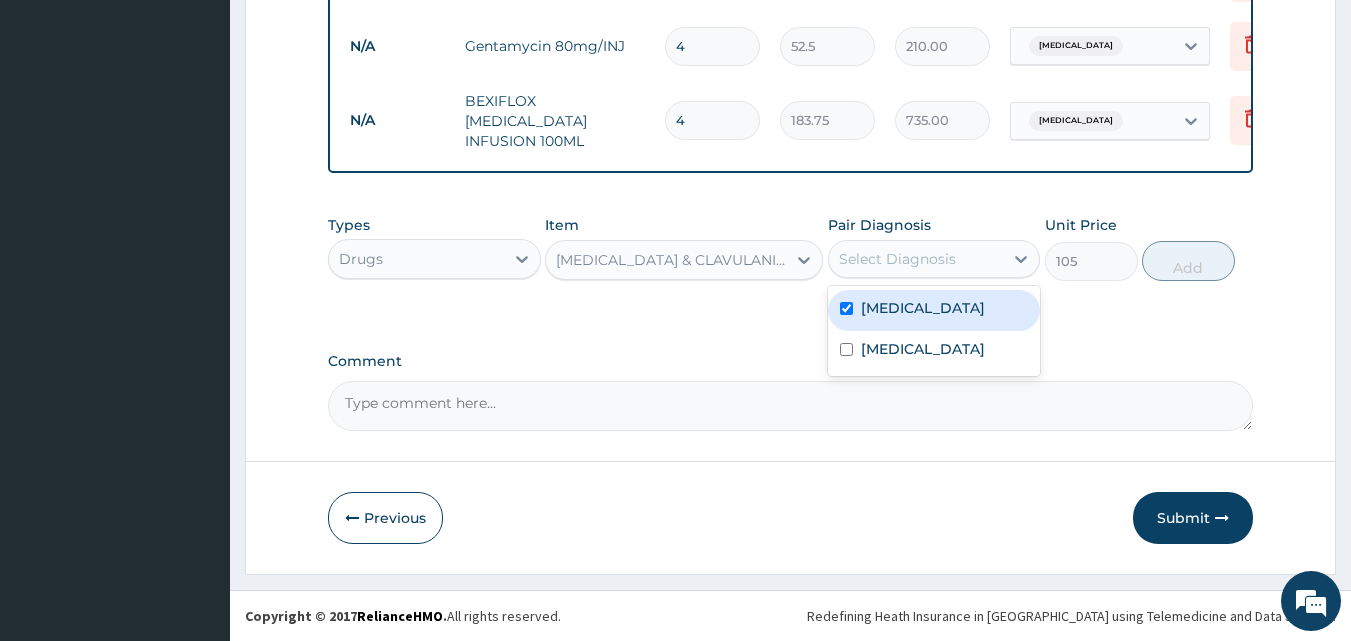 checkbox on "true" 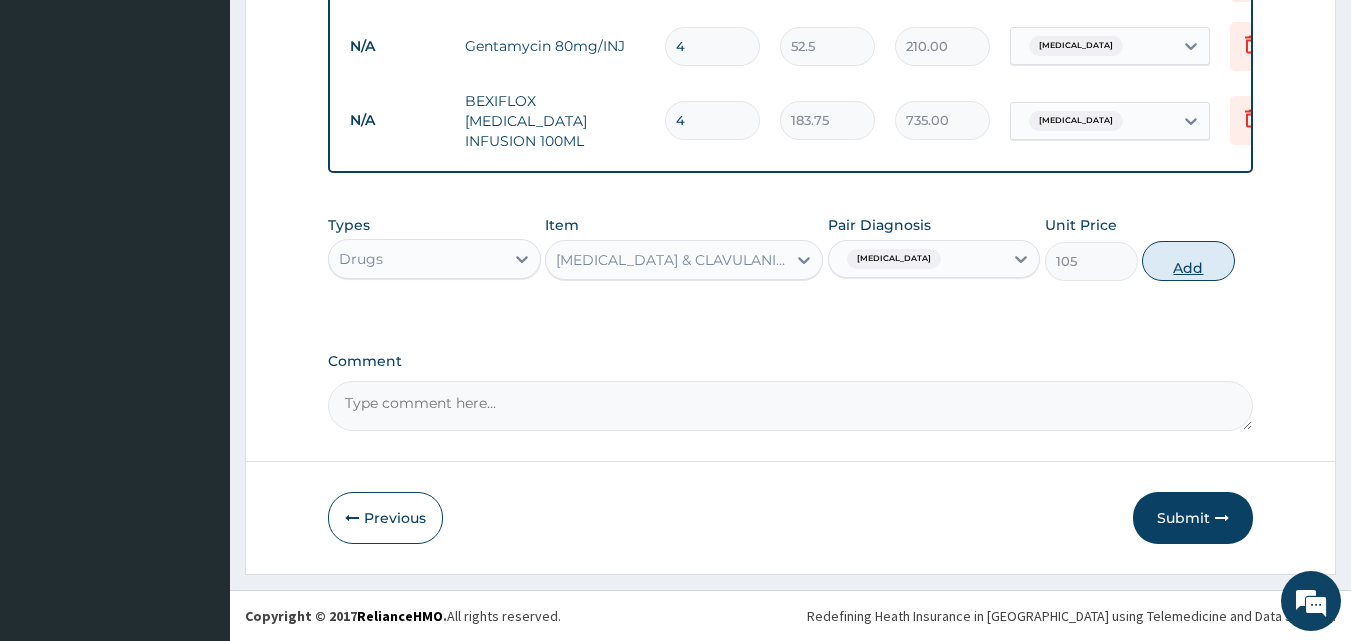 click on "Add" at bounding box center [1188, 261] 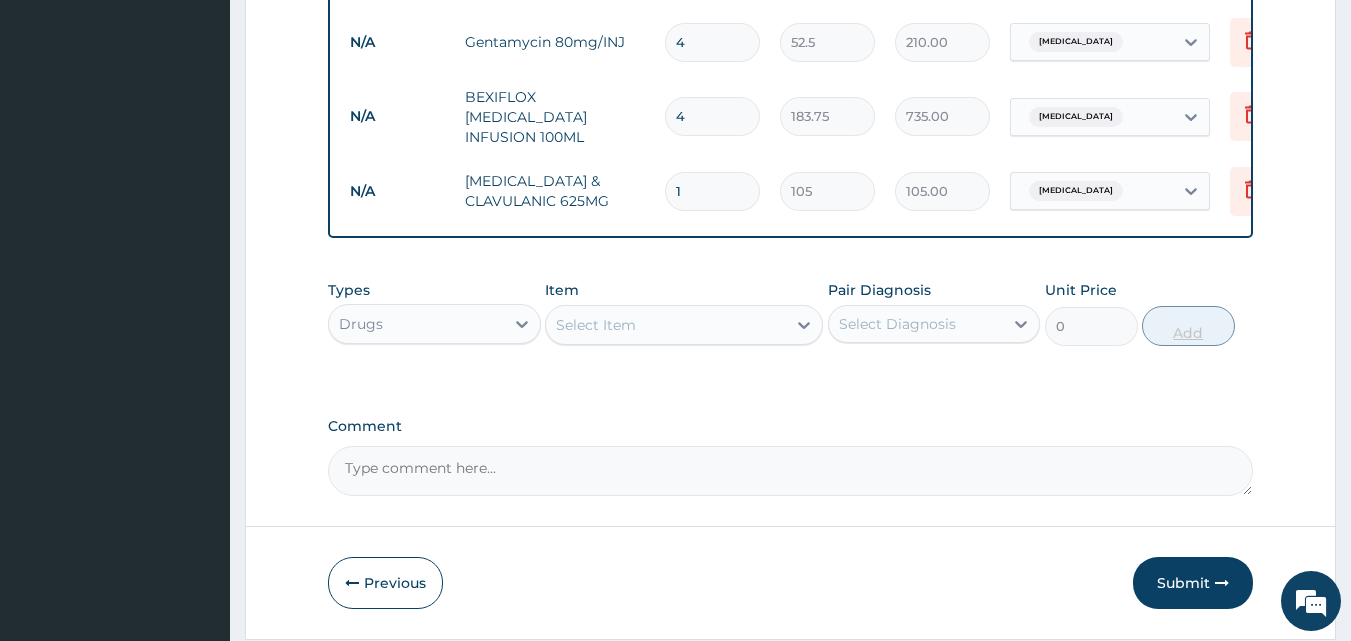type on "14" 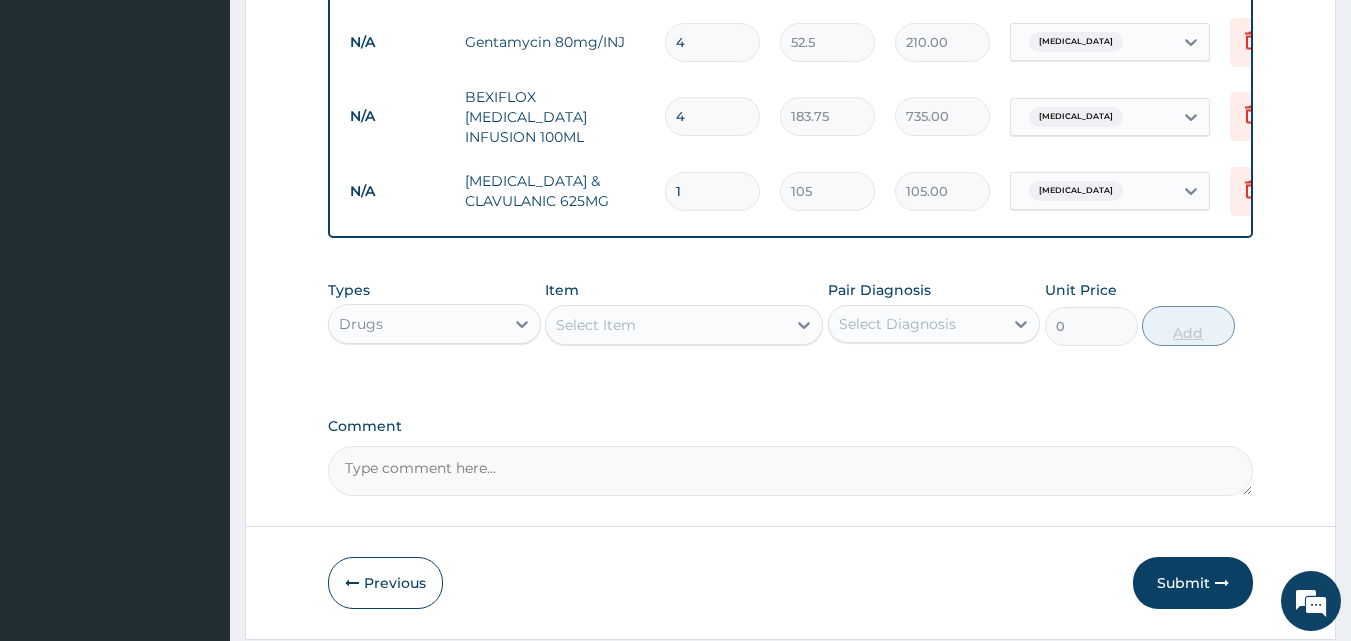 type on "1470.00" 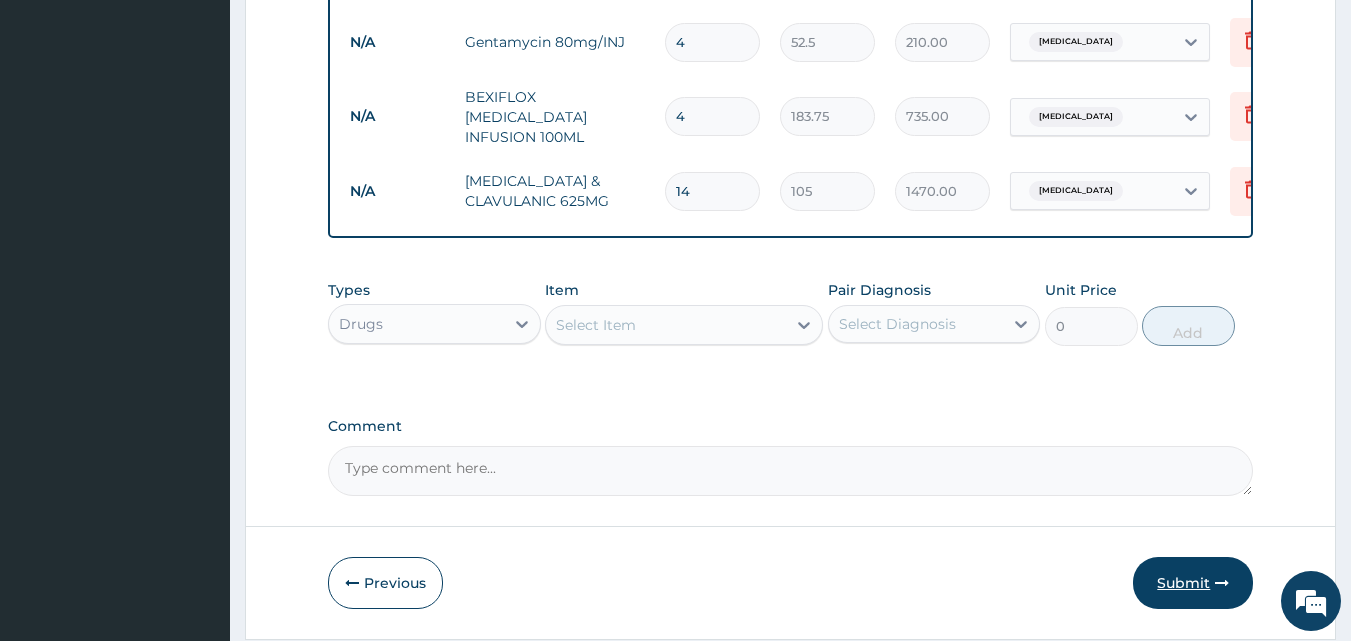 type on "14" 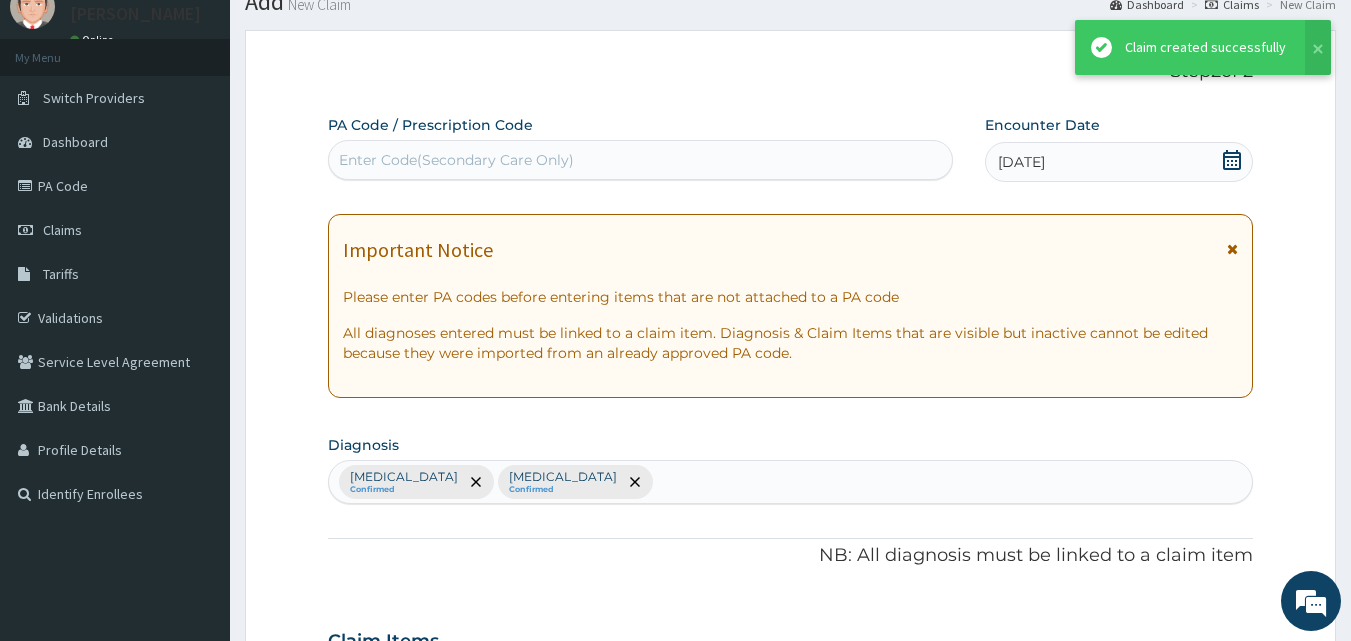 scroll, scrollTop: 1204, scrollLeft: 0, axis: vertical 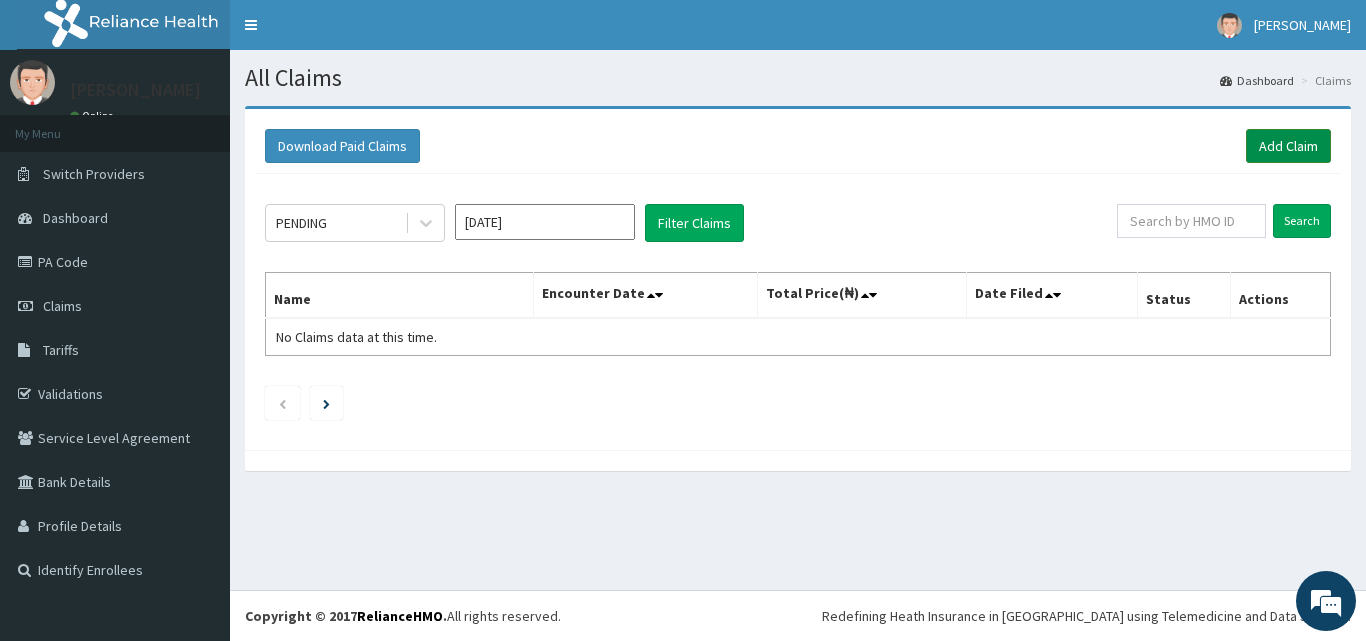 click on "Add Claim" at bounding box center [1288, 146] 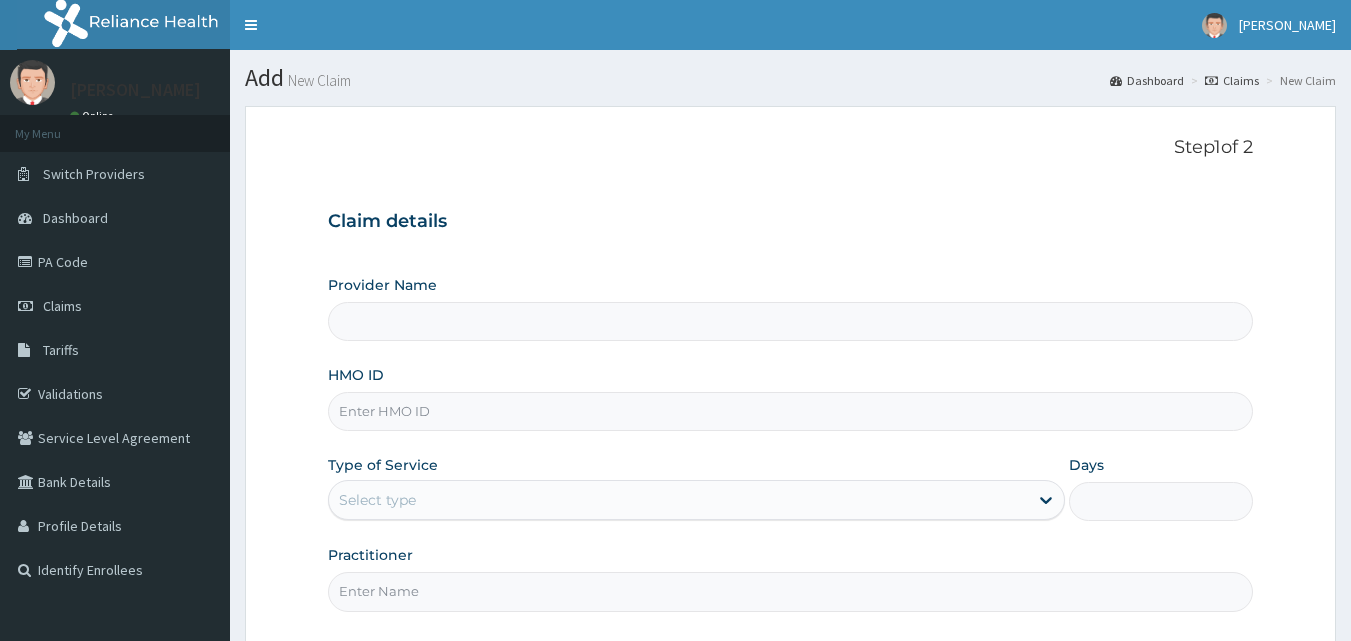 scroll, scrollTop: 0, scrollLeft: 0, axis: both 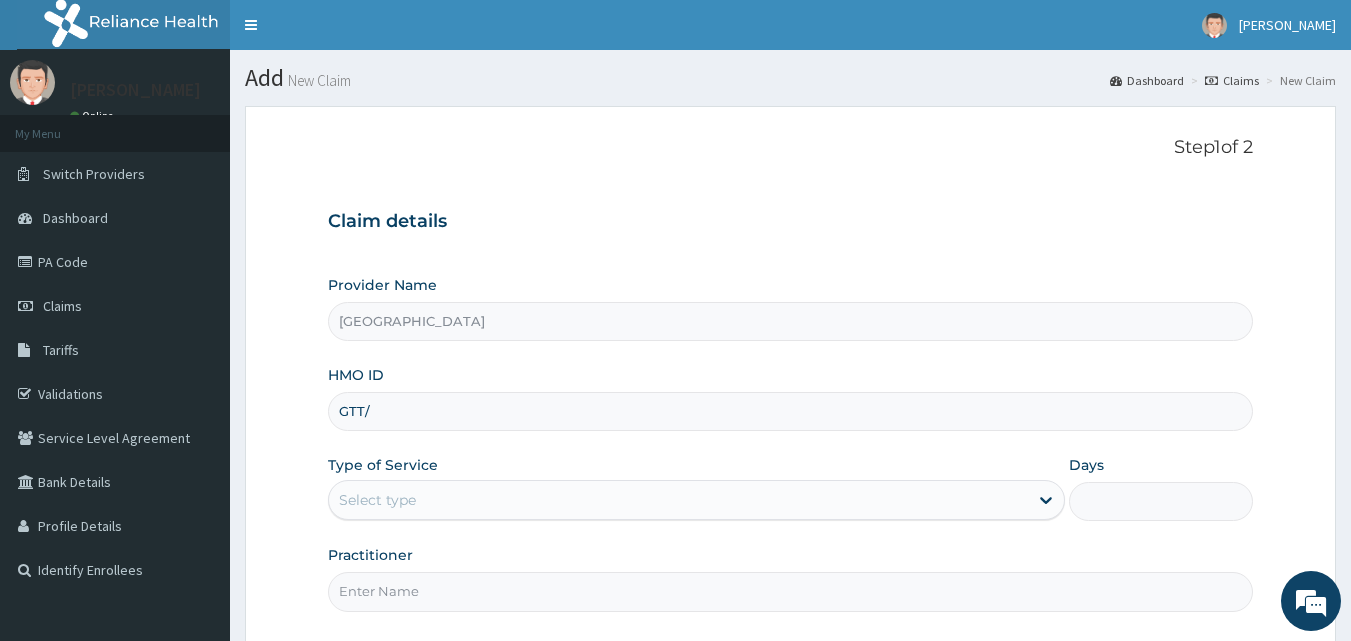 type on "GTT/10124/A" 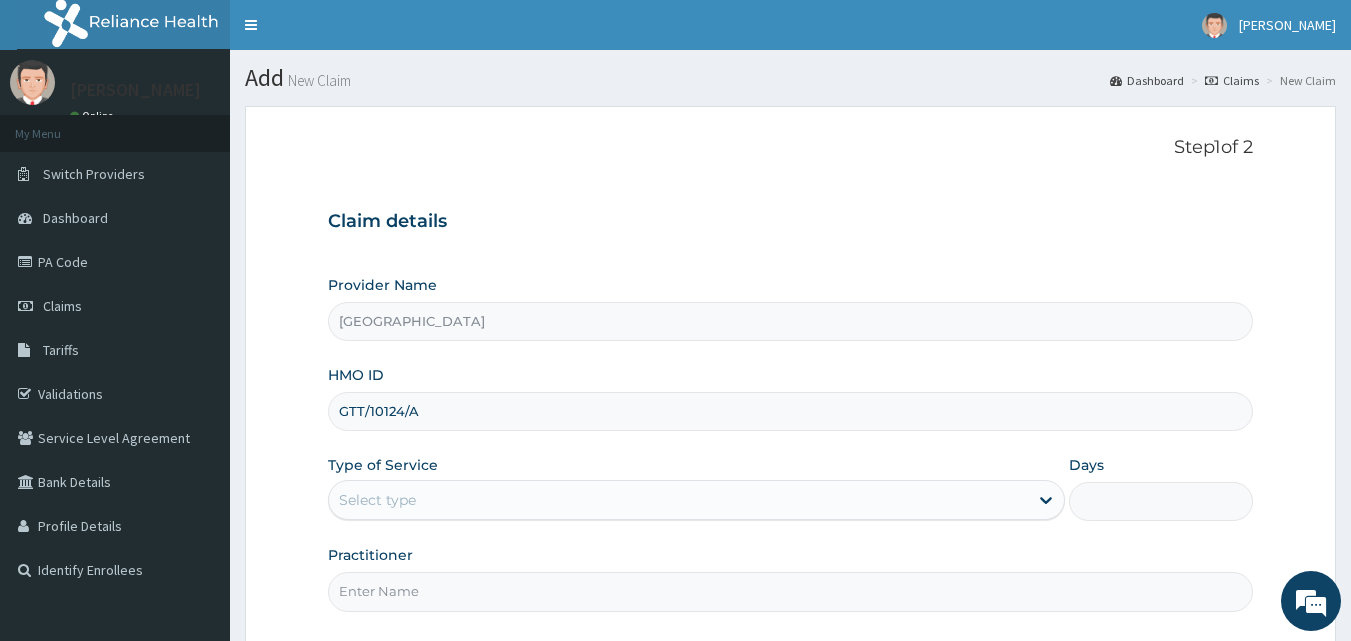 click on "Select type" at bounding box center [678, 500] 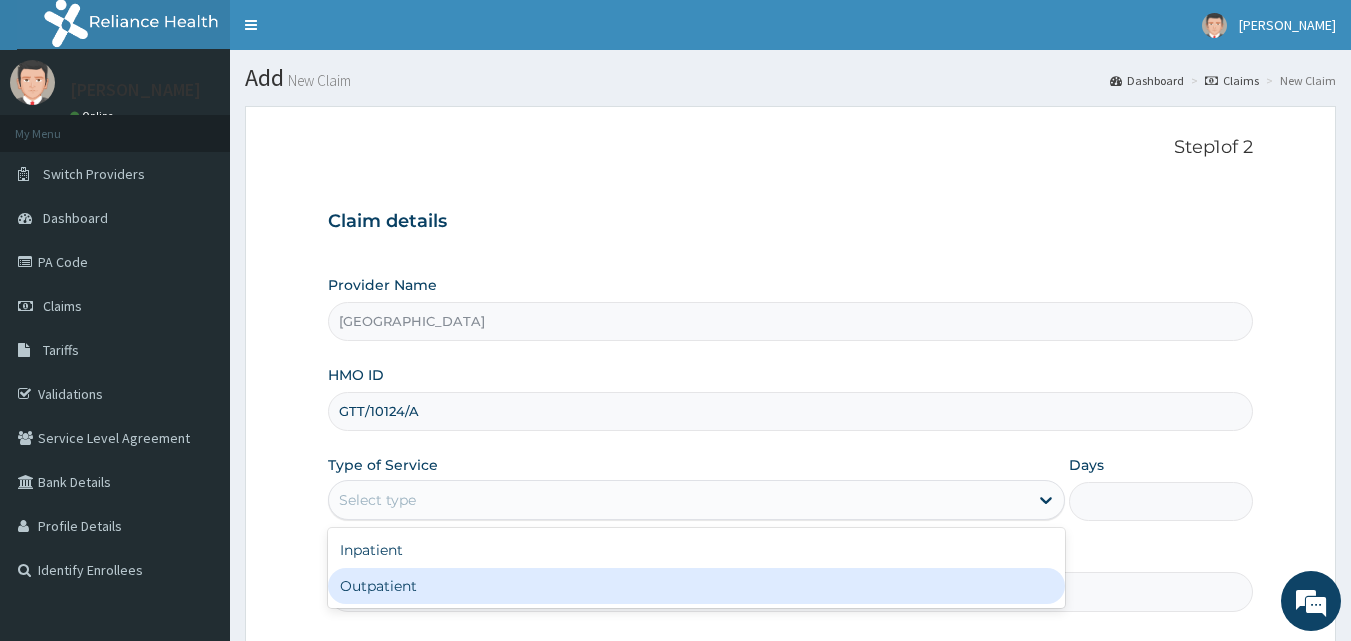 click on "Outpatient" at bounding box center [696, 586] 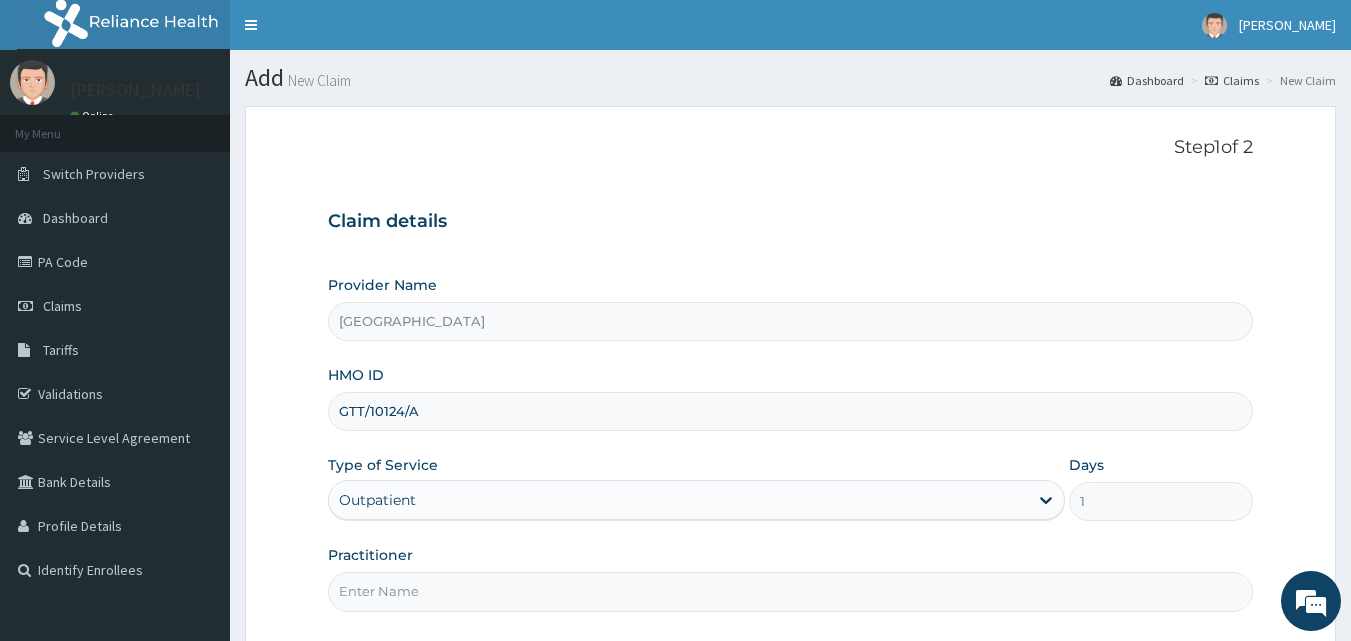 click on "Practitioner" at bounding box center [791, 591] 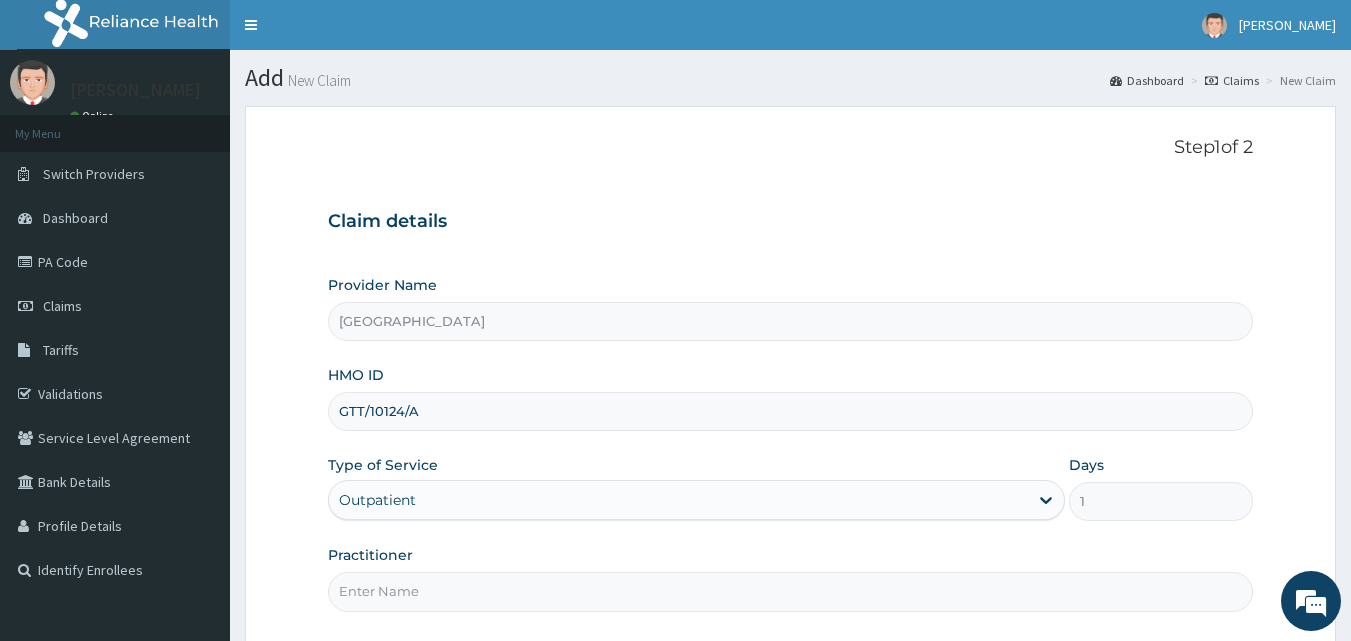 type on "[PERSON_NAME]" 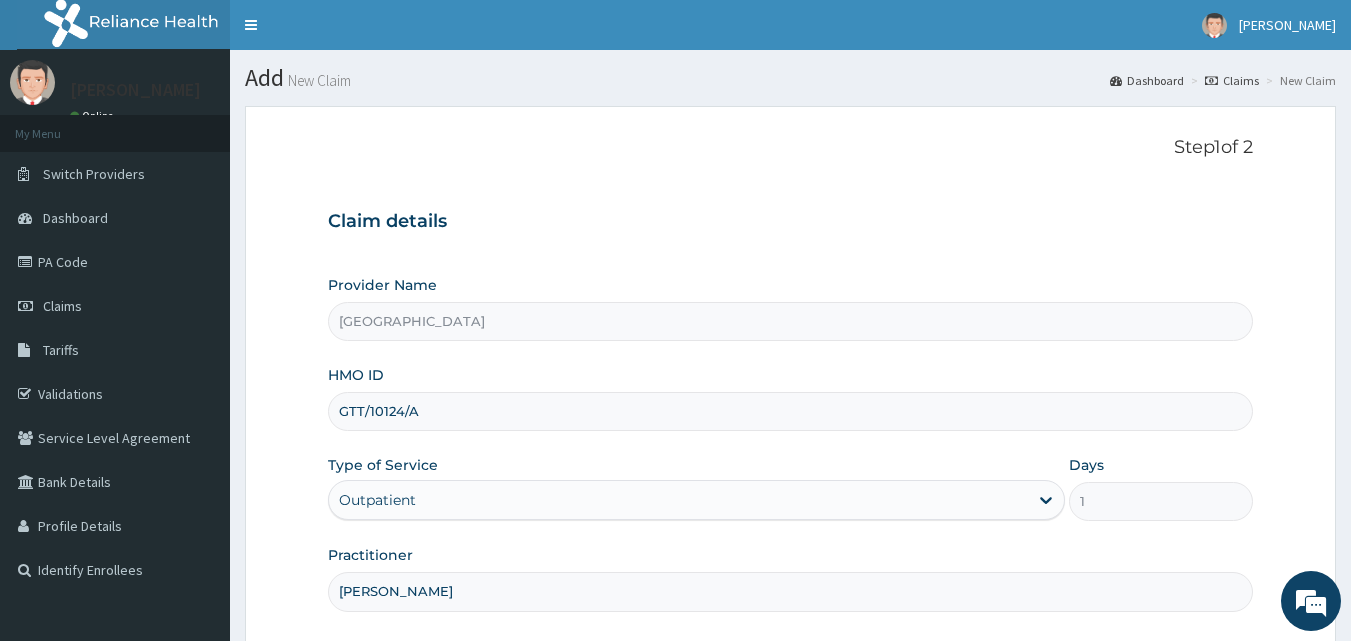 click on "Next" at bounding box center [1202, 705] 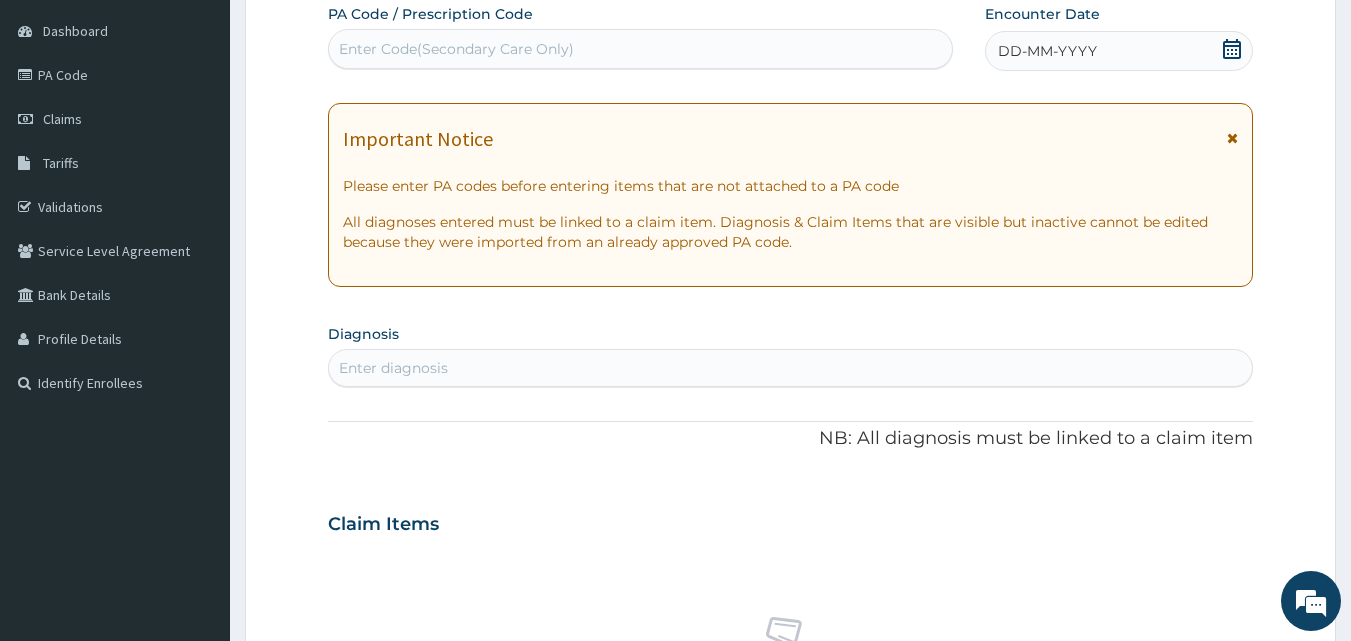 click on "Claim Items" at bounding box center [791, 520] 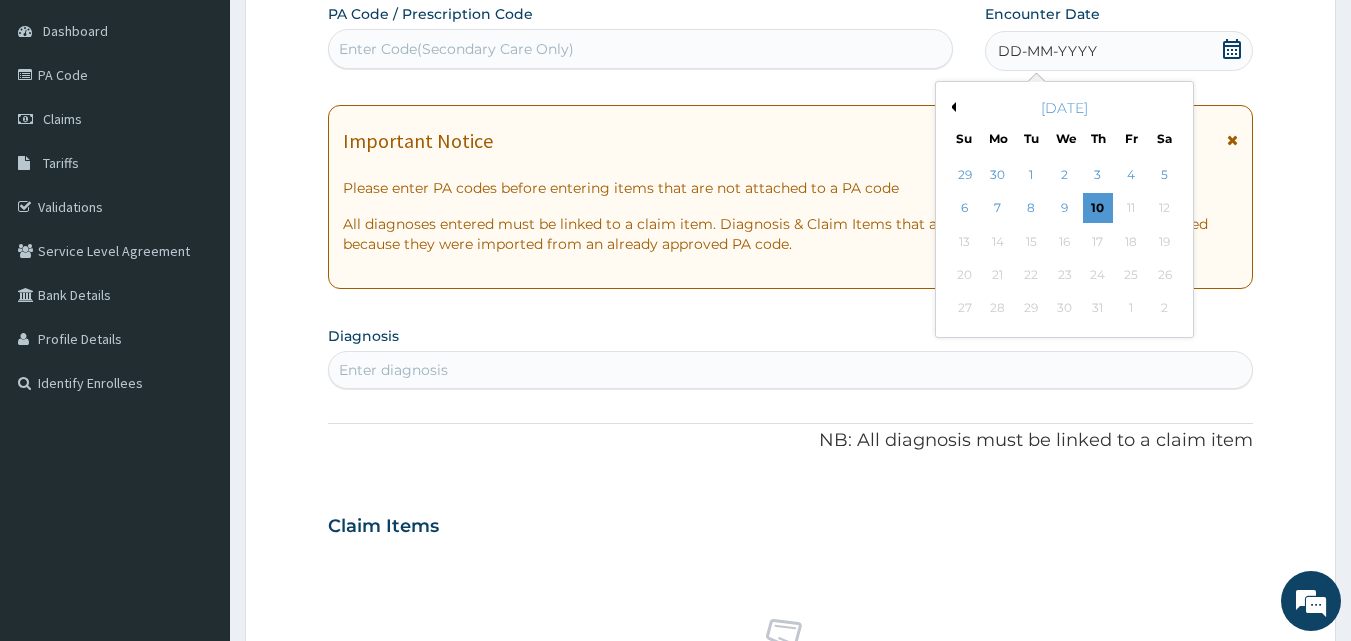 click on "Previous Month" at bounding box center [951, 107] 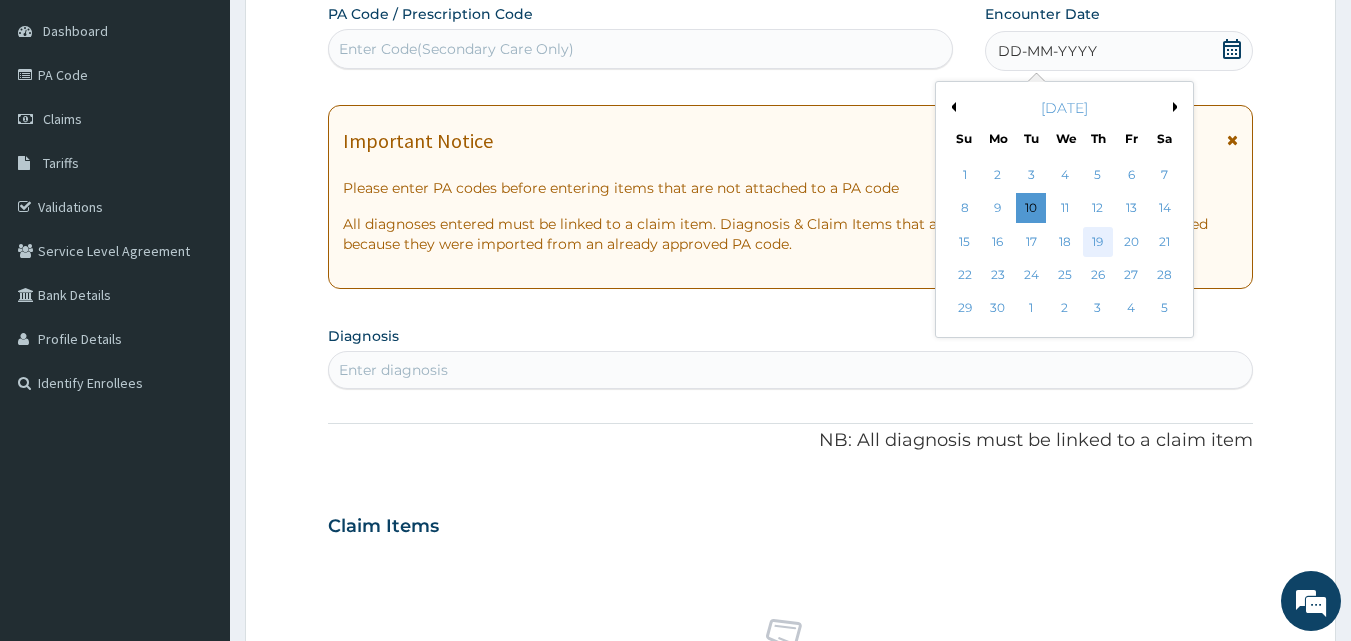 click on "19" at bounding box center (1098, 242) 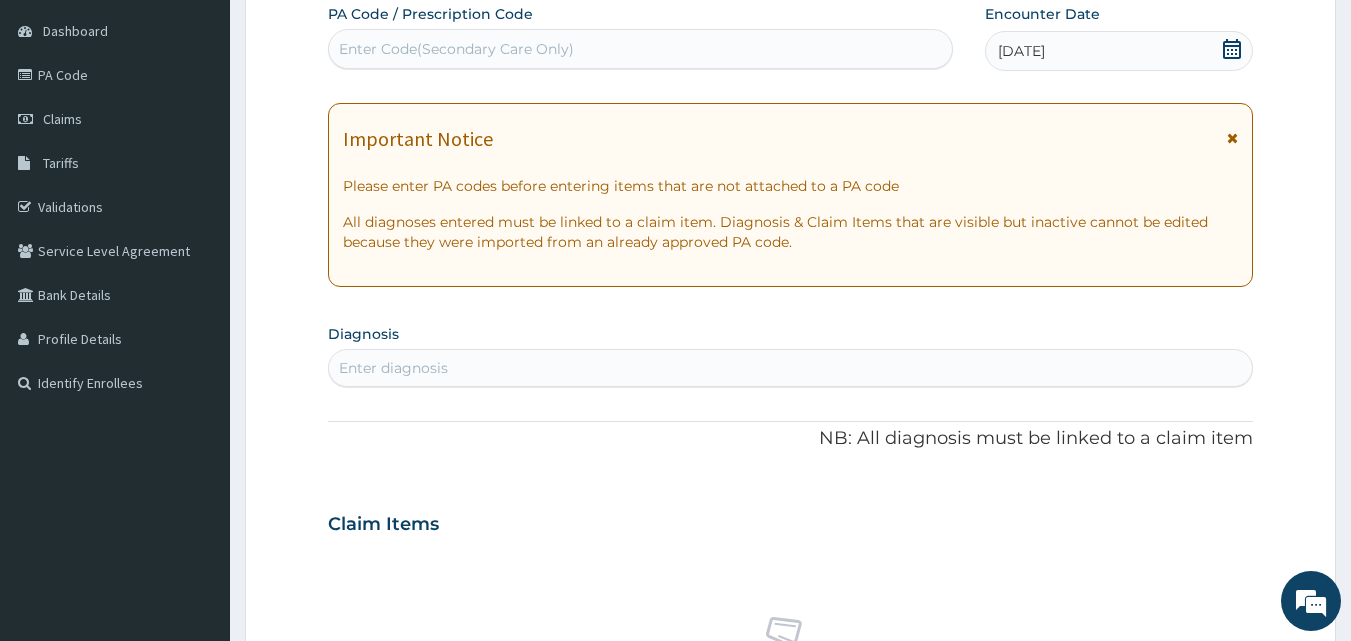 click on "Enter diagnosis" at bounding box center (791, 368) 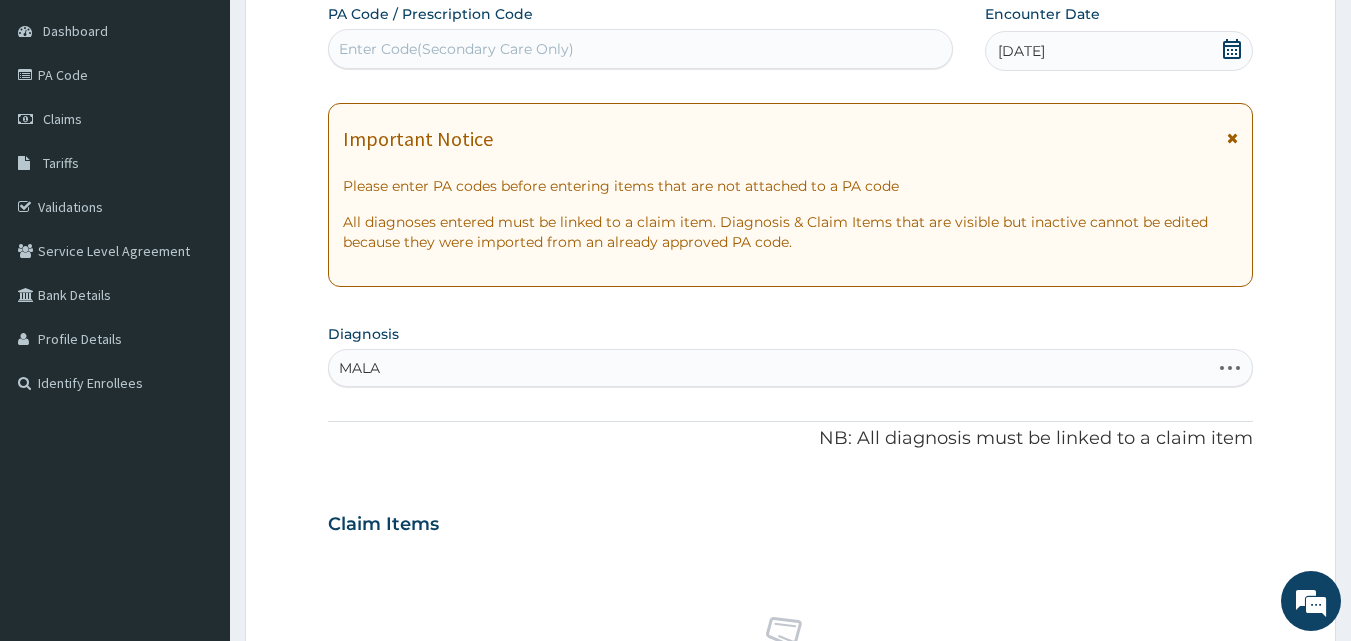 type on "MALAR" 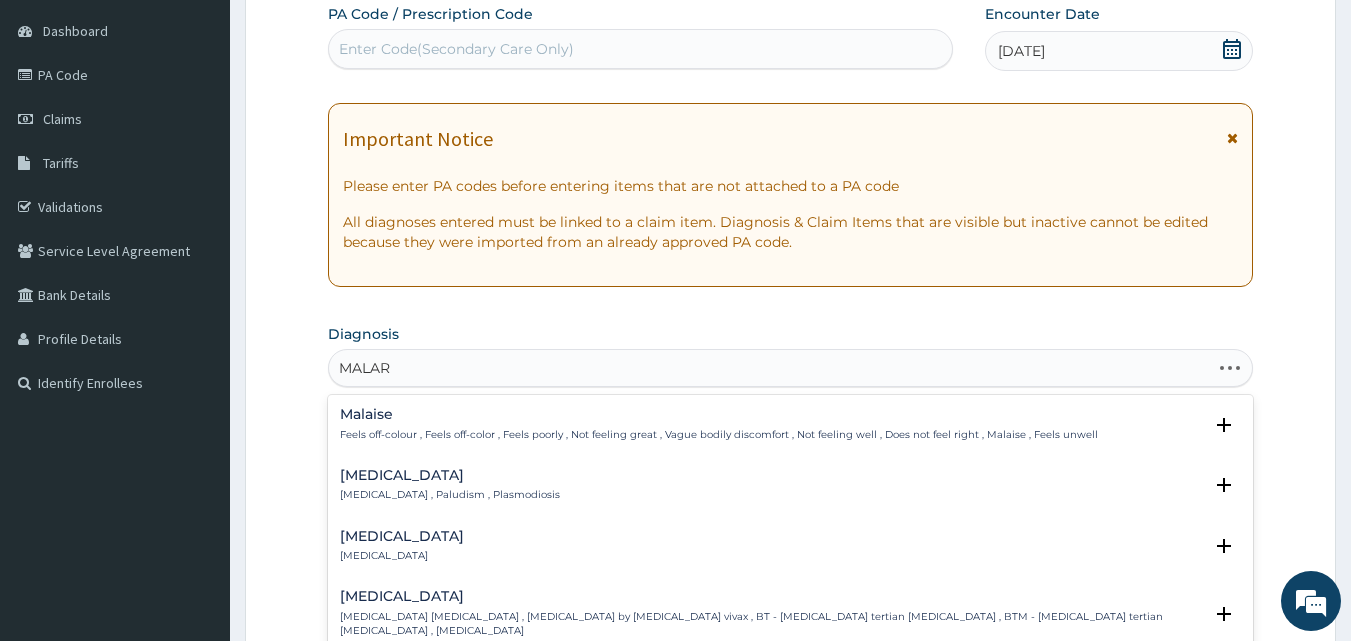 click on "[MEDICAL_DATA]" at bounding box center (450, 475) 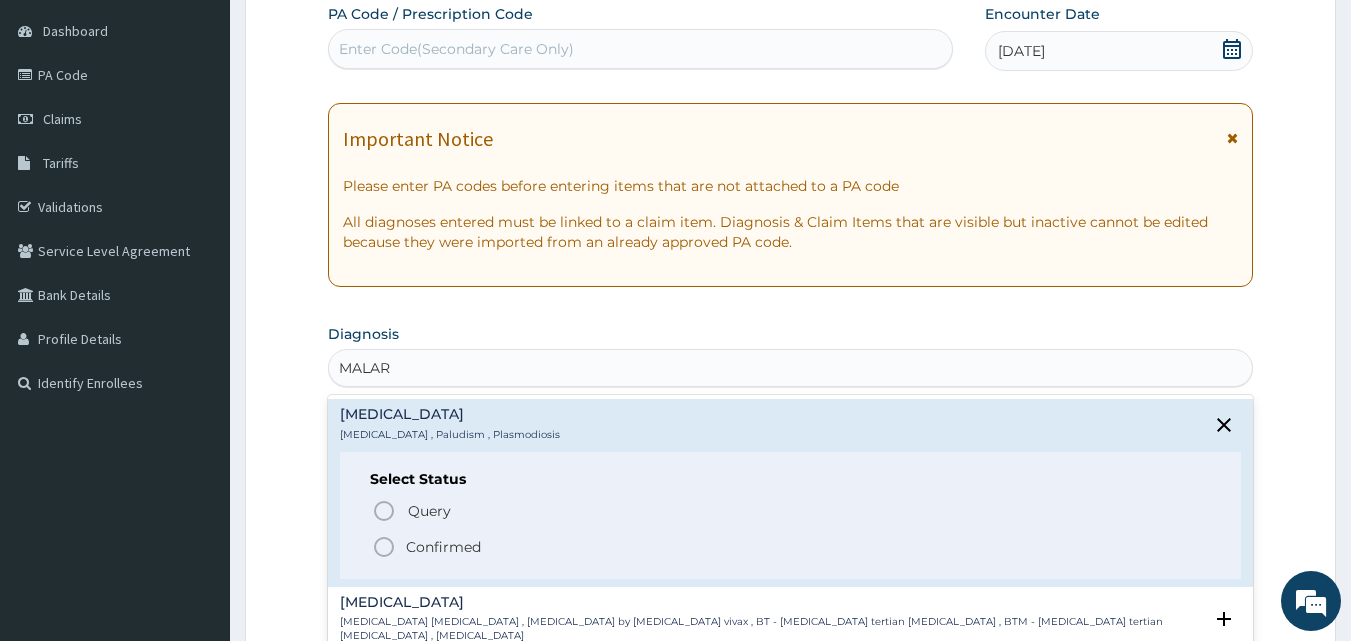 click on "Confirmed" at bounding box center [443, 547] 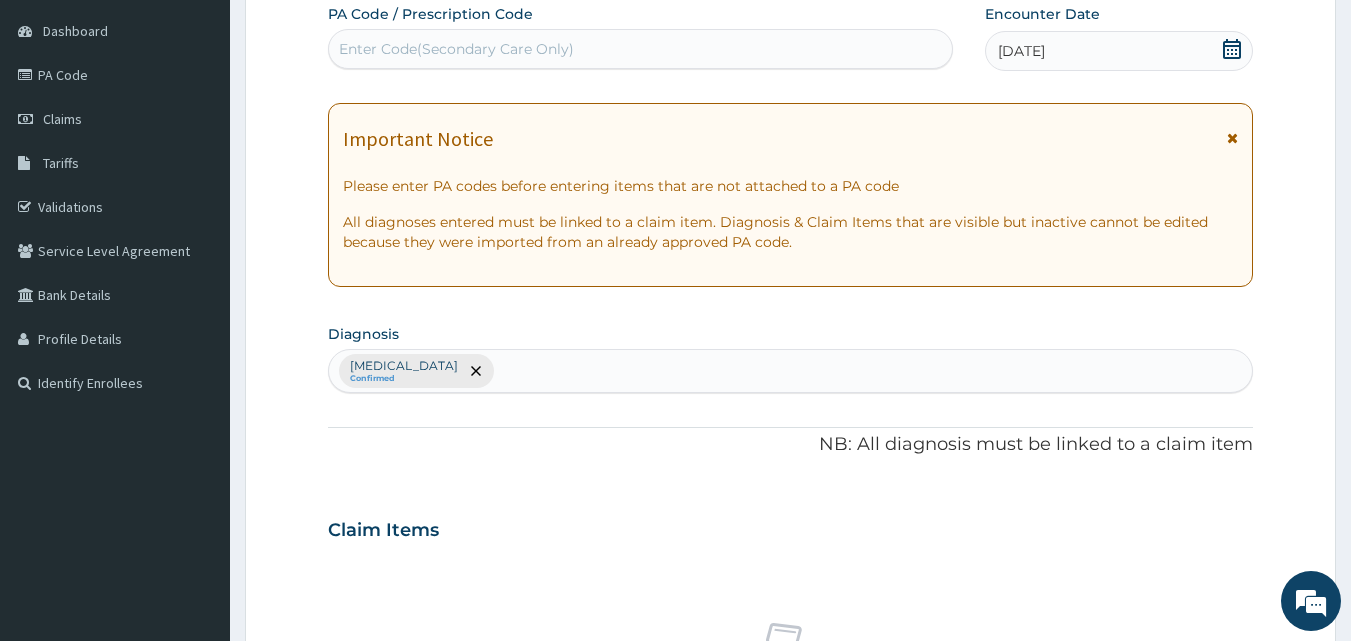 scroll, scrollTop: 747, scrollLeft: 0, axis: vertical 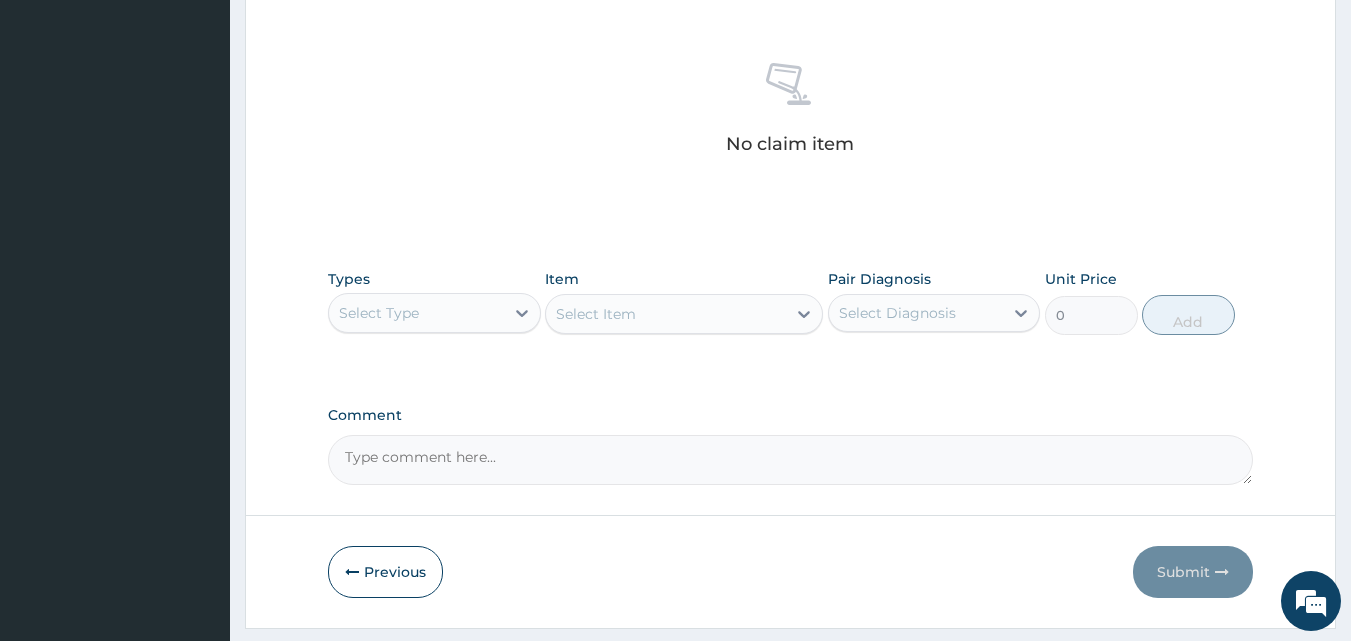 click on "Select Type" at bounding box center [416, 313] 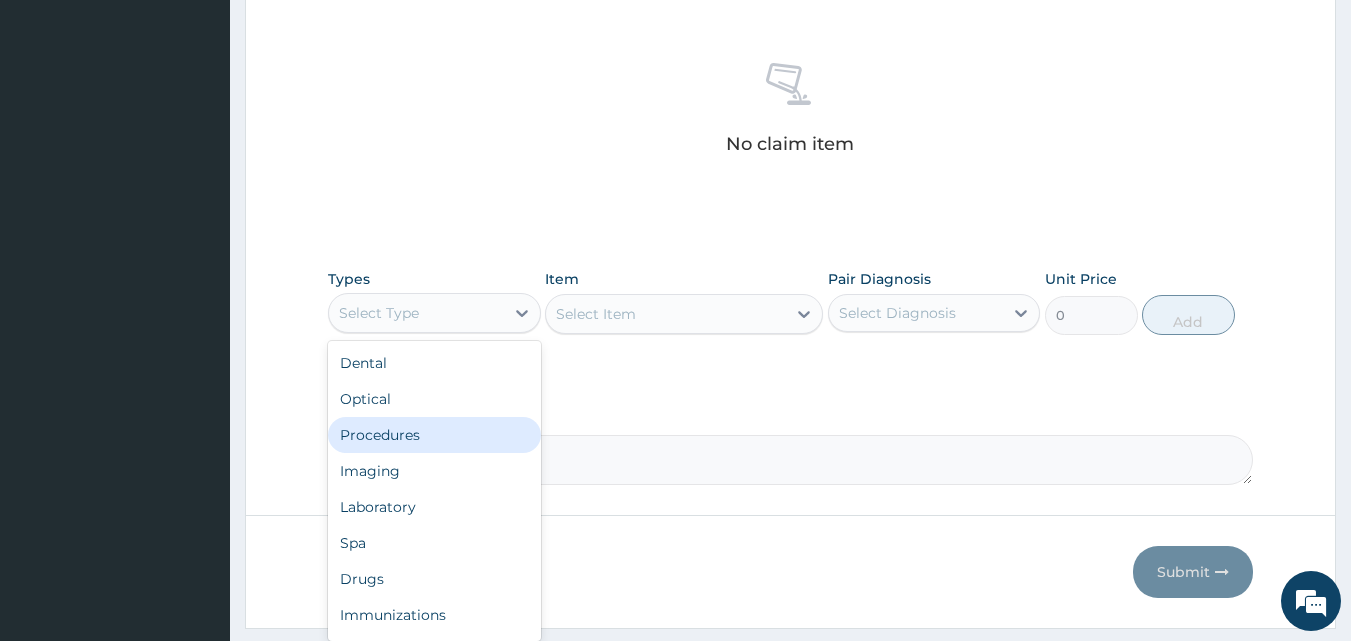 click on "Procedures" at bounding box center (434, 435) 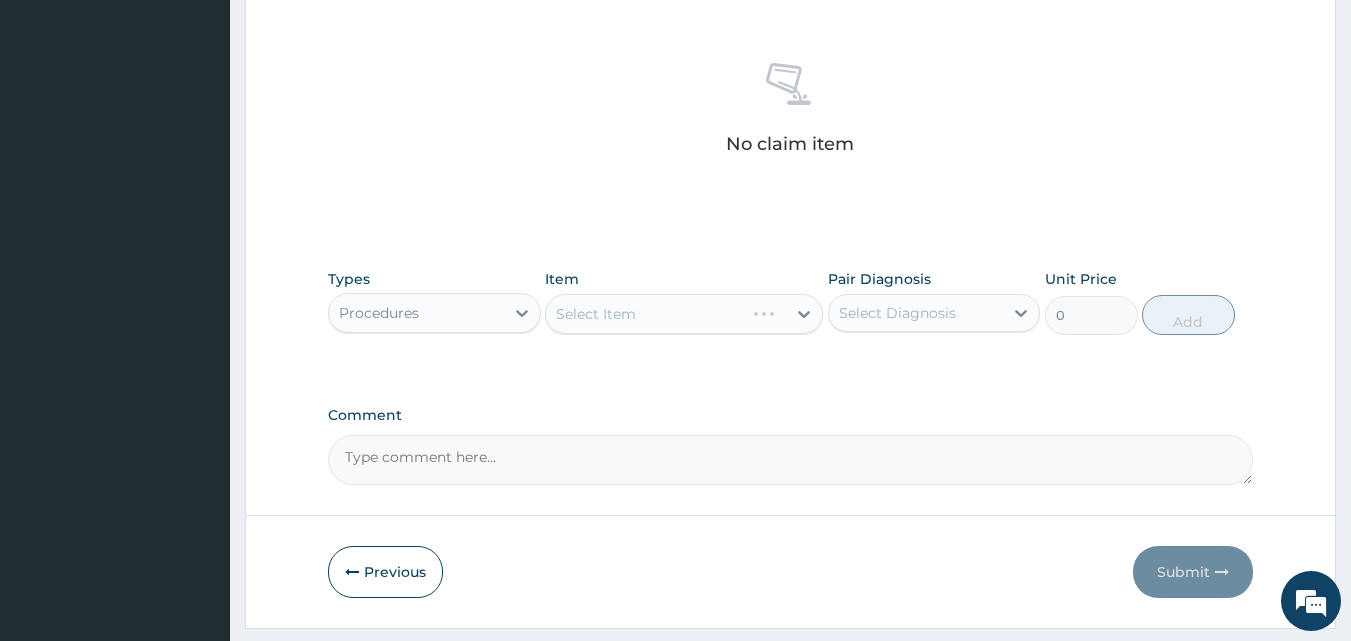 click on "Select Item" at bounding box center [684, 314] 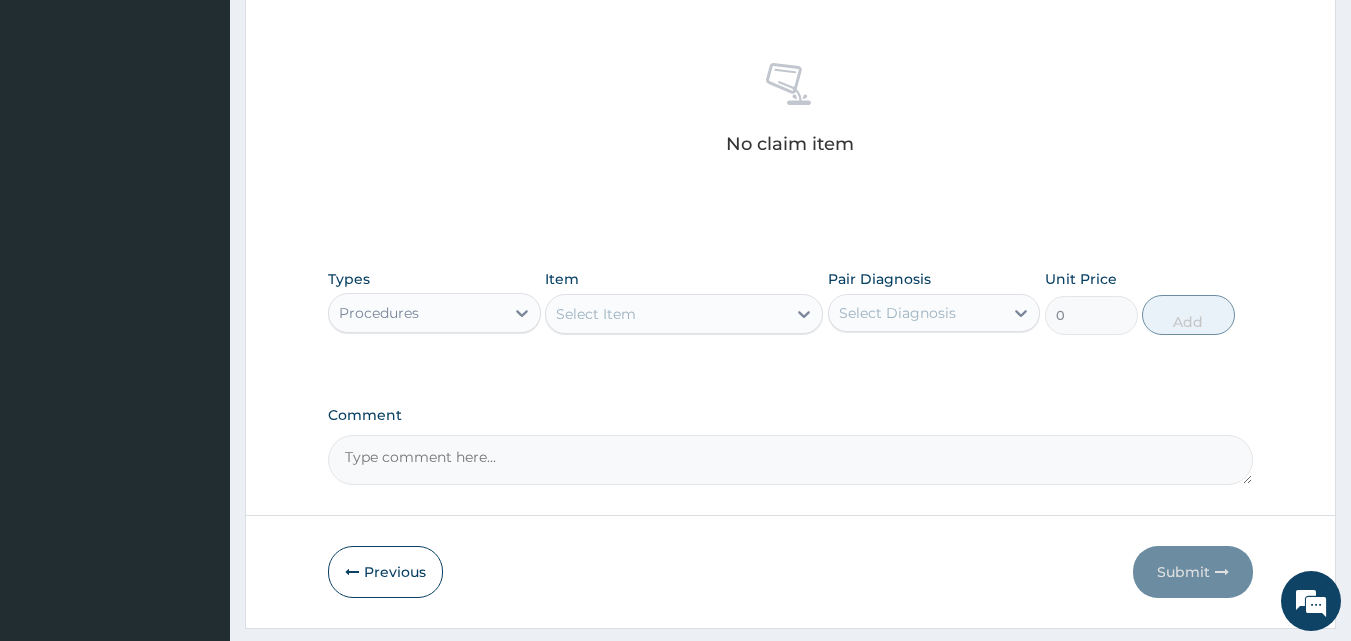 click on "Select Item" at bounding box center [596, 314] 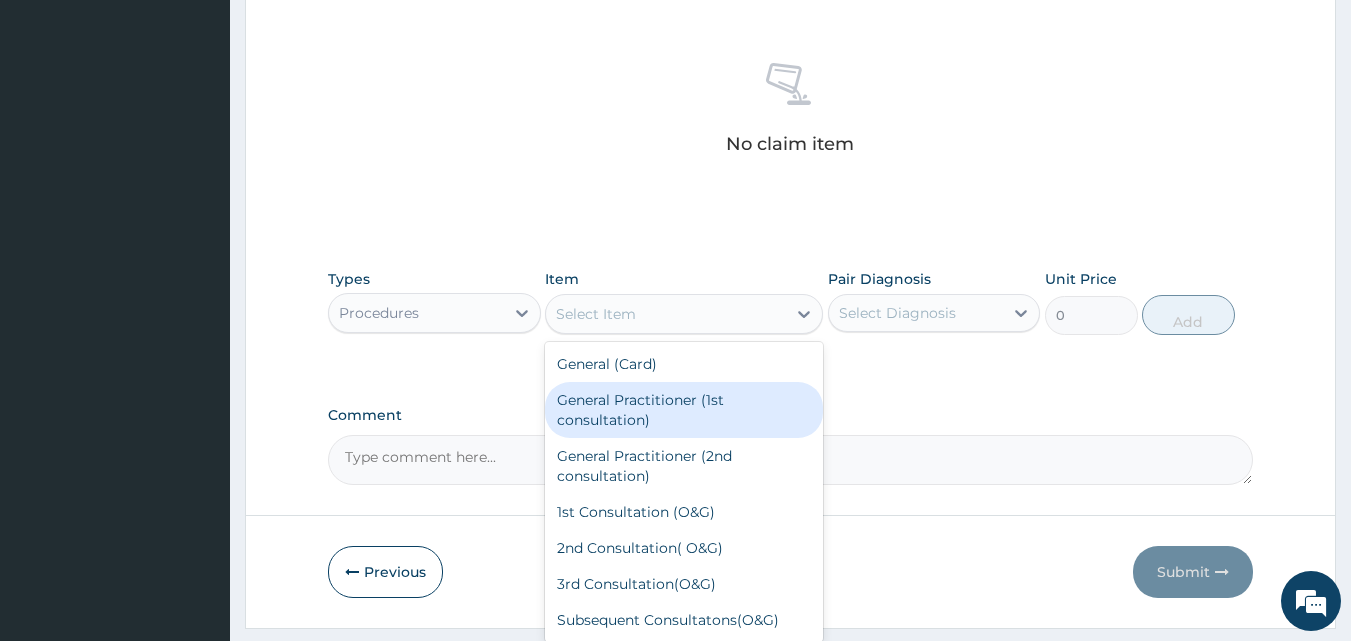 click on "General Practitioner (1st consultation)" at bounding box center (684, 410) 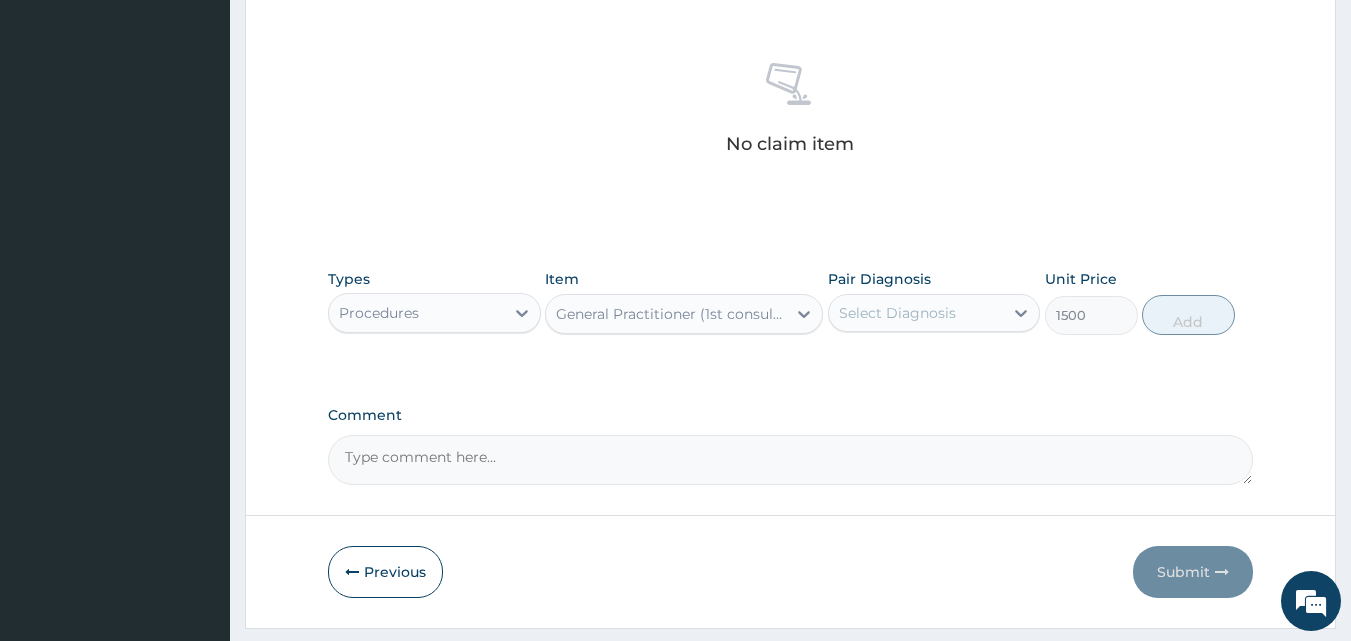 click on "Select Diagnosis" at bounding box center [897, 313] 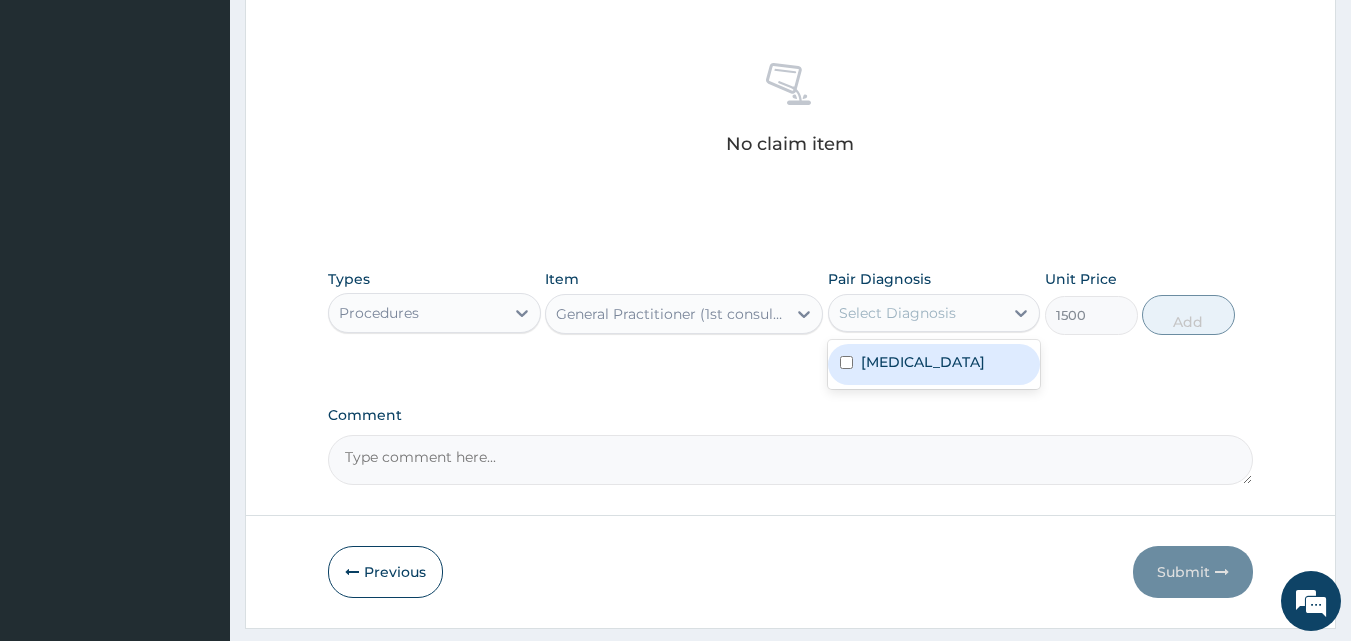 click on "Malaria" at bounding box center [923, 362] 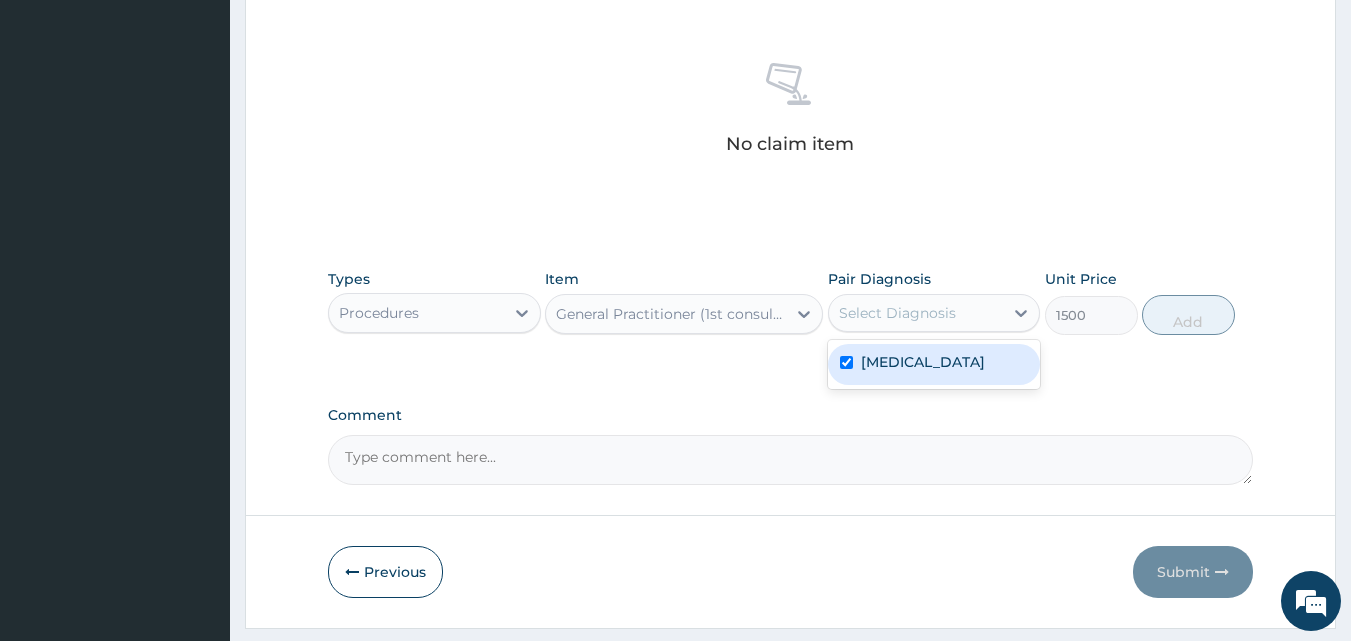 checkbox on "true" 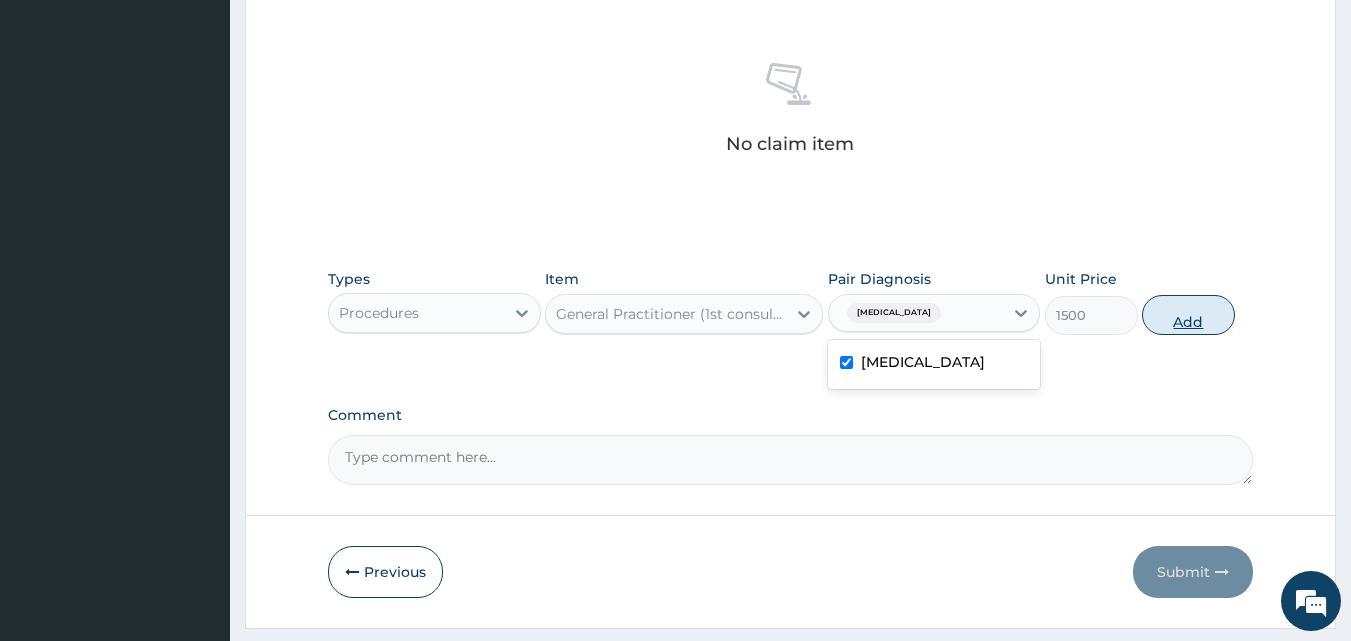 click on "Add" at bounding box center [1188, 315] 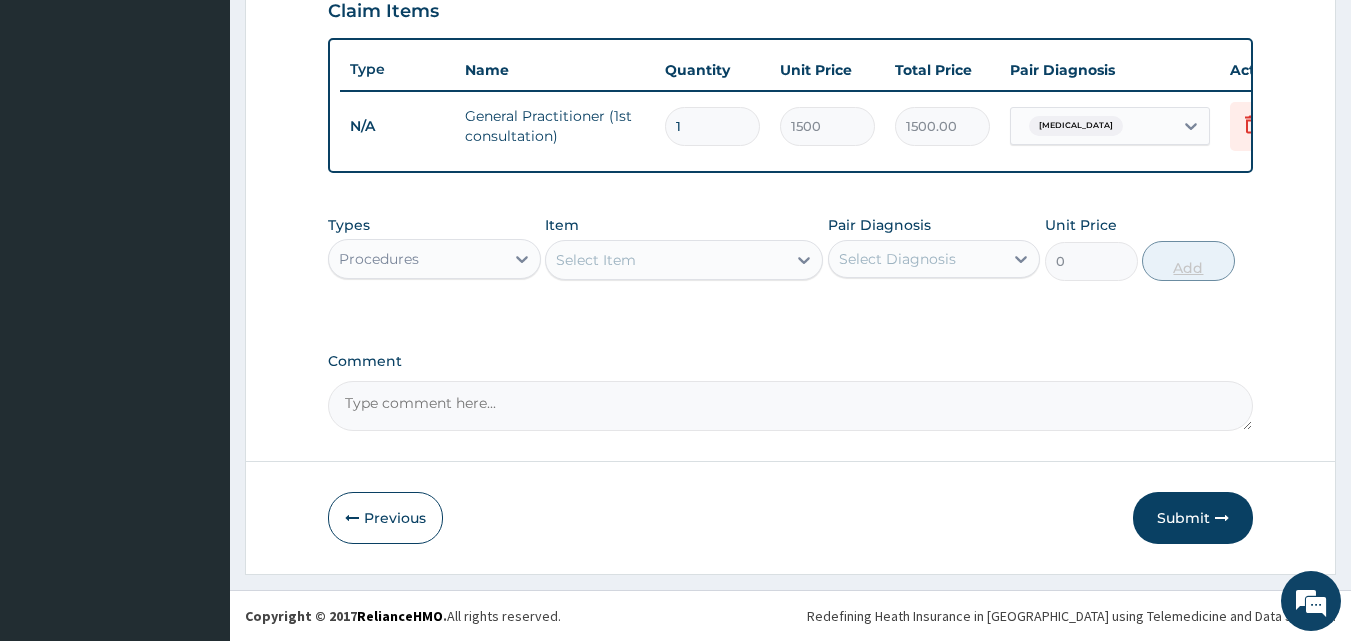 scroll, scrollTop: 721, scrollLeft: 0, axis: vertical 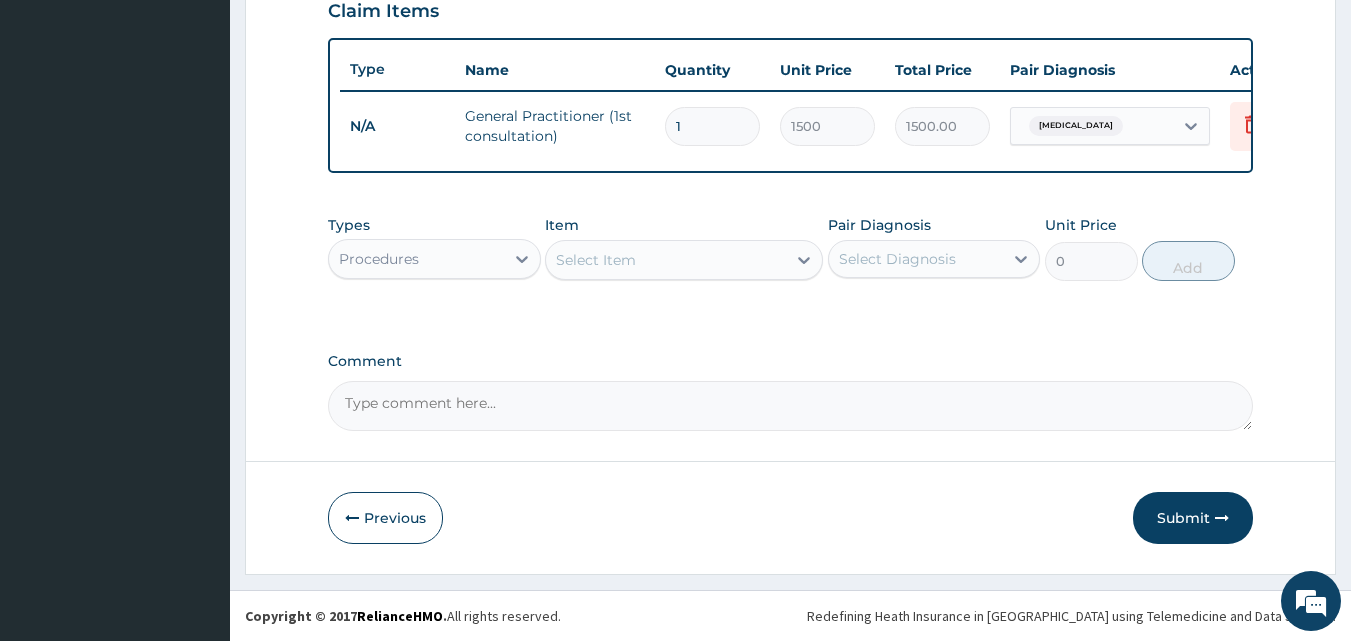 click on "Procedures" at bounding box center [416, 259] 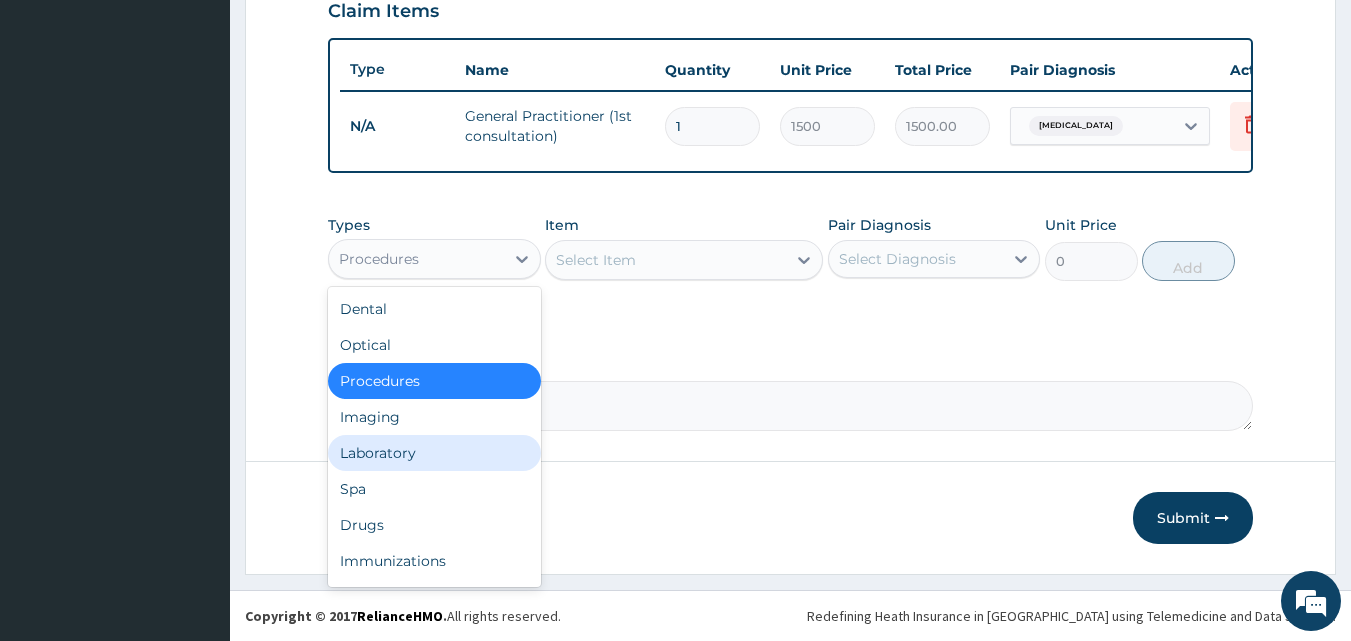 click on "Laboratory" at bounding box center [434, 453] 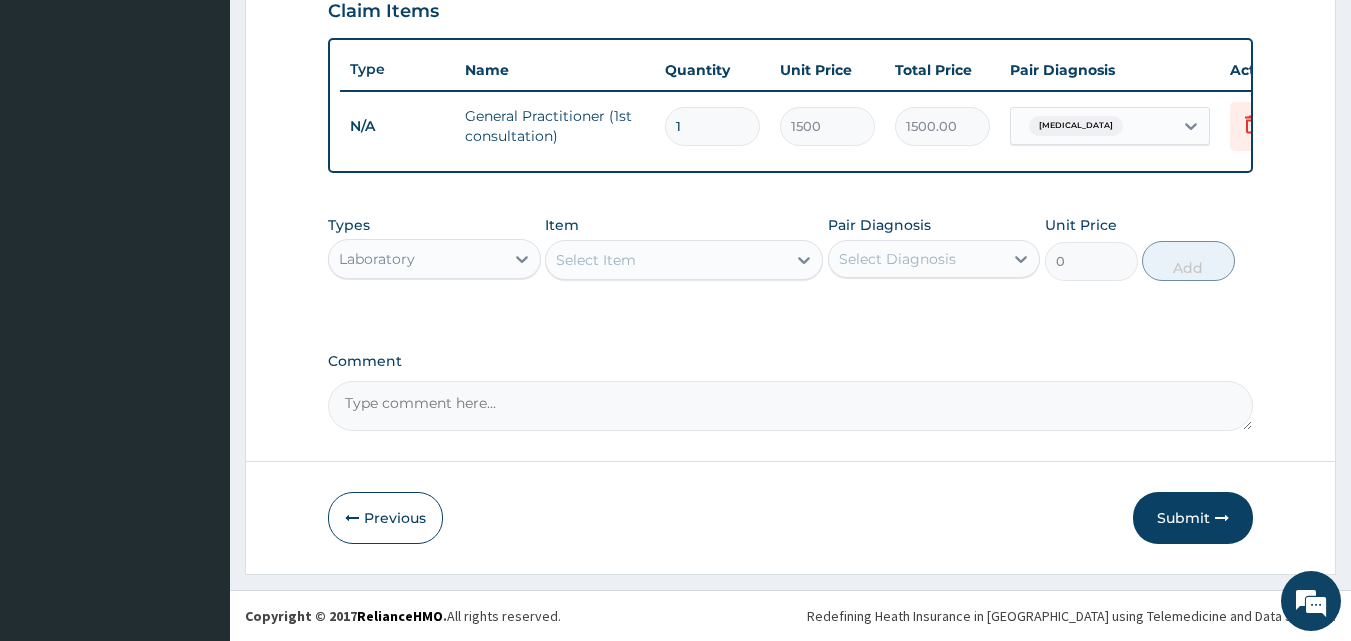click on "Select Item" at bounding box center (666, 260) 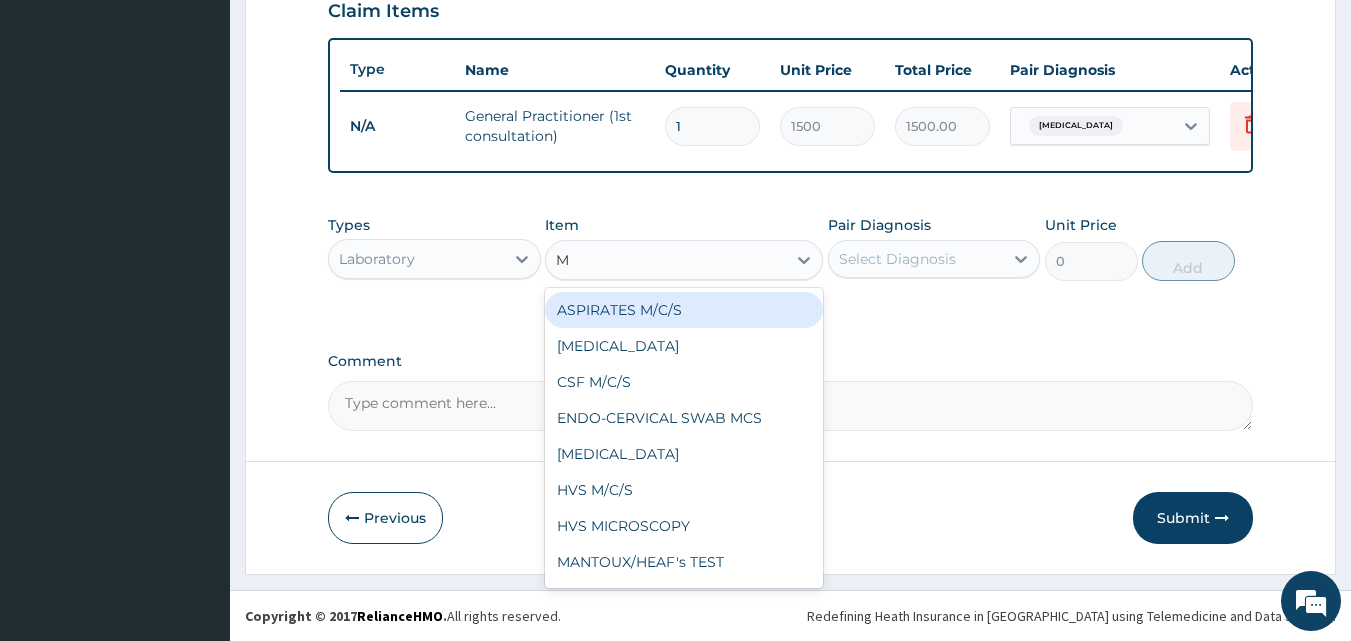 type on "MP" 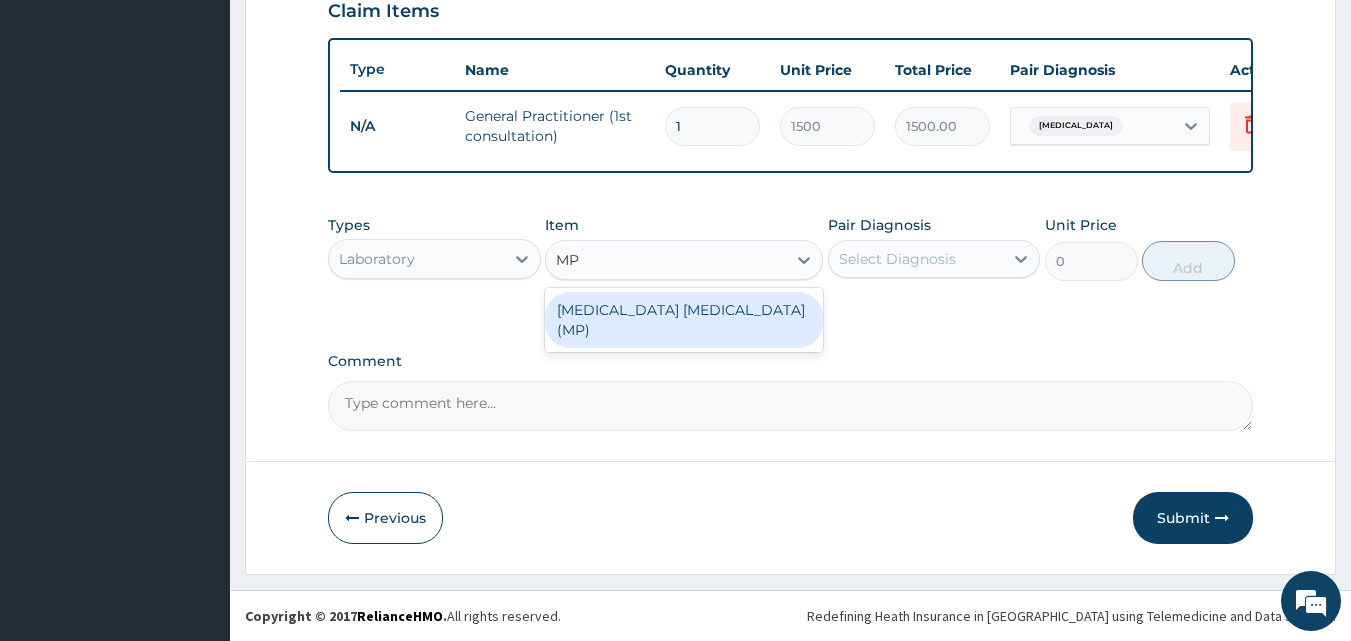 click on "MALARIA PARASITE (MP)" at bounding box center [684, 320] 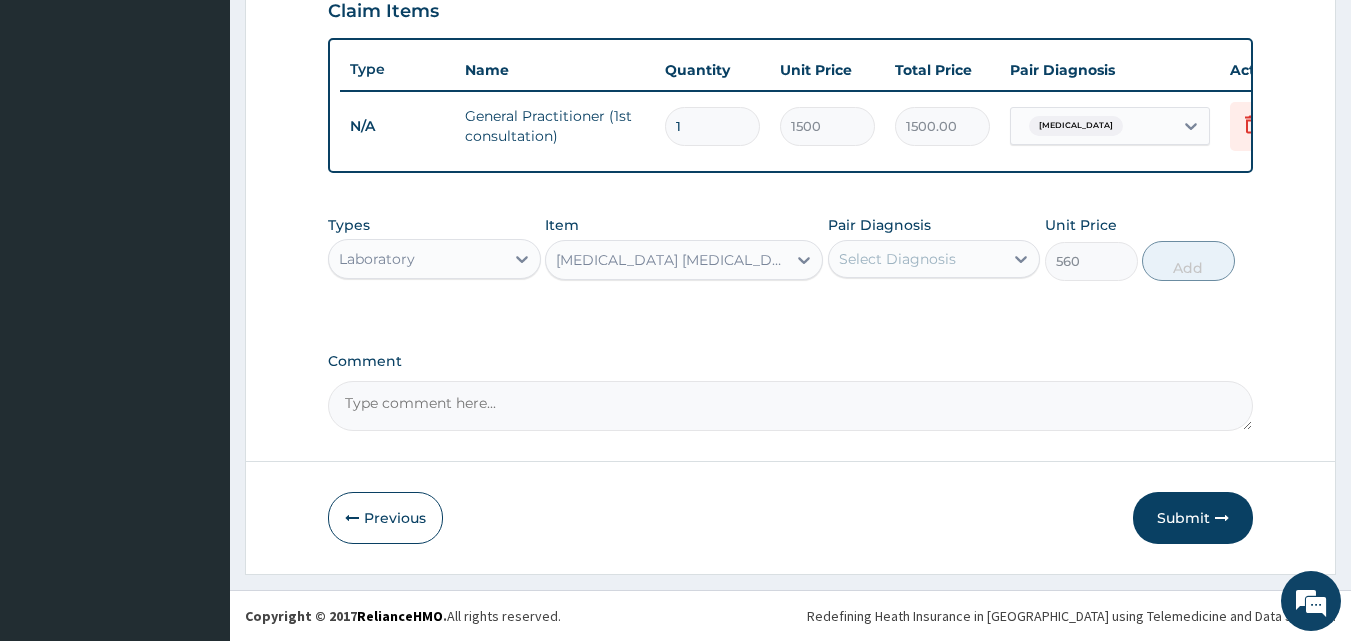 click on "Types Laboratory Item MALARIA PARASITE (MP) Pair Diagnosis Select Diagnosis Unit Price 560 Add" at bounding box center (791, 263) 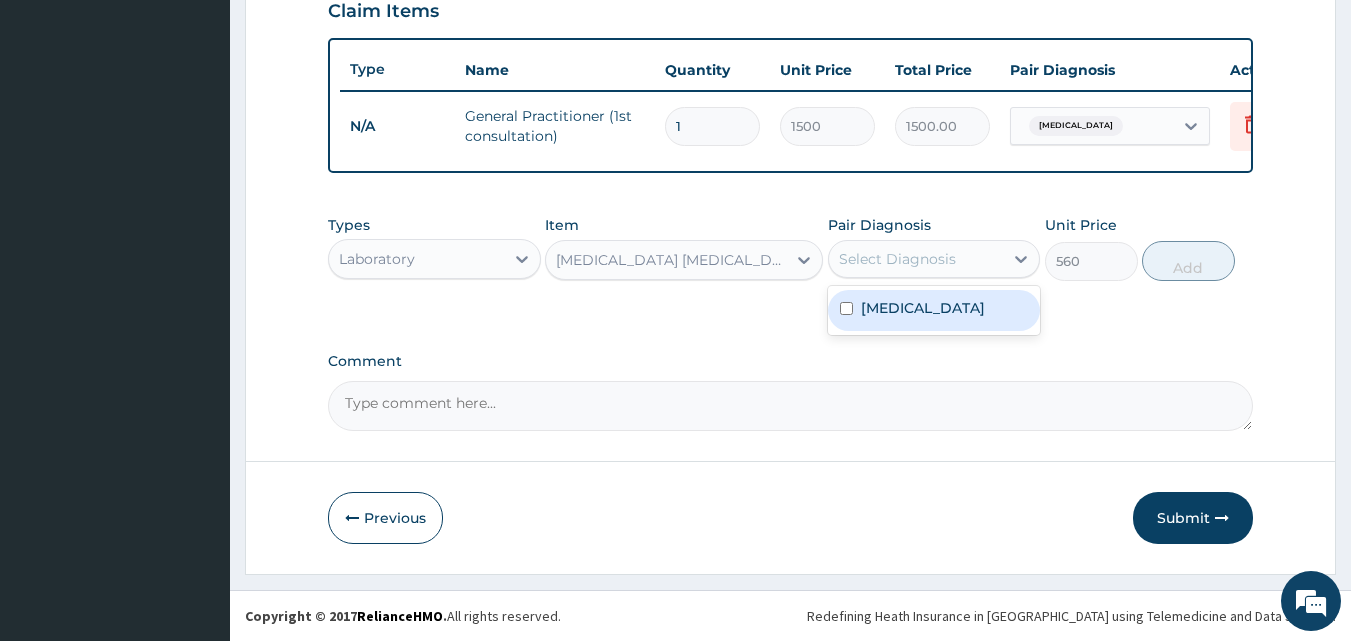 click on "Select Diagnosis" at bounding box center [916, 259] 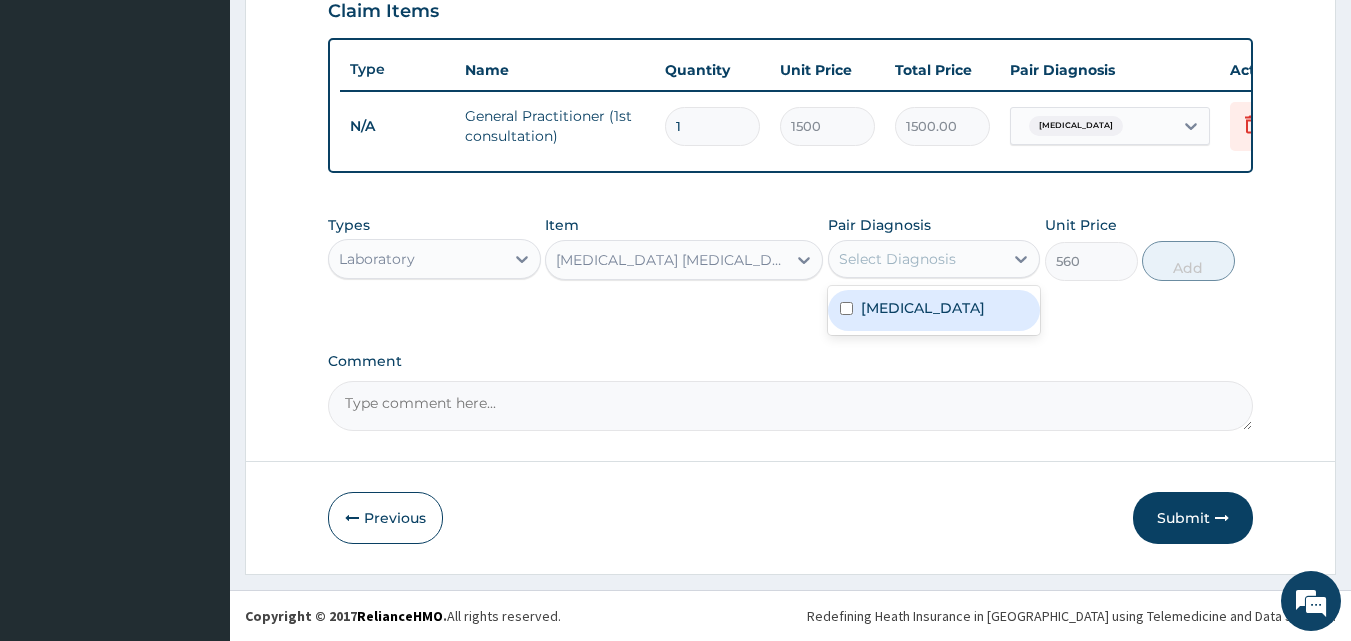 click on "Malaria" at bounding box center (923, 308) 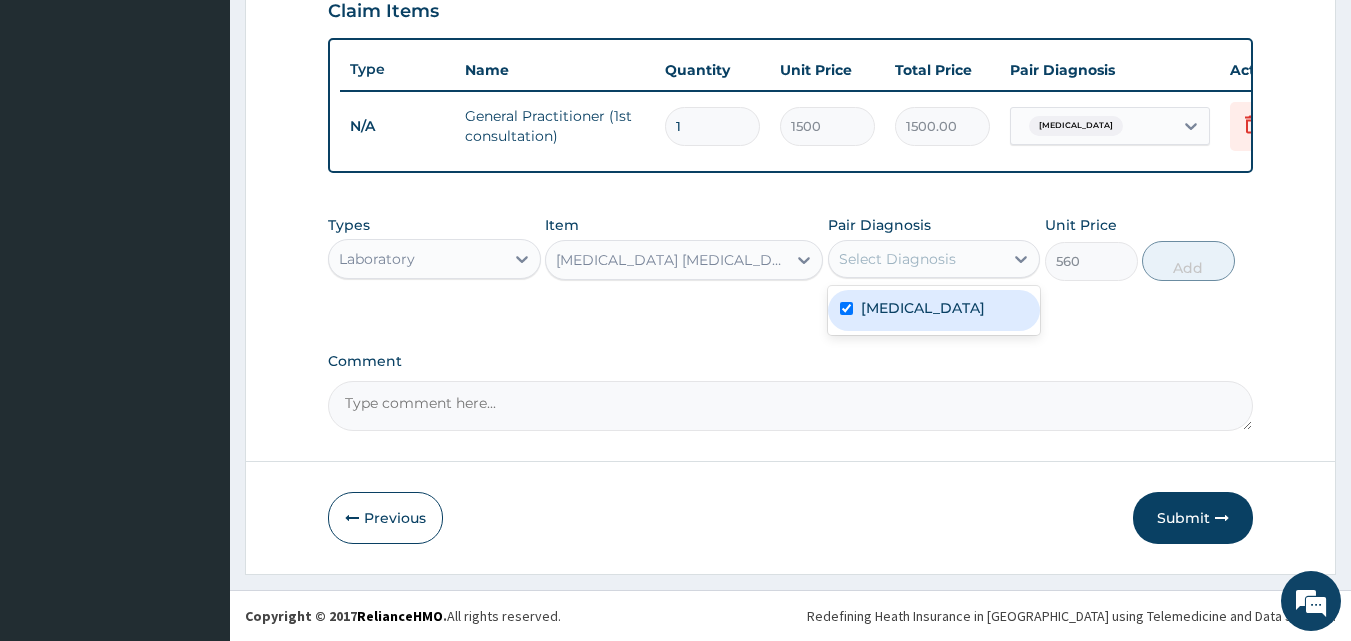 checkbox on "true" 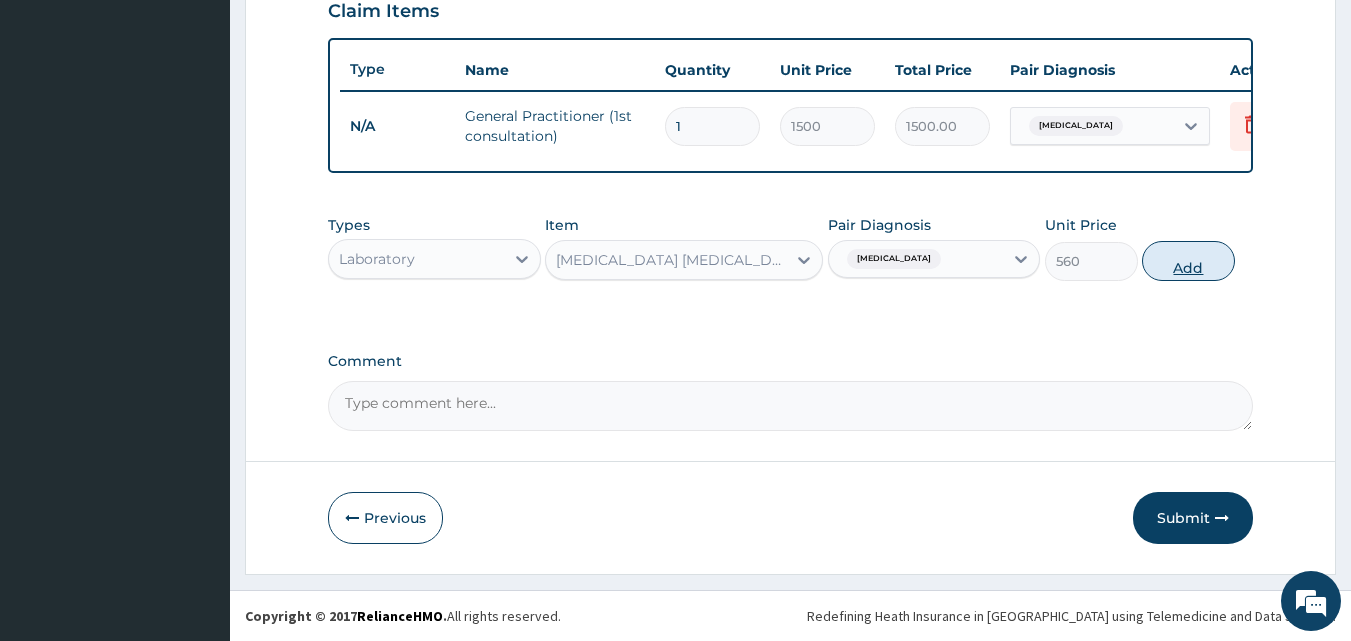 click on "Add" at bounding box center [1188, 261] 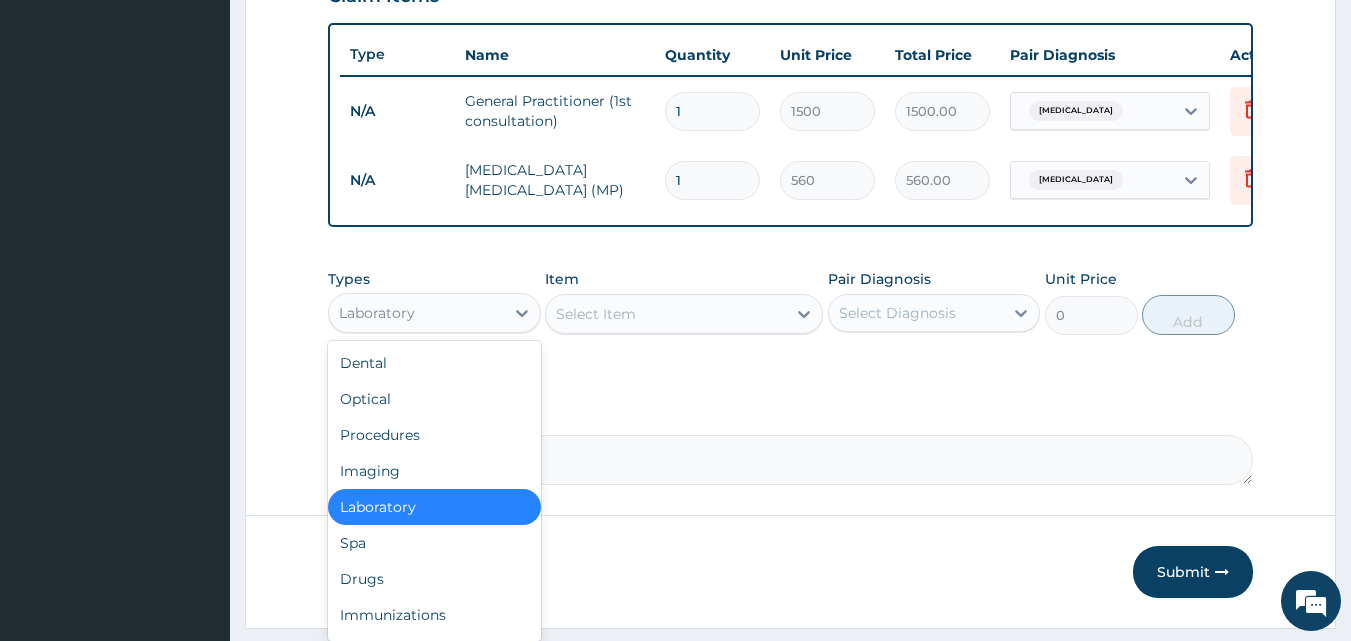 click on "Laboratory" at bounding box center [416, 313] 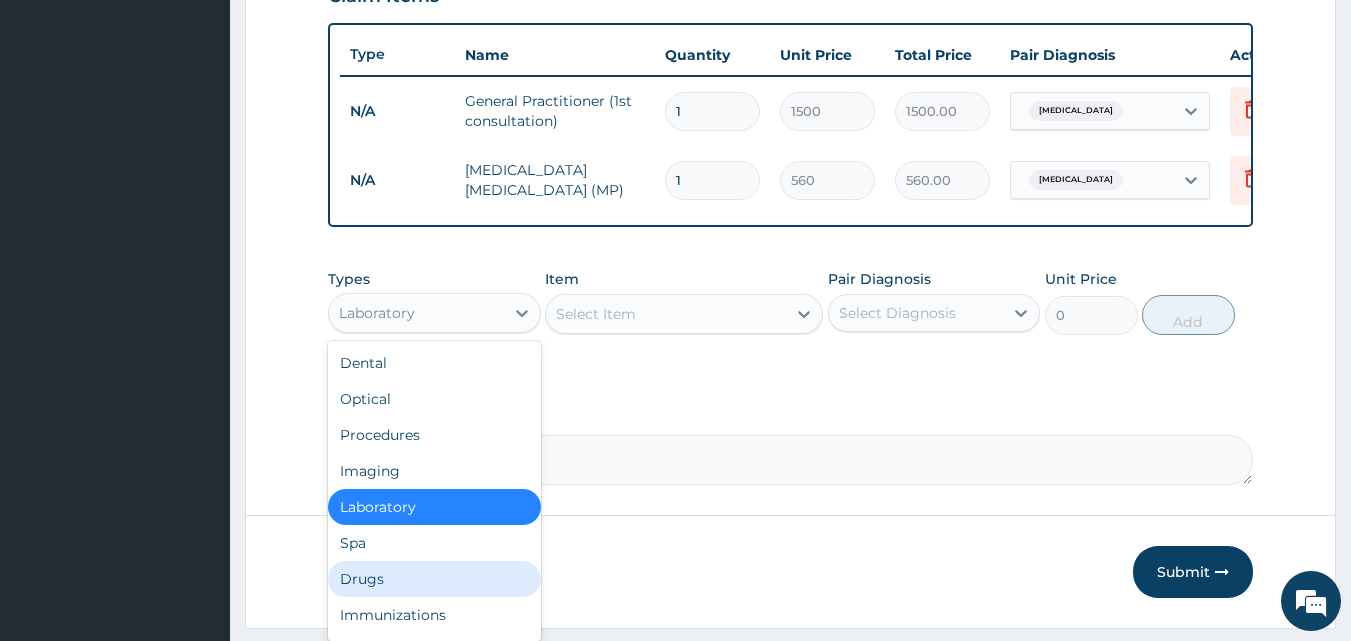 click on "Drugs" at bounding box center [434, 579] 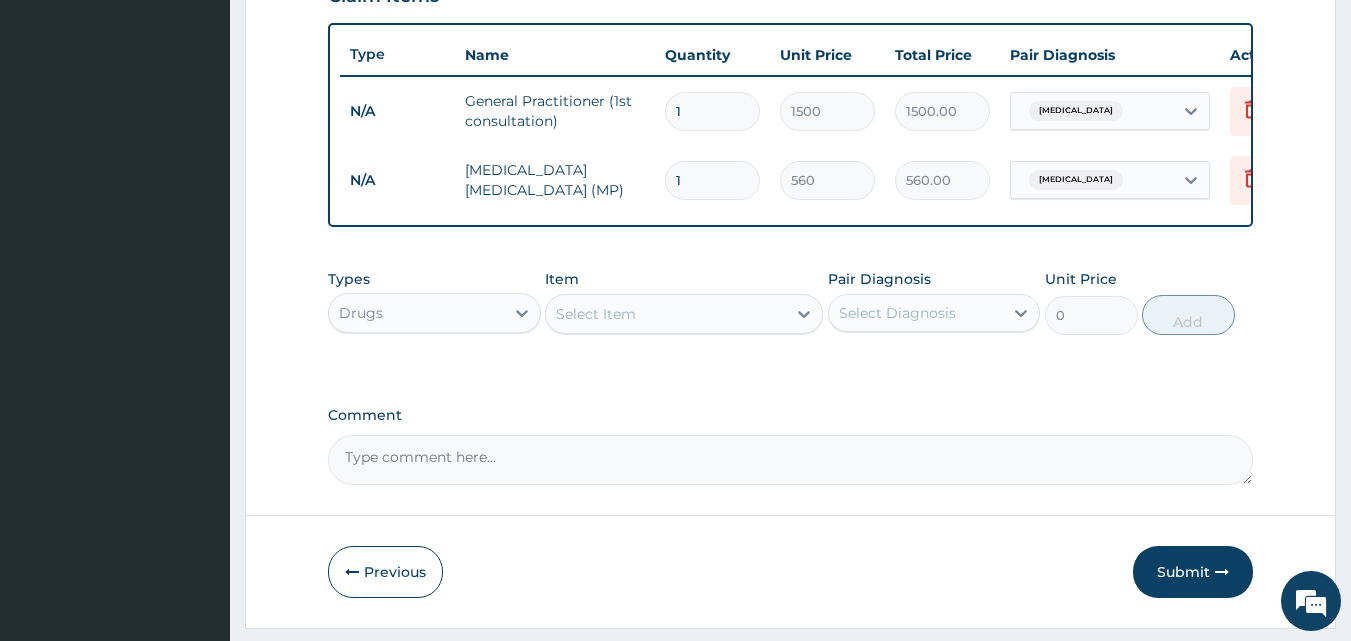 click on "Select Item" at bounding box center (596, 314) 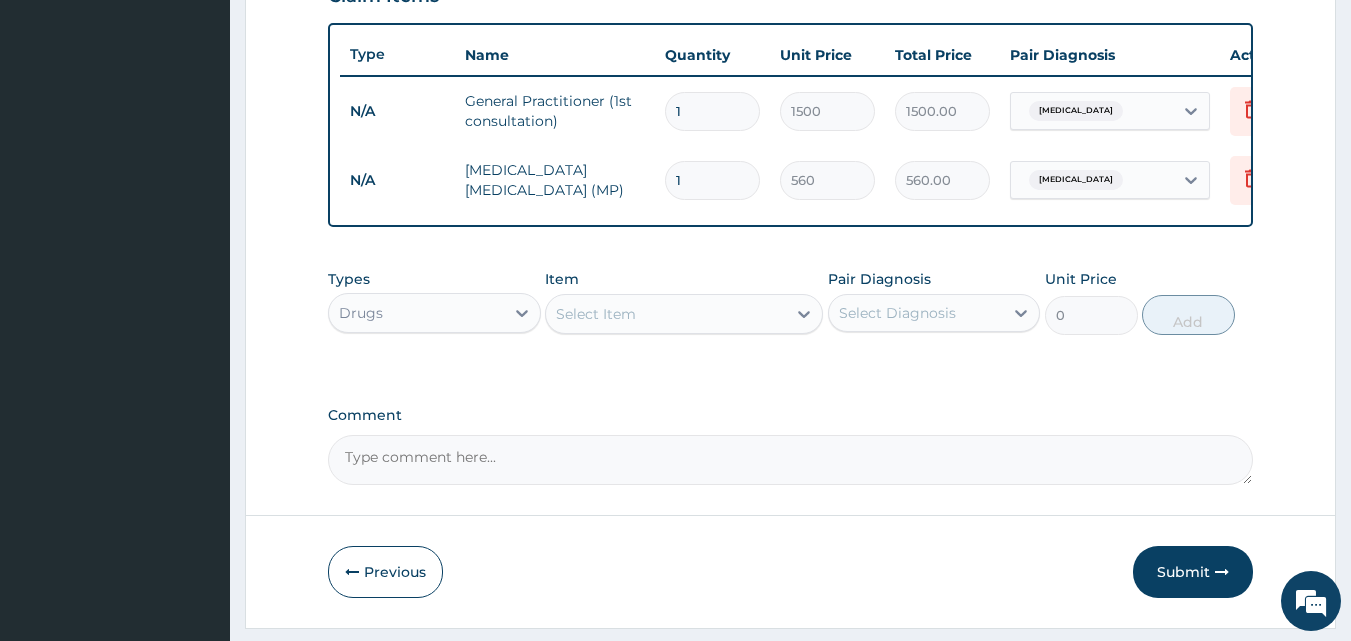 click on "Select Item" at bounding box center [666, 314] 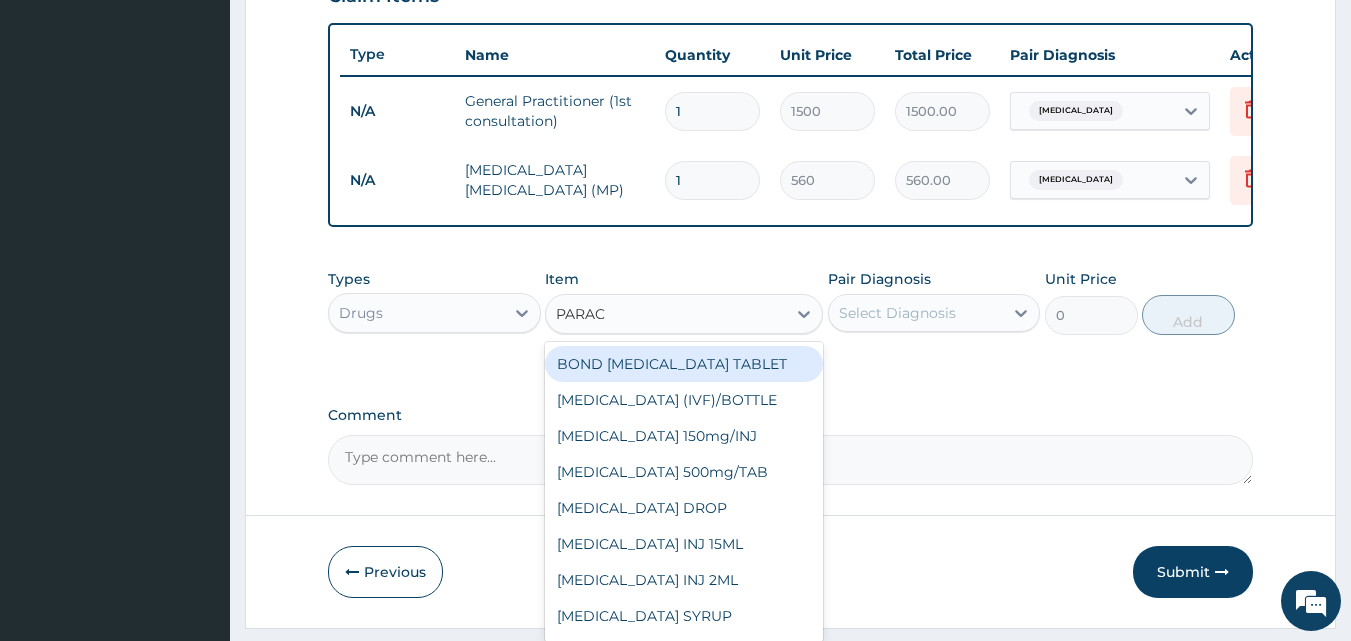 type on "PARACE" 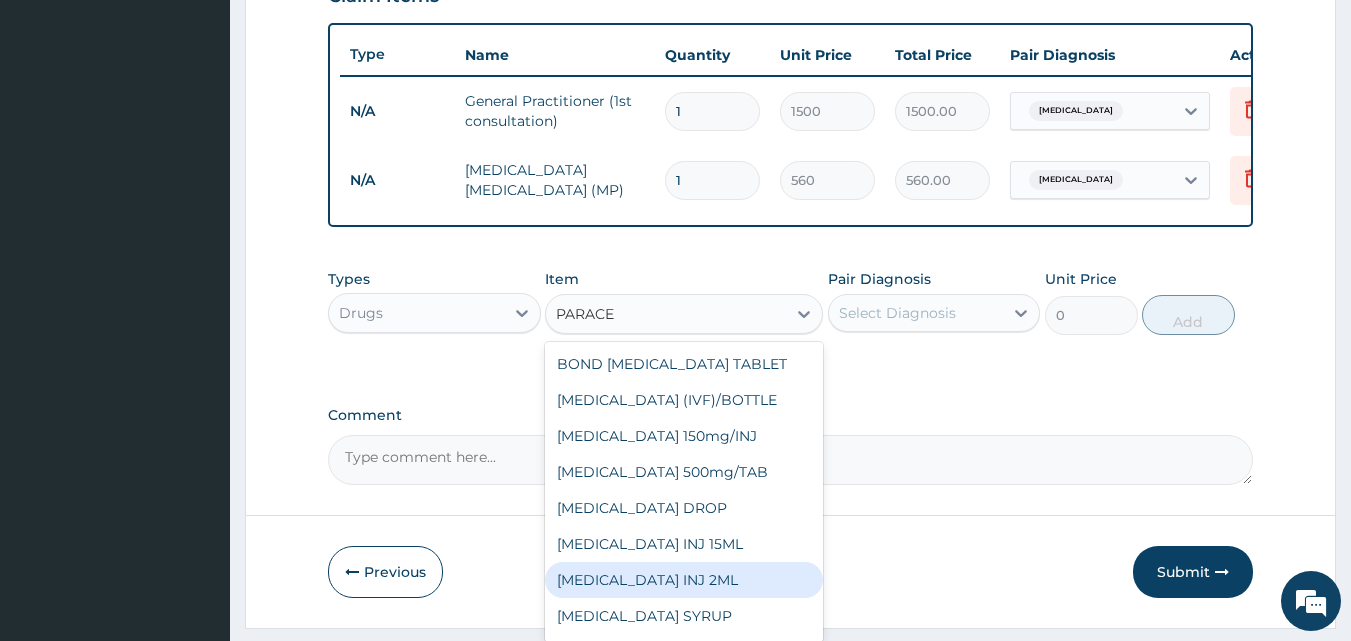 click on "[MEDICAL_DATA] INJ 2ML" at bounding box center [684, 580] 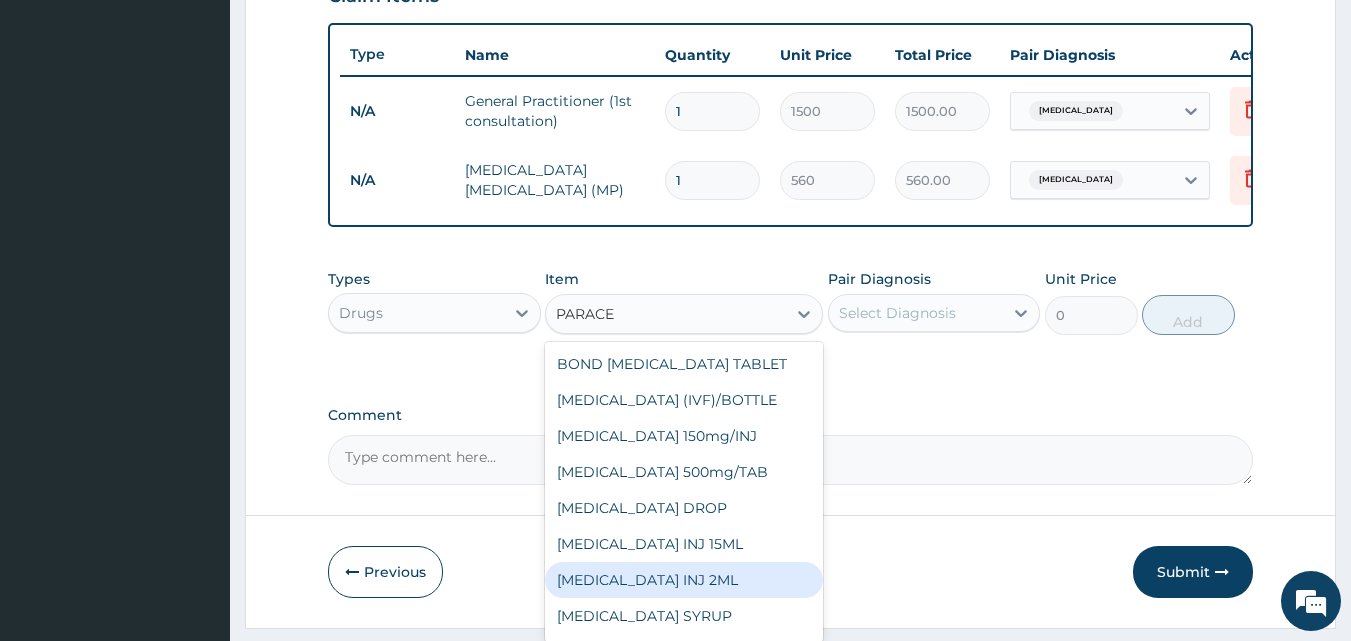 type 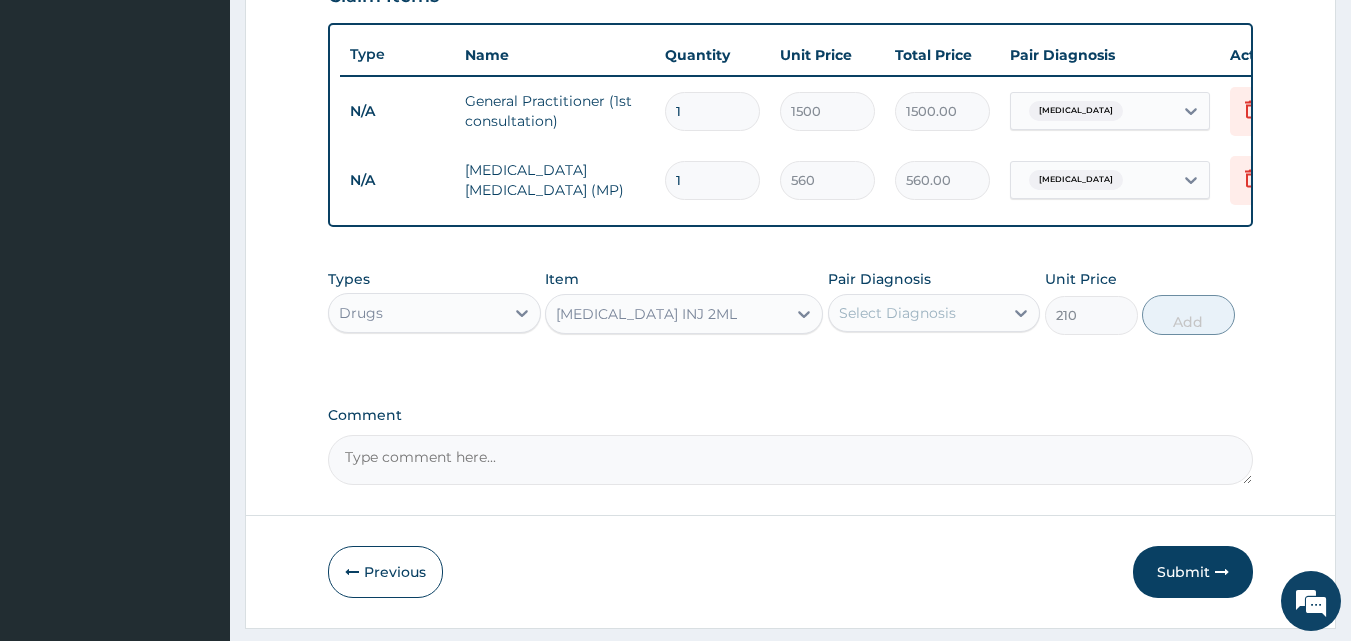 click on "Select Diagnosis" at bounding box center (897, 313) 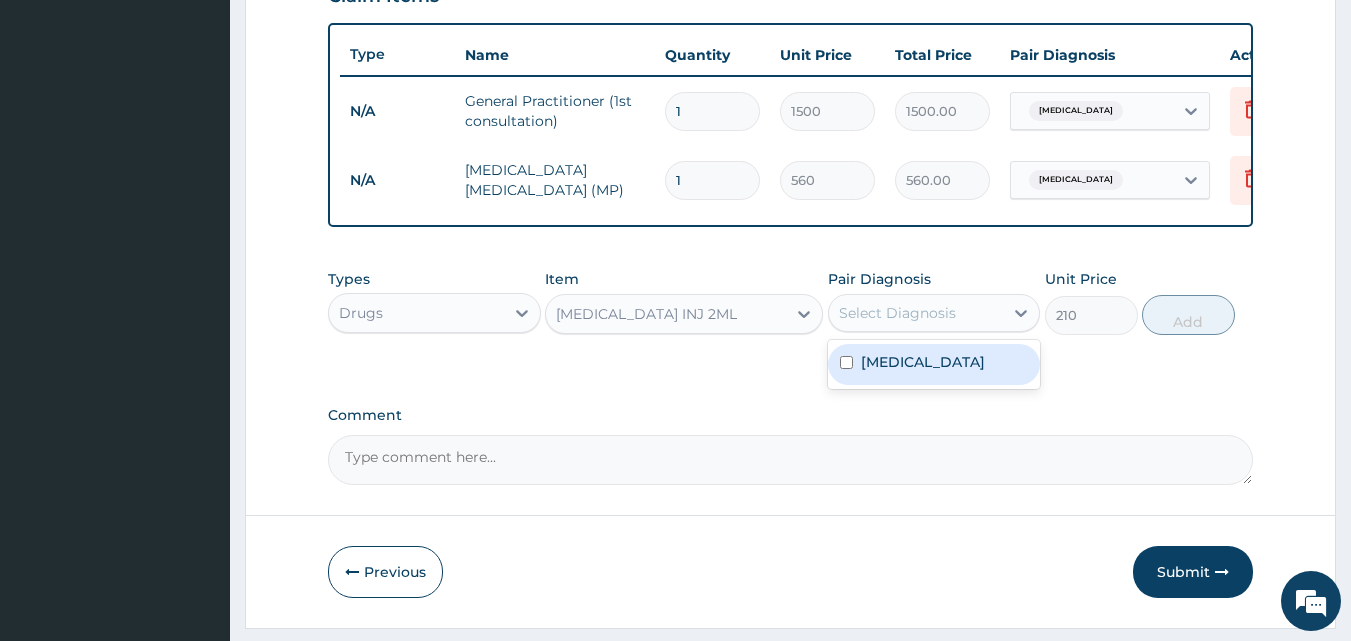 click on "[MEDICAL_DATA]" at bounding box center (934, 364) 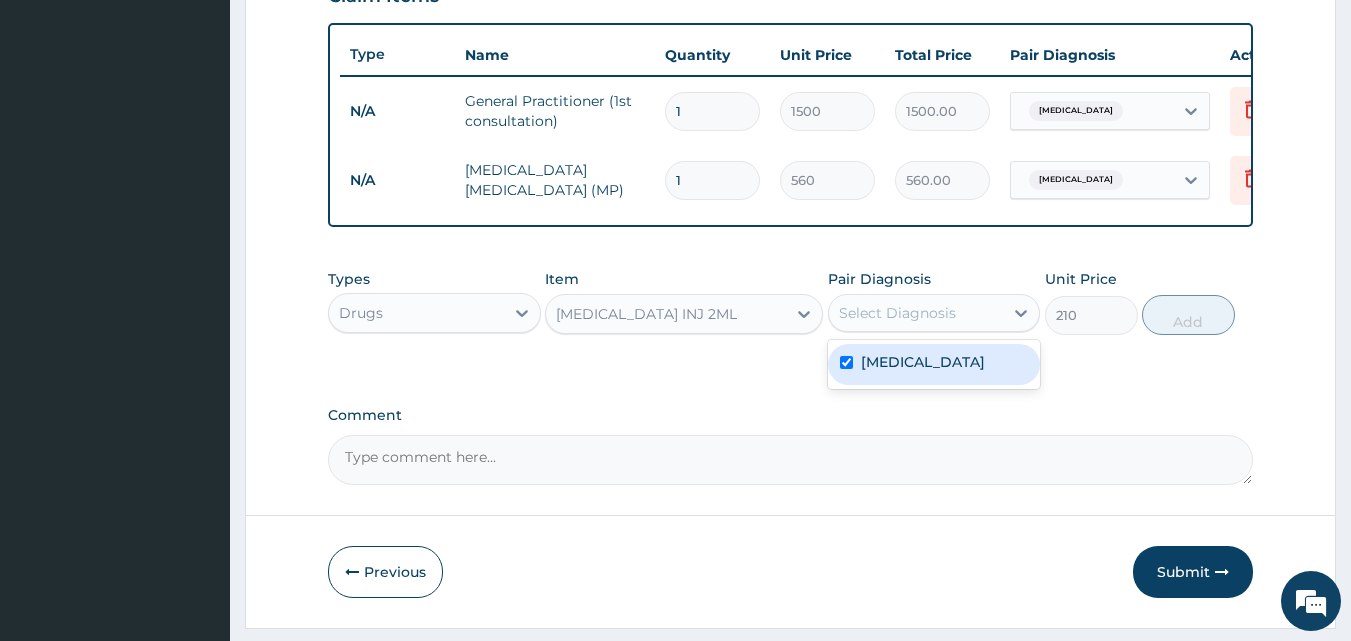 checkbox on "true" 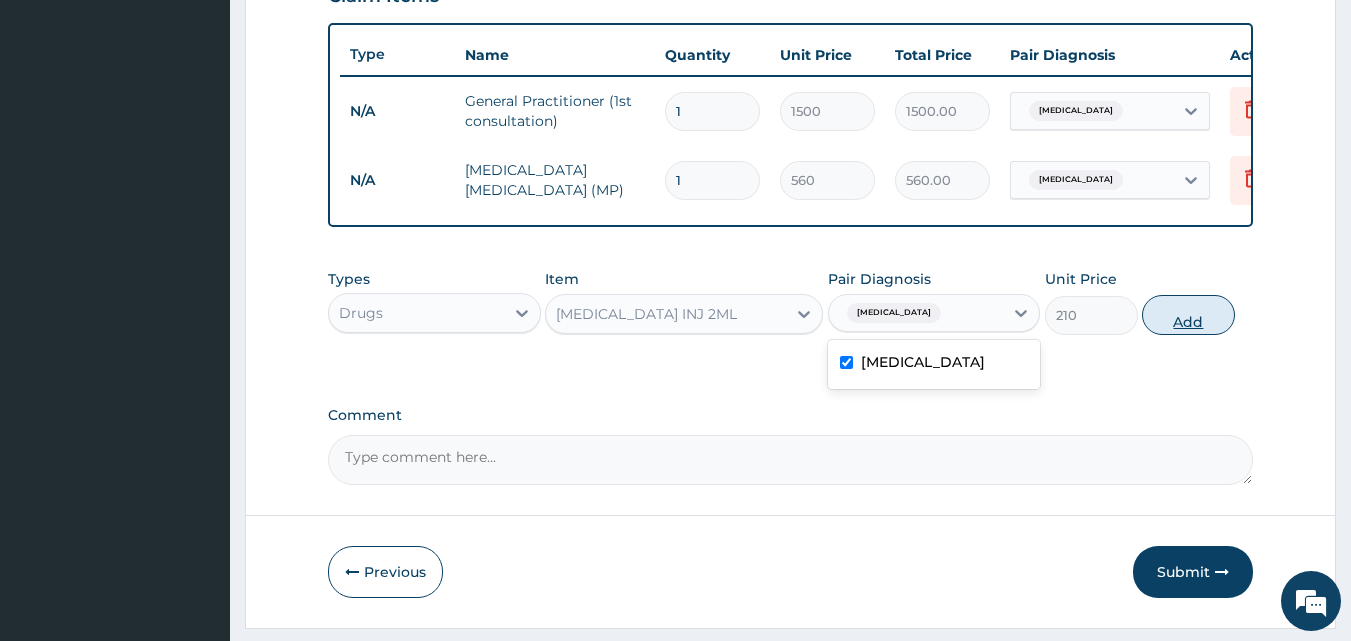 click on "Add" at bounding box center [1188, 315] 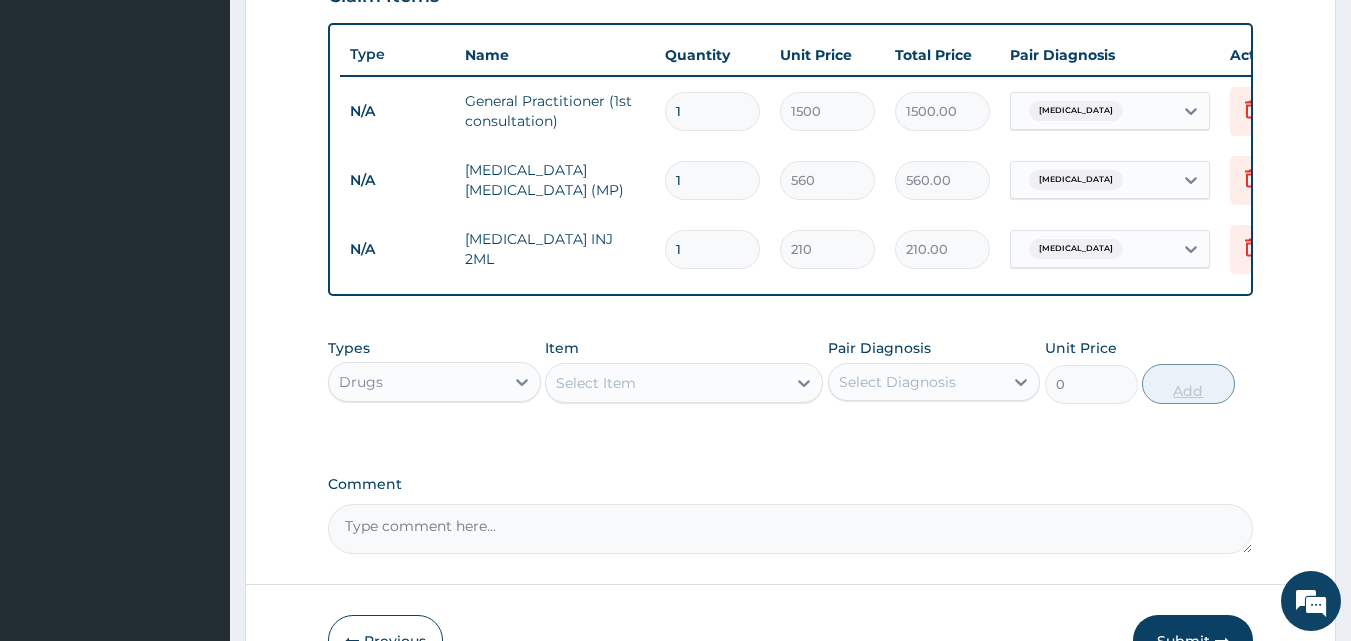 type 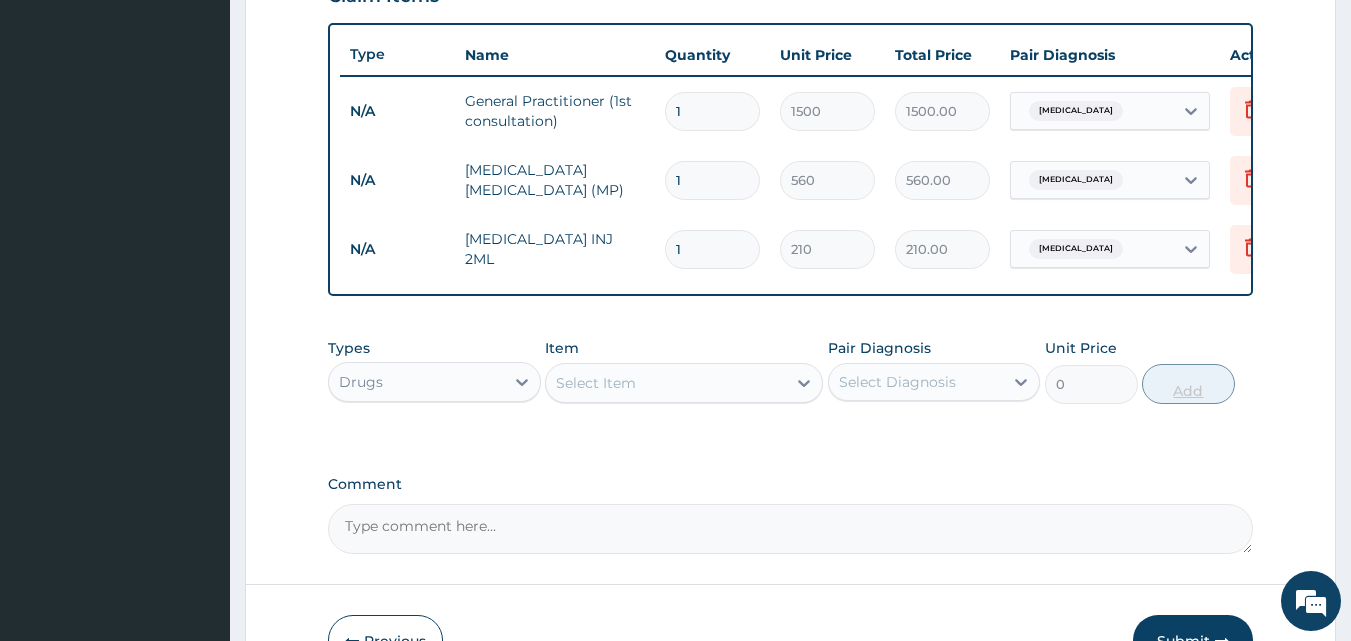 type on "0.00" 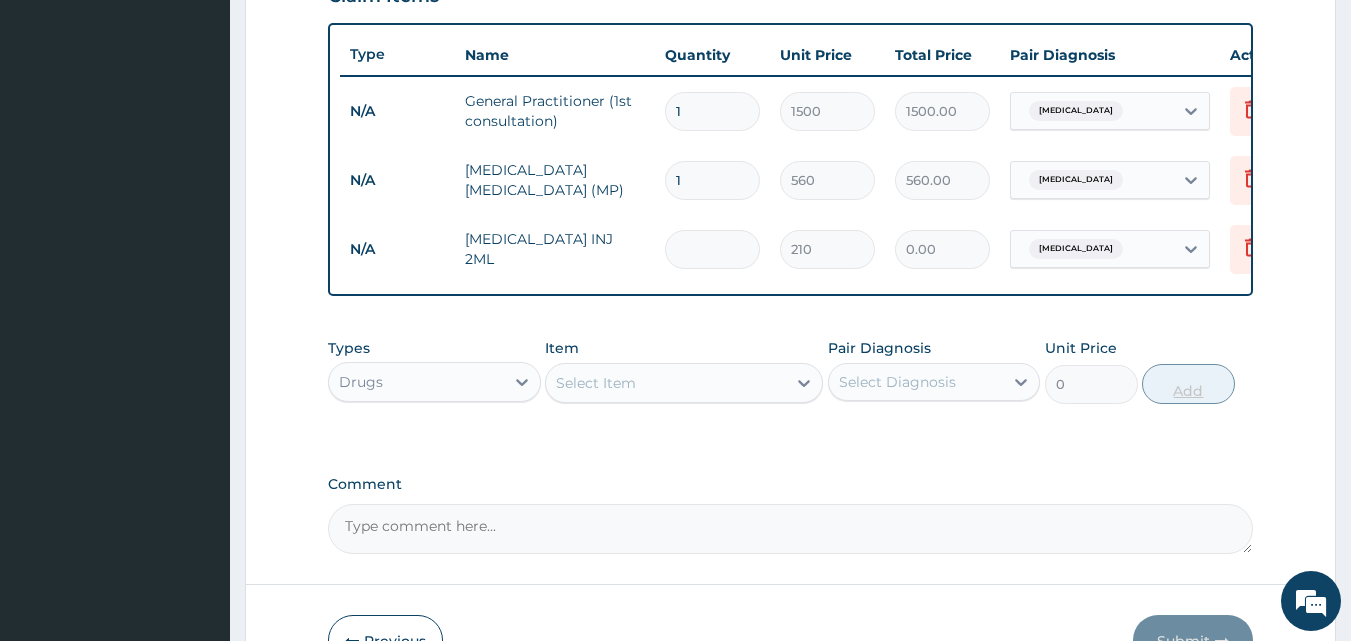 type on "2" 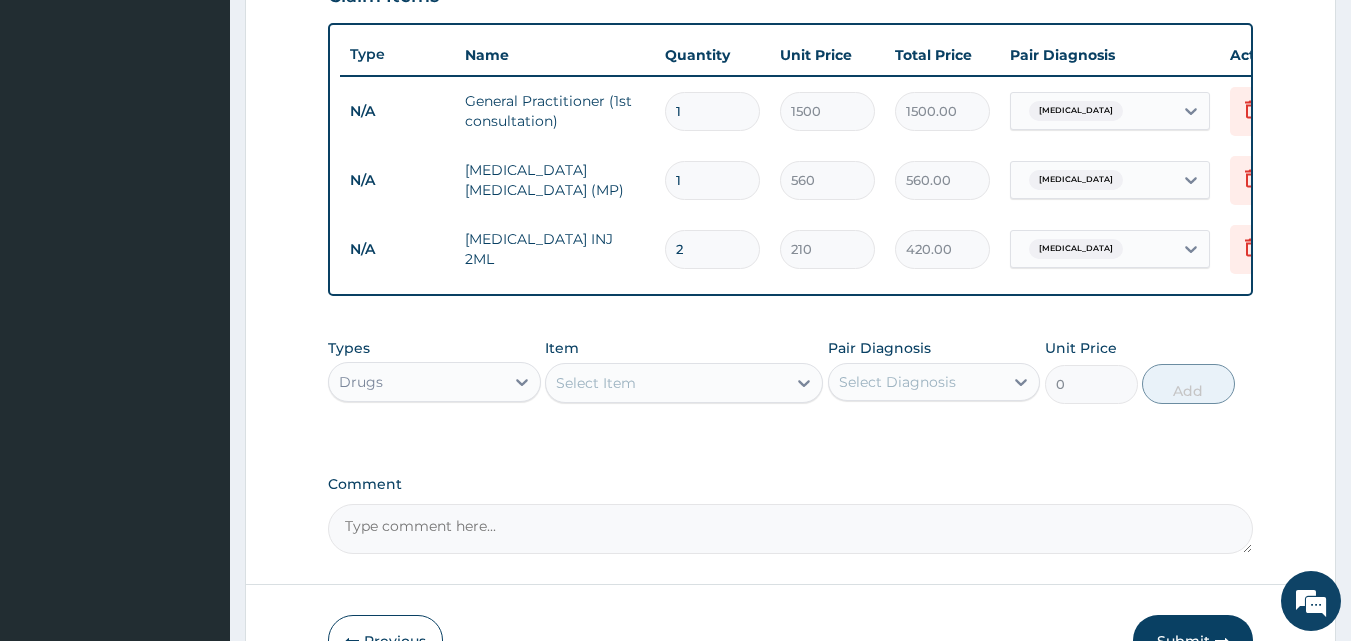 type on "2" 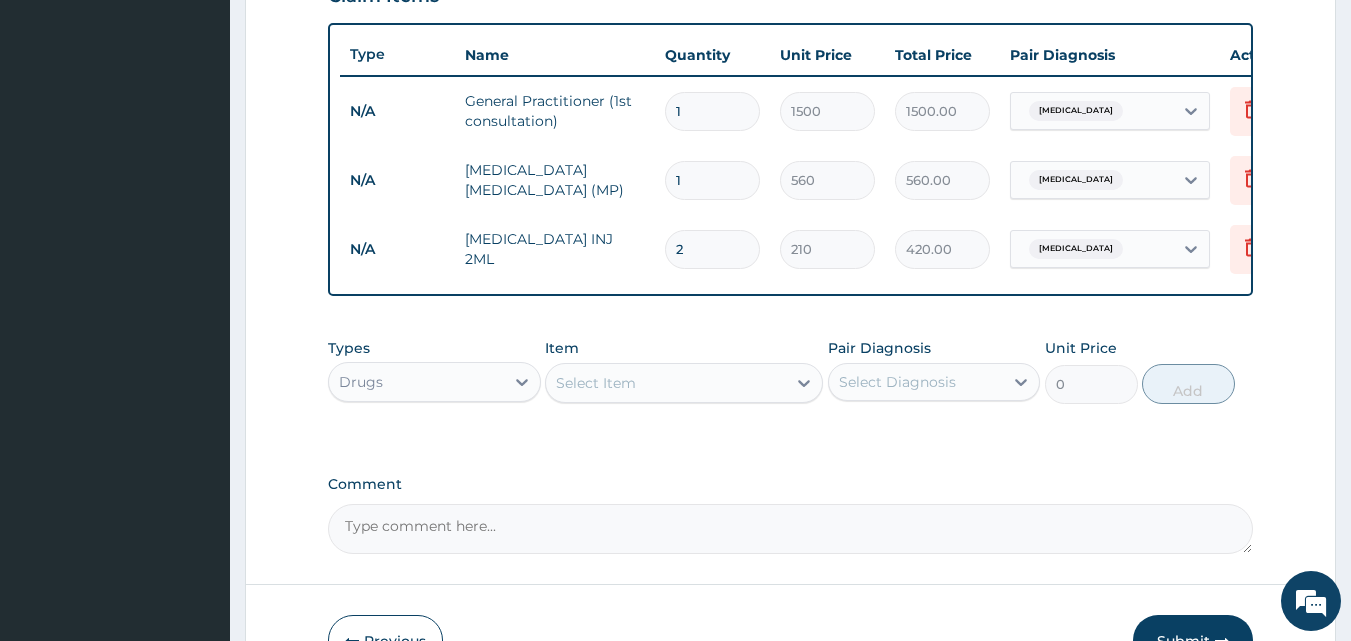 click on "Select Item" at bounding box center (666, 383) 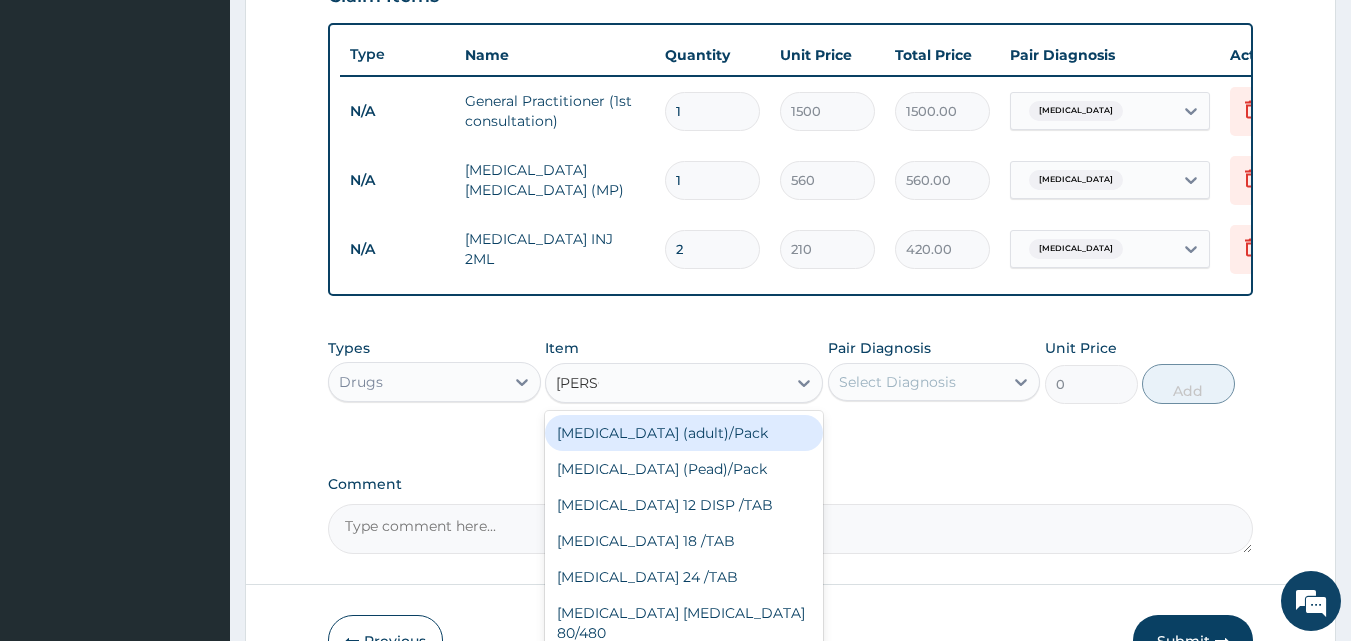 type on "COART" 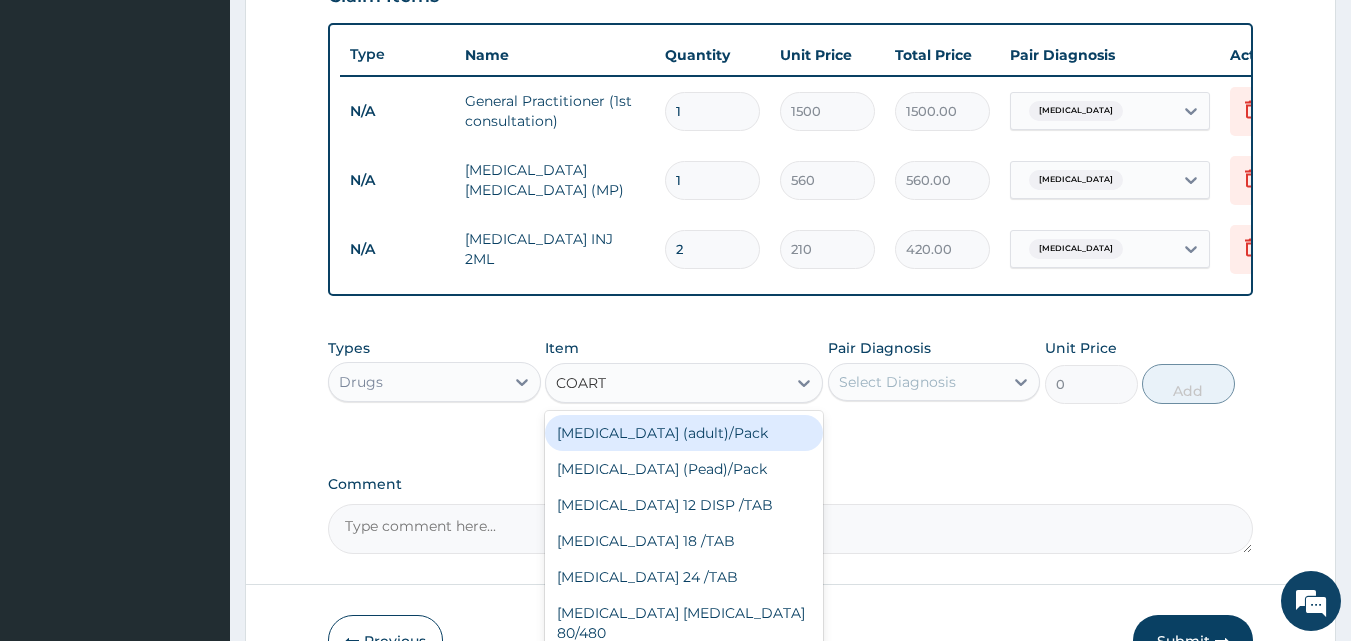 click on "[MEDICAL_DATA] (adult)/Pack" at bounding box center [684, 433] 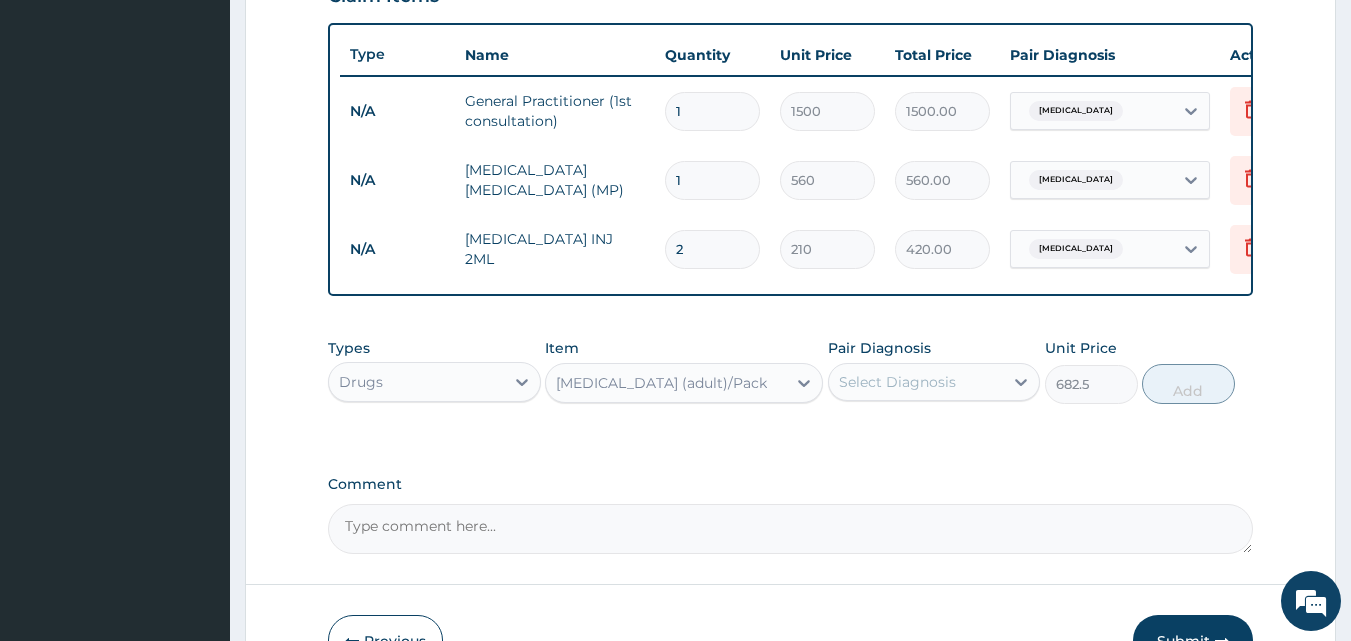 click on "Select Diagnosis" at bounding box center [897, 382] 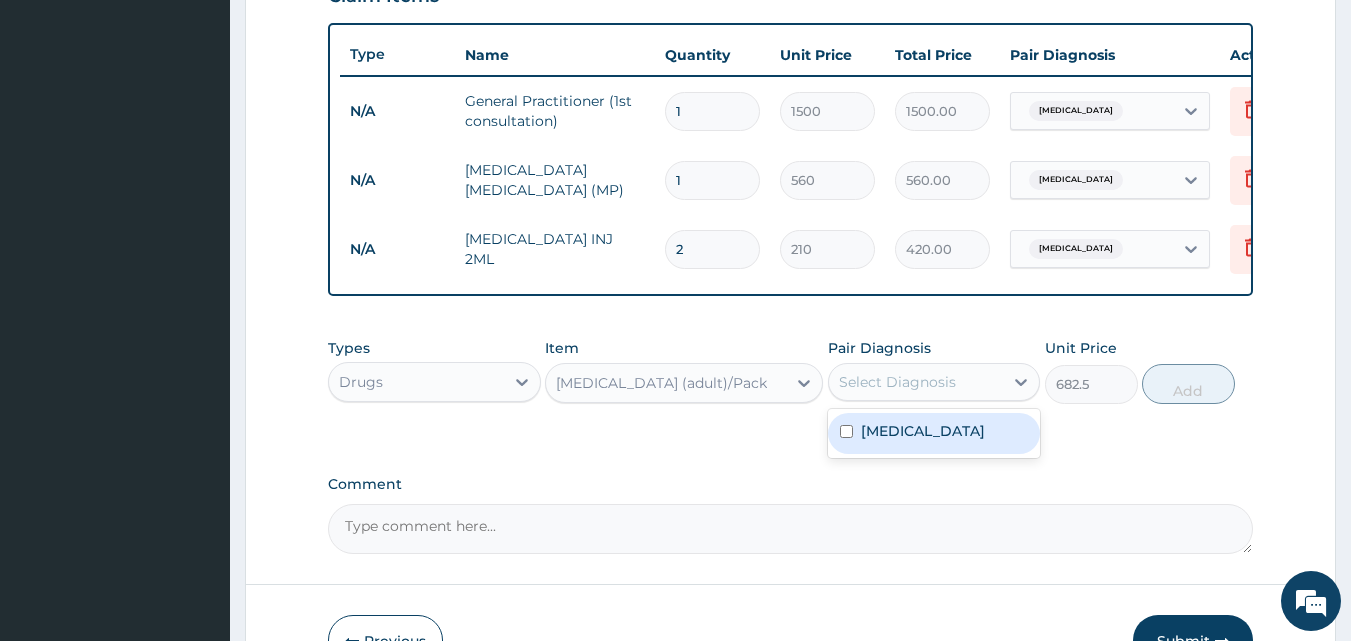 click on "[MEDICAL_DATA]" at bounding box center (934, 433) 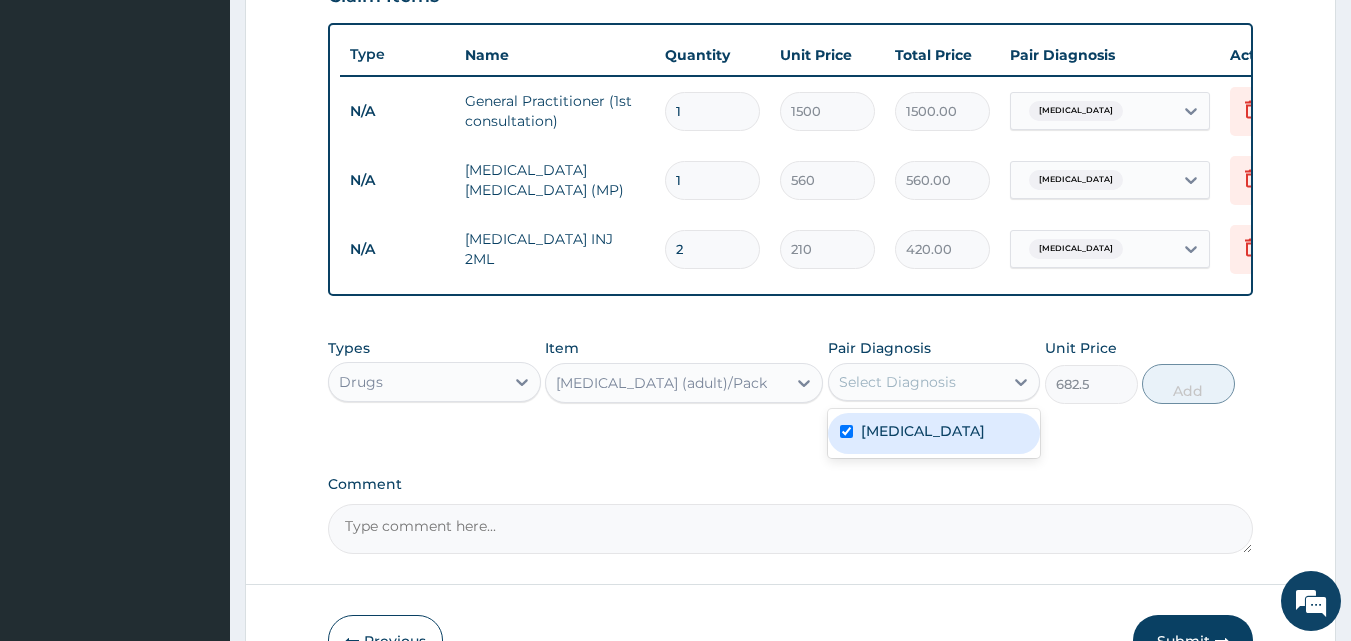 checkbox on "true" 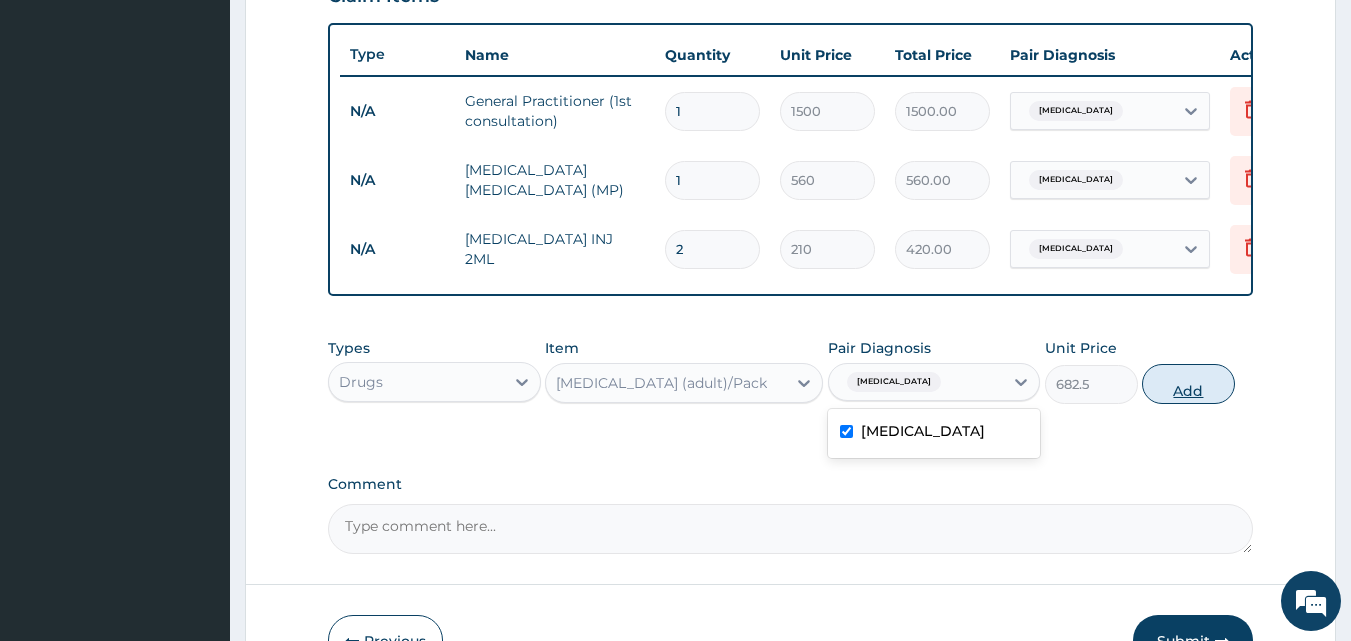 click on "Add" at bounding box center [1188, 384] 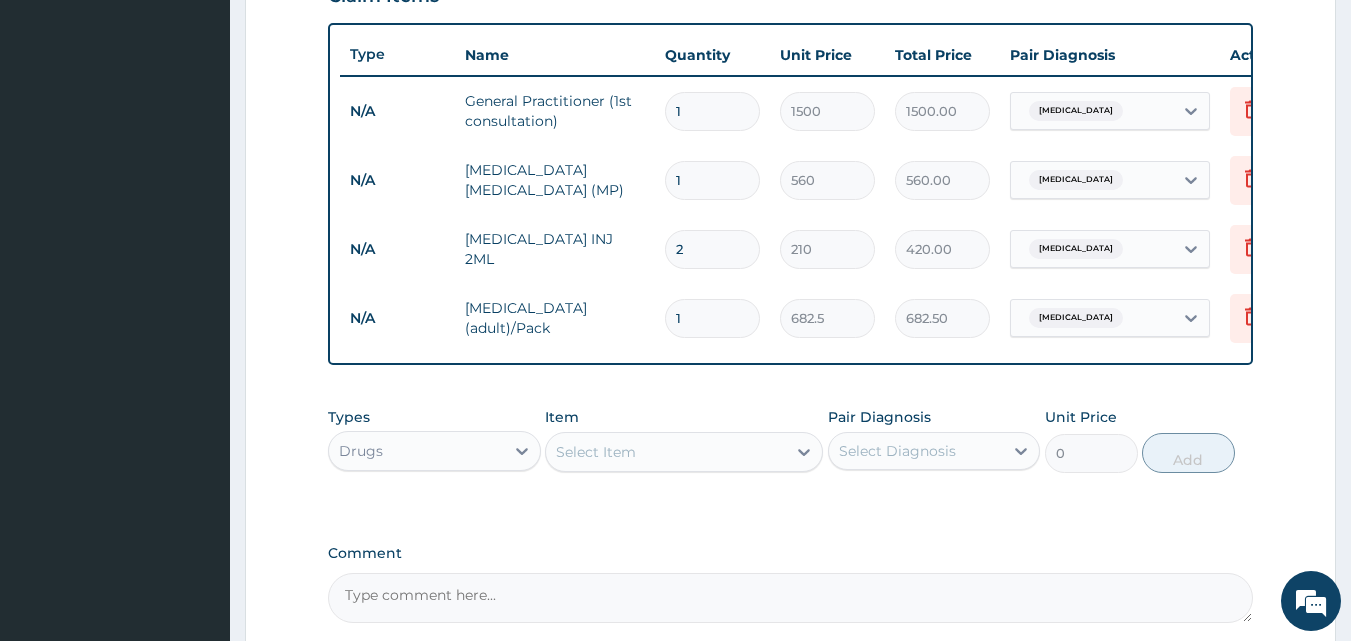 click on "Select Item" at bounding box center [596, 452] 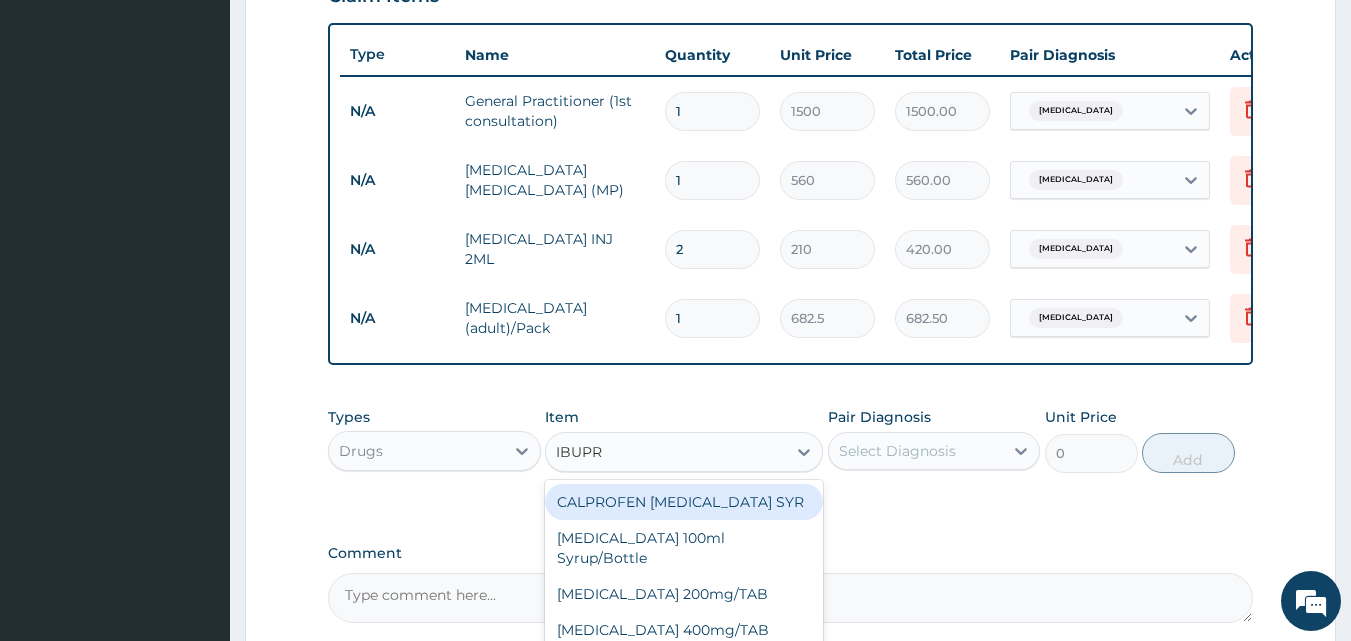 type on "IBUPRO" 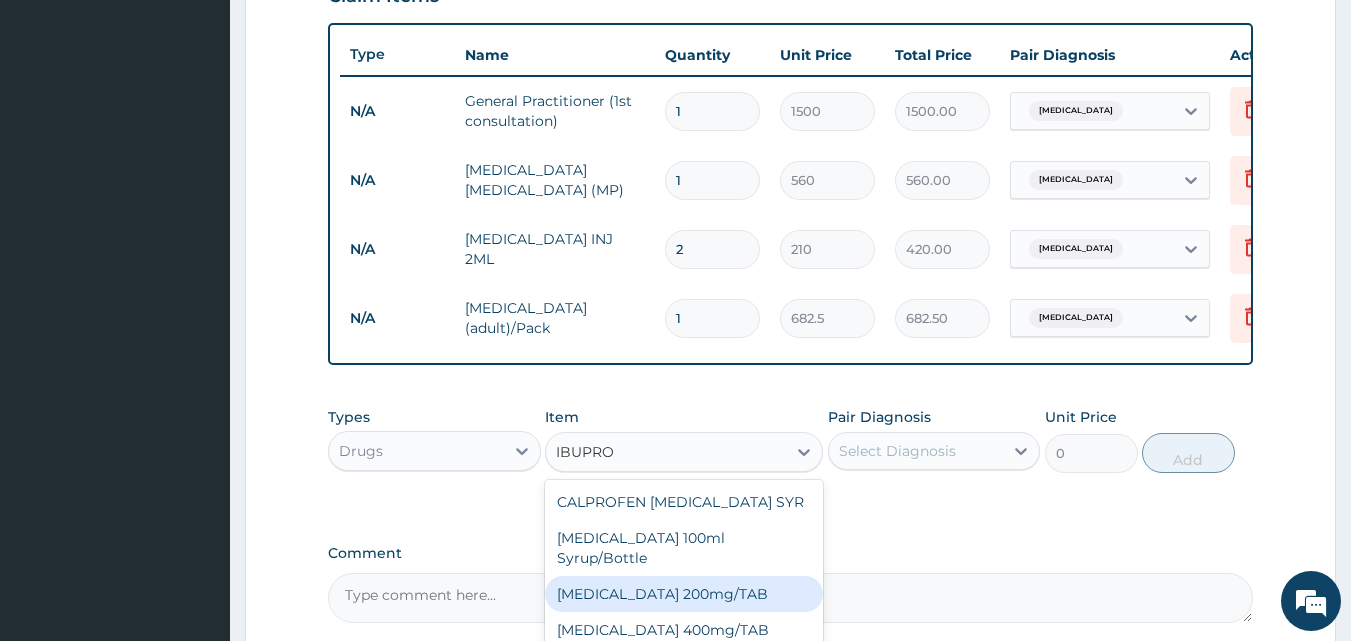 click on "IBUPROFEN 200mg/TAB" at bounding box center [684, 594] 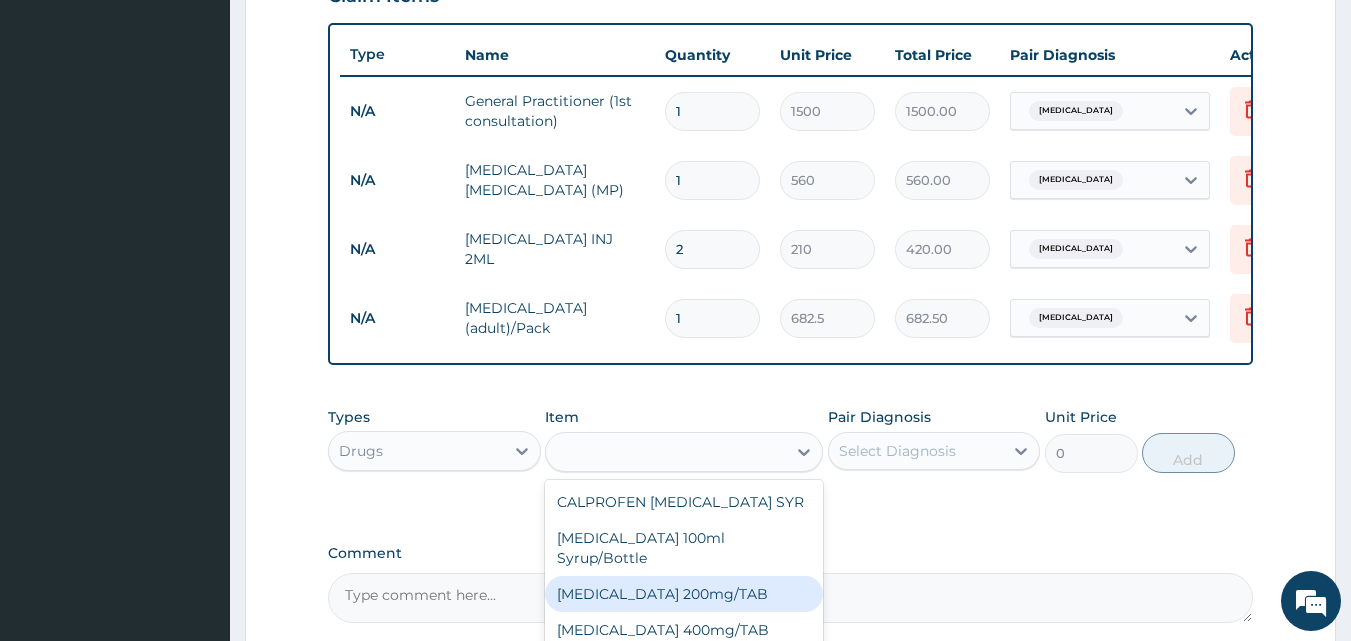 type on "21" 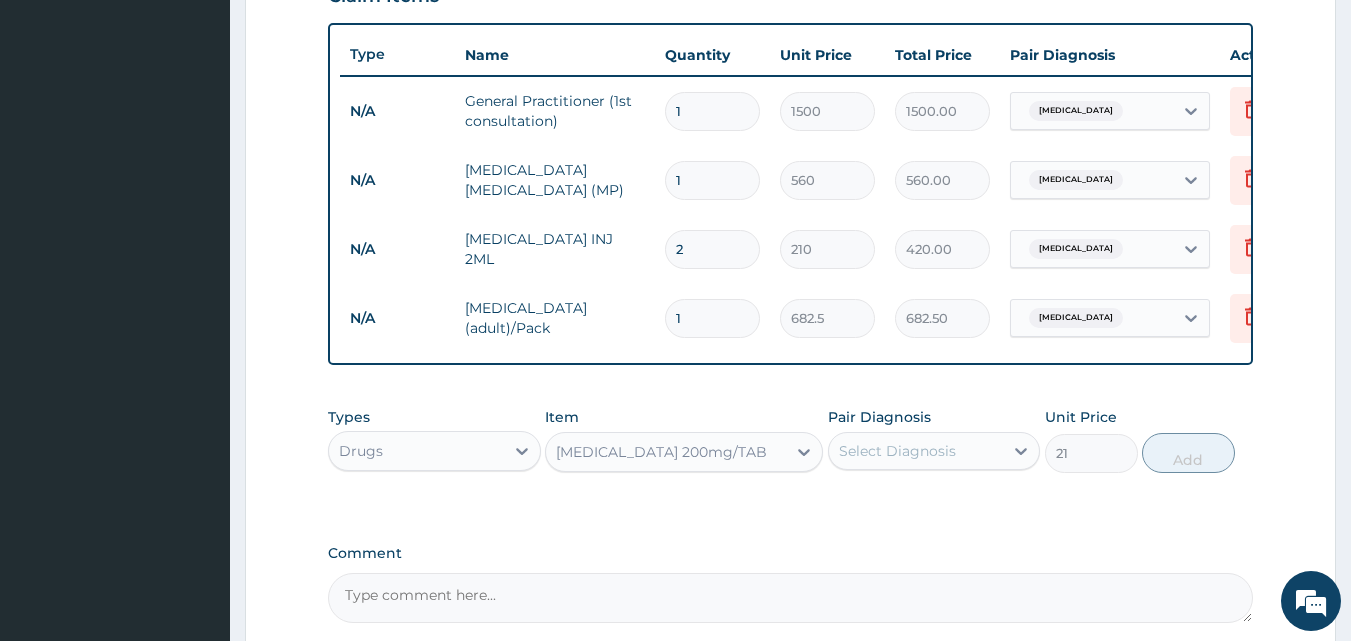 click on "Select Diagnosis" at bounding box center (897, 451) 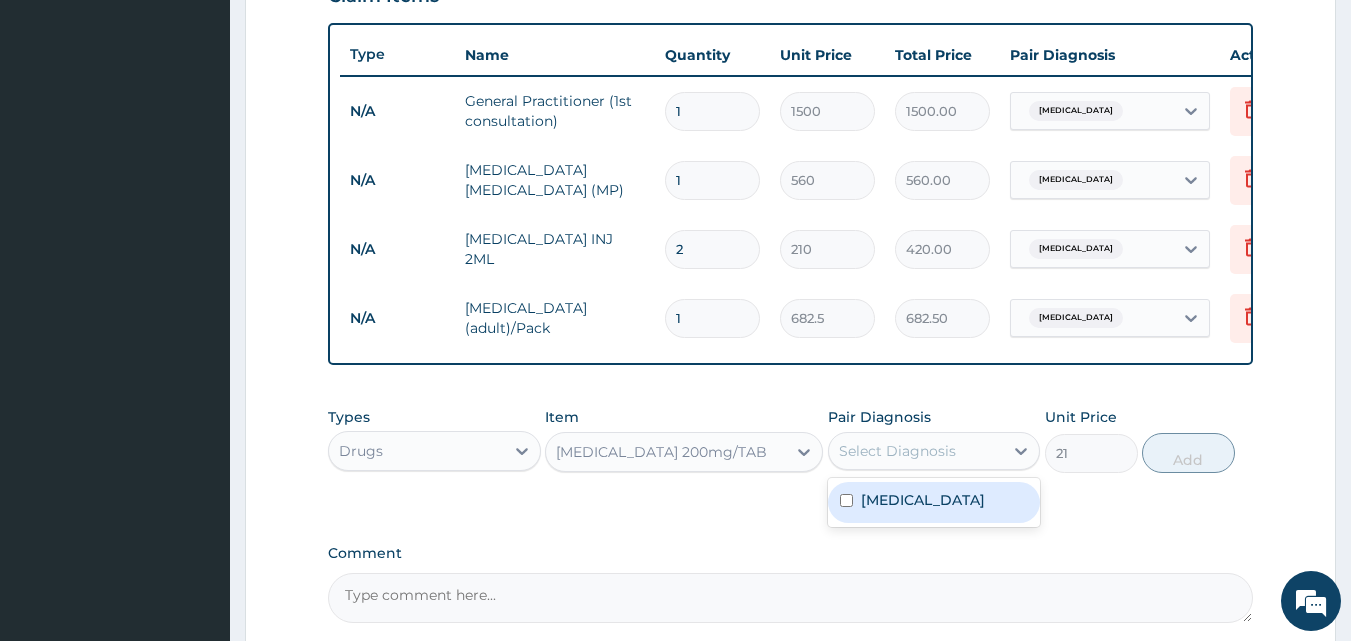 click on "Malaria" at bounding box center [923, 500] 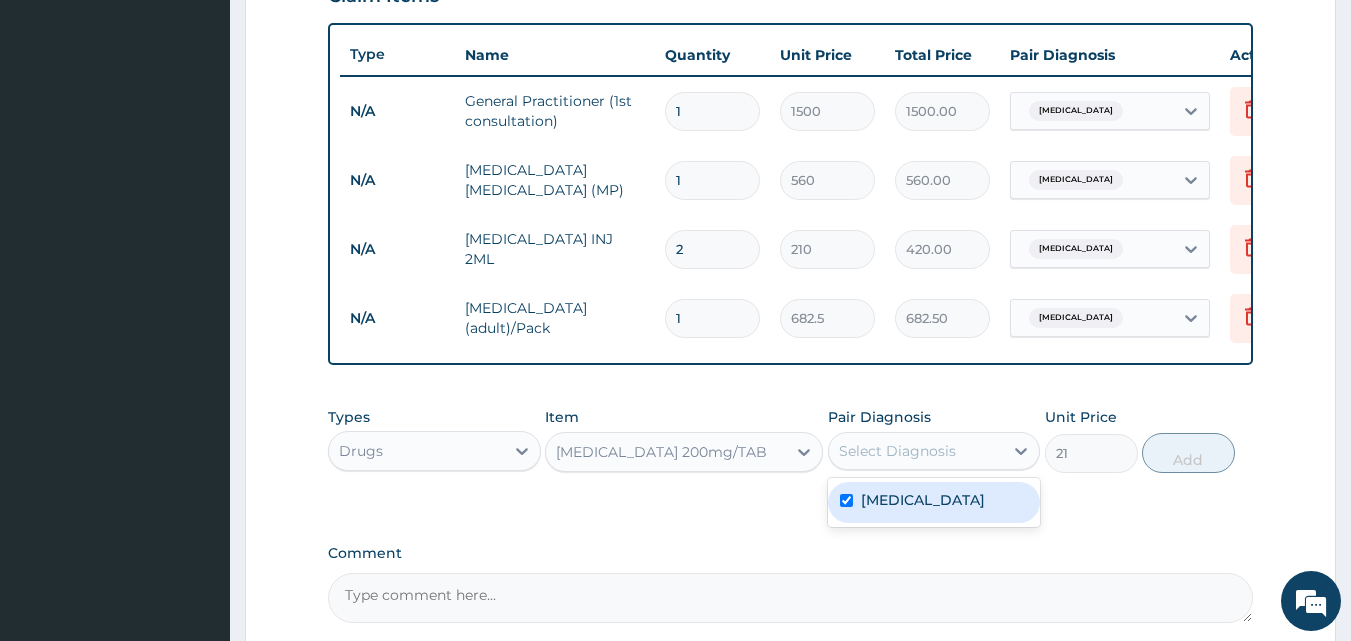 checkbox on "true" 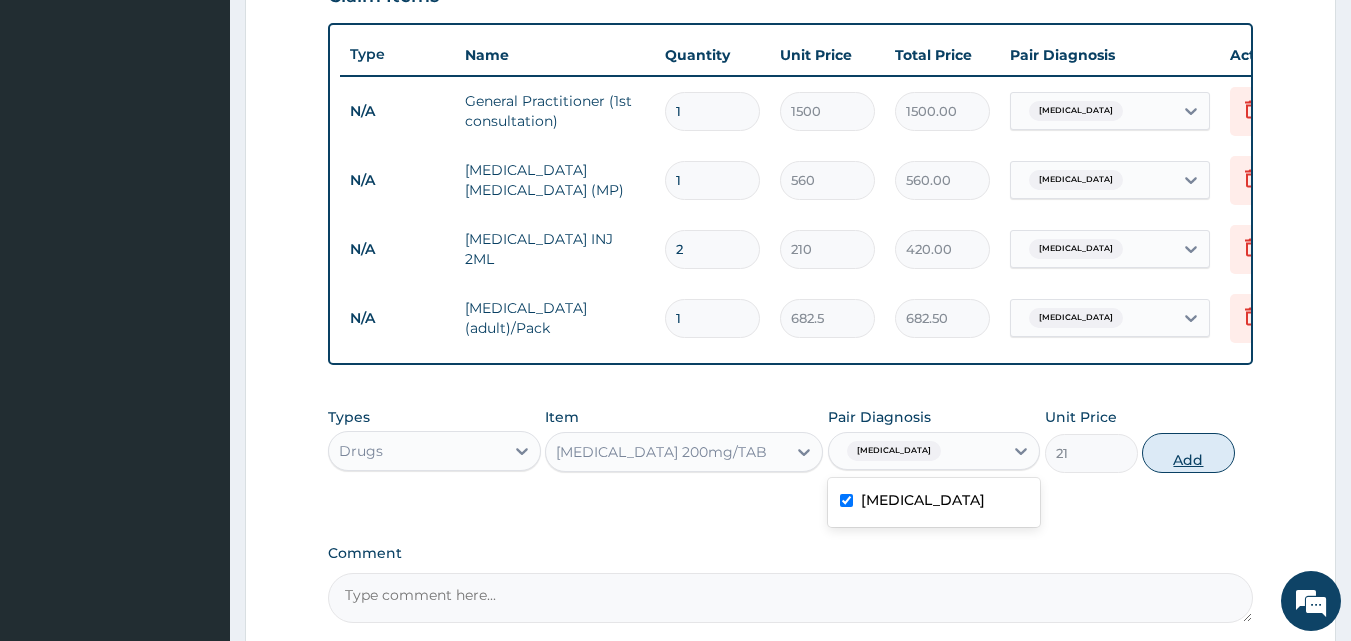 click on "Add" at bounding box center (1188, 453) 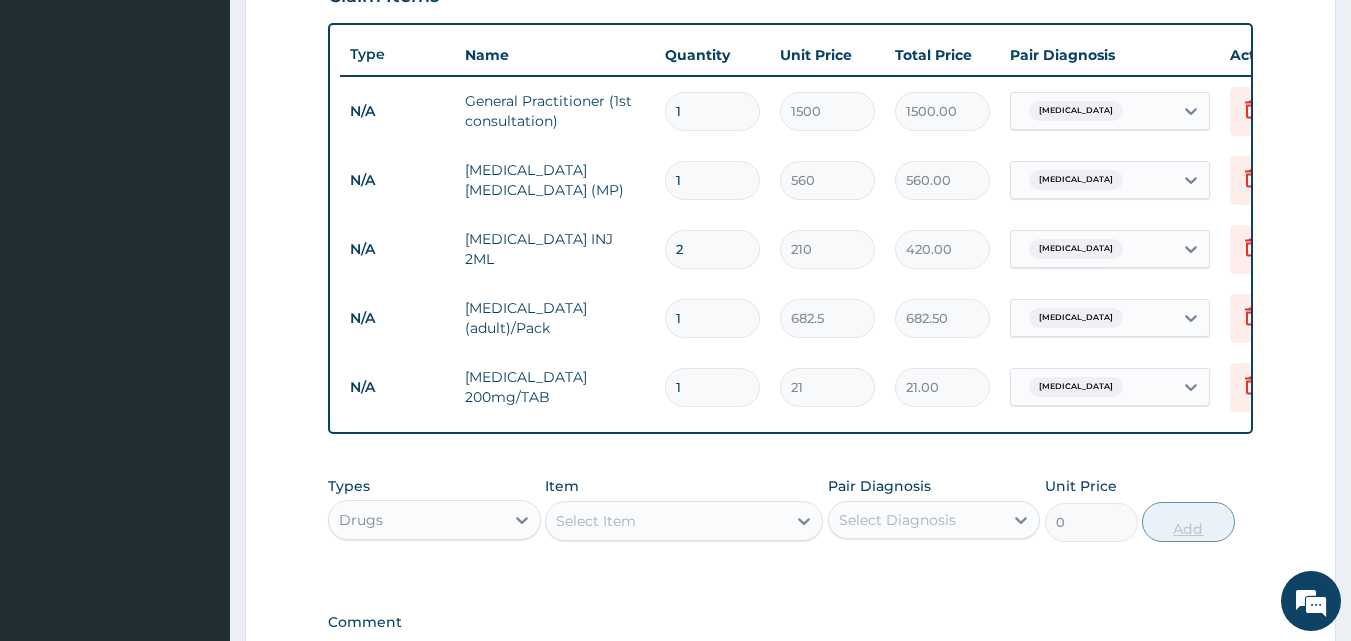 type on "10" 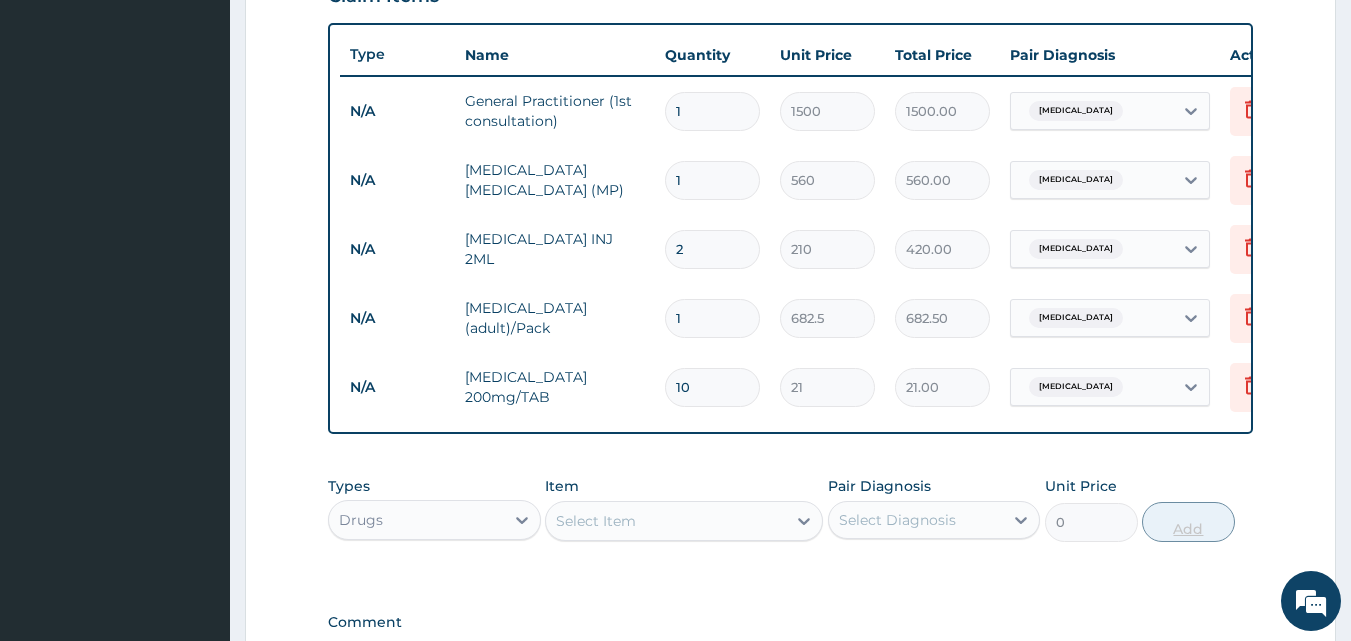 type on "210.00" 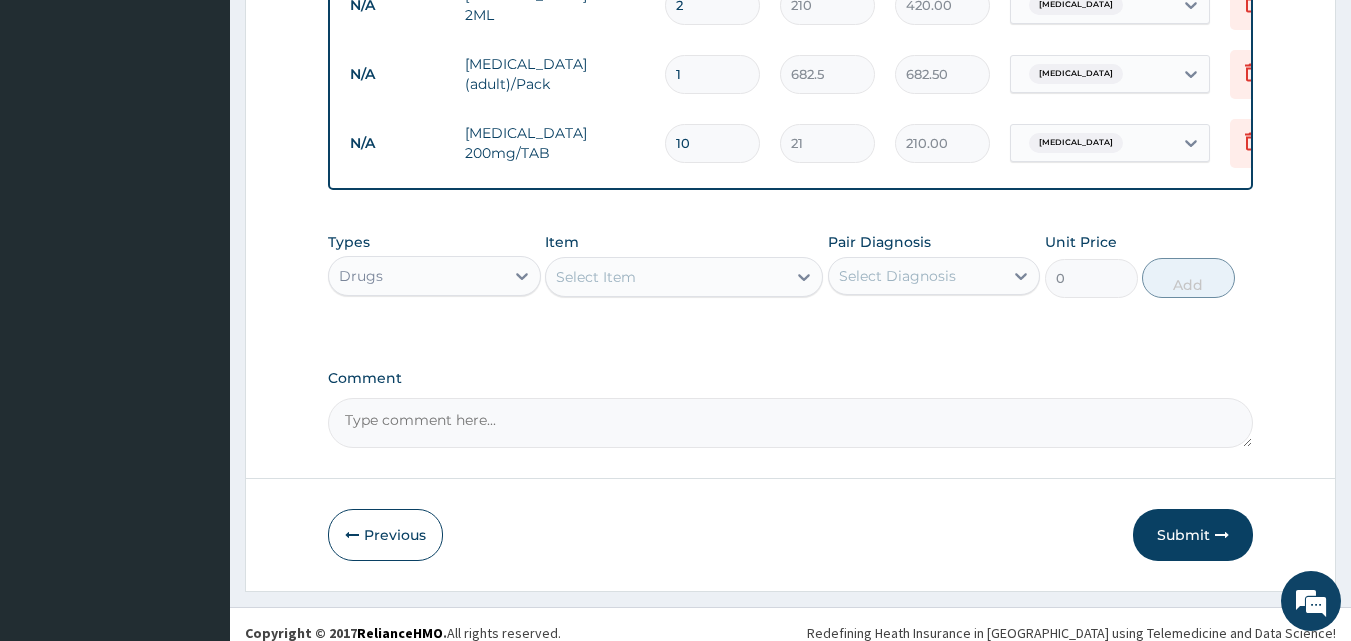 scroll, scrollTop: 997, scrollLeft: 0, axis: vertical 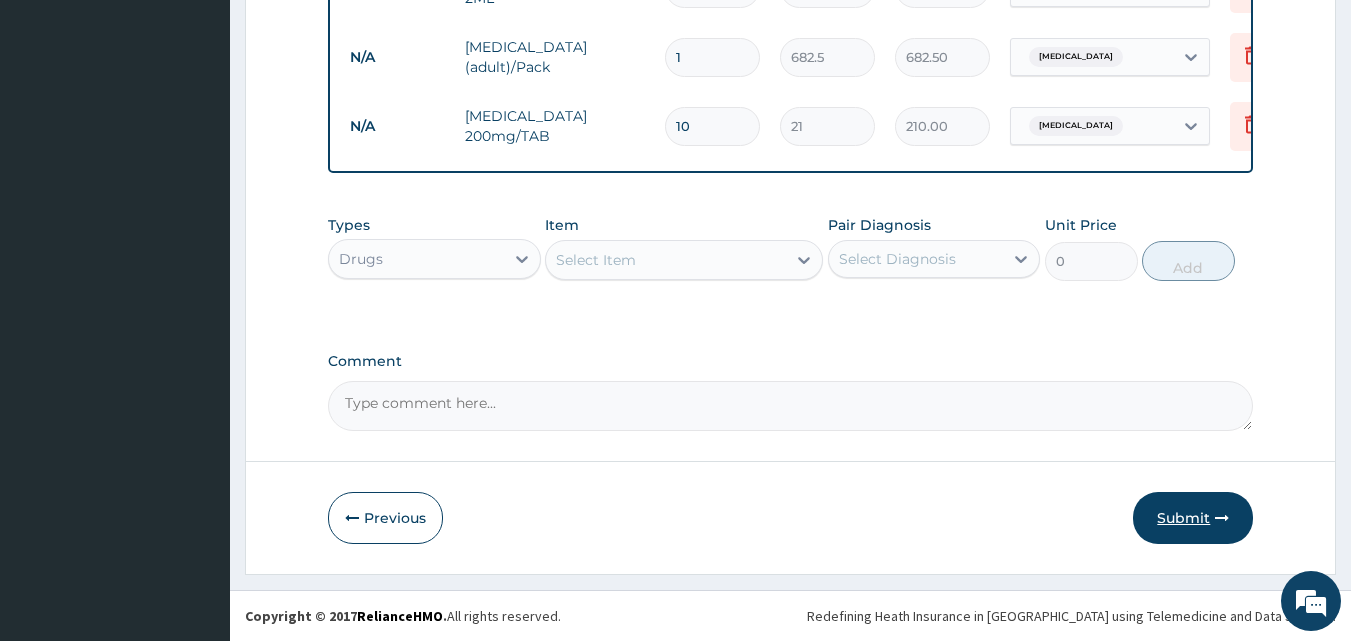 type on "10" 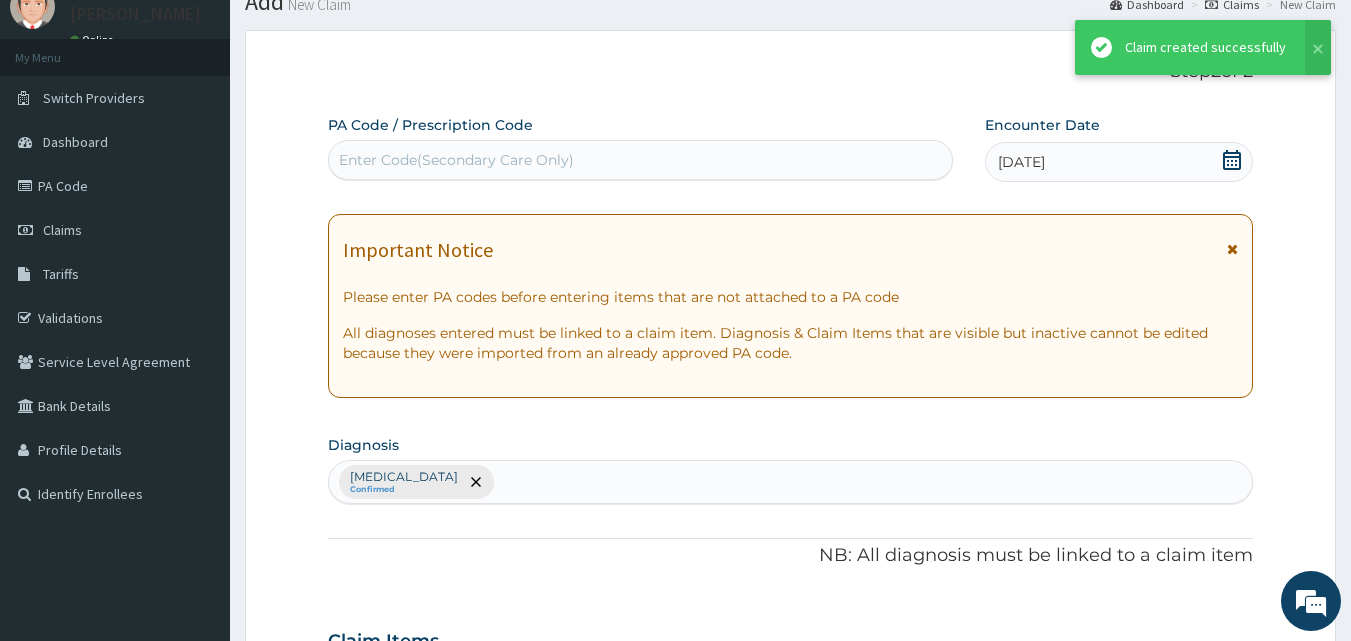 scroll, scrollTop: 997, scrollLeft: 0, axis: vertical 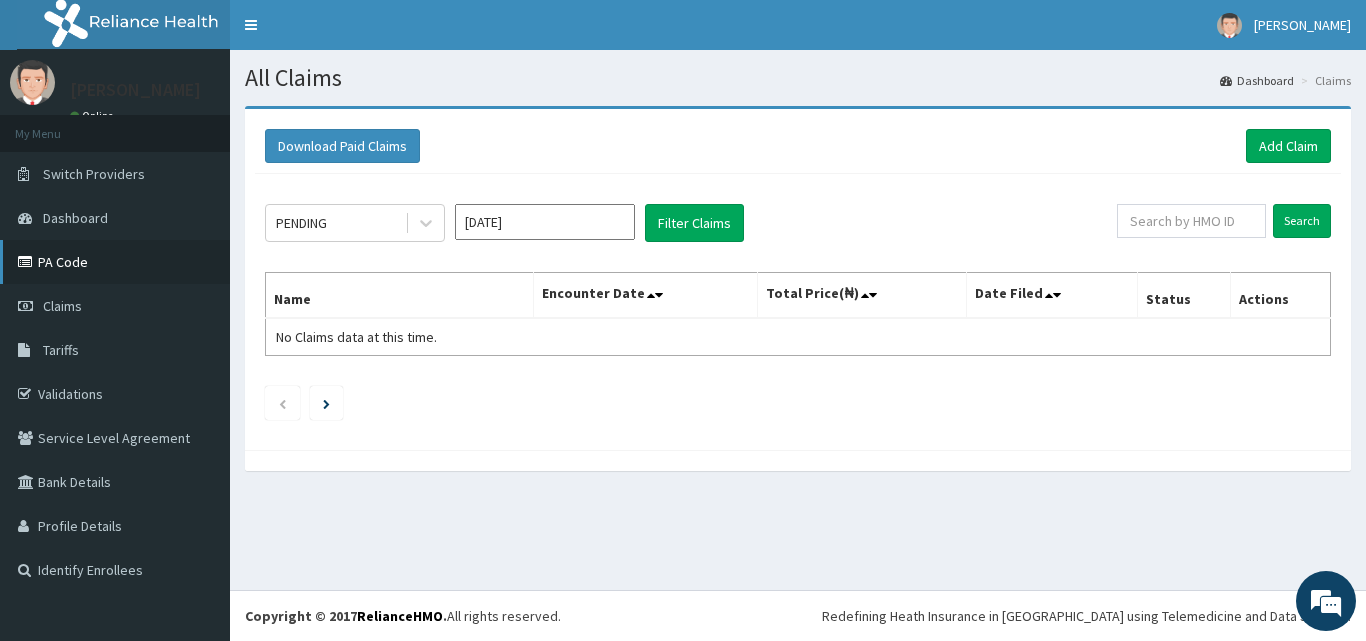 click on "PA Code" at bounding box center [115, 262] 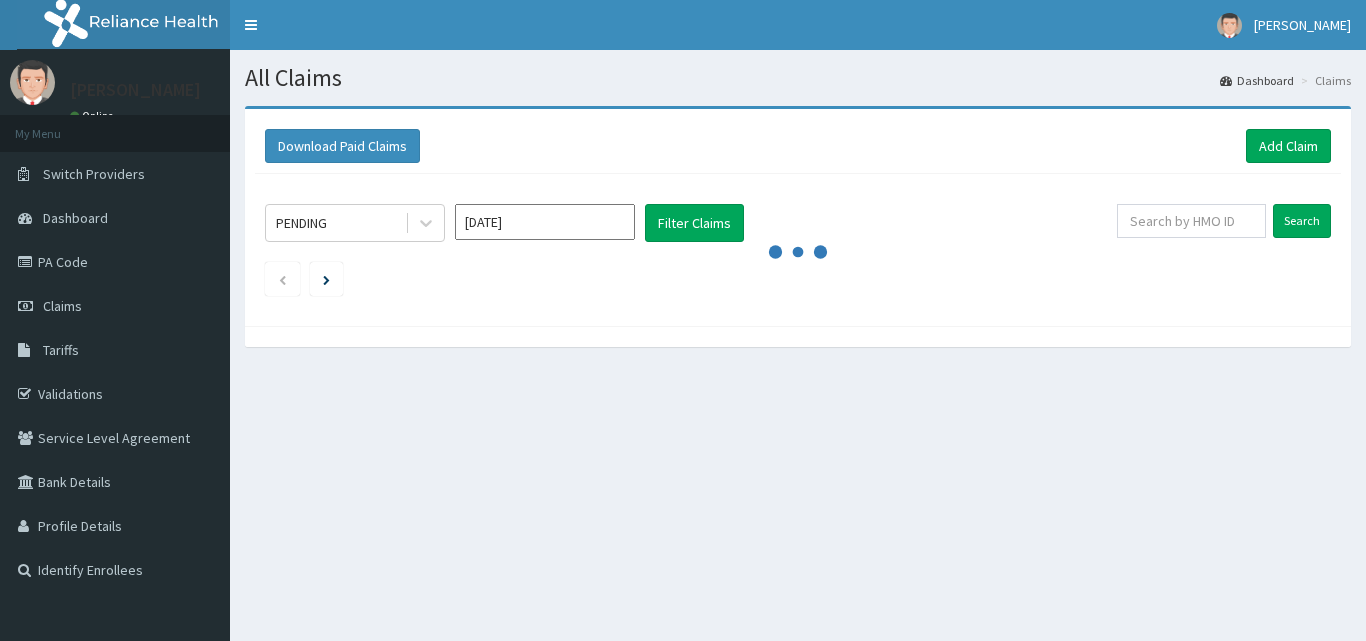 scroll, scrollTop: 0, scrollLeft: 0, axis: both 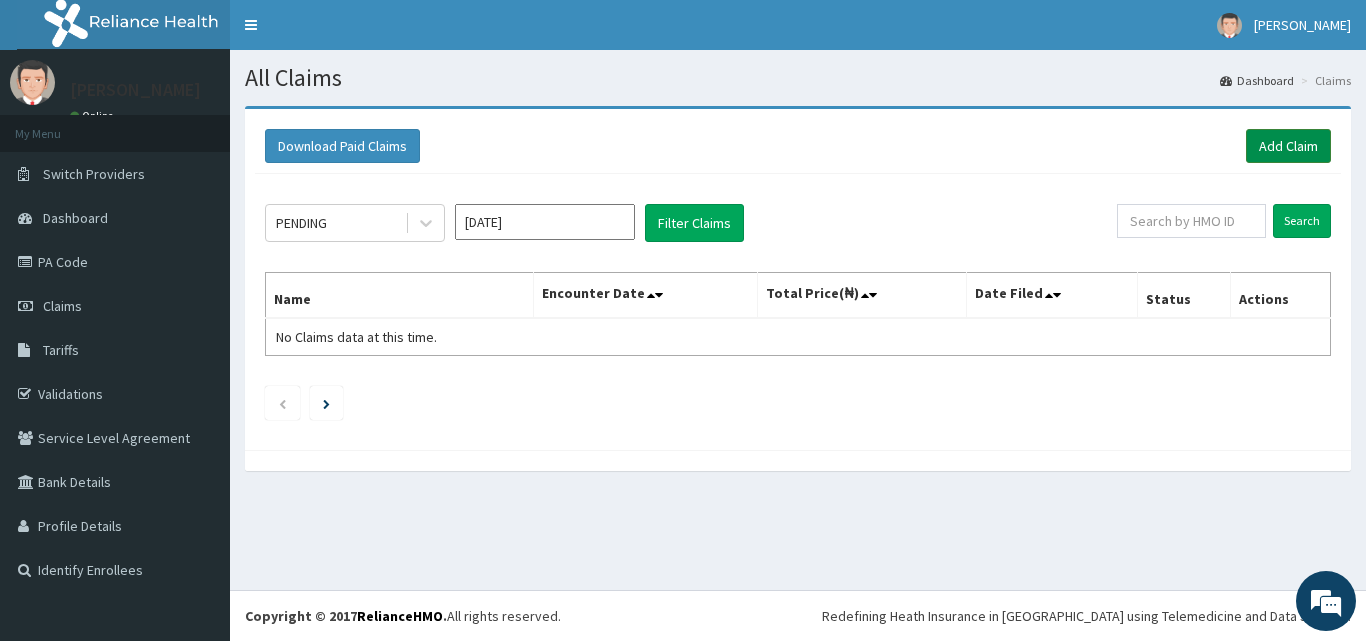 click on "Add Claim" at bounding box center [1288, 146] 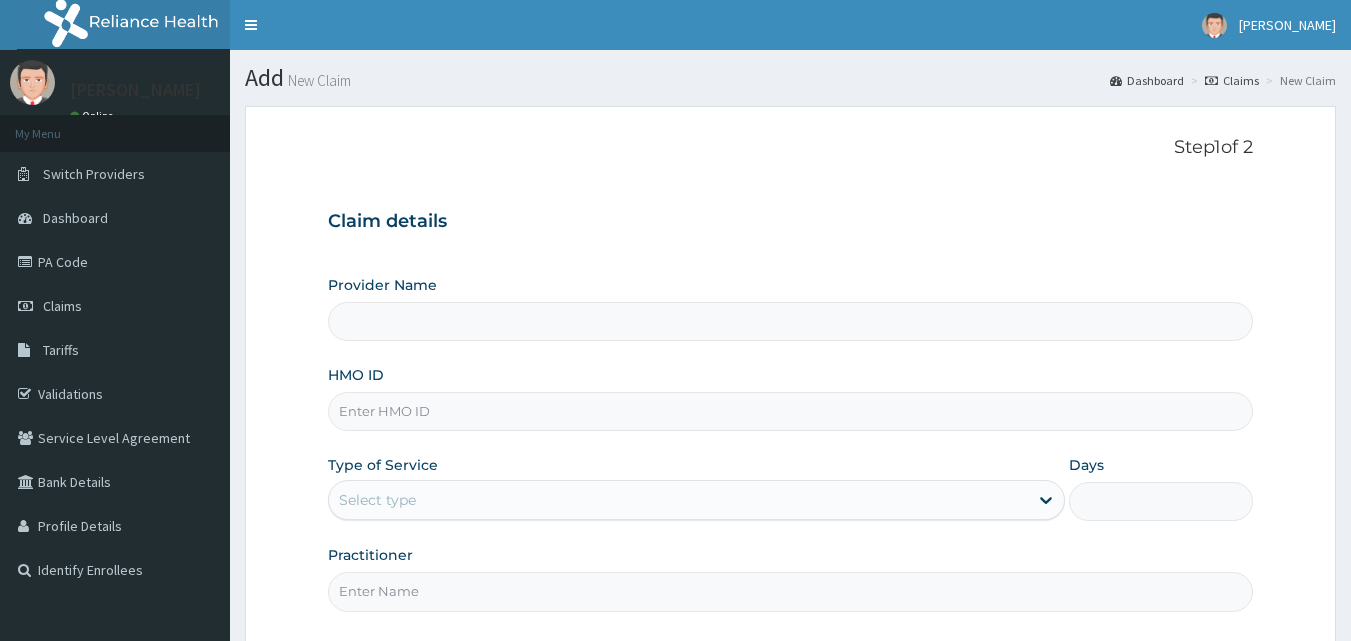 scroll, scrollTop: 0, scrollLeft: 0, axis: both 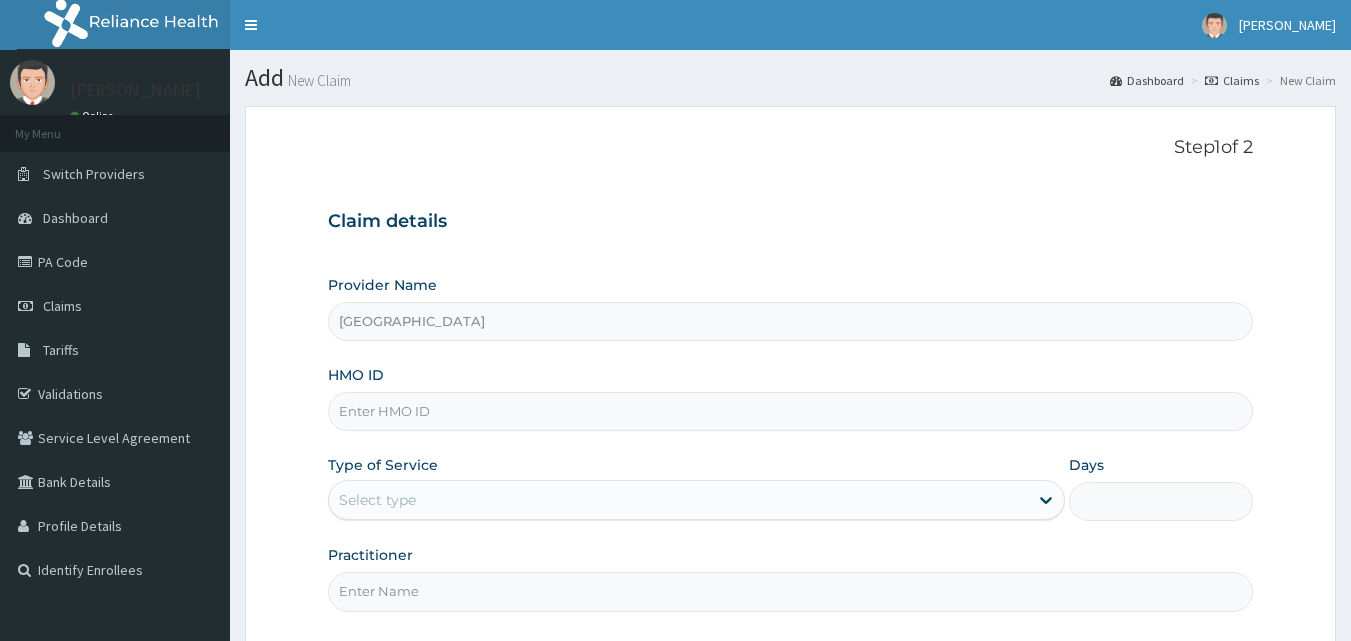 click on "HMO ID" at bounding box center [791, 411] 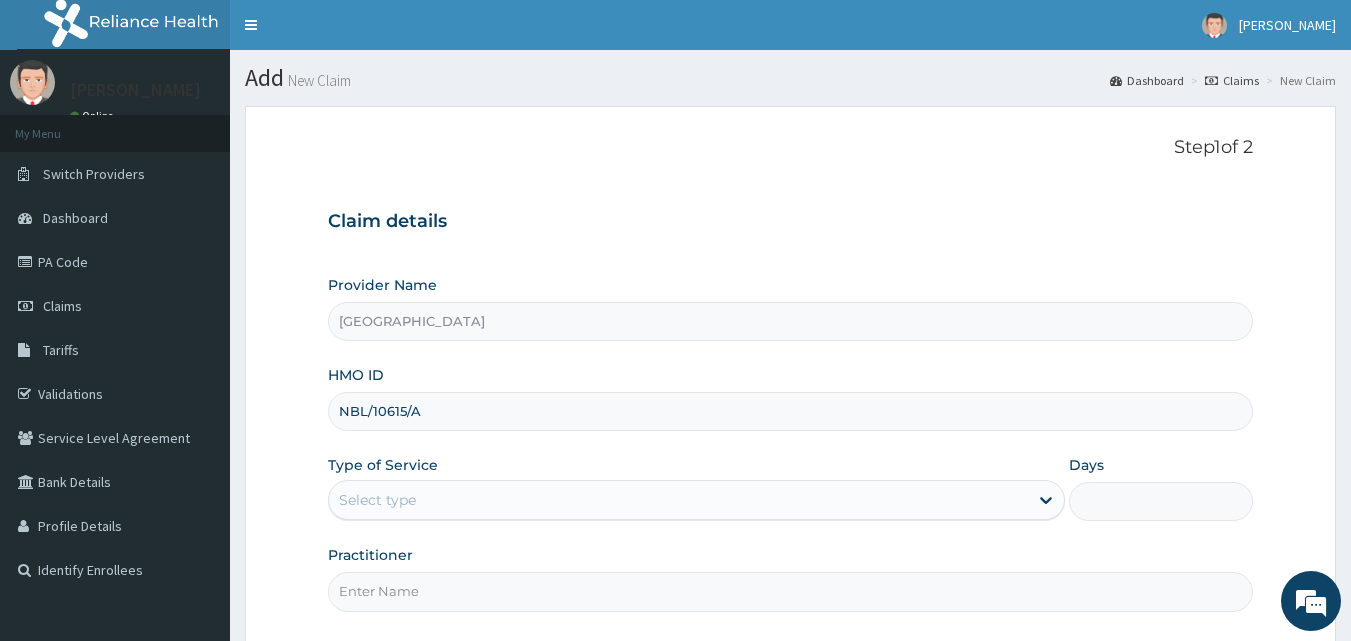 scroll, scrollTop: 0, scrollLeft: 0, axis: both 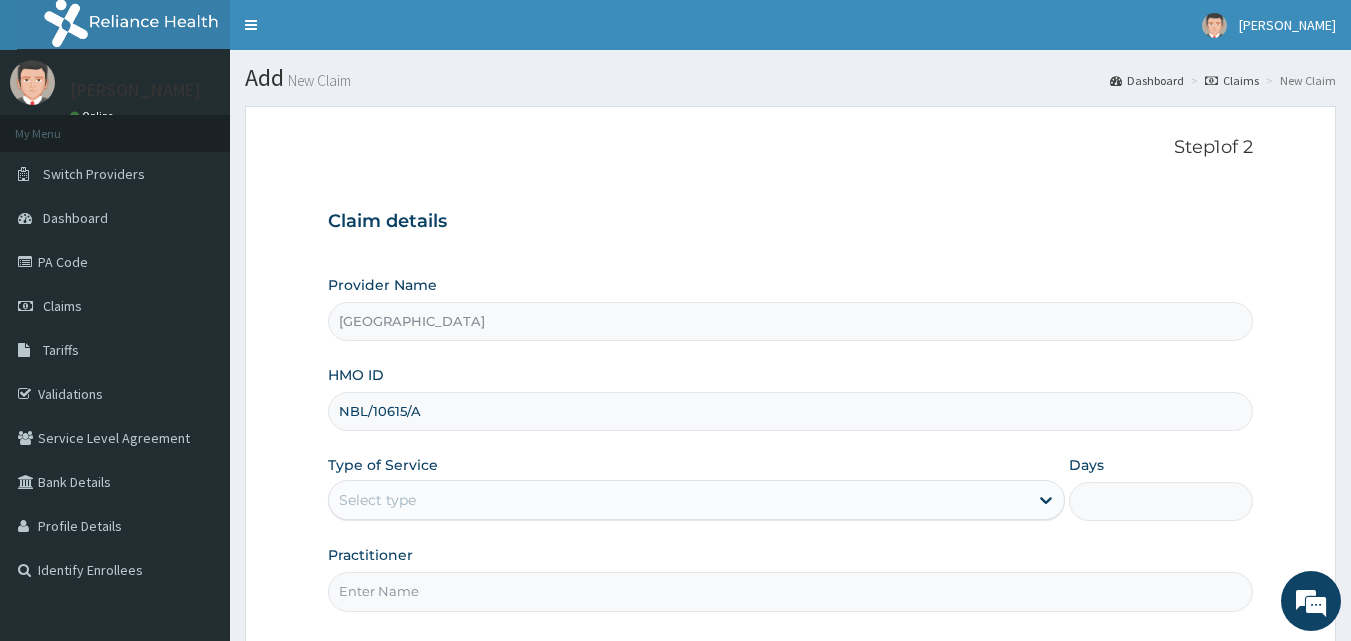 type on "NBL/10615/A" 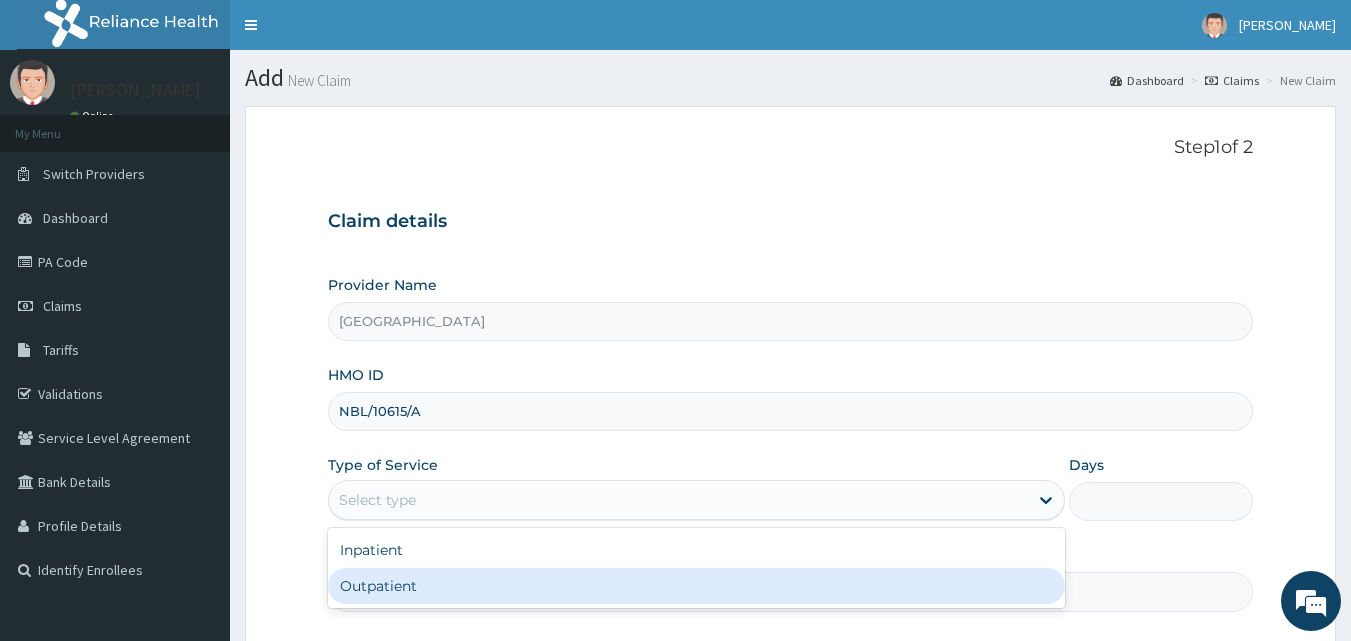 click on "Outpatient" at bounding box center [696, 586] 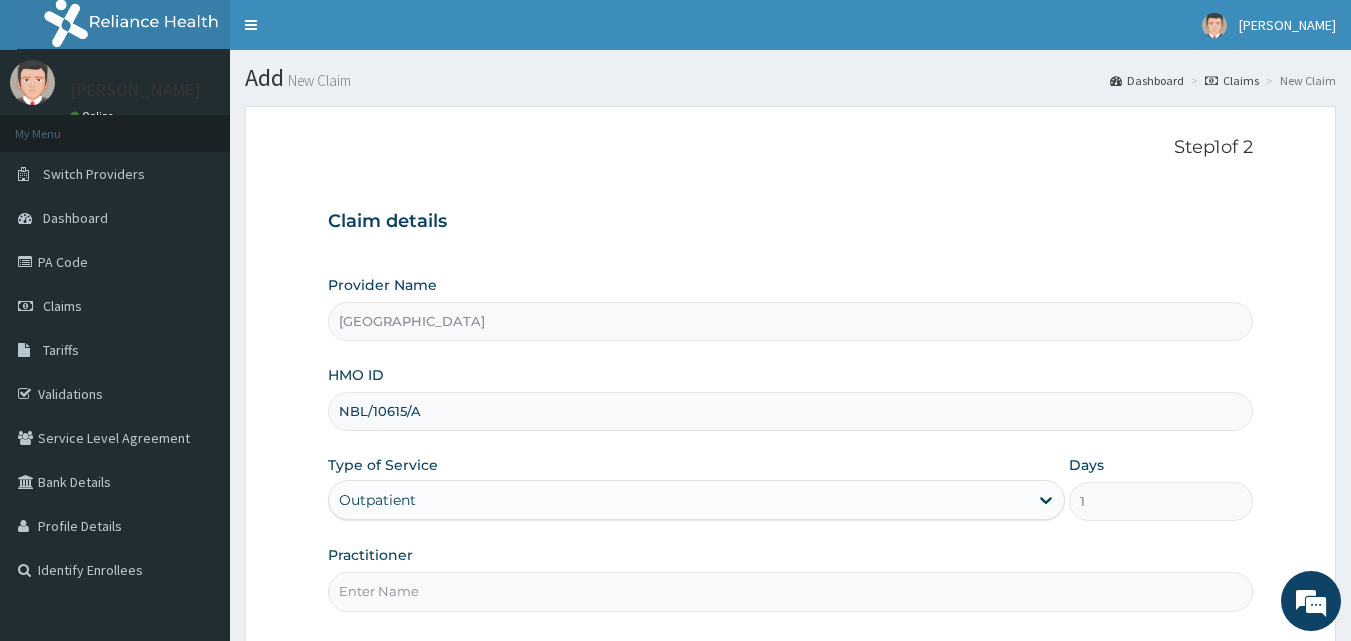 click on "Practitioner" at bounding box center [791, 591] 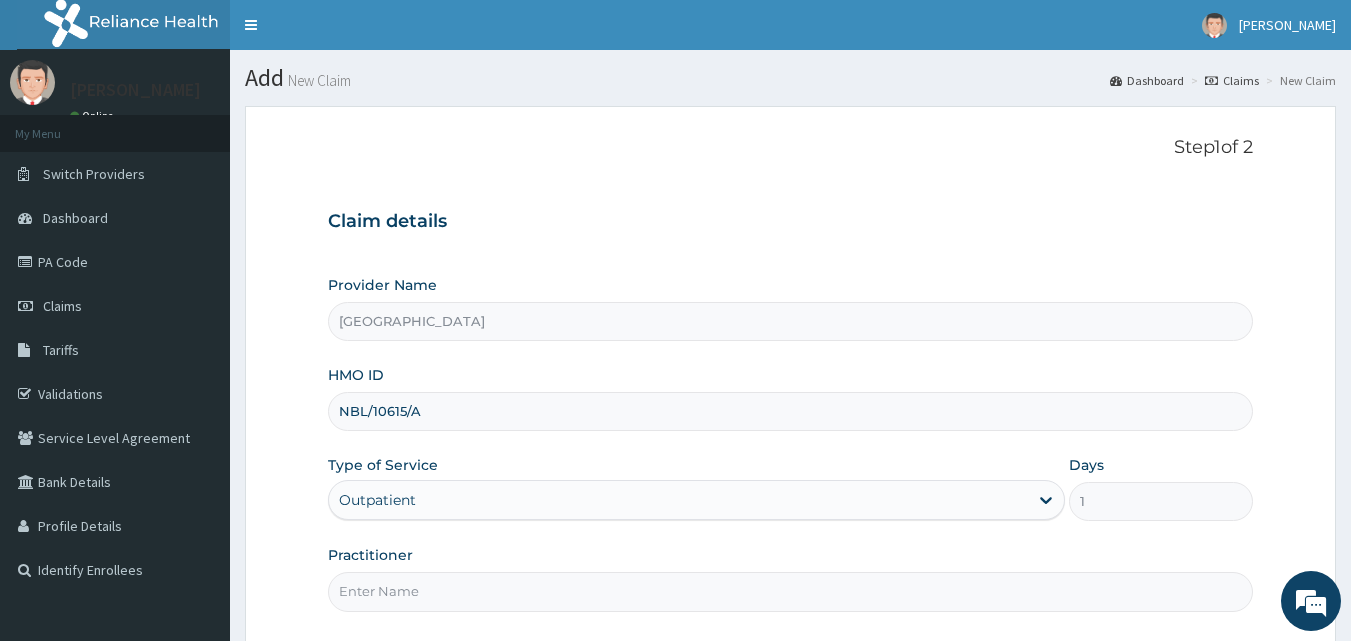 type on "Adebayo Boye" 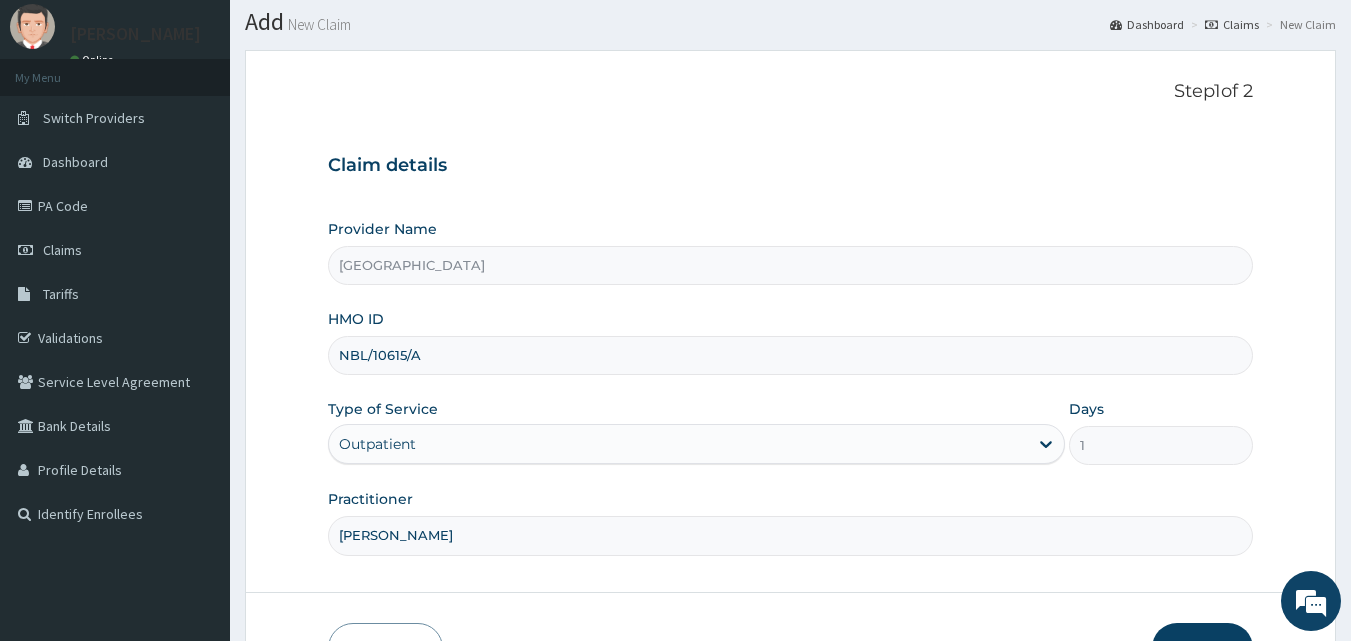 scroll, scrollTop: 187, scrollLeft: 0, axis: vertical 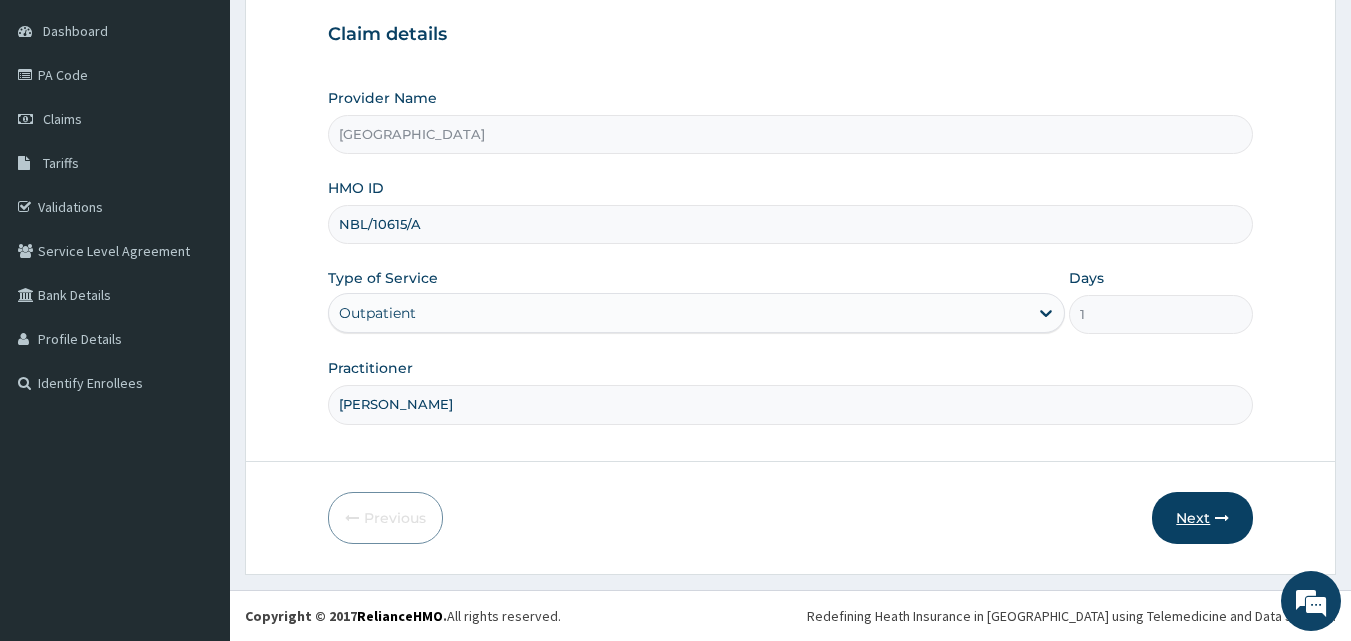 click on "Next" at bounding box center [1202, 518] 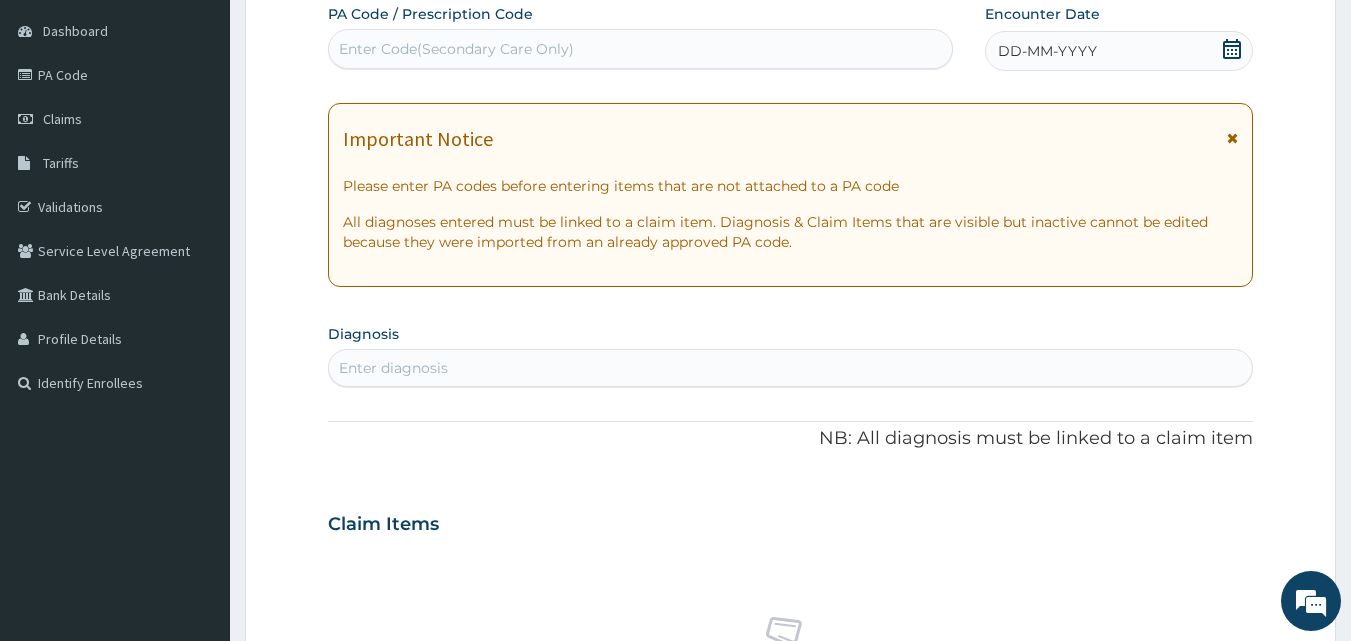 click 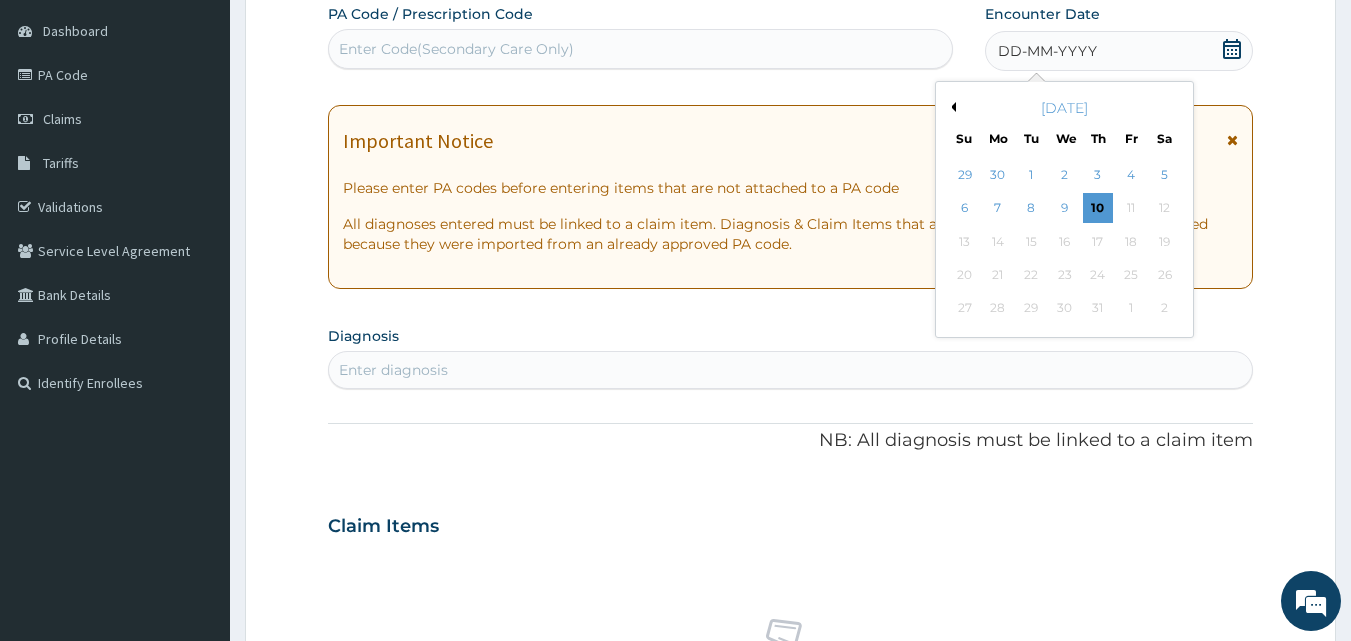 click on "July 2025" at bounding box center [1064, 108] 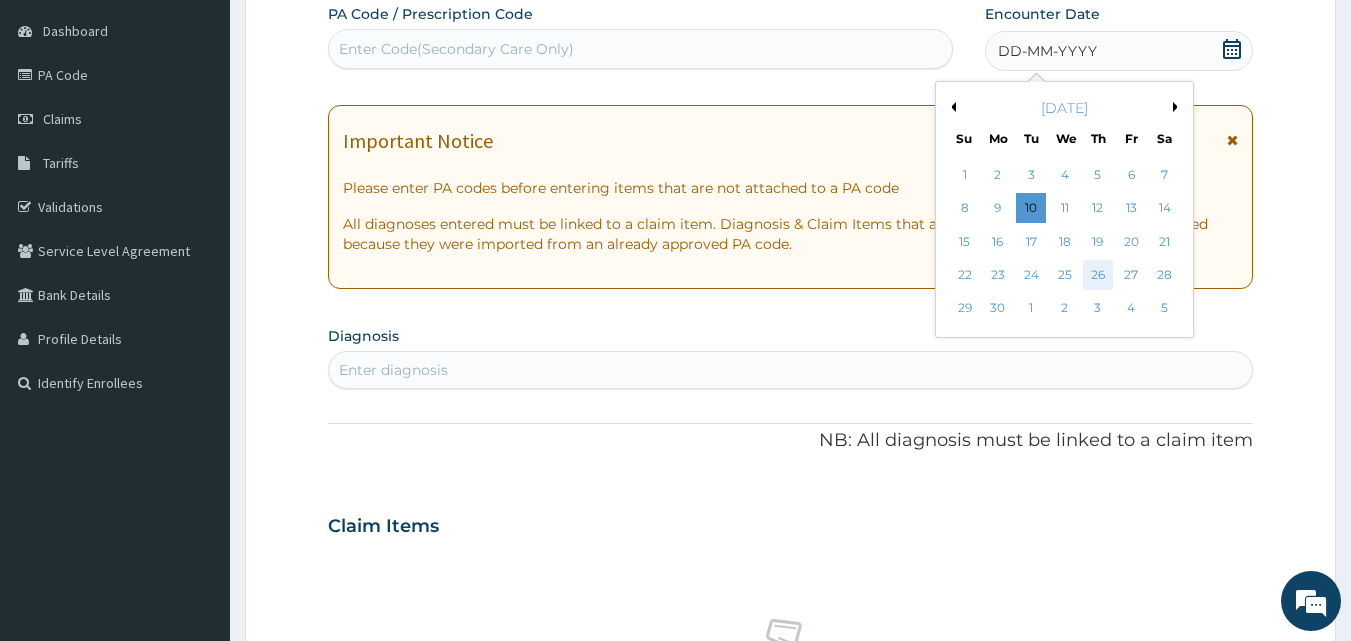 click on "26" at bounding box center (1098, 275) 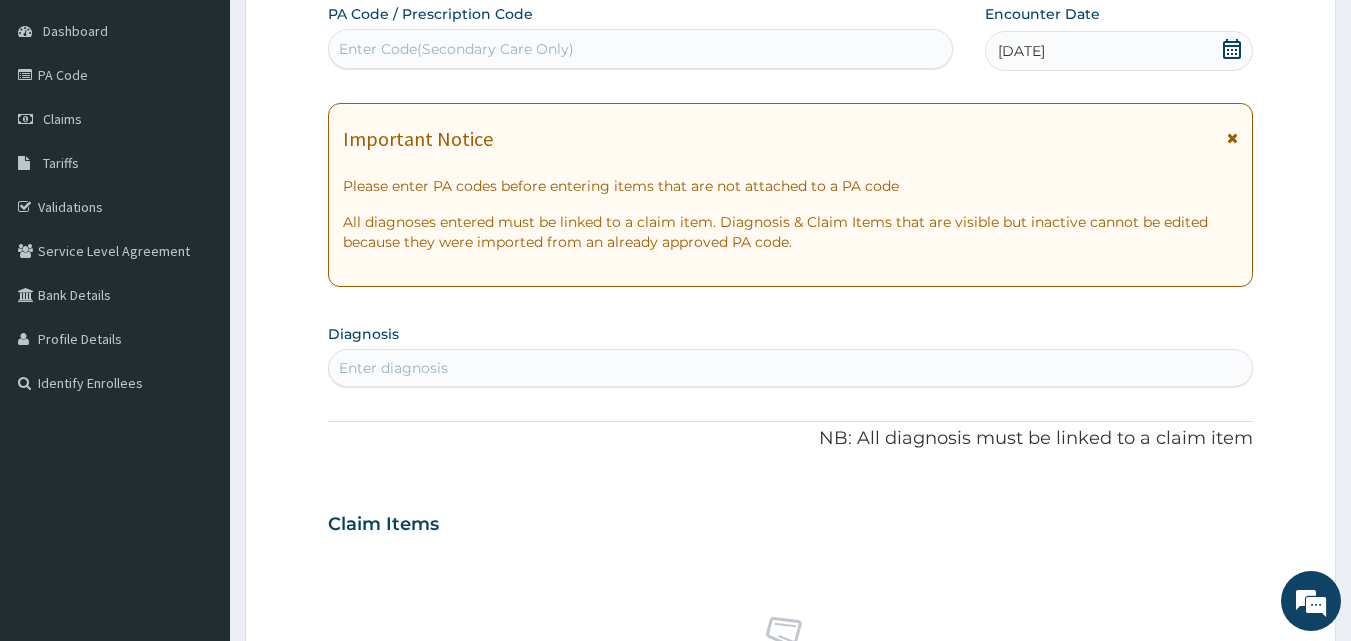 click on "Enter diagnosis" at bounding box center (791, 368) 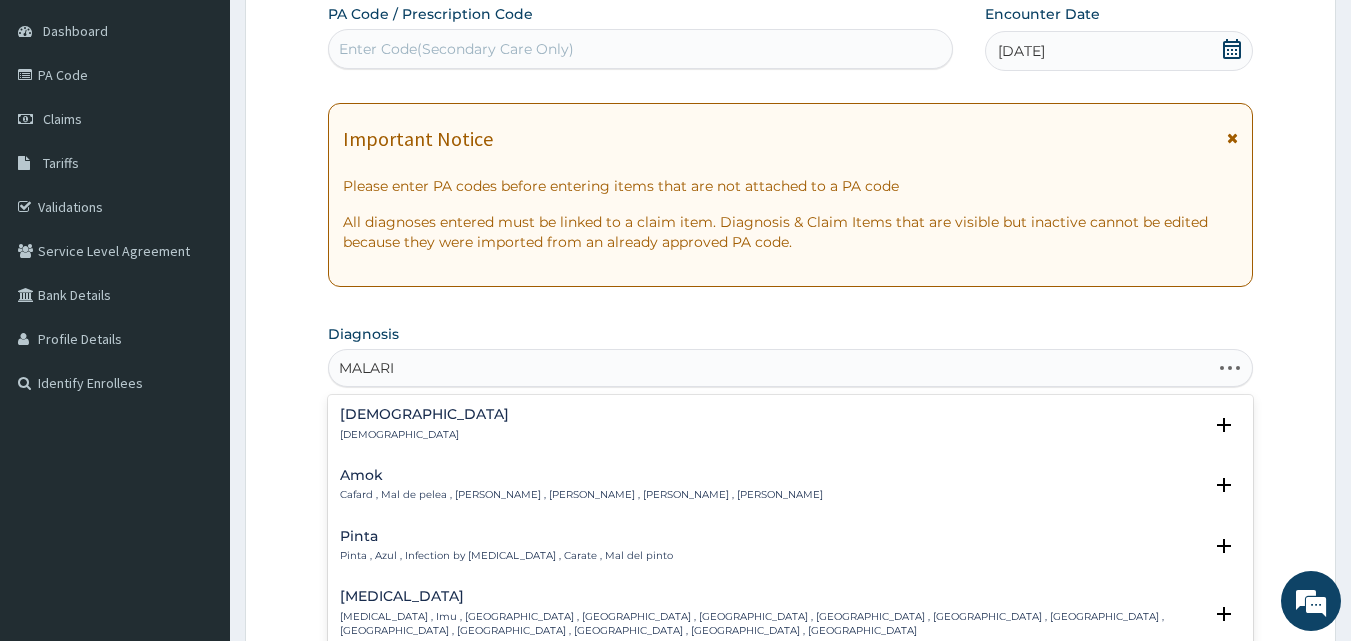 type on "MALARIA" 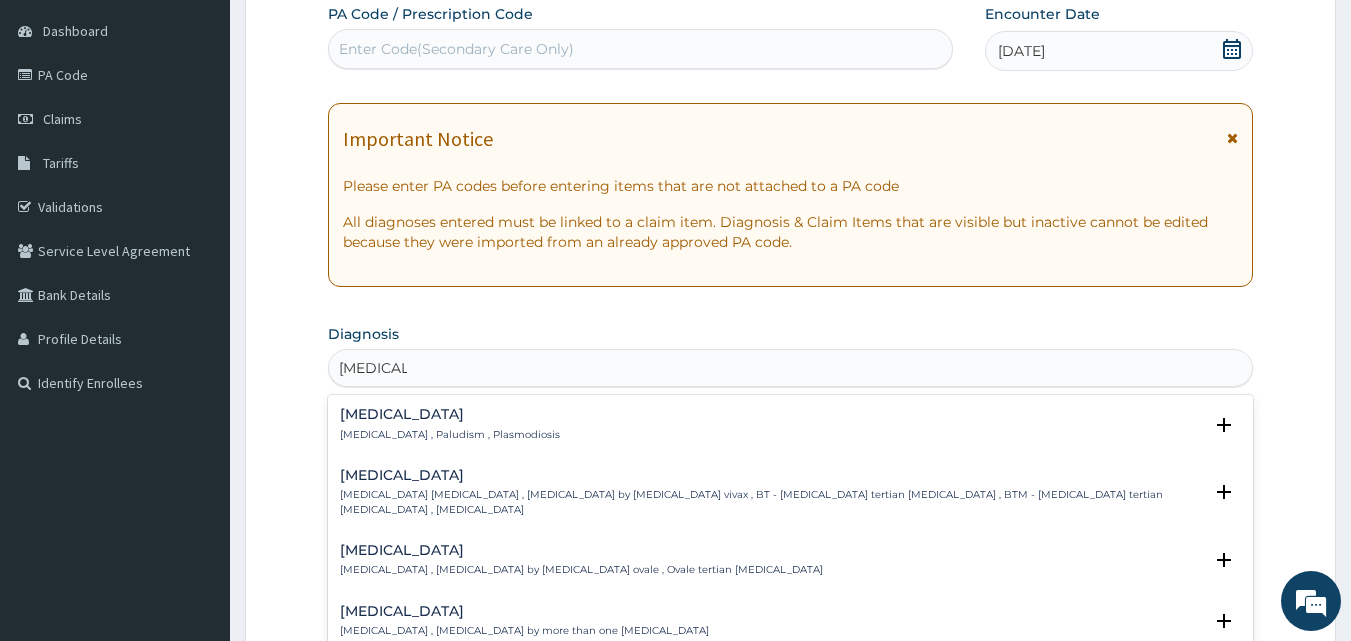 click on "Malaria Malaria , Paludism , Plasmodiosis" at bounding box center (791, 424) 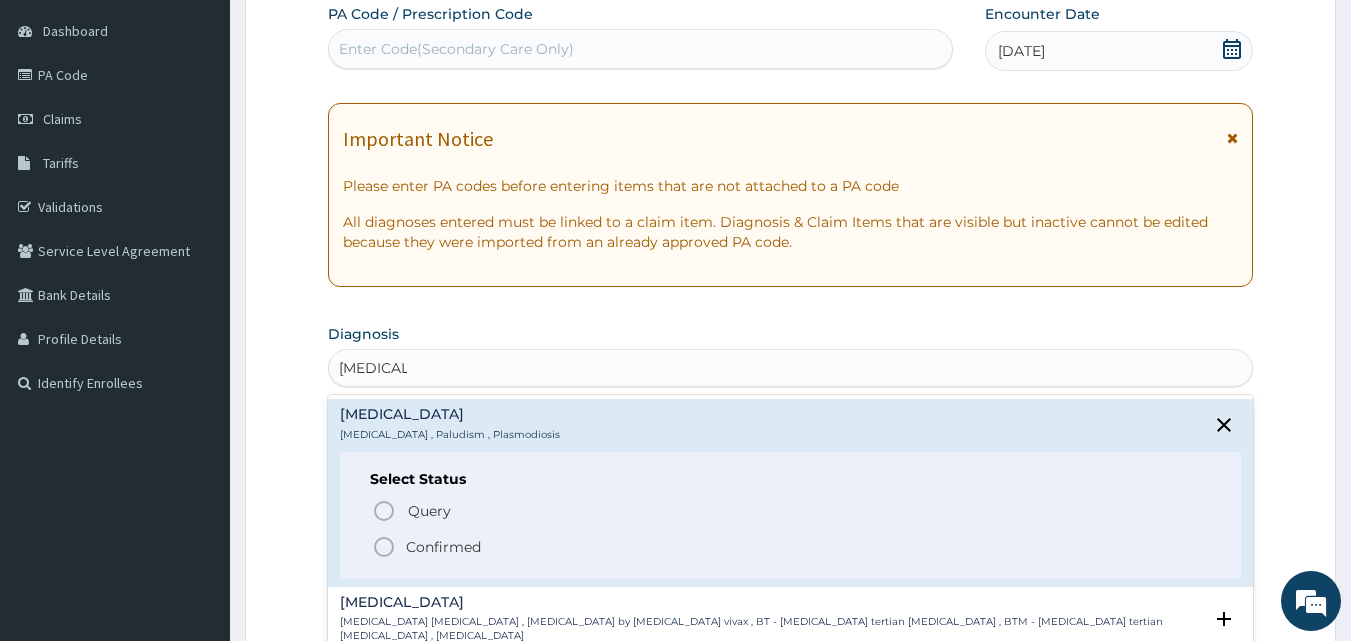 click on "Malaria Malaria , Paludism , Plasmodiosis Select Status Query Query covers suspected (?), Keep in view (kiv), Ruled out (r/o) Confirmed" at bounding box center (791, 492) 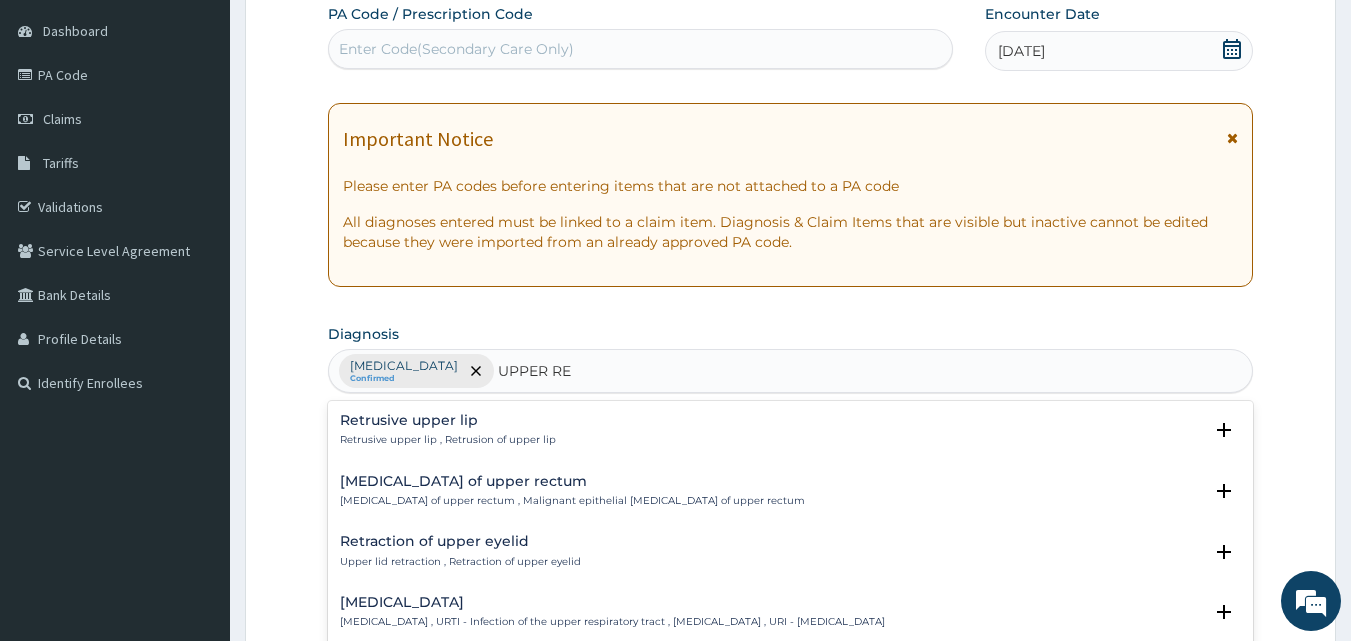 type on "UPPER RES" 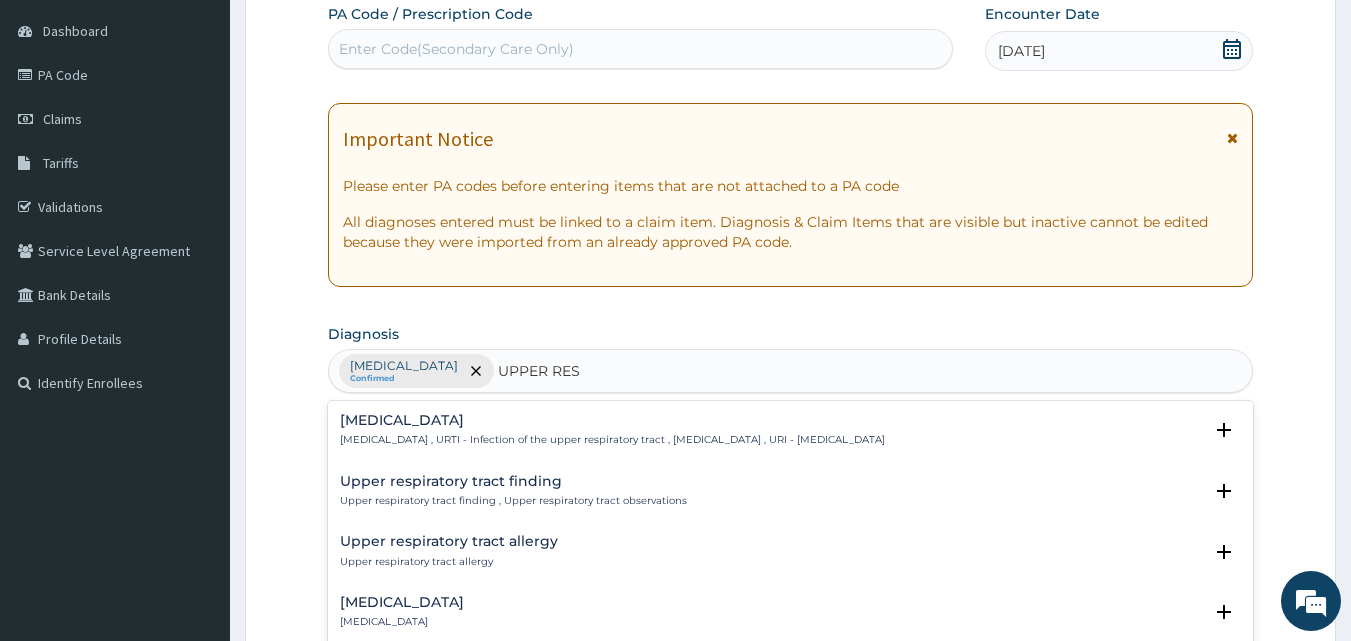 click on "Upper respiratory infection" at bounding box center (612, 420) 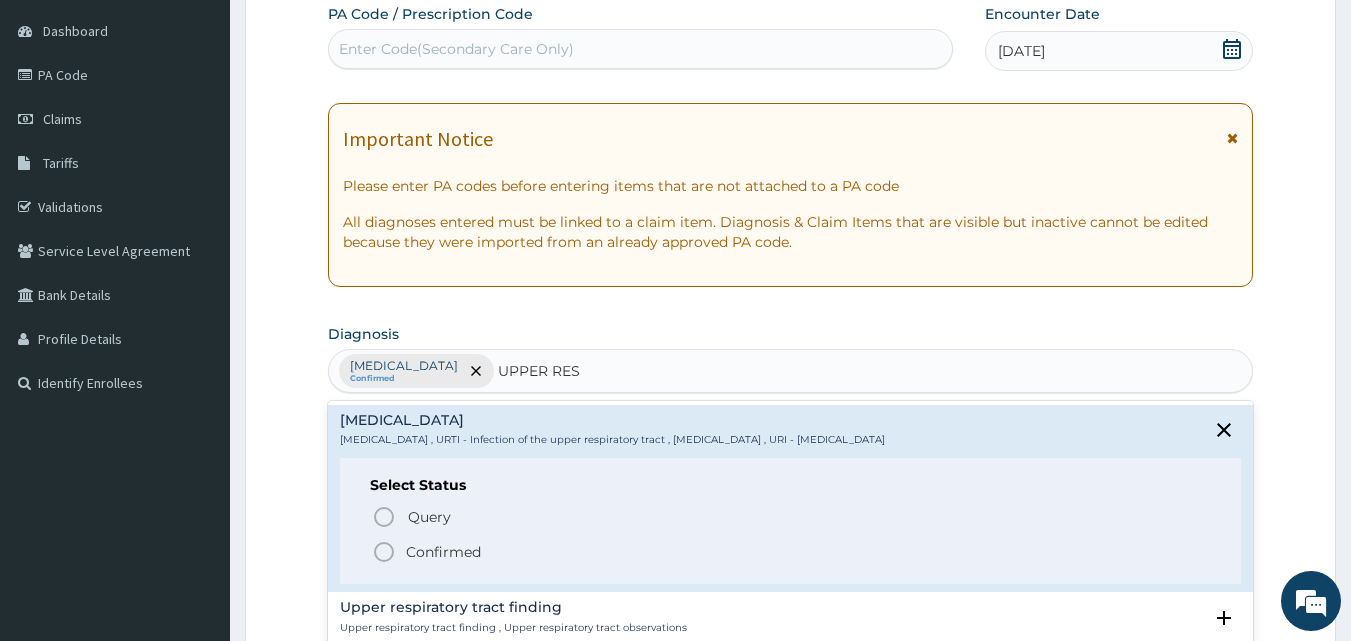 click 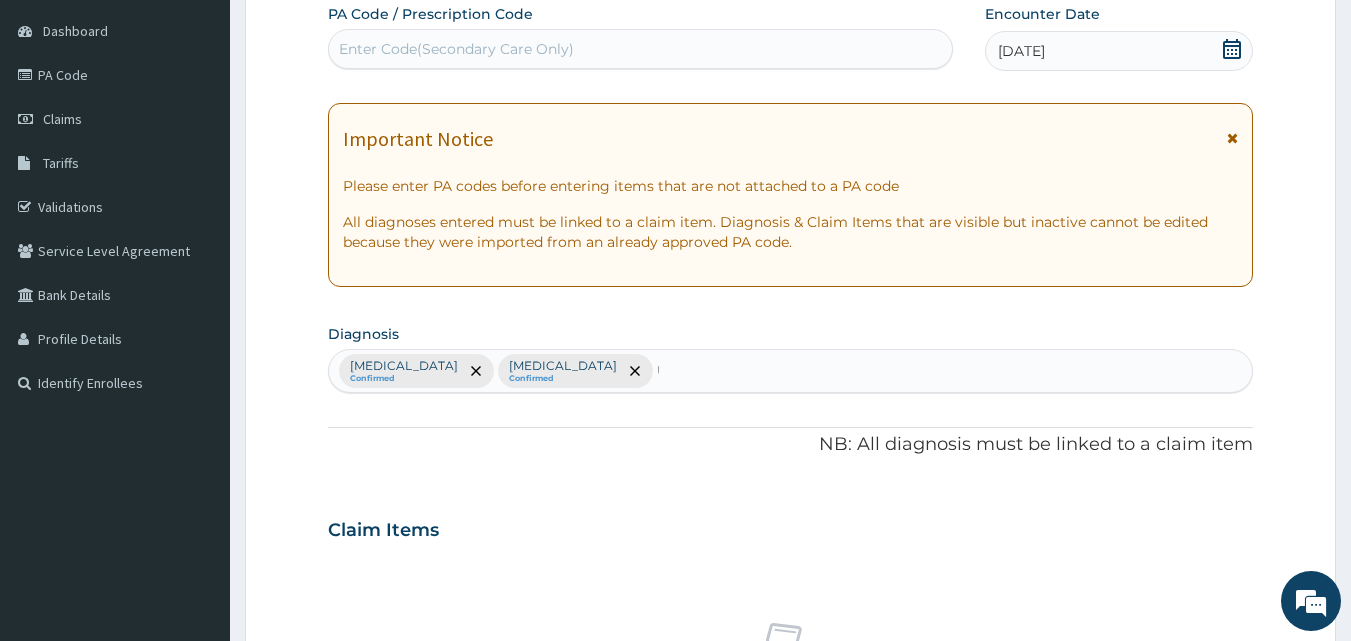 type 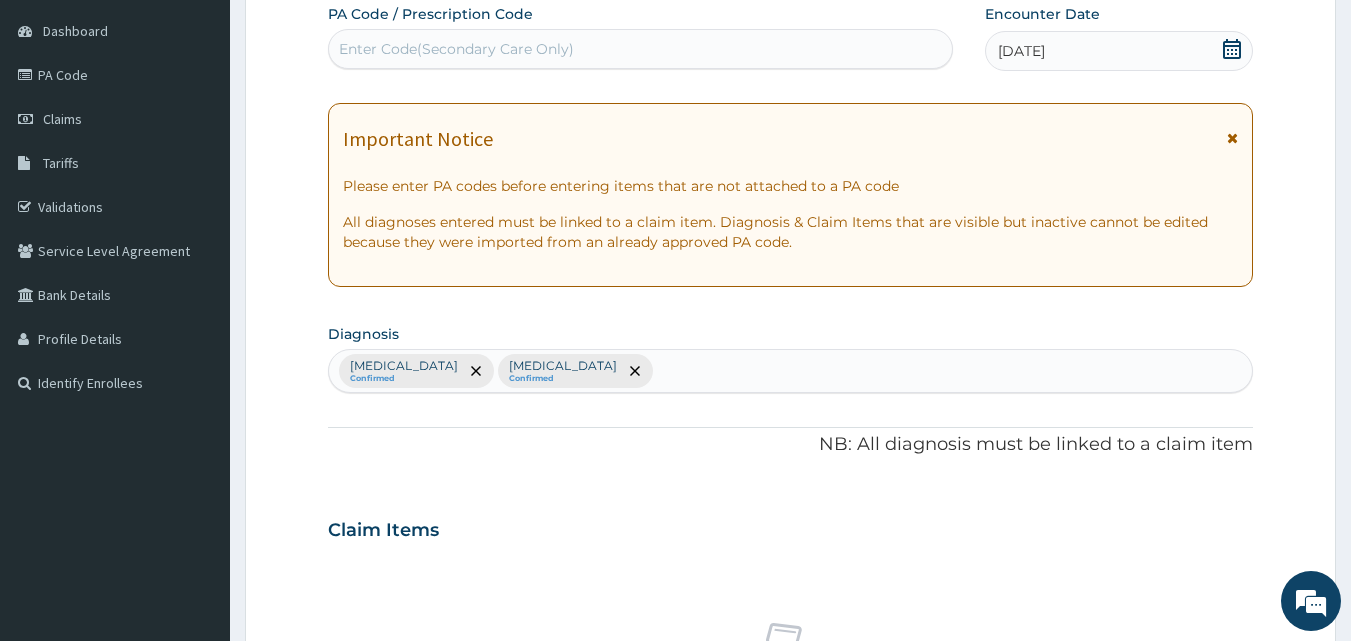 scroll, scrollTop: 747, scrollLeft: 0, axis: vertical 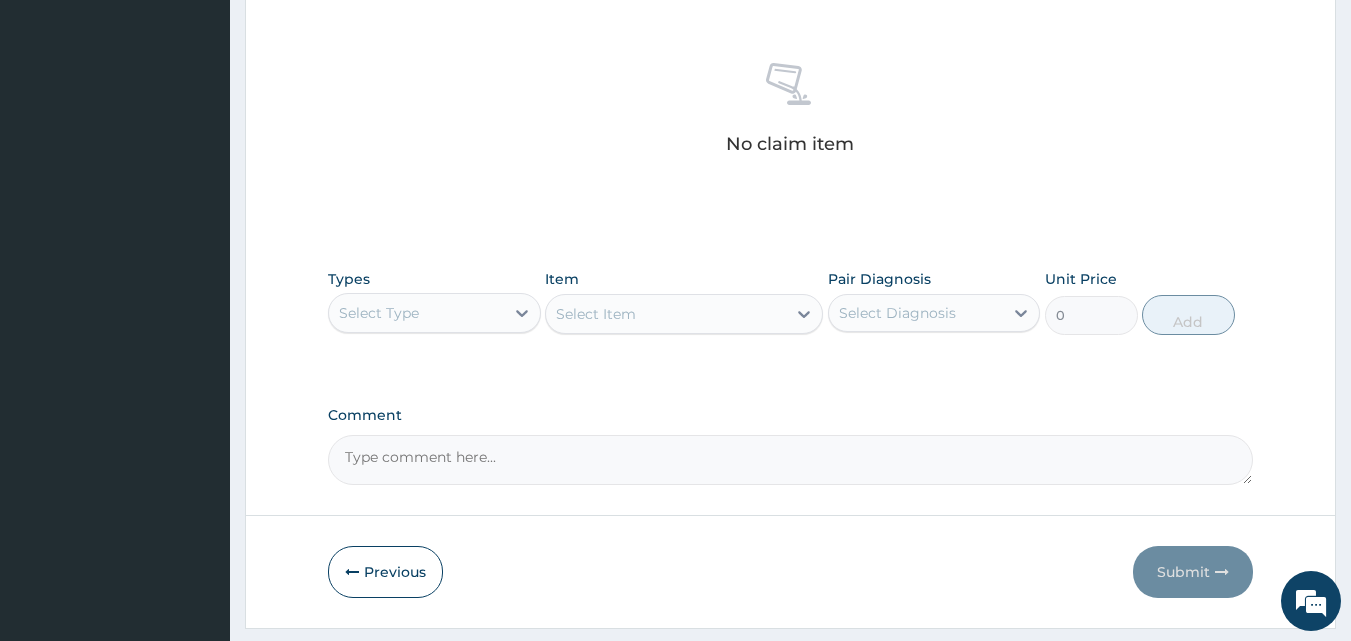 click on "Select Type" at bounding box center [379, 313] 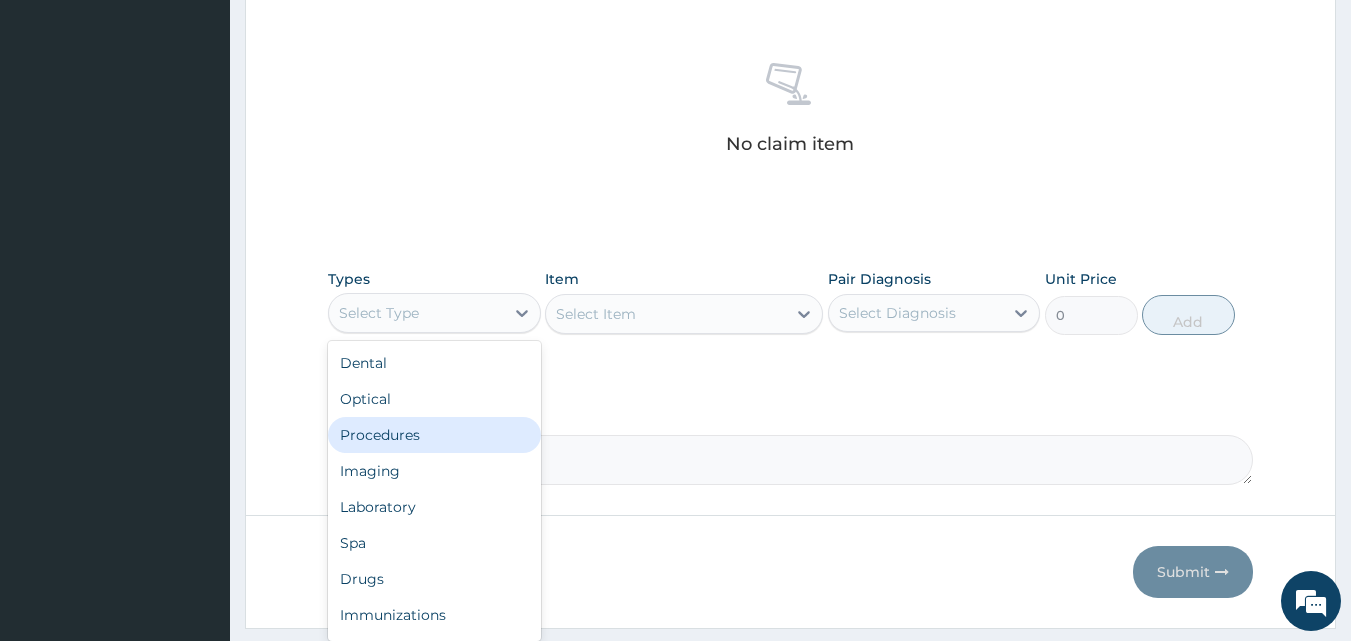 click on "Procedures" at bounding box center (434, 435) 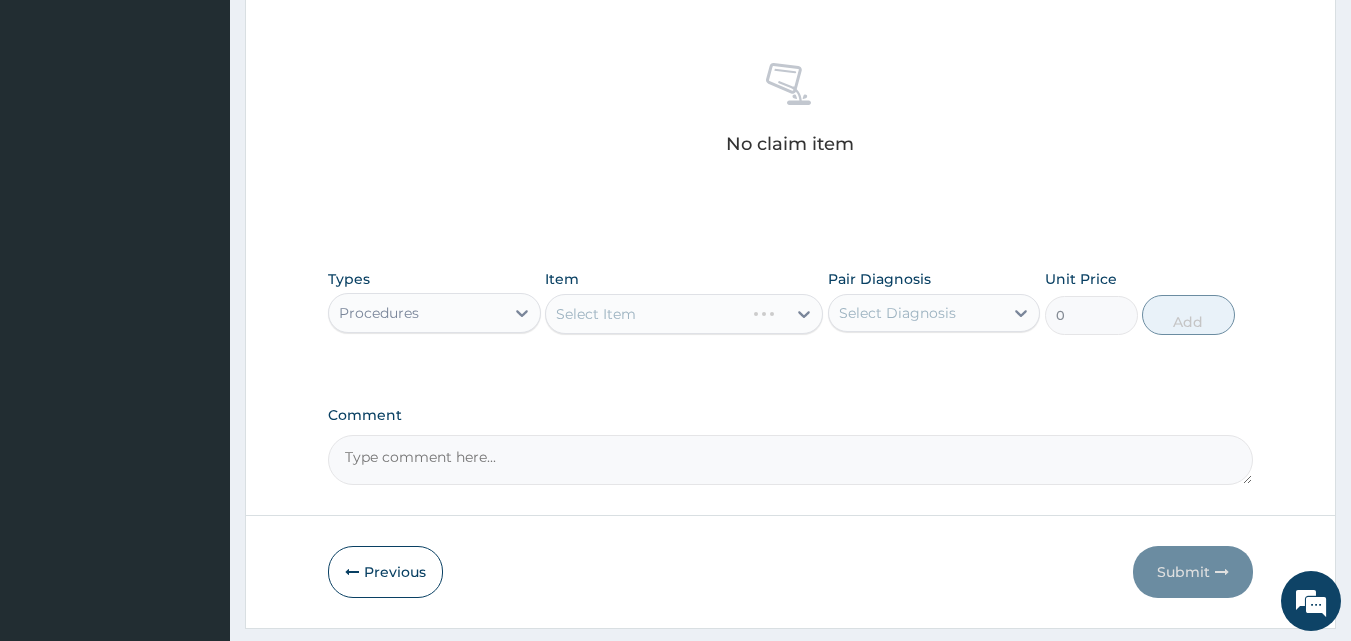 click on "Select Item" at bounding box center (684, 314) 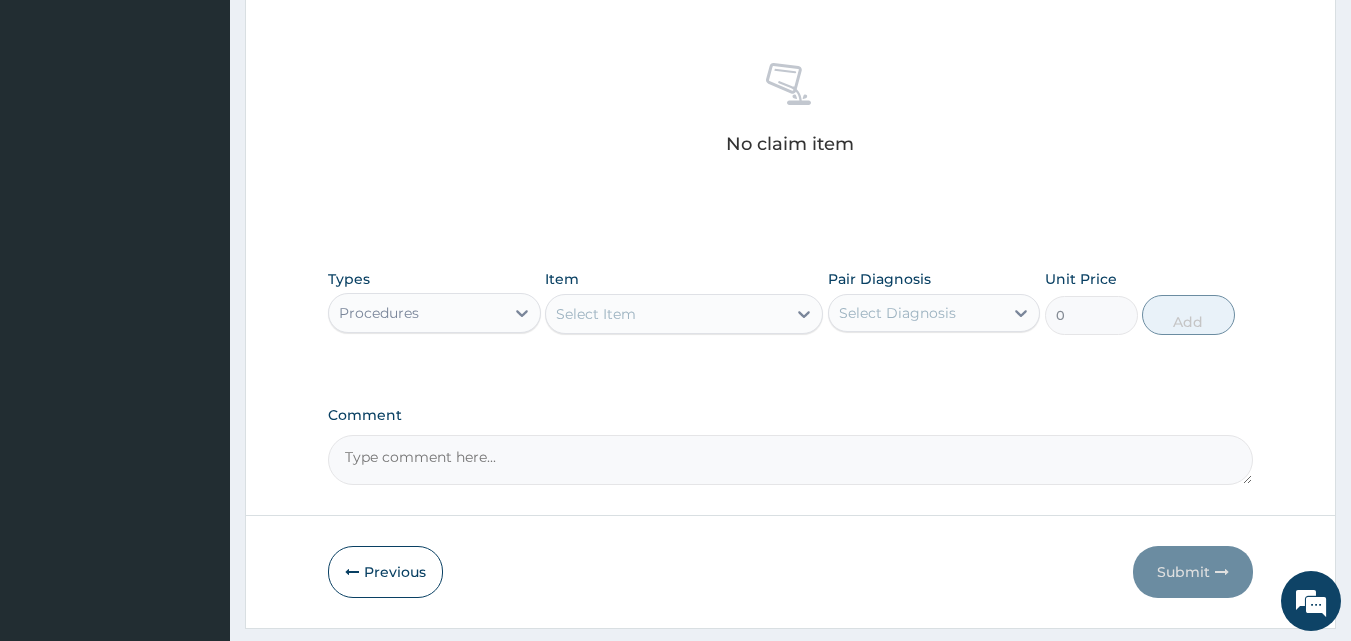 click on "Select Item" at bounding box center [596, 314] 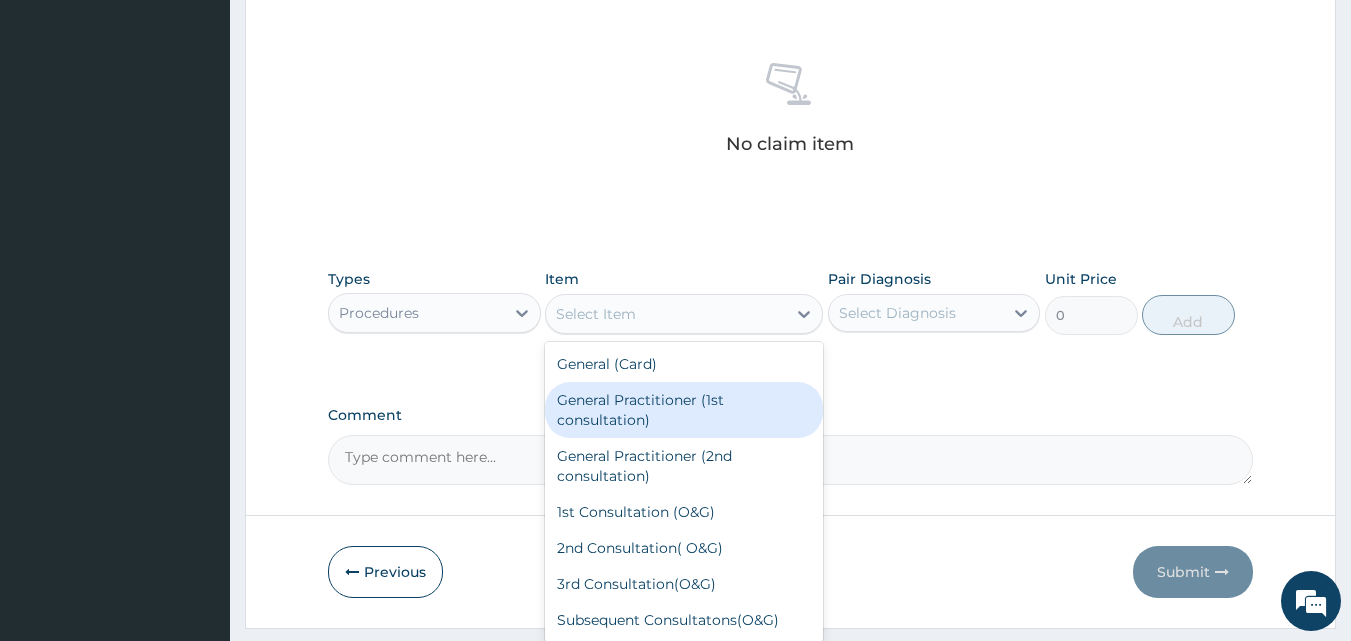 click on "General Practitioner (1st consultation)" at bounding box center [684, 410] 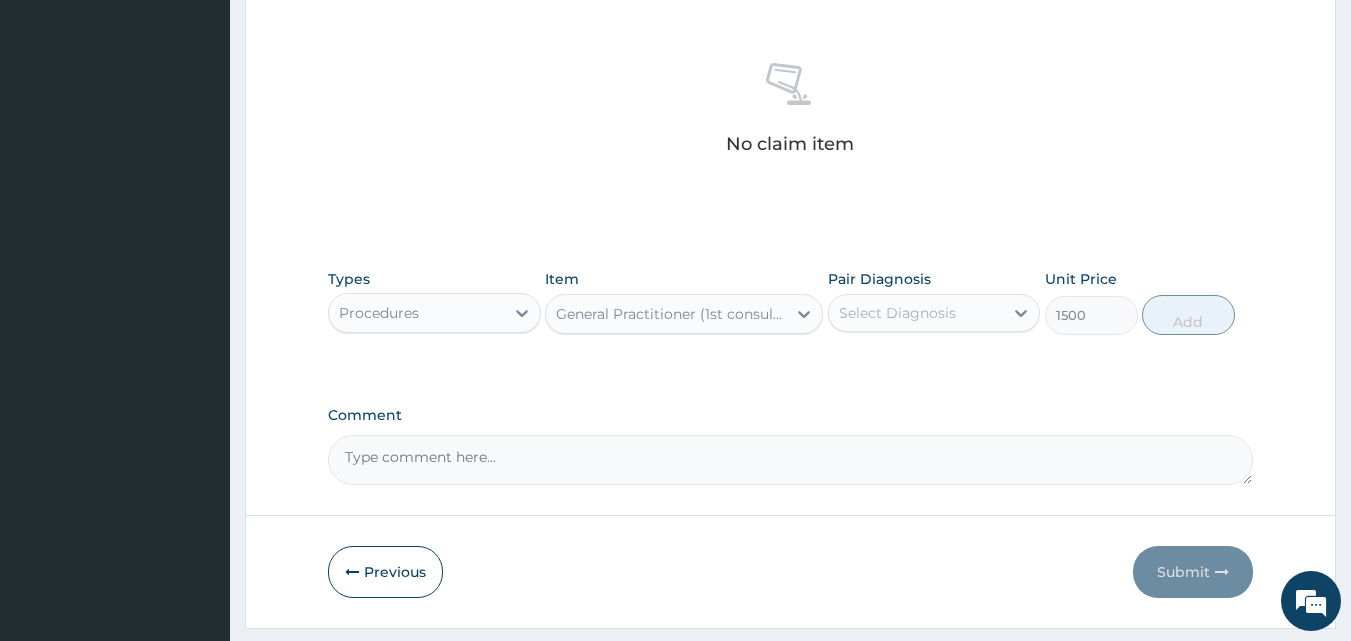 click on "Select Diagnosis" at bounding box center [897, 313] 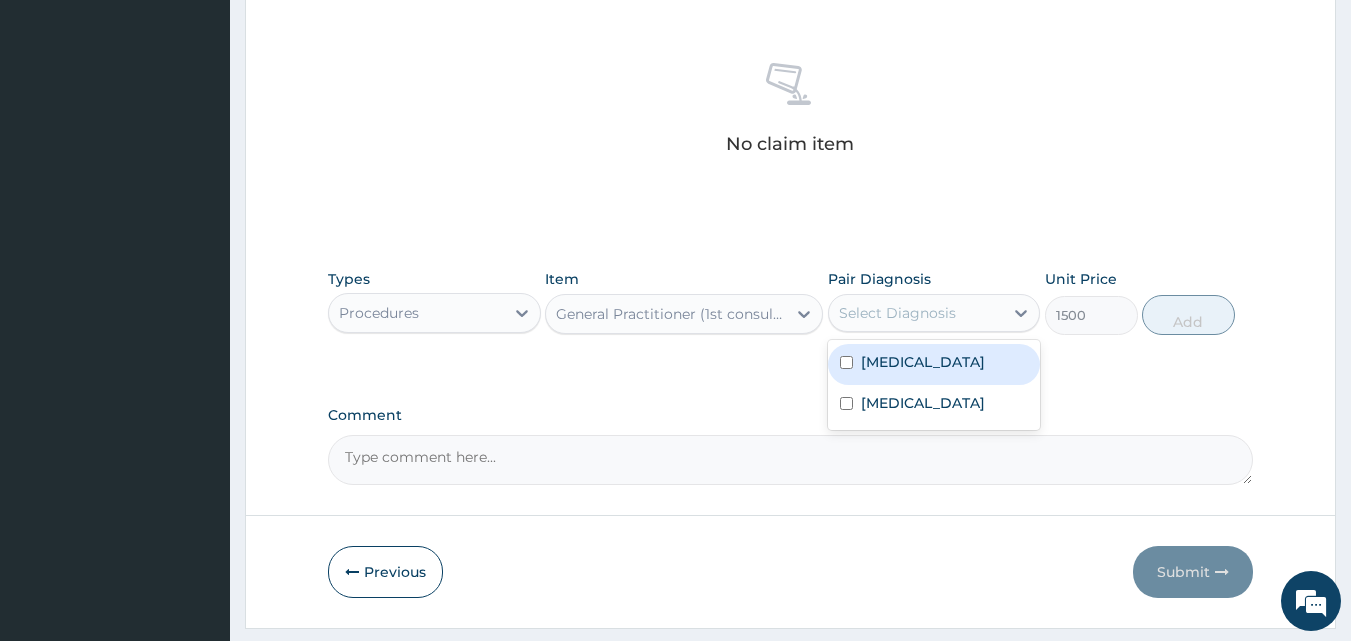 click on "Malaria" at bounding box center [923, 362] 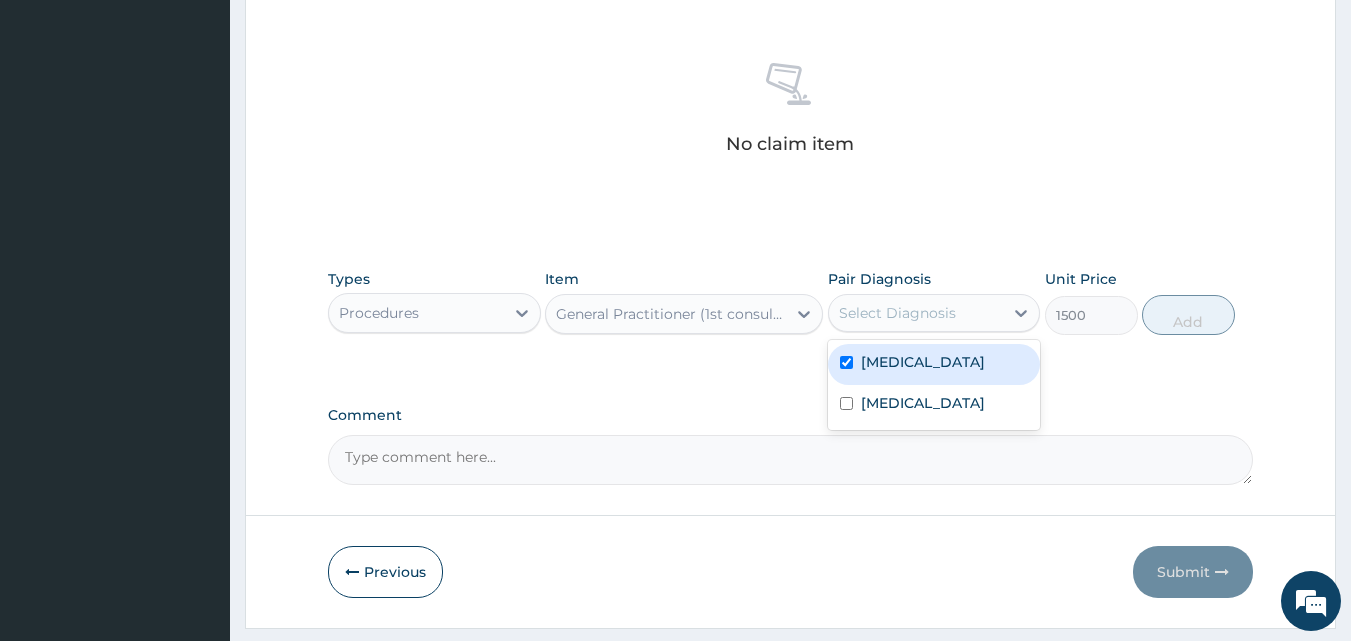 checkbox on "true" 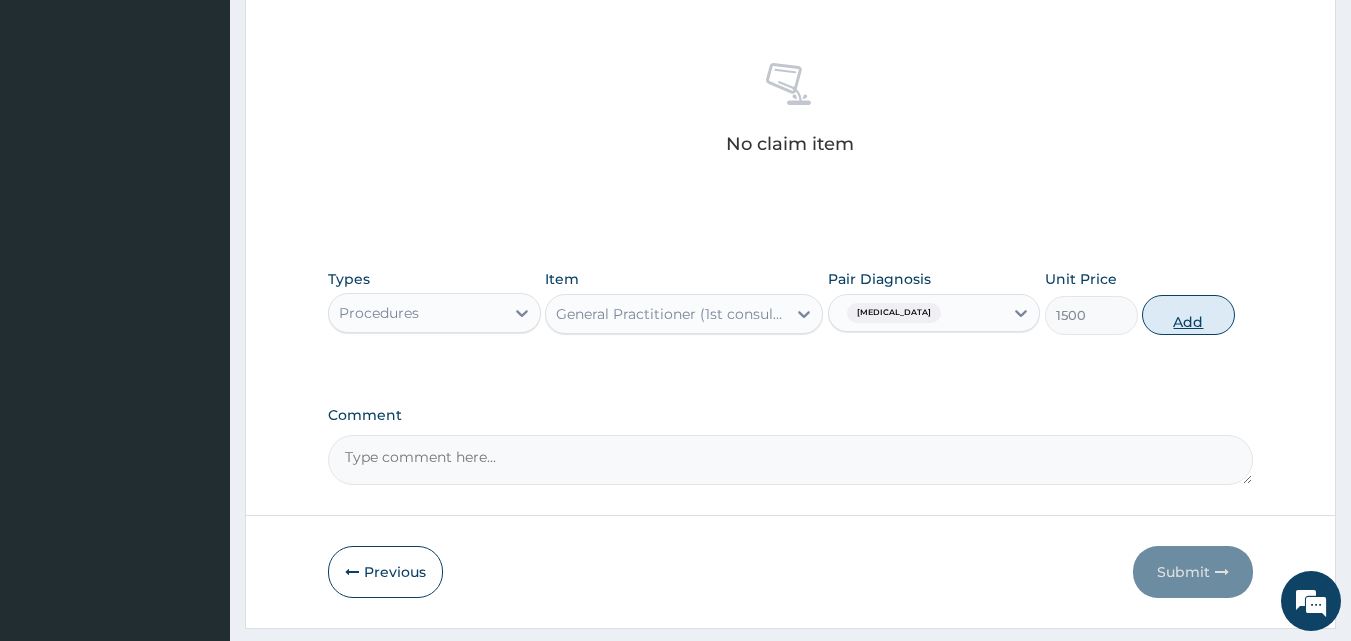 click on "Add" at bounding box center [1188, 315] 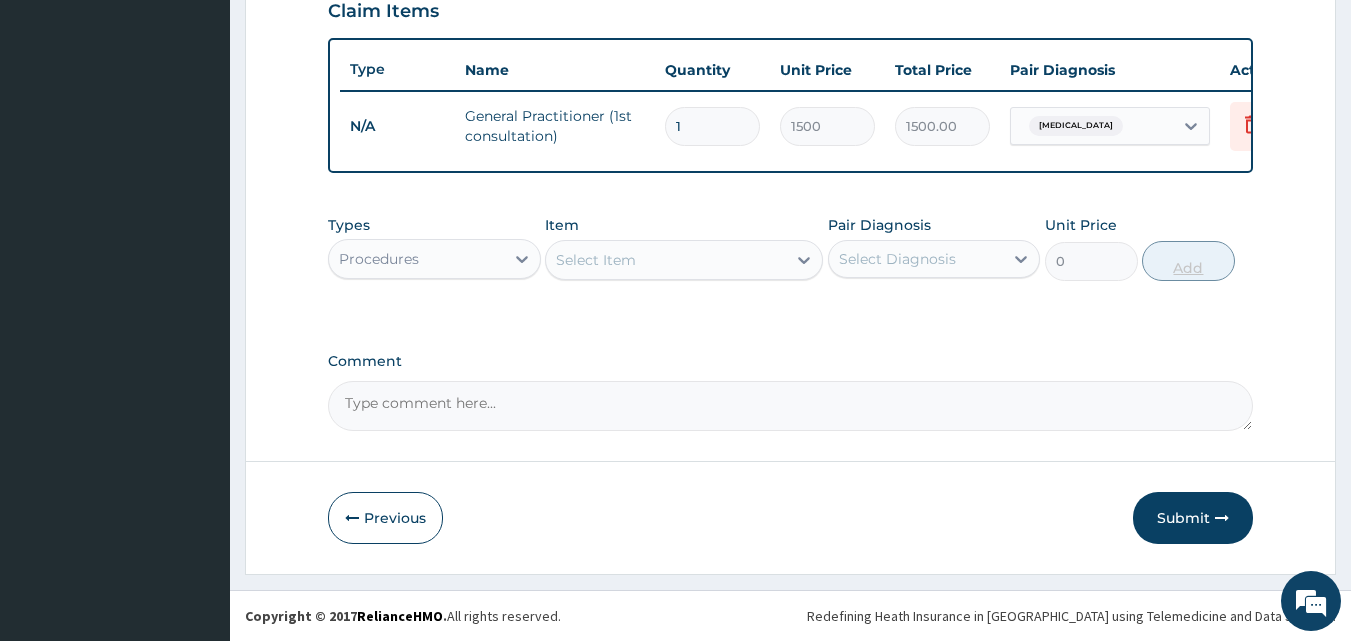 scroll, scrollTop: 721, scrollLeft: 0, axis: vertical 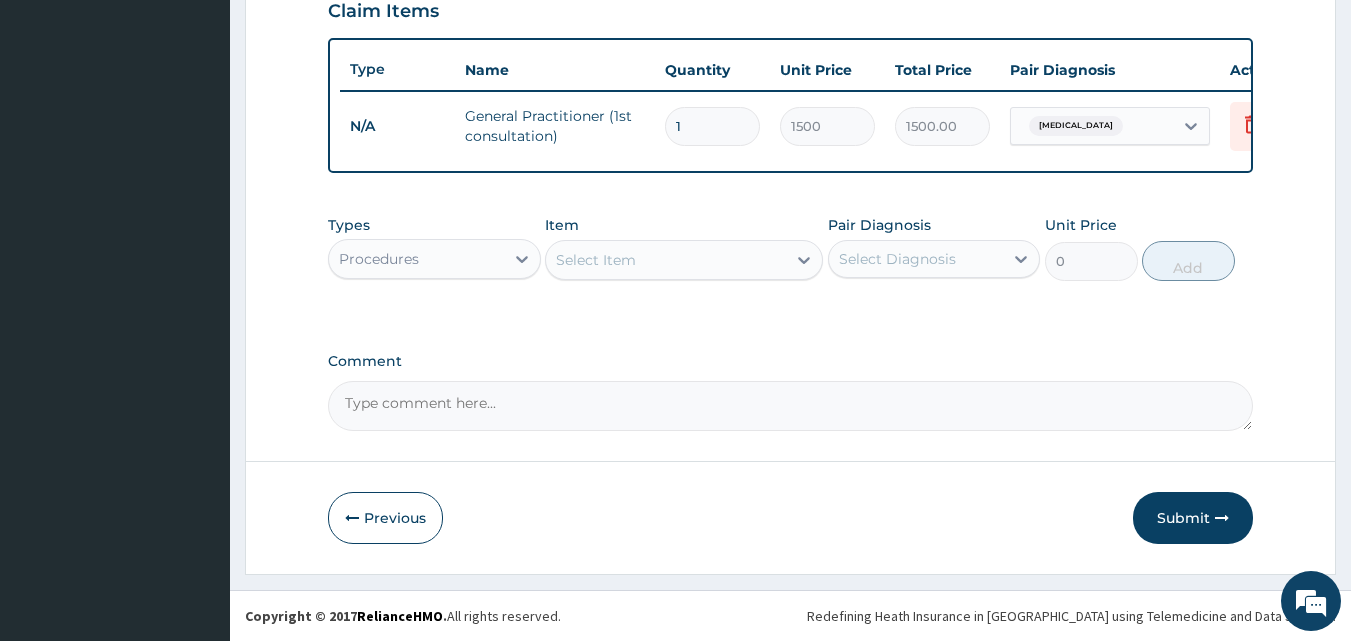 click on "Procedures" at bounding box center (416, 259) 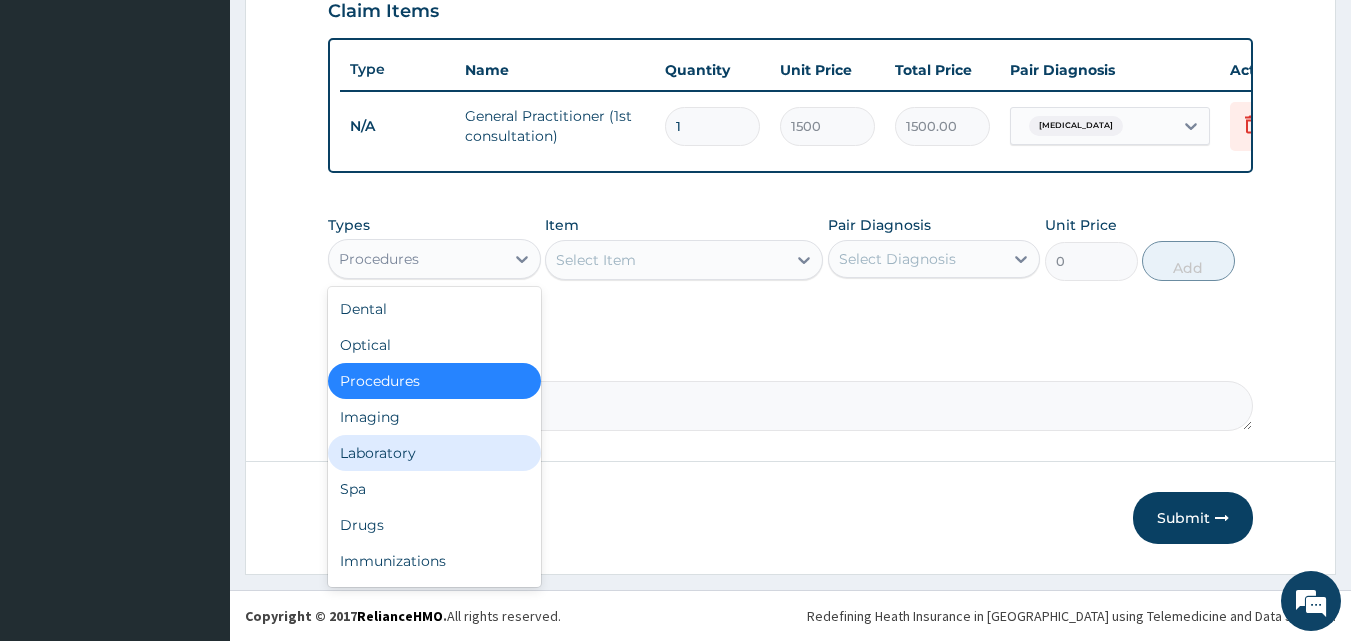 click on "Laboratory" at bounding box center (434, 453) 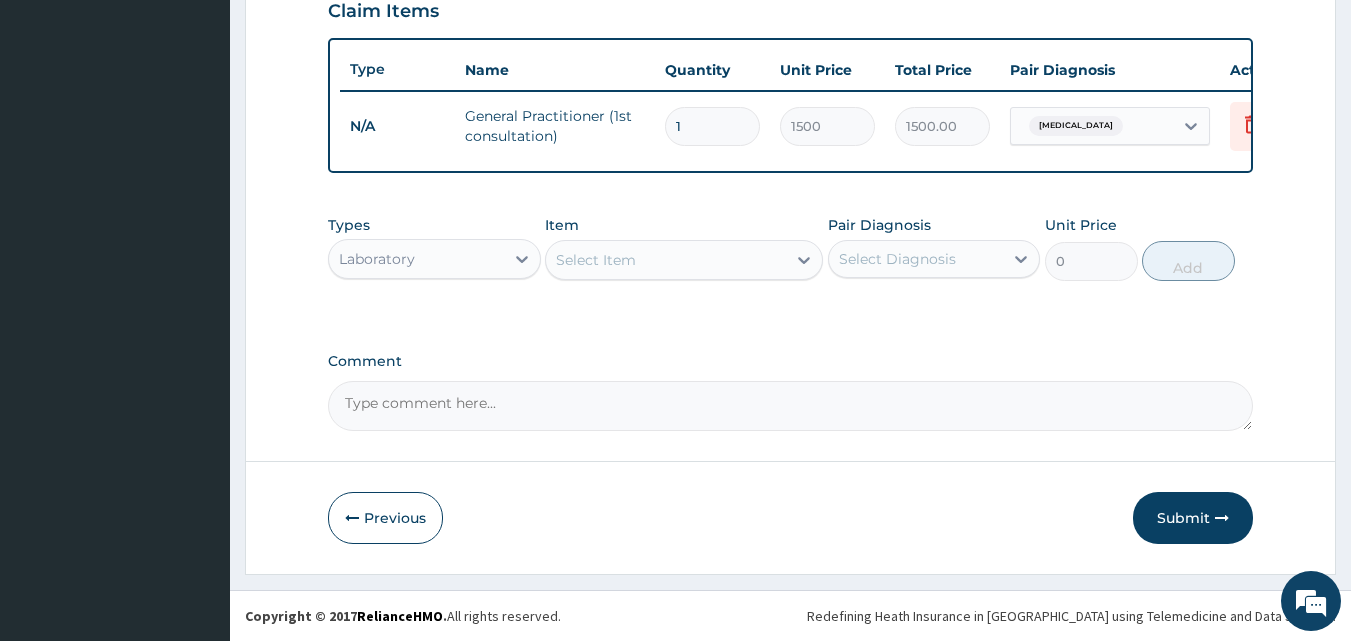 click on "Select Item" at bounding box center (684, 260) 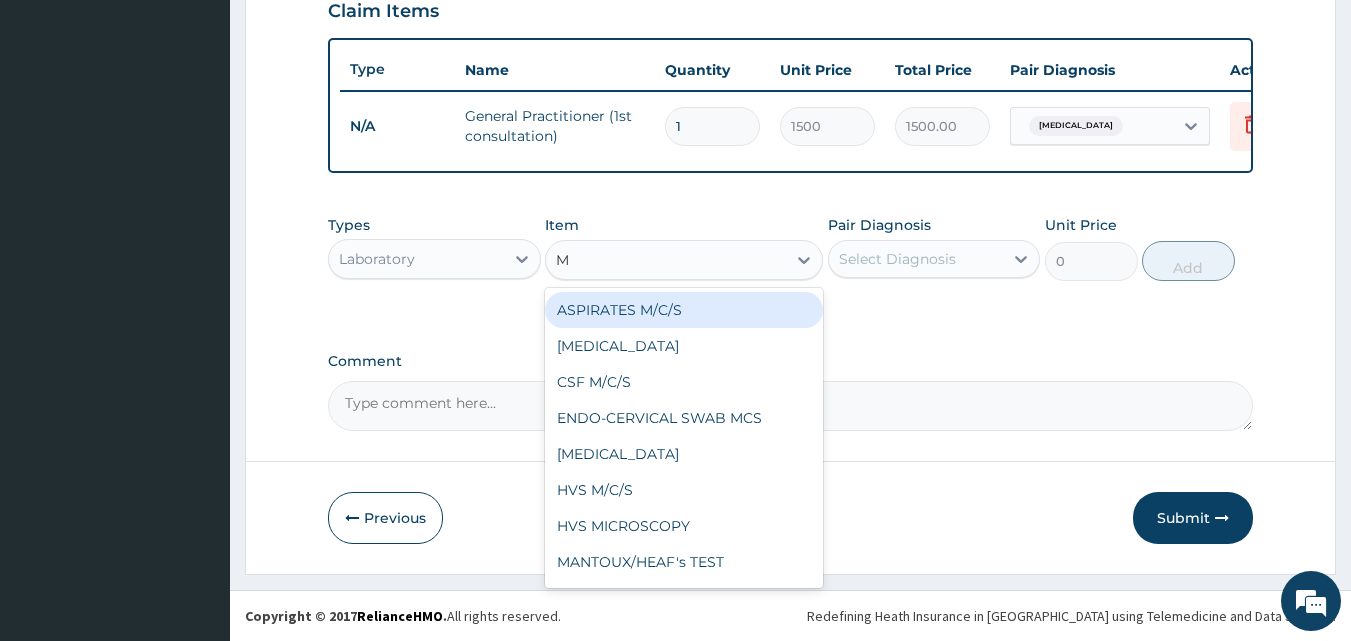 type on "MP" 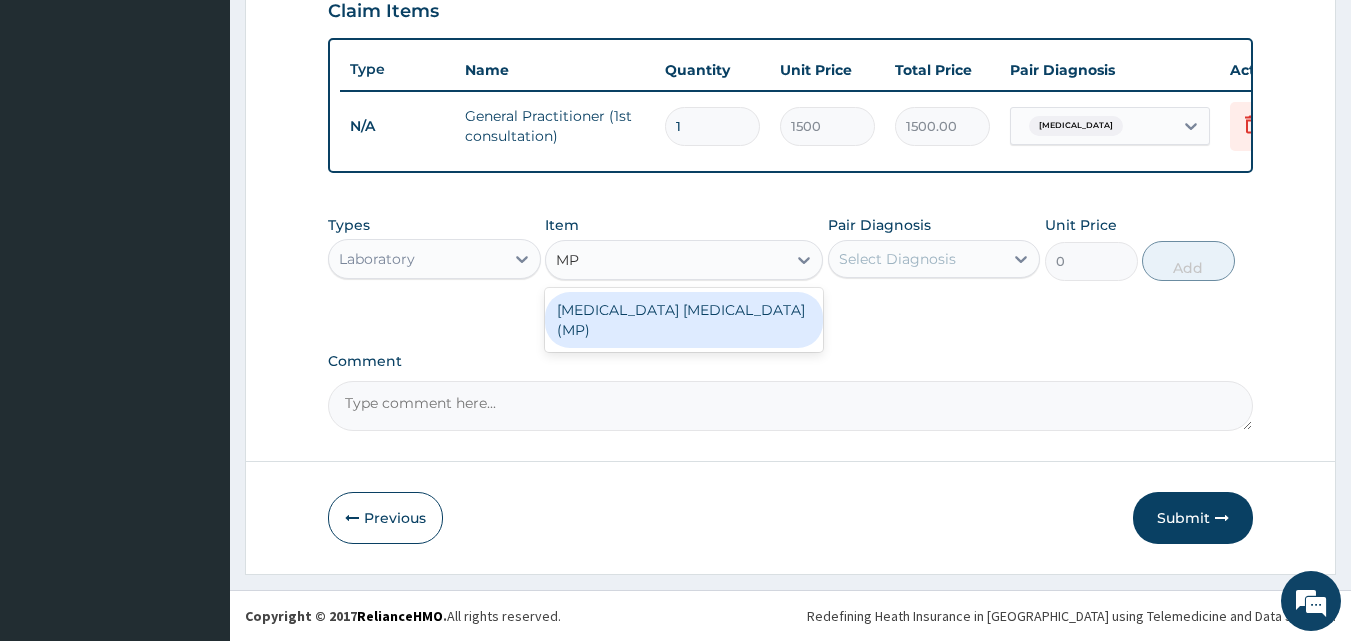 click on "MALARIA PARASITE (MP)" at bounding box center (684, 320) 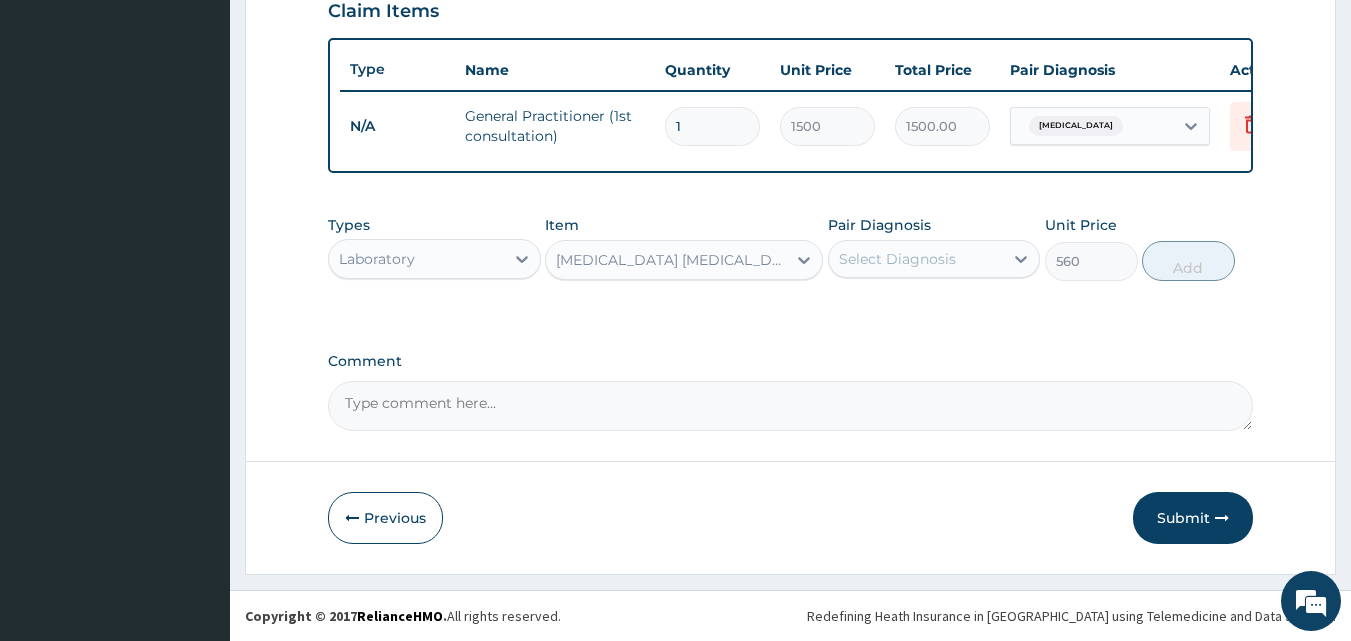click on "Select Diagnosis" at bounding box center [897, 259] 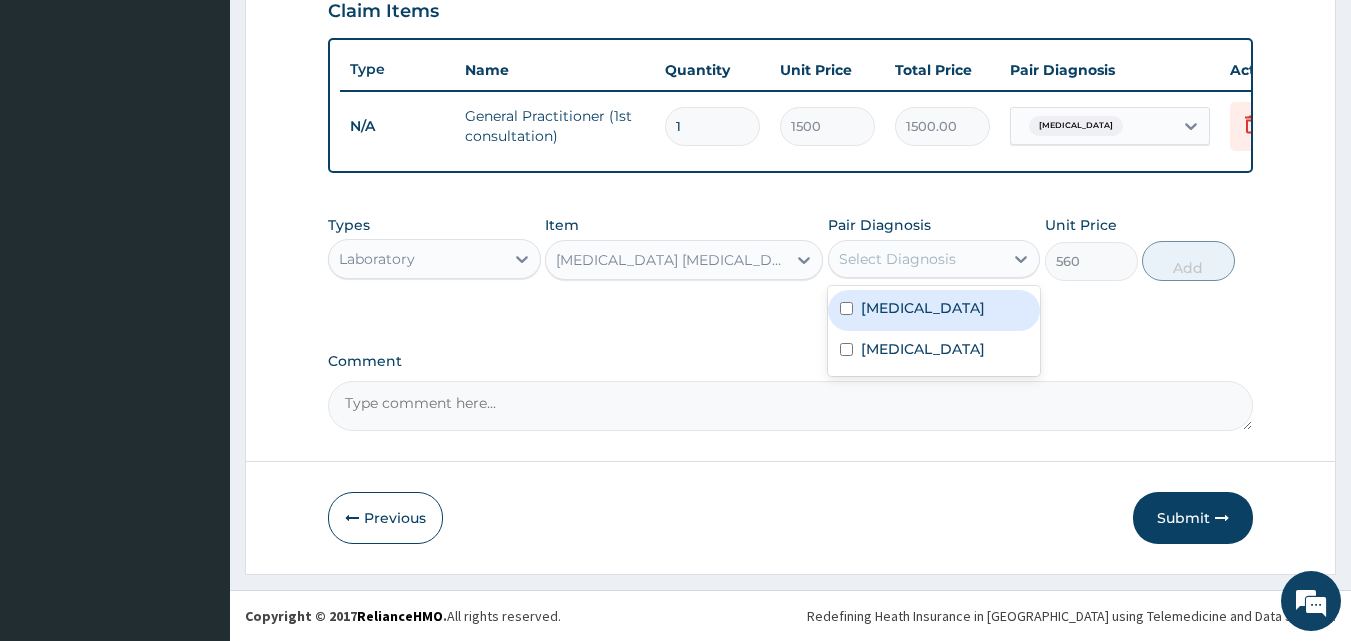 click on "Malaria" at bounding box center [934, 310] 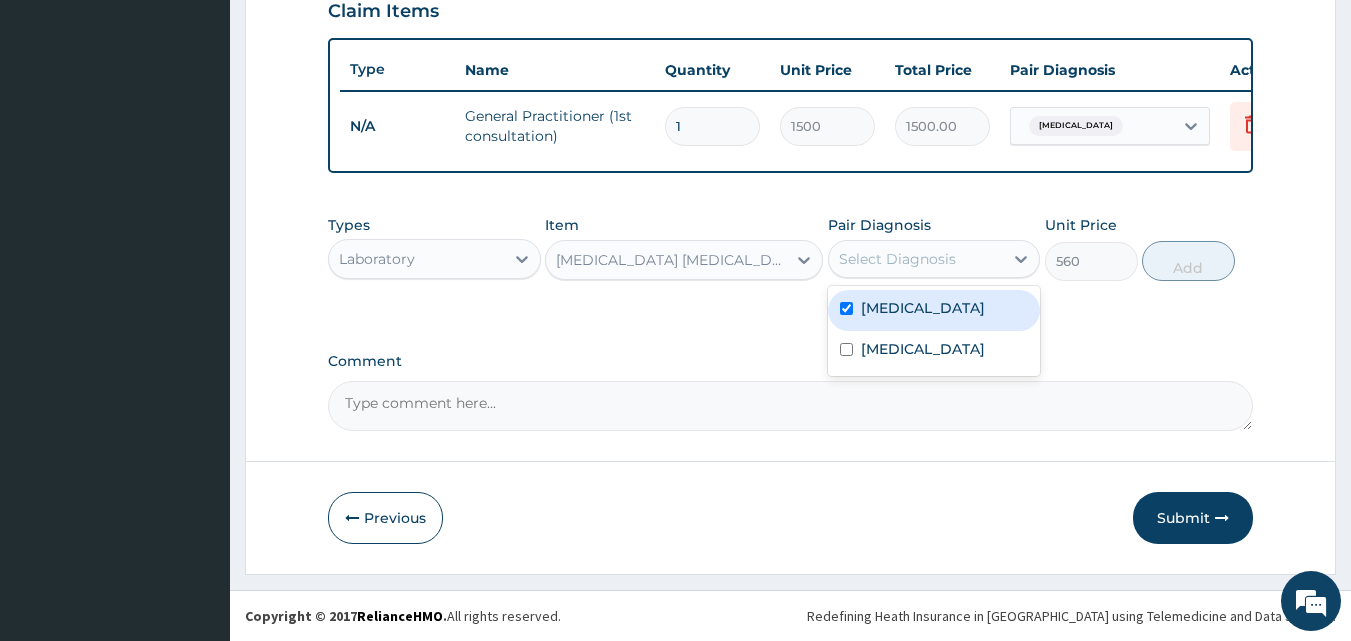 checkbox on "true" 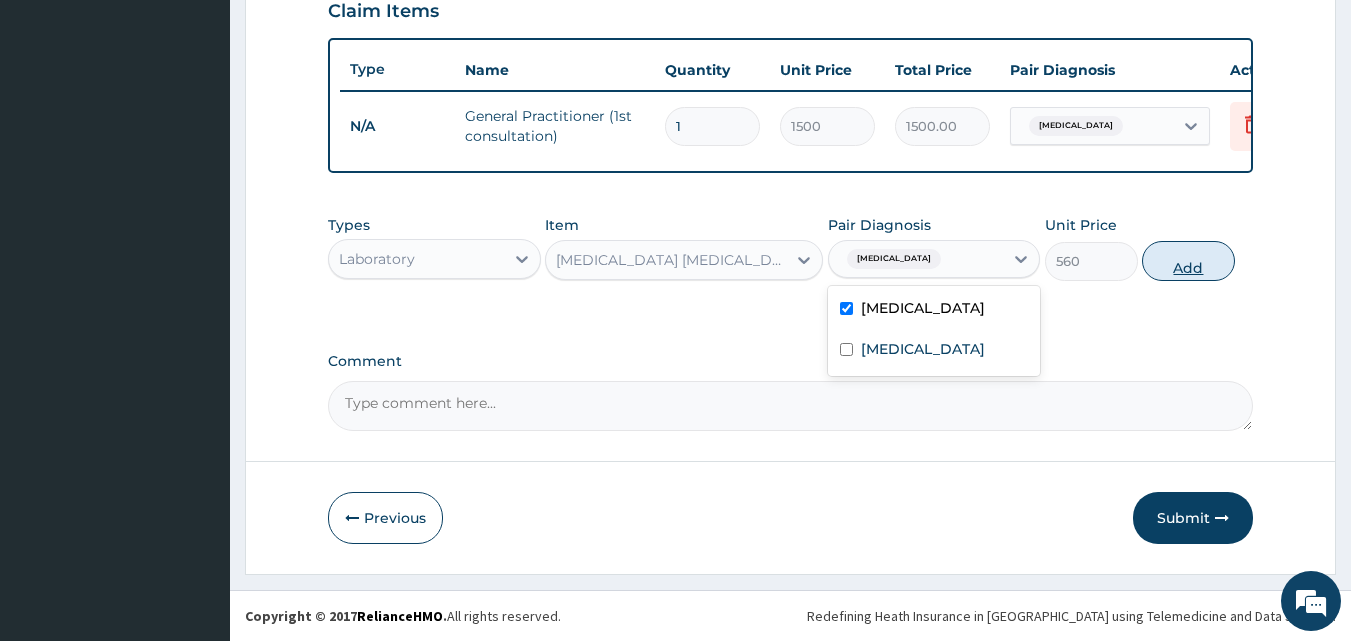click on "Add" at bounding box center [1188, 261] 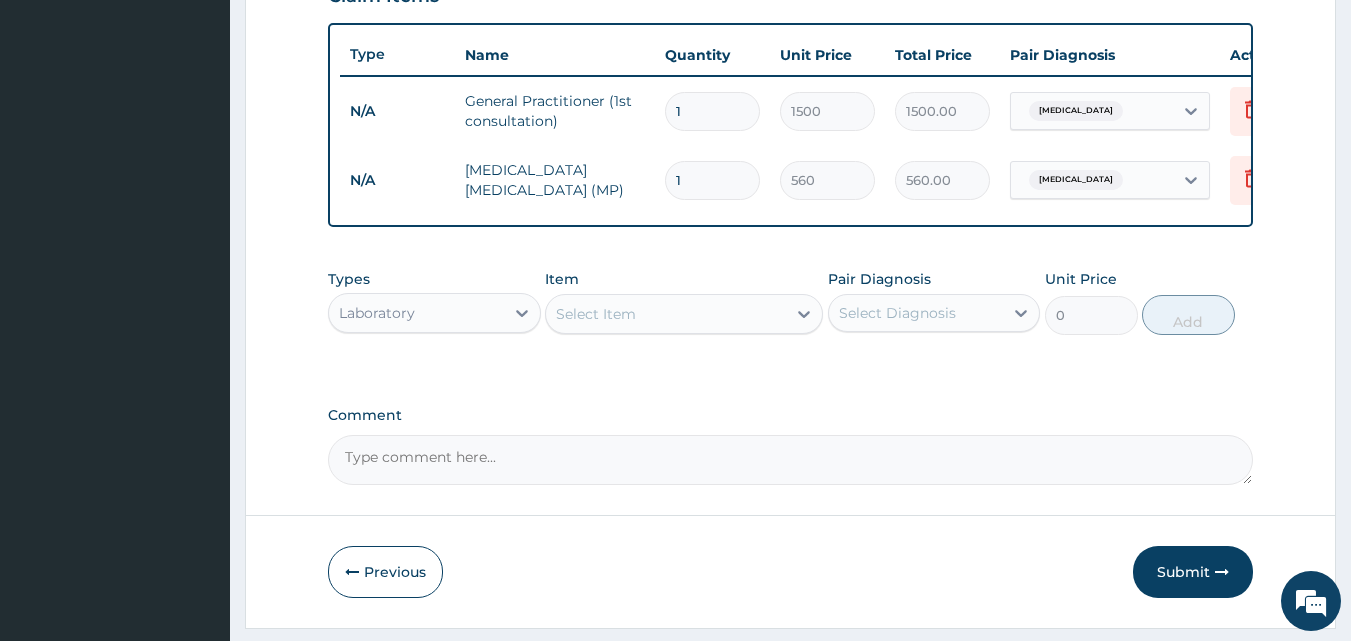 click on "Select Item" at bounding box center [596, 314] 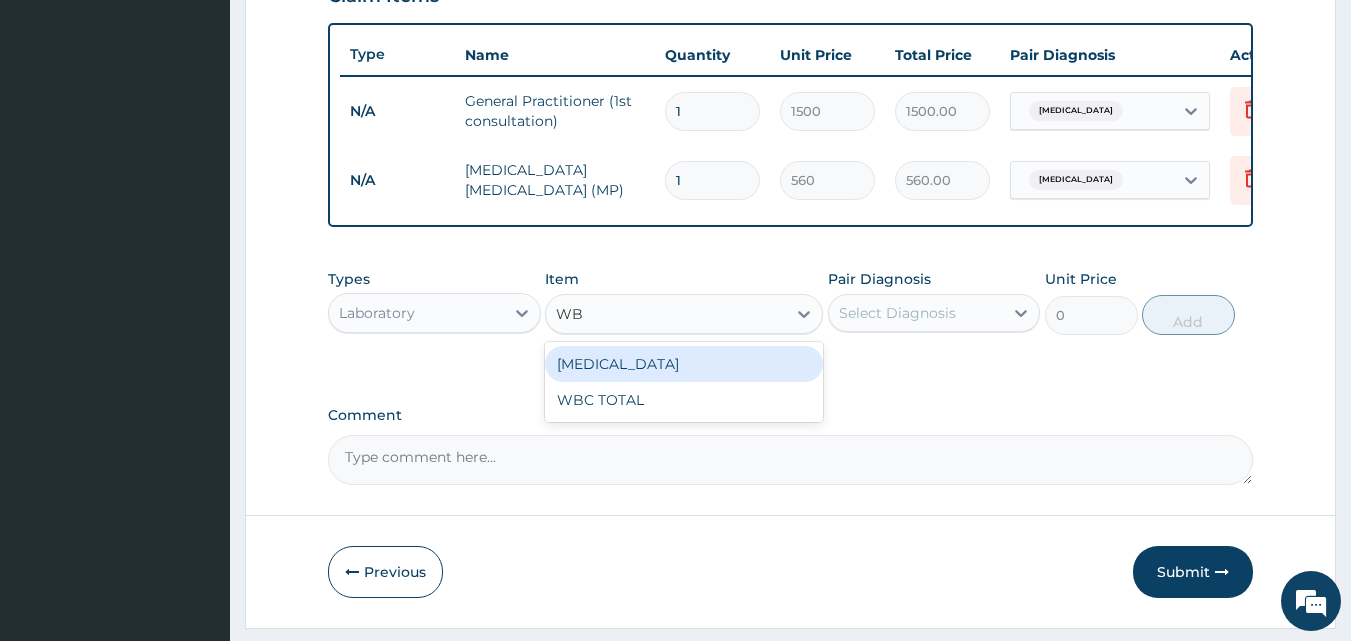 type on "WBC" 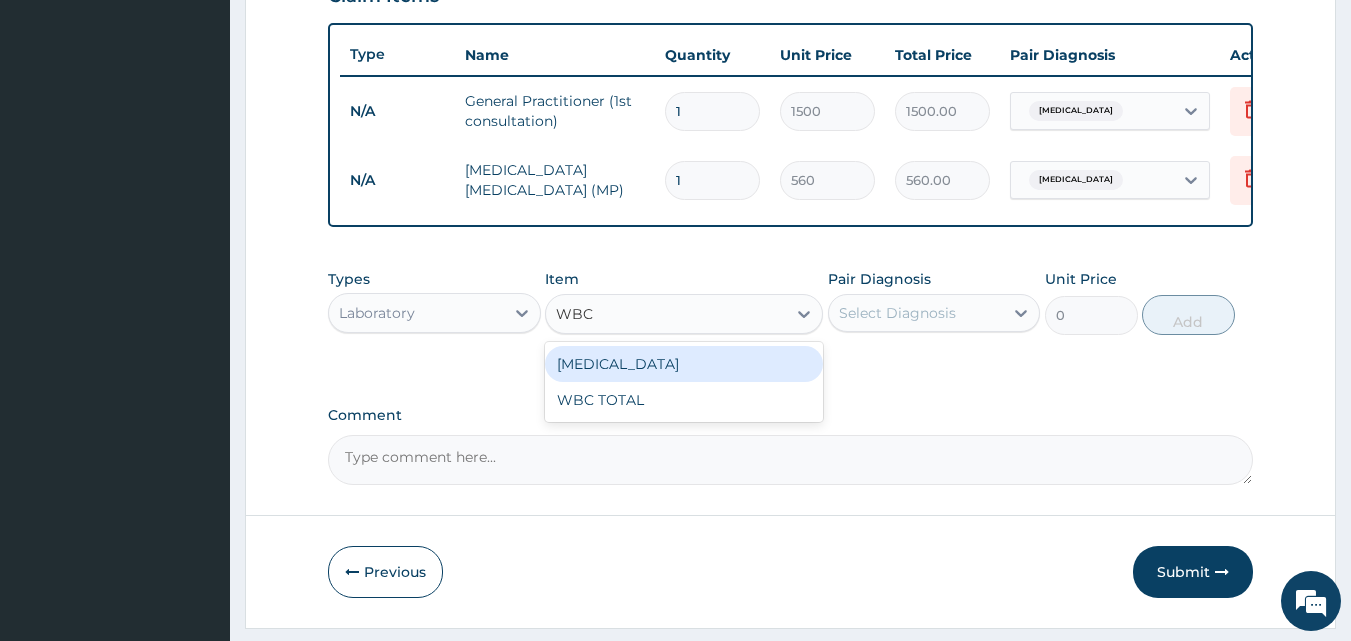 click on "WBC TOTAL" at bounding box center [684, 400] 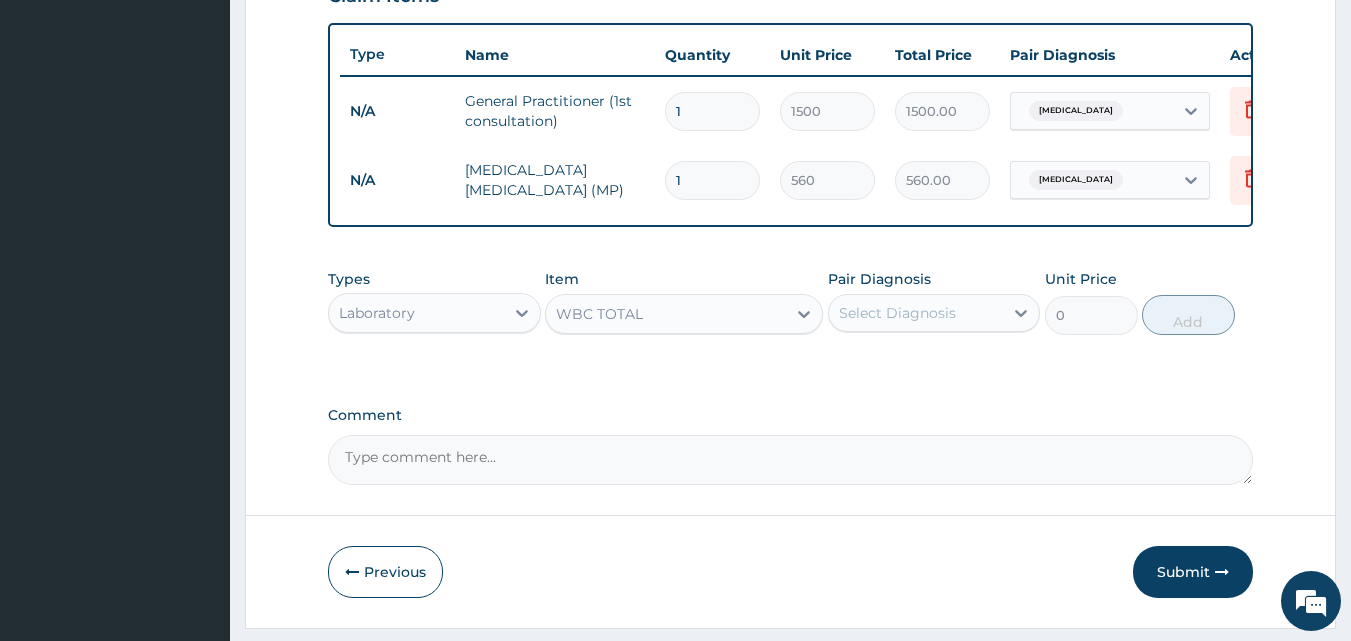 type 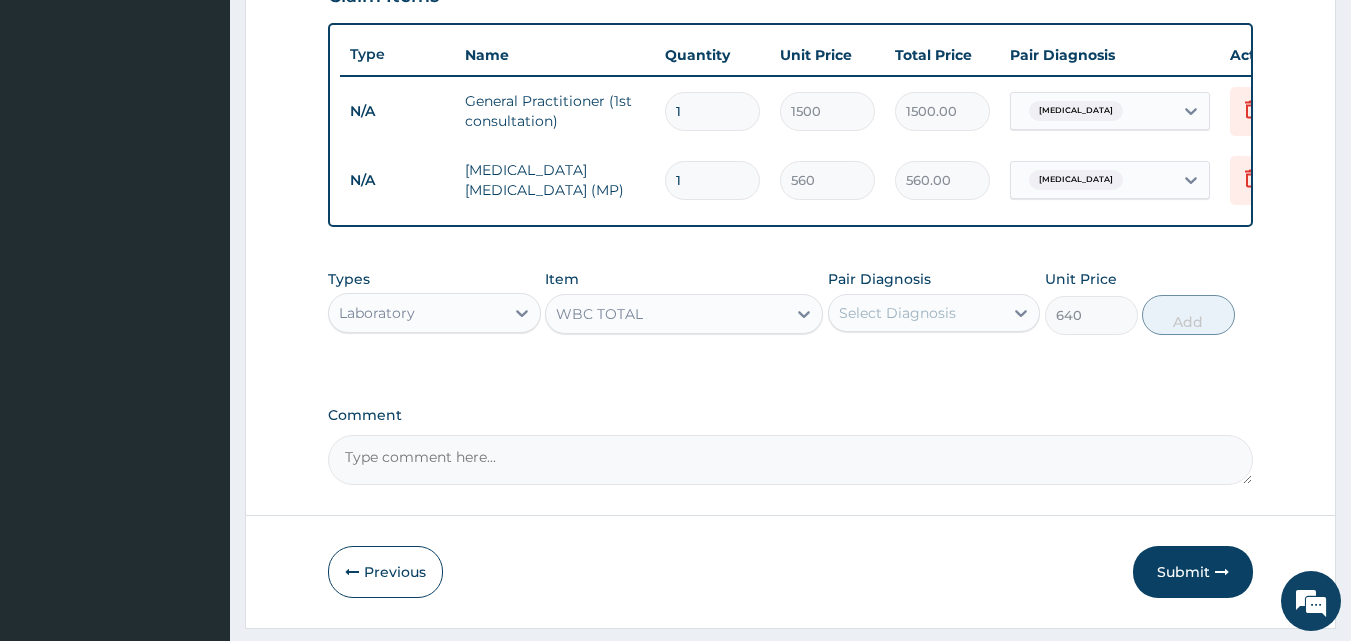 click on "PA Code / Prescription Code Enter Code(Secondary Care Only) Encounter Date 26-06-2025 Important Notice Please enter PA codes before entering items that are not attached to a PA code   All diagnoses entered must be linked to a claim item. Diagnosis & Claim Items that are visible but inactive cannot be edited because they were imported from an already approved PA code. Diagnosis Malaria Confirmed Upper respiratory infection Confirmed NB: All diagnosis must be linked to a claim item Claim Items Type Name Quantity Unit Price Total Price Pair Diagnosis Actions N/A General Practitioner (1st consultation) 1 1500 1500.00 Malaria Delete N/A MALARIA PARASITE (MP) 1 560 560.00 Malaria Delete Types Laboratory Item option WBC TOTAL, selected.   Select is focused ,type to refine list, press Down to open the menu,  WBC TOTAL Pair Diagnosis Select Diagnosis Unit Price 640 Add Comment" at bounding box center [791, -23] 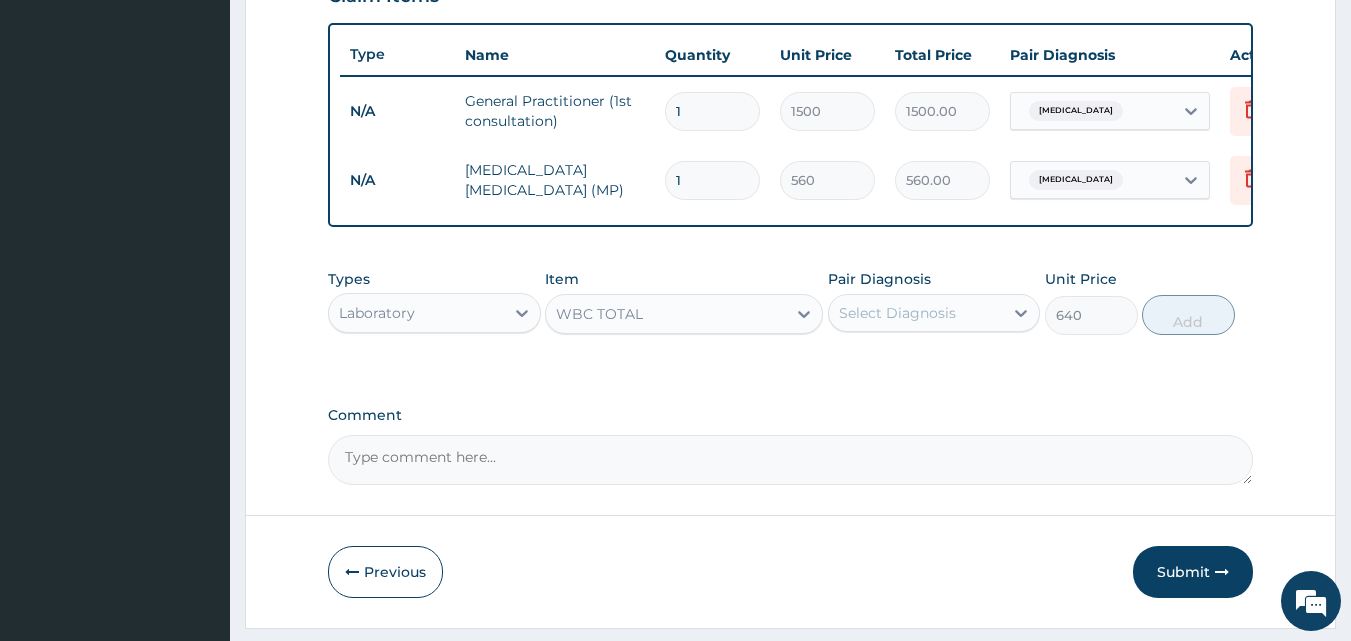 click on "Select Diagnosis" at bounding box center [897, 313] 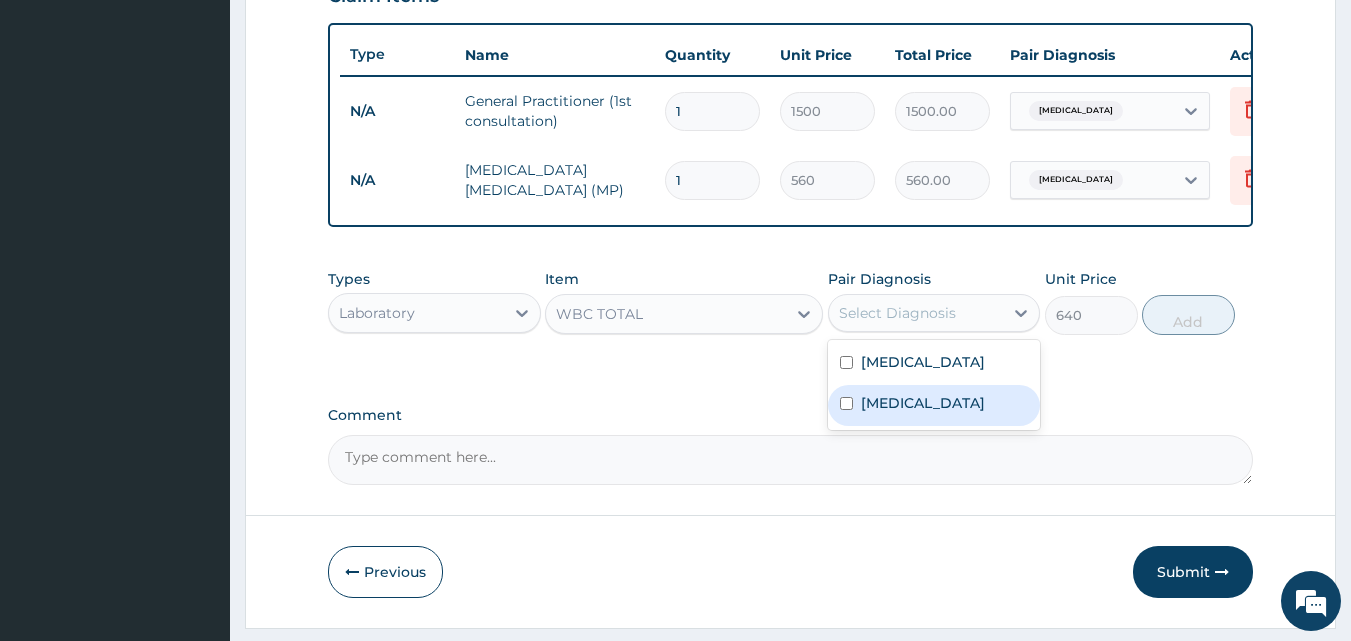 click on "Upper respiratory infection" at bounding box center [923, 403] 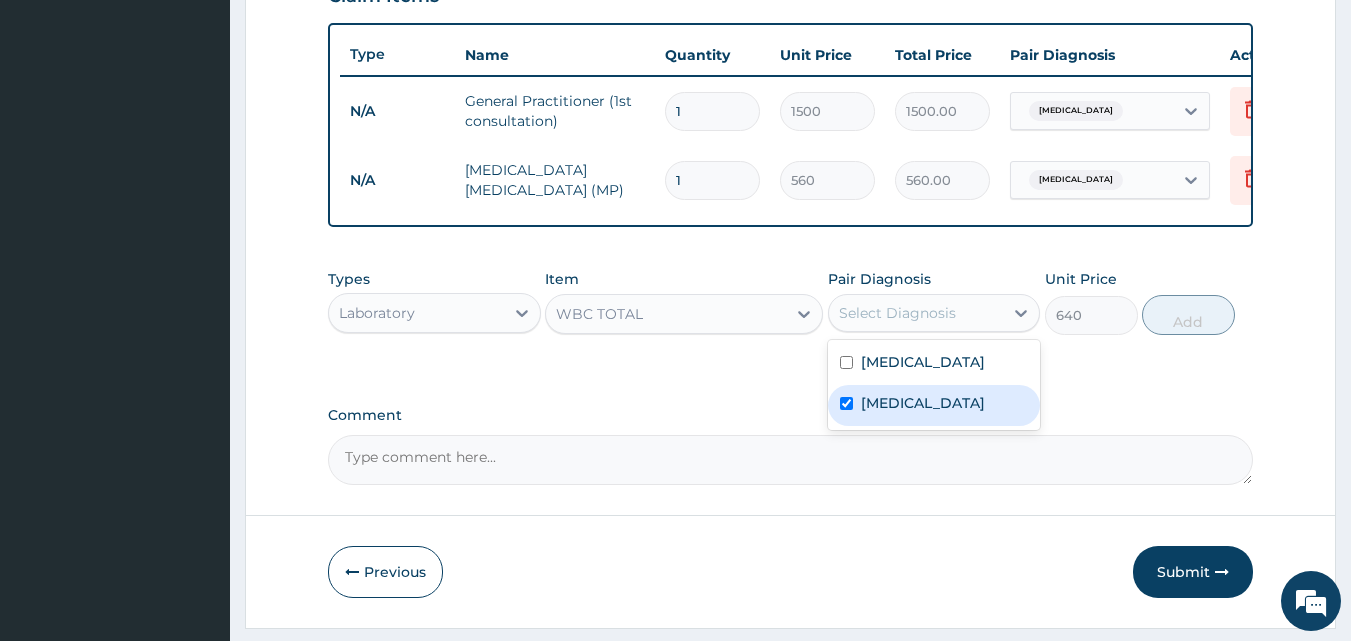 checkbox on "true" 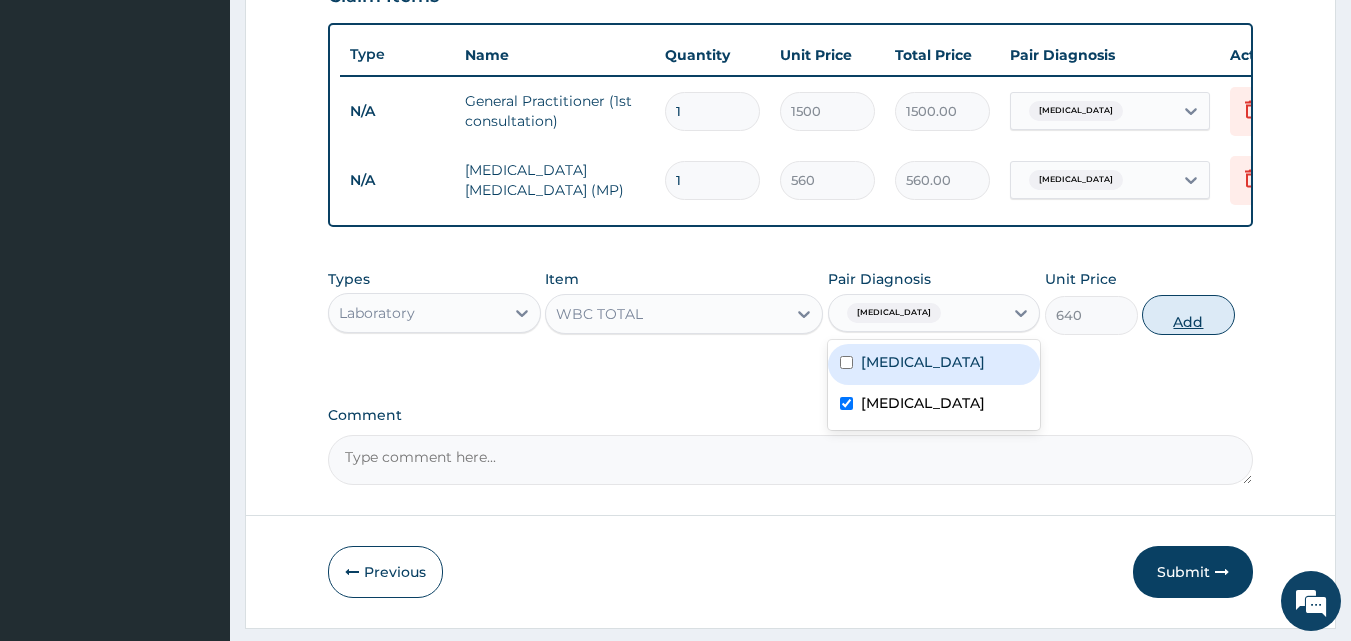 click on "Add" at bounding box center (1188, 315) 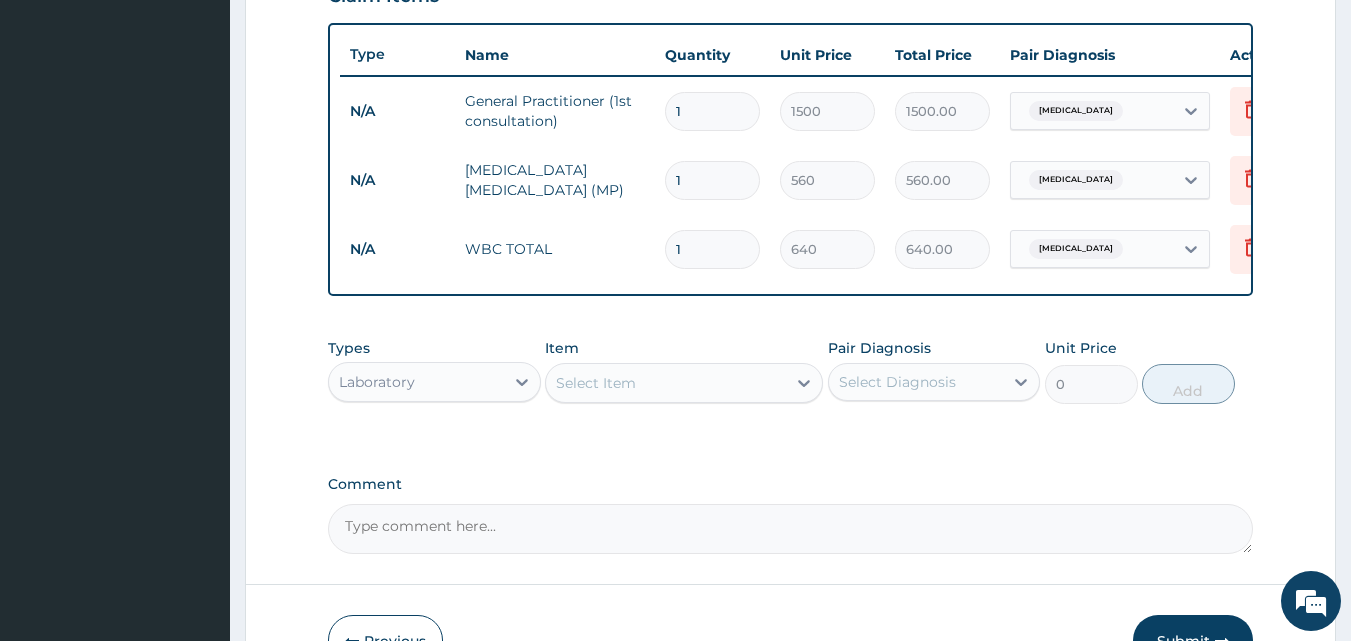 click on "Laboratory" at bounding box center [377, 382] 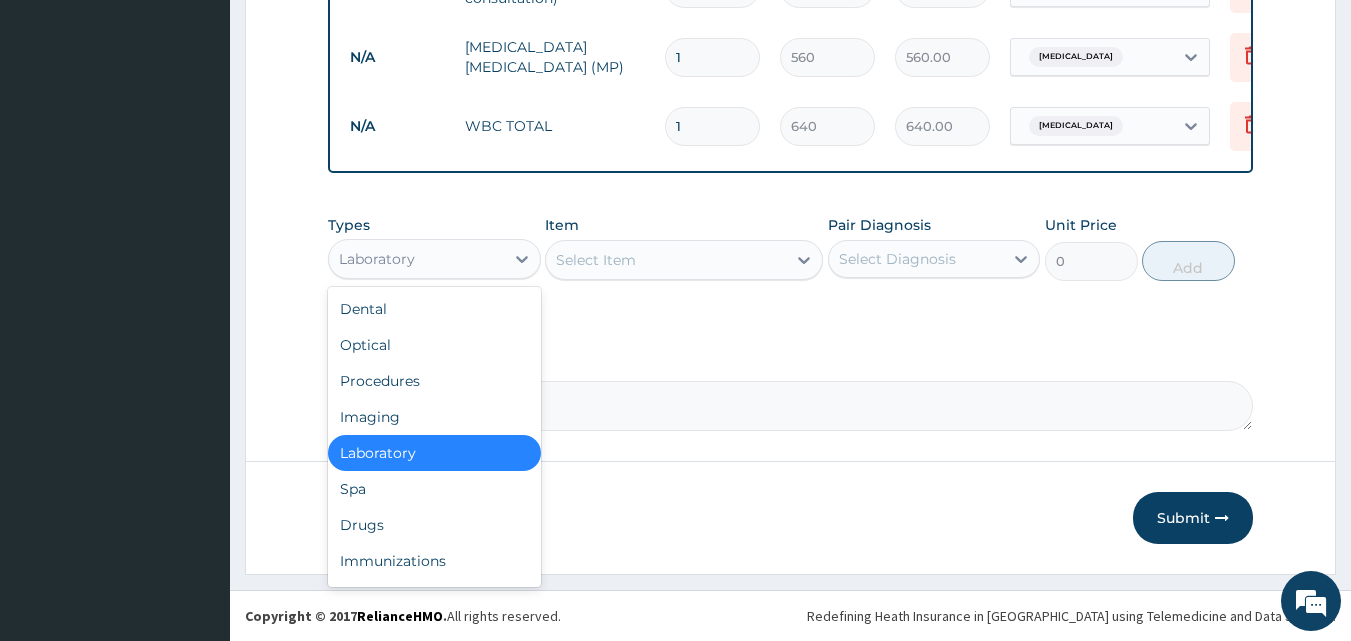 scroll, scrollTop: 859, scrollLeft: 0, axis: vertical 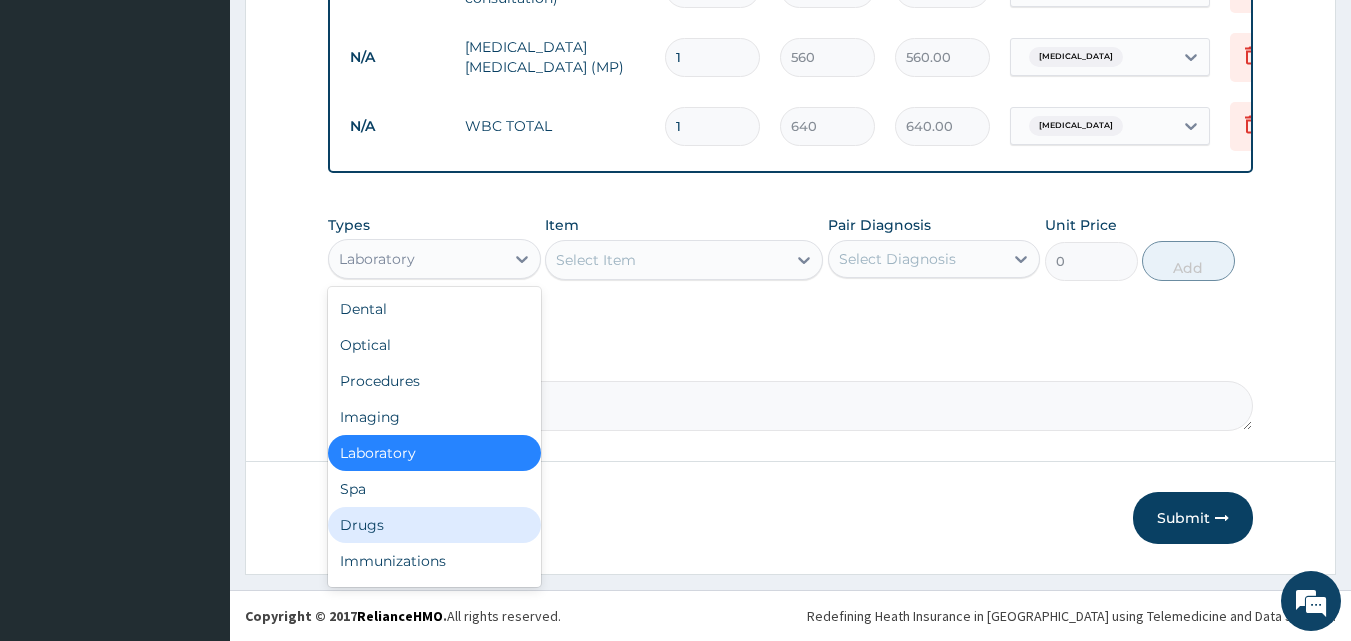 click on "Drugs" at bounding box center (434, 525) 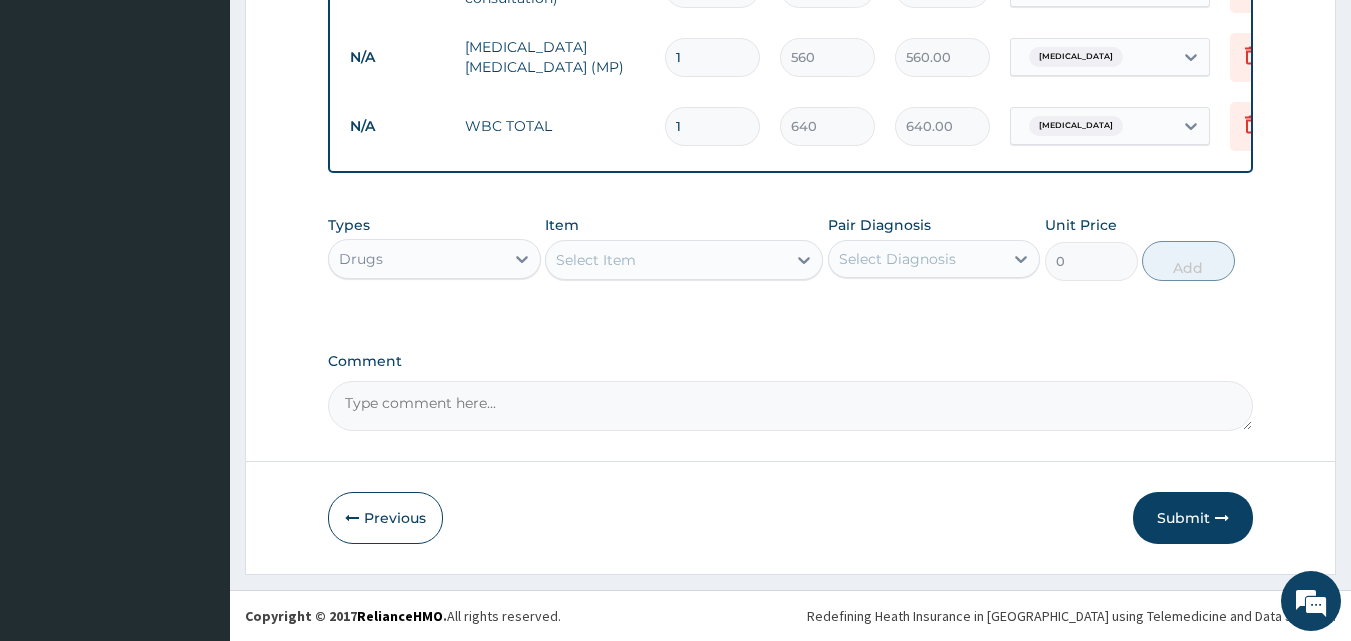 click on "Select Item" at bounding box center (596, 260) 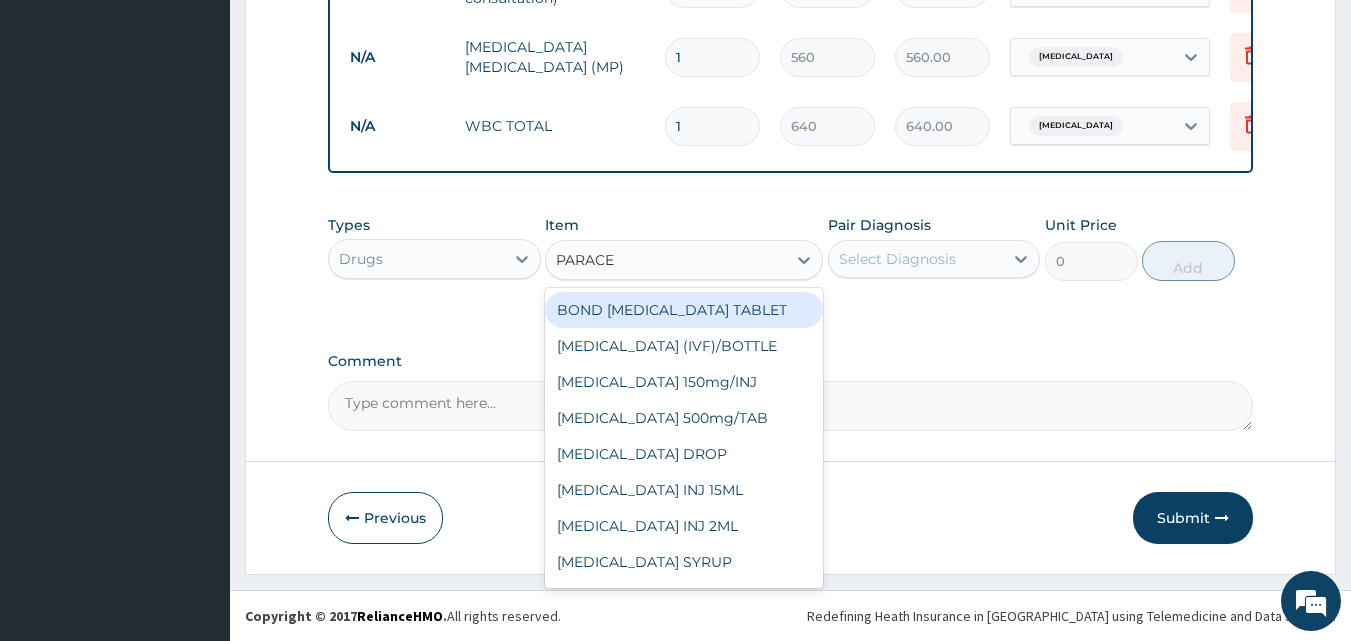 type on "PARACET" 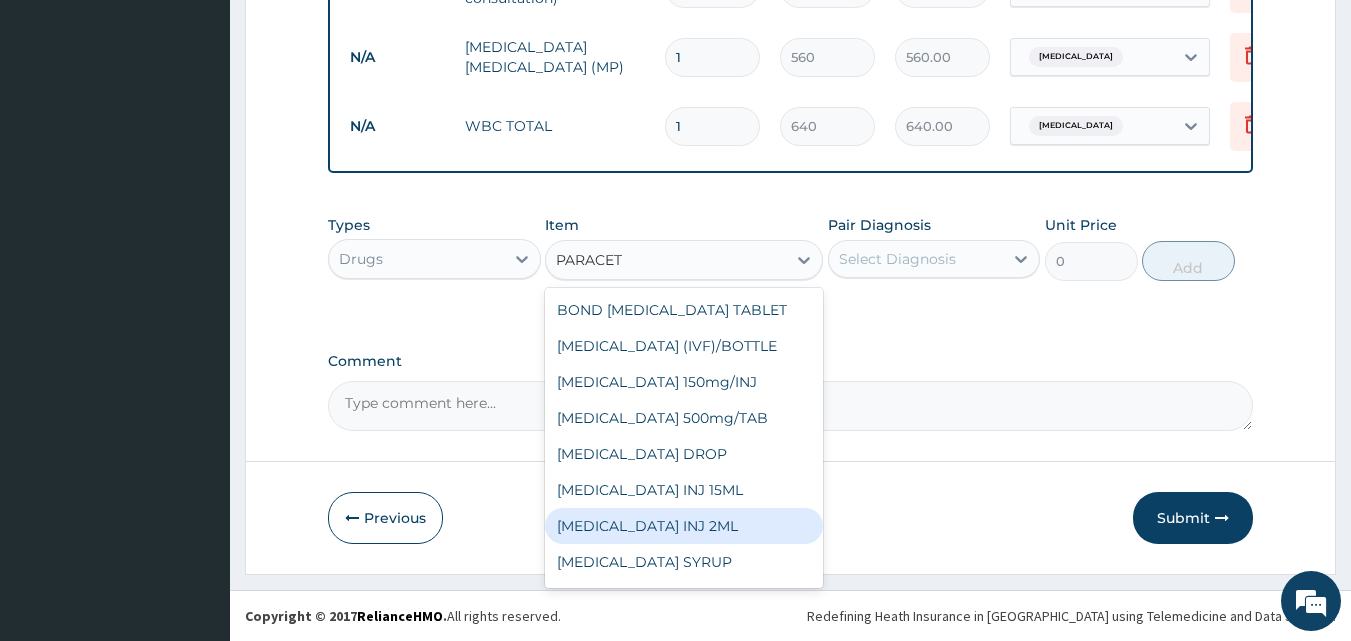 click on "PARACETAMOL INJ 2ML" at bounding box center (684, 526) 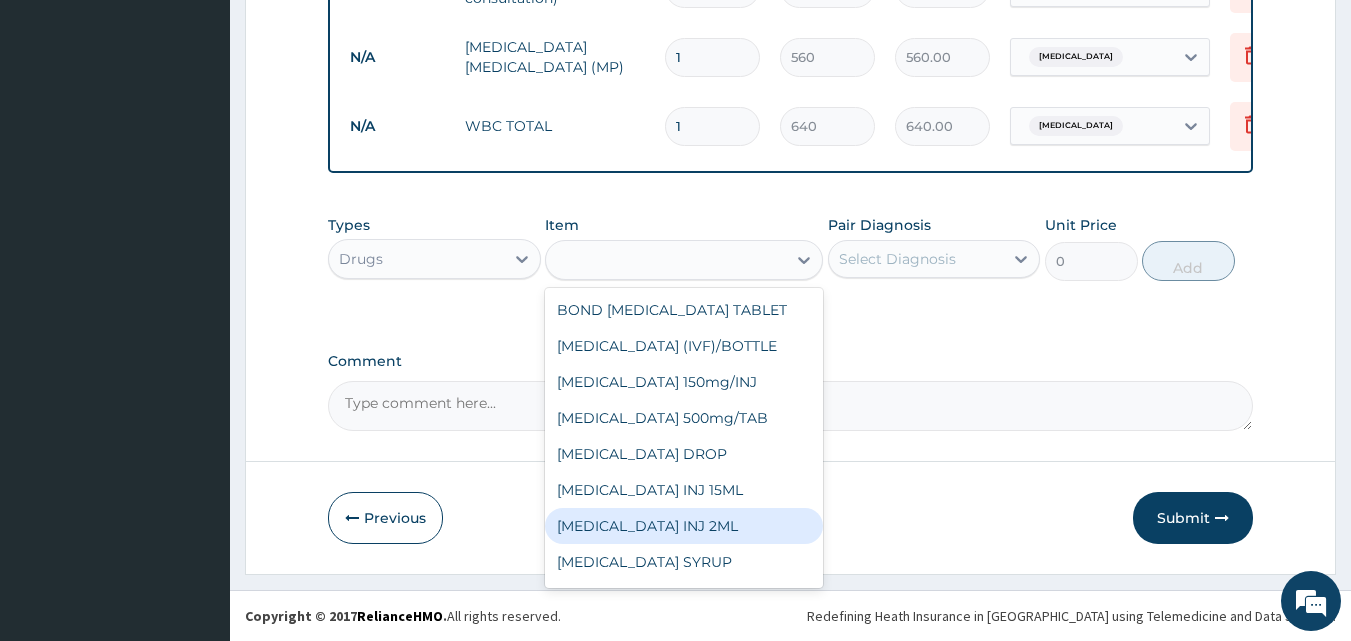 type on "210" 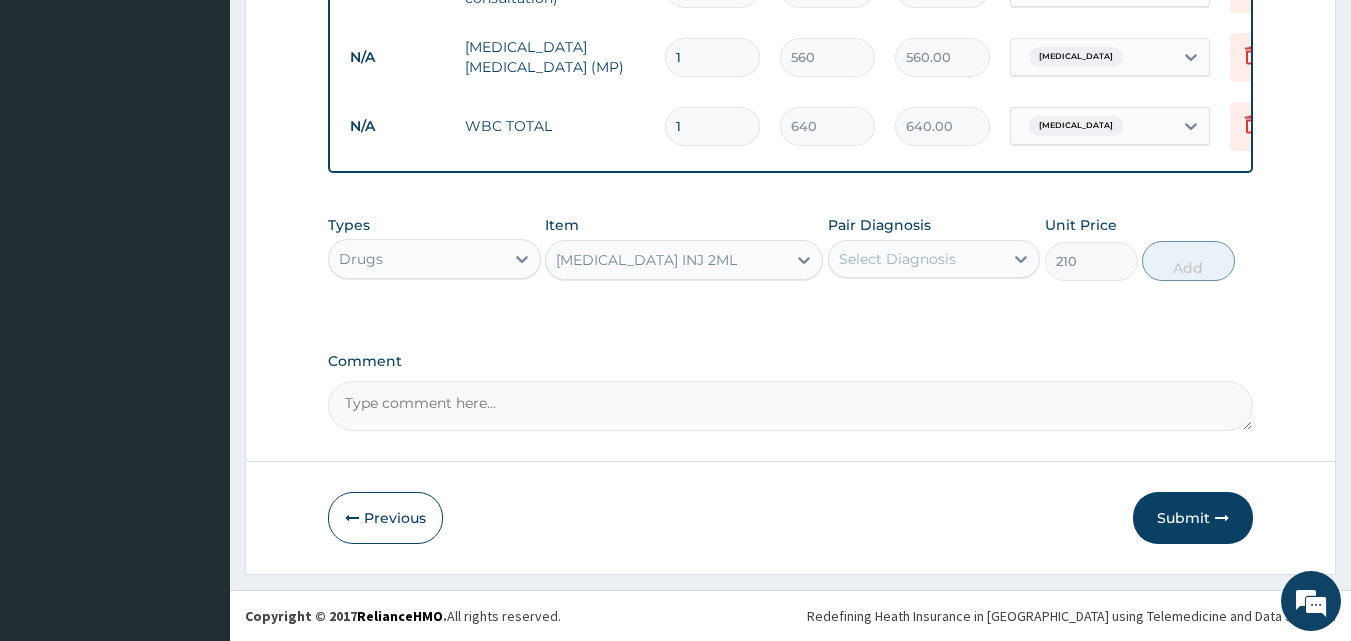 click on "Select Diagnosis" at bounding box center (916, 259) 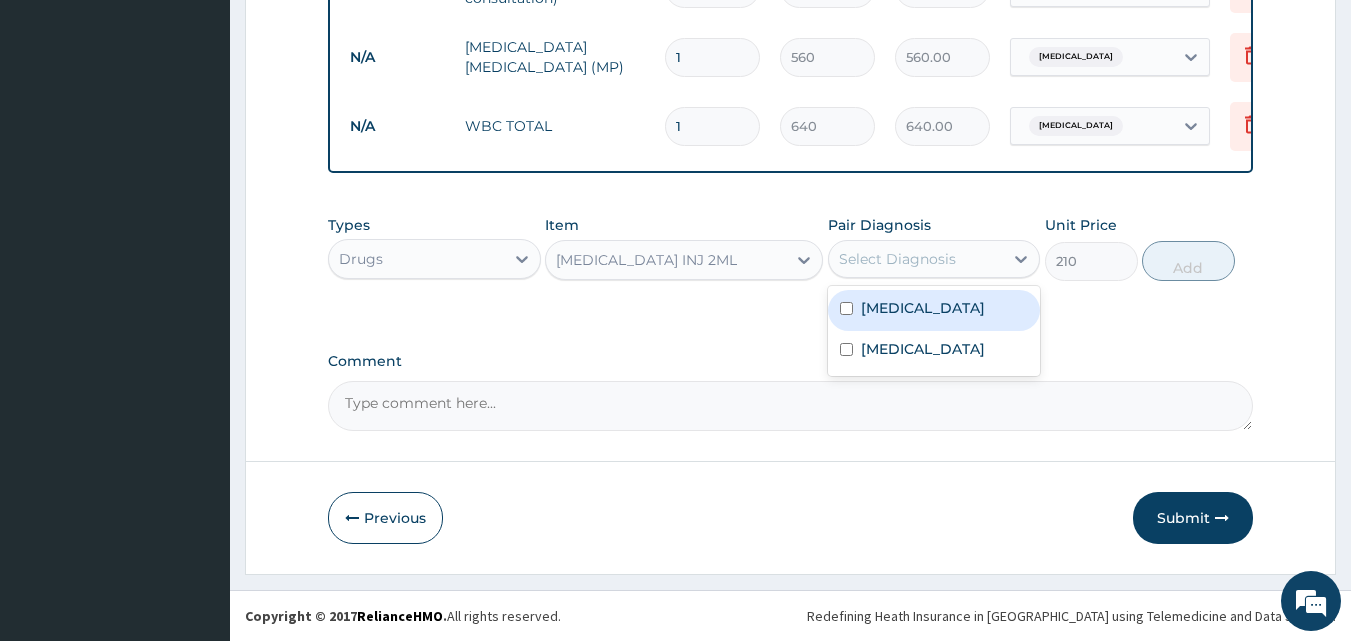 click on "Malaria" at bounding box center (934, 310) 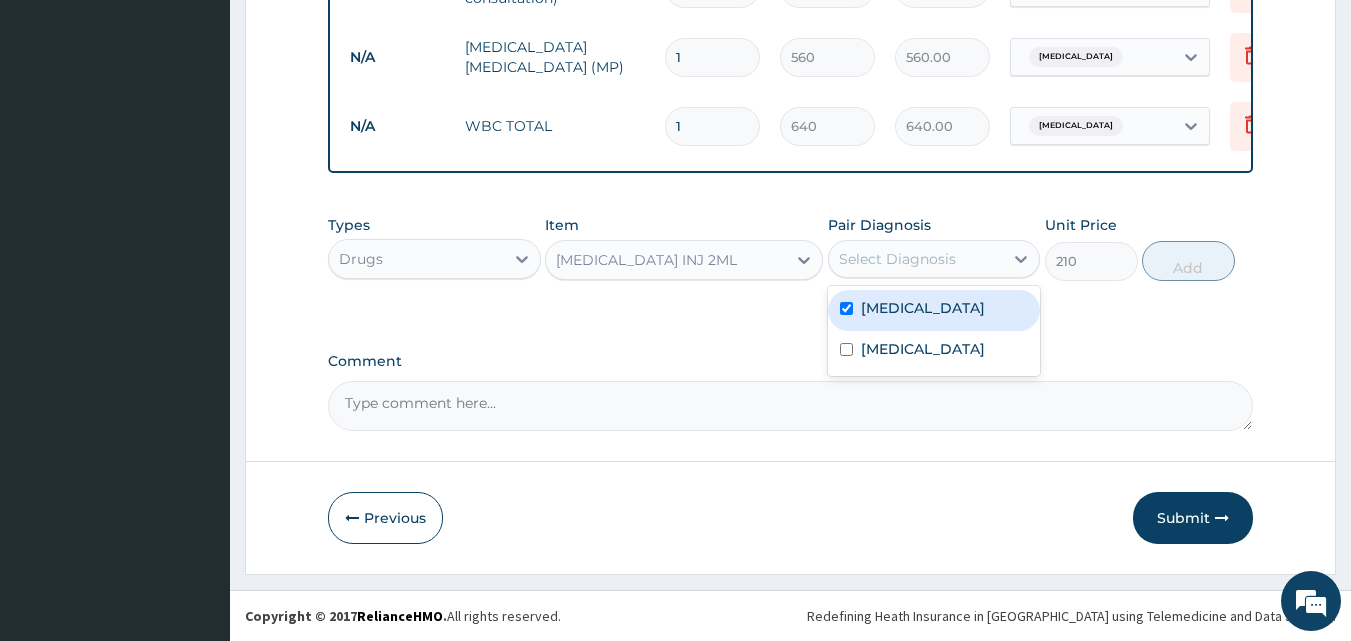 checkbox on "true" 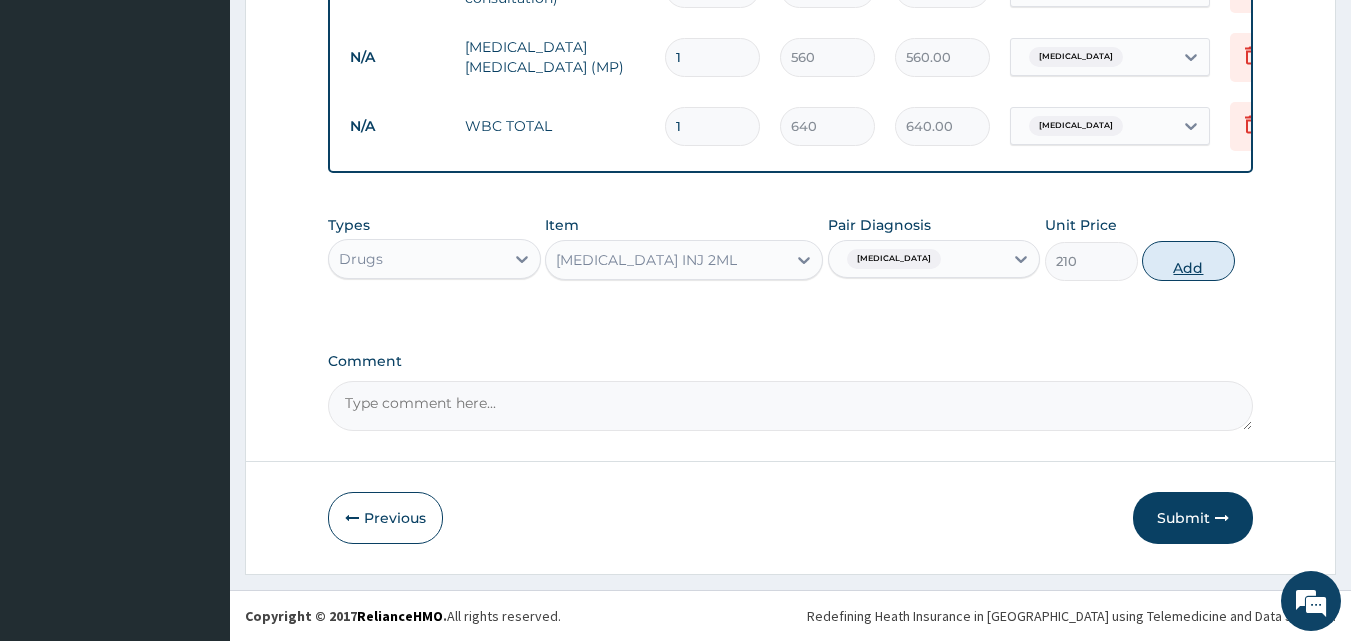 click on "Add" at bounding box center [1188, 261] 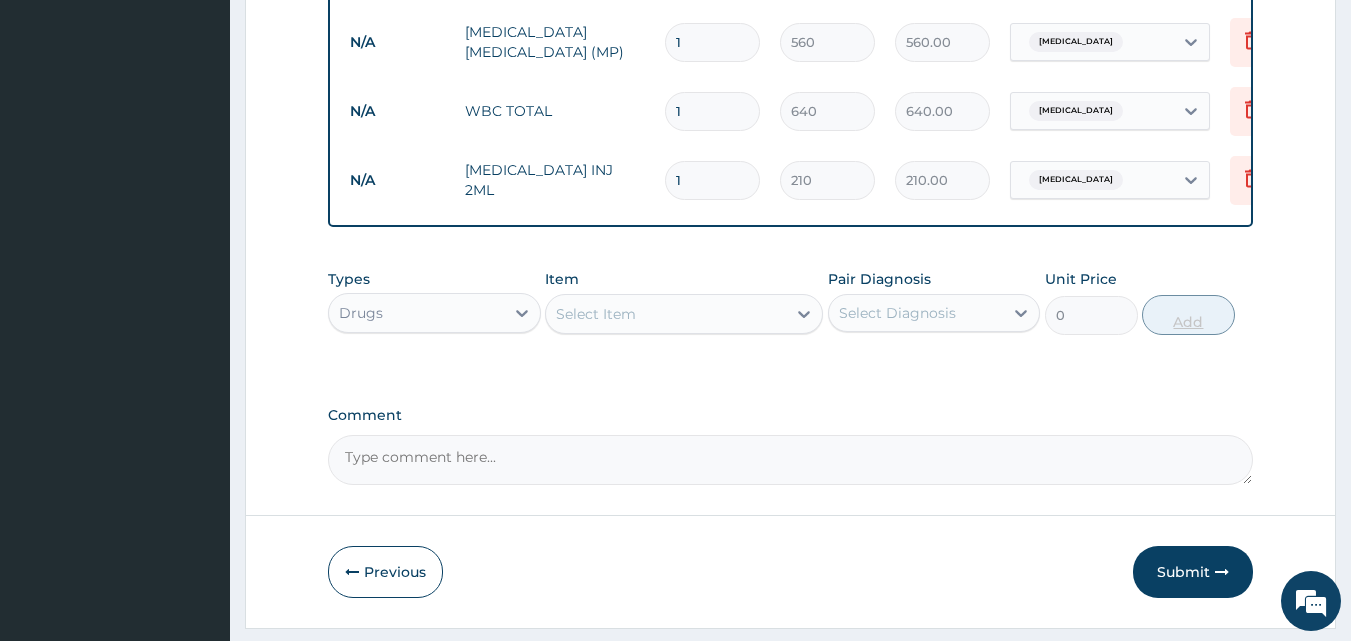 type 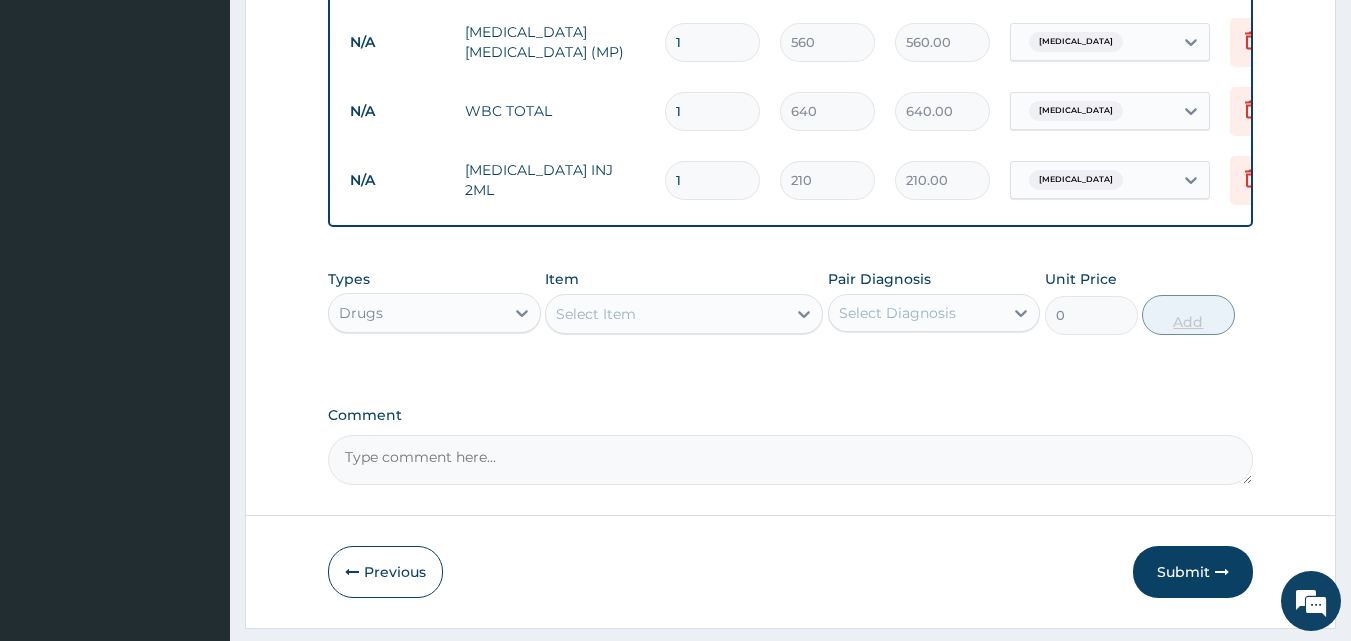 type on "0.00" 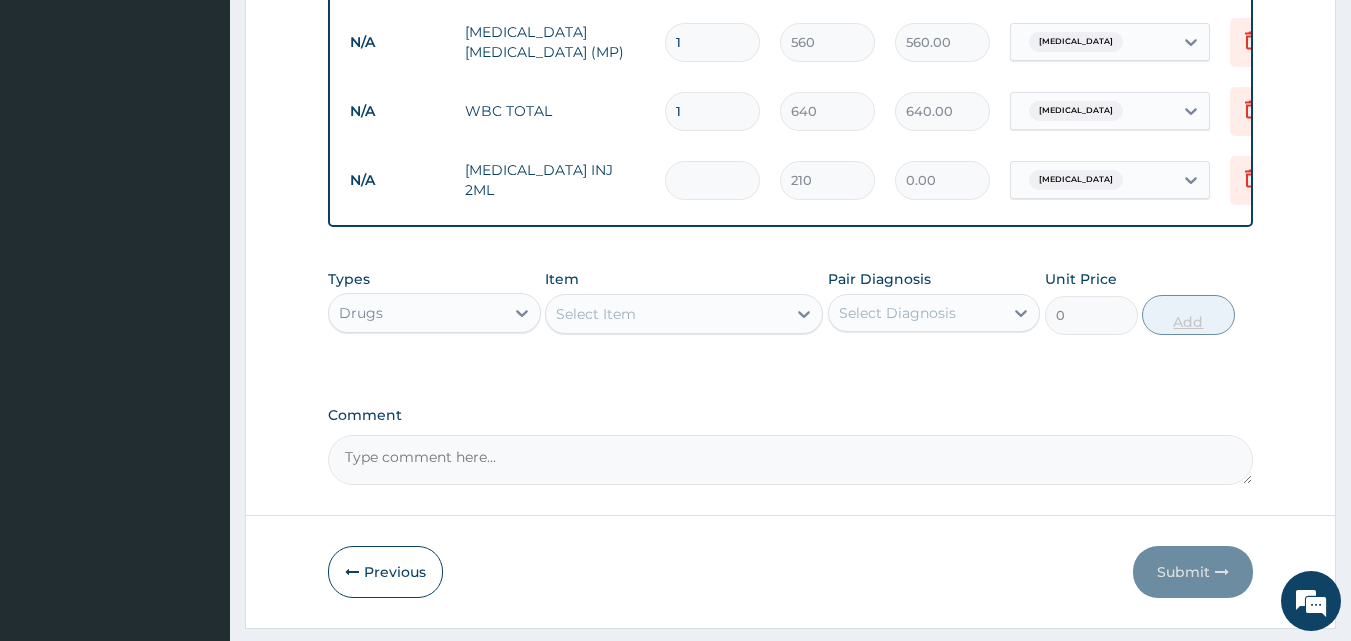 type on "2" 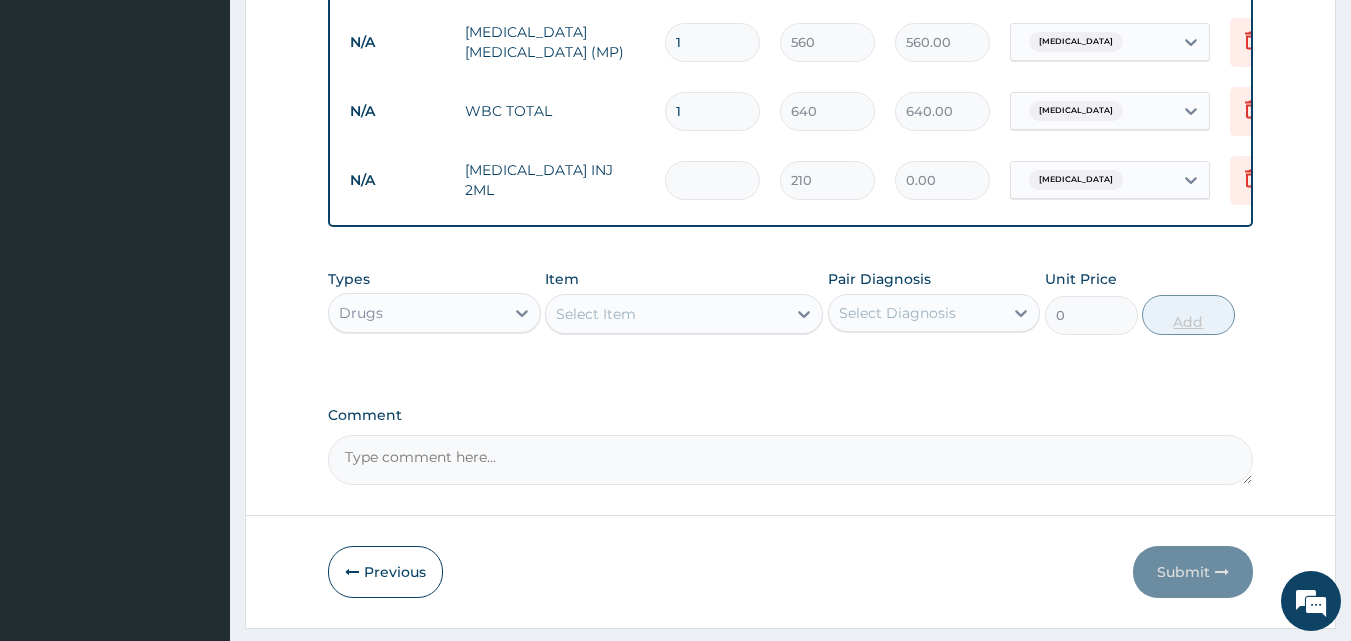 type on "420.00" 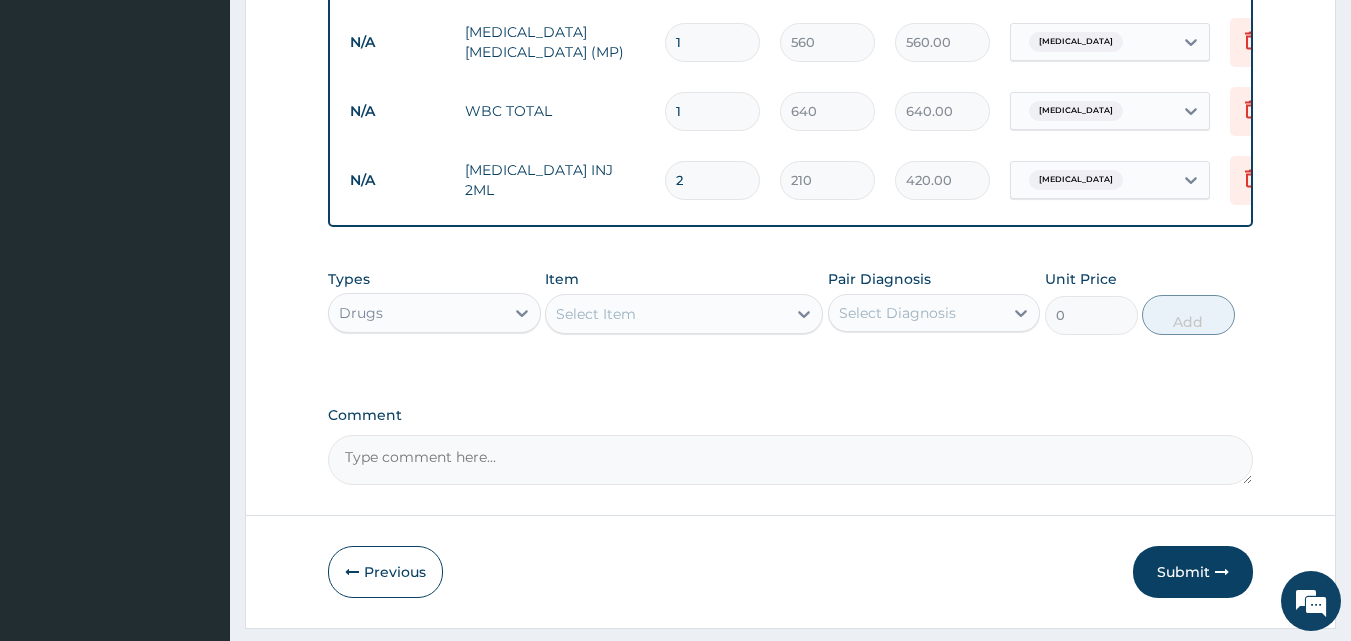 type on "2" 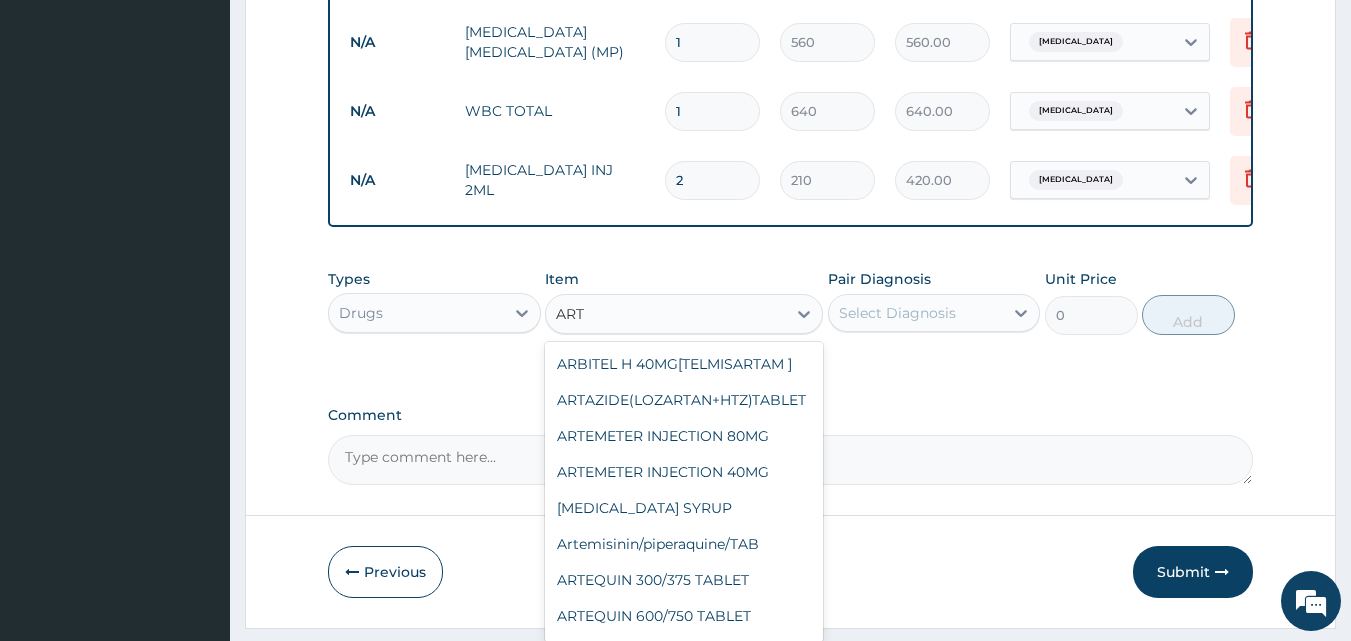 type on "ARTE" 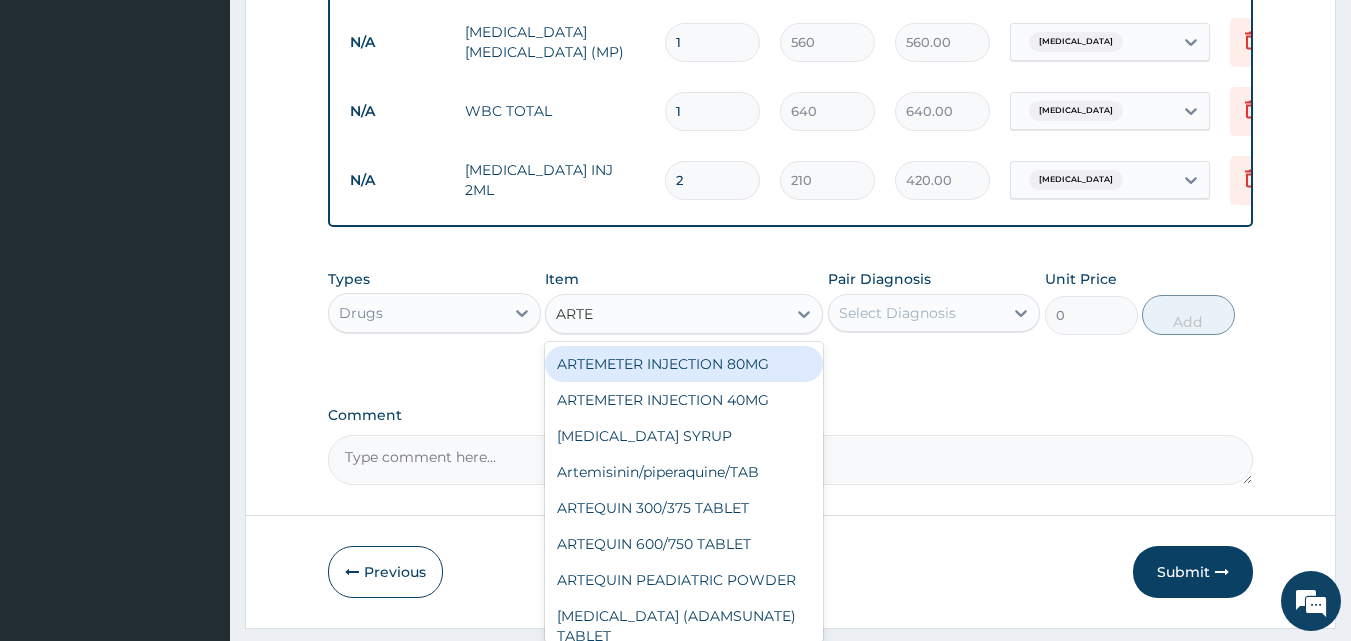 click on "ARTEMETER INJECTION  80MG" at bounding box center [684, 364] 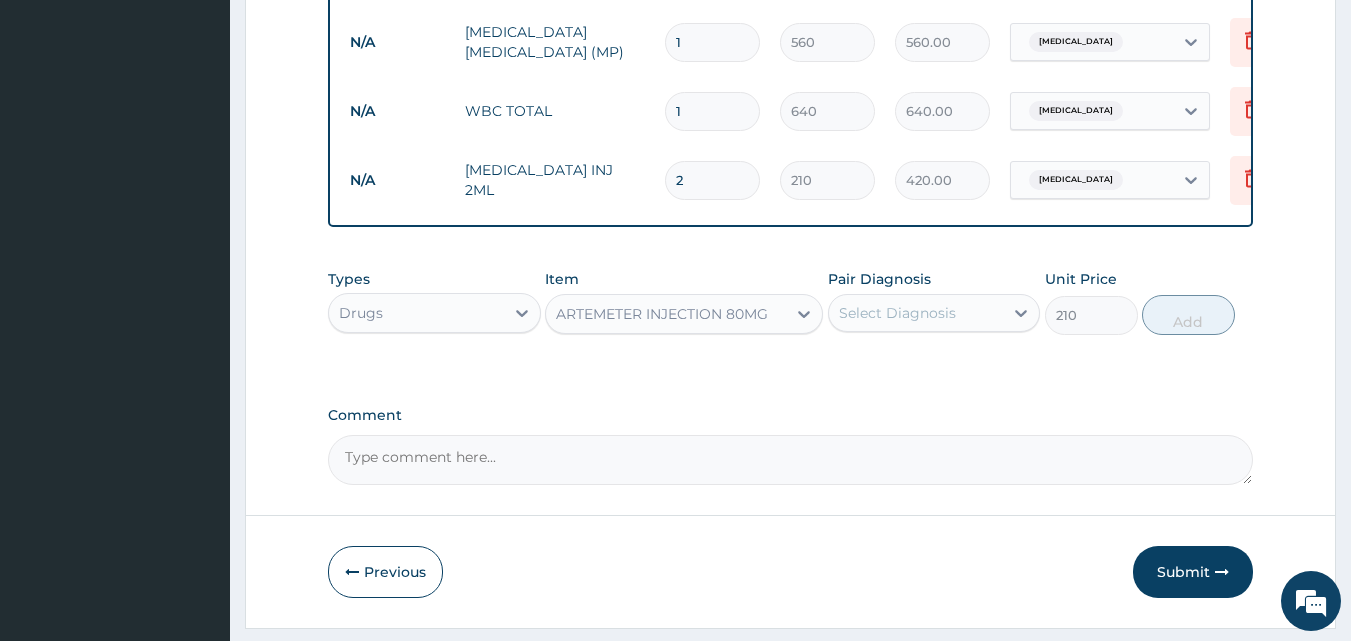 click on "Select Diagnosis" at bounding box center (897, 313) 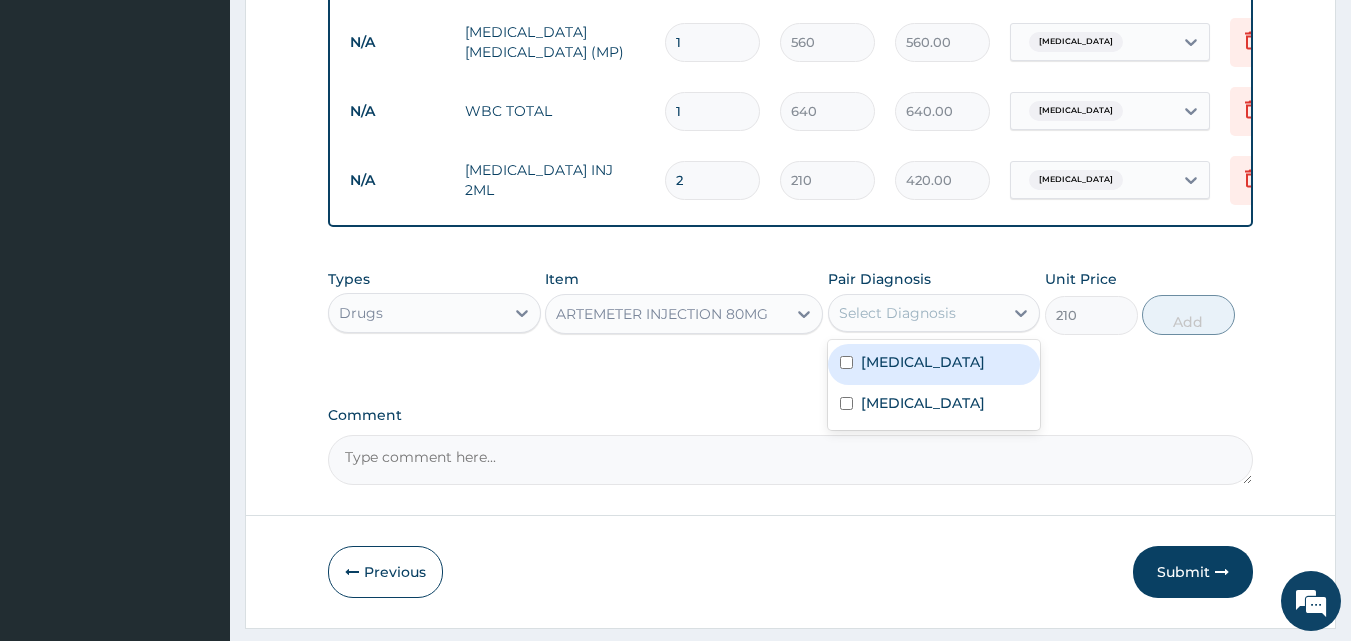 click on "Malaria" at bounding box center (923, 362) 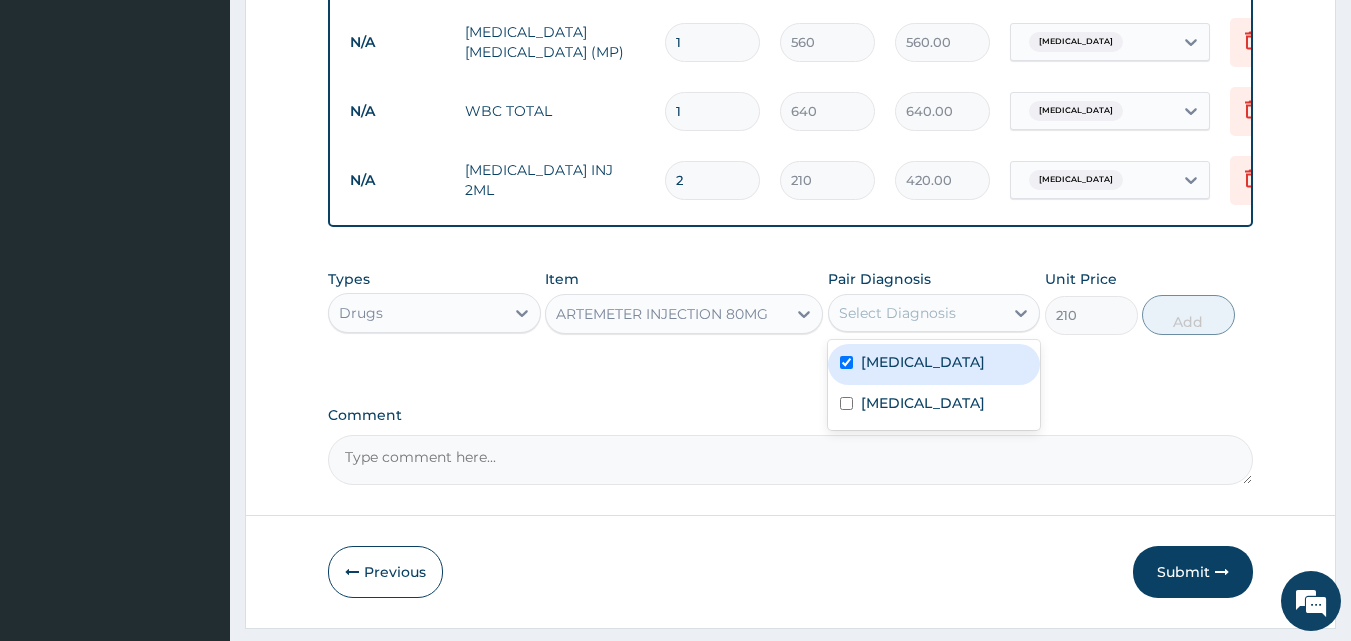 checkbox on "true" 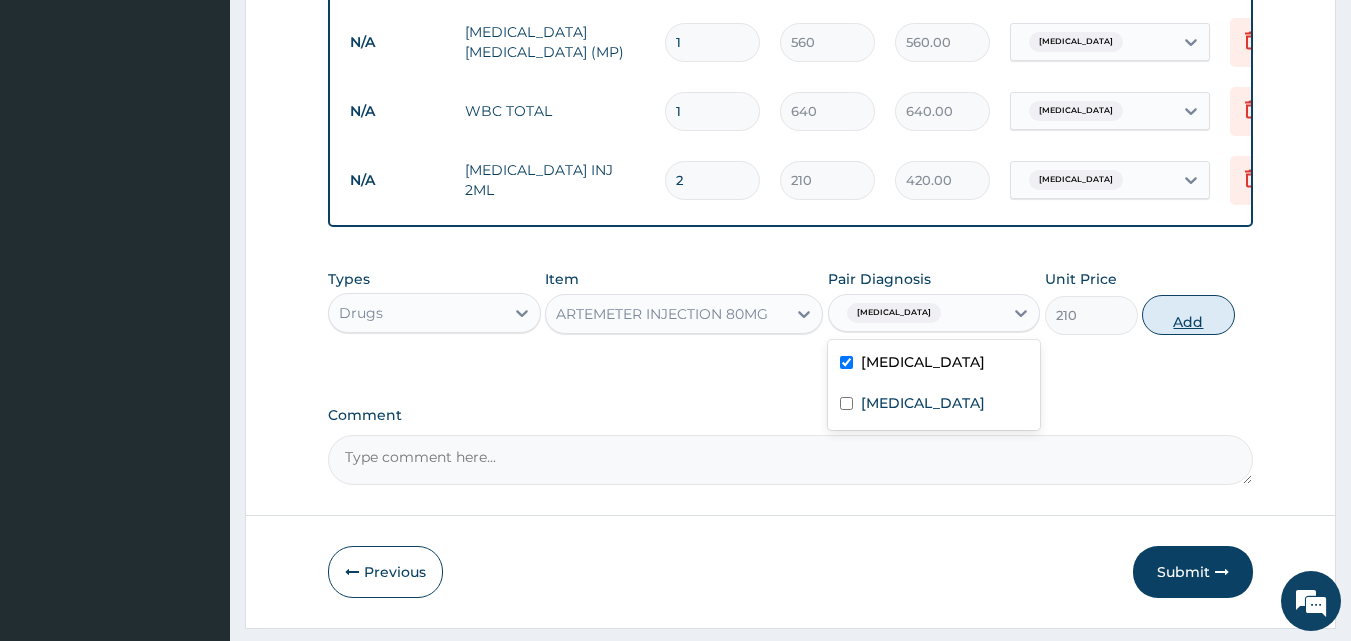 click on "Add" at bounding box center (1188, 315) 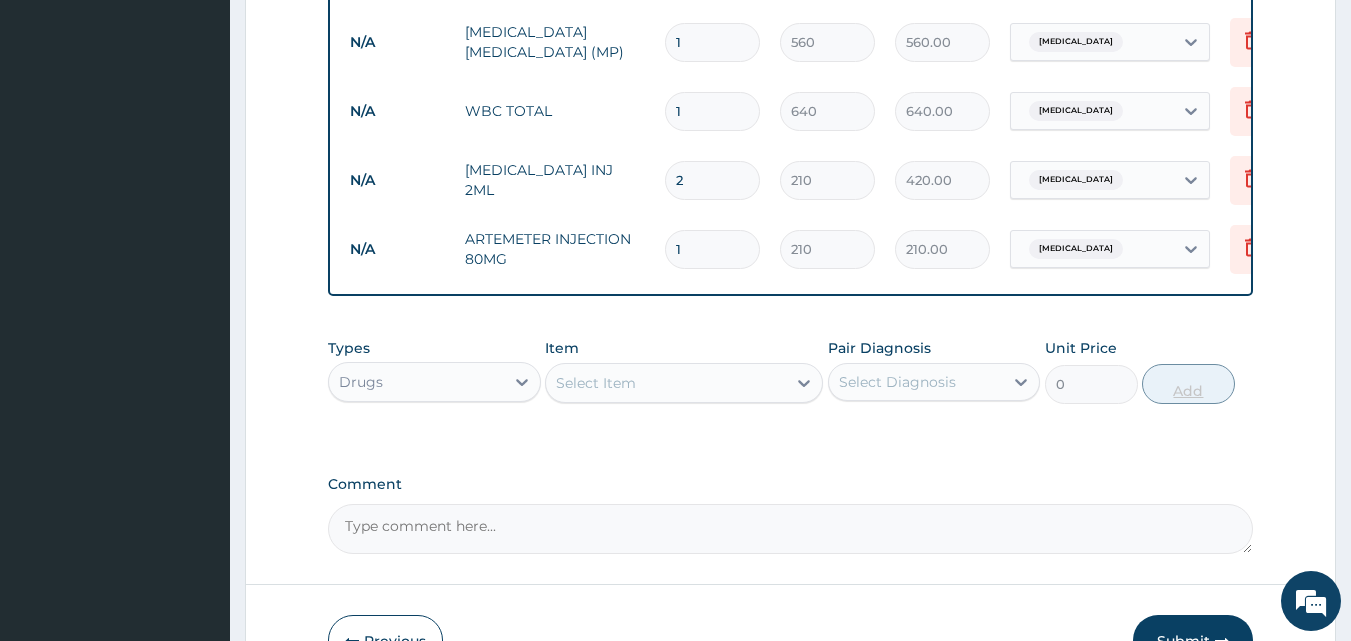 type 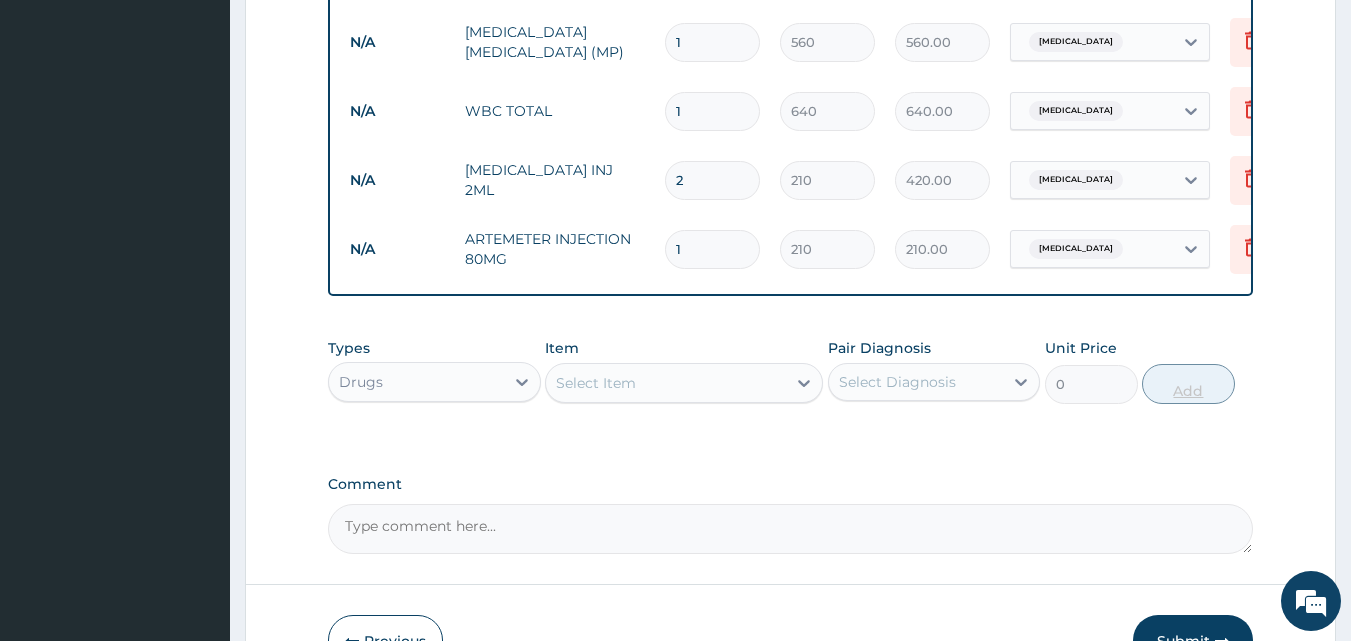 type on "0.00" 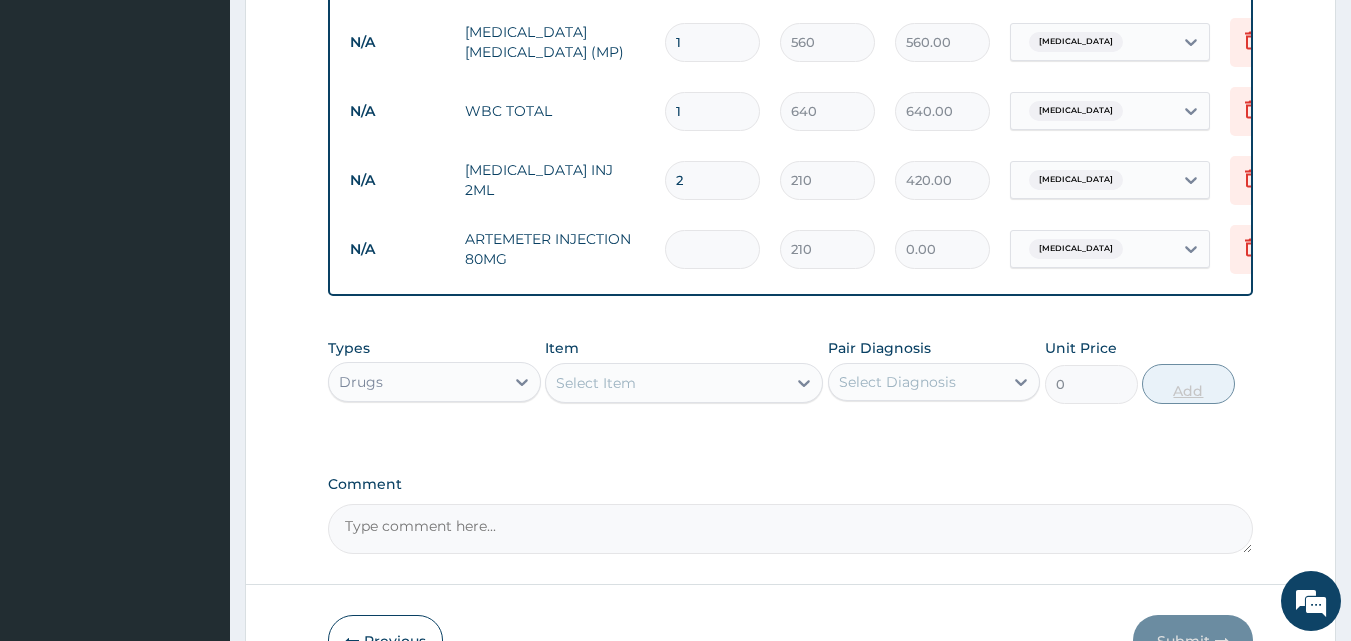 type on "4" 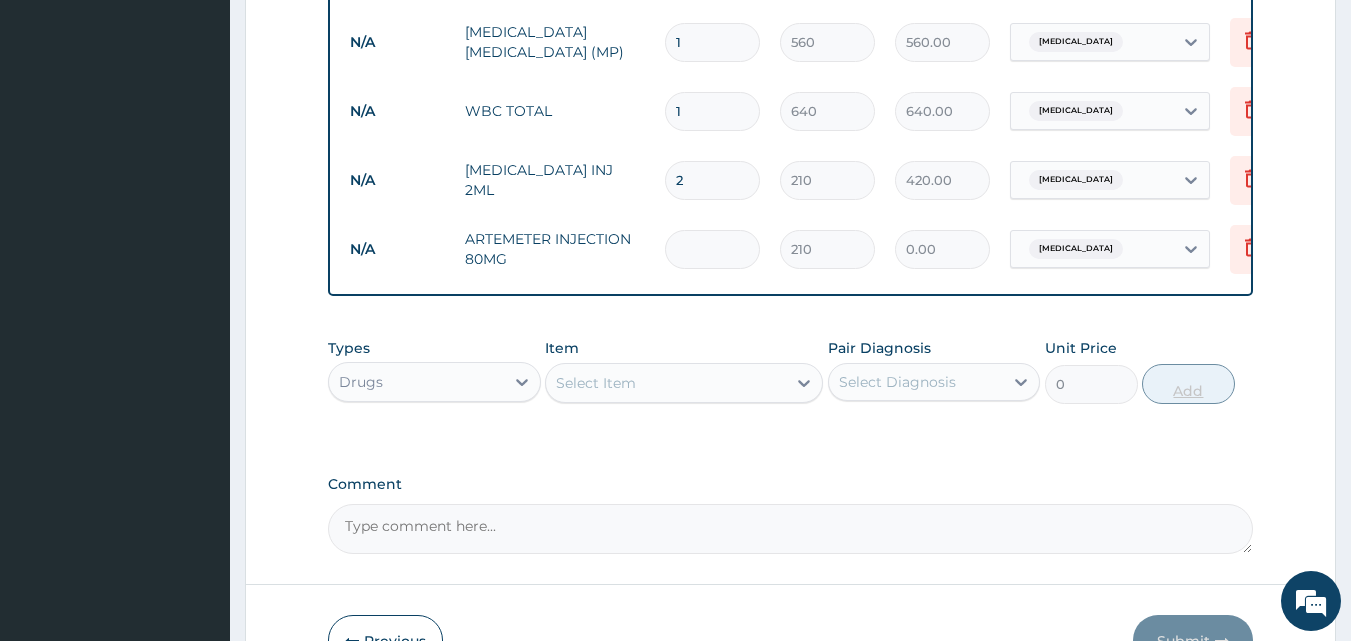 type on "840.00" 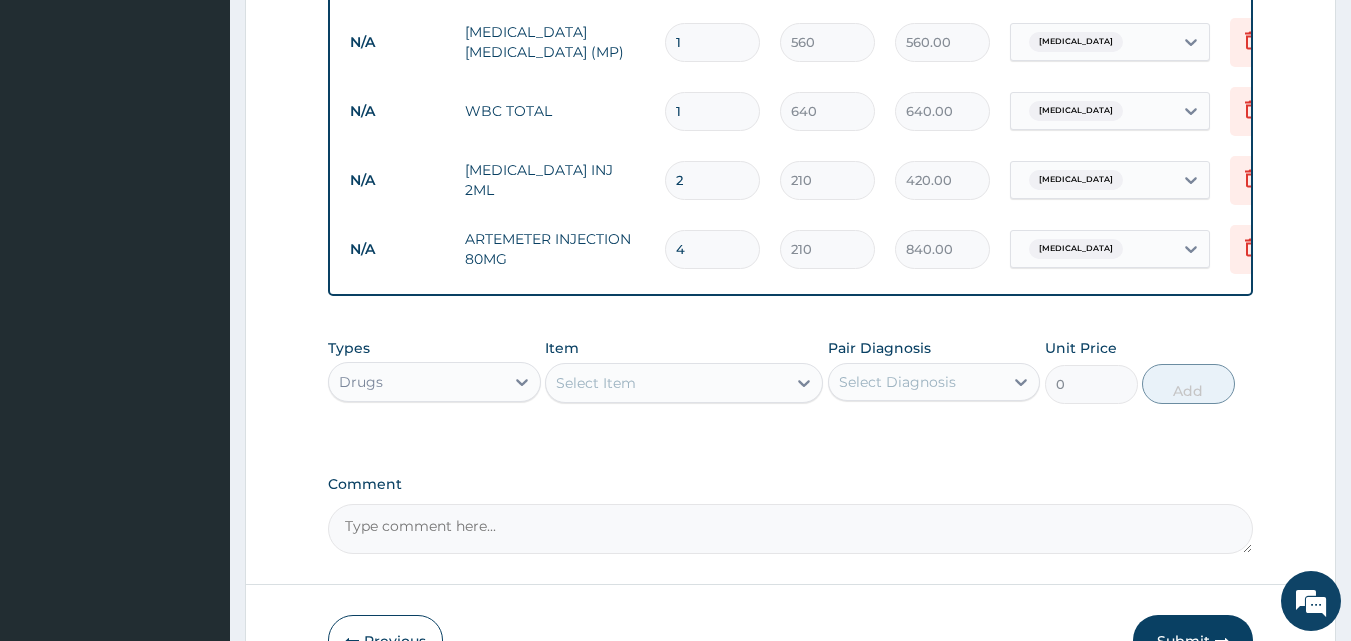 type on "4" 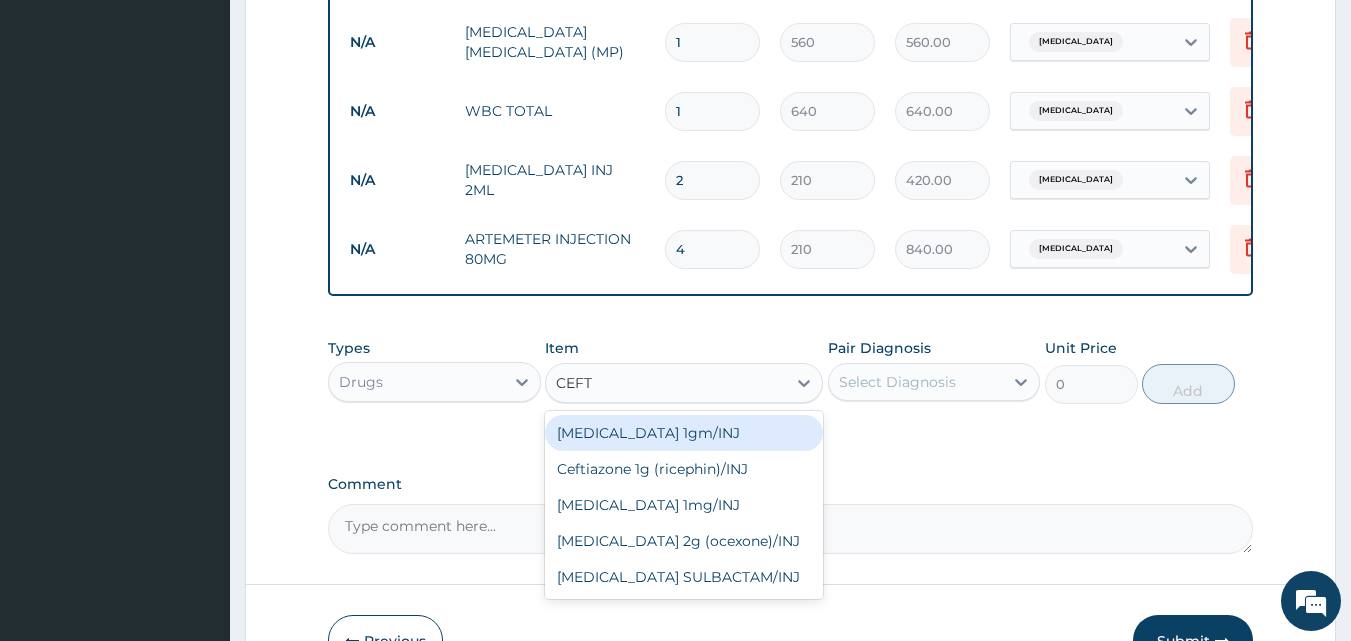 type on "CEFTR" 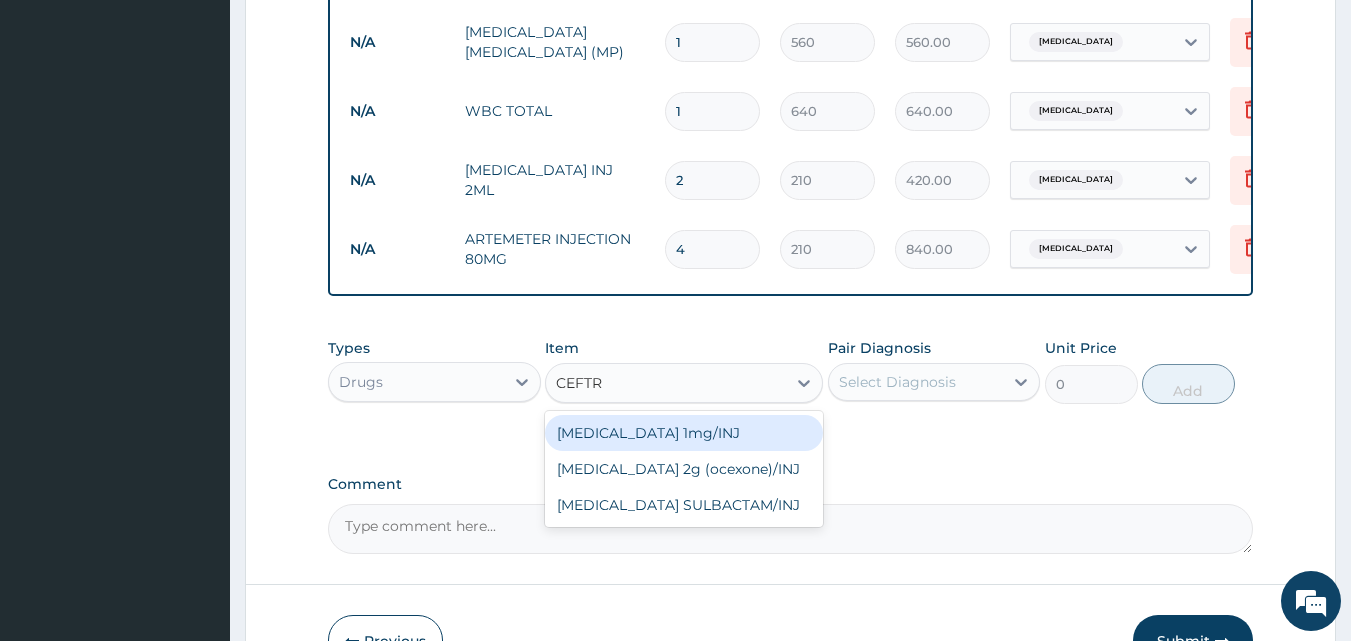 click on "Ceftriaxone 1mg/INJ" at bounding box center (684, 433) 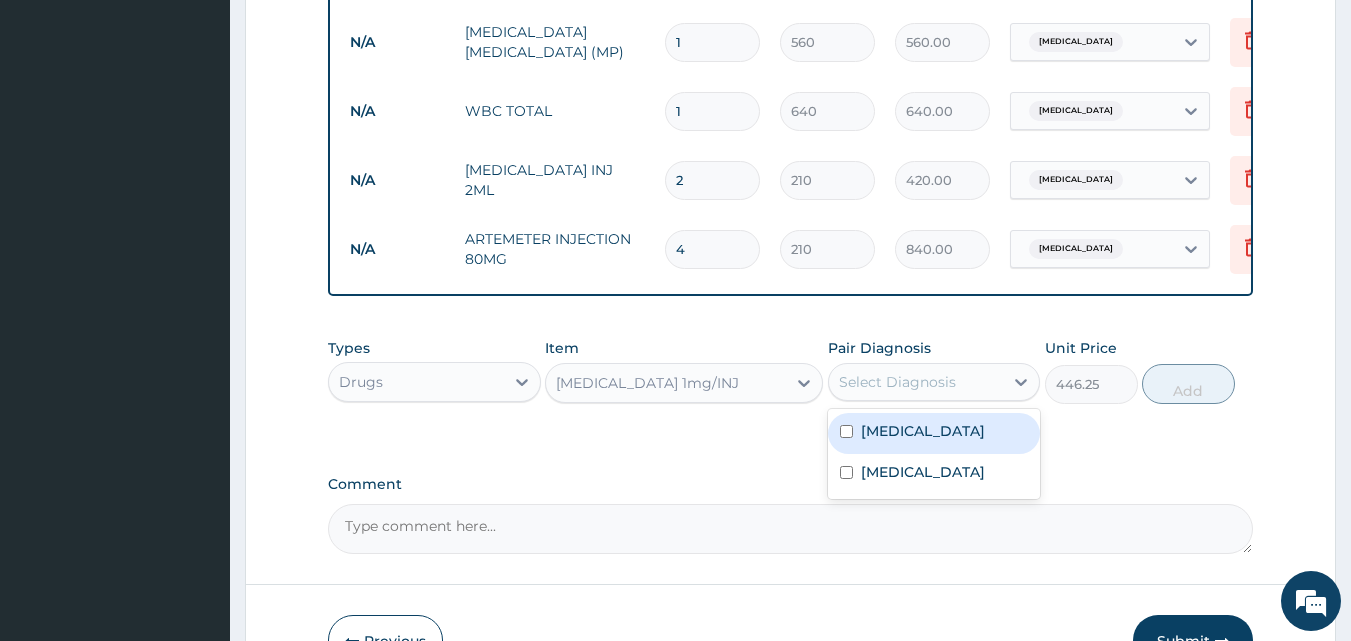 click on "Select Diagnosis" at bounding box center [897, 382] 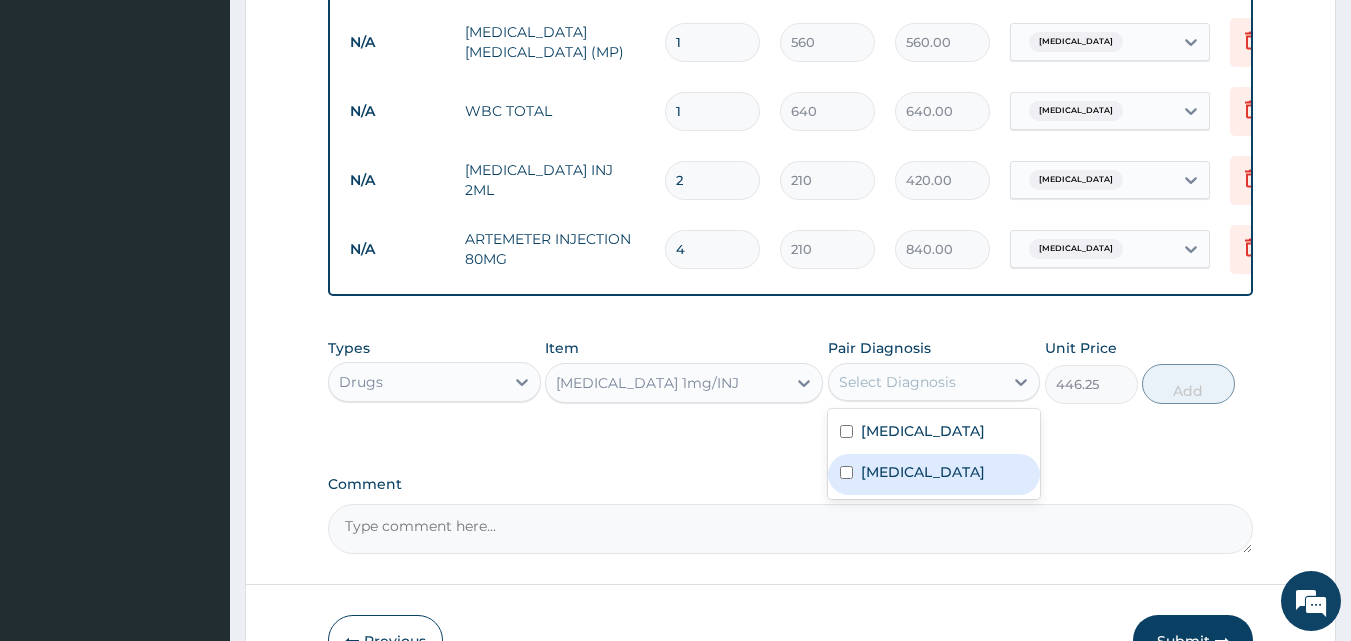 click on "Upper respiratory infection" at bounding box center (923, 472) 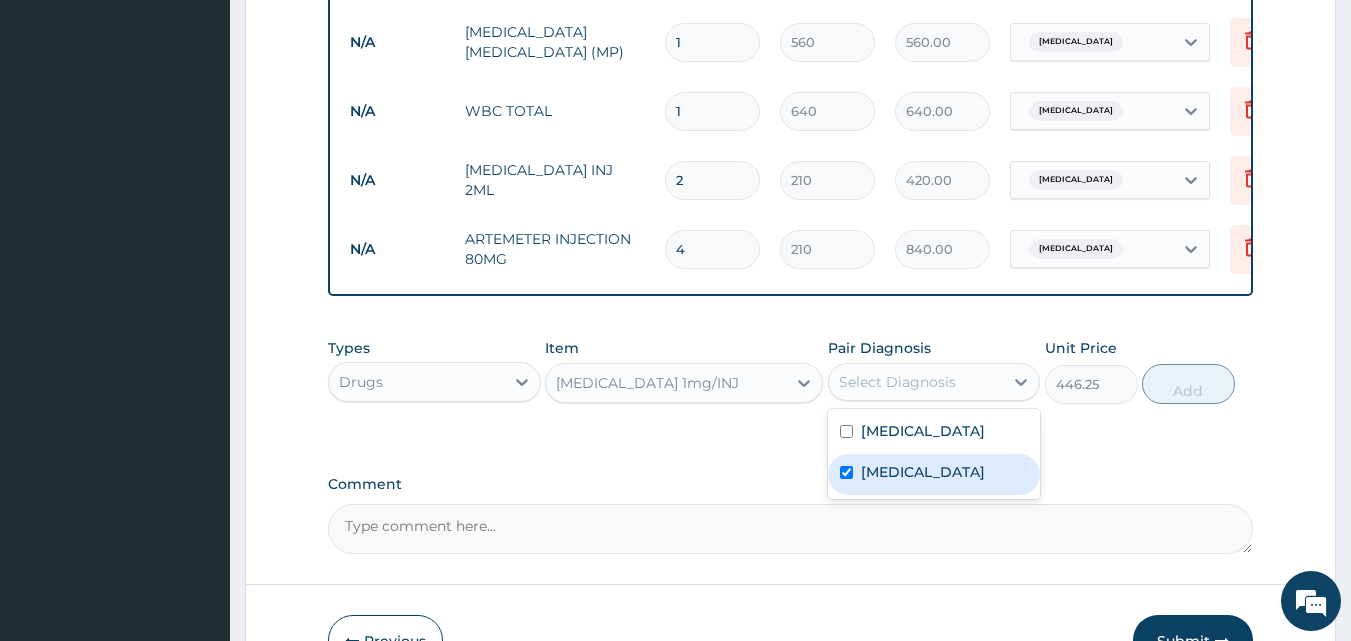 checkbox on "true" 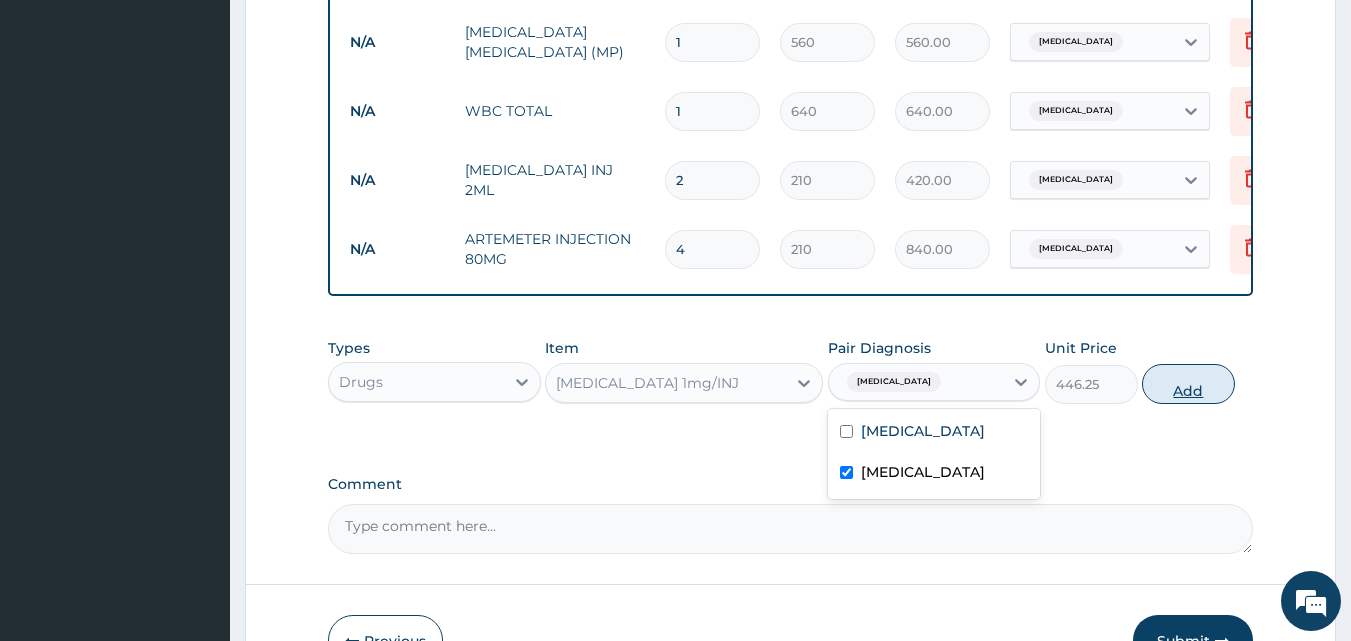click on "Add" at bounding box center (1188, 384) 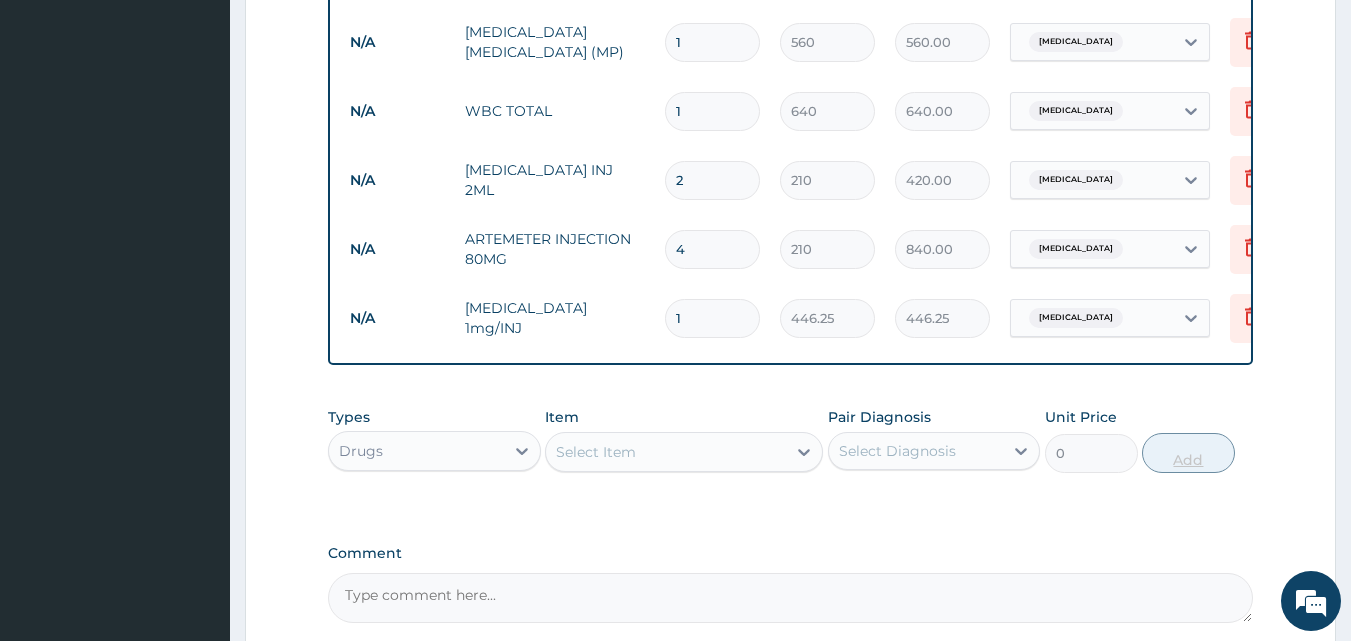 type 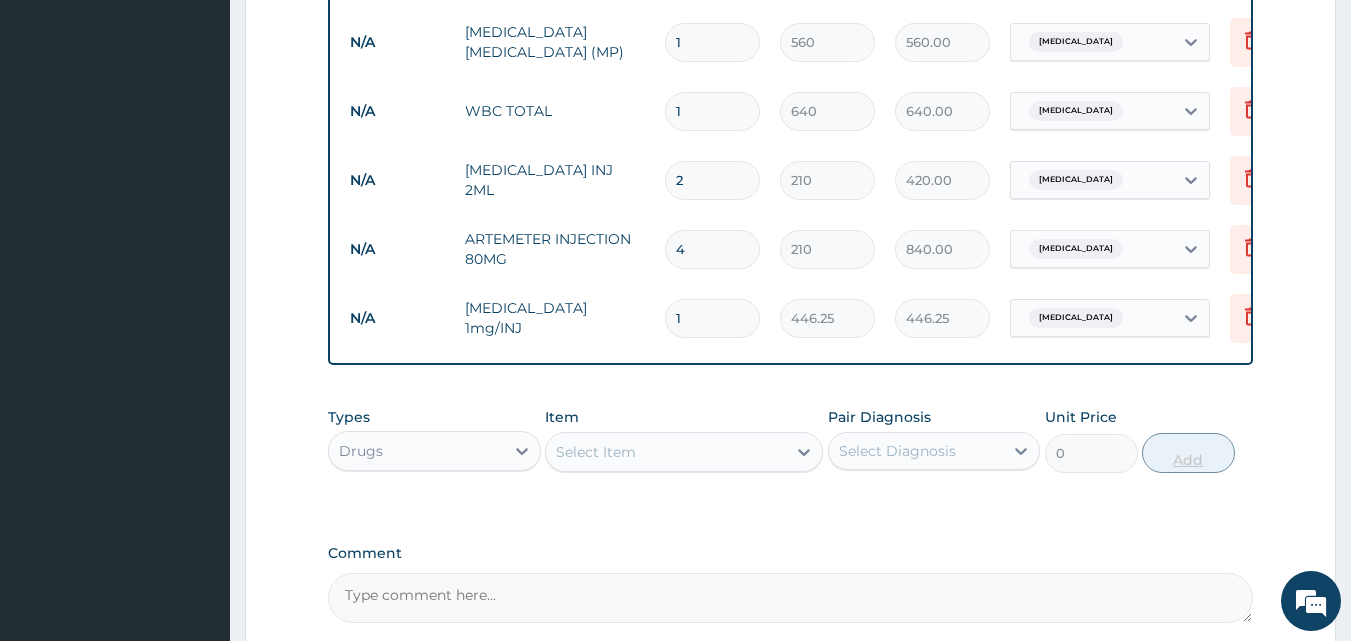 type on "0.00" 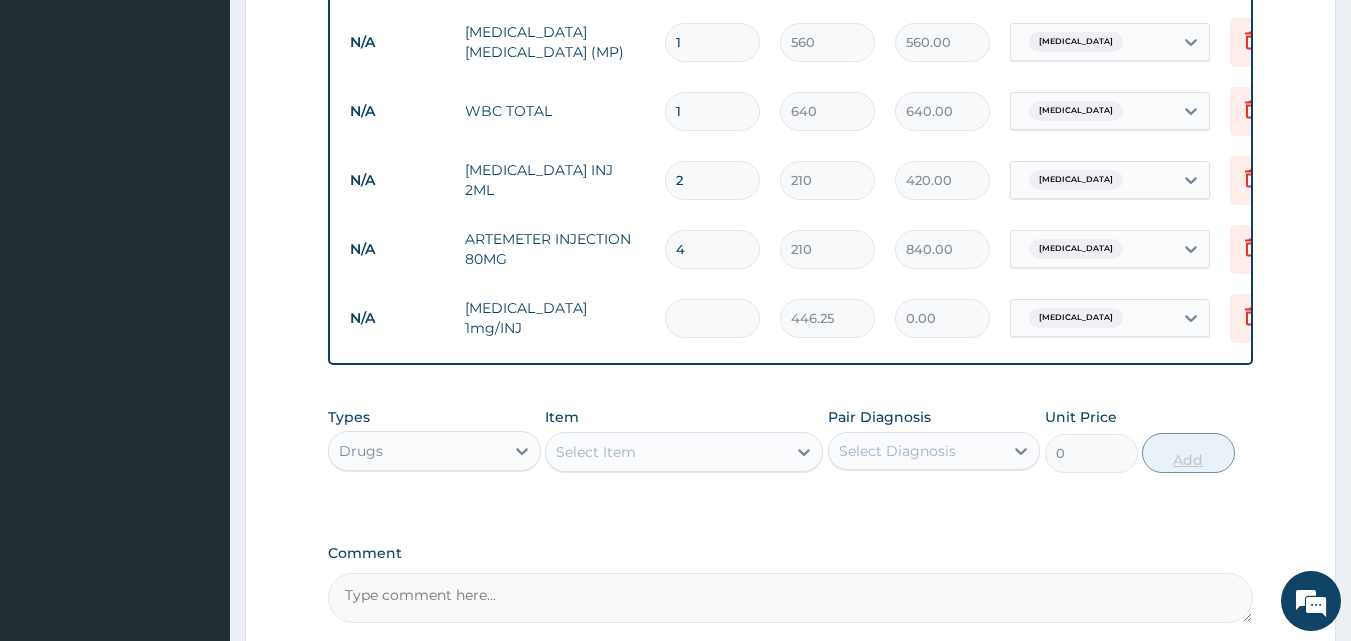 type on "3" 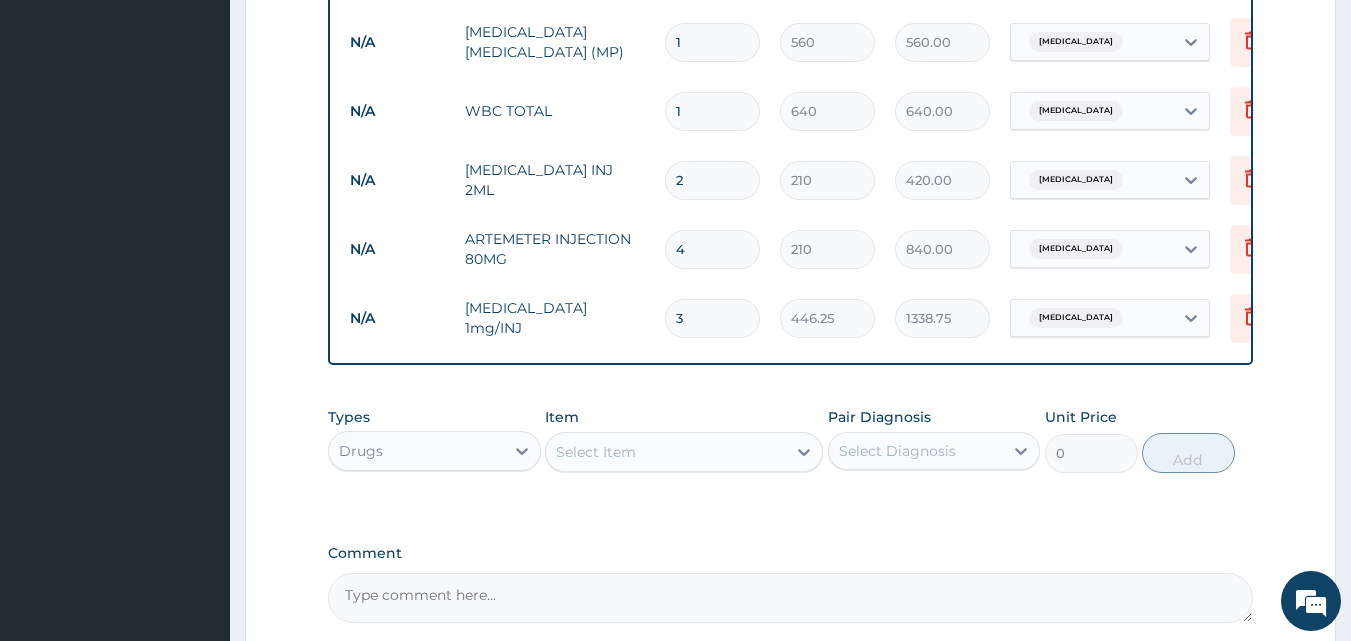type on "3" 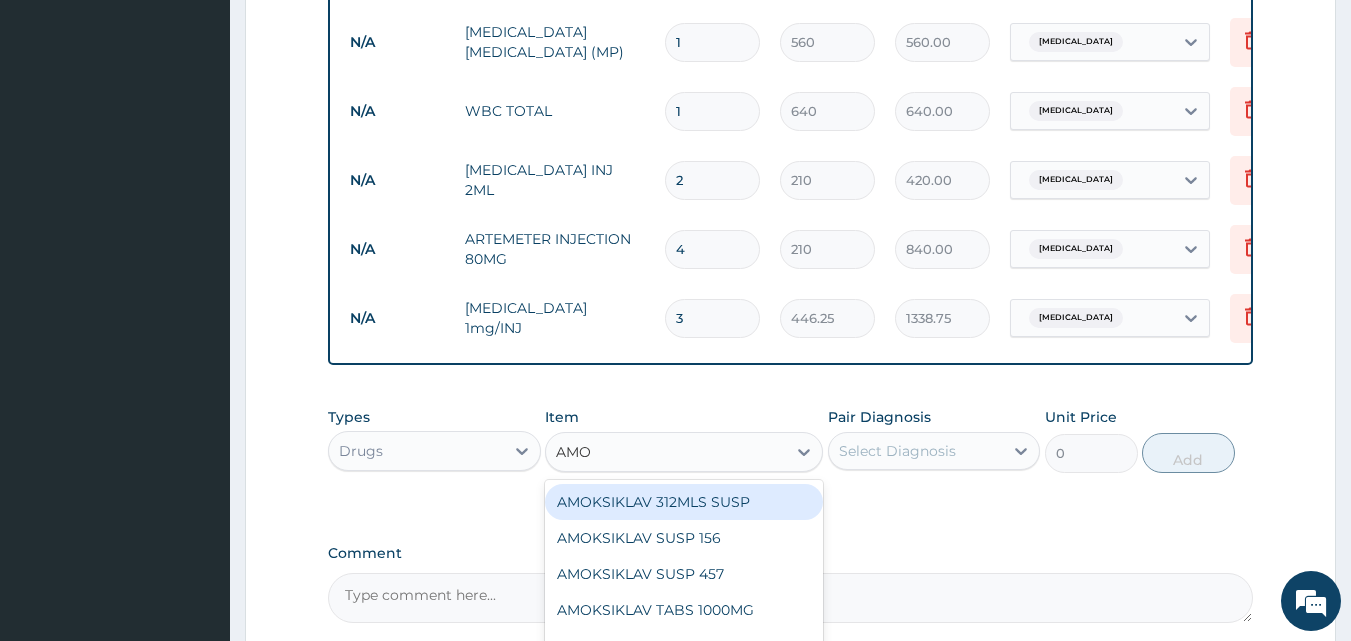 type on "AMOX" 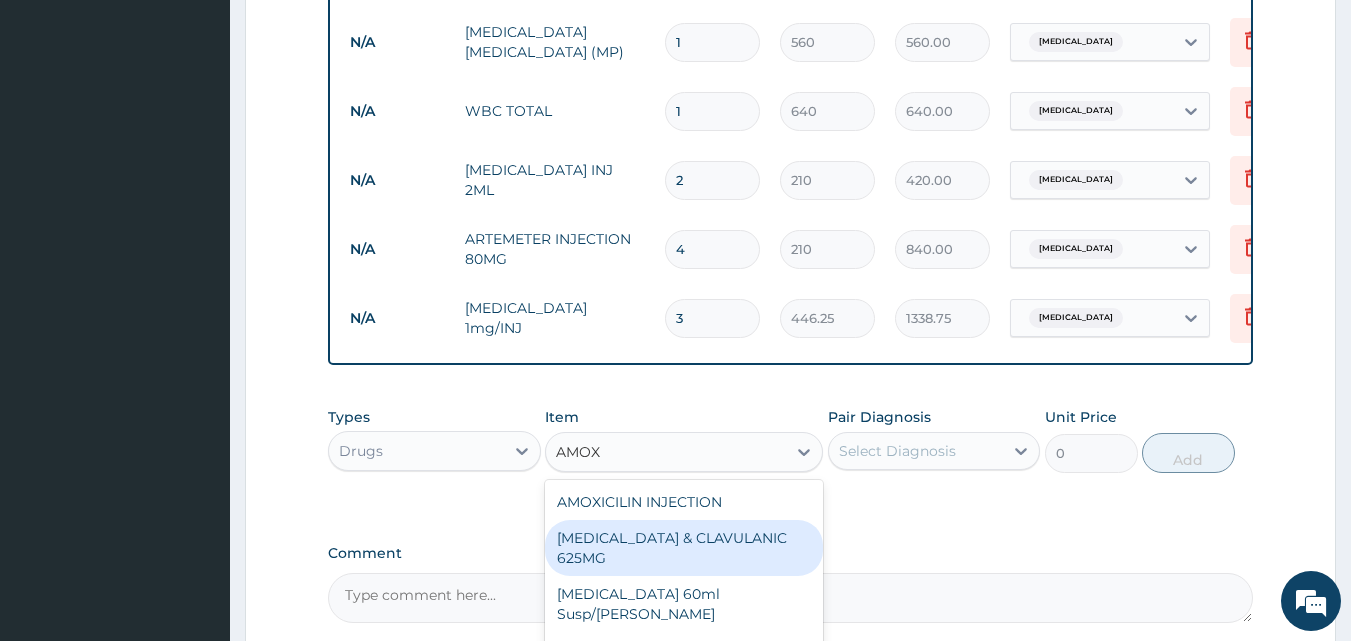 click on "AMOXICILLIN & CLAVULANIC 625MG" at bounding box center [684, 548] 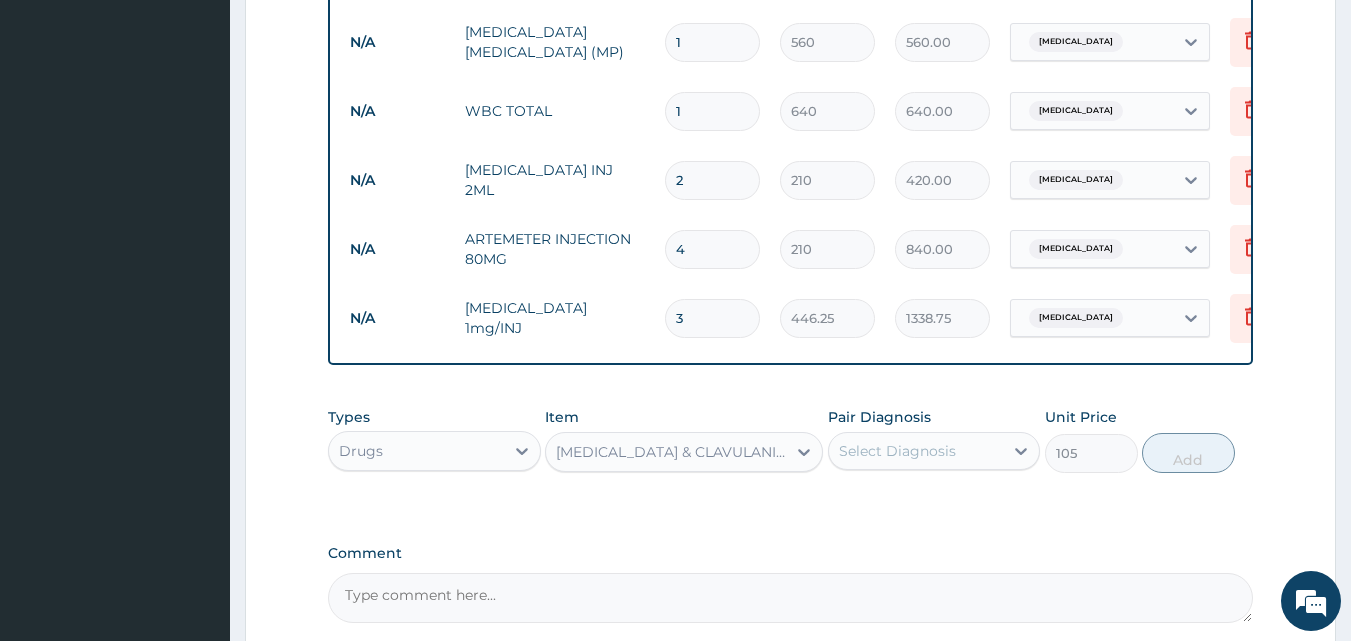 click on "Select Diagnosis" at bounding box center [897, 451] 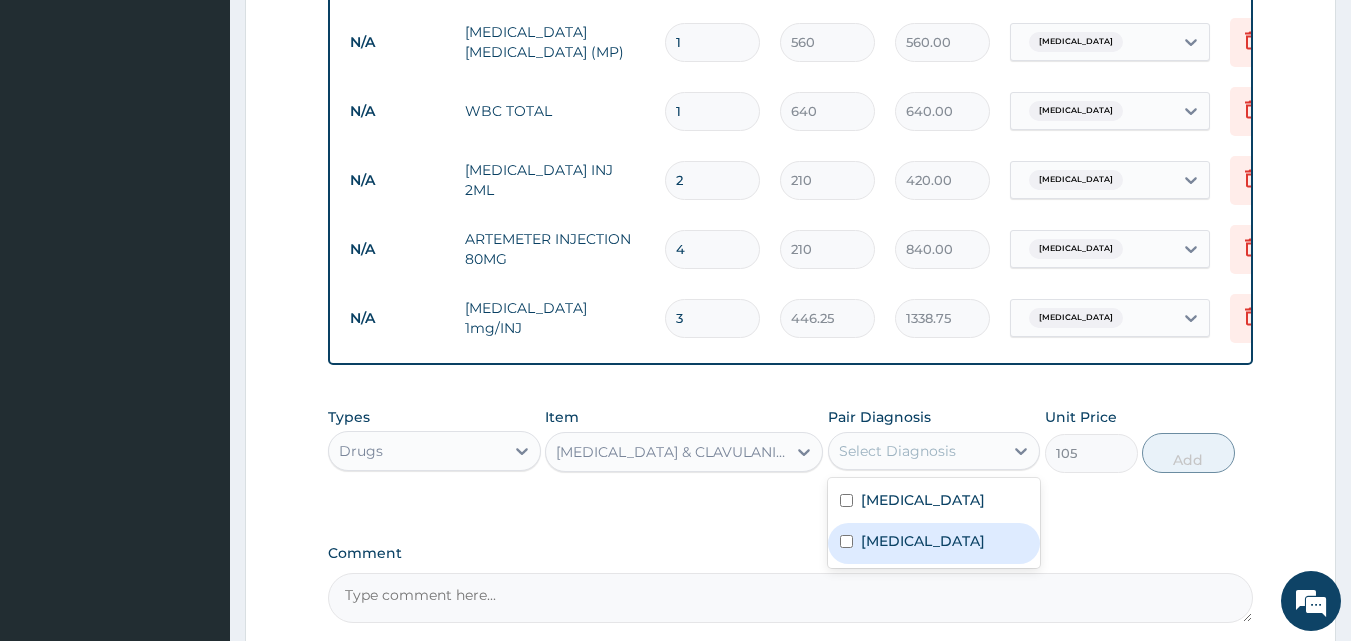 click on "Upper respiratory infection" at bounding box center [923, 541] 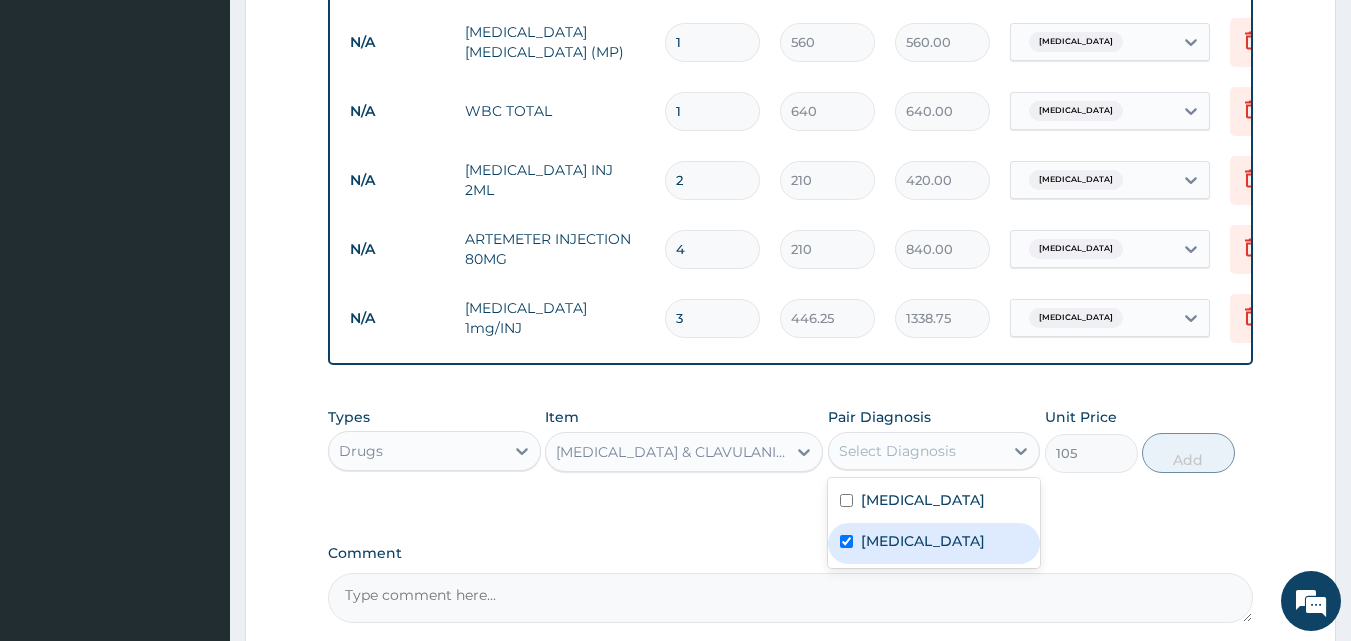 checkbox on "true" 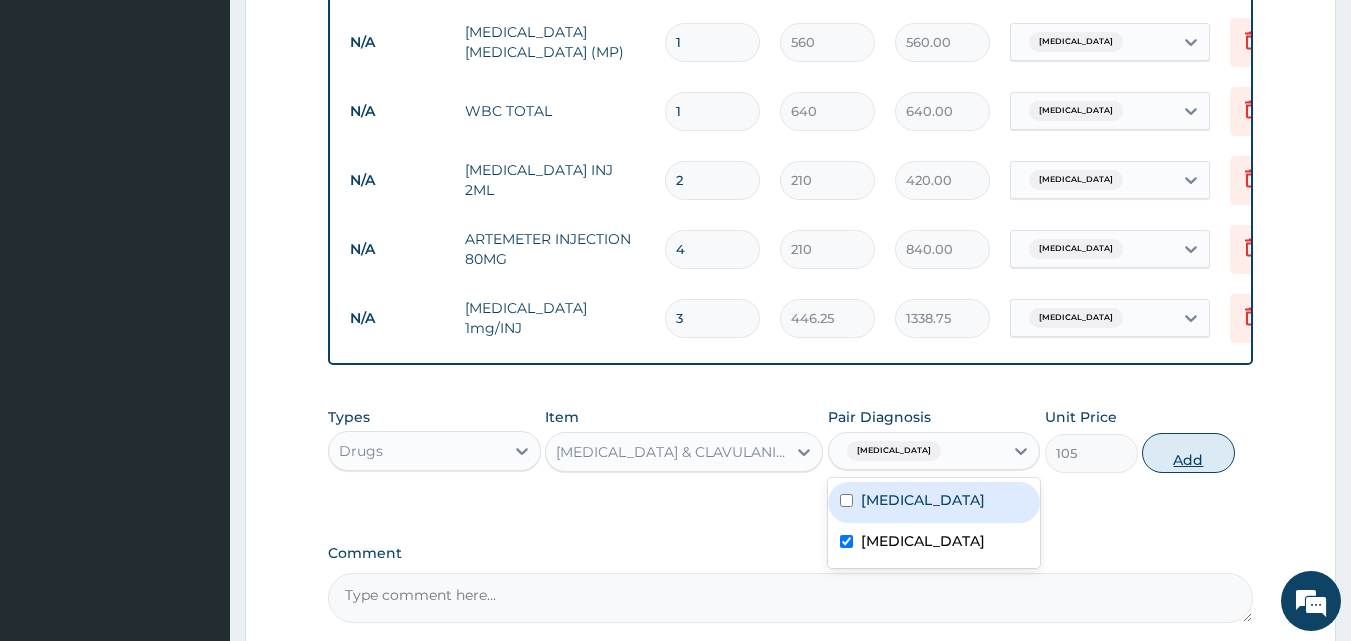 click on "Add" at bounding box center (1188, 453) 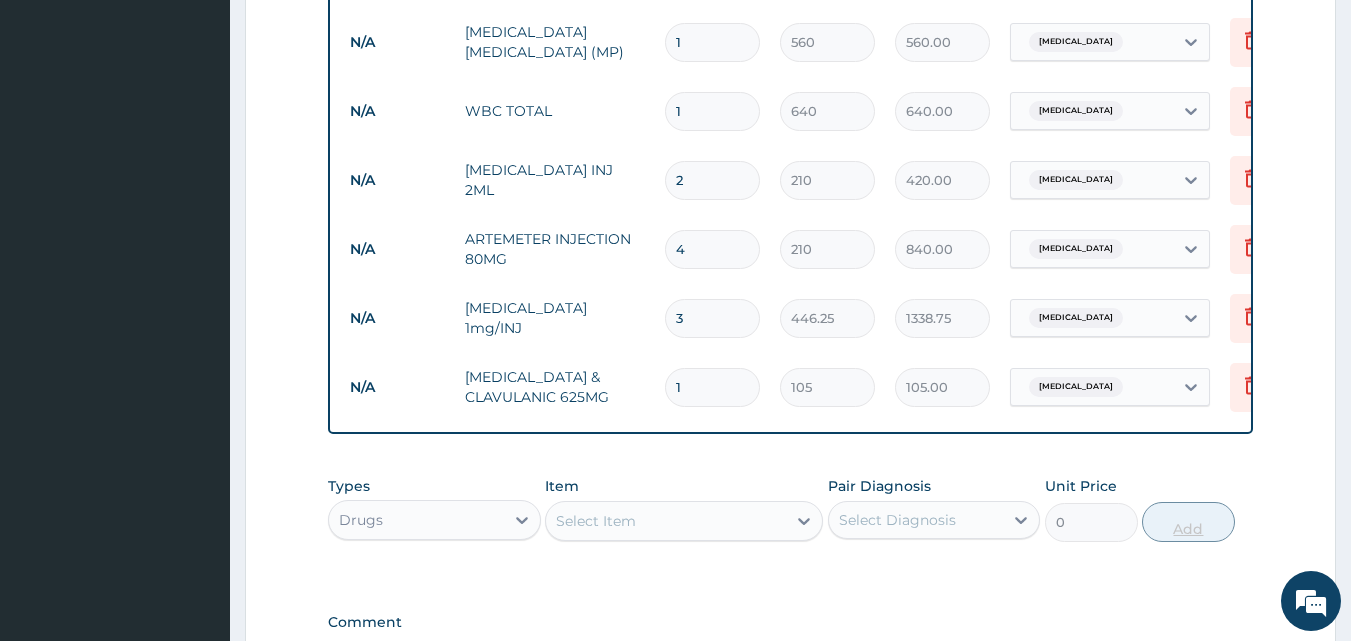 type on "14" 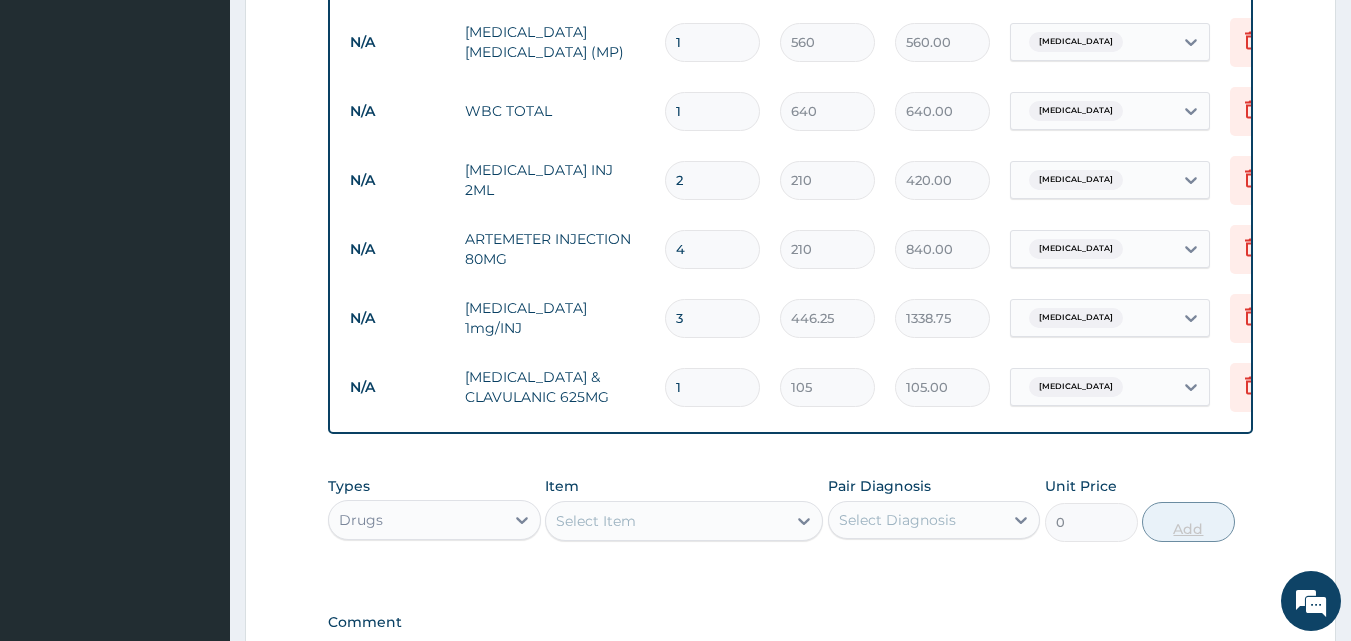 type on "1470.00" 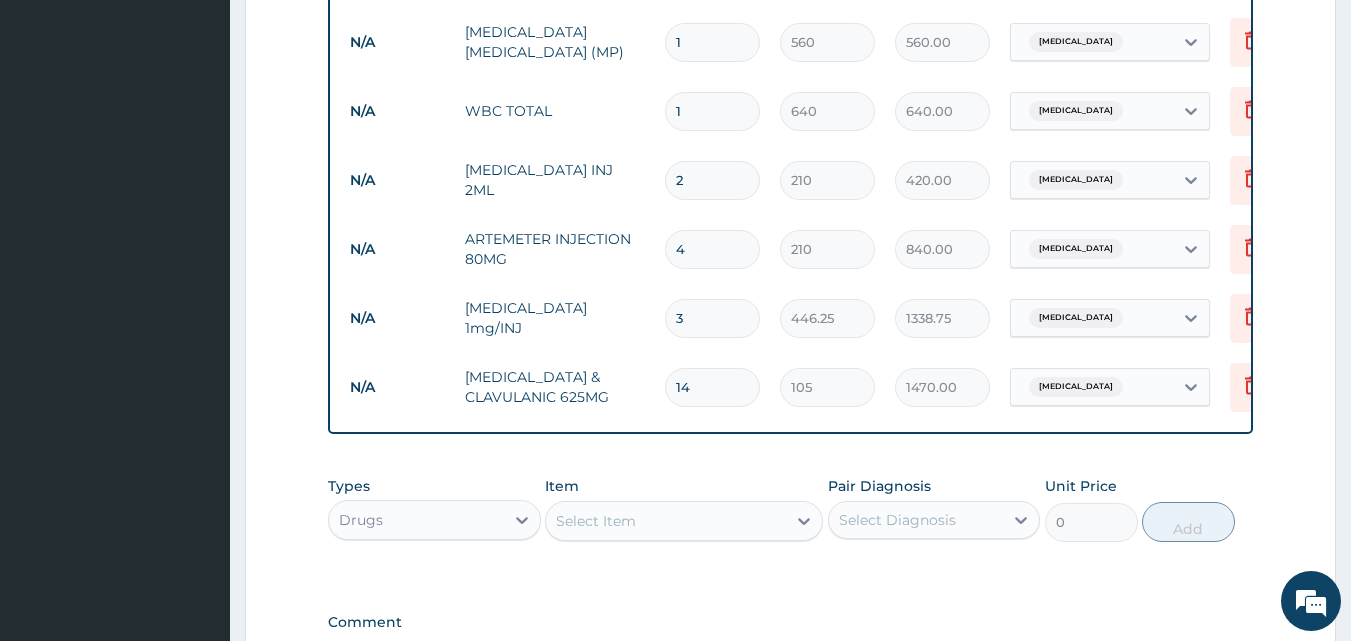 type on "14" 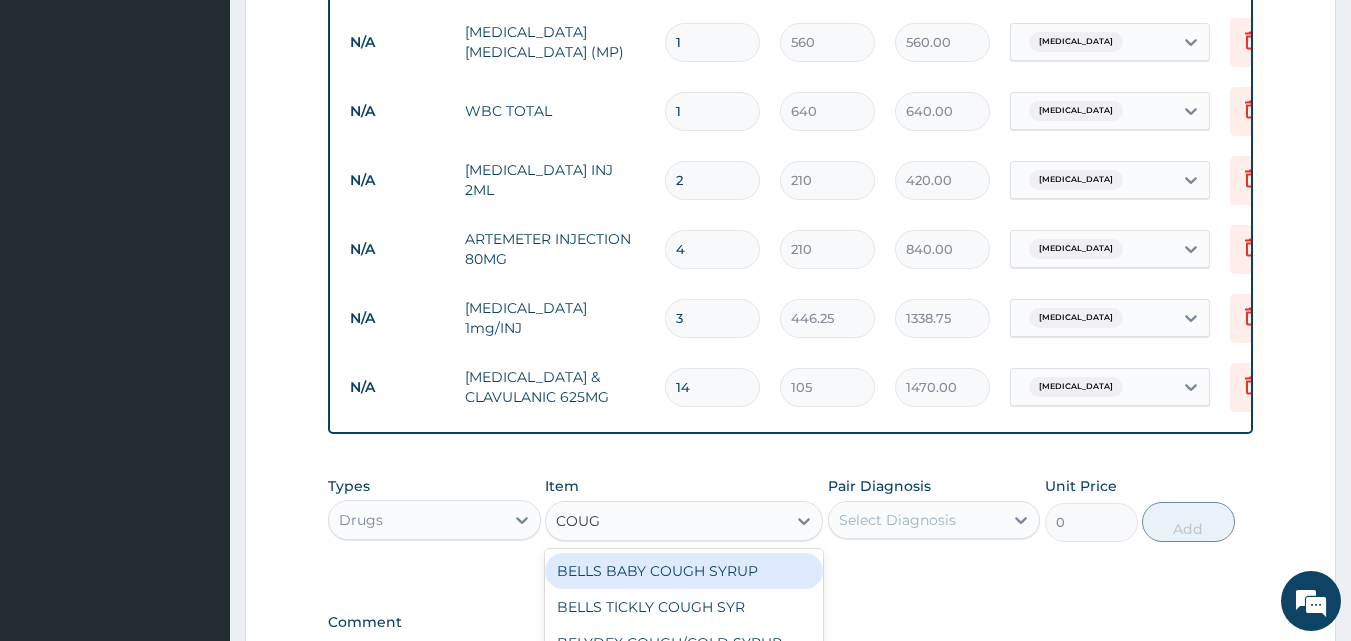 type on "COUGH" 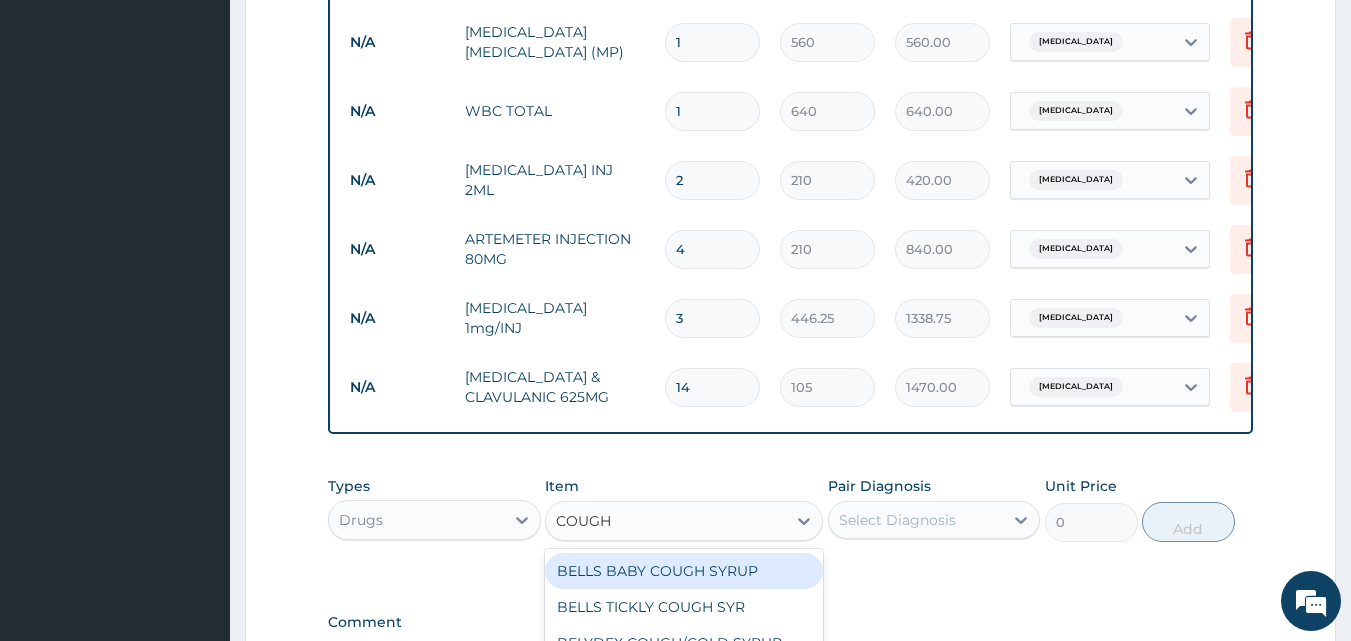 scroll, scrollTop: 1135, scrollLeft: 0, axis: vertical 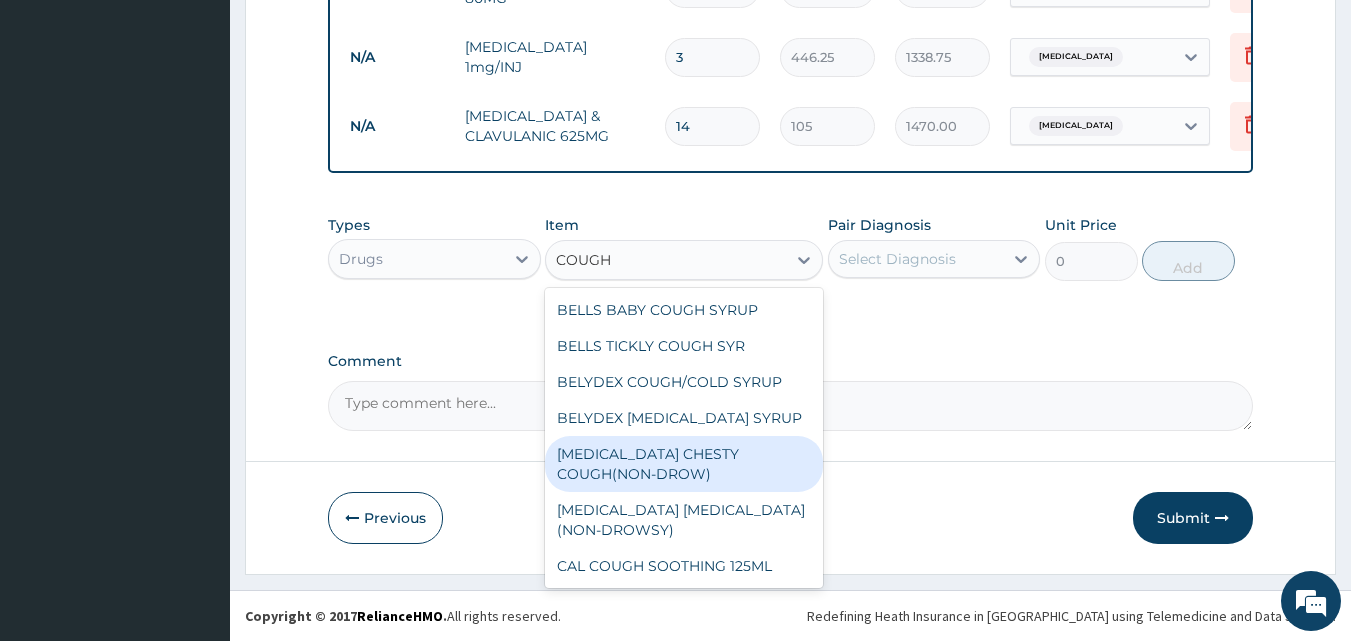 click on "BENYLIN CHESTY COUGH(NON-DROW)" at bounding box center (684, 464) 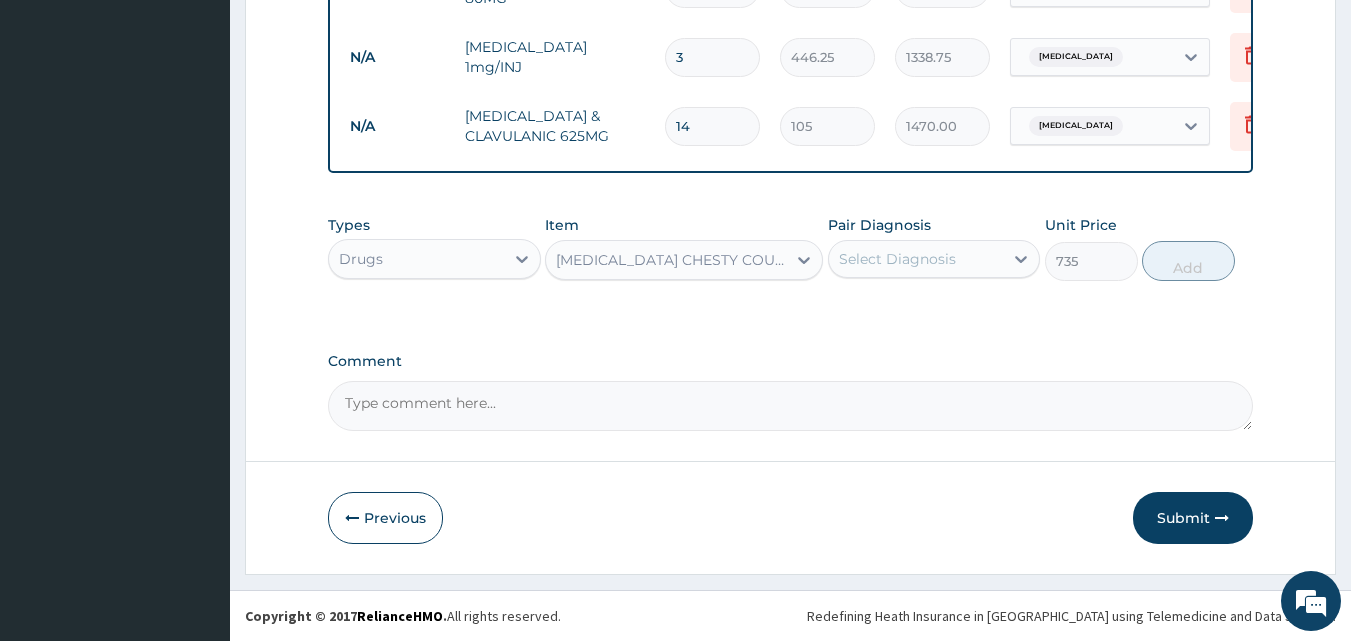 click on "Select Diagnosis" at bounding box center (916, 259) 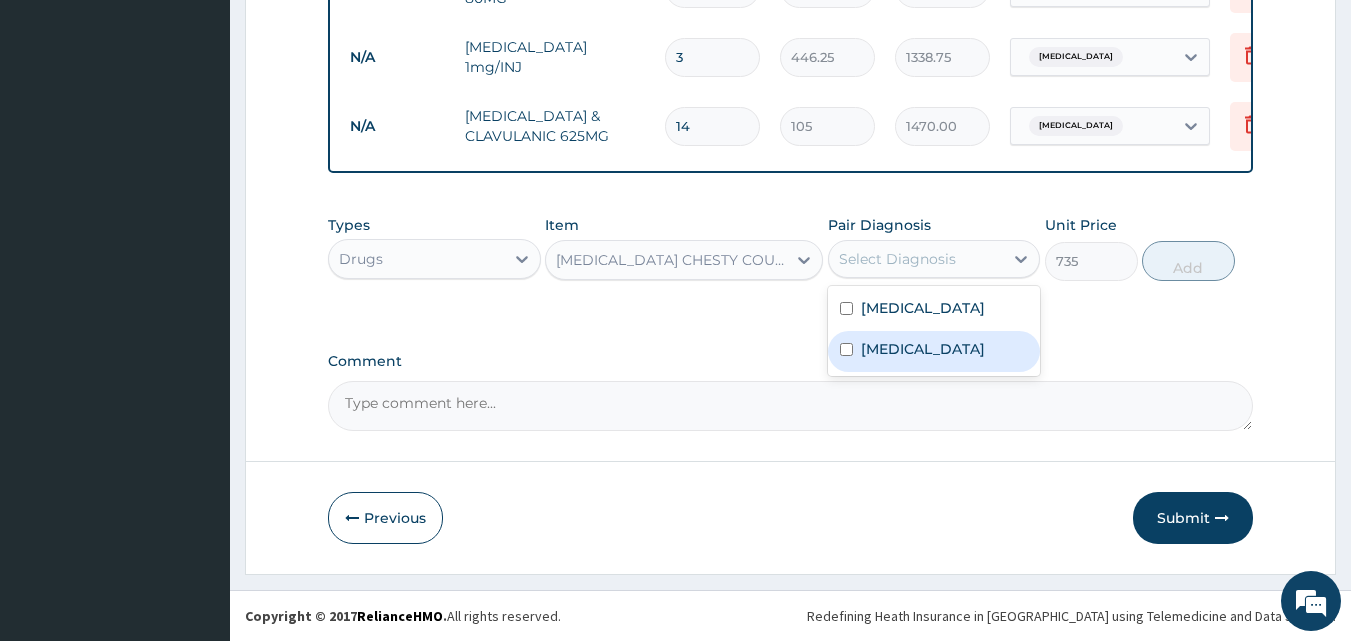 click on "Upper respiratory infection" at bounding box center [923, 349] 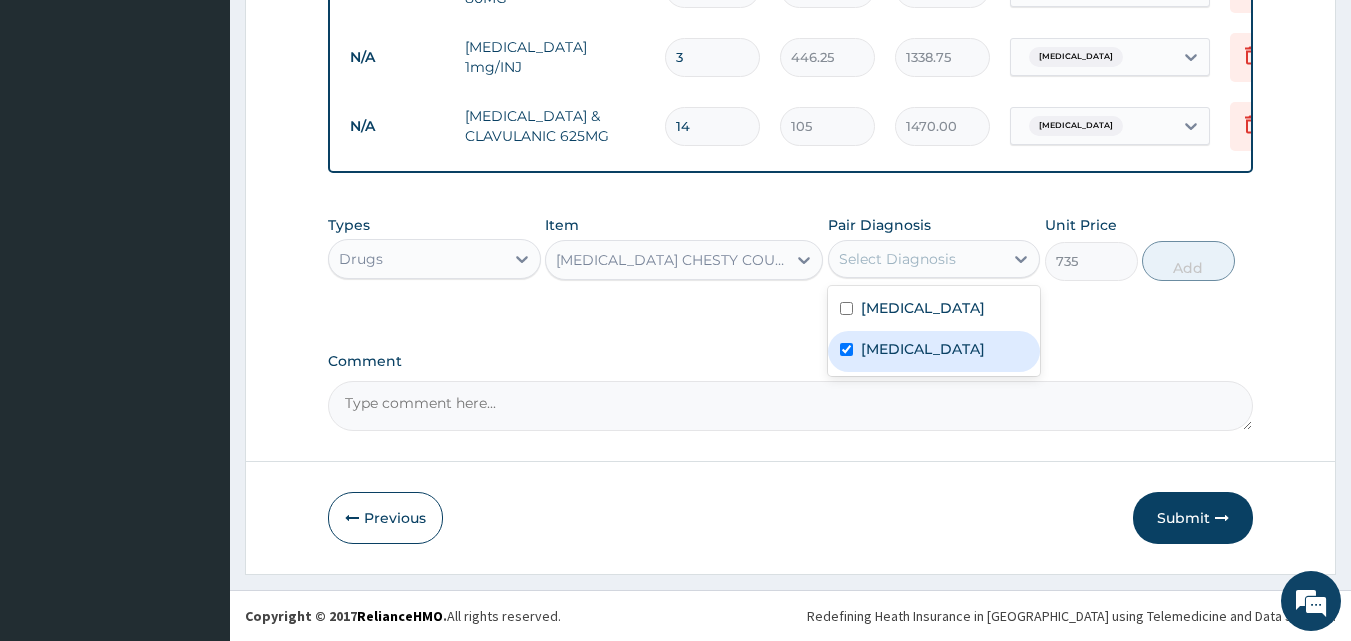 checkbox on "true" 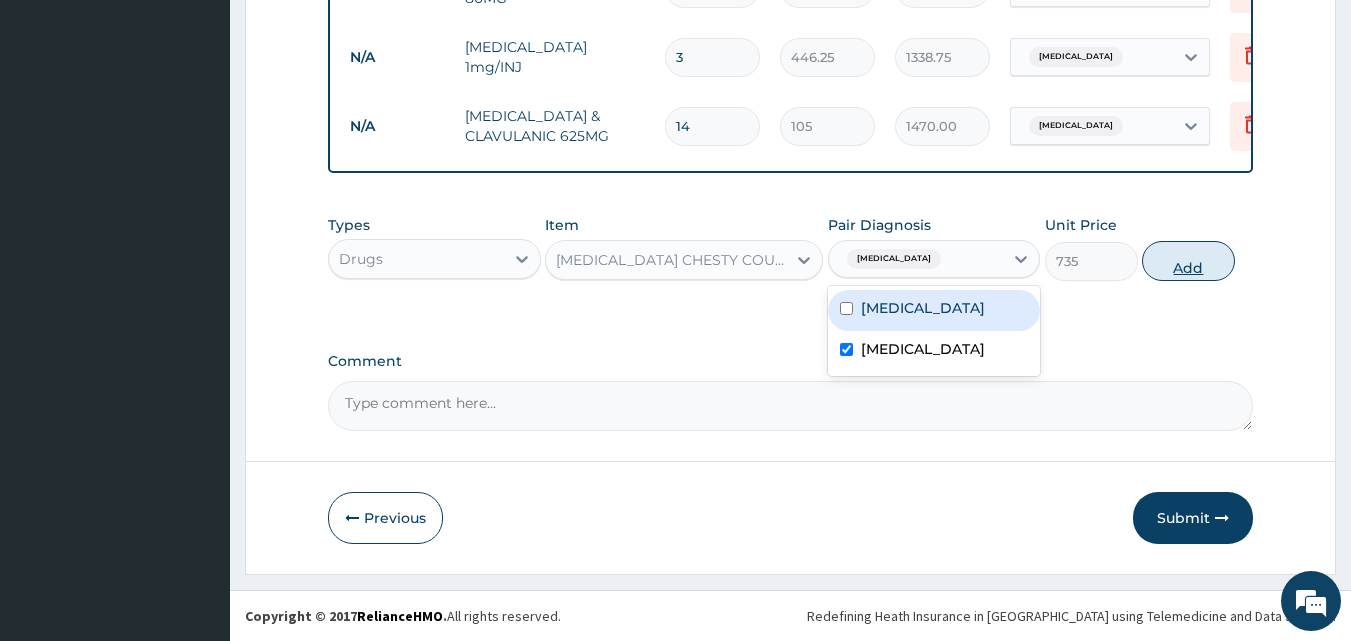 click on "Add" at bounding box center [1188, 261] 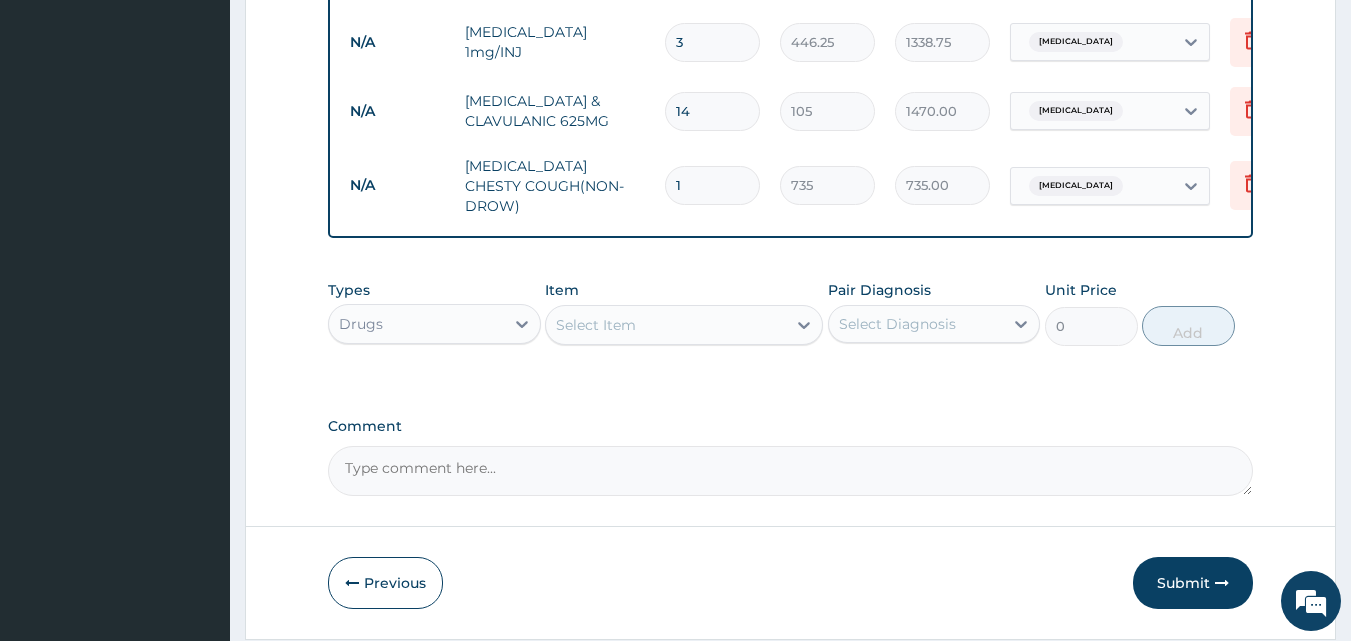 click on "Select Item" at bounding box center [666, 325] 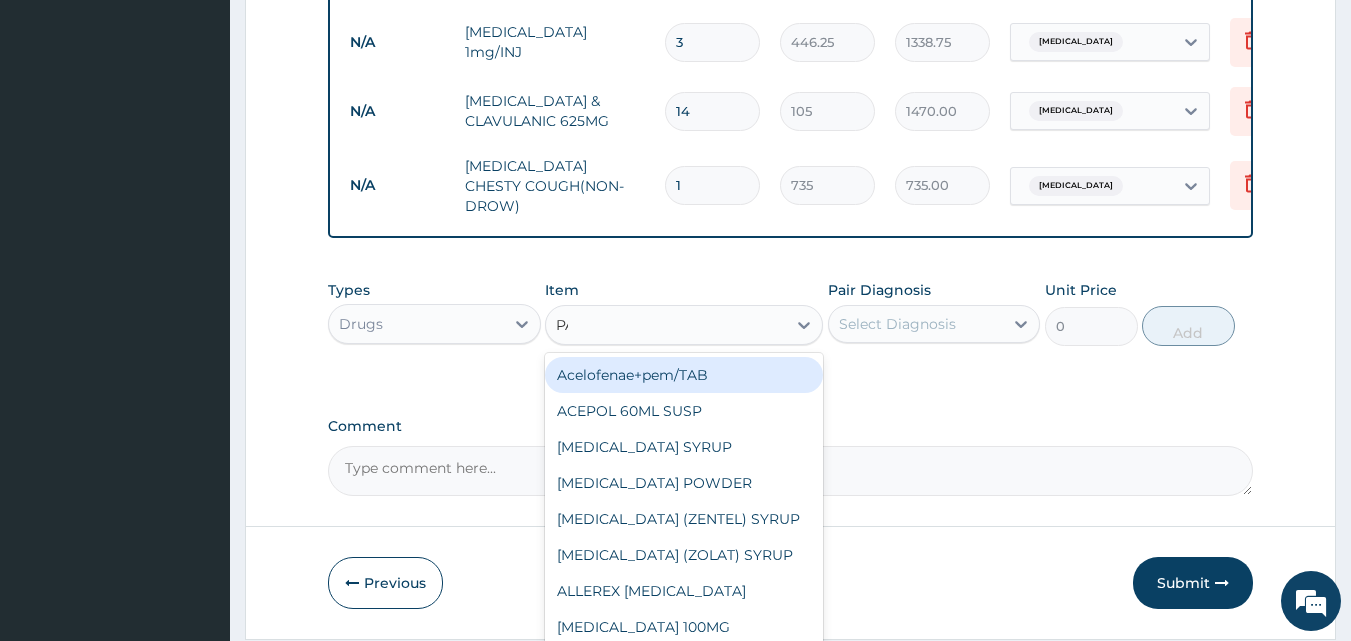 type on "PARA" 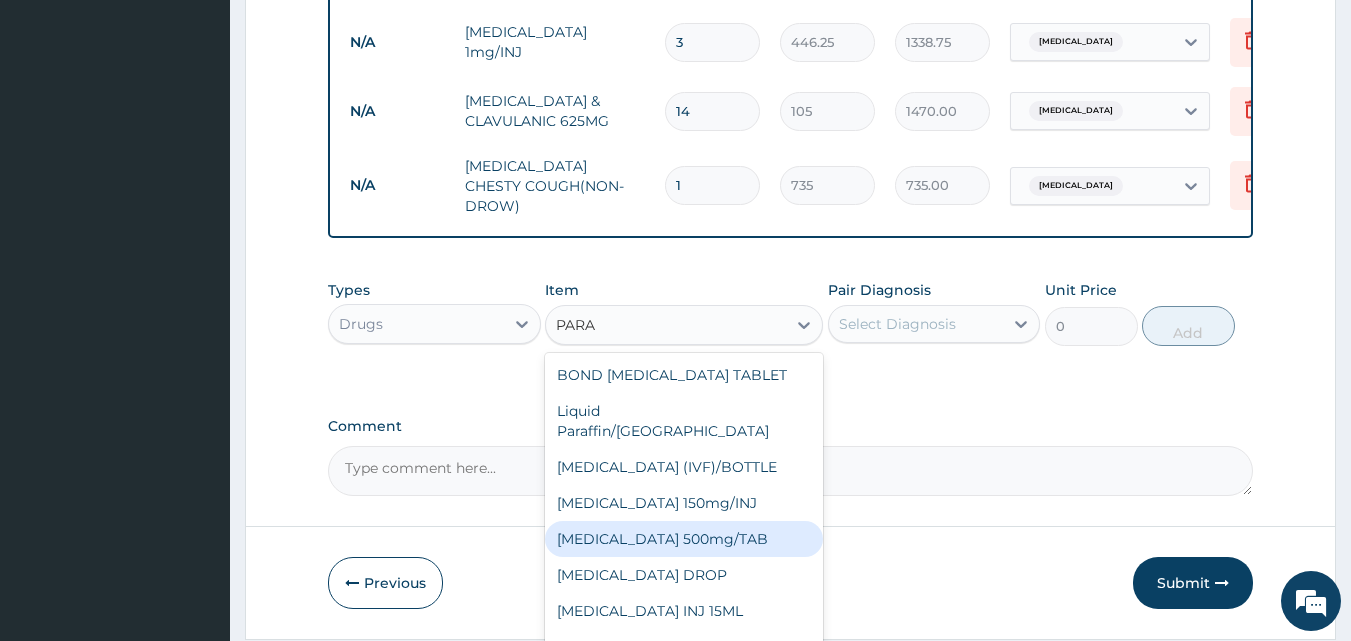 click on "PARACETAMOL 500mg/TAB" at bounding box center [684, 539] 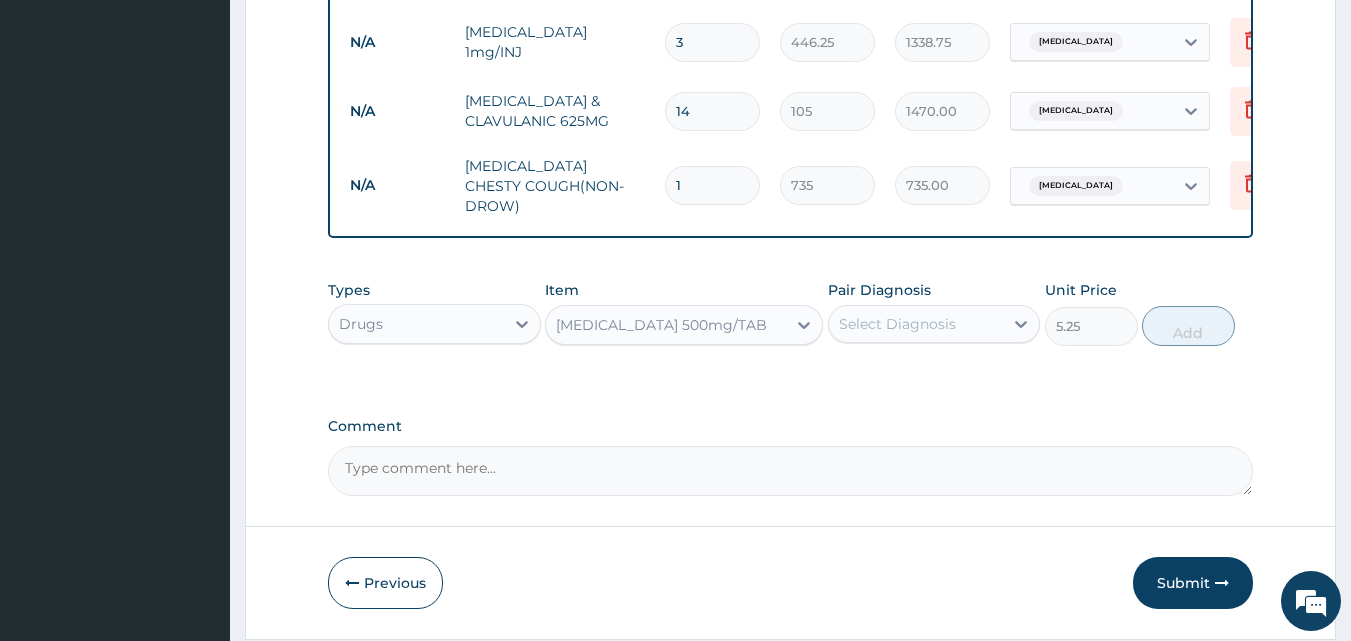 click on "Select Diagnosis" at bounding box center (897, 324) 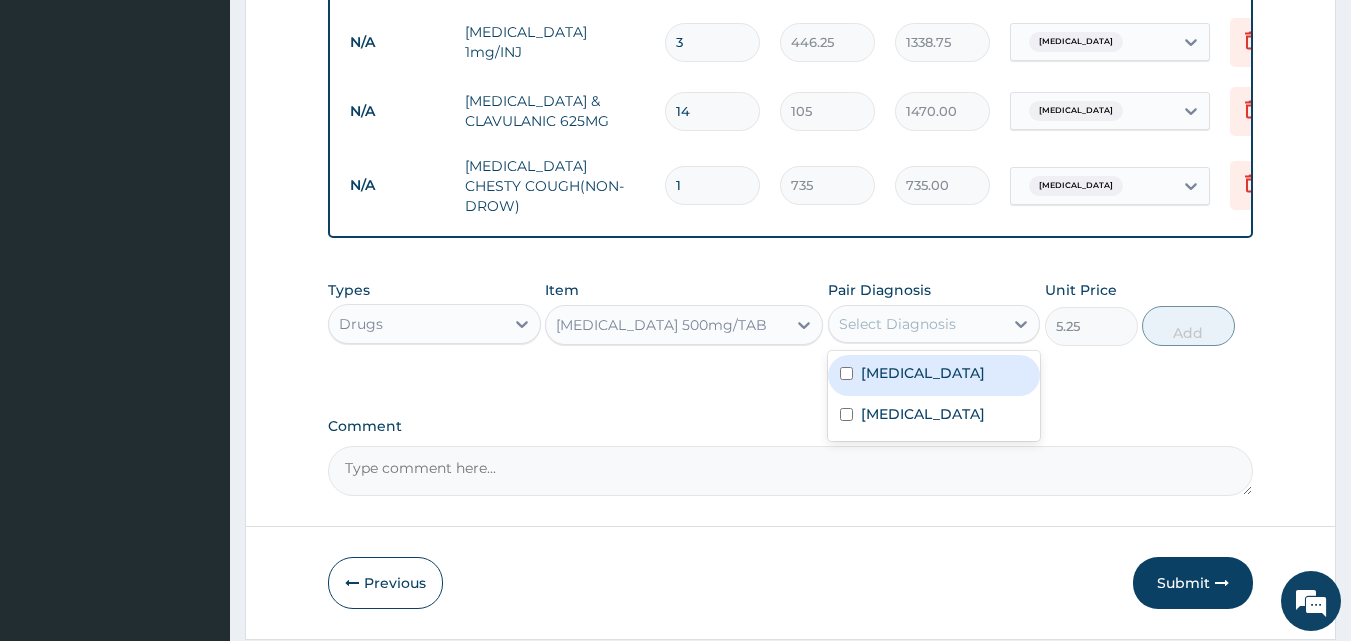 click on "Malaria" at bounding box center [923, 373] 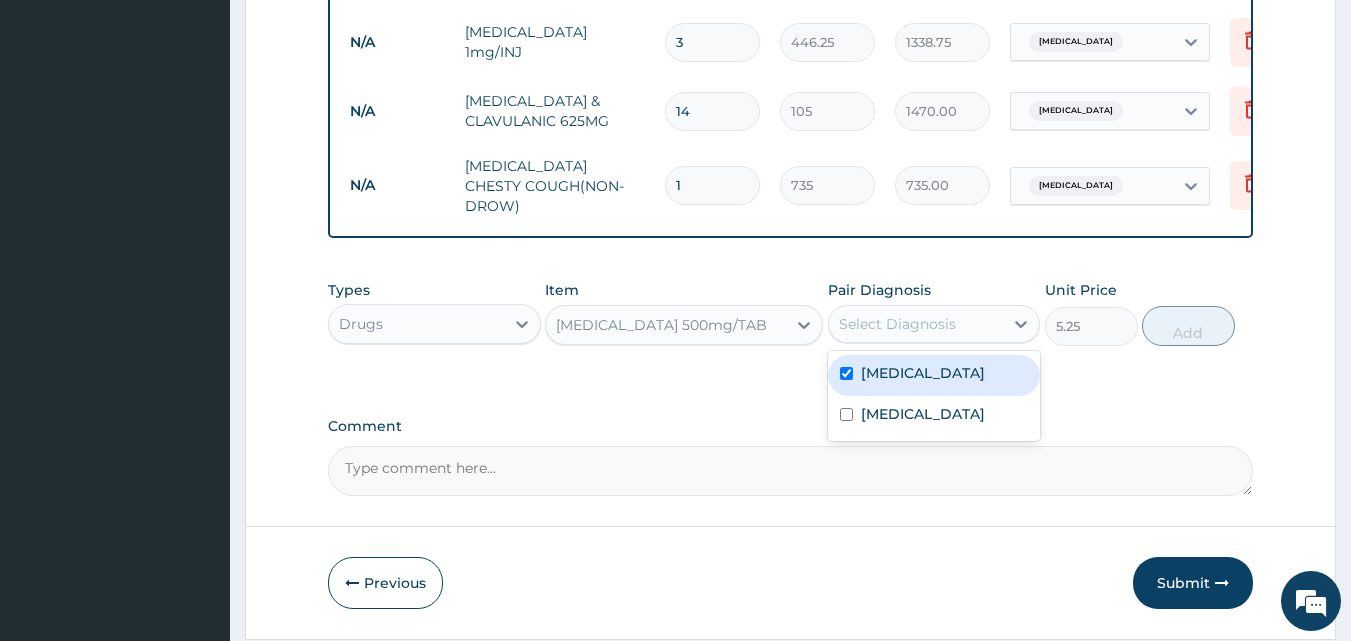 checkbox on "true" 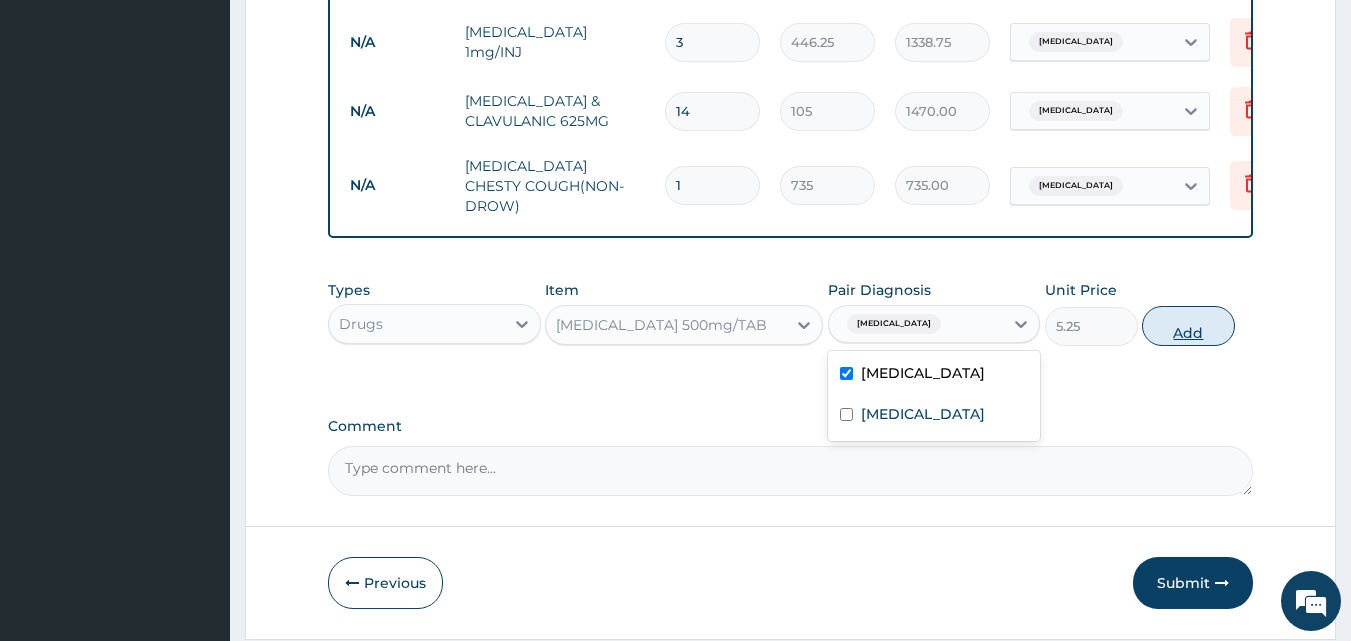 click on "Add" at bounding box center [1188, 326] 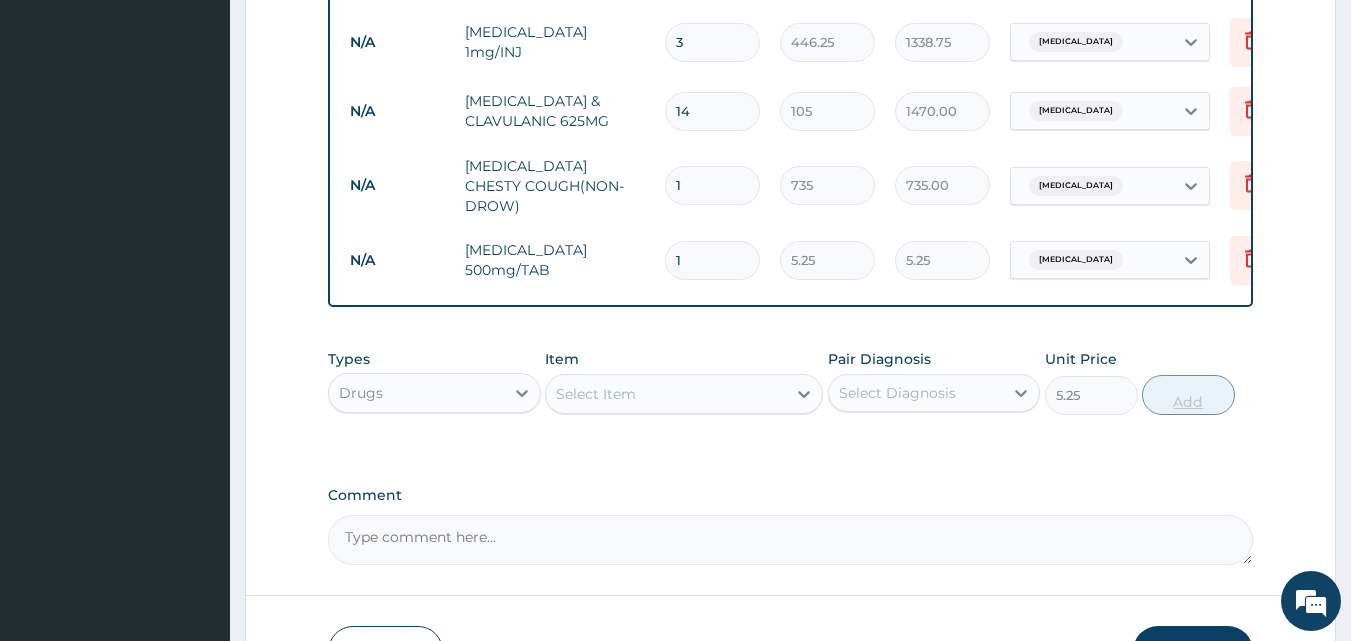 type on "0" 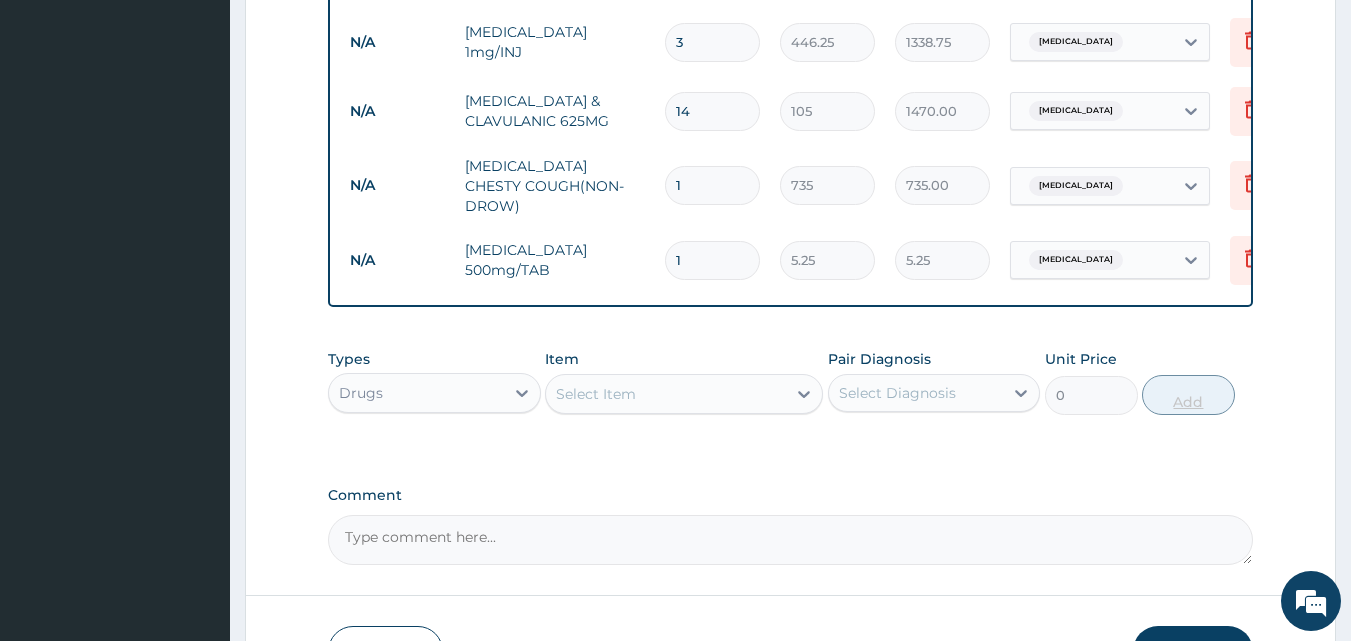 type on "18" 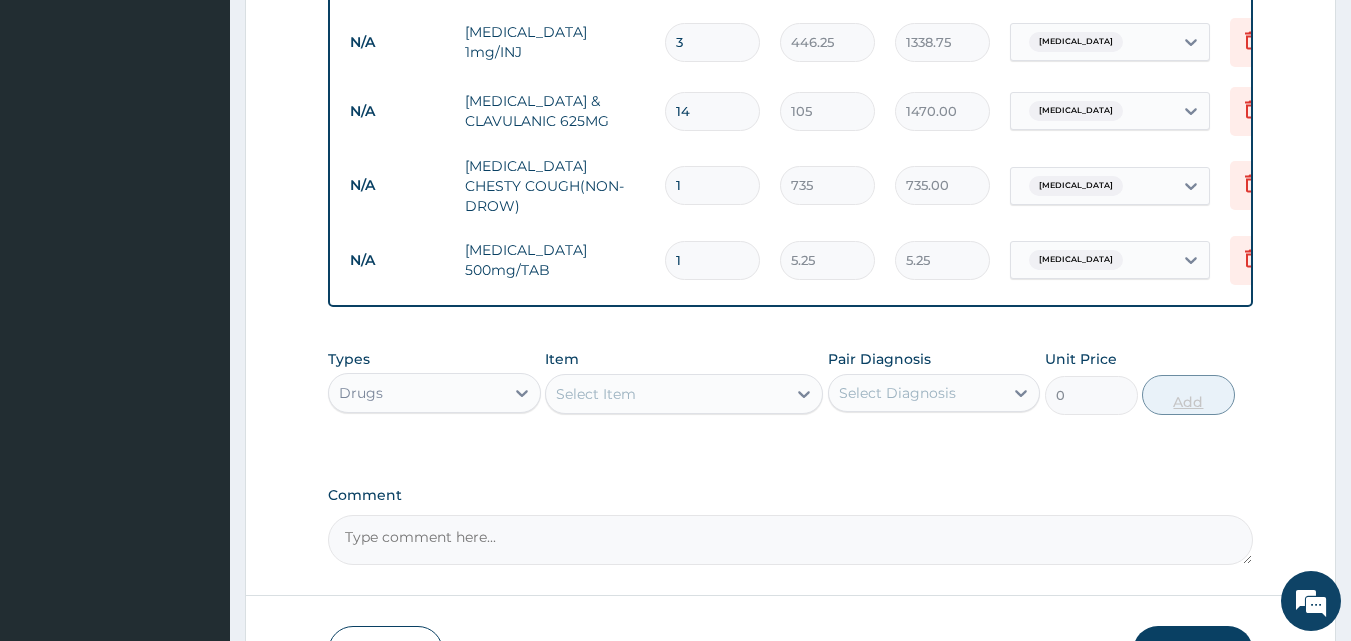 type on "94.50" 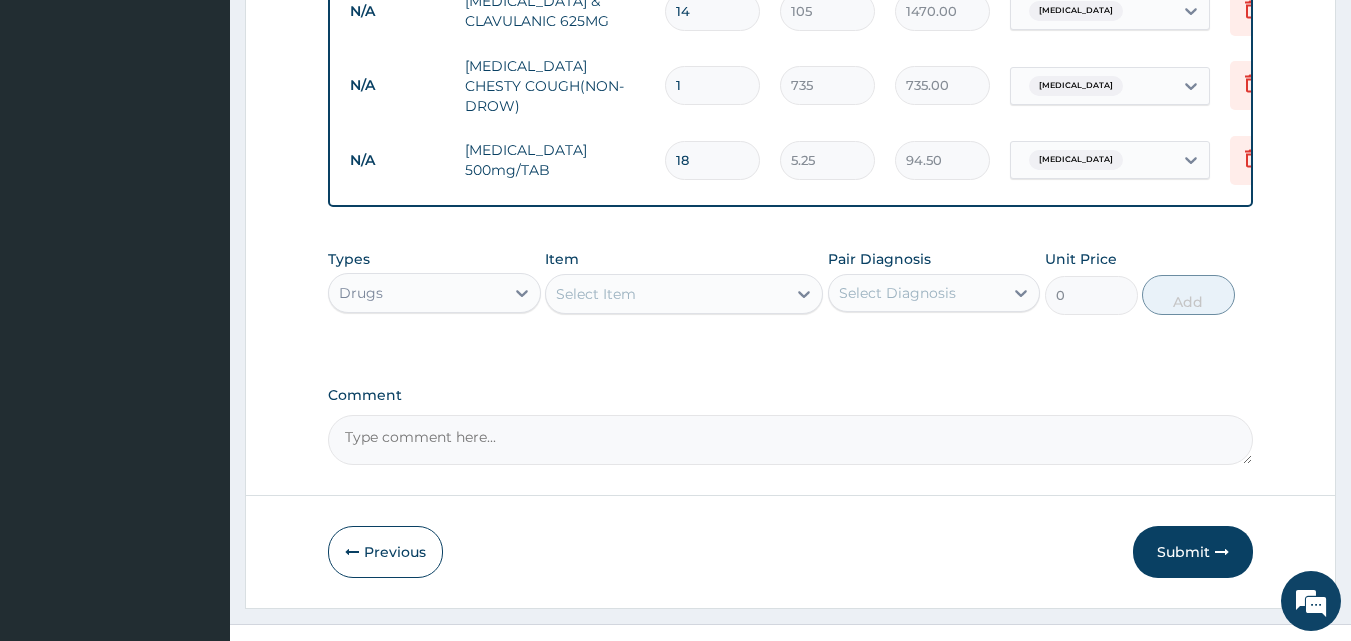 scroll, scrollTop: 1273, scrollLeft: 0, axis: vertical 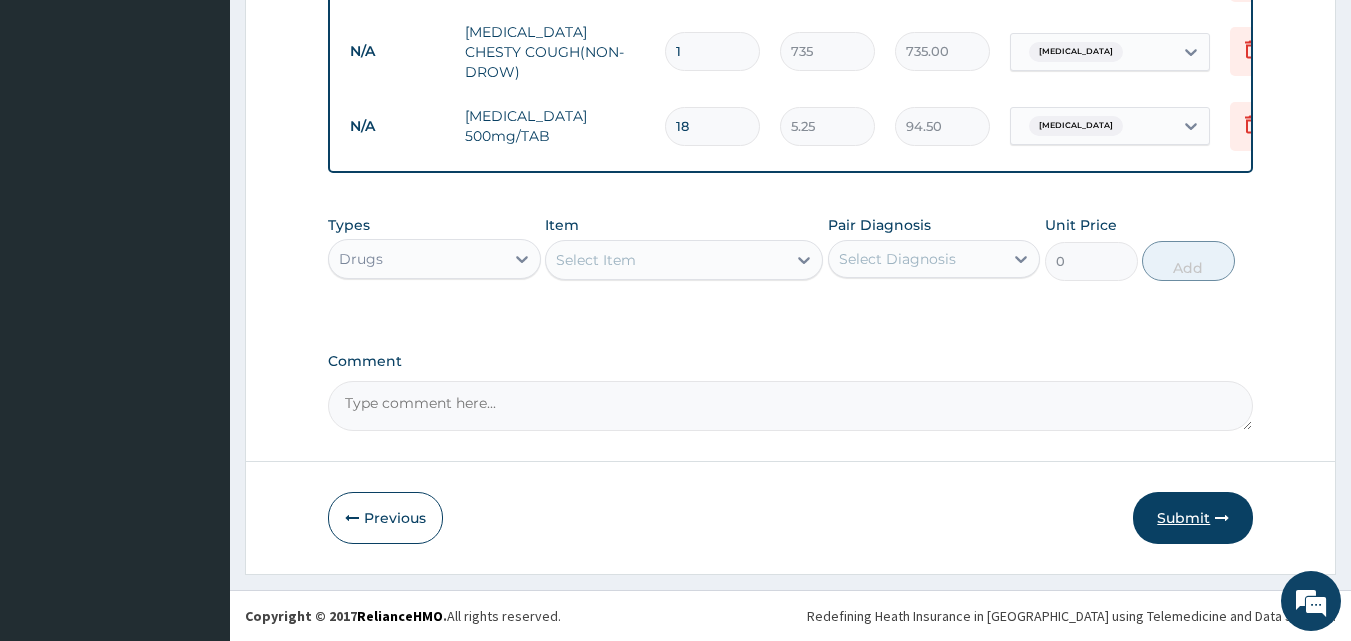 type on "18" 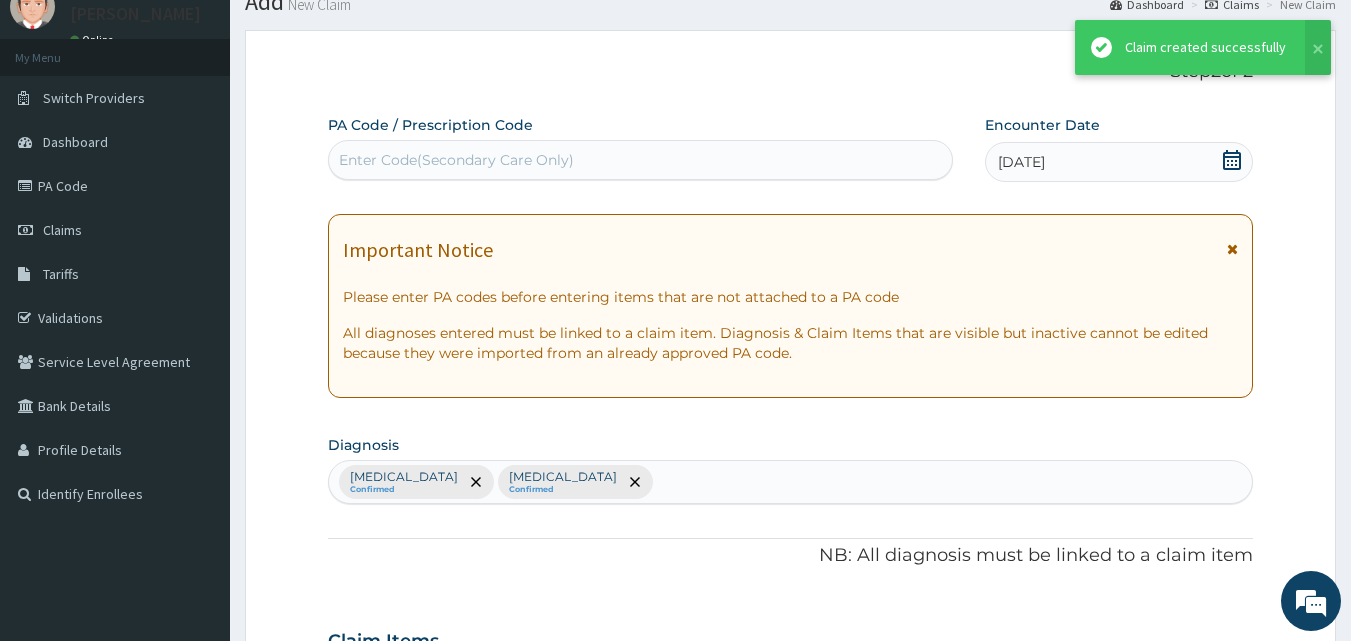 scroll, scrollTop: 1273, scrollLeft: 0, axis: vertical 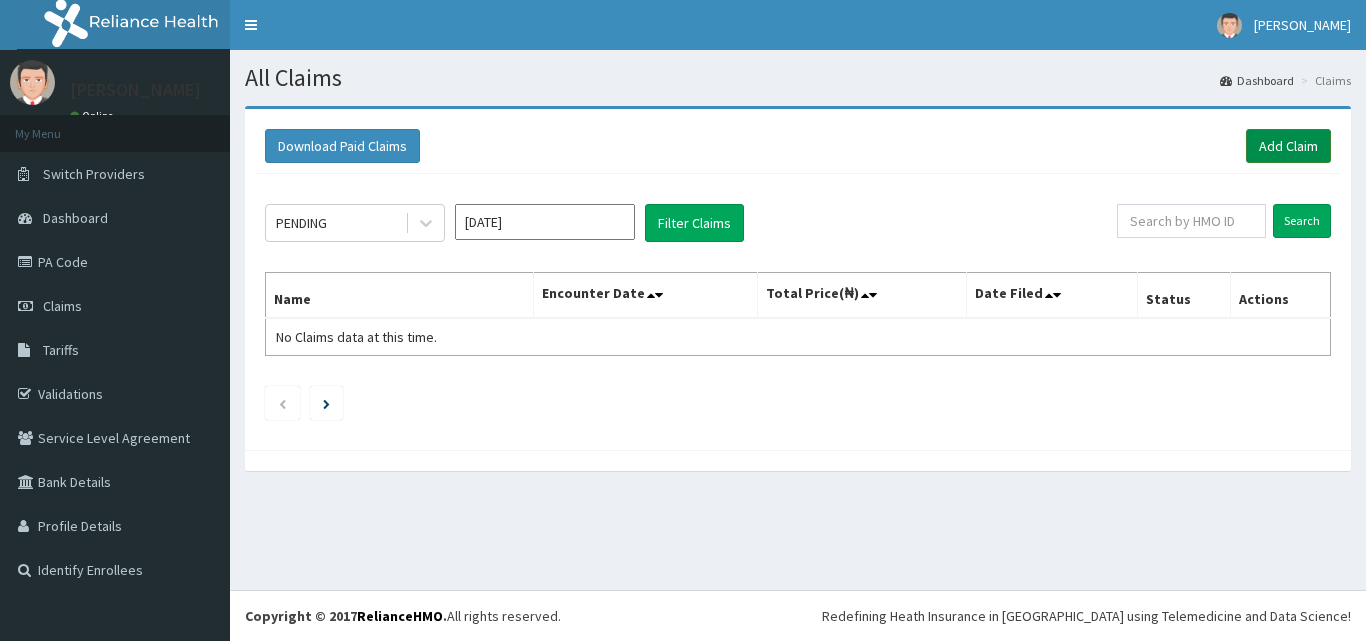 click on "Add Claim" at bounding box center [1288, 146] 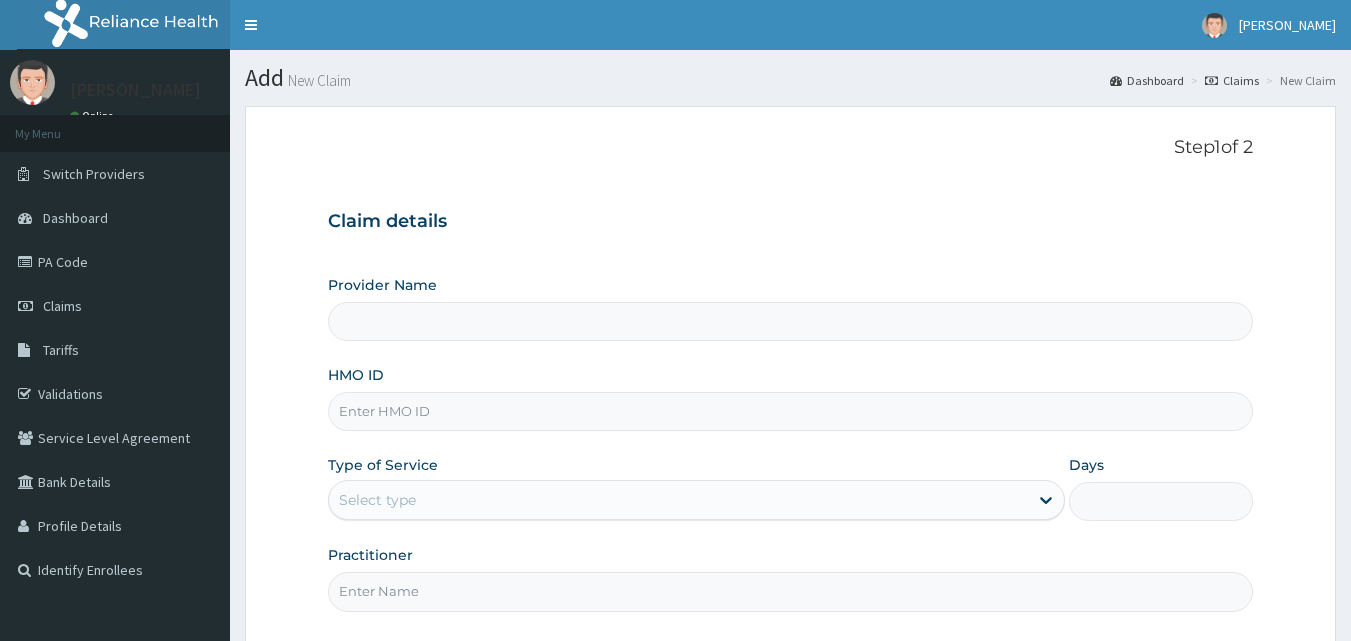 scroll, scrollTop: 0, scrollLeft: 0, axis: both 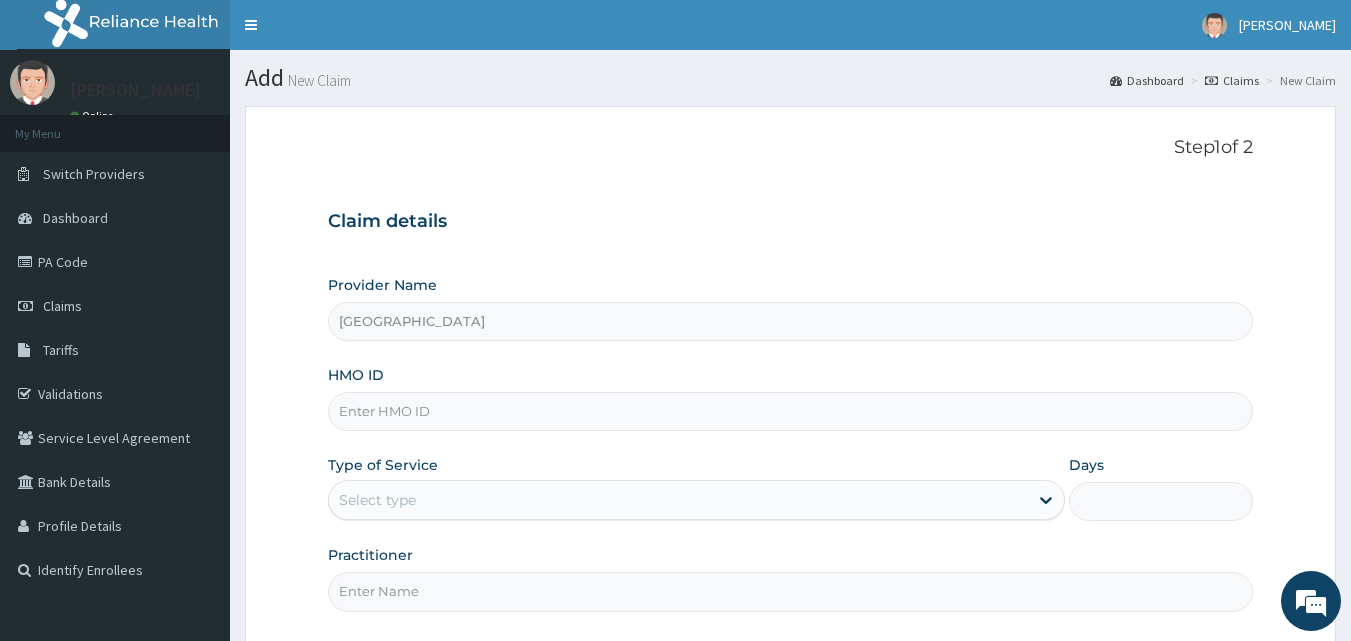 click on "HMO ID" at bounding box center [791, 411] 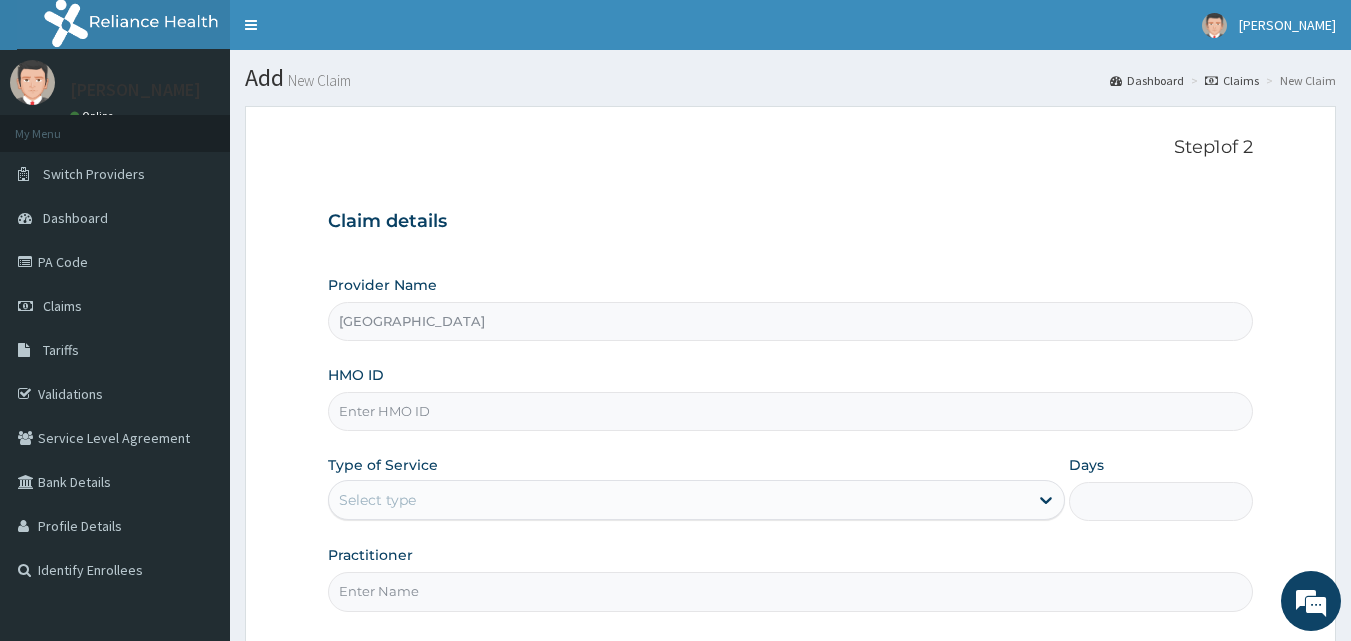 type on "NBL/10376/A" 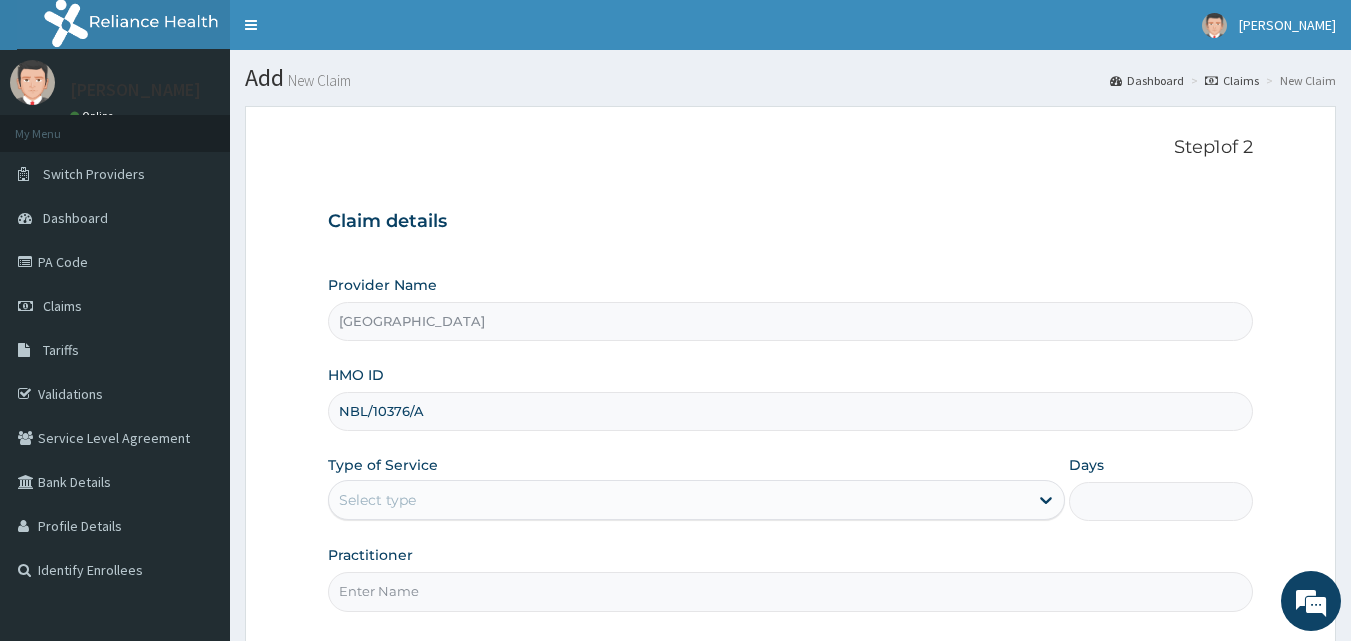 click on "Select type" at bounding box center [696, 500] 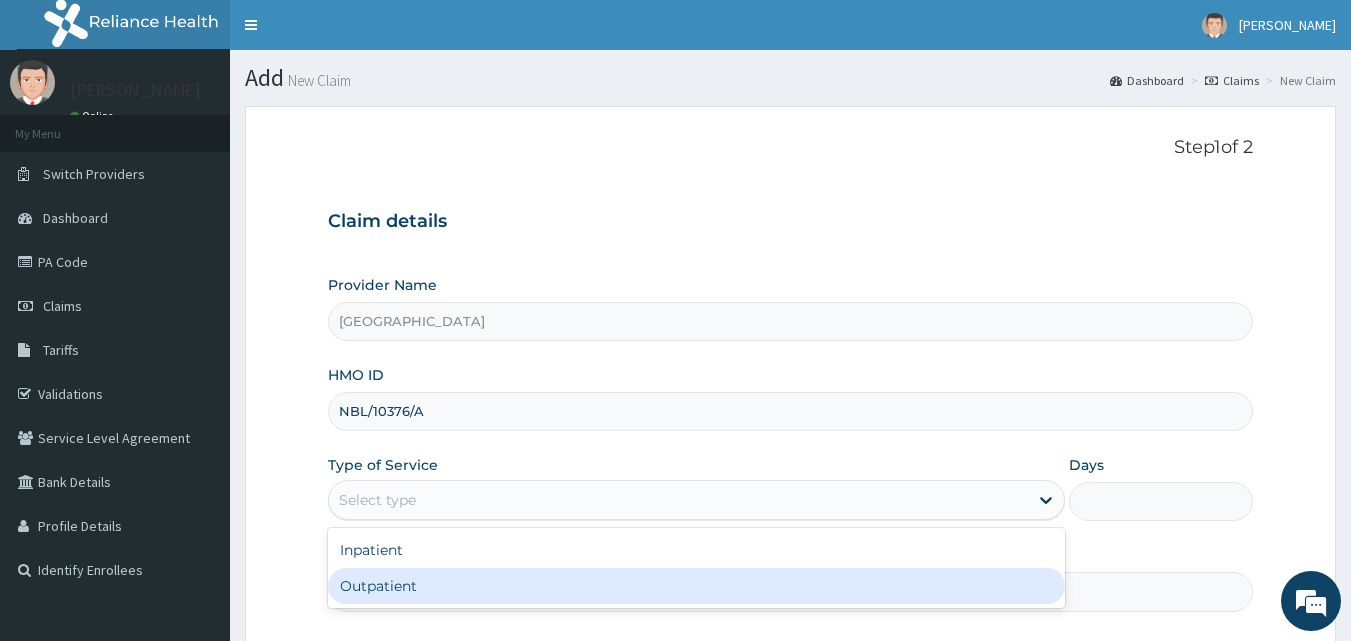 scroll, scrollTop: 0, scrollLeft: 0, axis: both 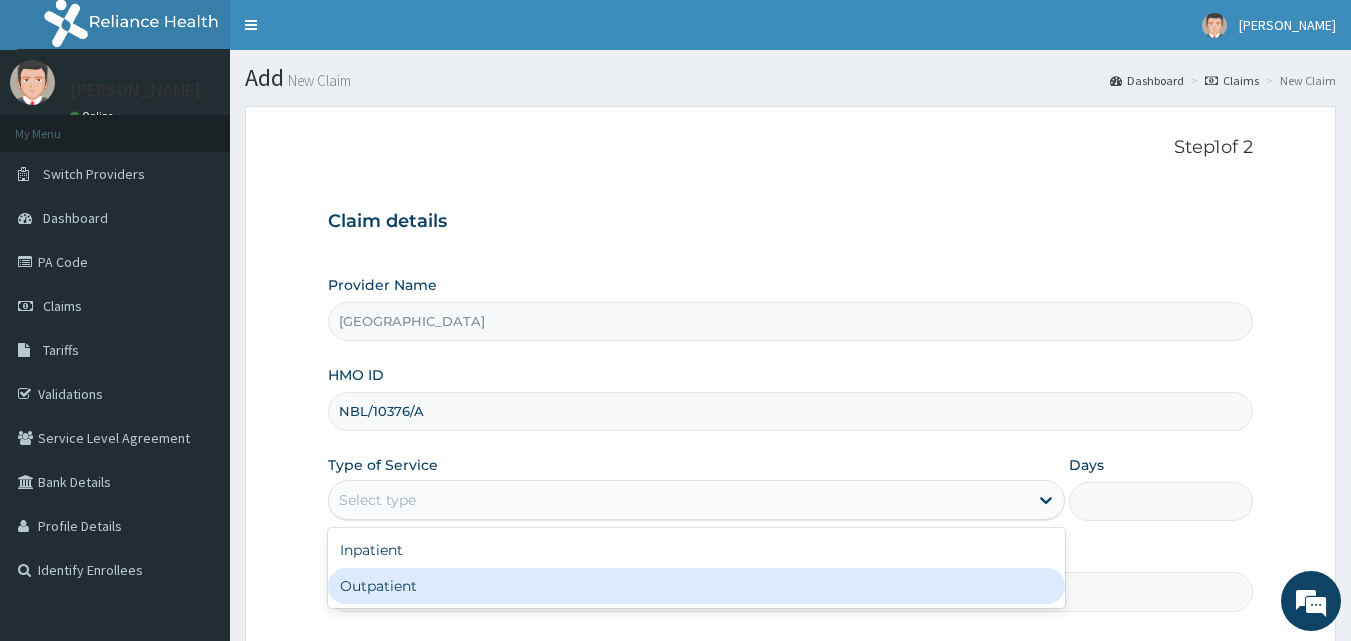 click on "Outpatient" at bounding box center (696, 586) 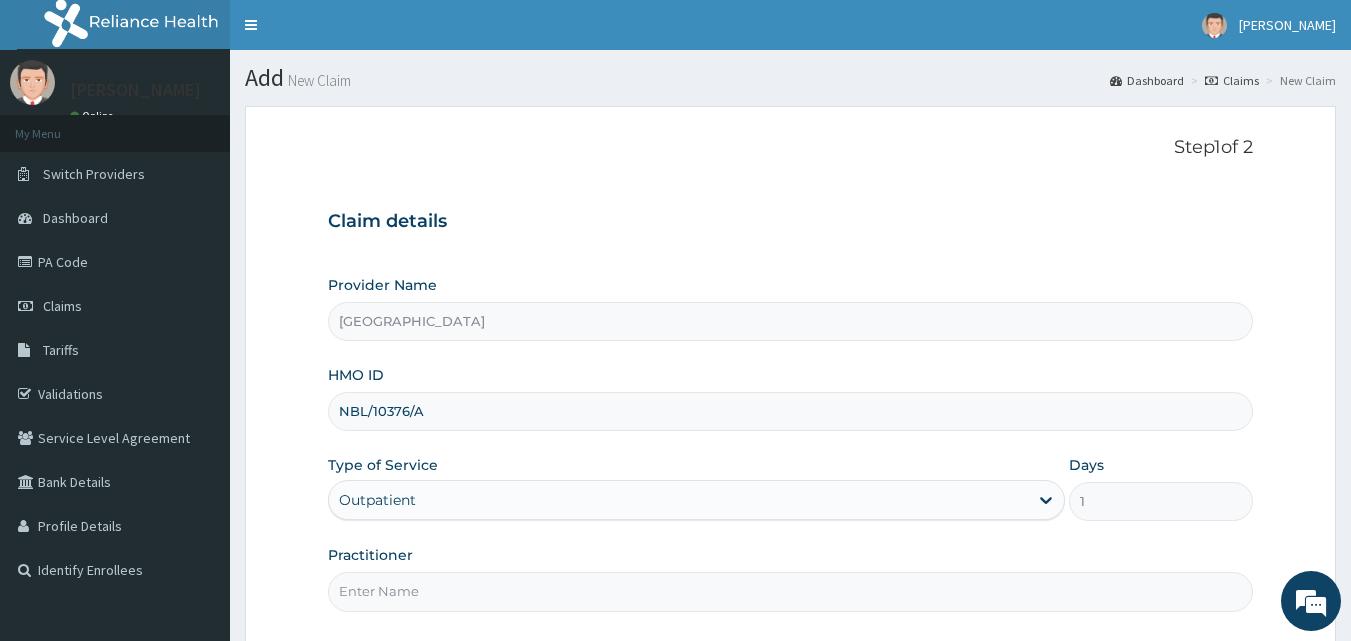 click on "Practitioner" at bounding box center [791, 591] 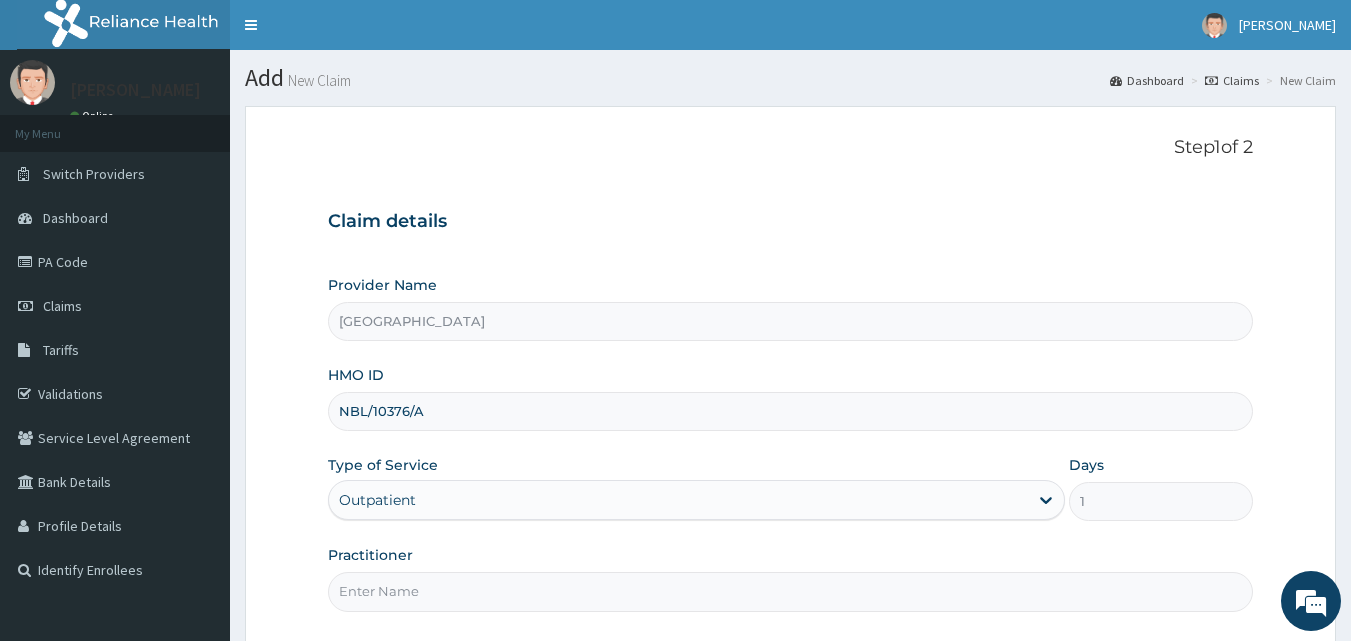 type on "Adebayo Boye" 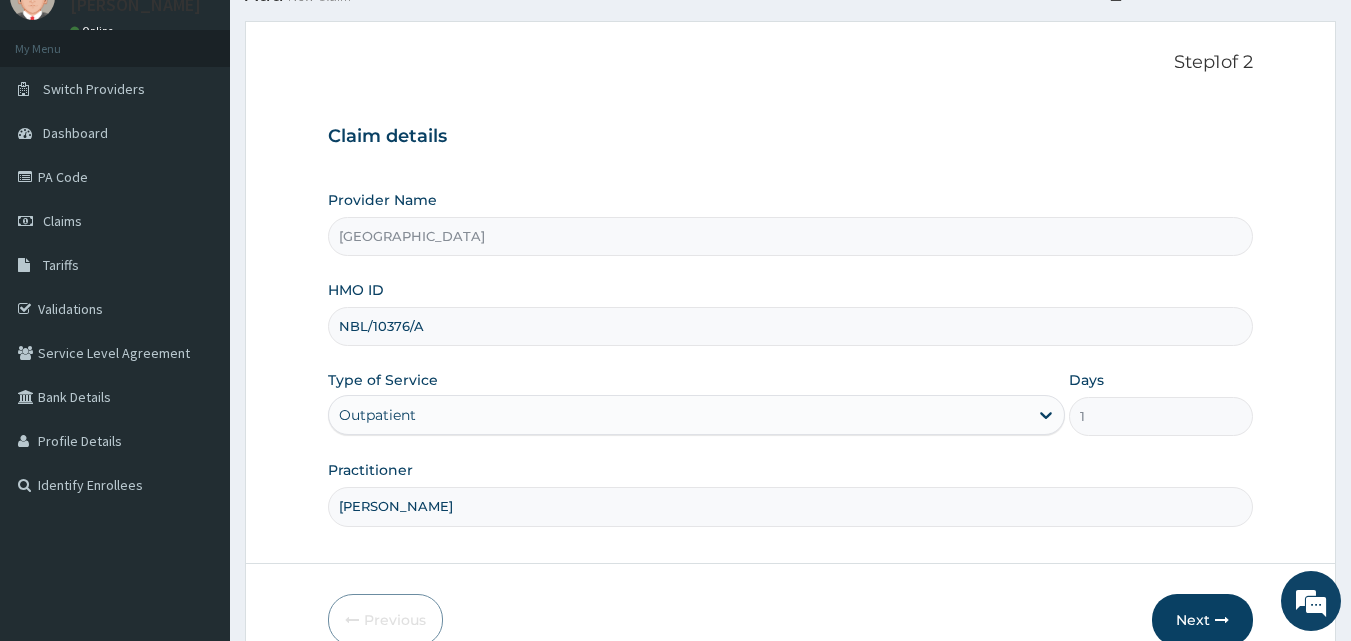 scroll, scrollTop: 187, scrollLeft: 0, axis: vertical 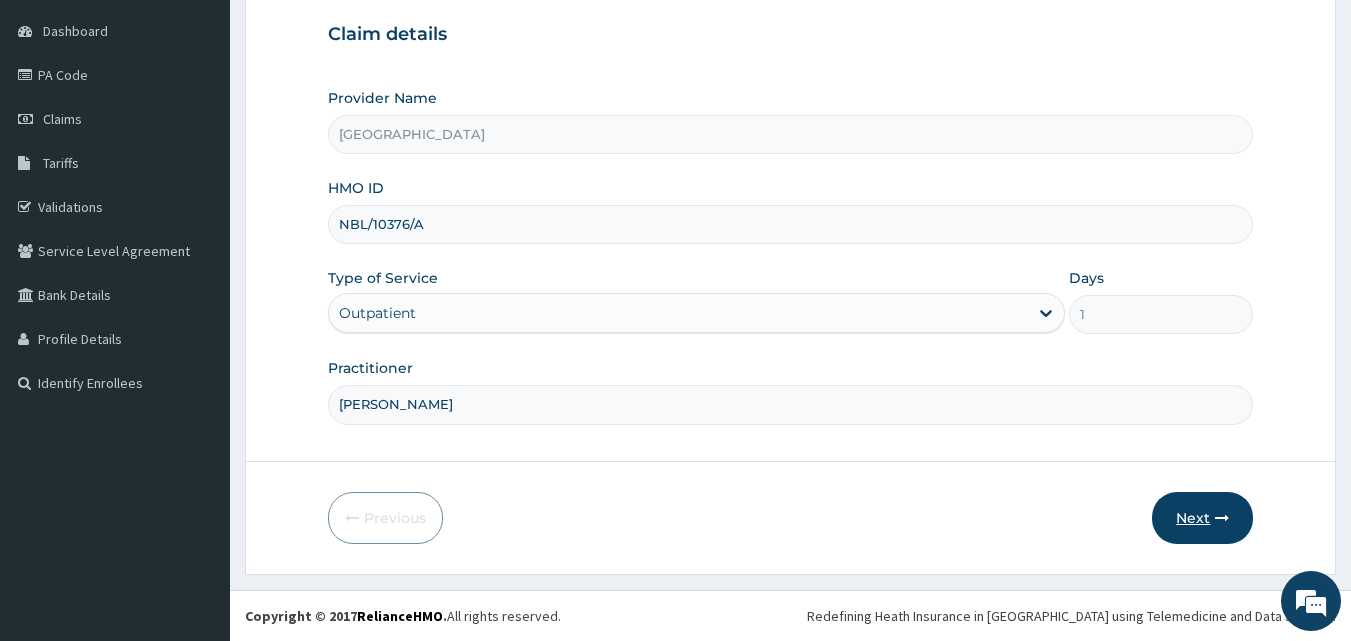 click on "Next" at bounding box center (1202, 518) 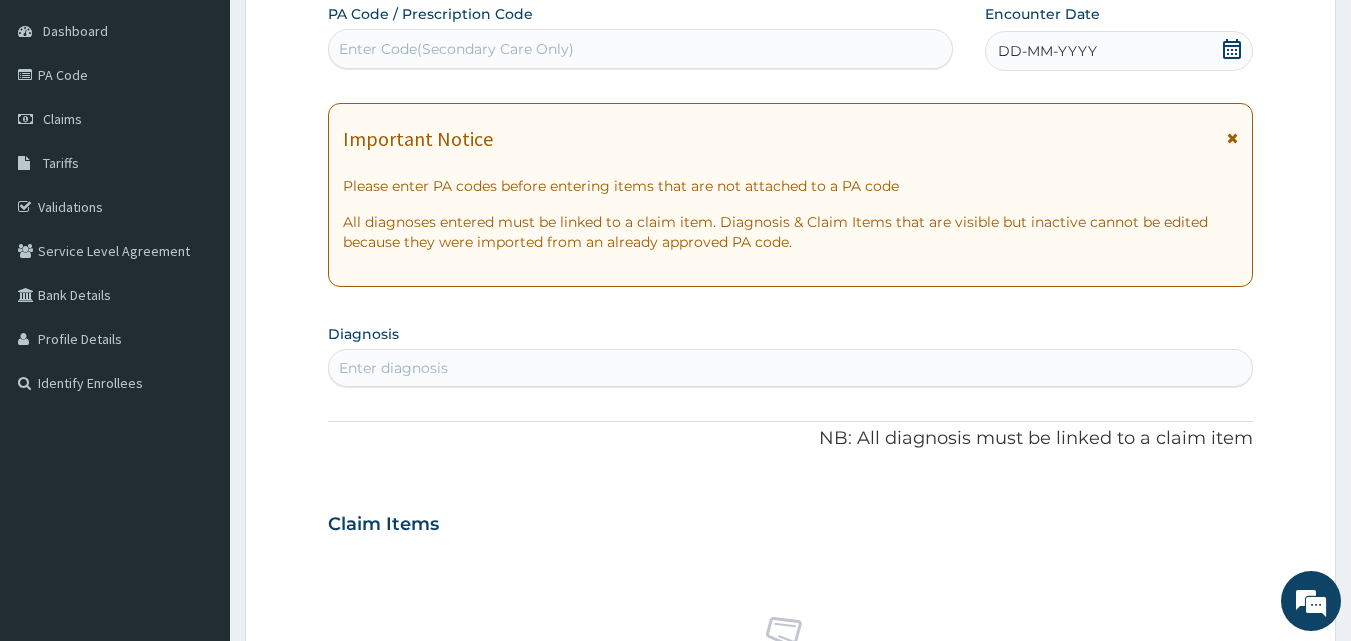 click on "DD-MM-YYYY" at bounding box center [1119, 51] 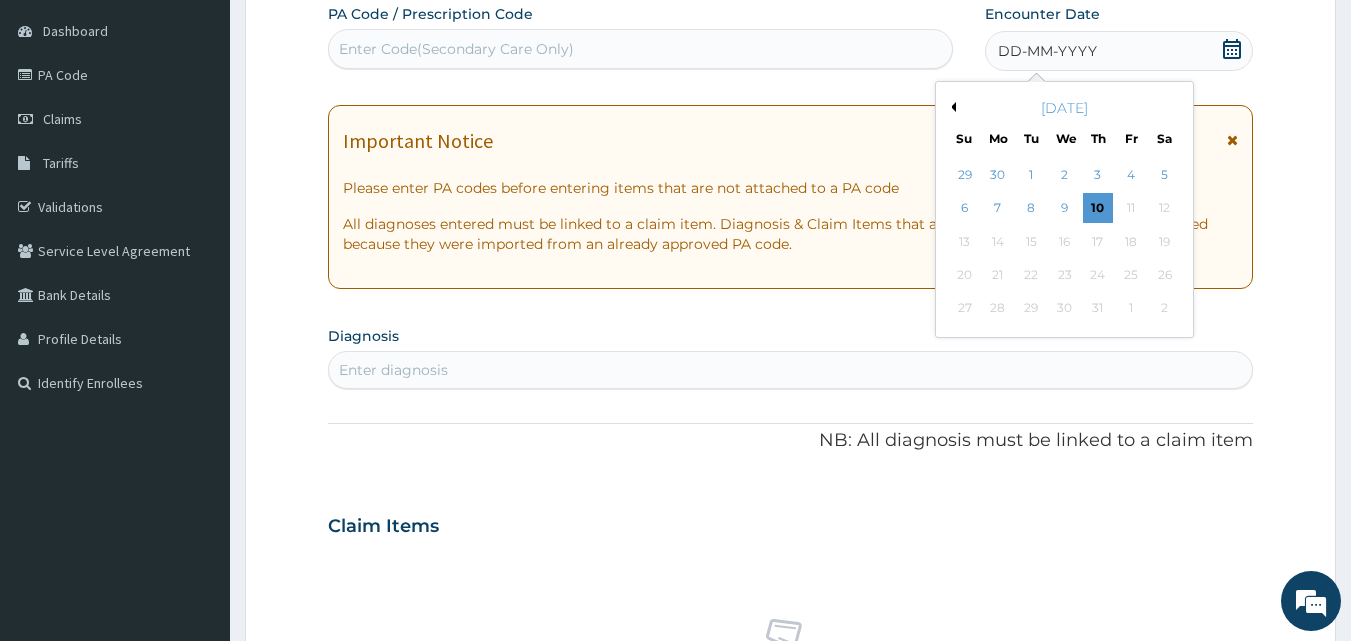 click on "July 2025" at bounding box center (1064, 108) 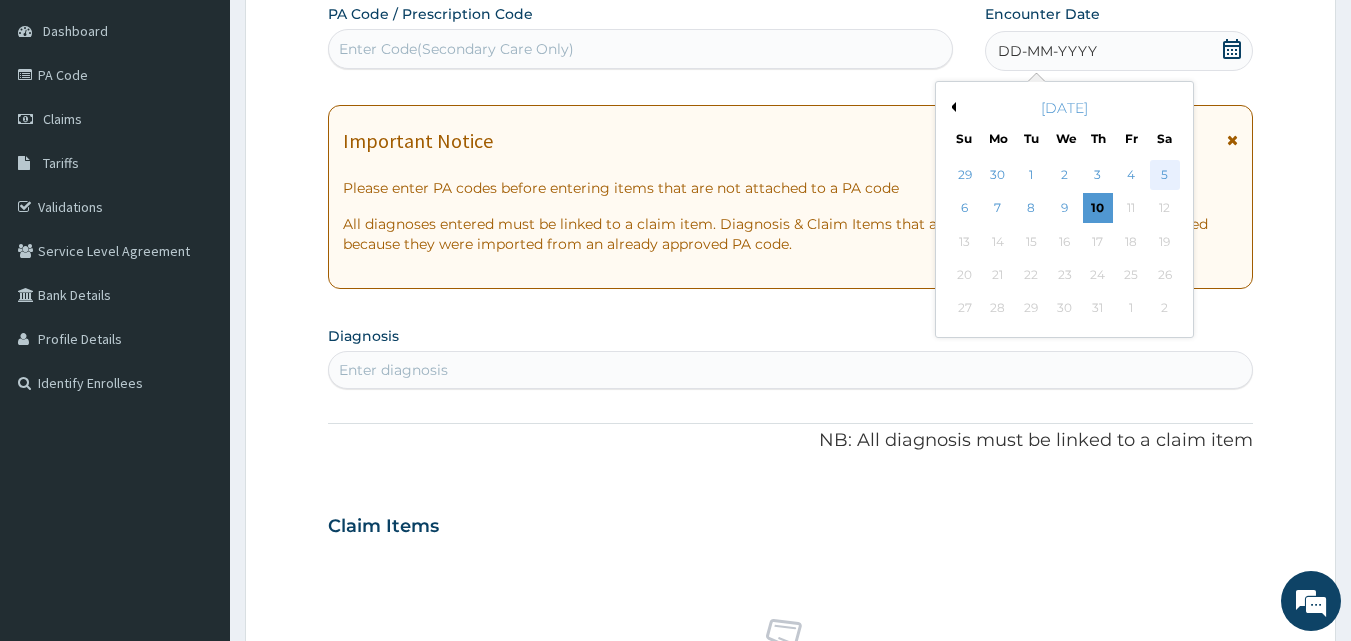 click on "5" at bounding box center [1165, 175] 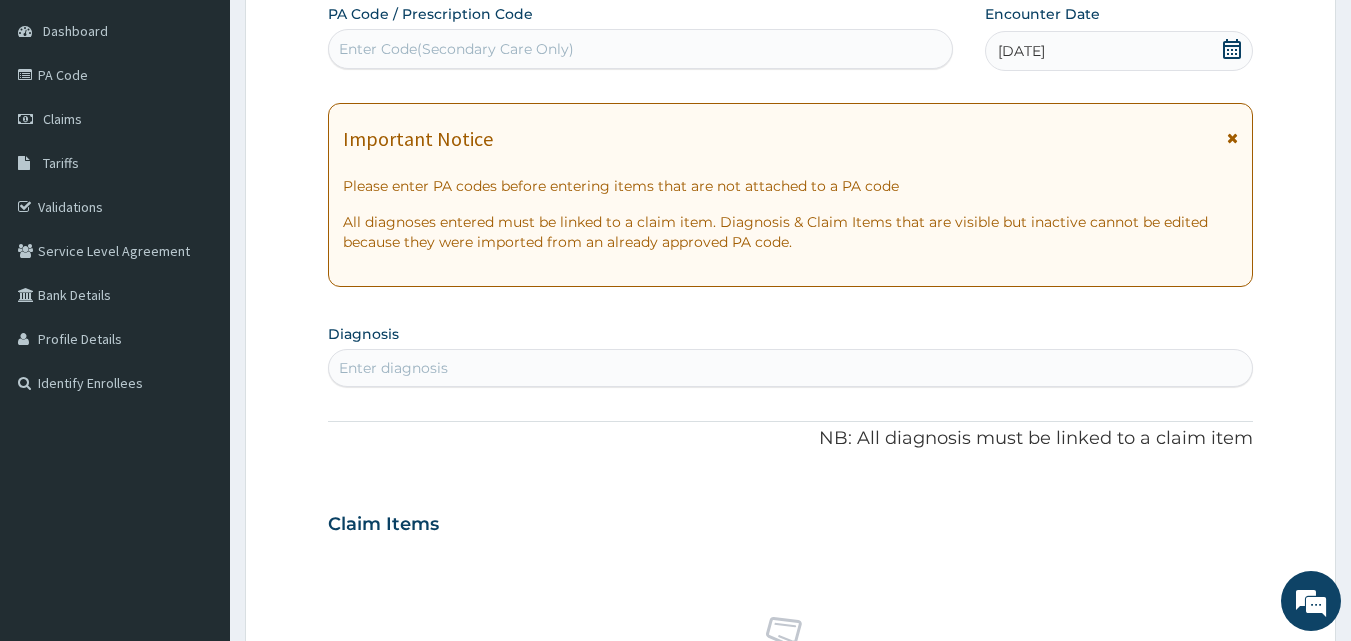 click on "Enter diagnosis" at bounding box center [791, 368] 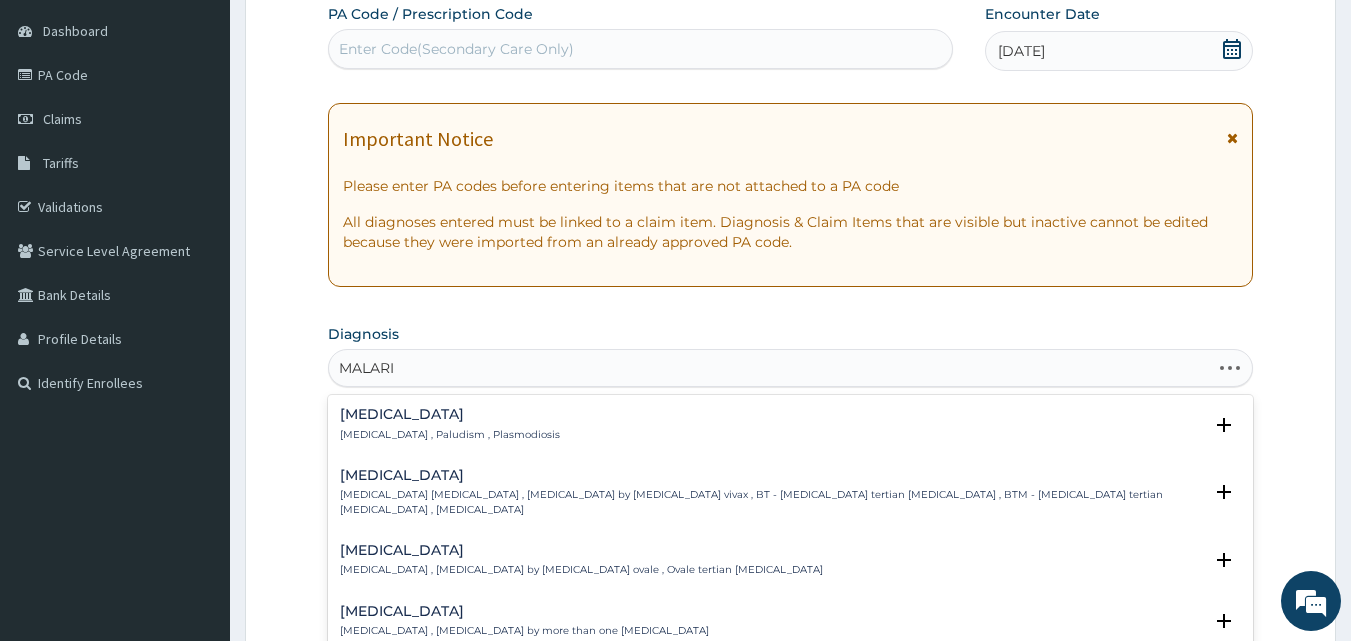 type on "MALARIA" 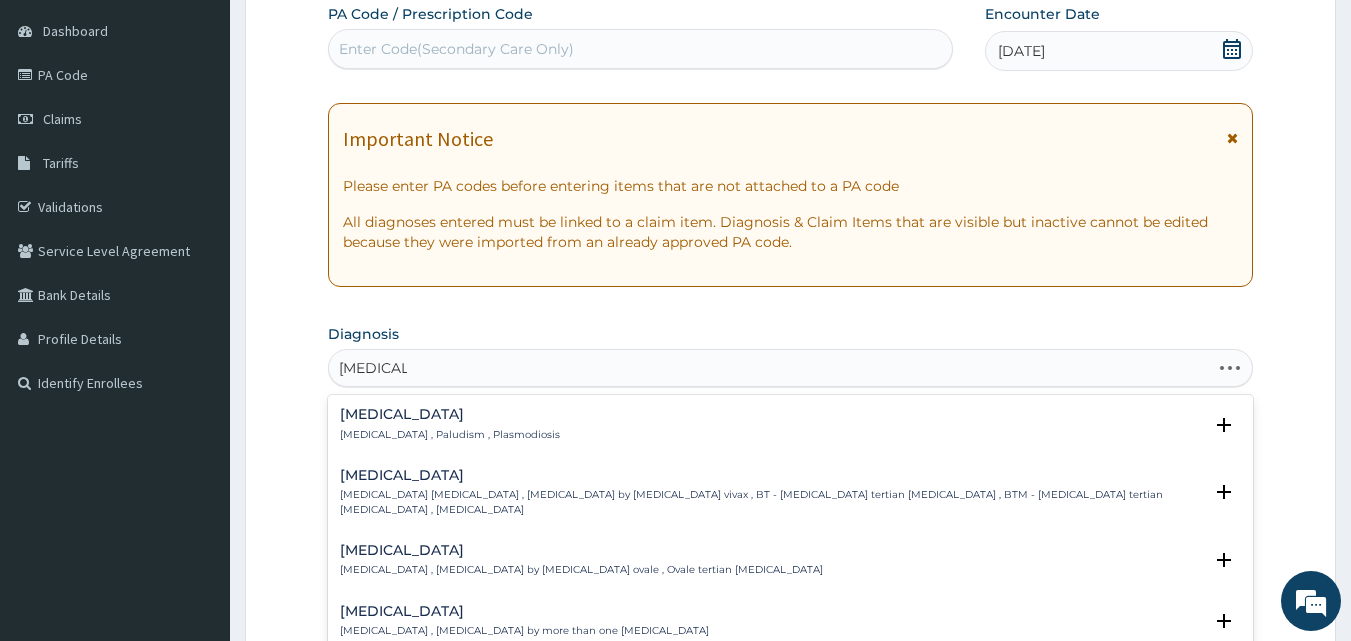 click on "Malaria Malaria , Paludism , Plasmodiosis" at bounding box center [450, 424] 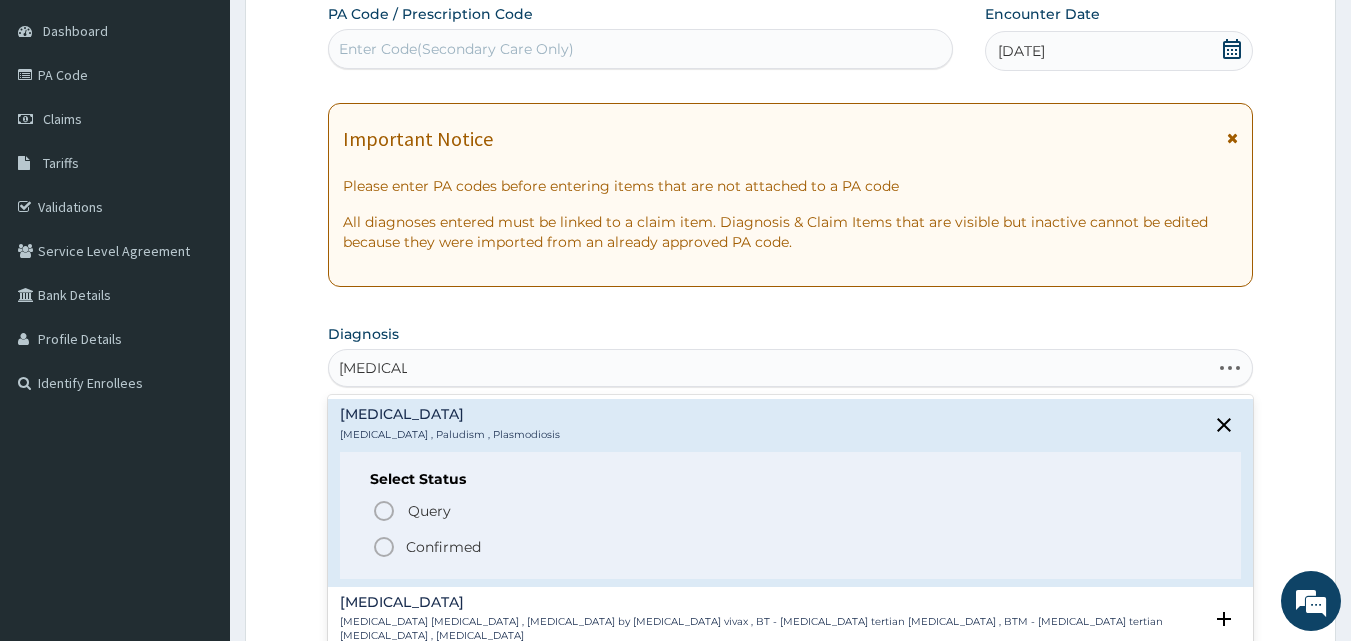 click on "Malaria Malaria , Paludism , Plasmodiosis" at bounding box center (450, 424) 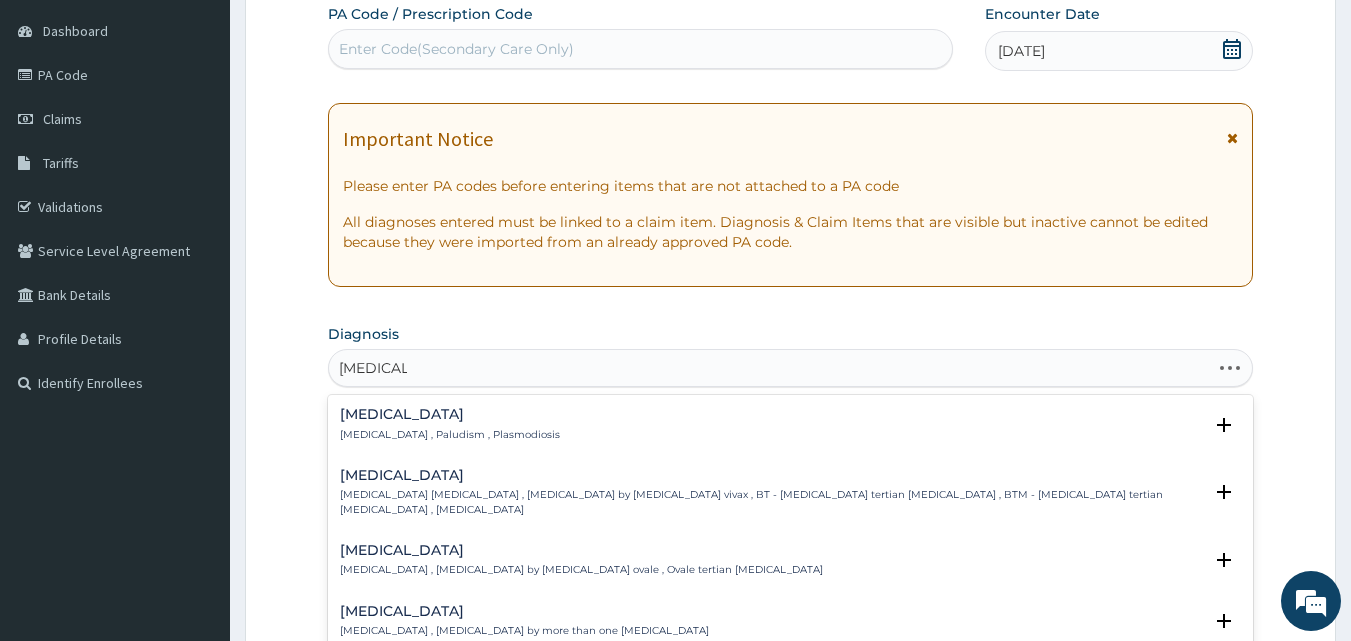 click on "Ovale malaria , Malaria by Plasmodium ovale , Ovale tertian malaria" at bounding box center (581, 570) 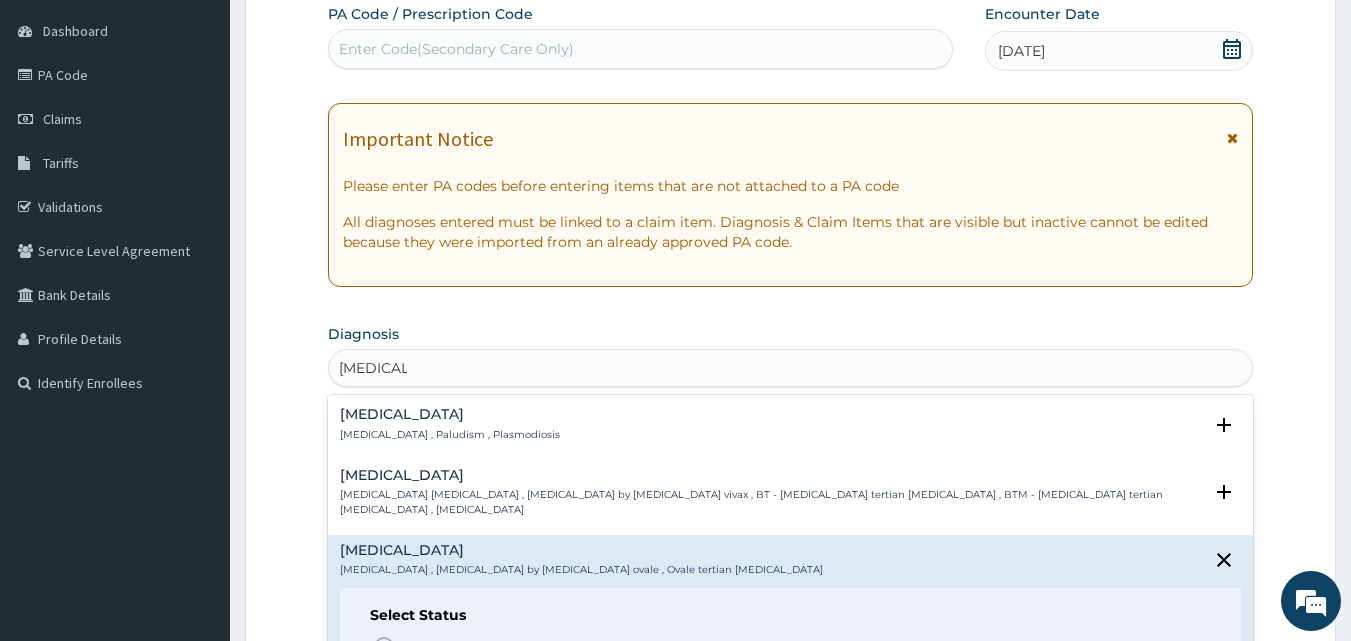 click on "Malaria" at bounding box center [450, 414] 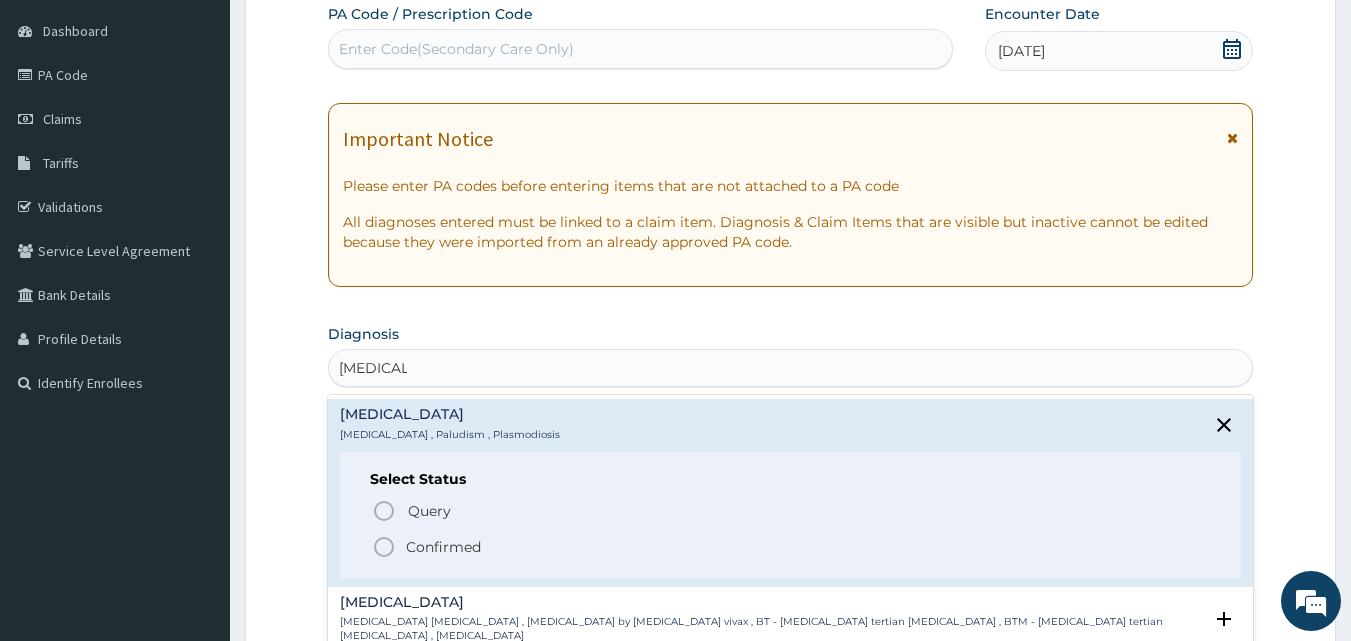click 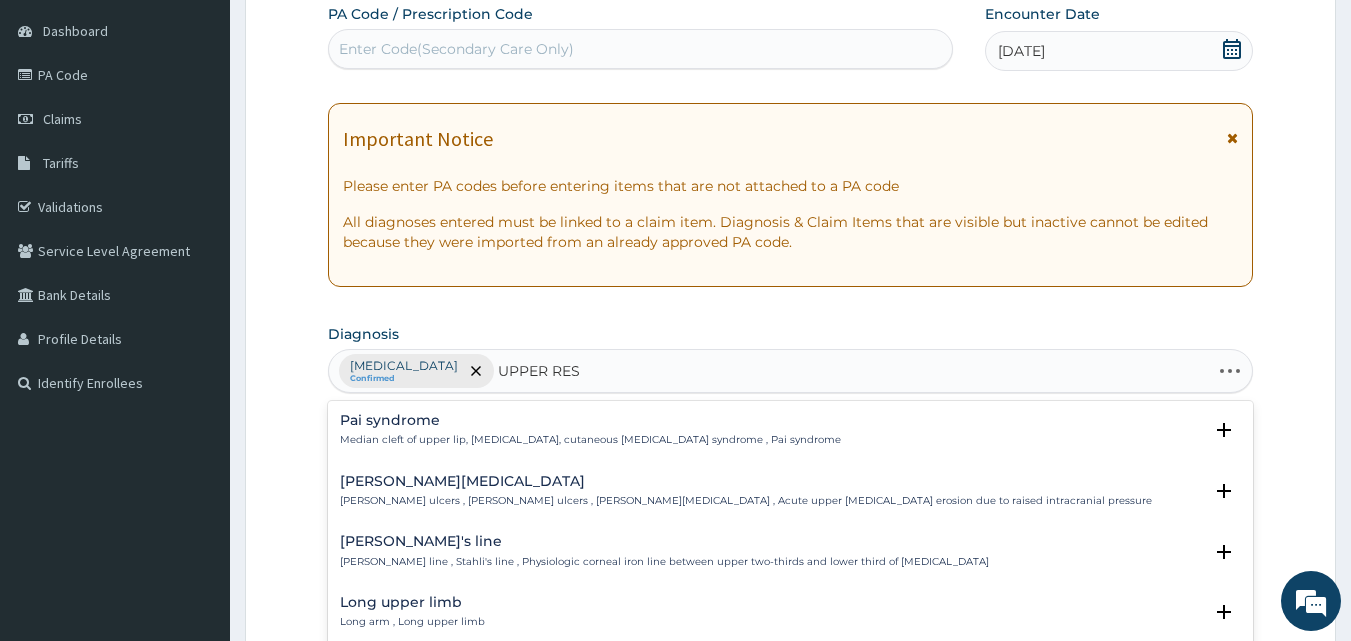 type on "UPPER RESP" 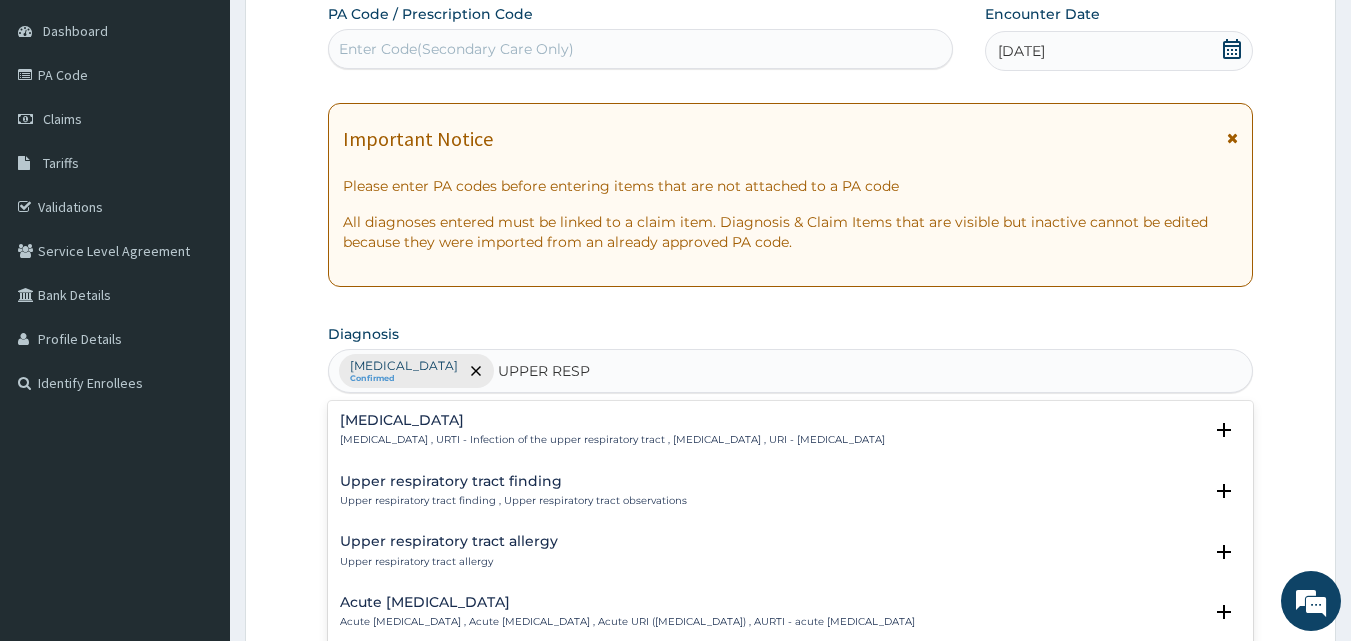 click on "Upper respiratory infection" at bounding box center [612, 420] 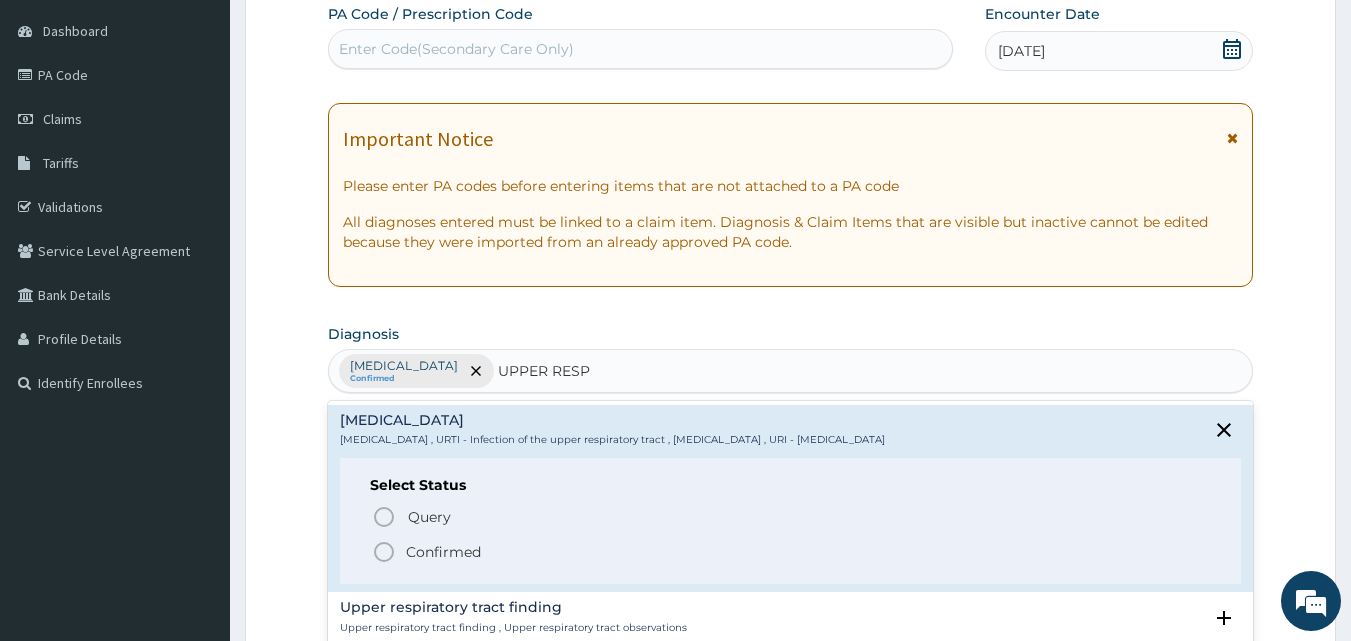 click 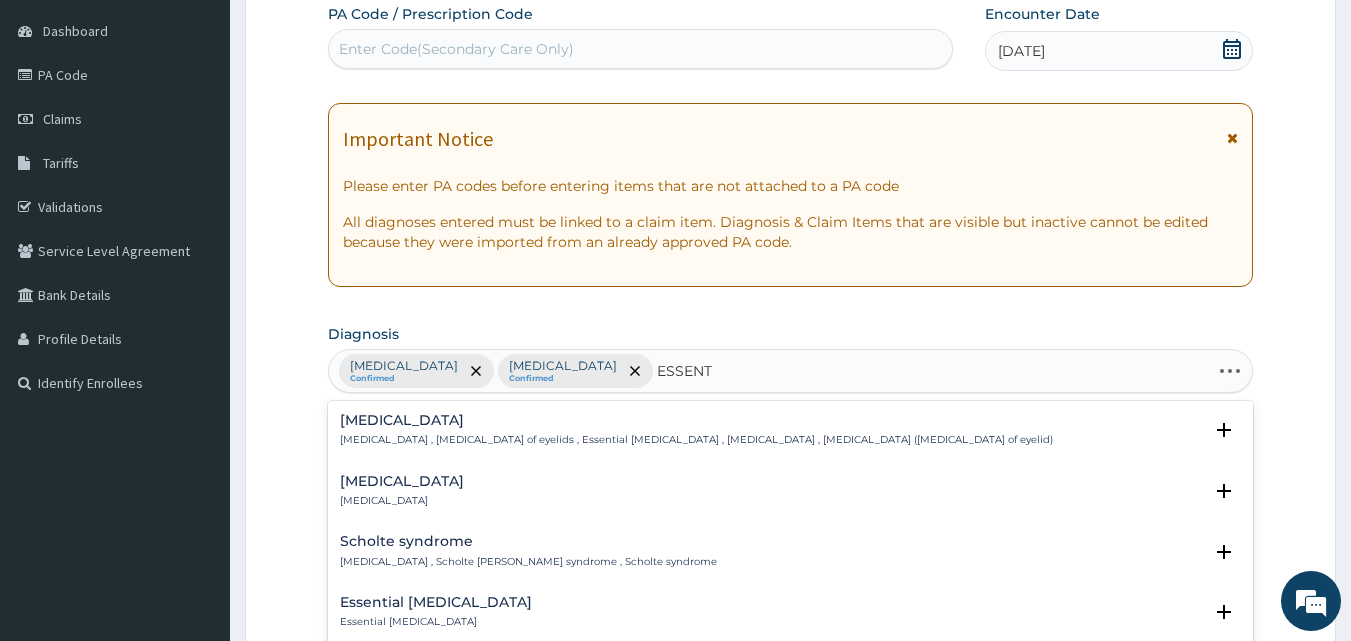 type on "ESSENTI" 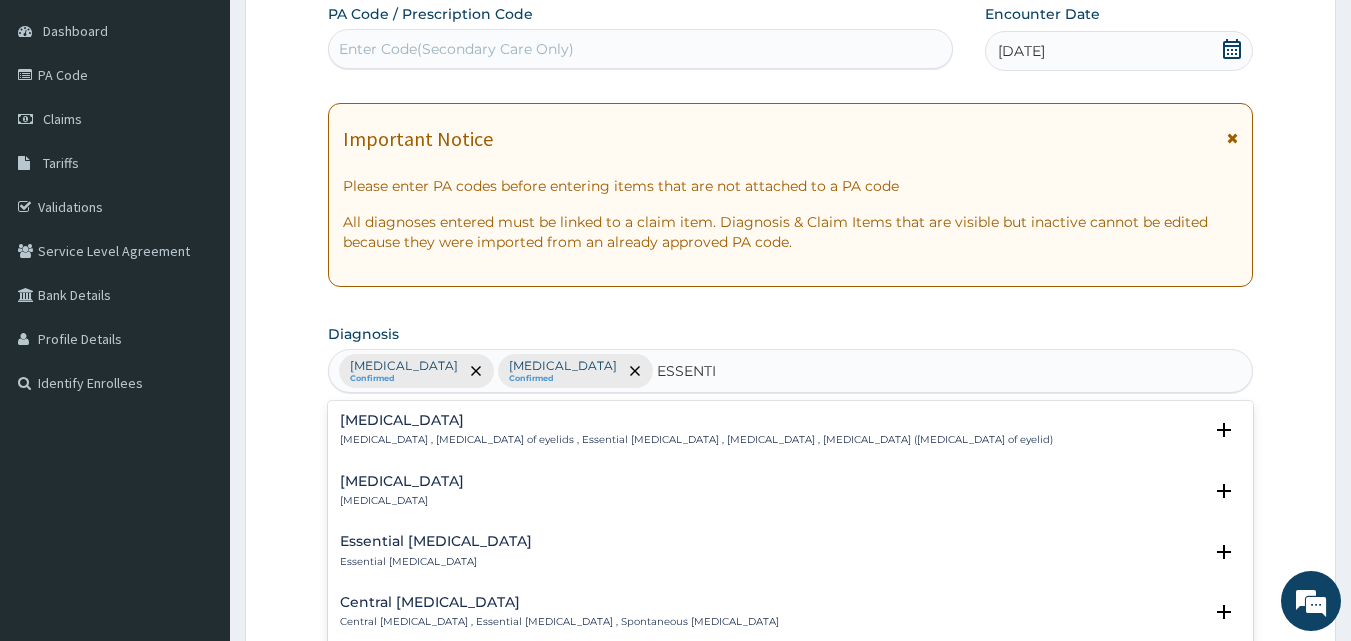scroll, scrollTop: 262, scrollLeft: 0, axis: vertical 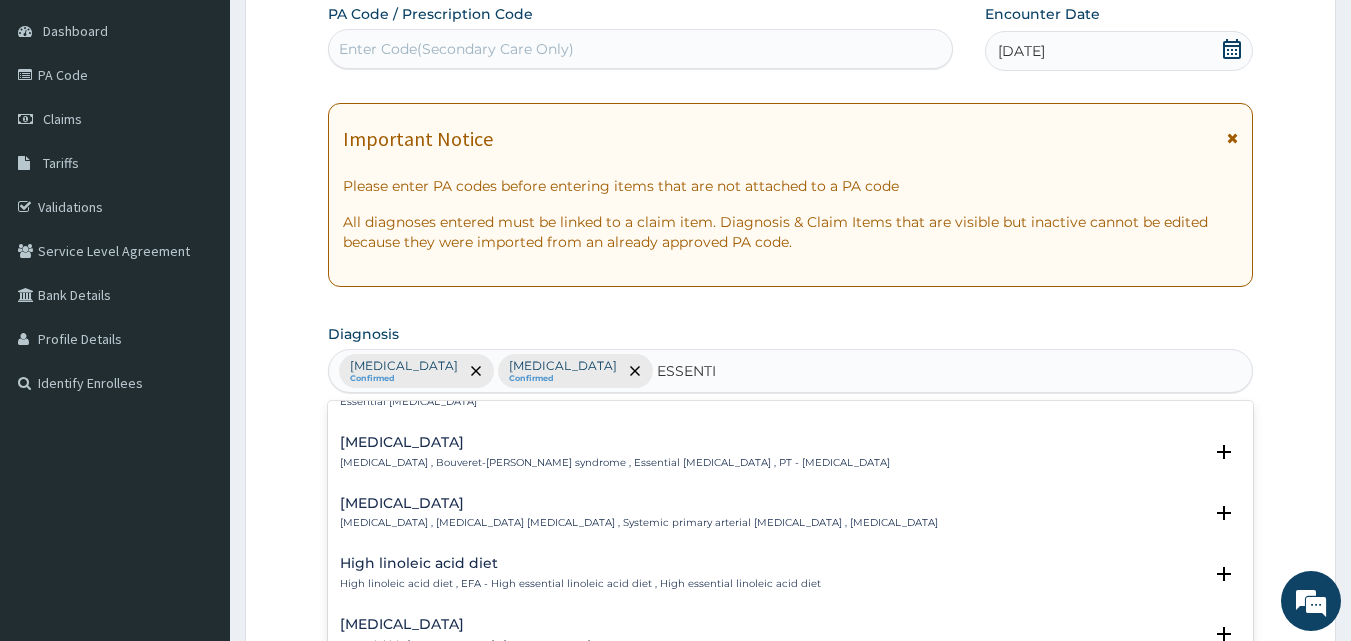 click on "Essential hypertension" at bounding box center (639, 503) 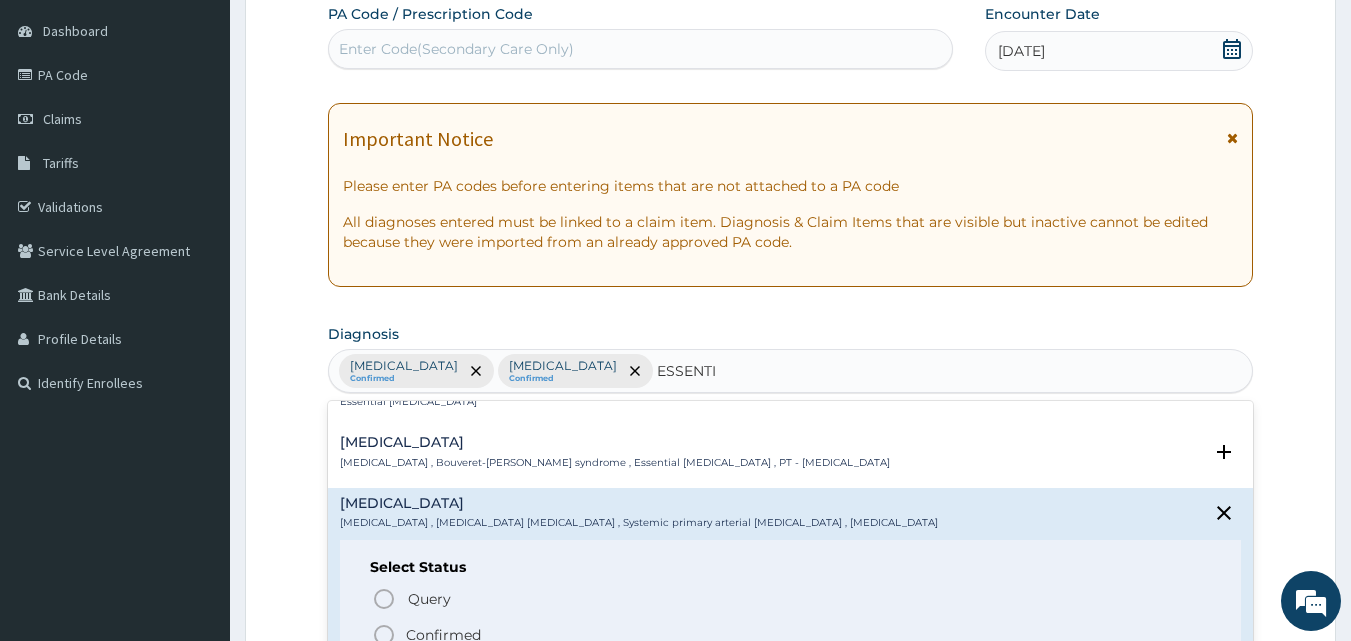 click on "Confirmed" at bounding box center (443, 635) 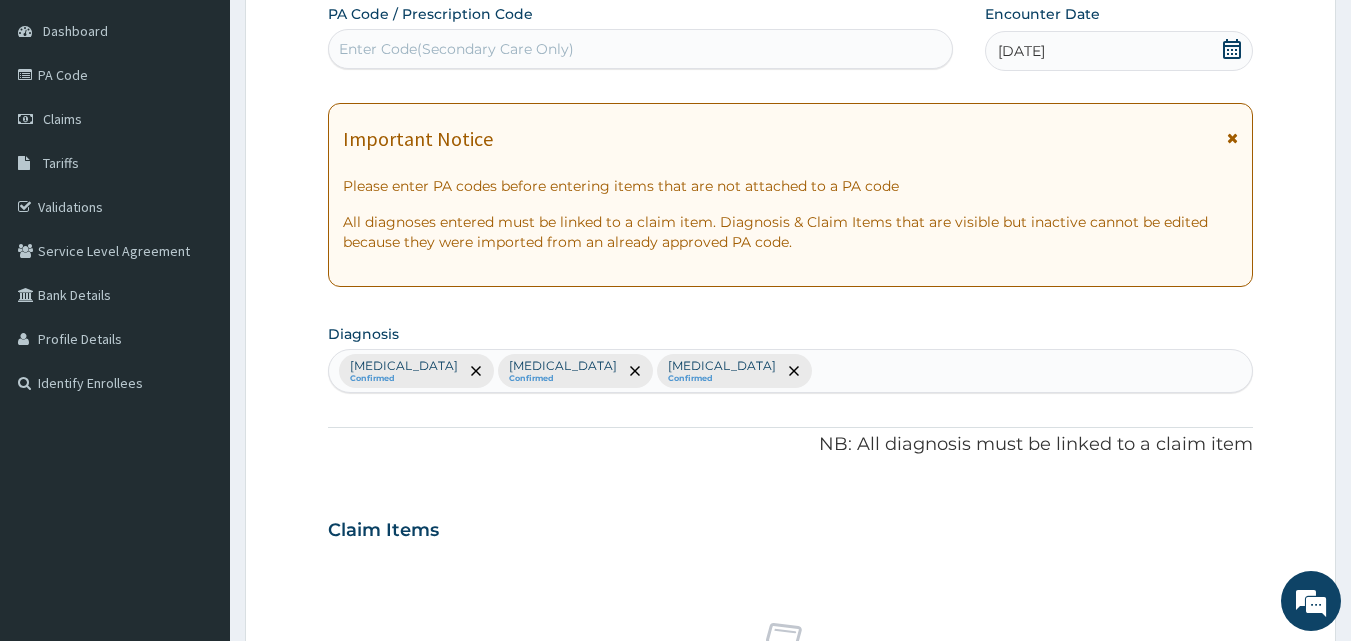 click on "Step  2  of 2 PA Code / Prescription Code Enter Code(Secondary Care Only) Encounter Date 05-07-2025 Important Notice Please enter PA codes before entering items that are not attached to a PA code   All diagnoses entered must be linked to a claim item. Diagnosis & Claim Items that are visible but inactive cannot be edited because they were imported from an already approved PA code. Diagnosis option Essential hypertension, selected.   Select is focused ,type to refine list, press Down to open the menu,  press left to focus selected values Malaria Confirmed Upper respiratory infection Confirmed Essential hypertension Confirmed NB: All diagnosis must be linked to a claim item Claim Items No claim item Types Select Type Item Select Item Pair Diagnosis Select Diagnosis Unit Price 0 Add Comment     Previous   Submit" at bounding box center (790, 553) 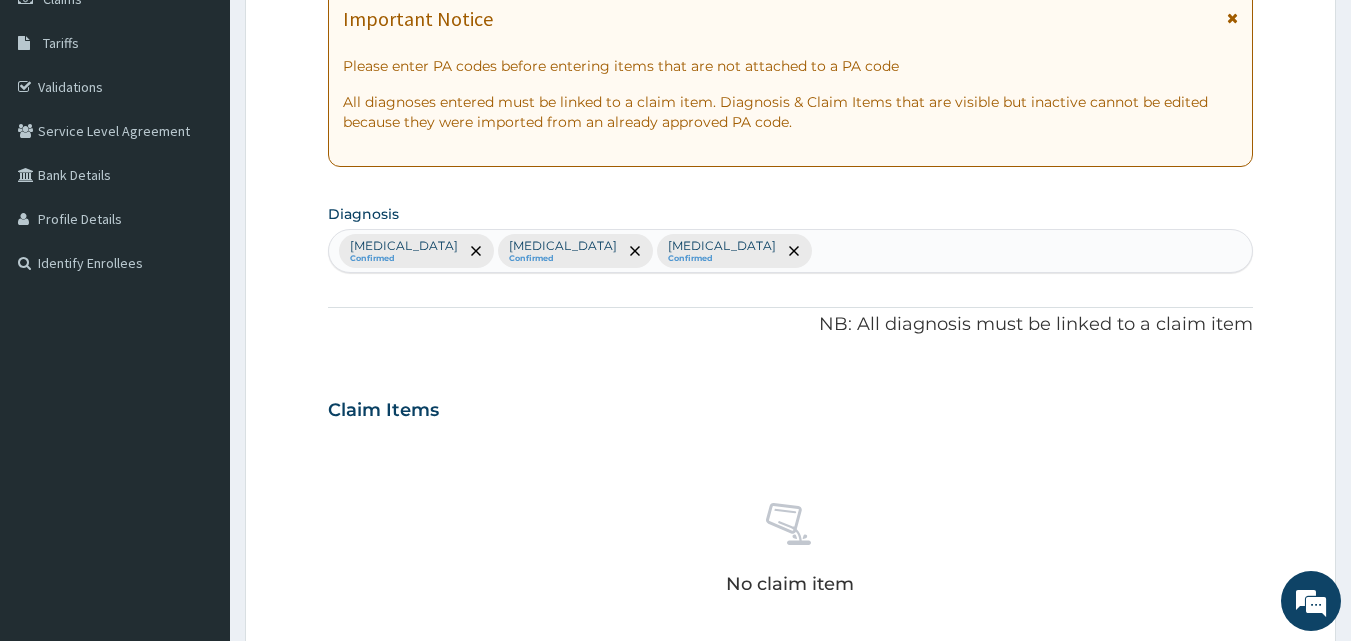 scroll, scrollTop: 787, scrollLeft: 0, axis: vertical 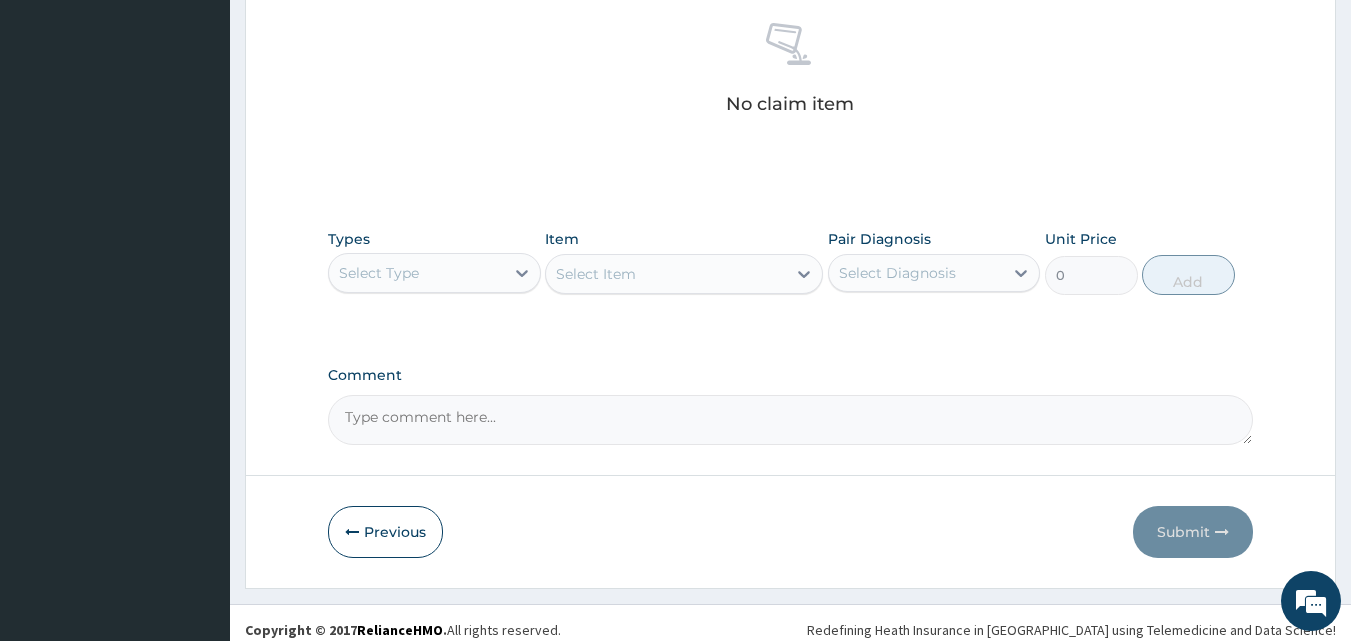 click on "Types Select Type" at bounding box center [434, 262] 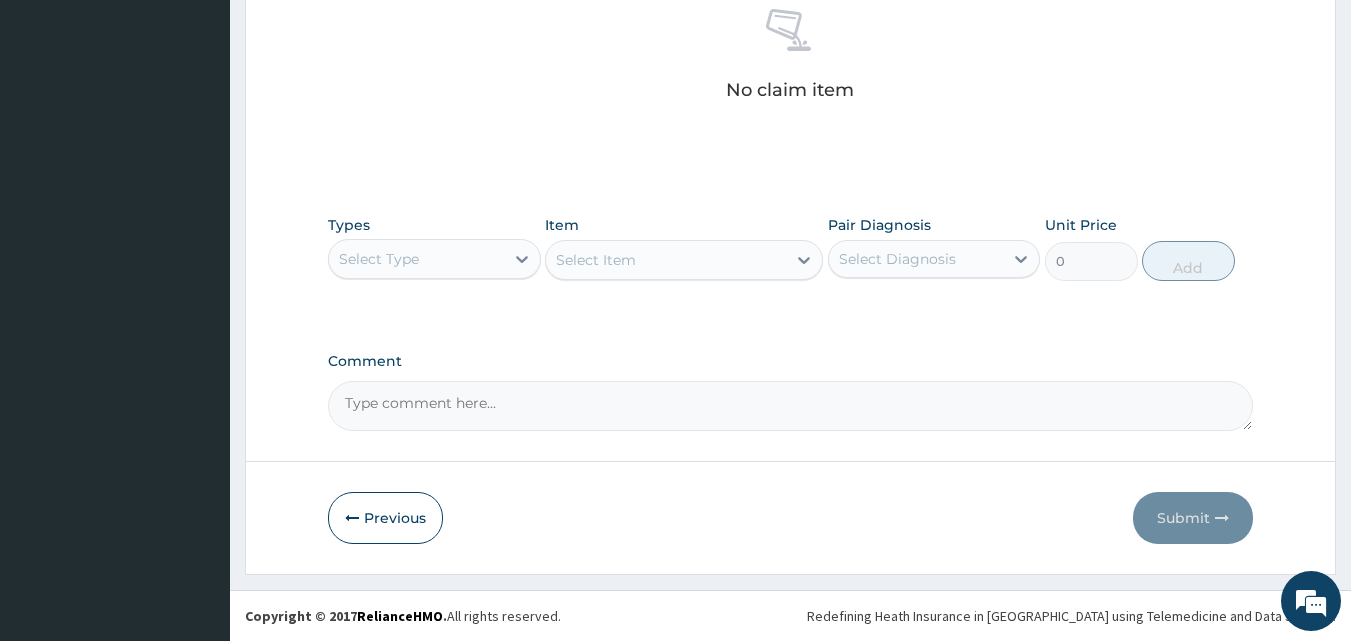 click on "Select Type" at bounding box center [379, 259] 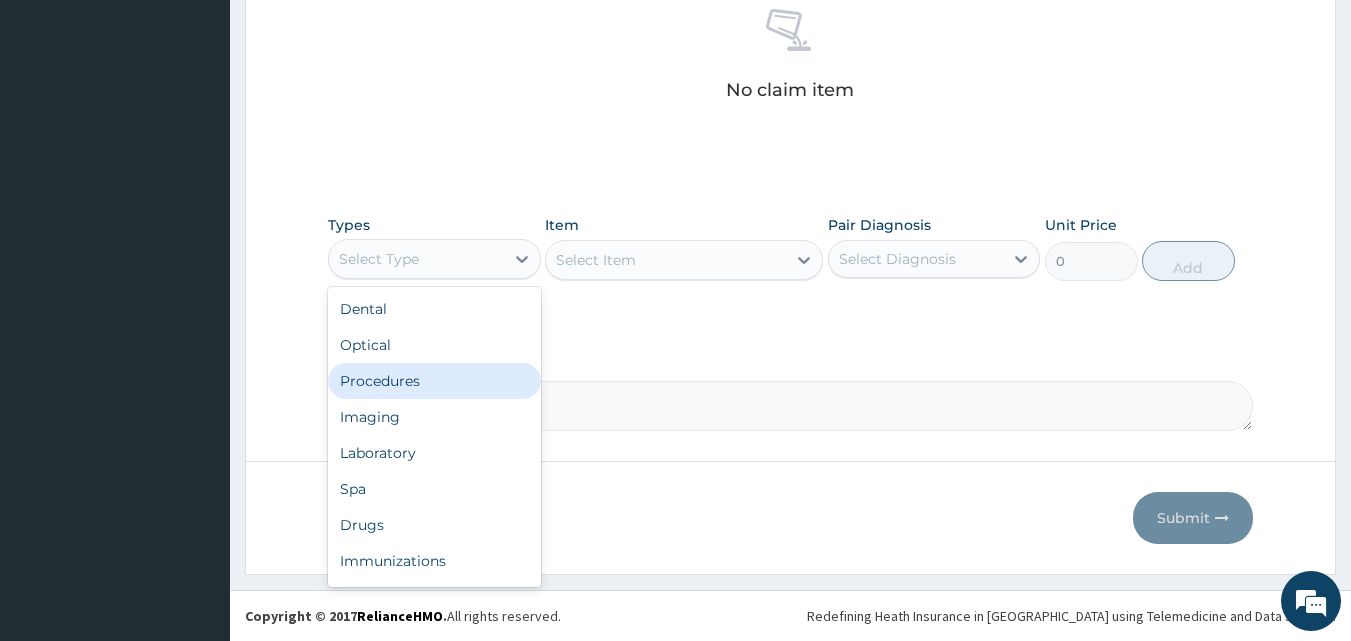 click on "Procedures" at bounding box center (434, 381) 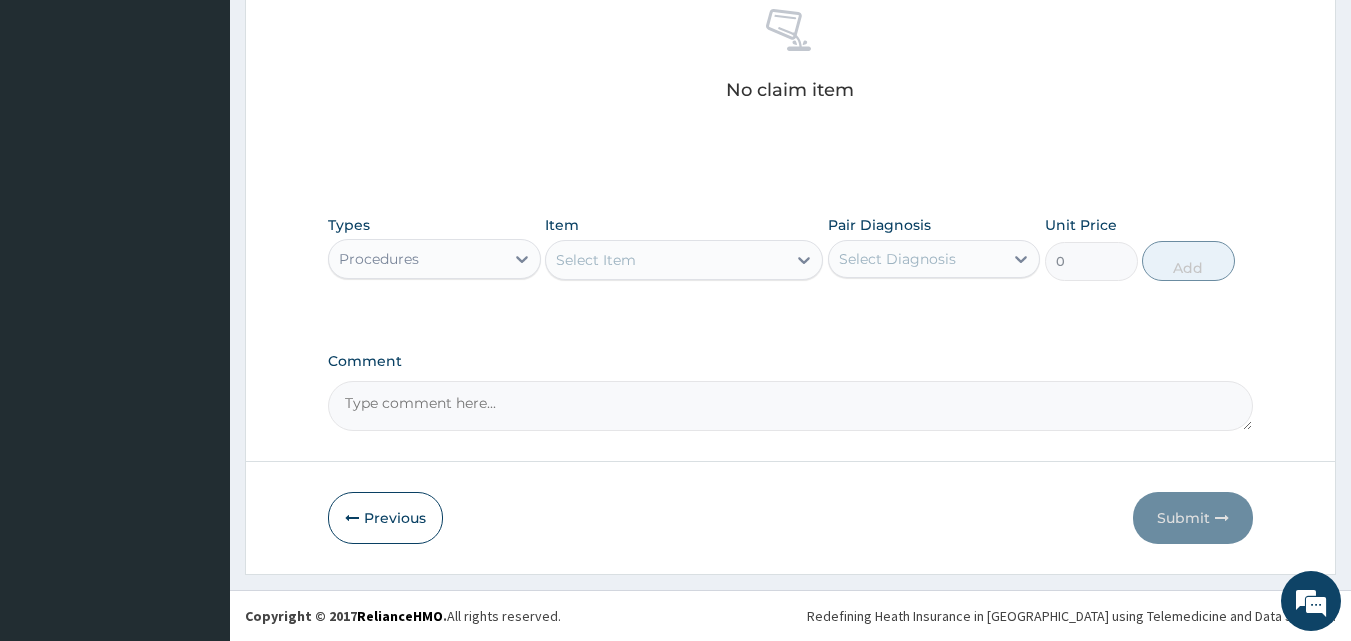 click on "Select Item" at bounding box center (666, 260) 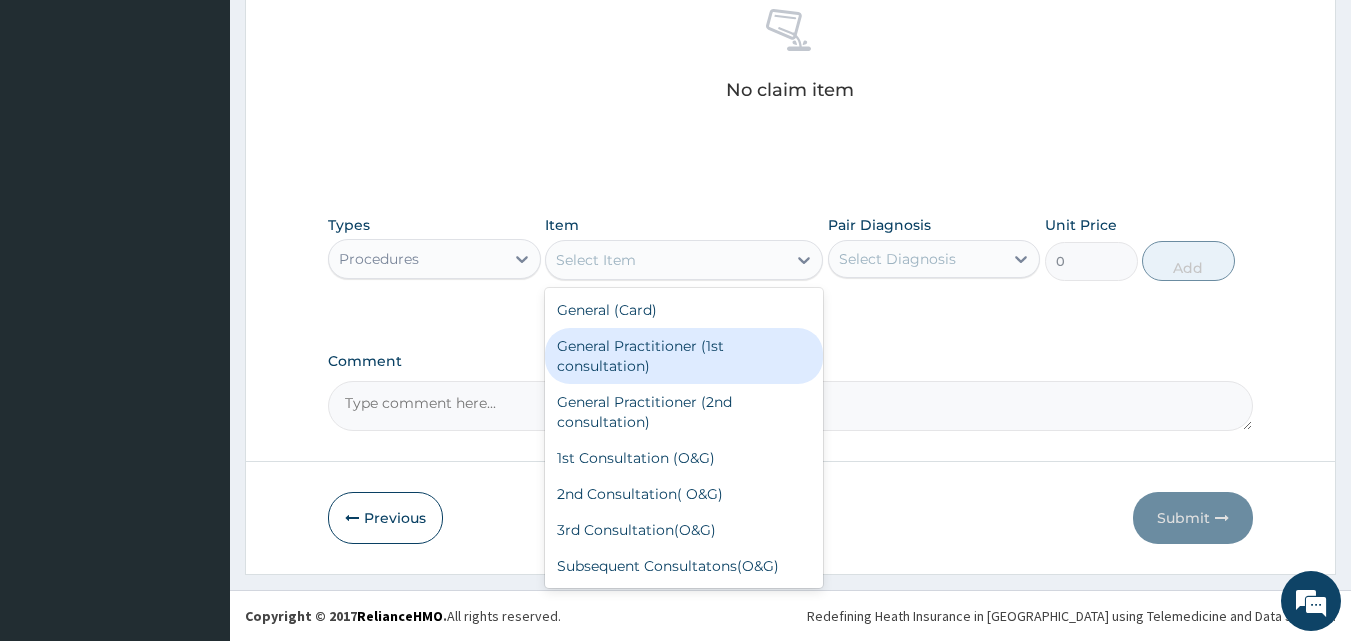click on "General Practitioner (1st consultation)" at bounding box center (684, 356) 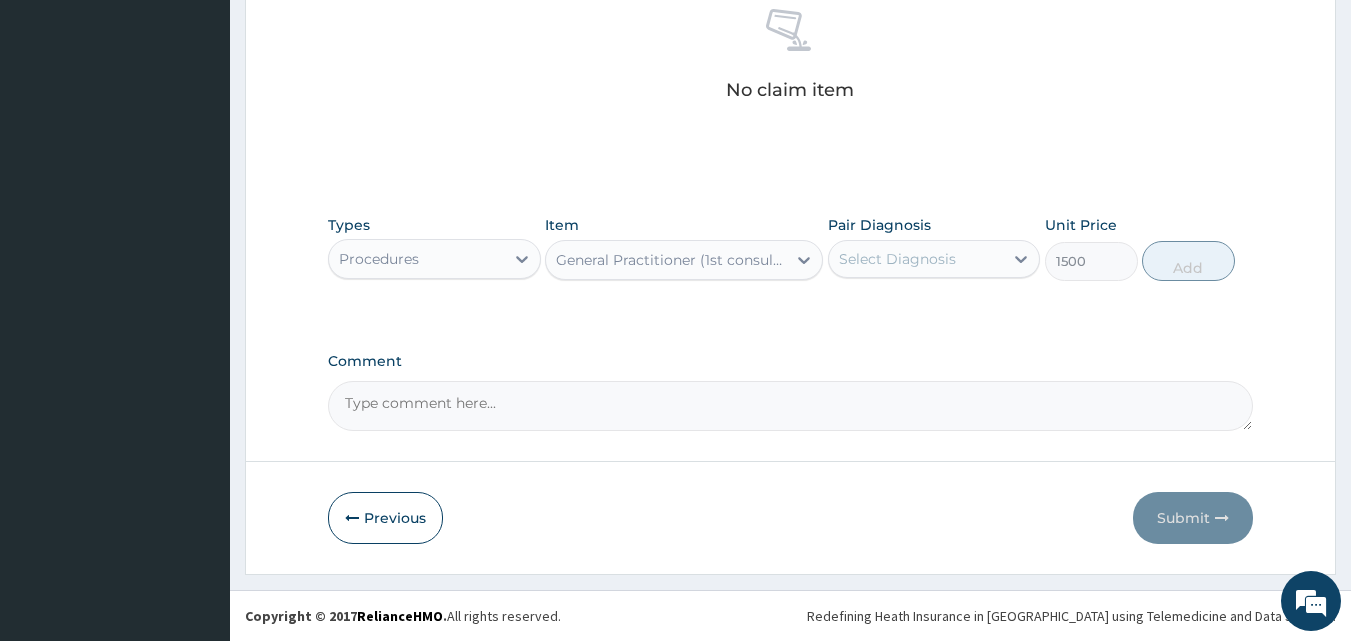 click on "Select Diagnosis" at bounding box center (897, 259) 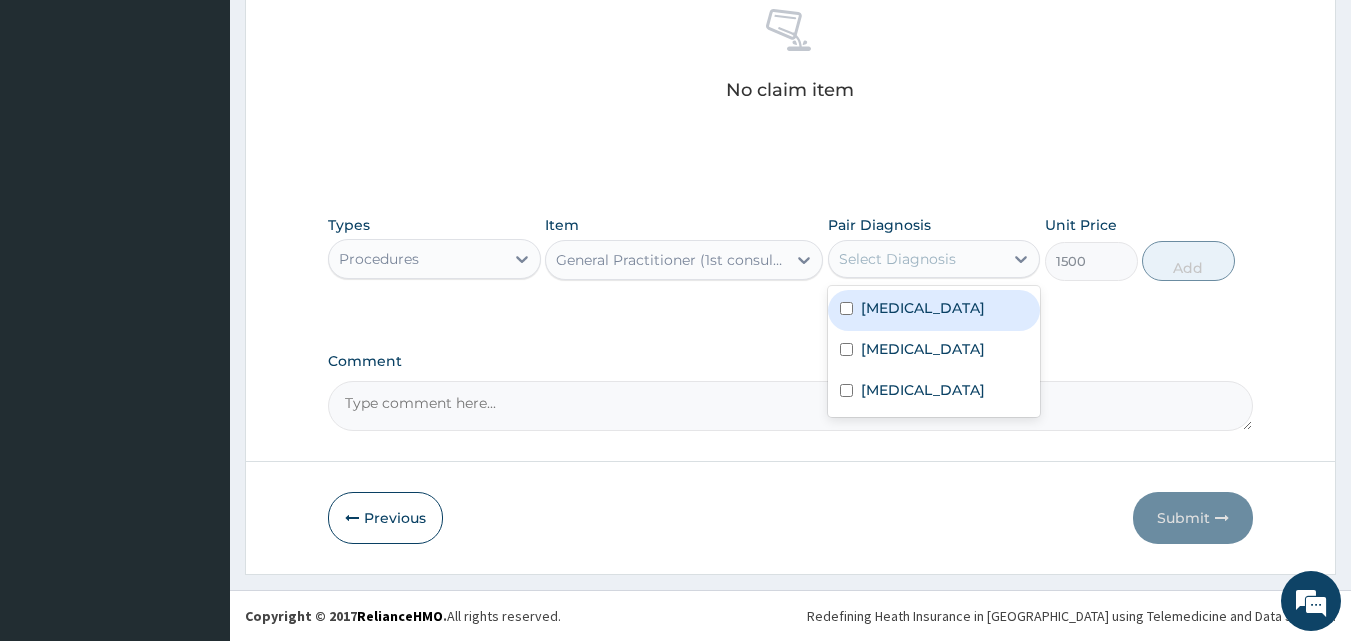 click on "Malaria" at bounding box center [934, 310] 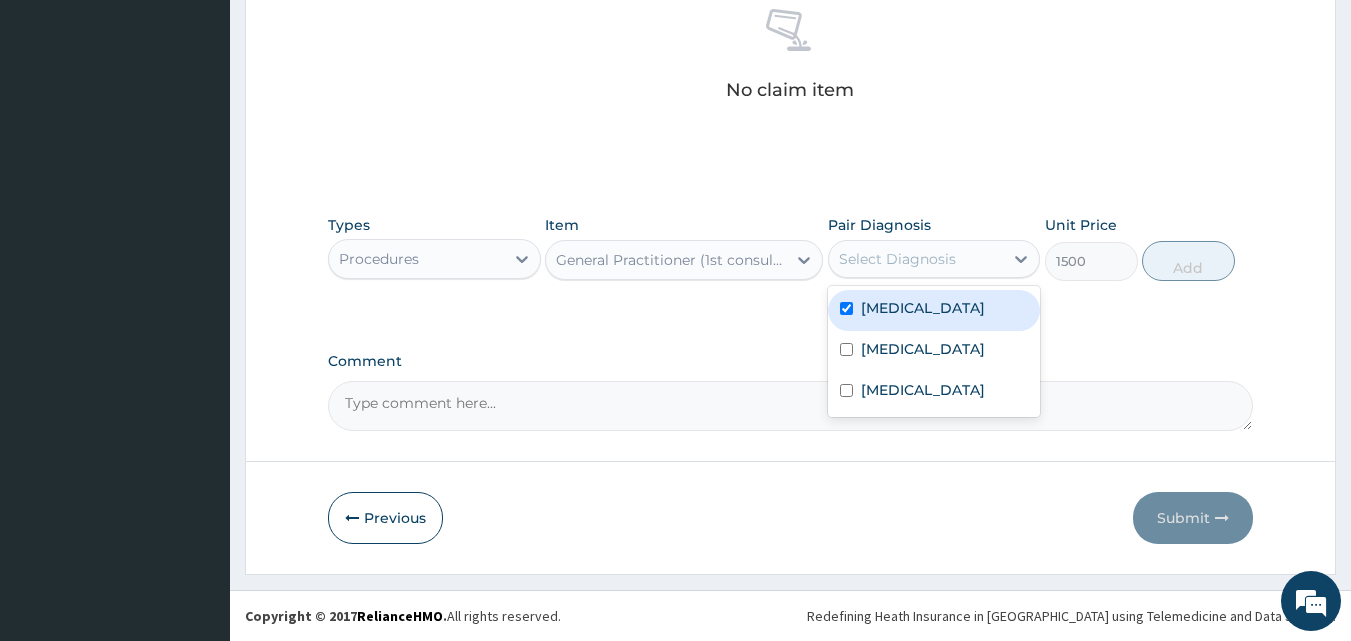 checkbox on "true" 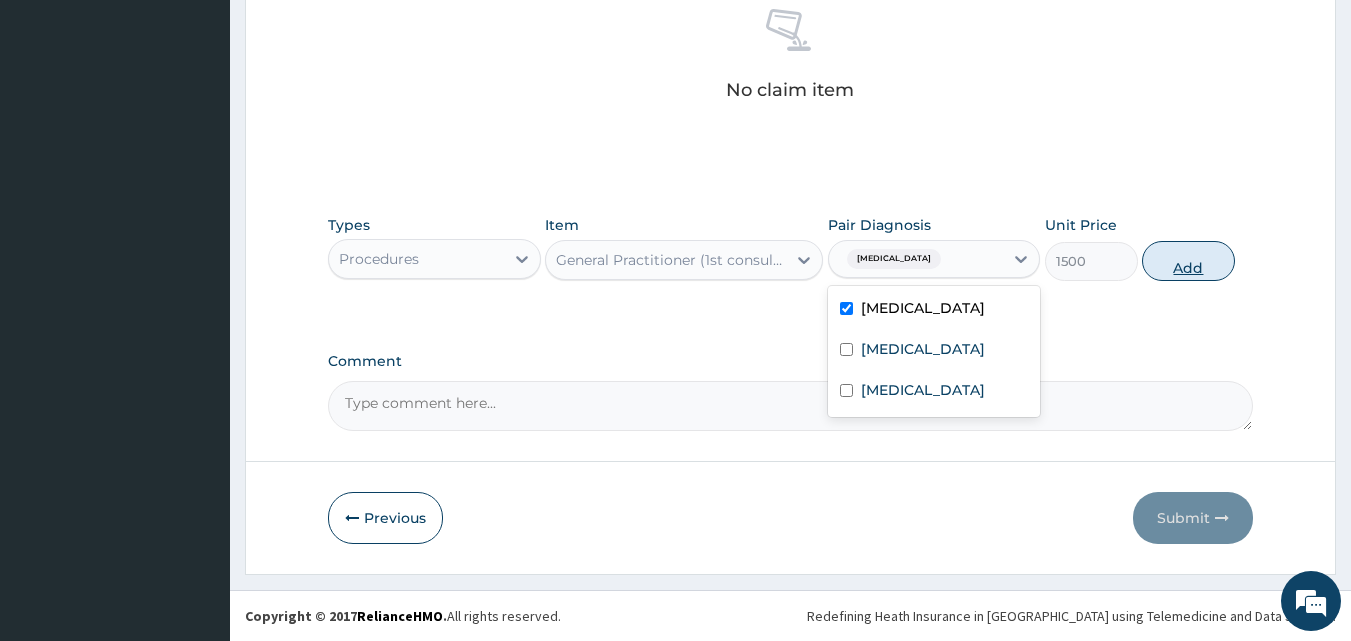 click on "Add" at bounding box center [1188, 261] 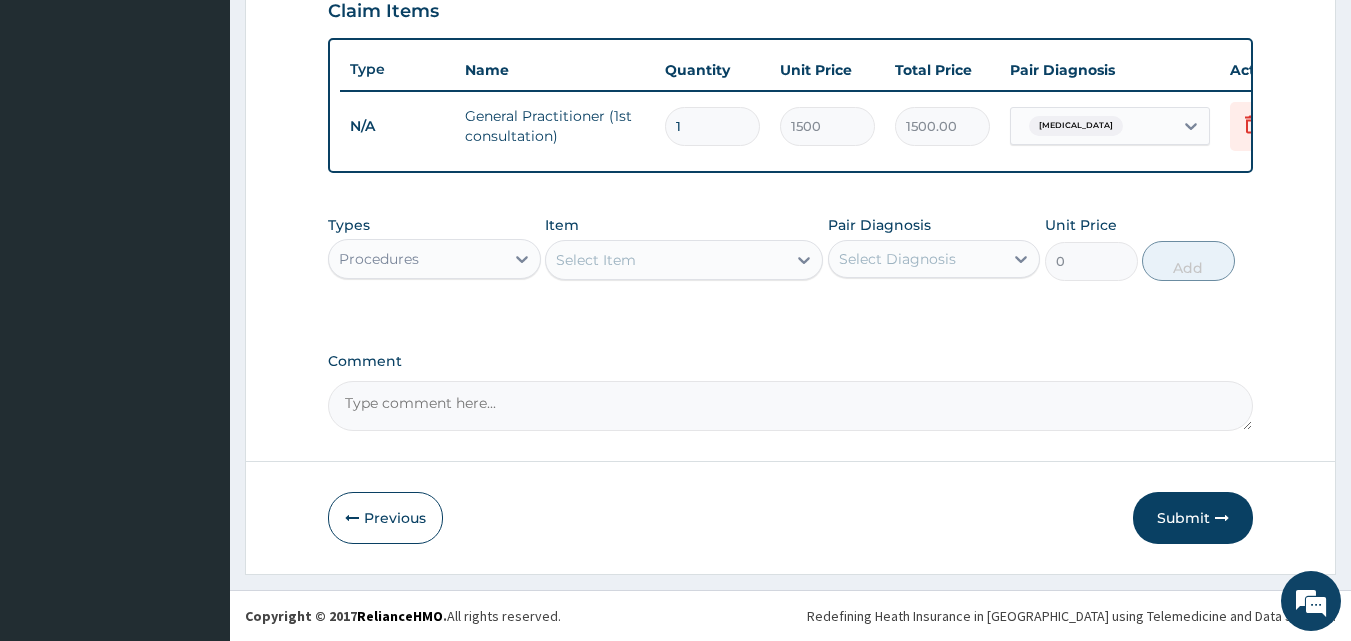 scroll, scrollTop: 721, scrollLeft: 0, axis: vertical 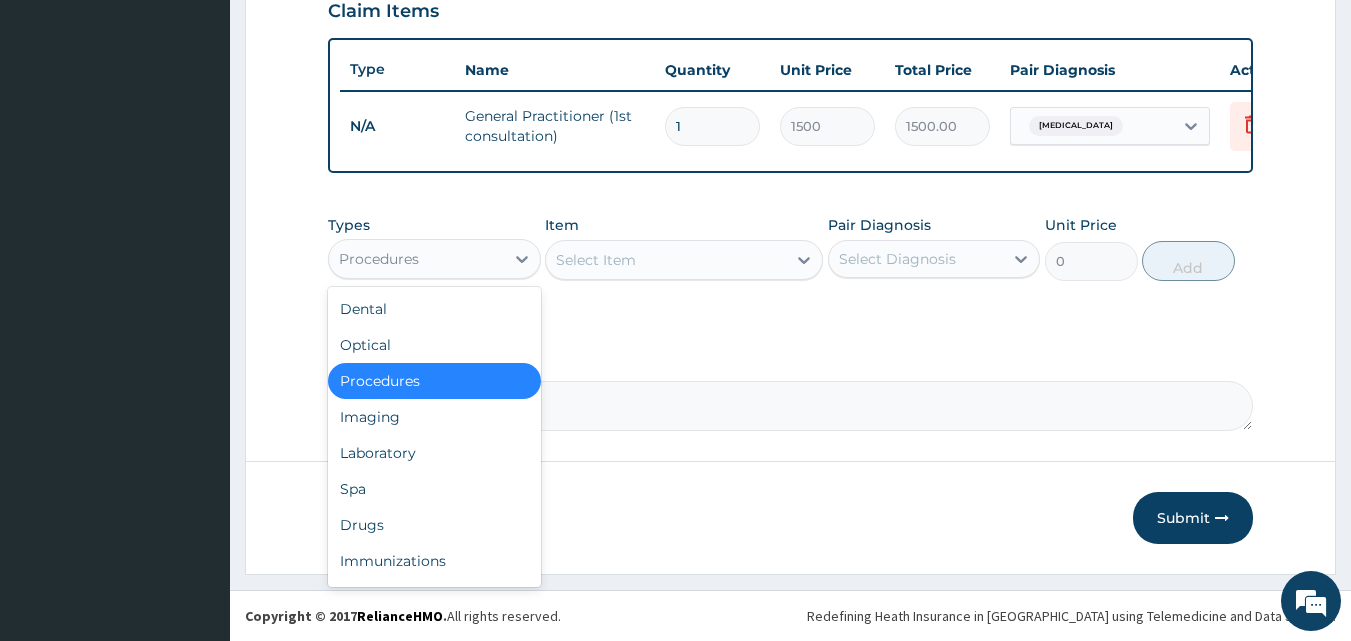 click on "Procedures" at bounding box center (379, 259) 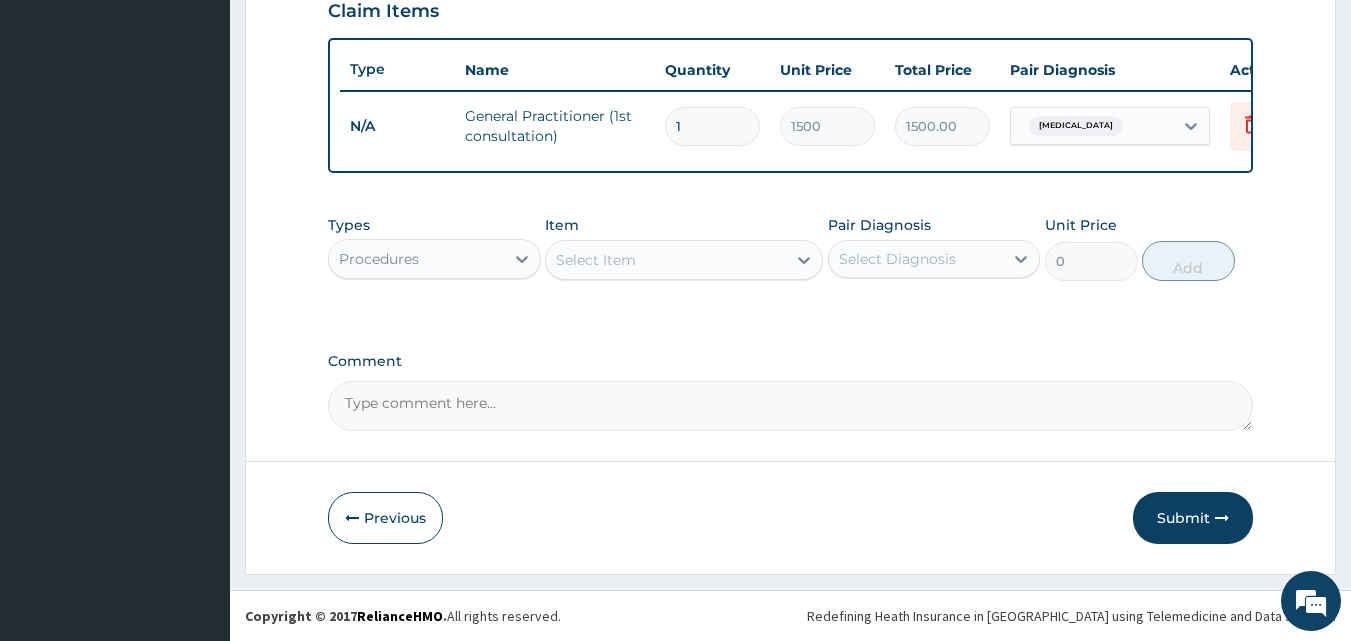 click on "Step  2  of 2 PA Code / Prescription Code Enter Code(Secondary Care Only) Encounter Date 05-07-2025 Important Notice Please enter PA codes before entering items that are not attached to a PA code   All diagnoses entered must be linked to a claim item. Diagnosis & Claim Items that are visible but inactive cannot be edited because they were imported from an already approved PA code. Diagnosis Malaria Confirmed Upper respiratory infection Confirmed Essential hypertension Confirmed NB: All diagnosis must be linked to a claim item Claim Items Type Name Quantity Unit Price Total Price Pair Diagnosis Actions N/A General Practitioner (1st consultation) 1 1500 1500.00 Malaria Delete Types option Procedures, selected.   Select is focused ,type to refine list, press Down to open the menu,  Procedures Item Select Item Pair Diagnosis Select Diagnosis Unit Price 0 Add Comment     Previous   Submit" at bounding box center (790, -13) 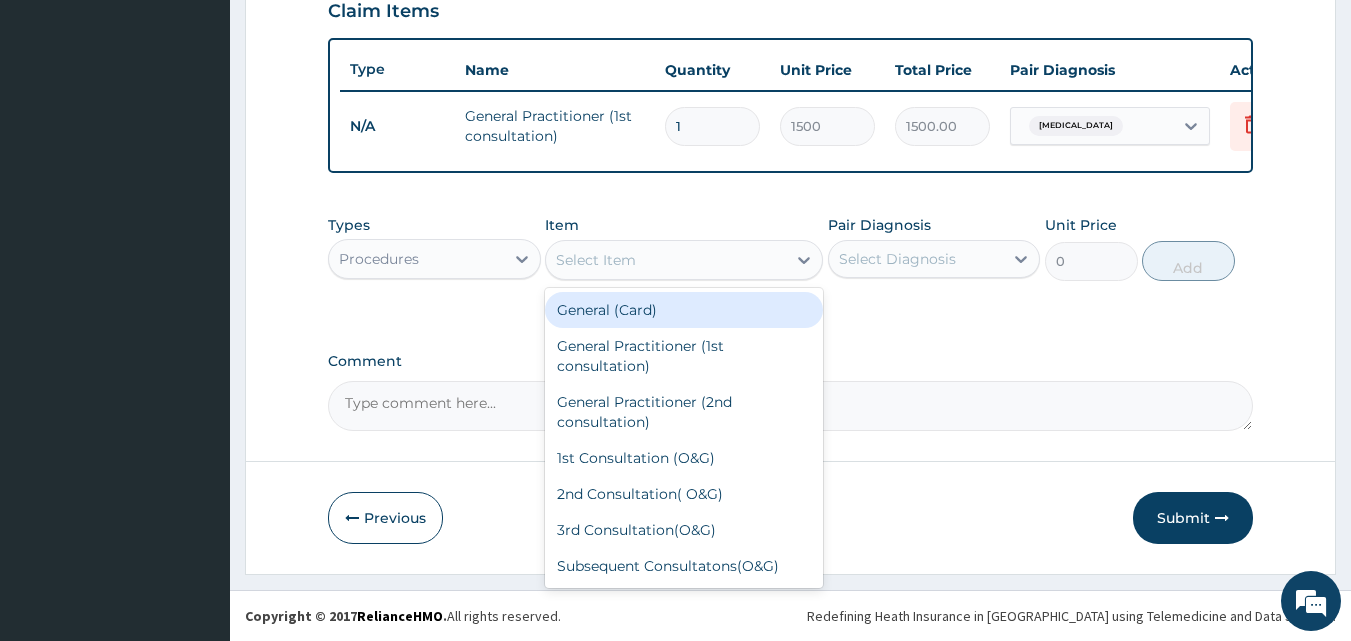 click on "Procedures" at bounding box center [416, 259] 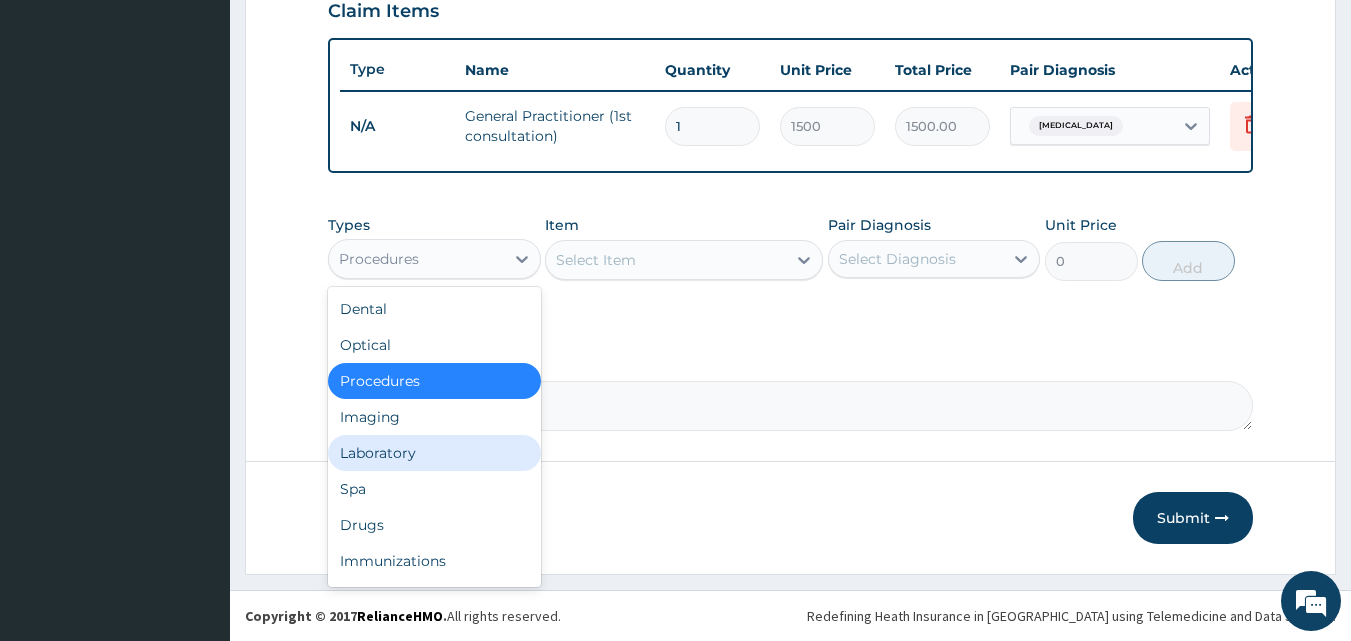 click on "Laboratory" at bounding box center (434, 453) 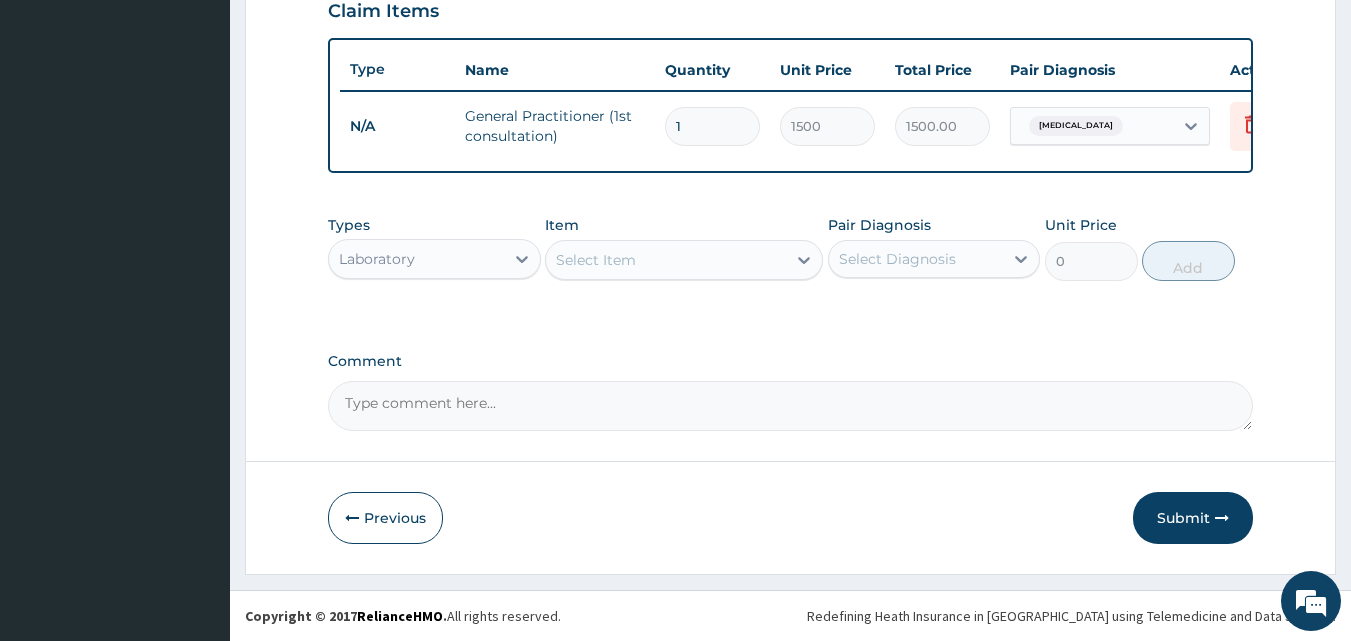 click on "Select Item" at bounding box center (596, 260) 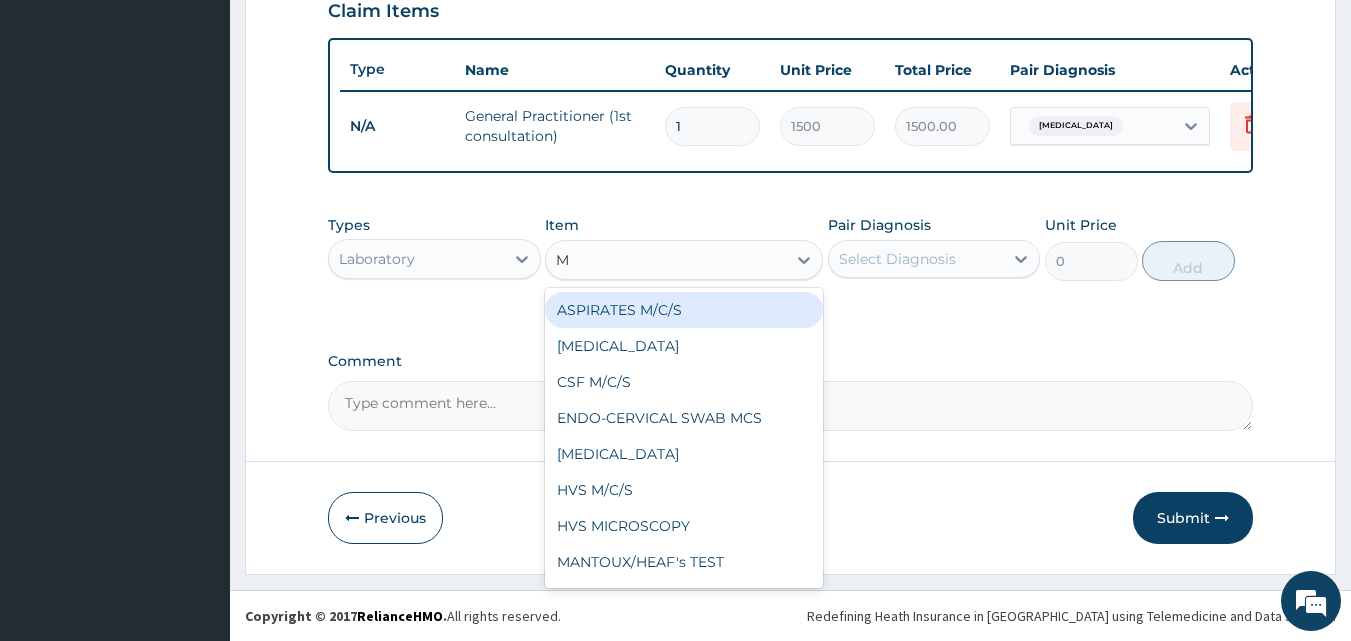 type on "MP" 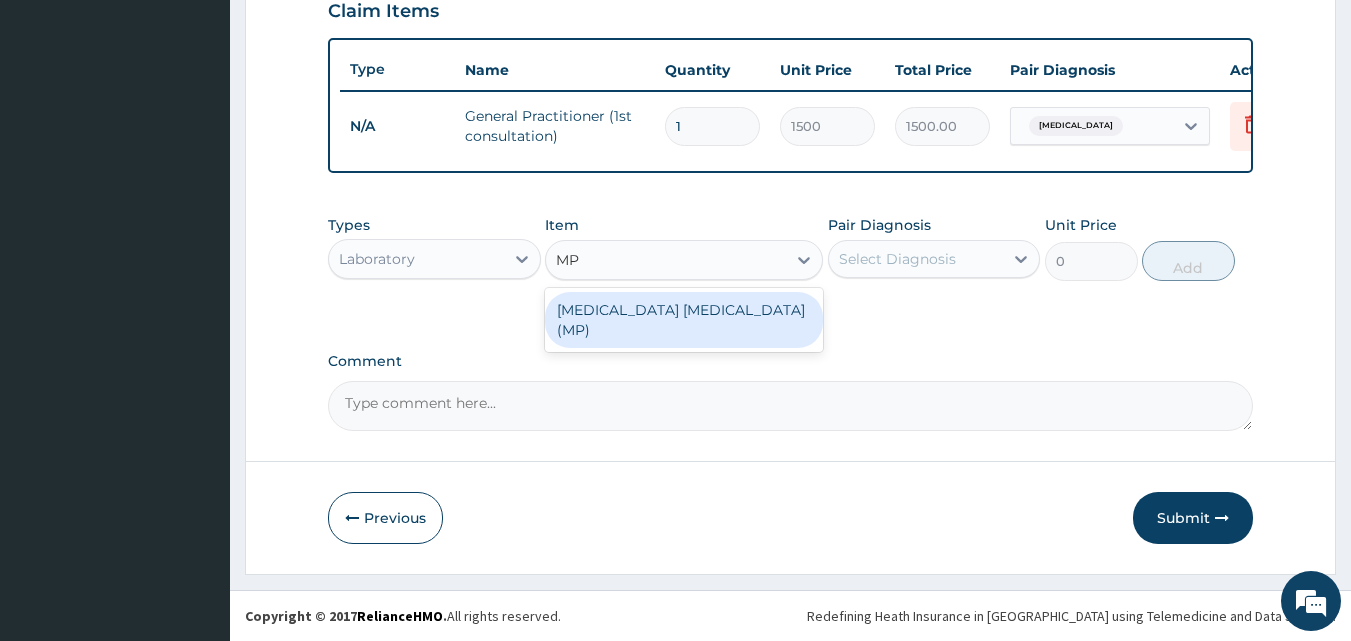 click on "MALARIA PARASITE (MP)" at bounding box center (684, 320) 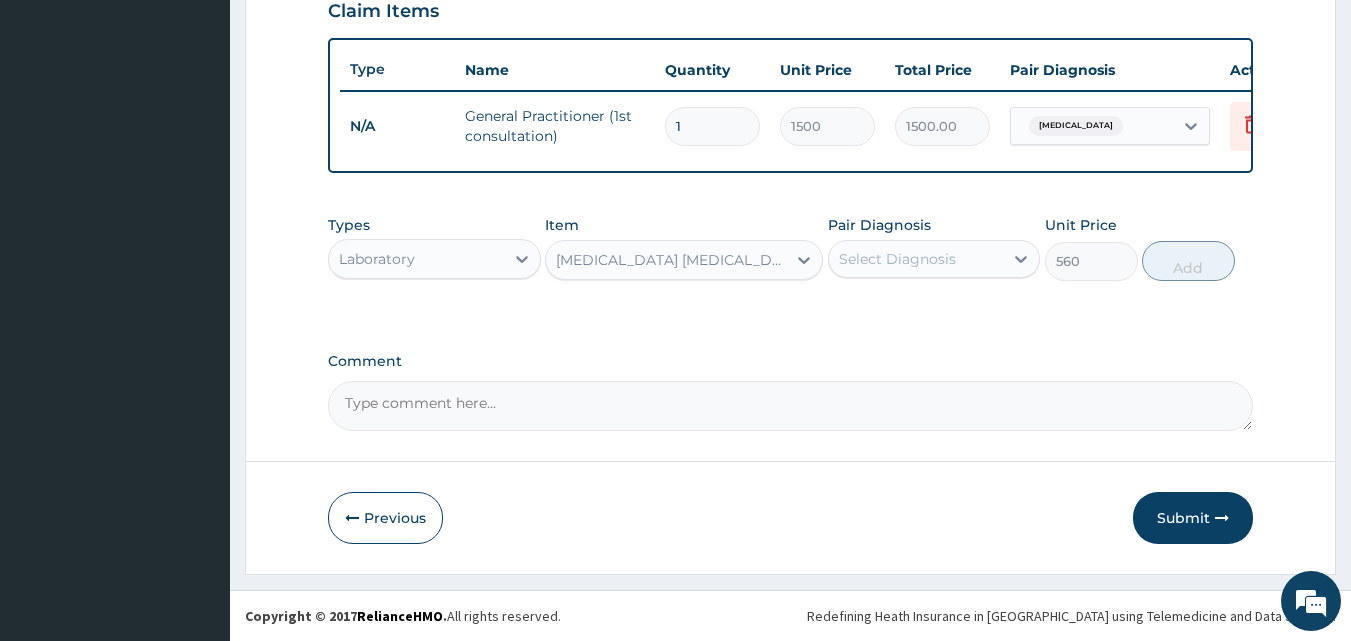 click on "Select Diagnosis" at bounding box center (897, 259) 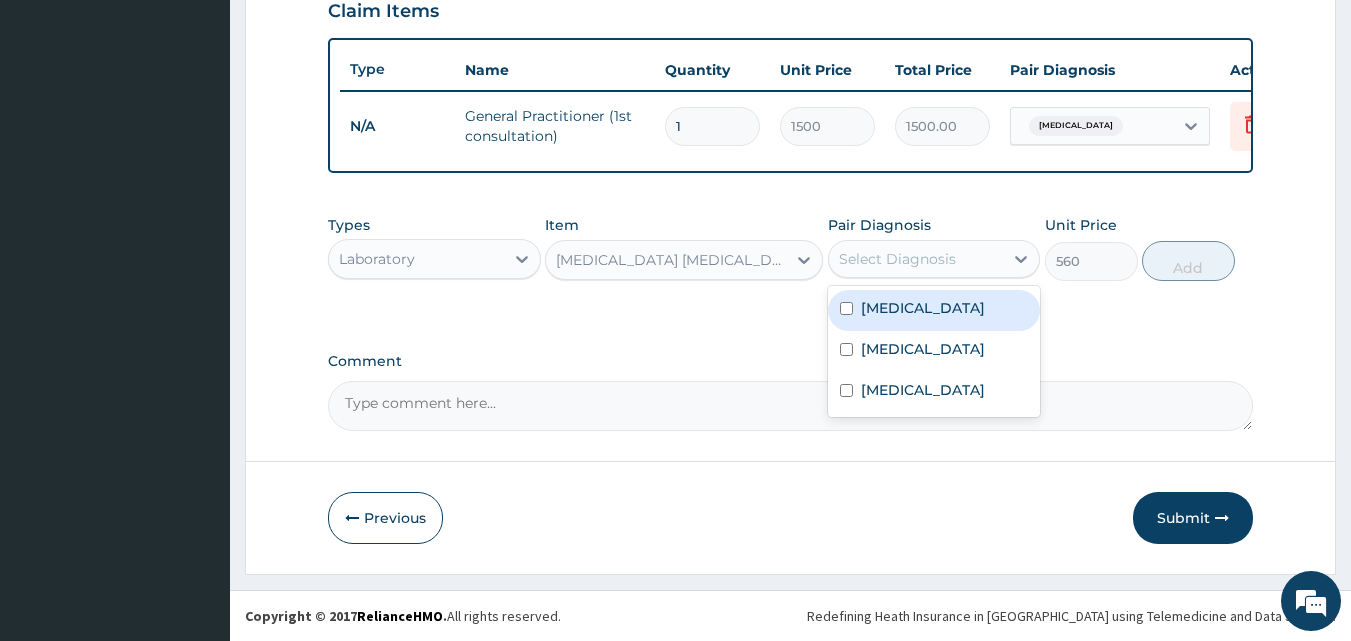 click on "Malaria" at bounding box center [923, 308] 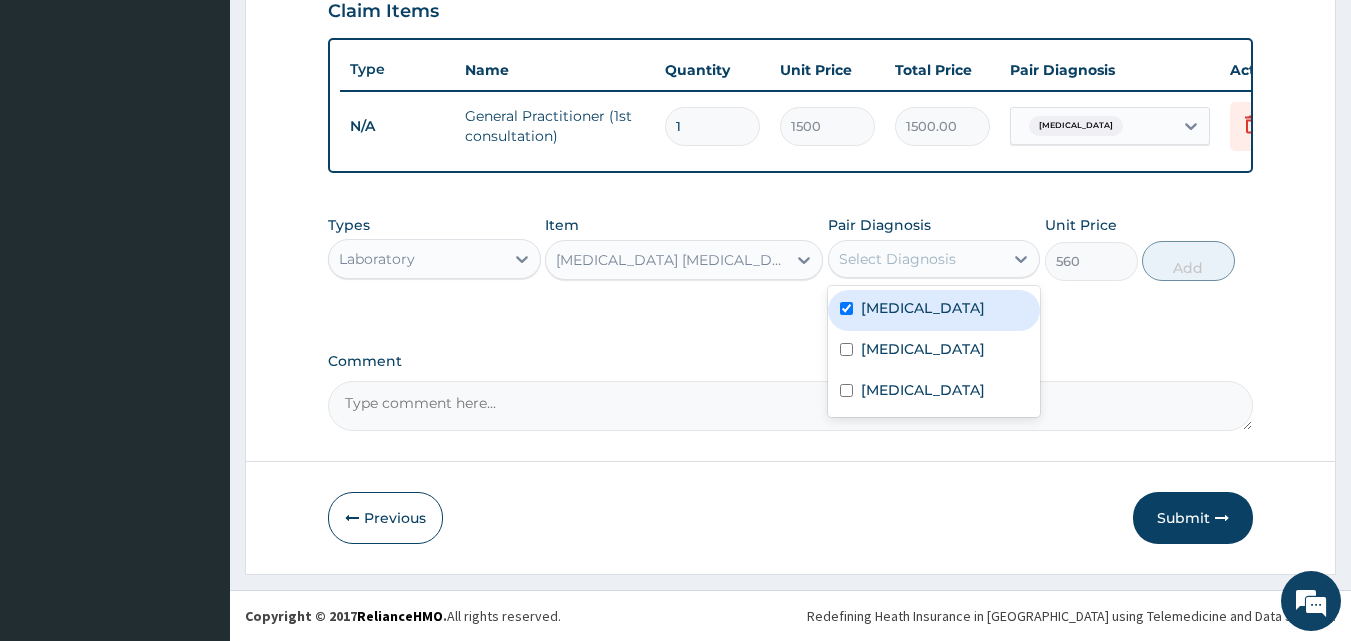 checkbox on "true" 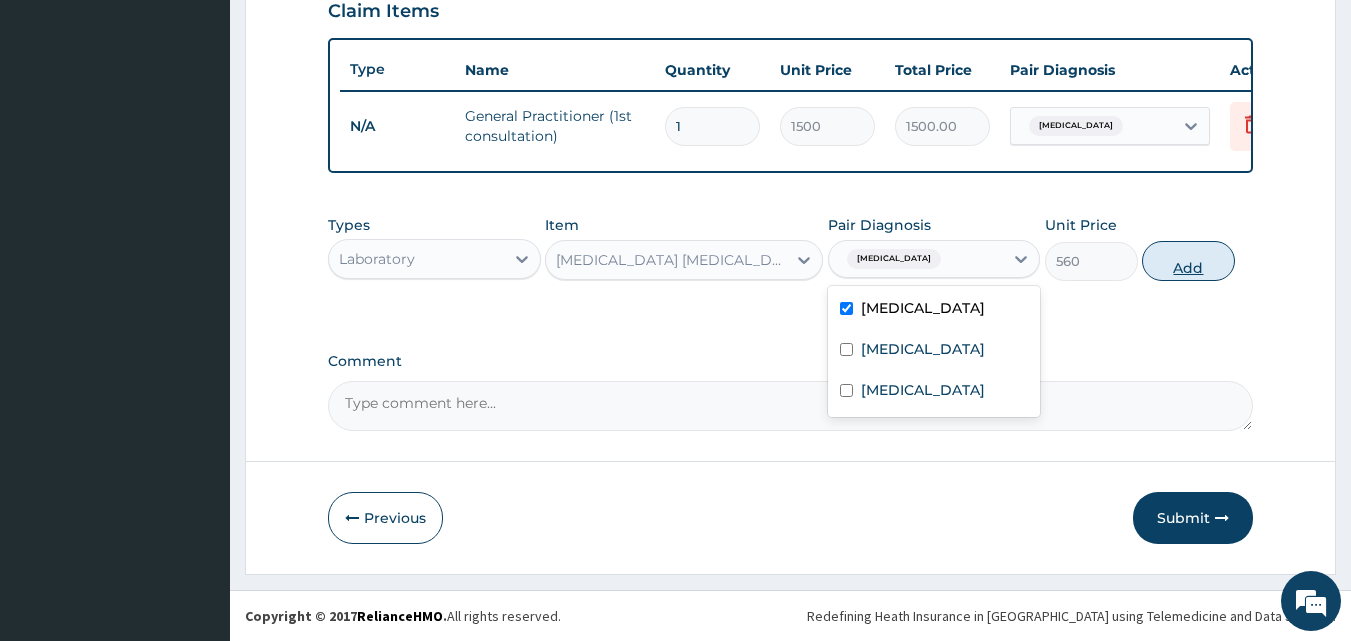 click on "Add" at bounding box center [1188, 261] 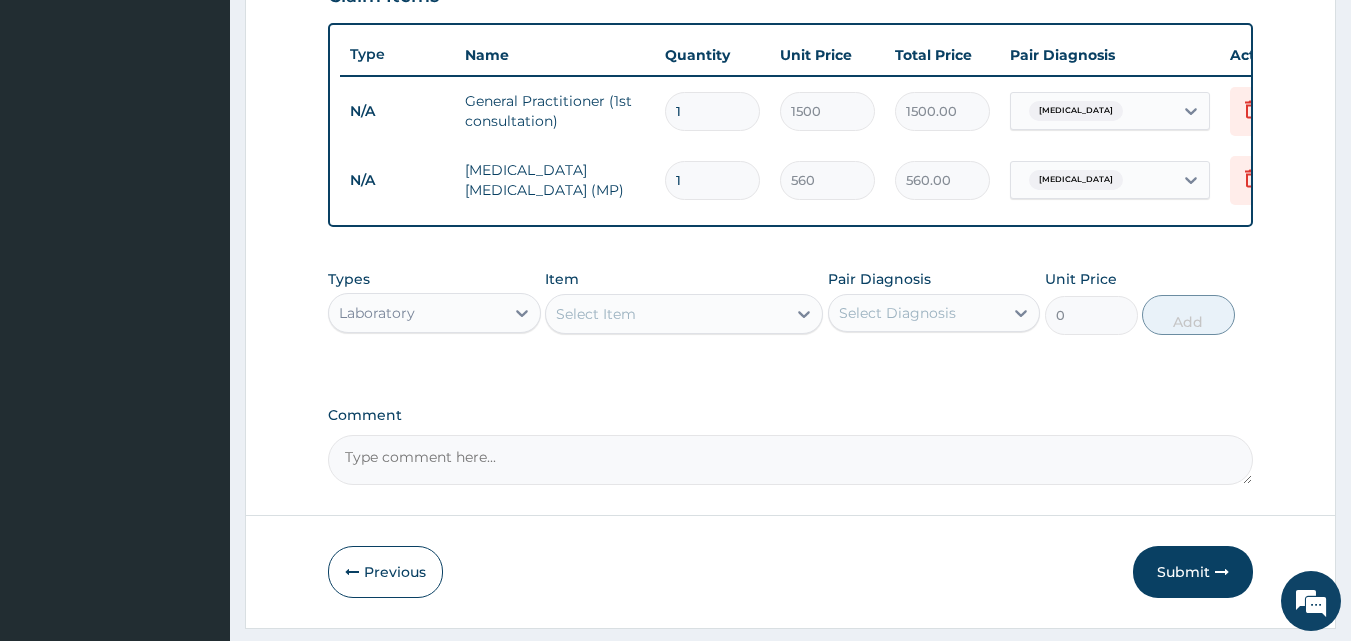 click on "Select Item" at bounding box center [666, 314] 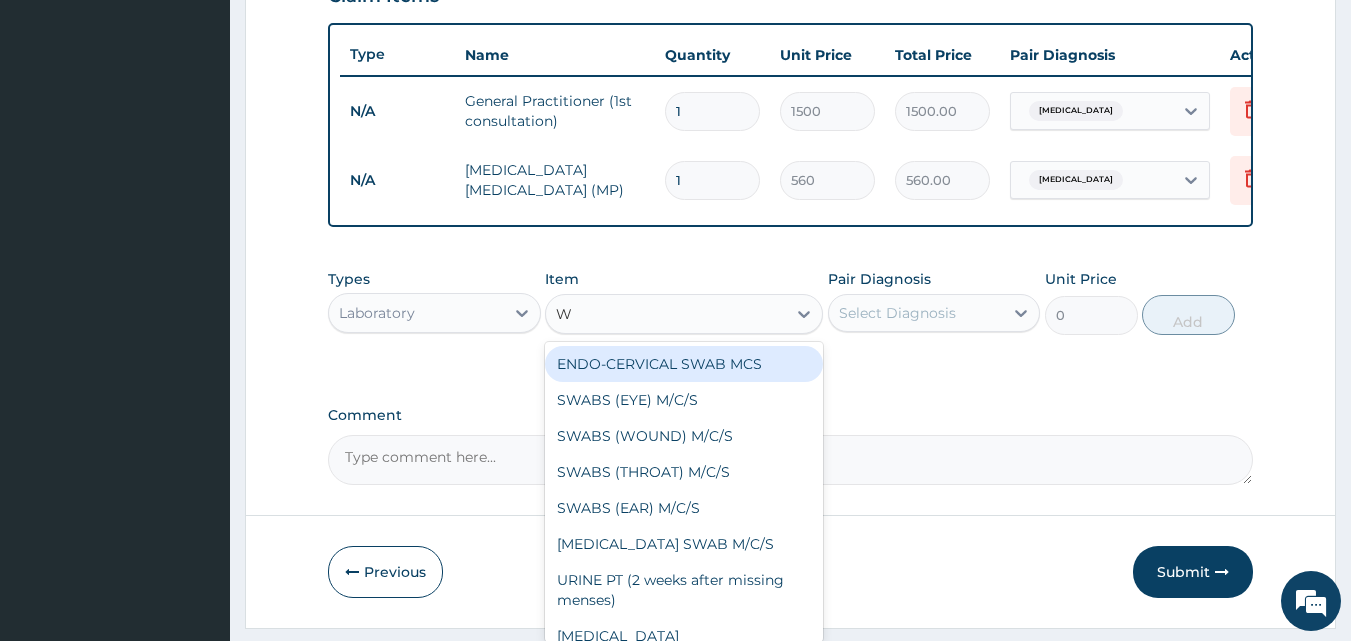 type on "WB" 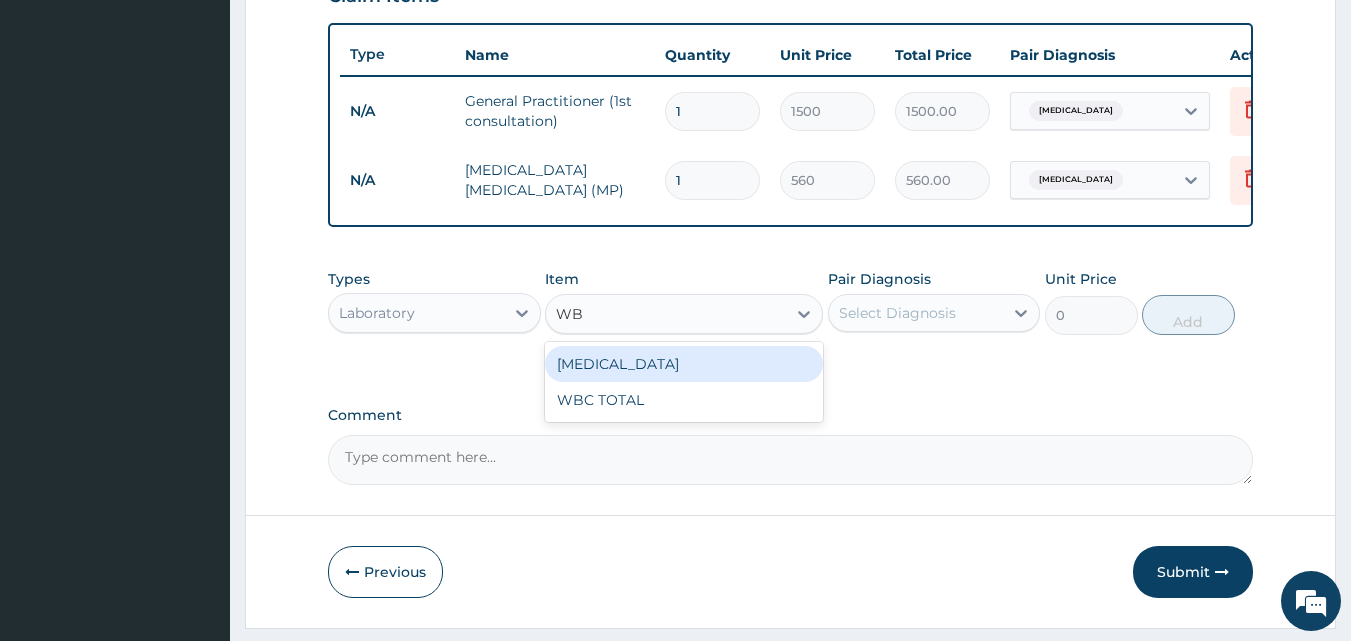 click on "WBC DIFFERENTIAL" at bounding box center [684, 364] 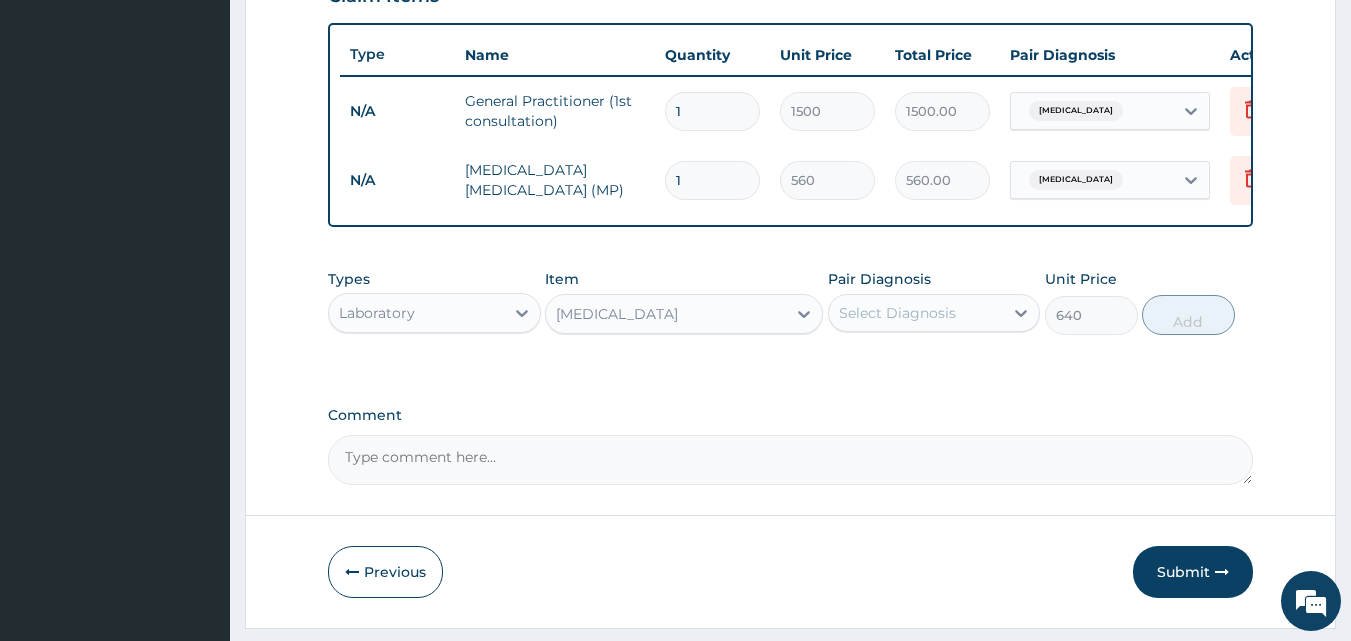 click on "Select Diagnosis" at bounding box center (897, 313) 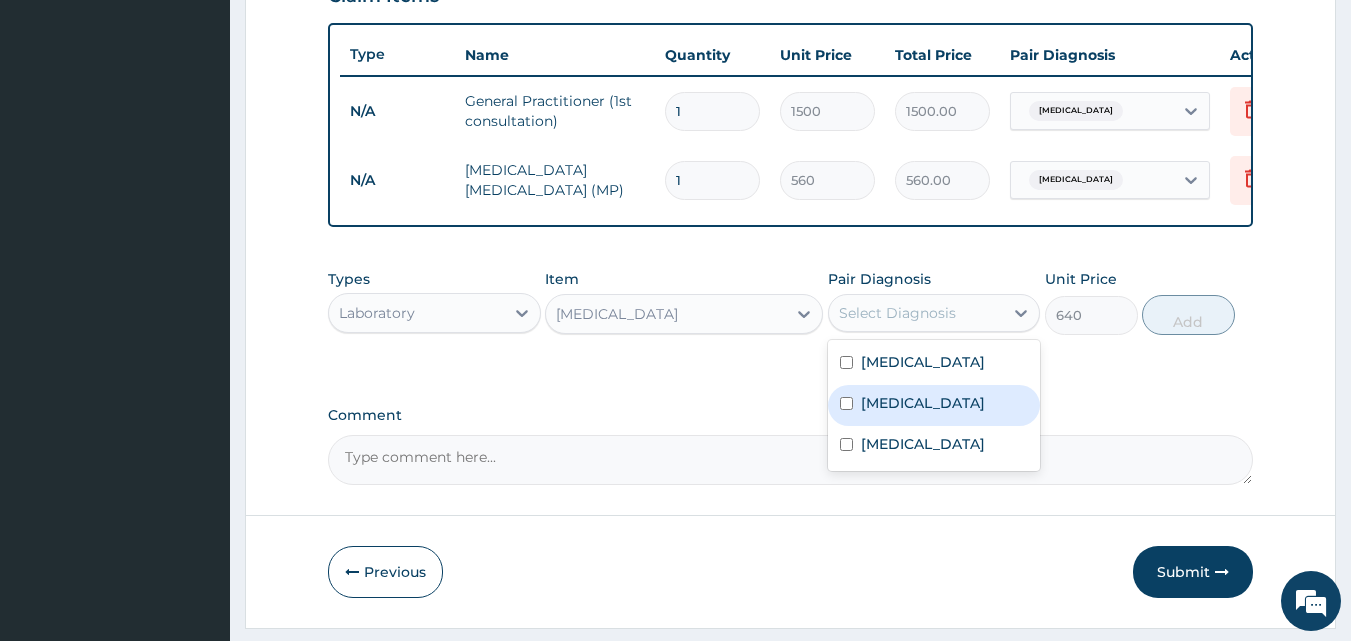 click on "Upper respiratory infection" at bounding box center [923, 403] 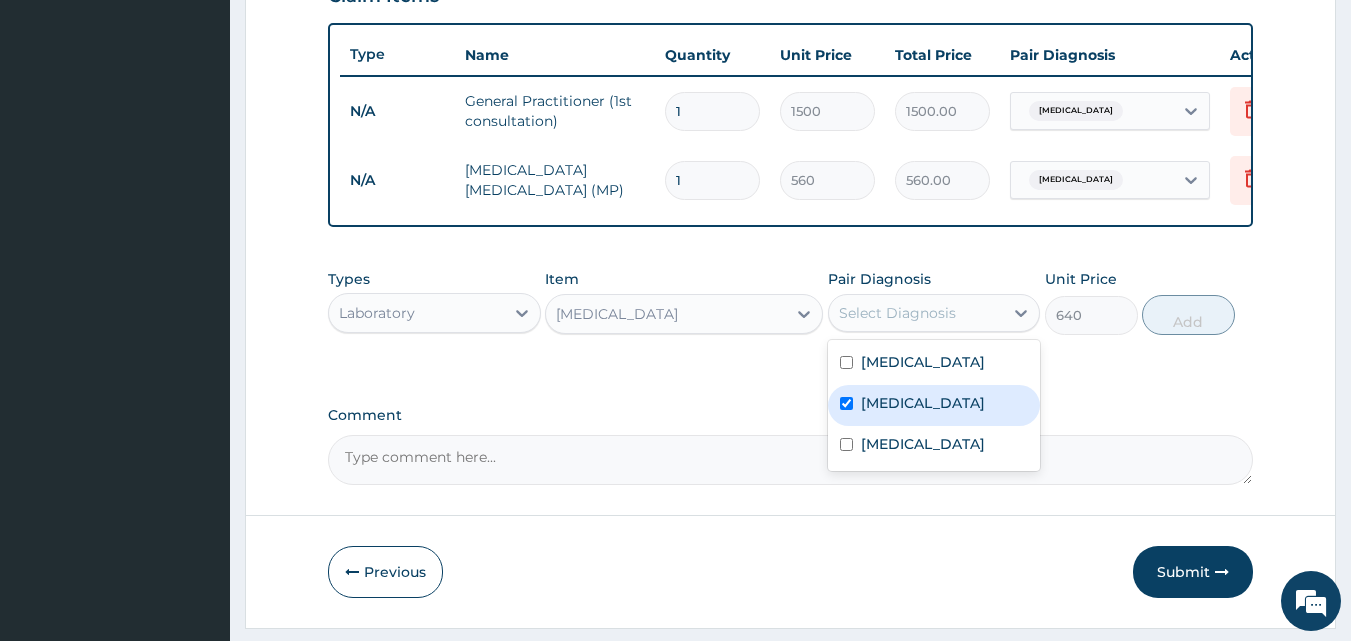 checkbox on "true" 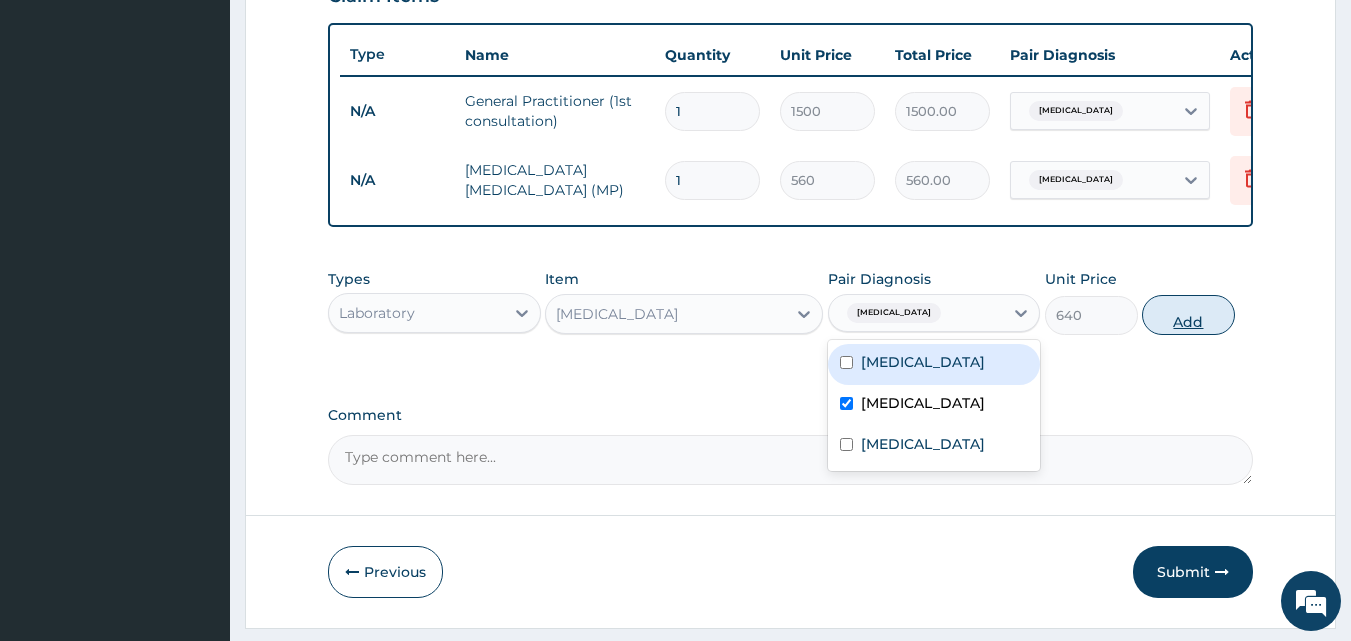 click on "Add" at bounding box center (1188, 315) 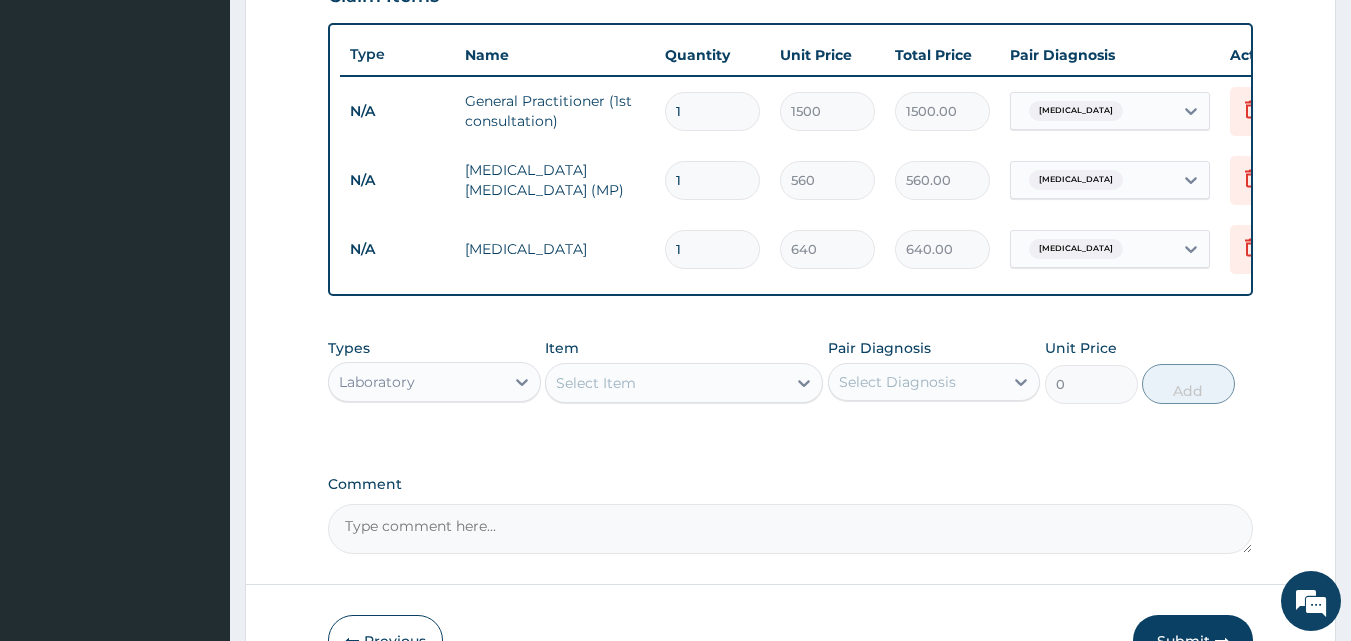 click on "Laboratory" at bounding box center [416, 382] 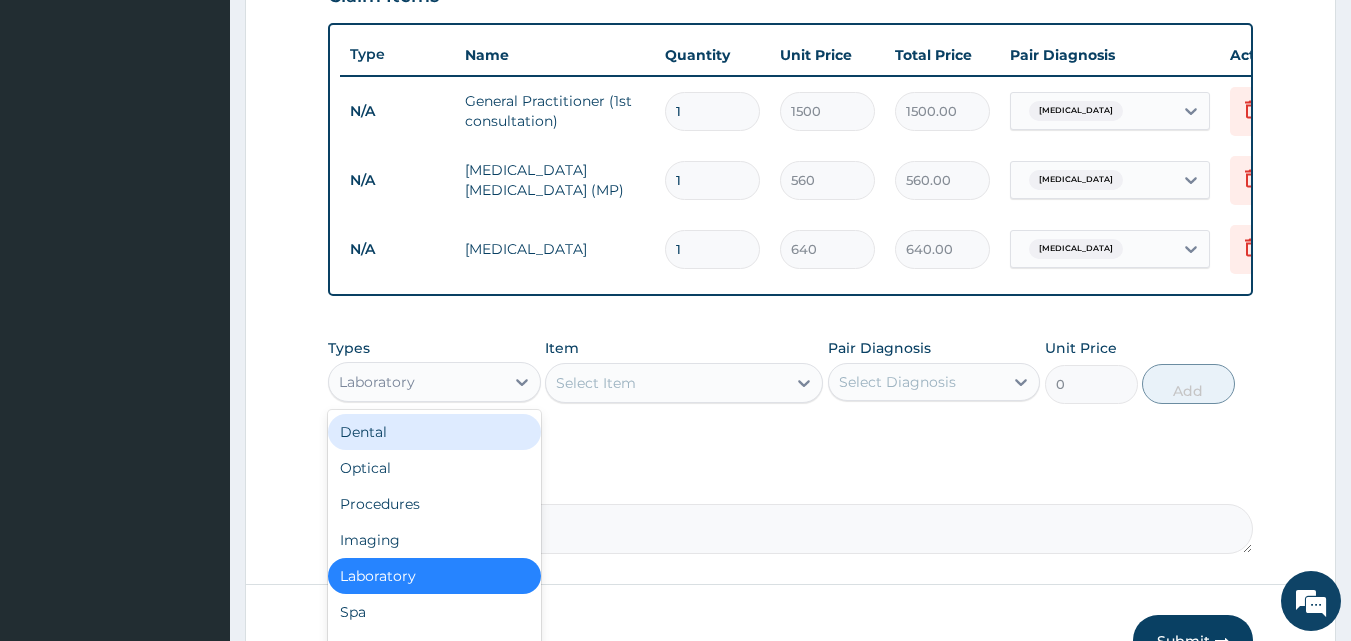 click on "Comment" at bounding box center (791, 484) 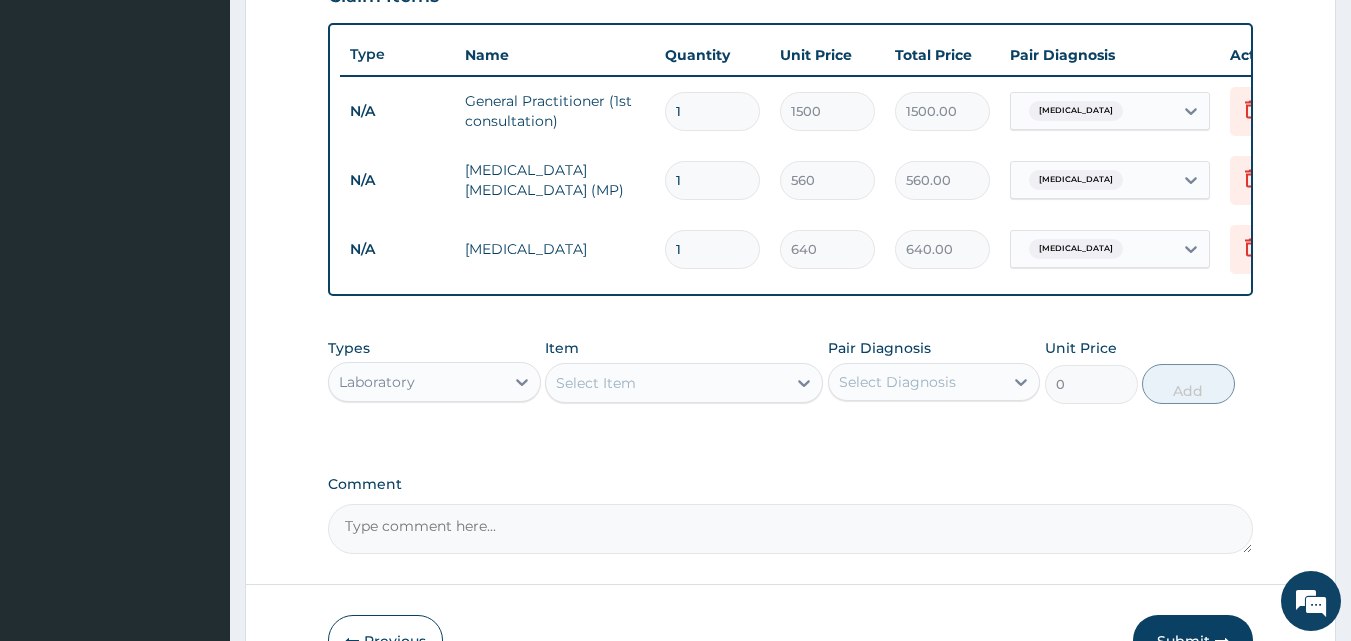 scroll, scrollTop: 859, scrollLeft: 0, axis: vertical 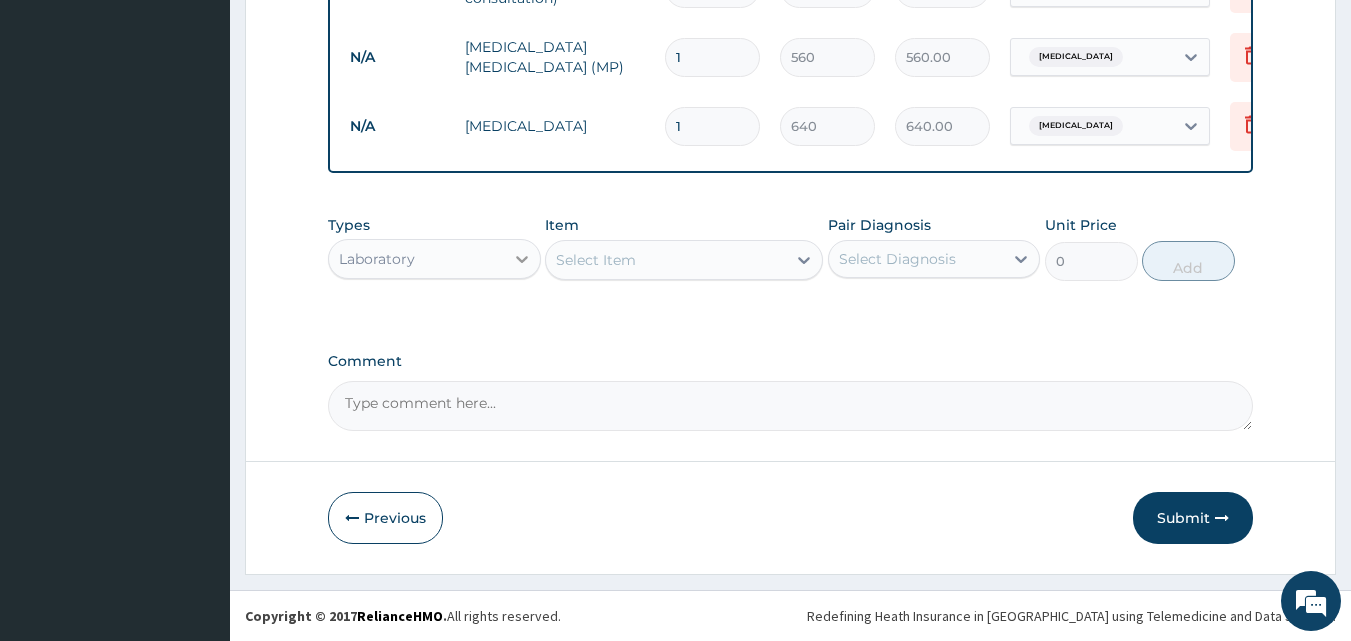click 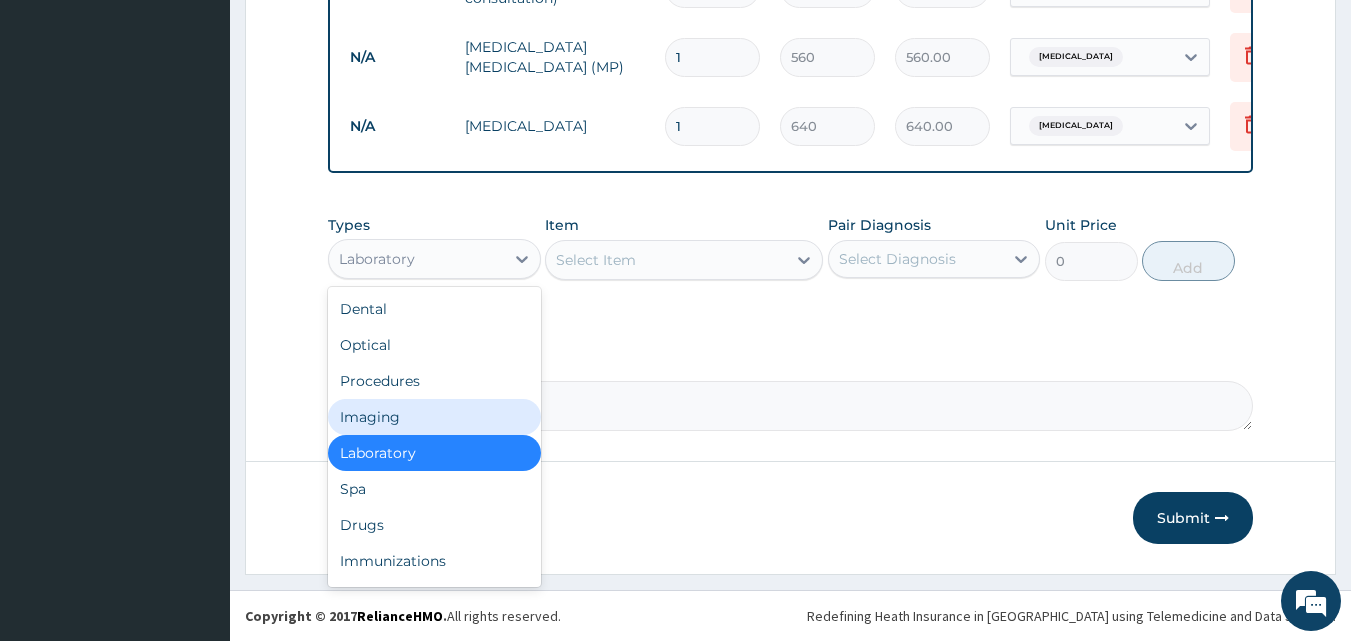 click on "Drugs" at bounding box center [434, 525] 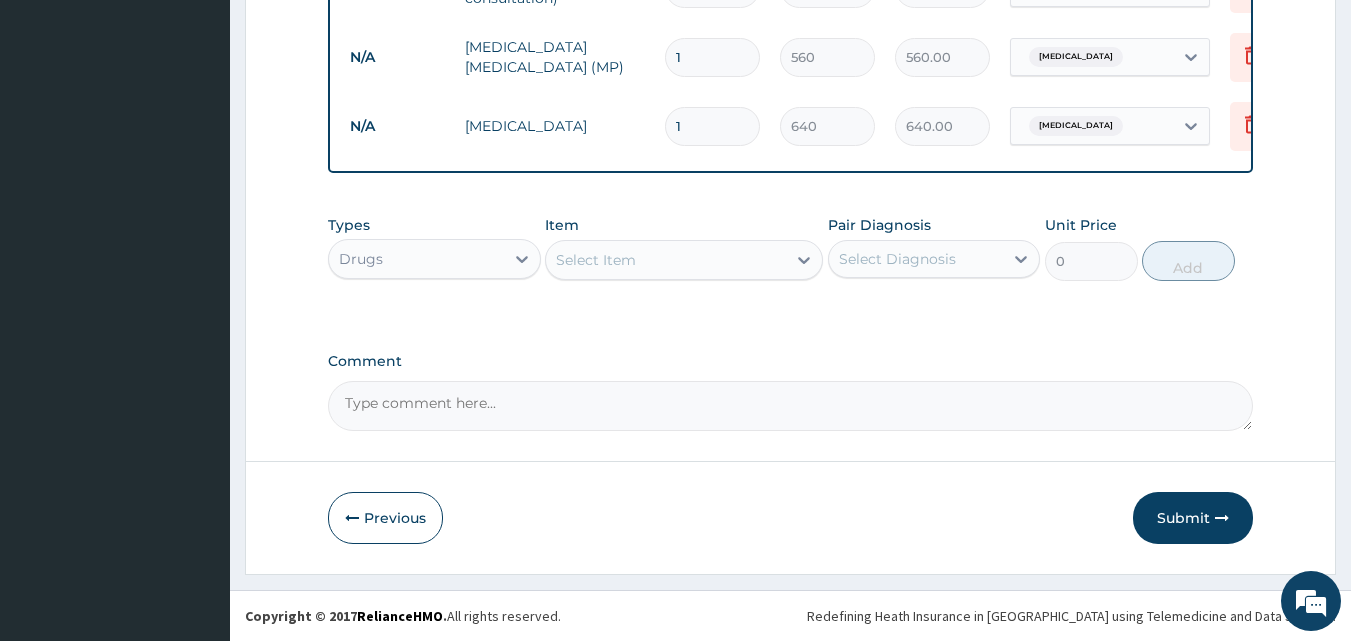 click on "Select Item" at bounding box center [596, 260] 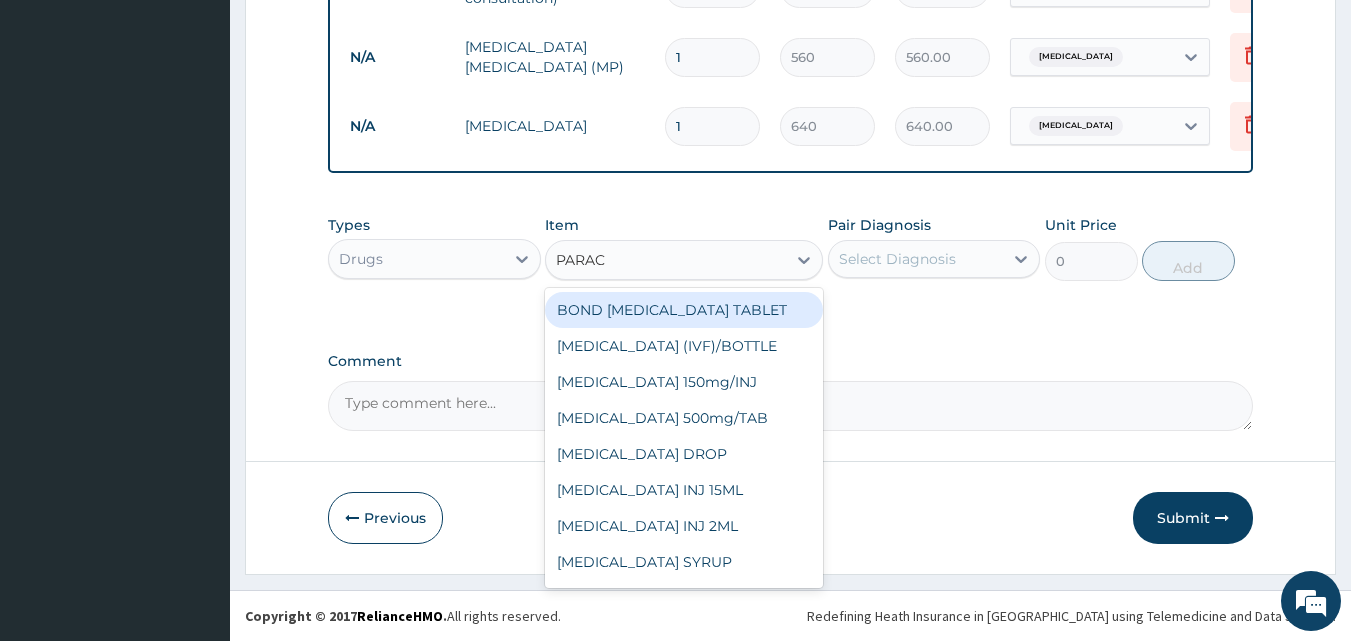 type on "PARACE" 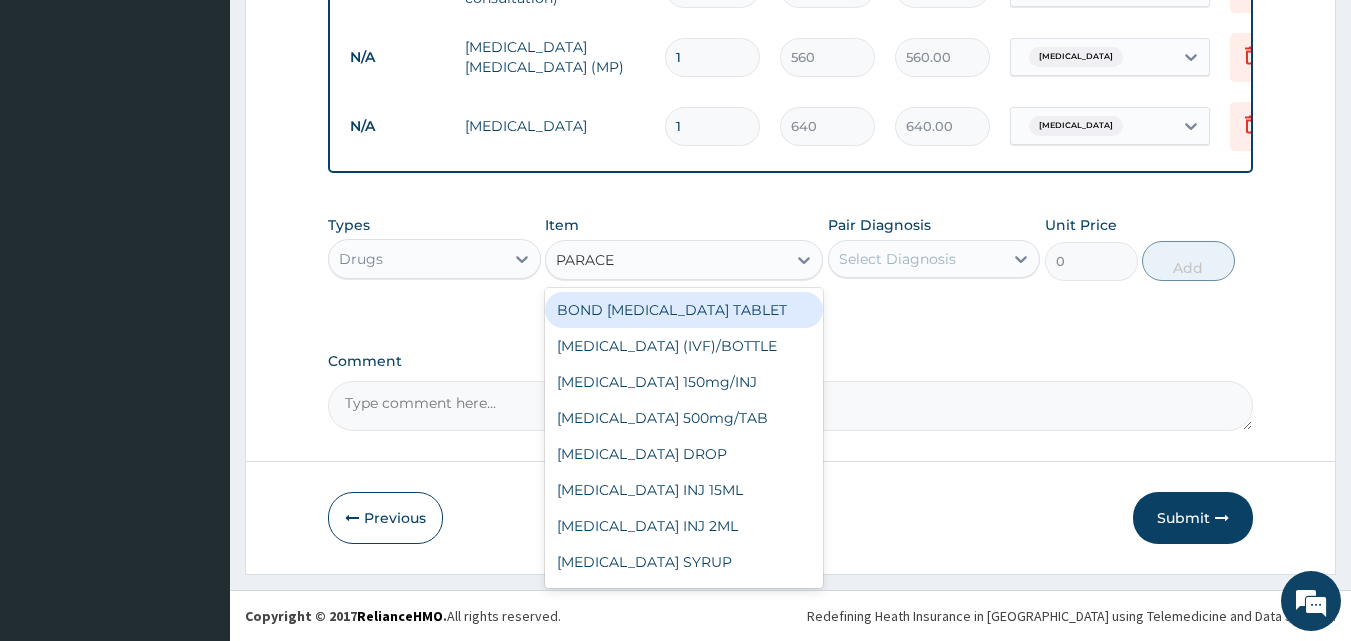 click on "PARACETAMOL INJ 2ML" at bounding box center [684, 526] 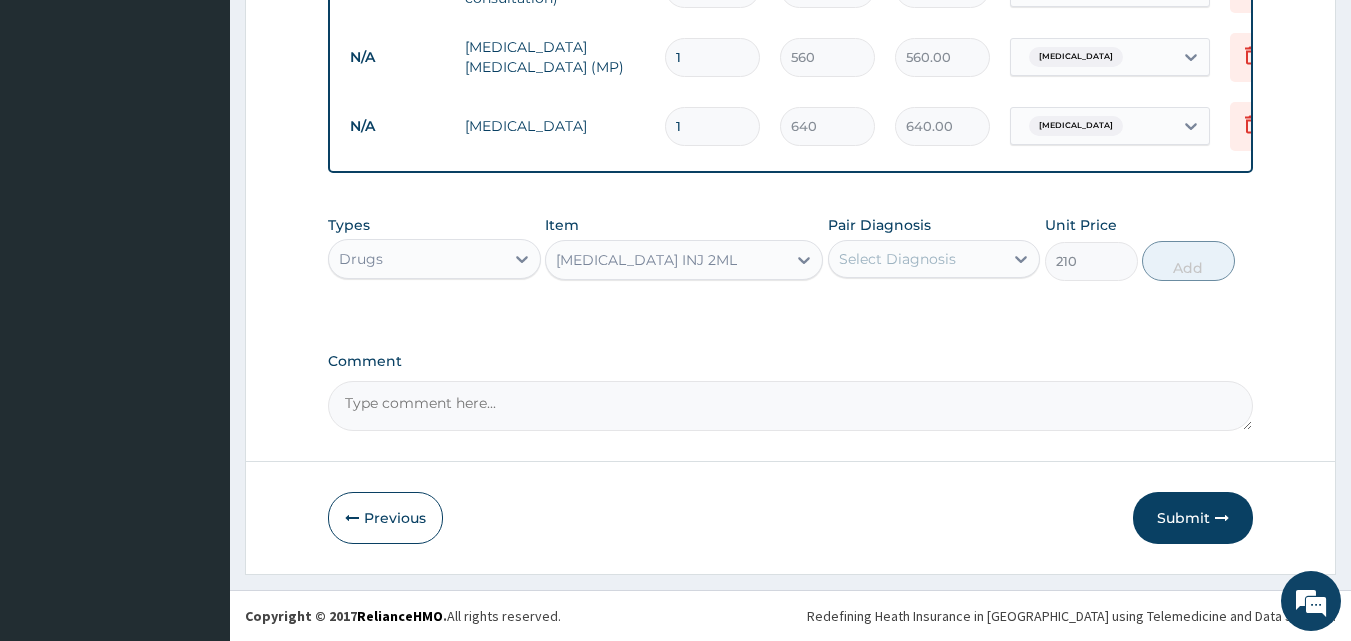 click on "Previous   Submit" at bounding box center [791, 518] 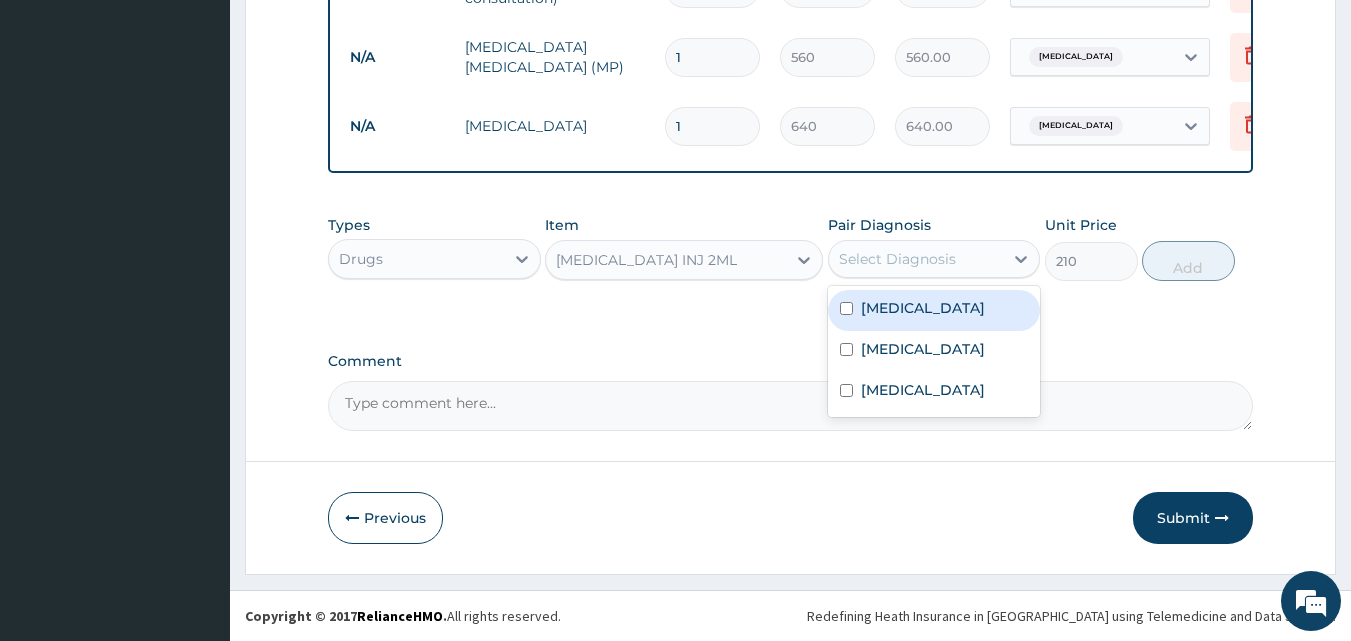 click on "Malaria" at bounding box center [934, 310] 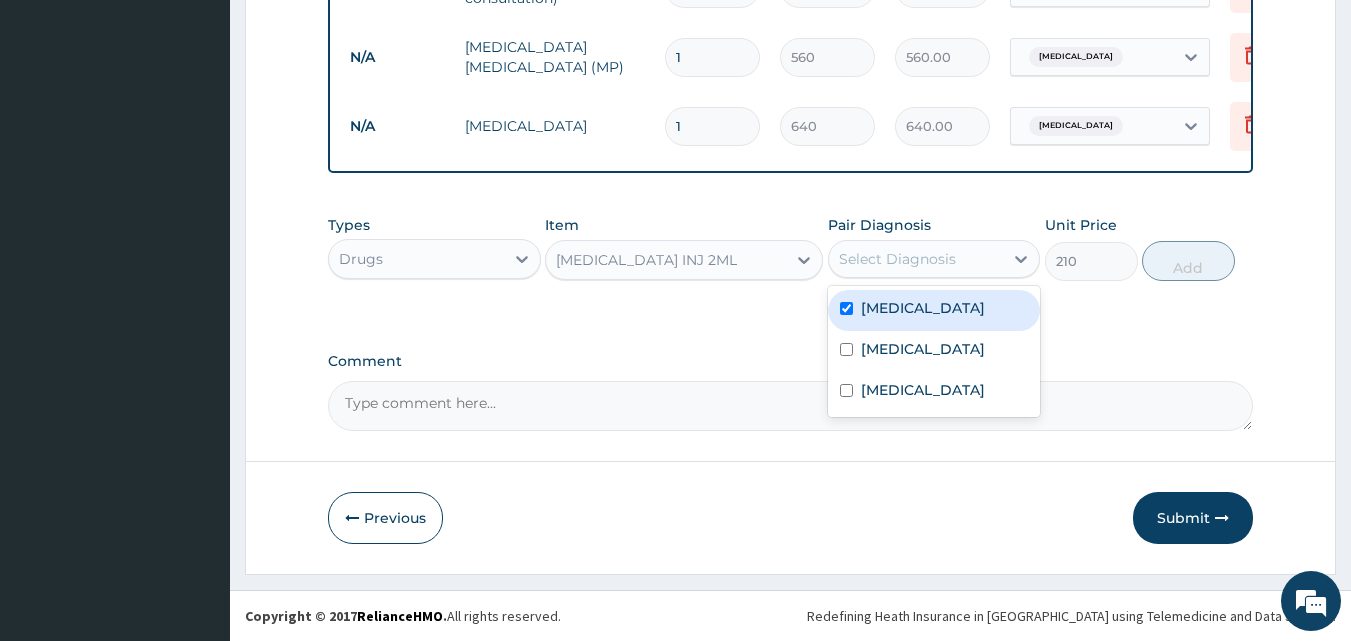 checkbox on "true" 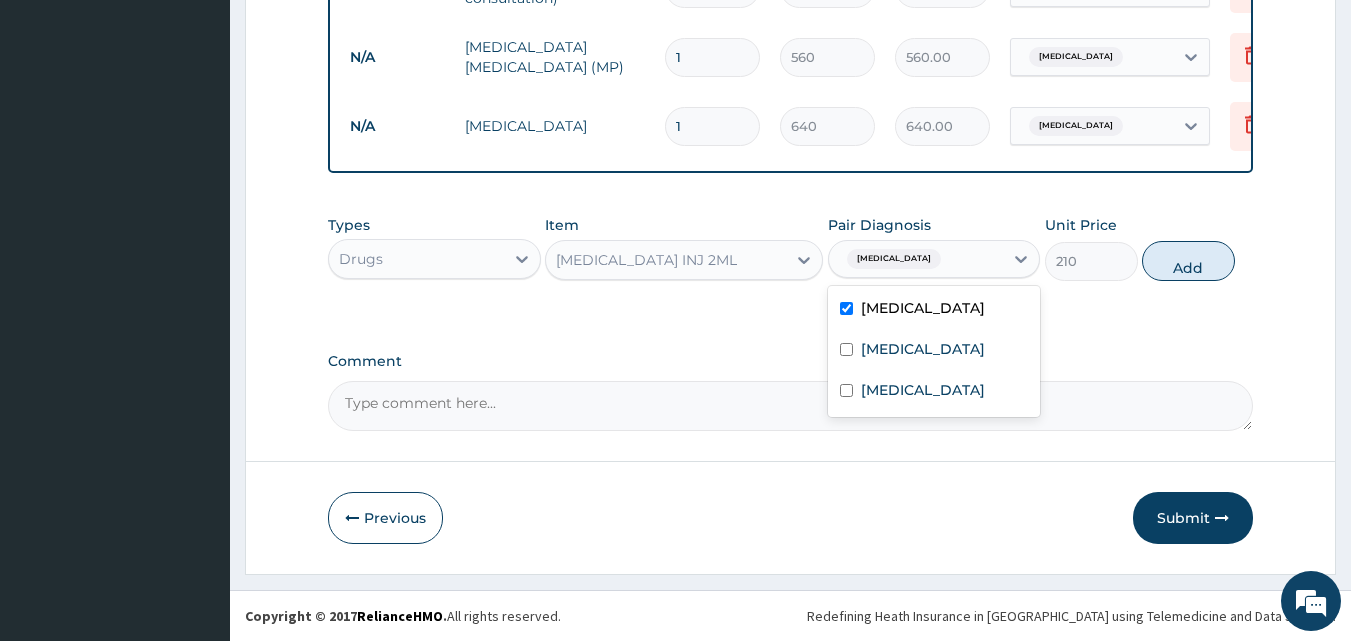click on "Malaria" at bounding box center (934, 310) 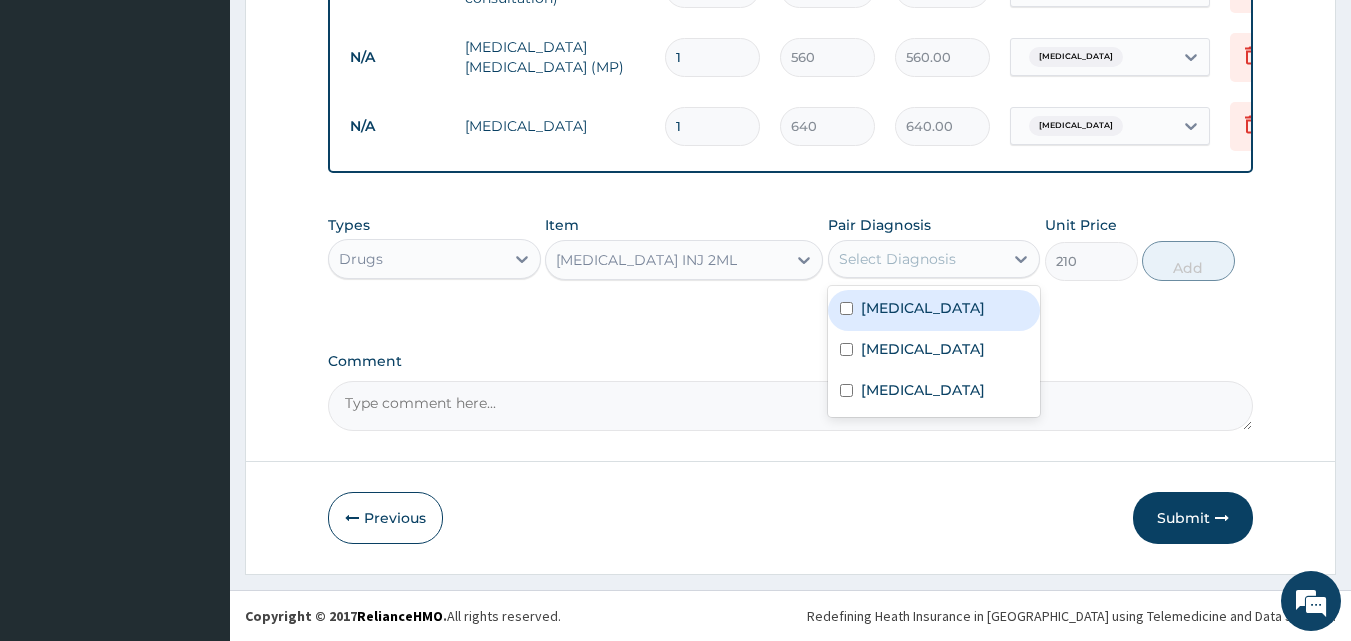 click on "Select Diagnosis" at bounding box center [916, 259] 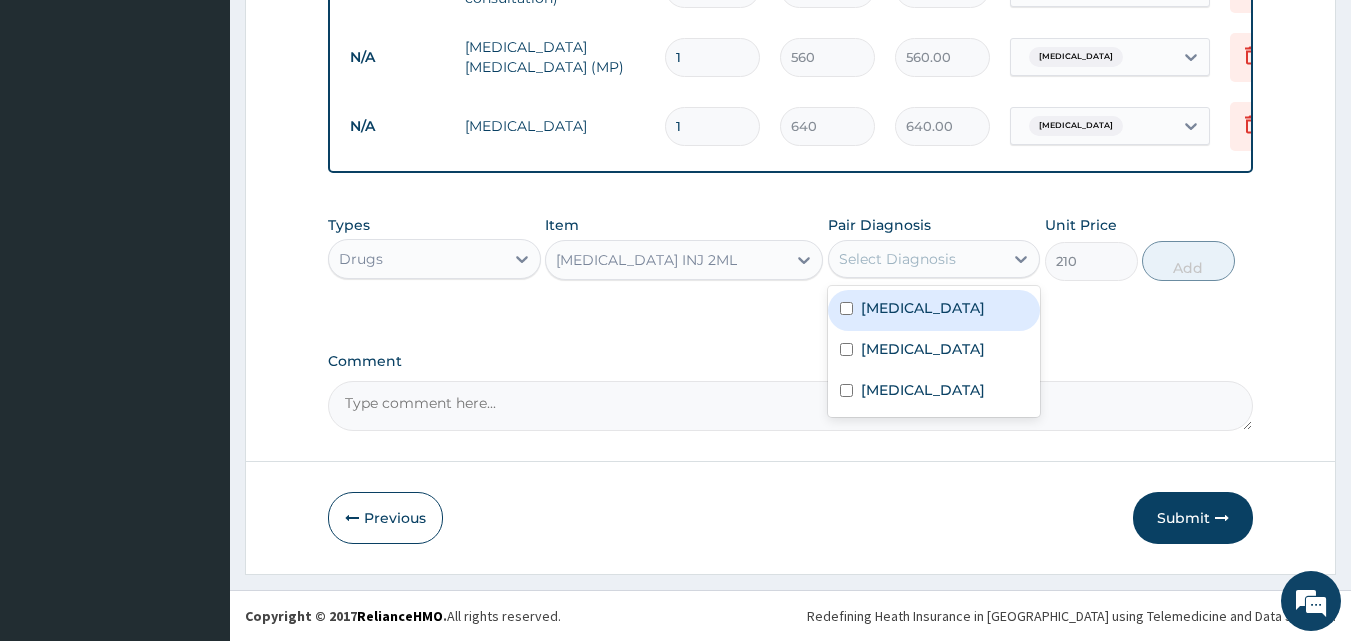 click on "Malaria" at bounding box center [934, 310] 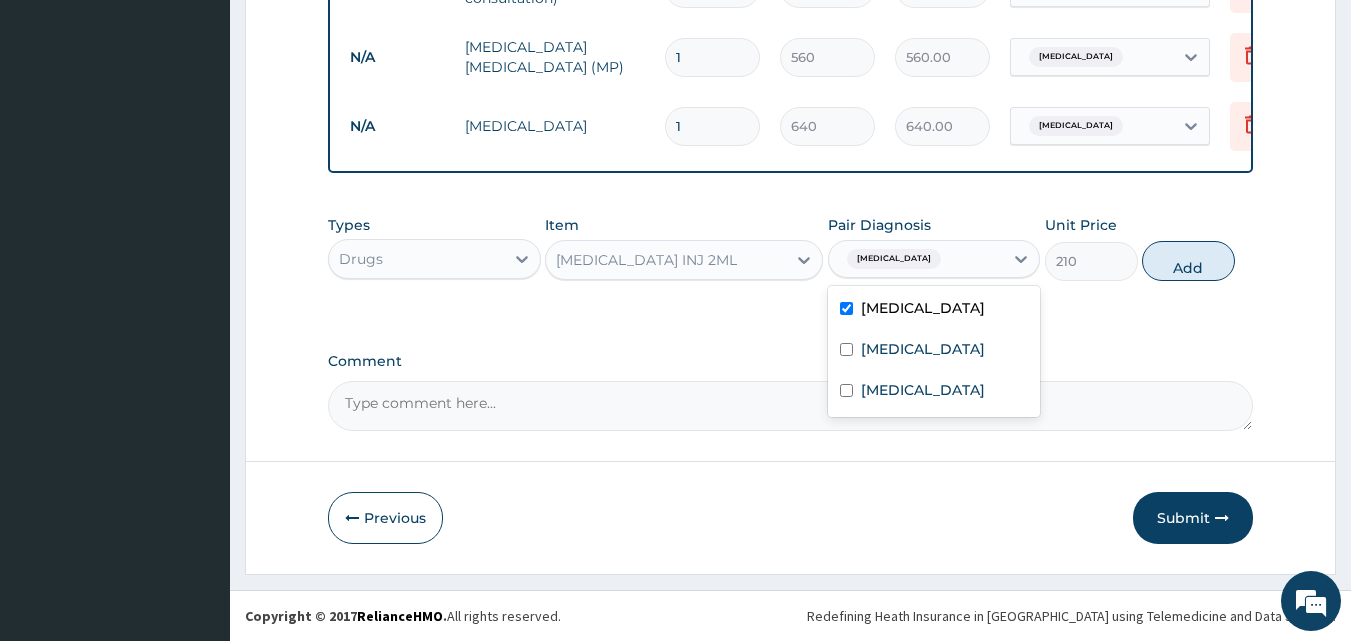 click at bounding box center [846, 308] 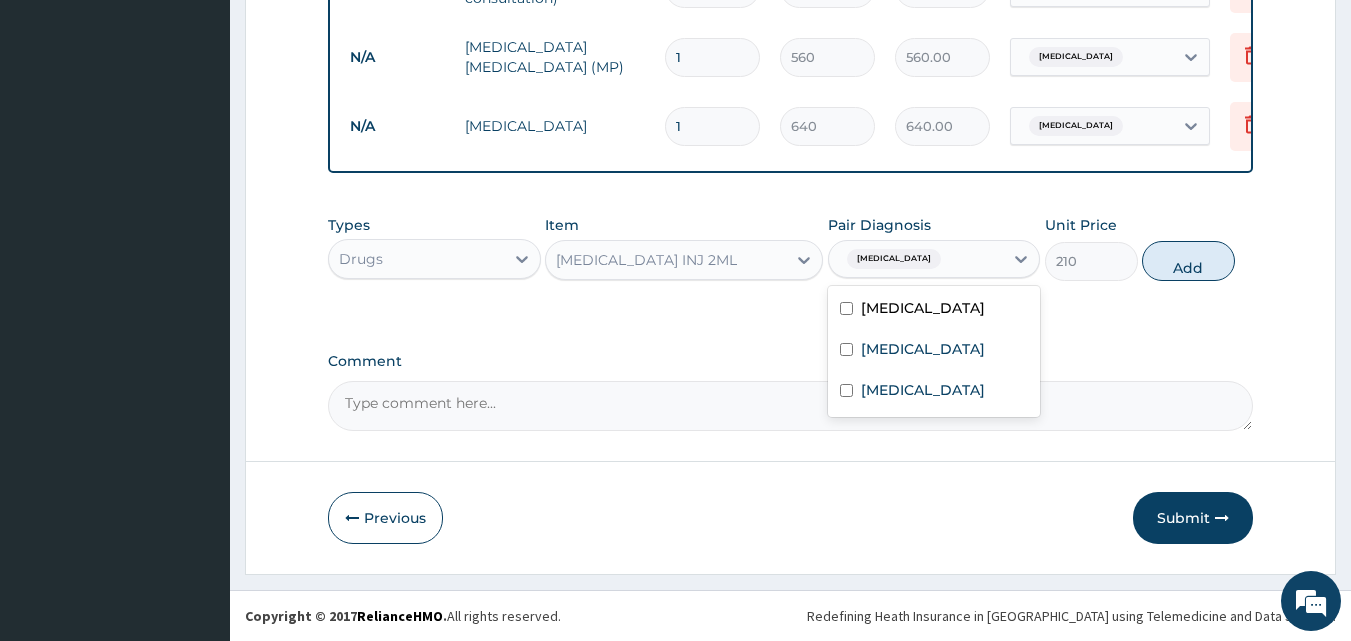 checkbox on "false" 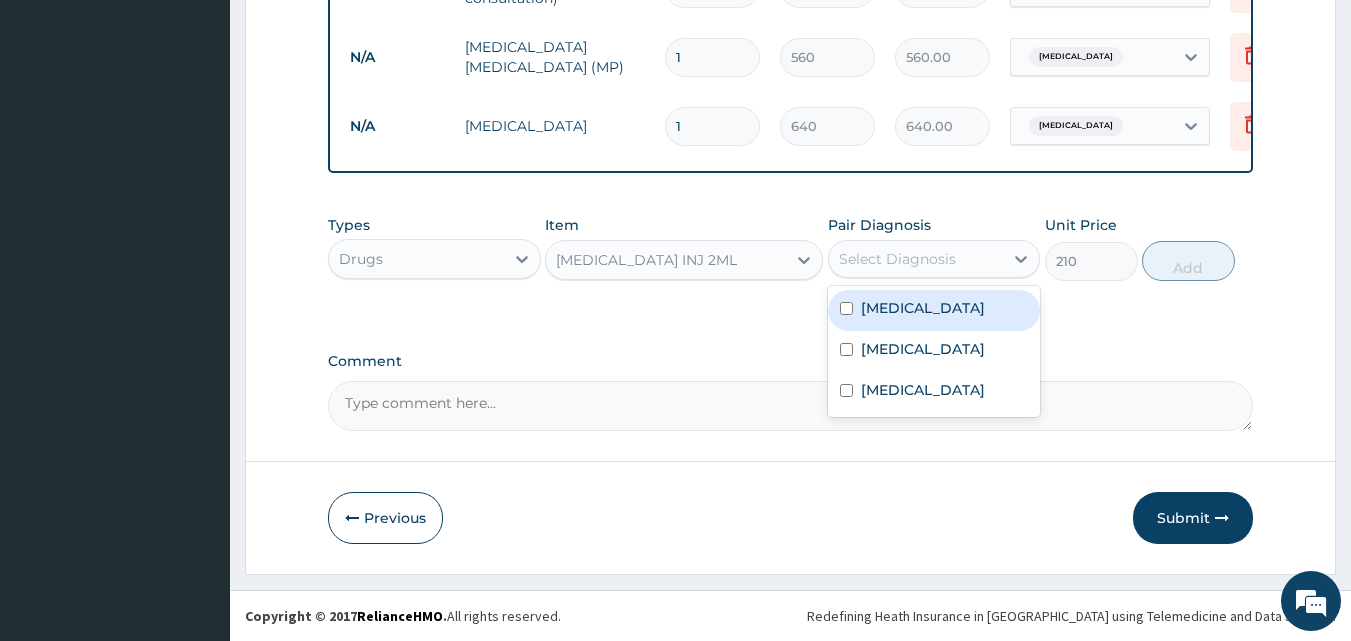 click on "PA Code / Prescription Code Enter Code(Secondary Care Only) Encounter Date 05-07-2025 Important Notice Please enter PA codes before entering items that are not attached to a PA code   All diagnoses entered must be linked to a claim item. Diagnosis & Claim Items that are visible but inactive cannot be edited because they were imported from an already approved PA code. Diagnosis Malaria Confirmed Upper respiratory infection Confirmed Essential hypertension Confirmed NB: All diagnosis must be linked to a claim item Claim Items Type Name Quantity Unit Price Total Price Pair Diagnosis Actions N/A General Practitioner (1st consultation) 1 1500 1500.00 Malaria Delete N/A MALARIA PARASITE (MP) 1 560 560.00 Malaria Delete N/A WBC DIFFERENTIAL 1 640 640.00 Upper respiratory infection Delete Types Drugs Item PARACETAMOL INJ 2ML Pair Diagnosis option Malaria, deselected. Select Diagnosis Malaria Upper respiratory infection Essential hypertension Unit Price 210 Add Comment" at bounding box center [791, -111] 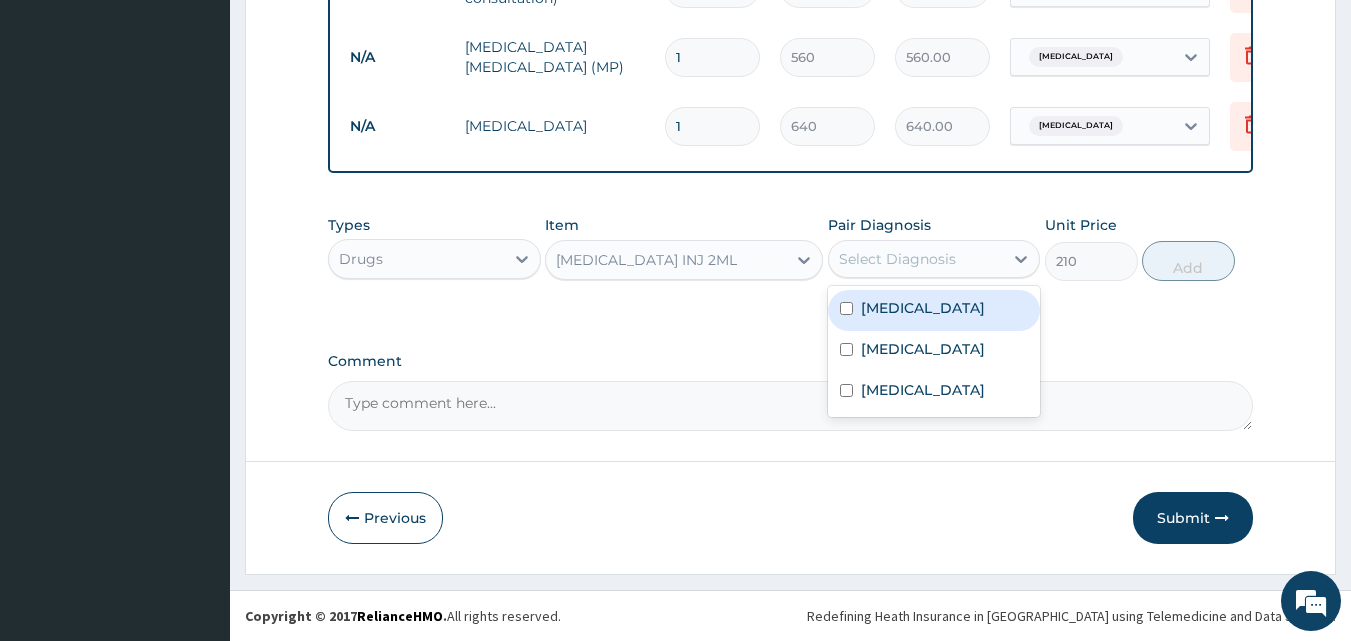 click on "Select Diagnosis" at bounding box center [897, 259] 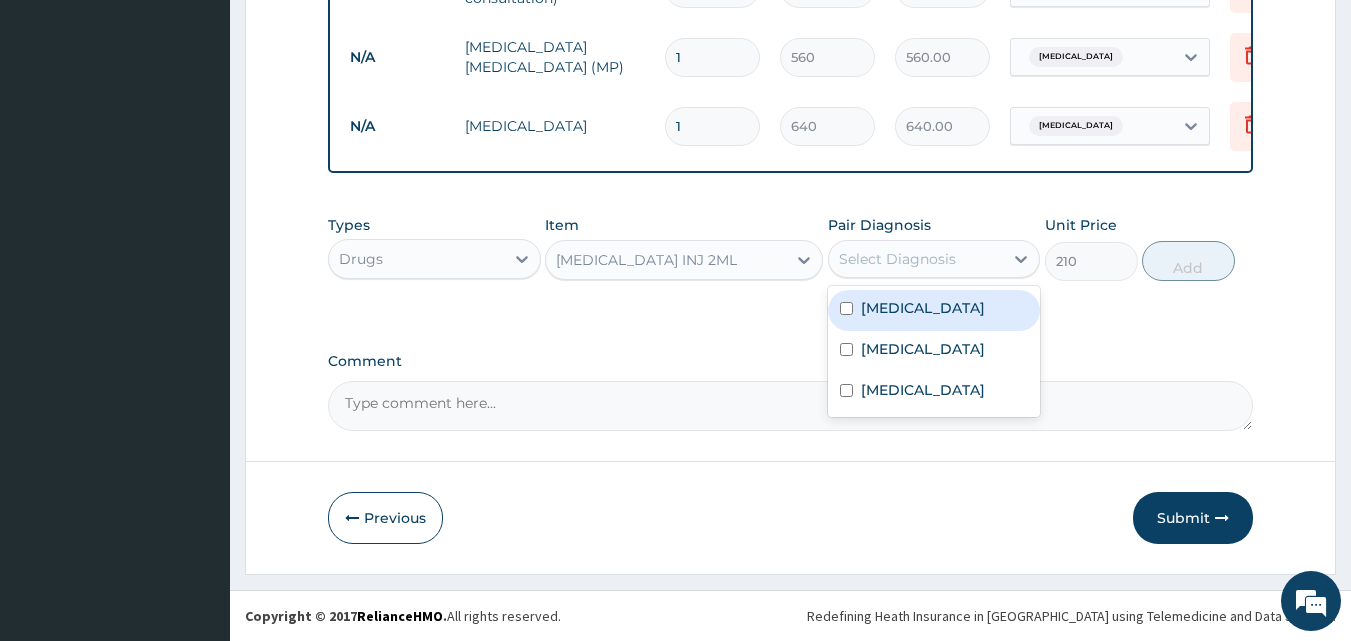 click on "Malaria" at bounding box center (923, 308) 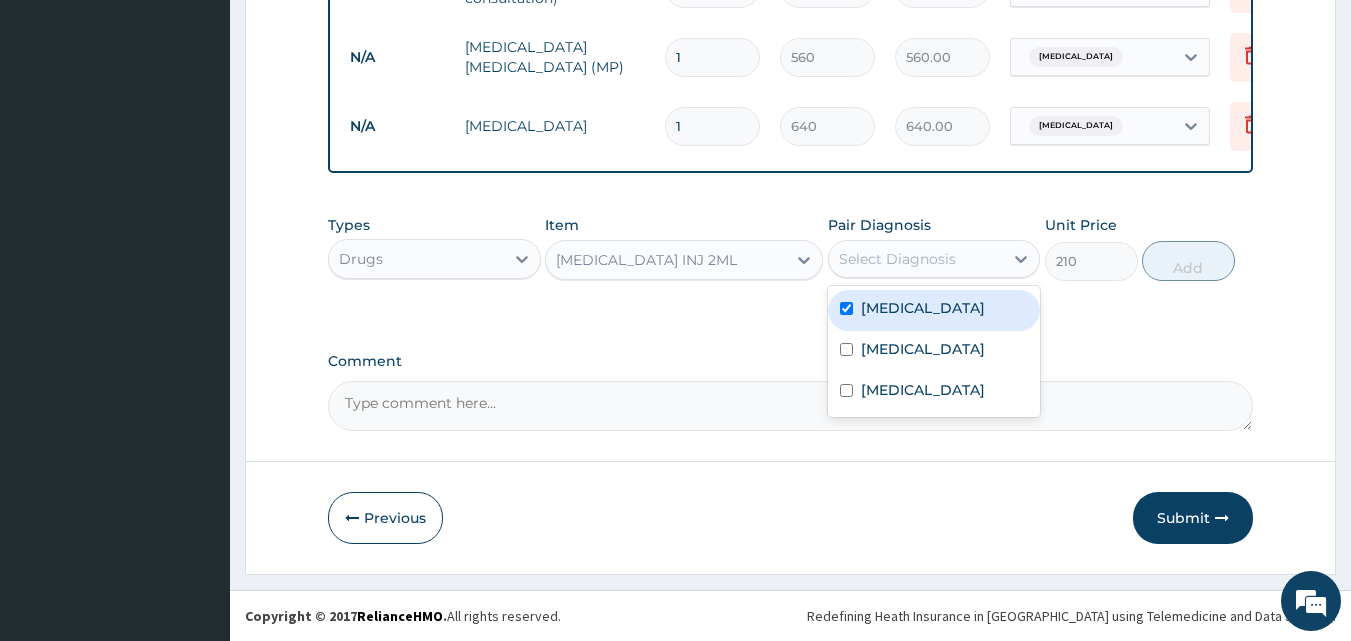 checkbox on "true" 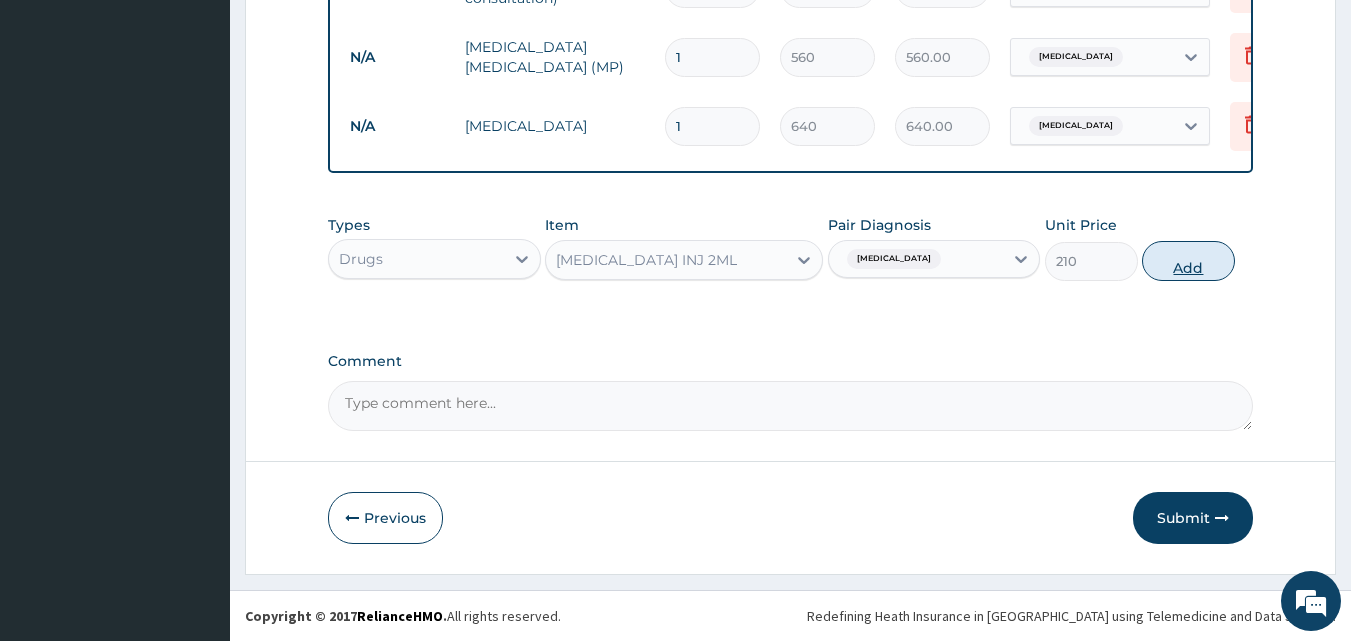 click on "Add" at bounding box center [1188, 261] 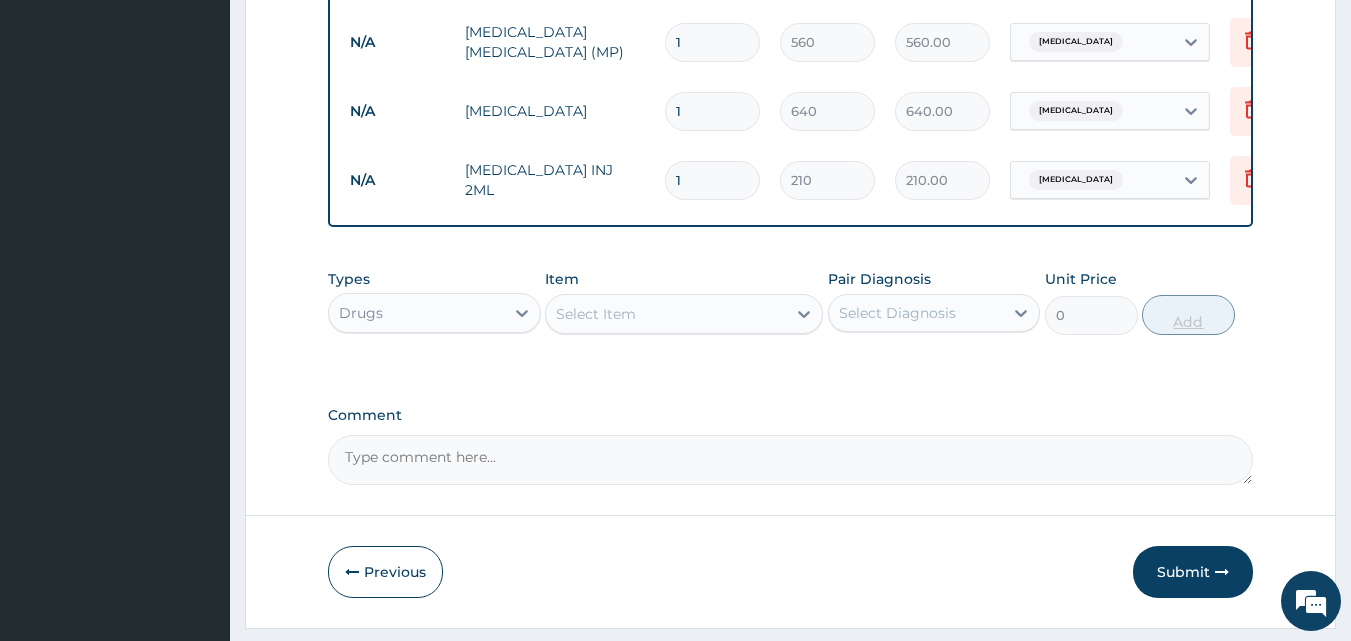 type 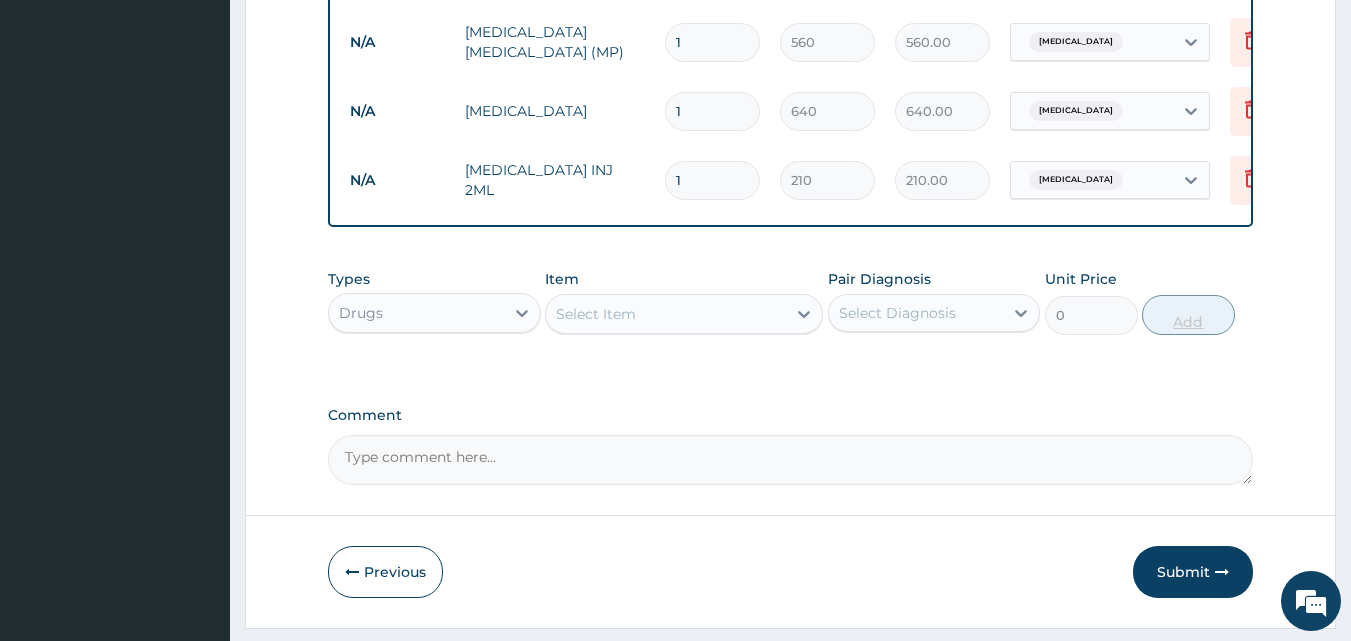 type on "0.00" 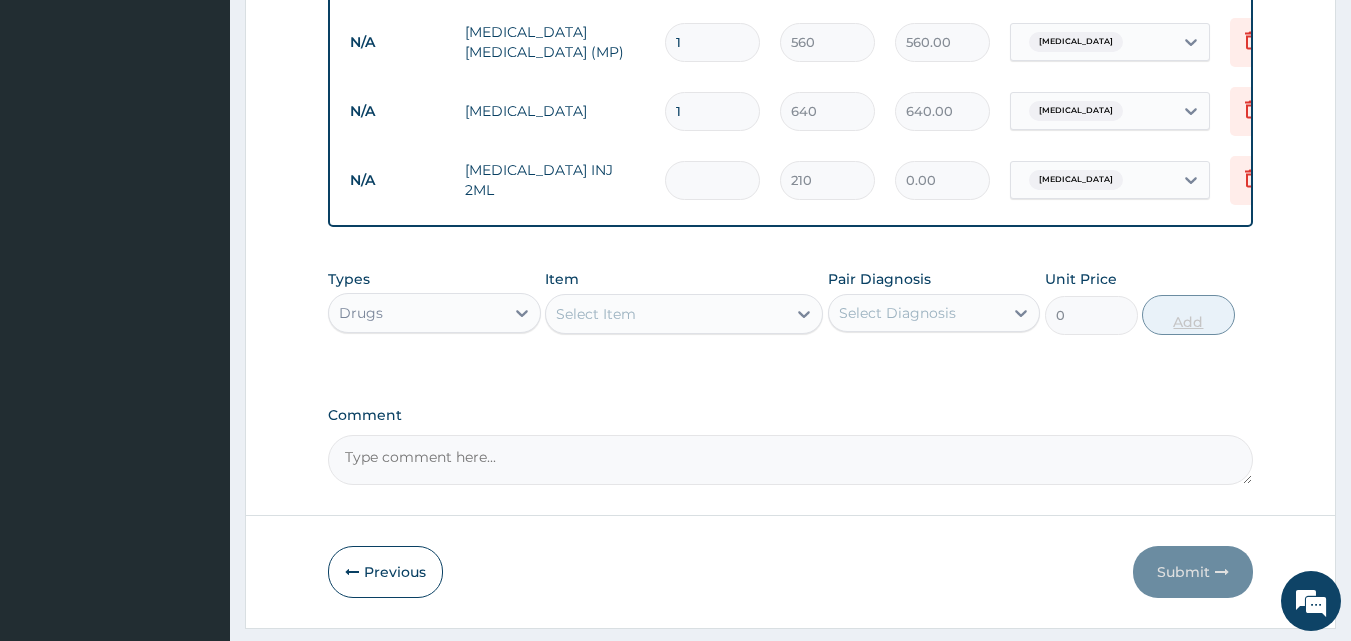 type on "2" 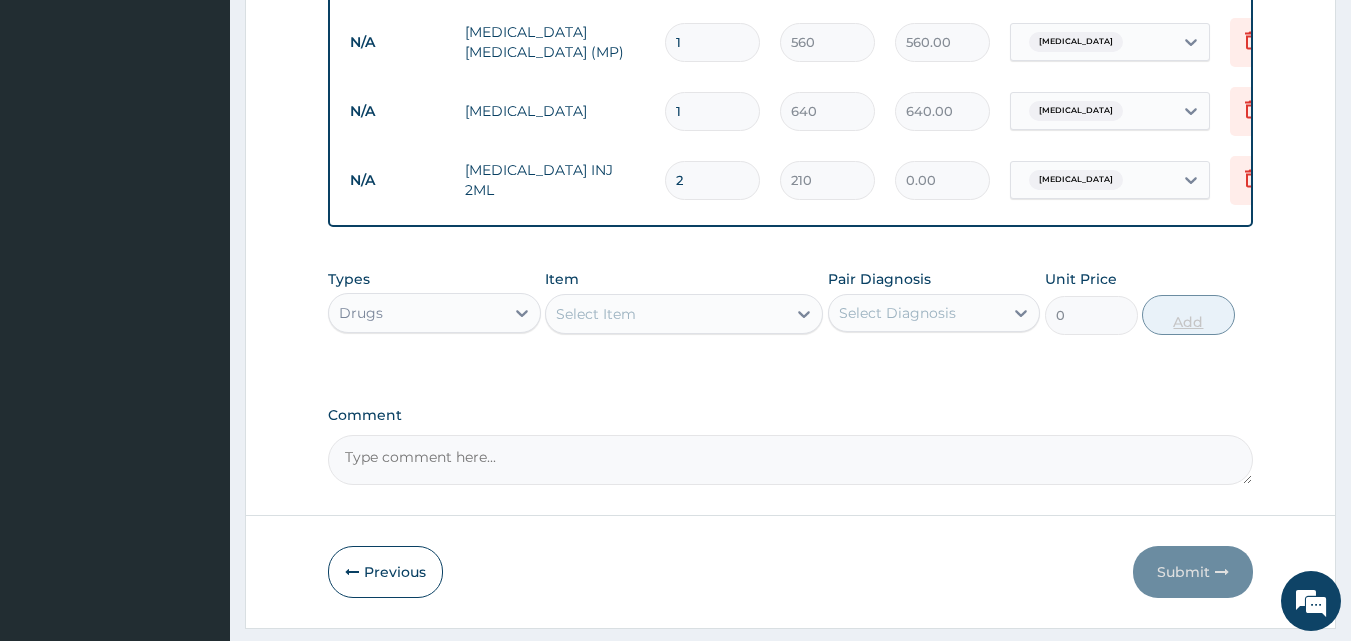 type on "420.00" 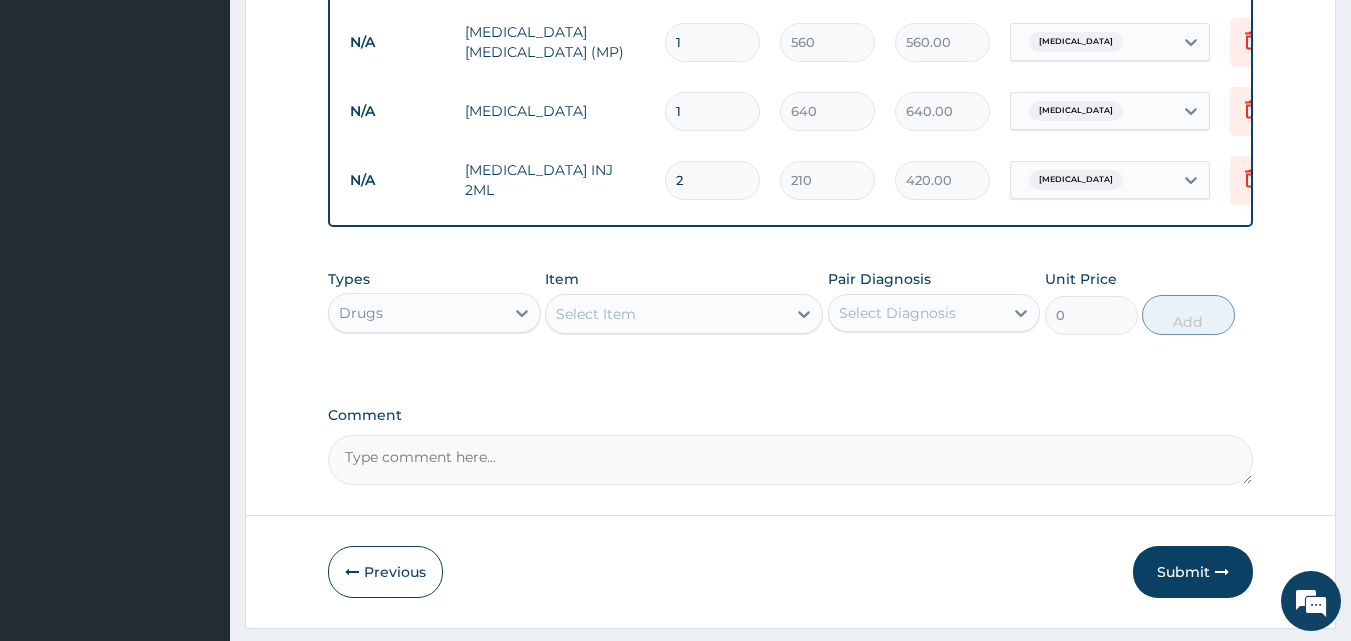 type on "2" 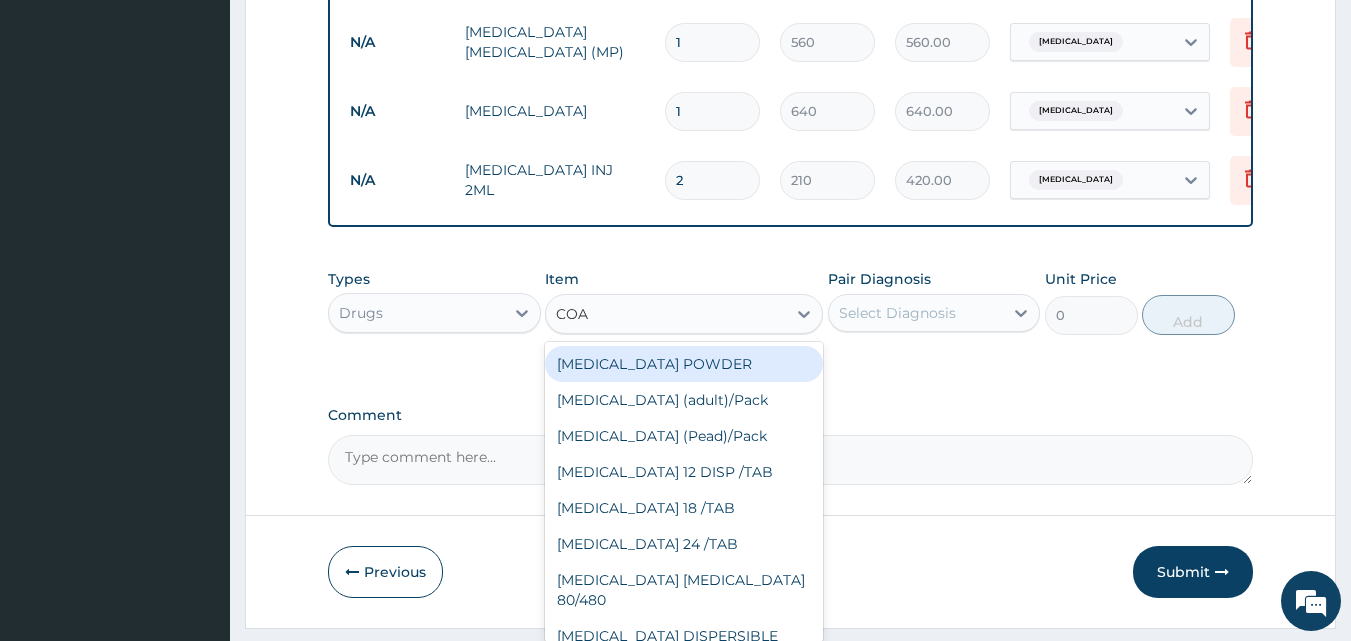 type on "COAR" 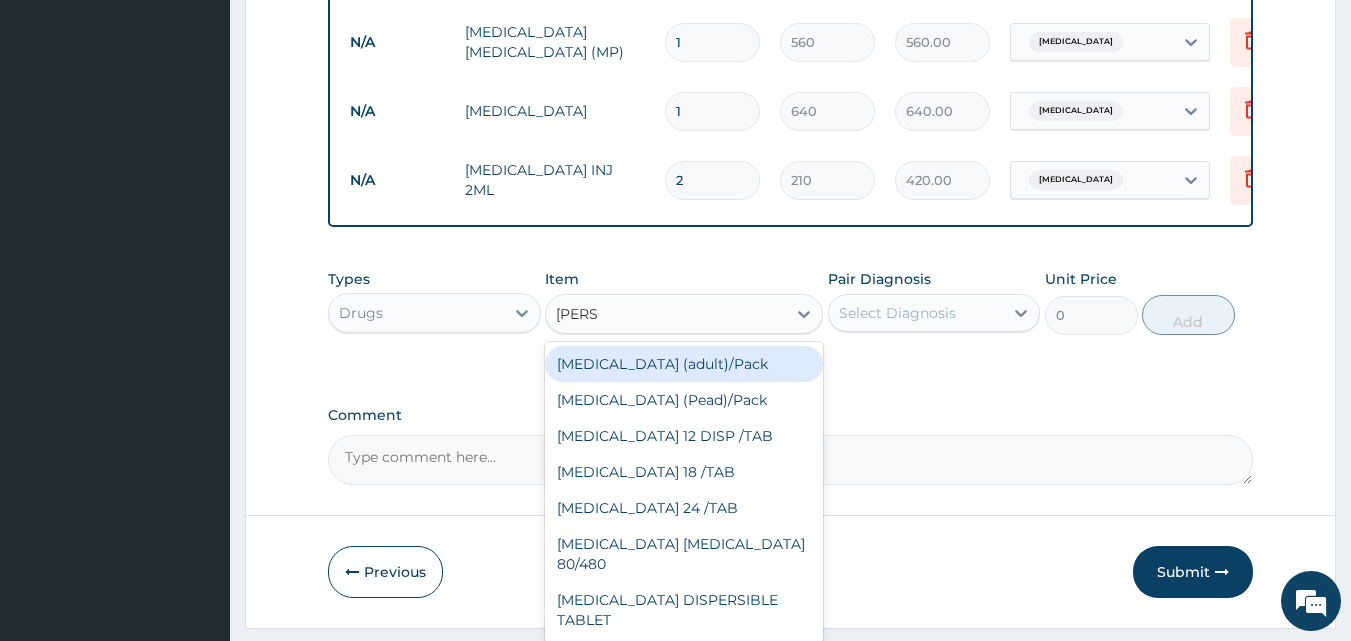 click on "Coartem (adult)/Pack" at bounding box center [684, 364] 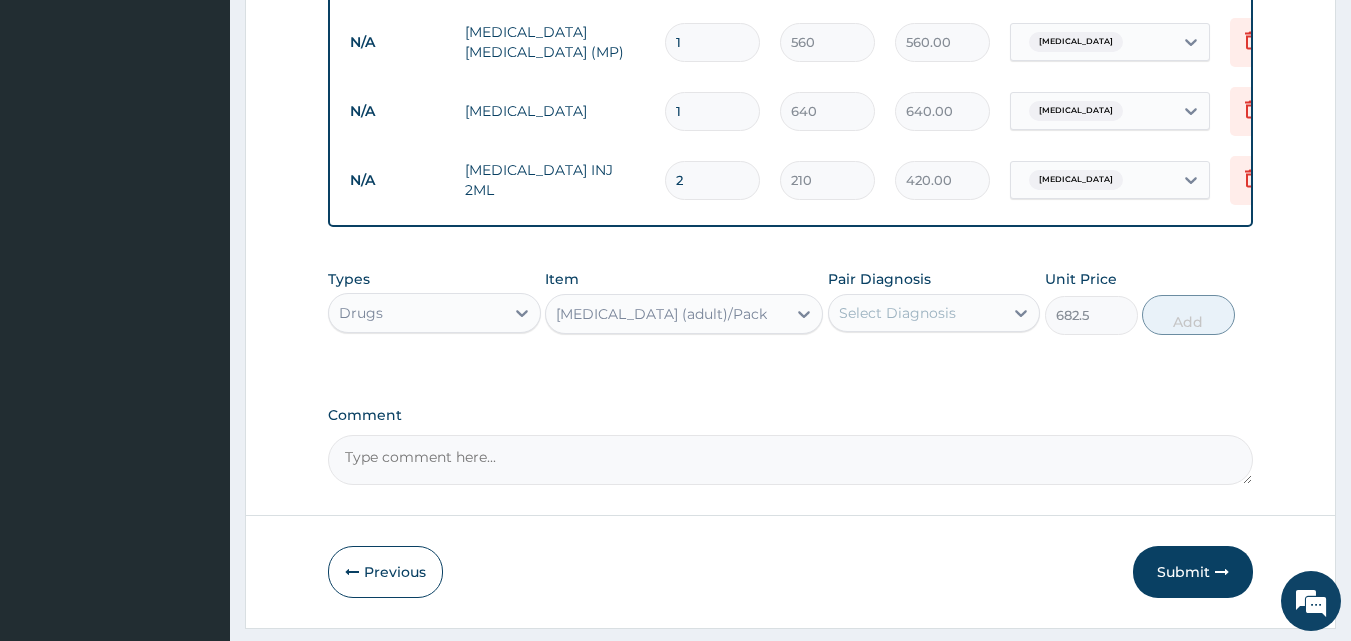 click on "Select Diagnosis" at bounding box center (897, 313) 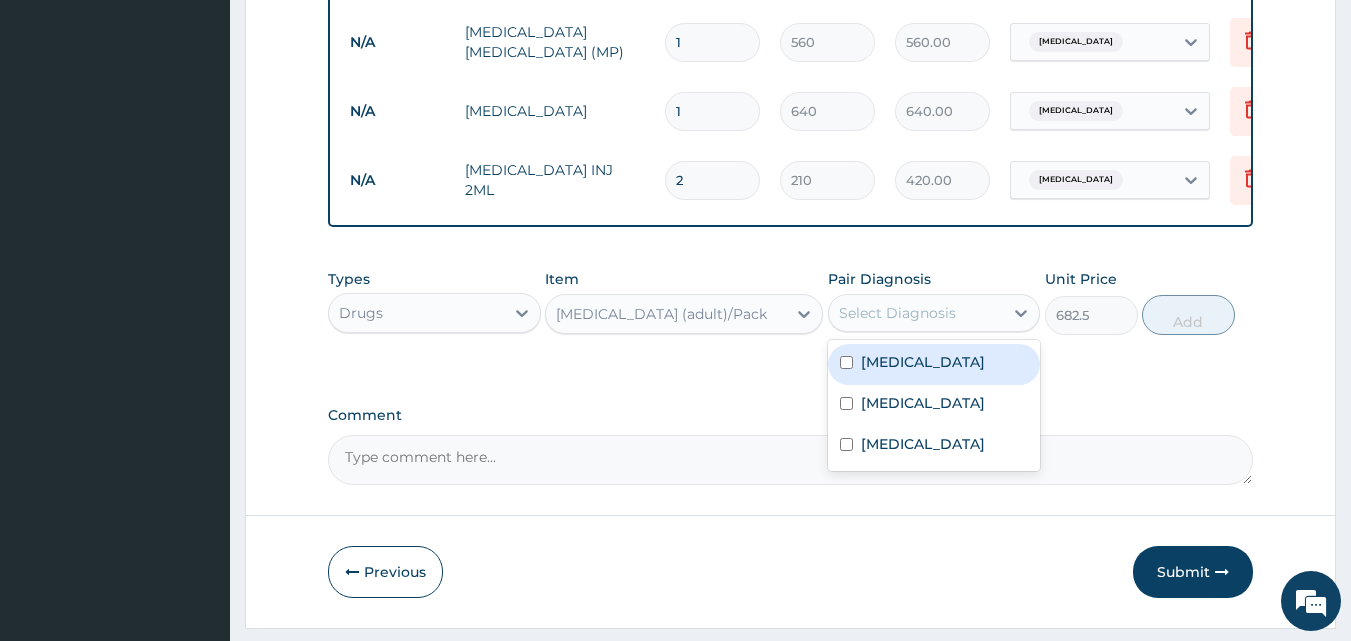 click on "Malaria" at bounding box center (923, 362) 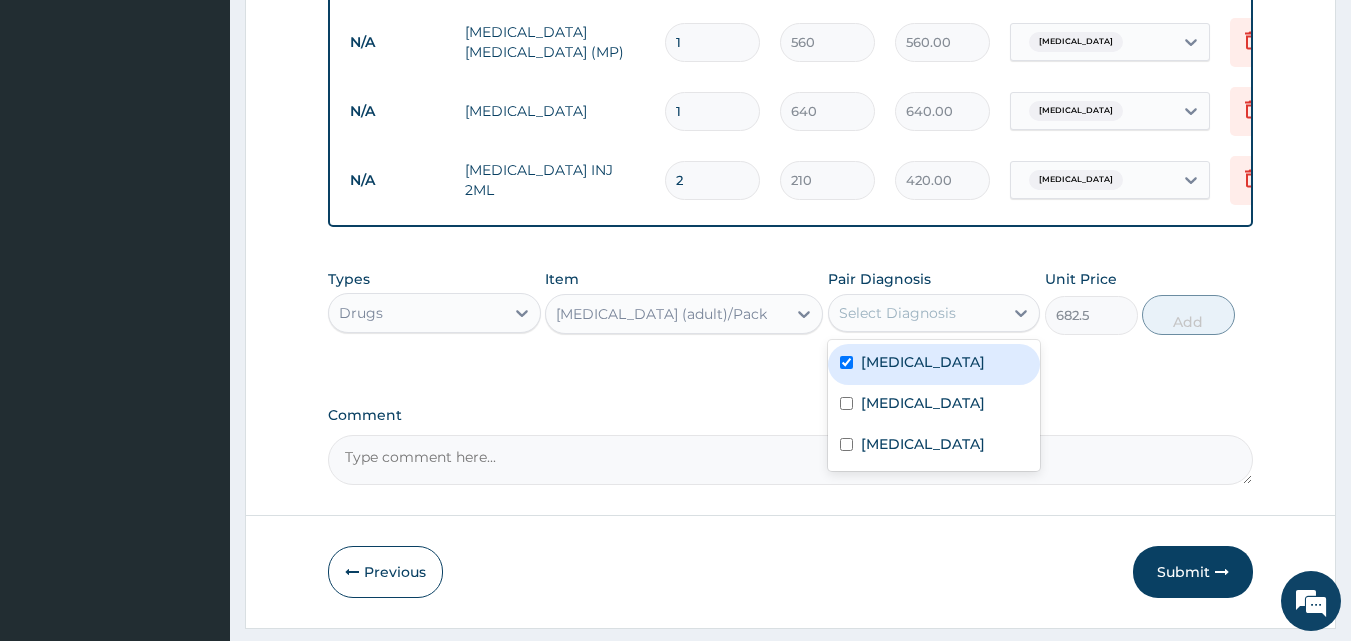 checkbox on "true" 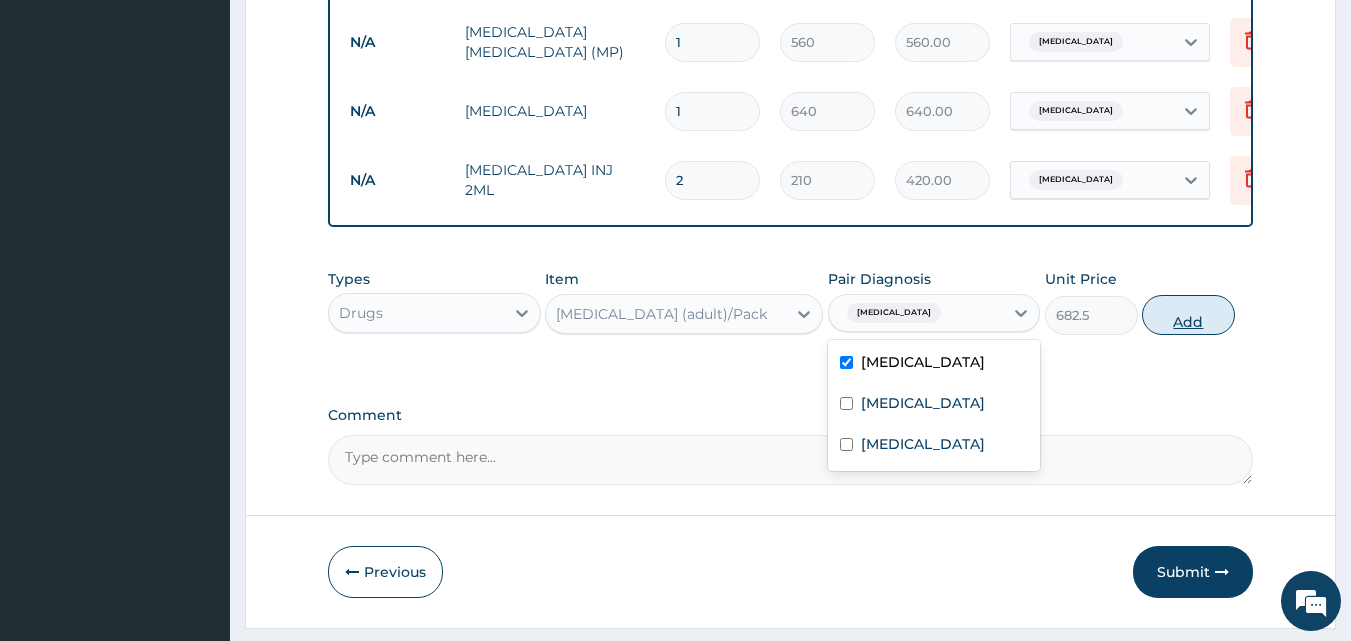 click on "Add" at bounding box center (1188, 315) 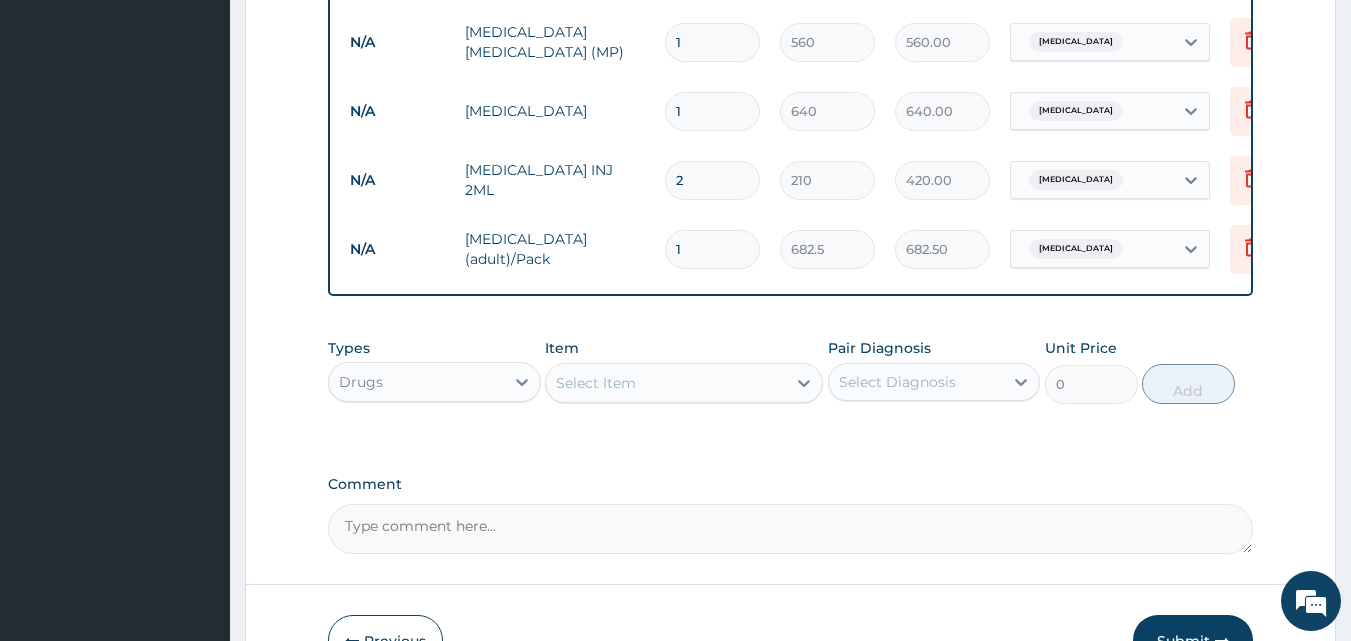 click on "Select Item" at bounding box center (666, 383) 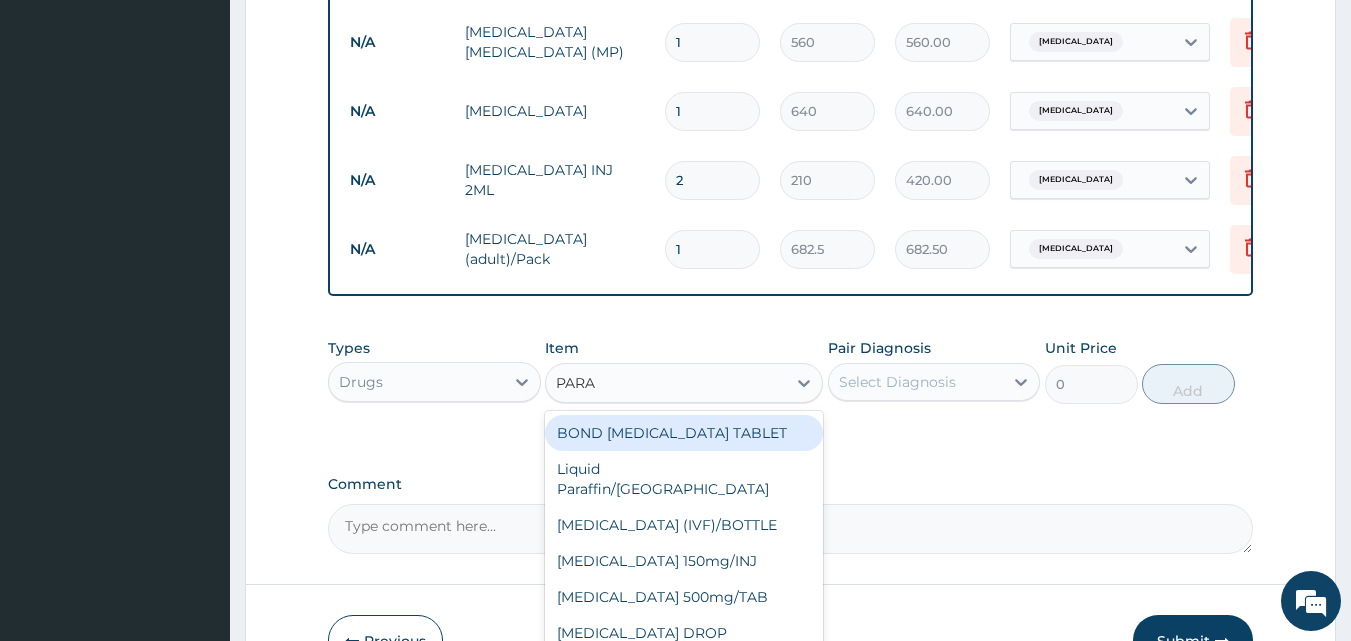 type on "PARAC" 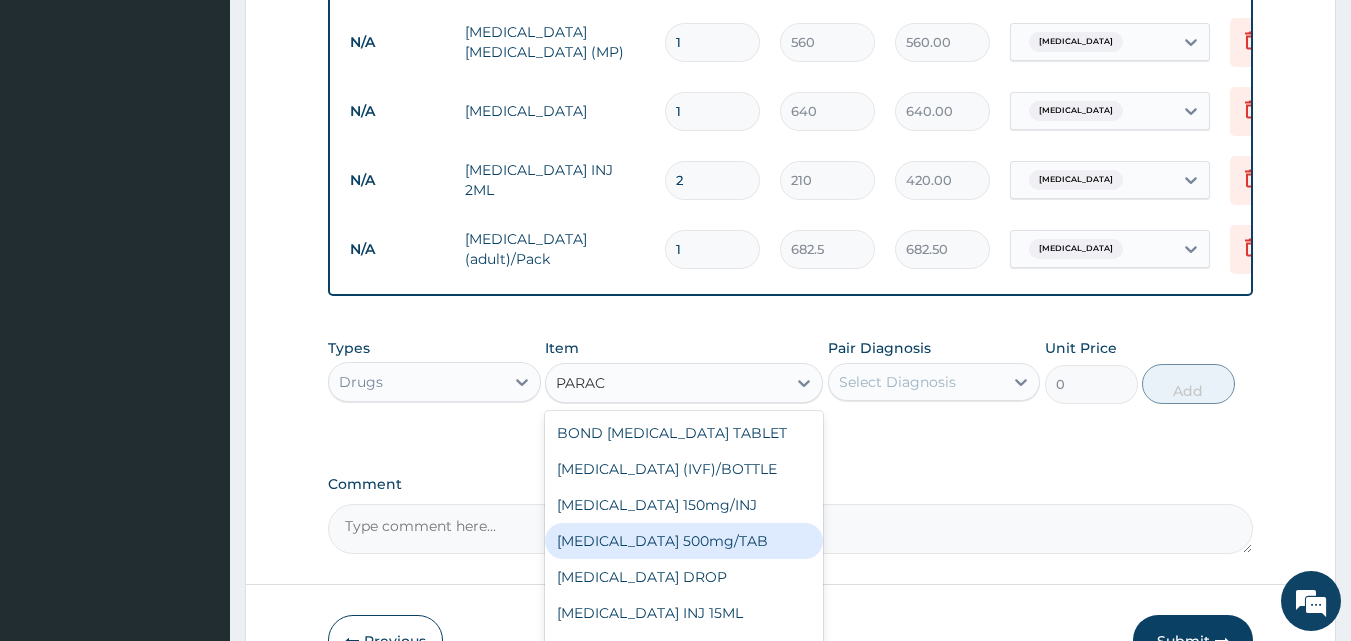 click on "PARACETAMOL 500mg/TAB" at bounding box center (684, 541) 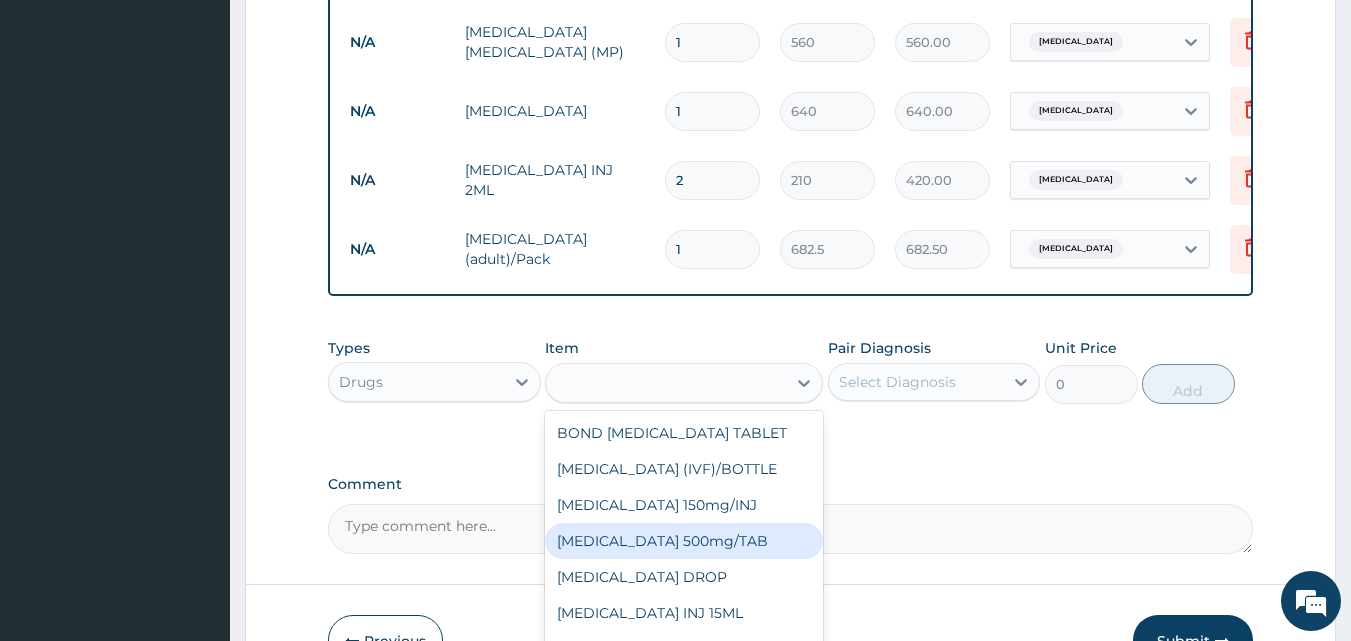 type on "5.25" 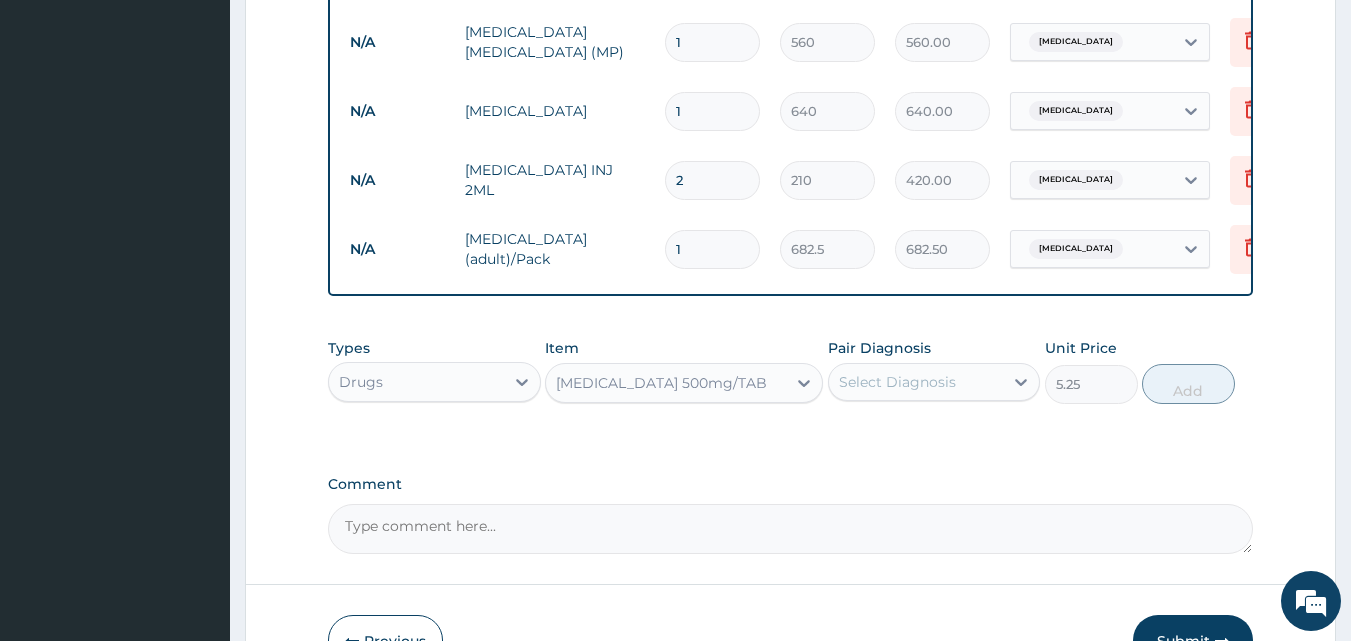 click on "Select Diagnosis" at bounding box center (897, 382) 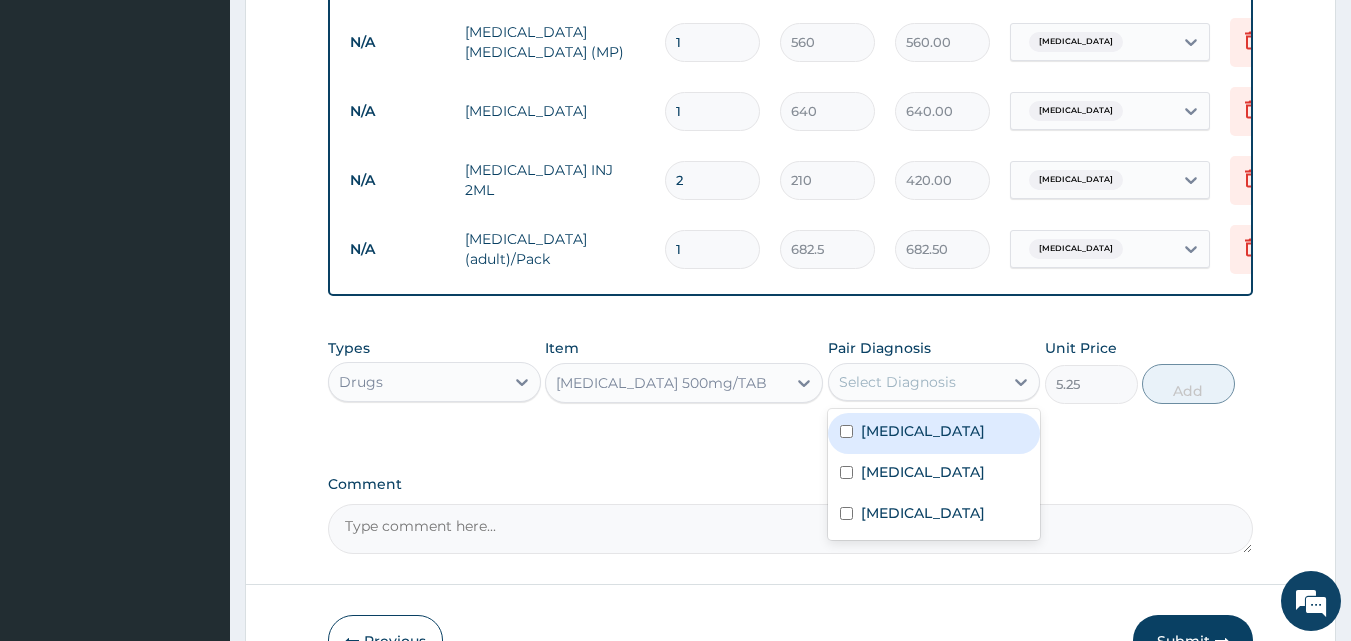 click on "Malaria" at bounding box center (923, 431) 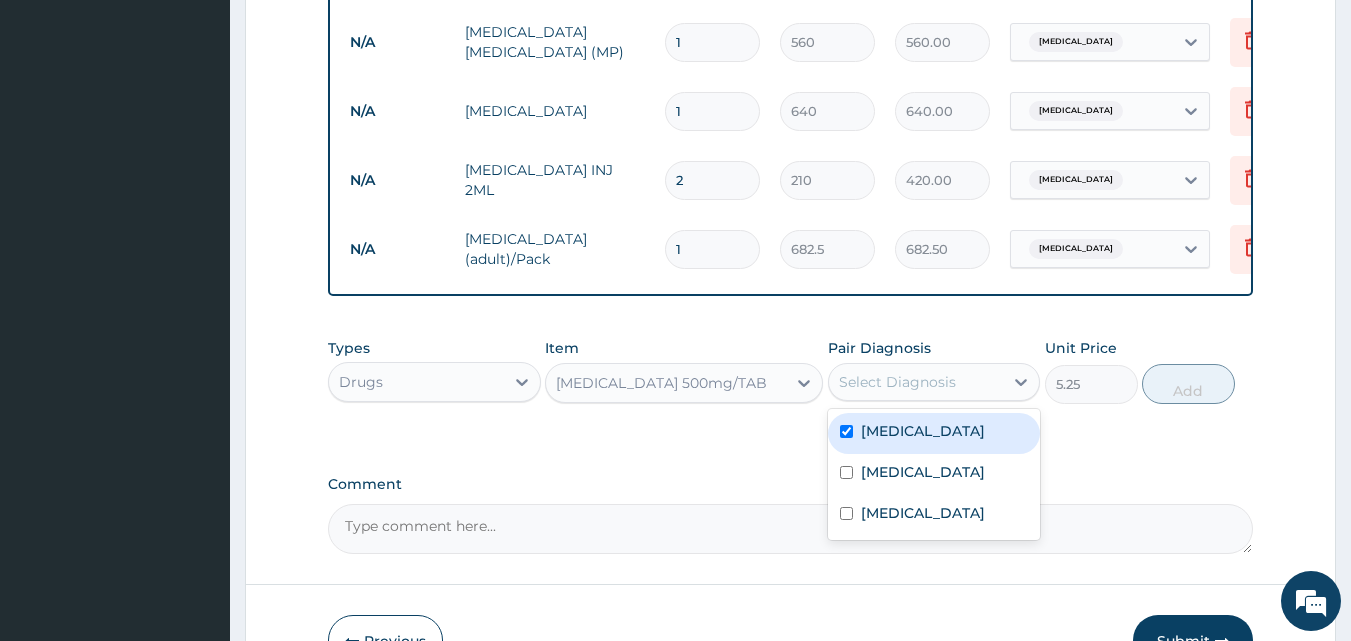 checkbox on "true" 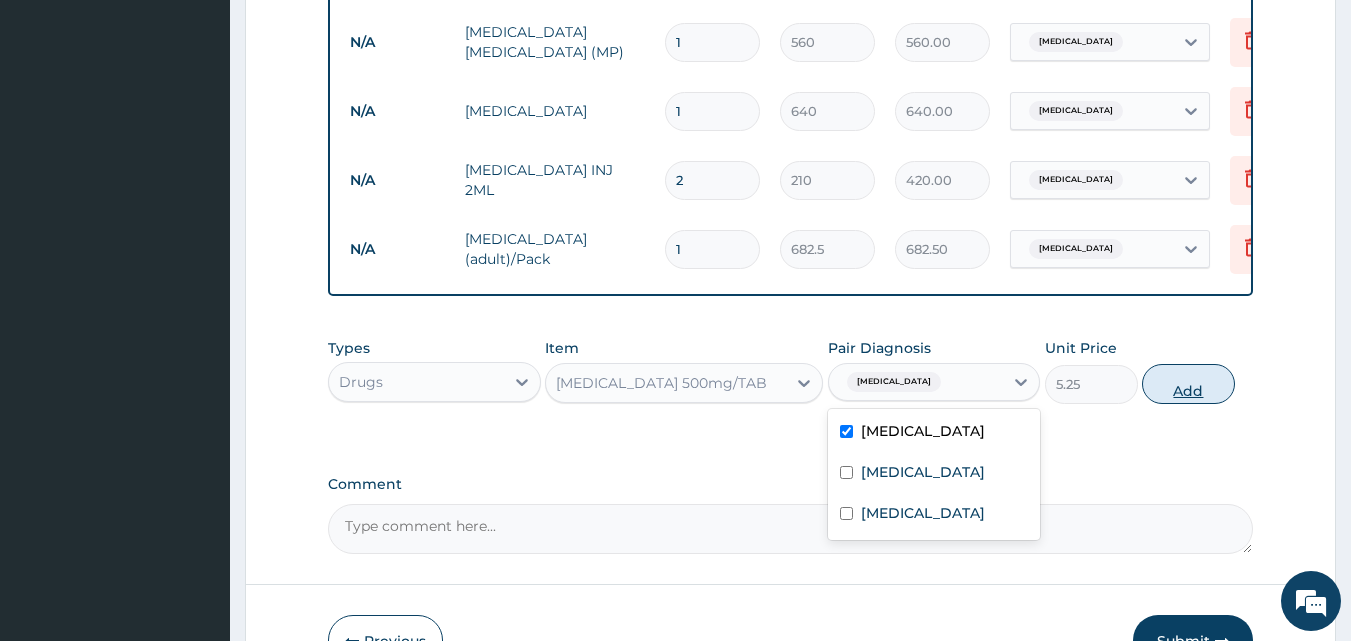 click on "Add" at bounding box center (1188, 384) 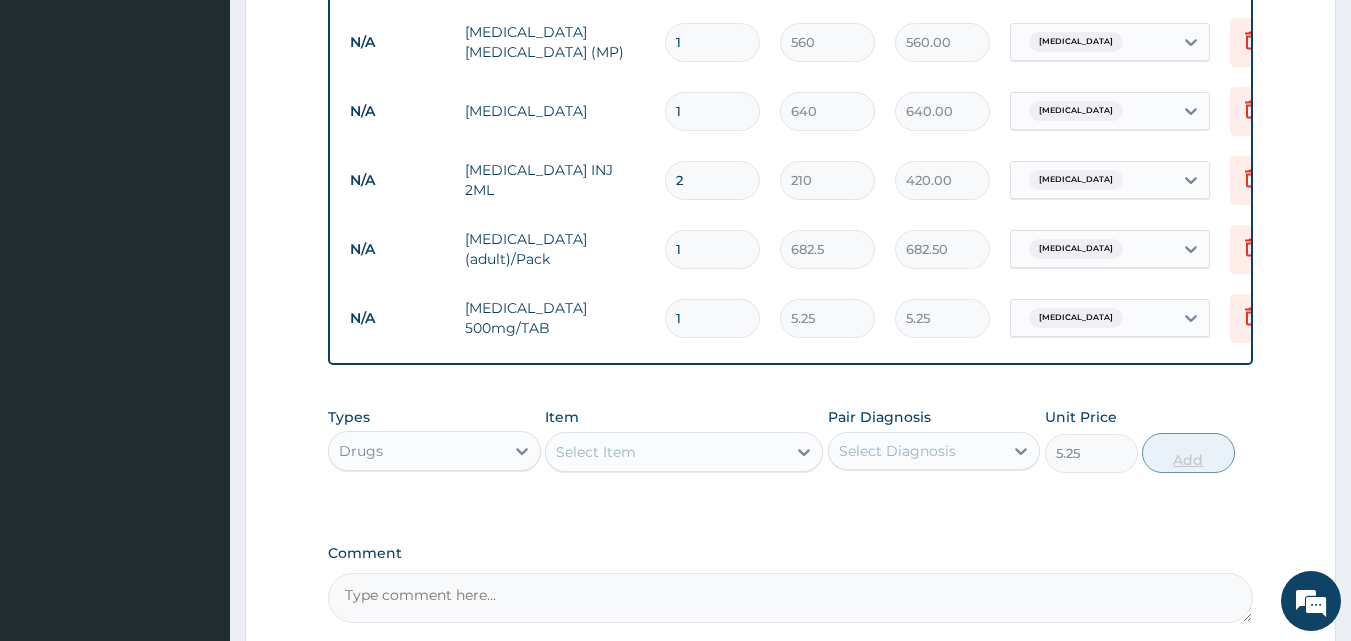 type on "0" 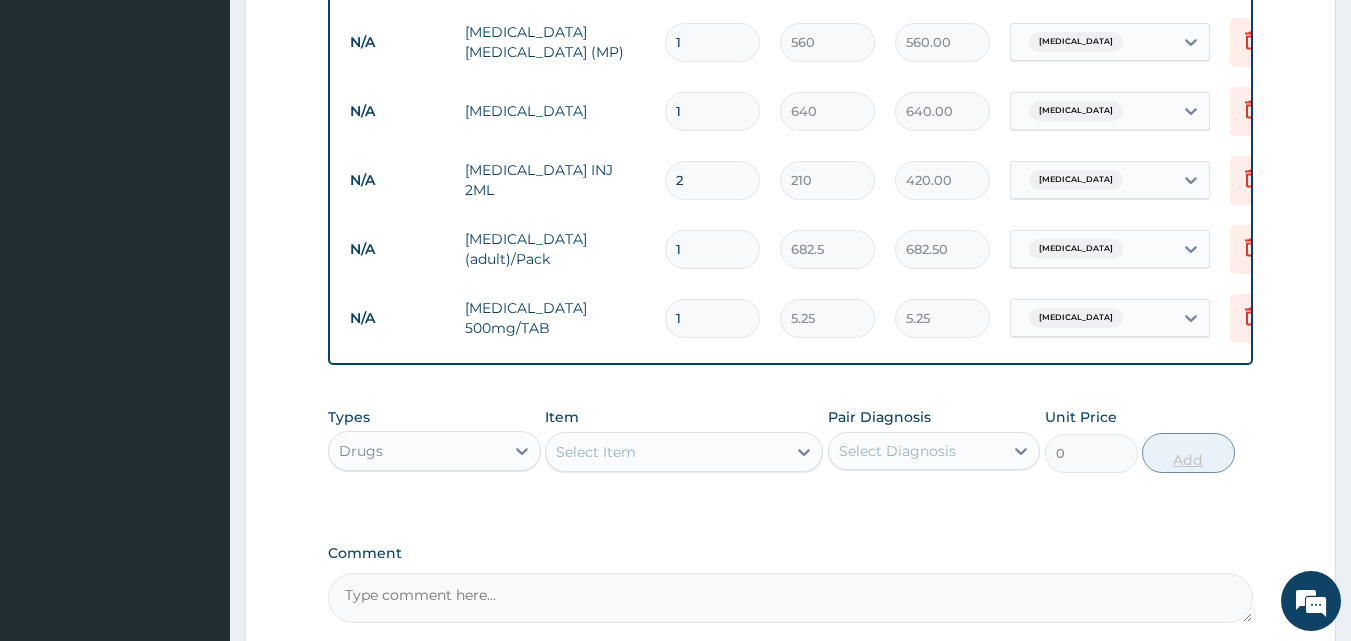 type on "18" 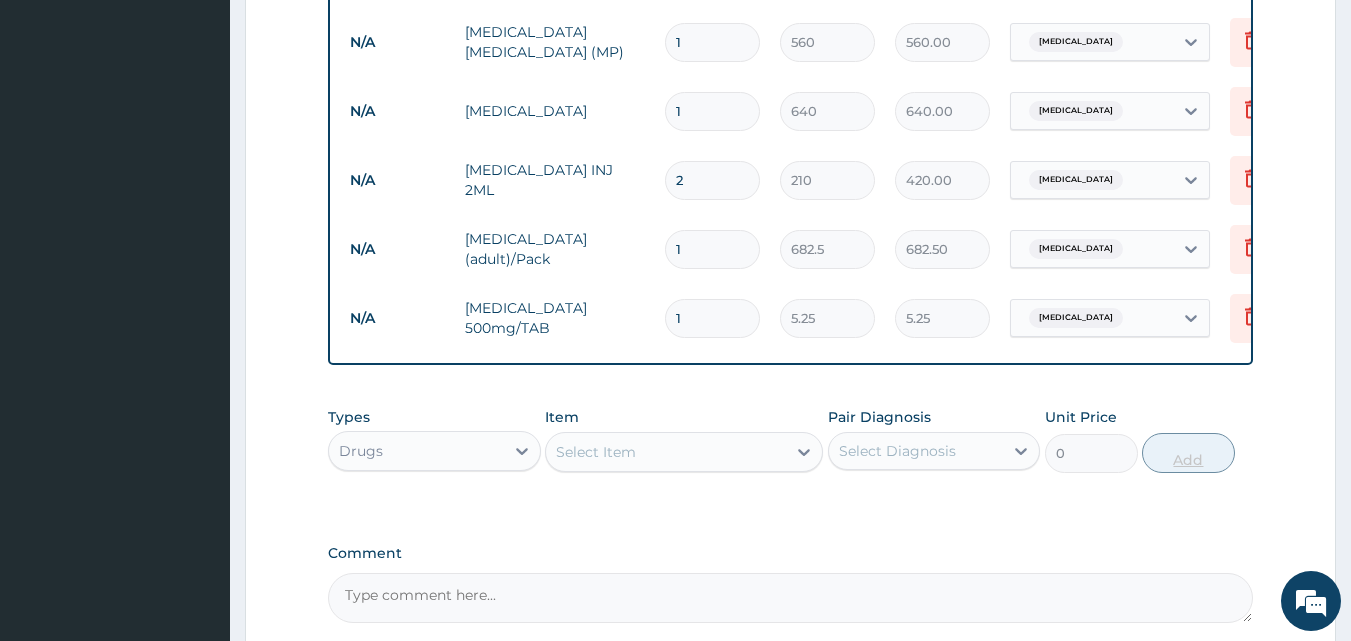 type on "94.50" 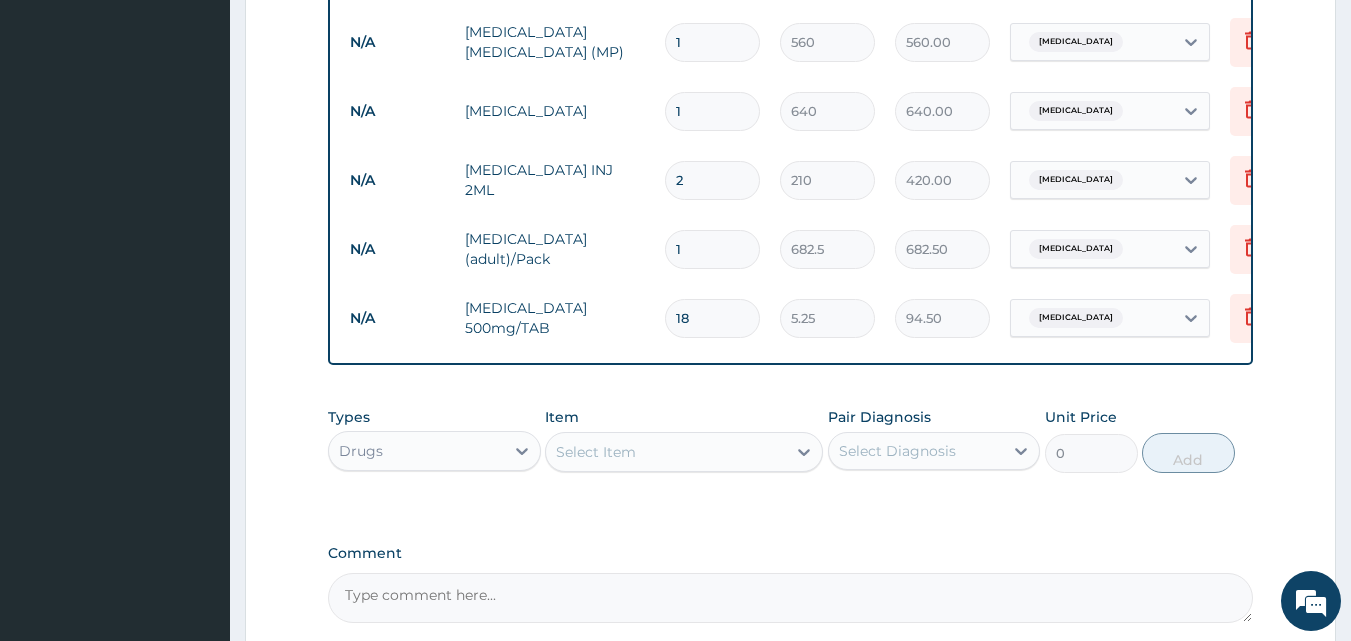 type on "18" 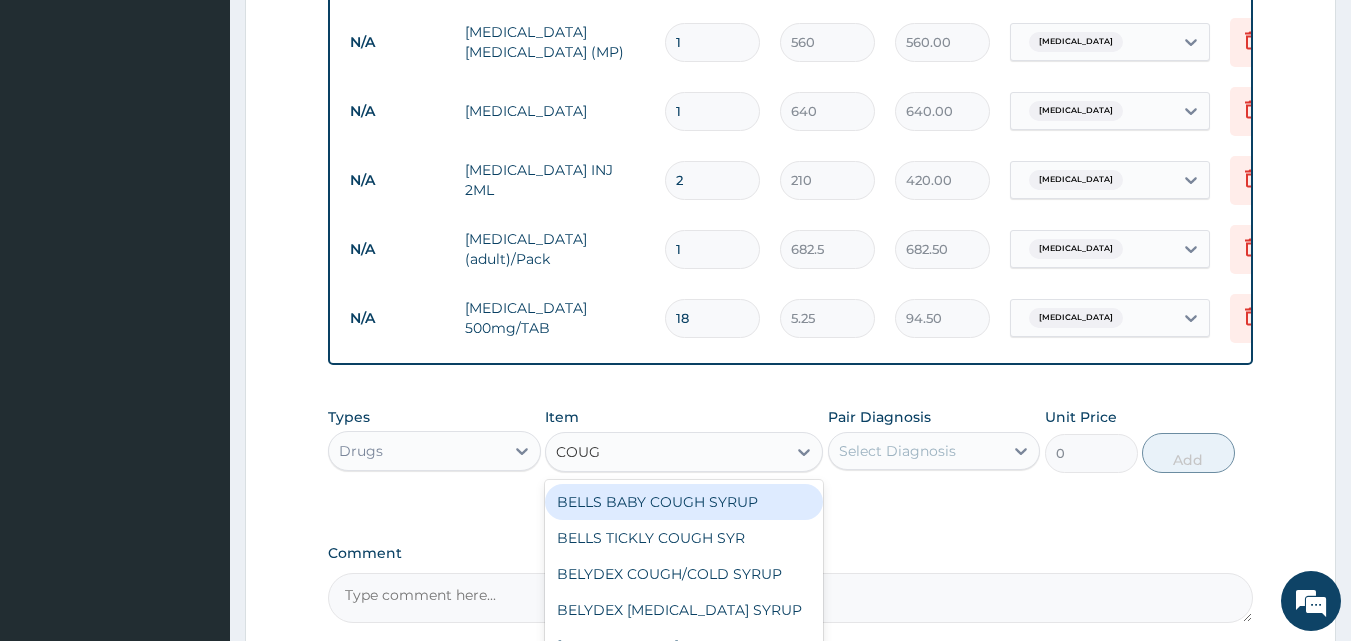 type on "COUGH" 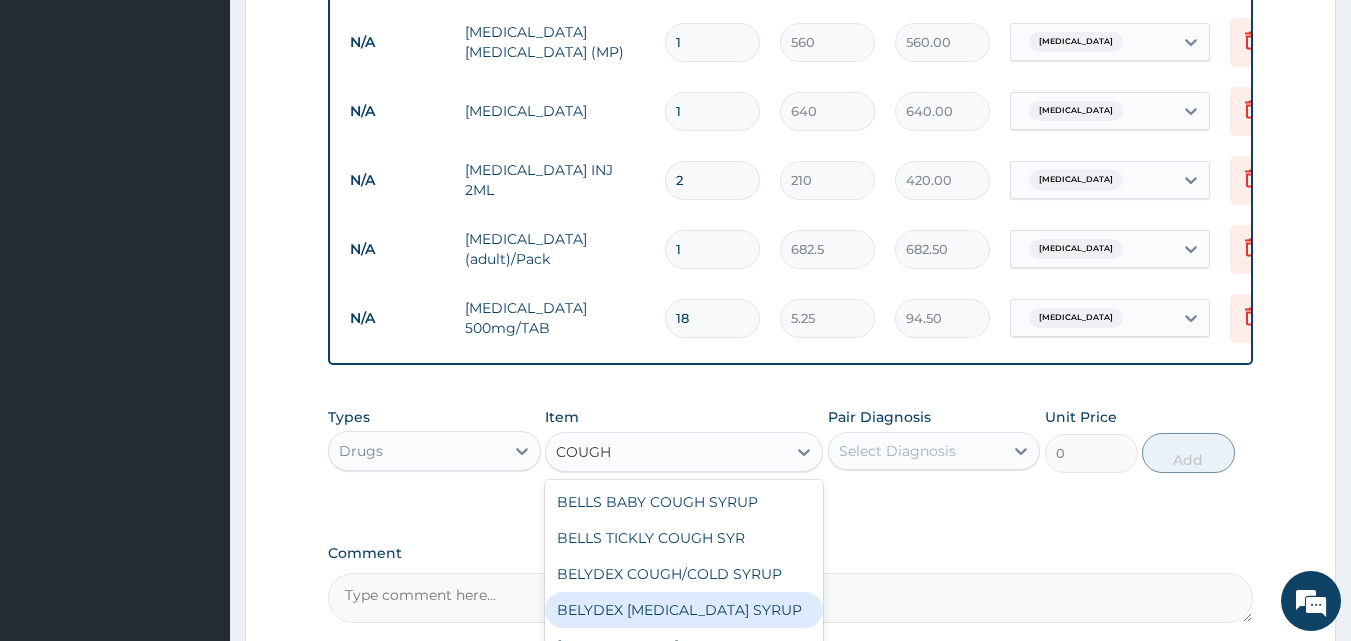 click on "BELYDEX DRY COUGH SYRUP" at bounding box center (684, 610) 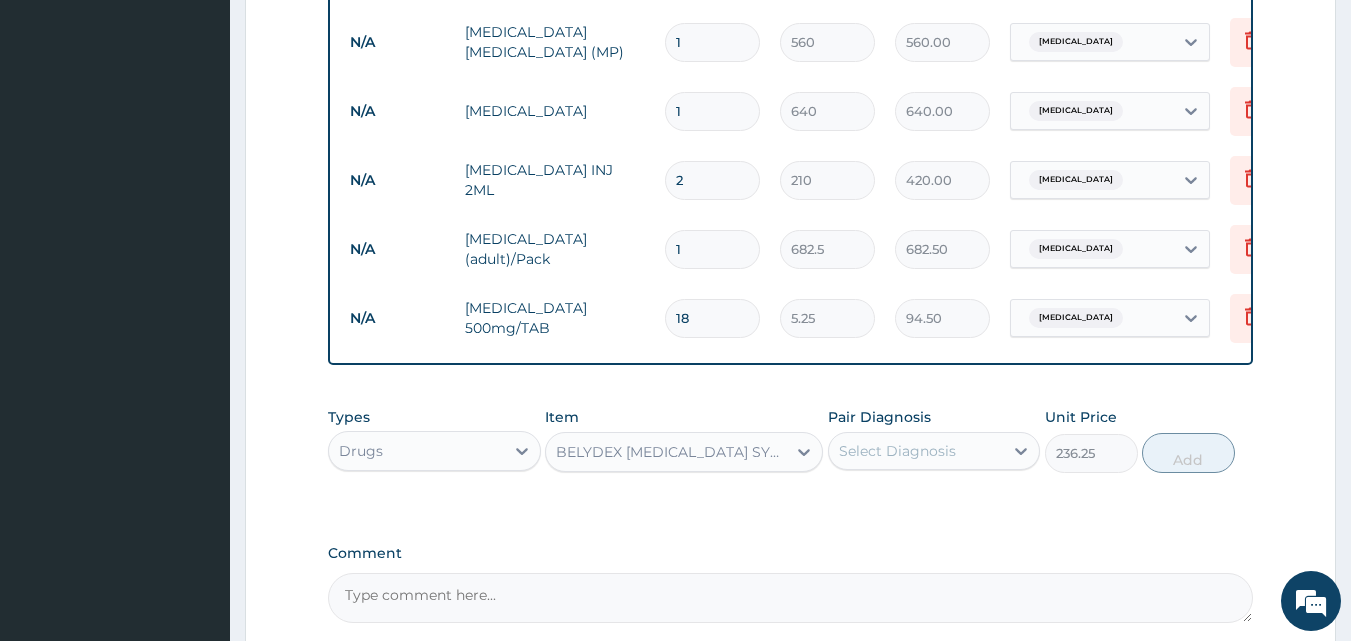 click on "BELYDEX DRY COUGH SYRUP" at bounding box center (672, 452) 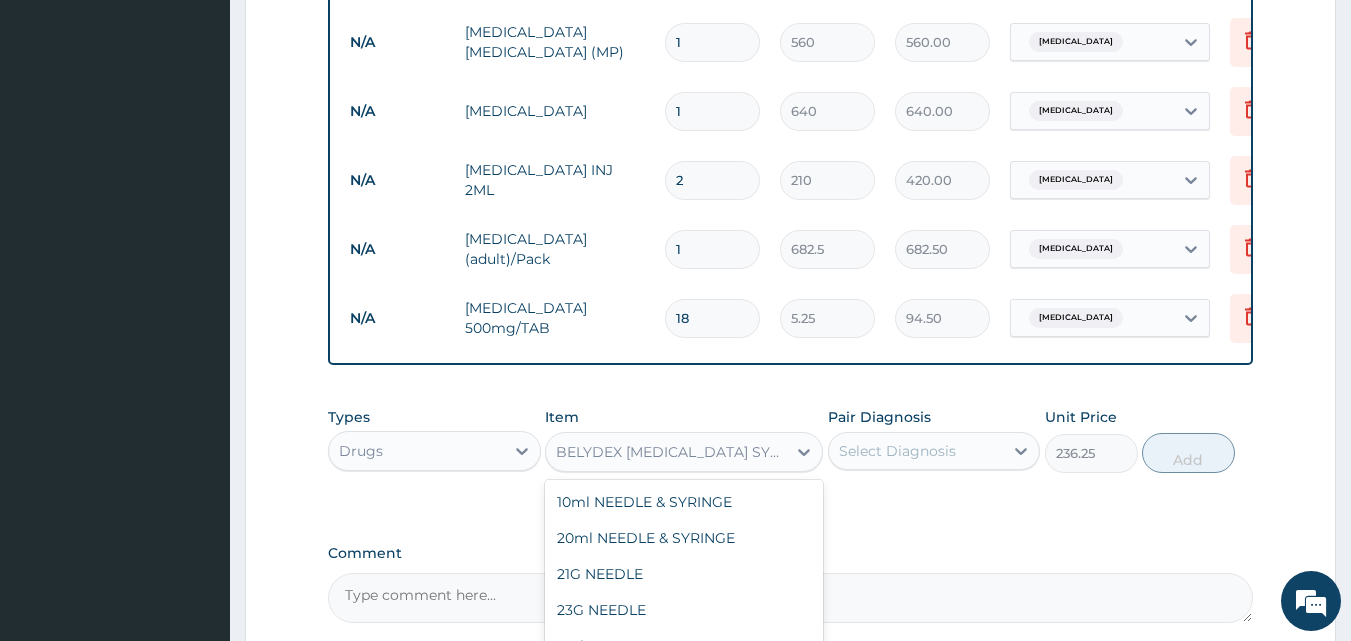 scroll, scrollTop: 1066, scrollLeft: 0, axis: vertical 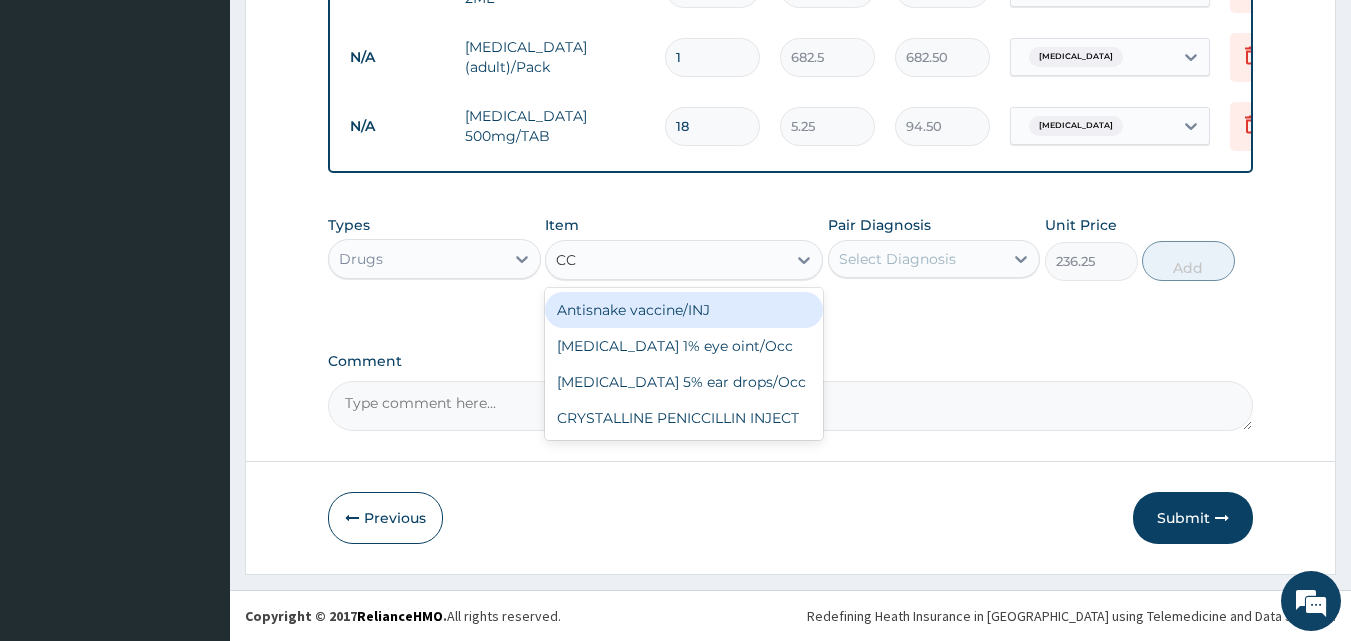 type on "C" 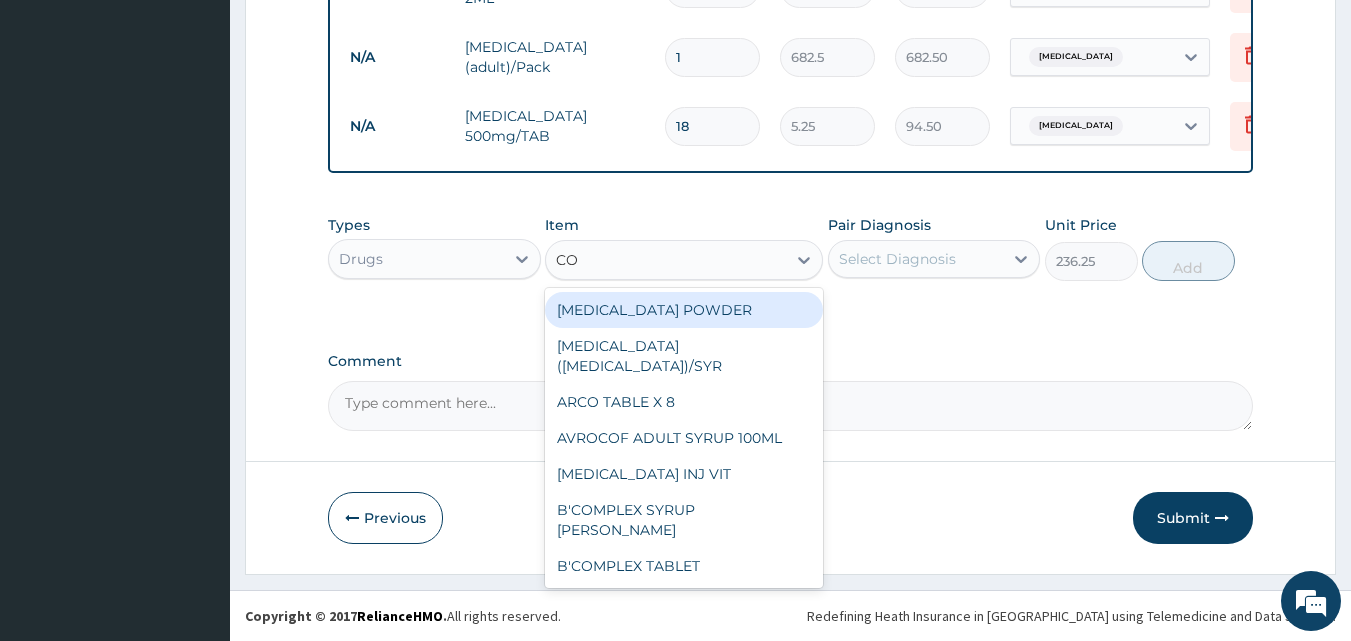type on "COU" 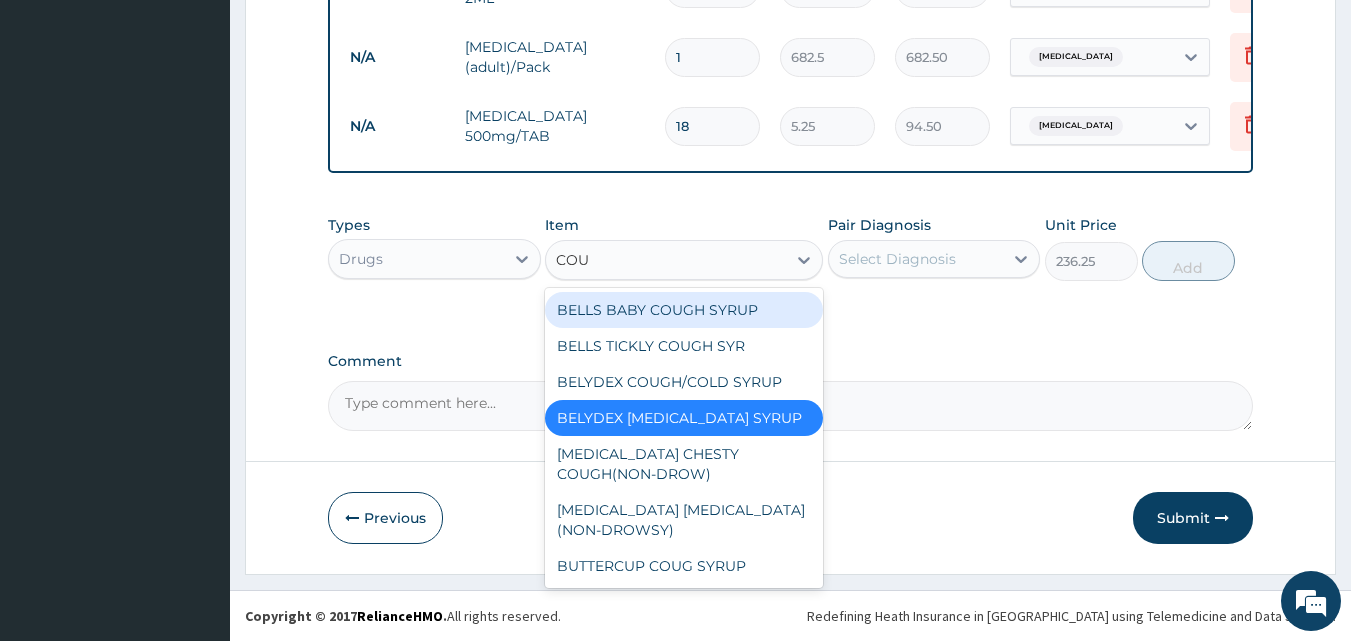 click on "BENYLIN CHESTY COUGH(NON-DROW)" at bounding box center [684, 464] 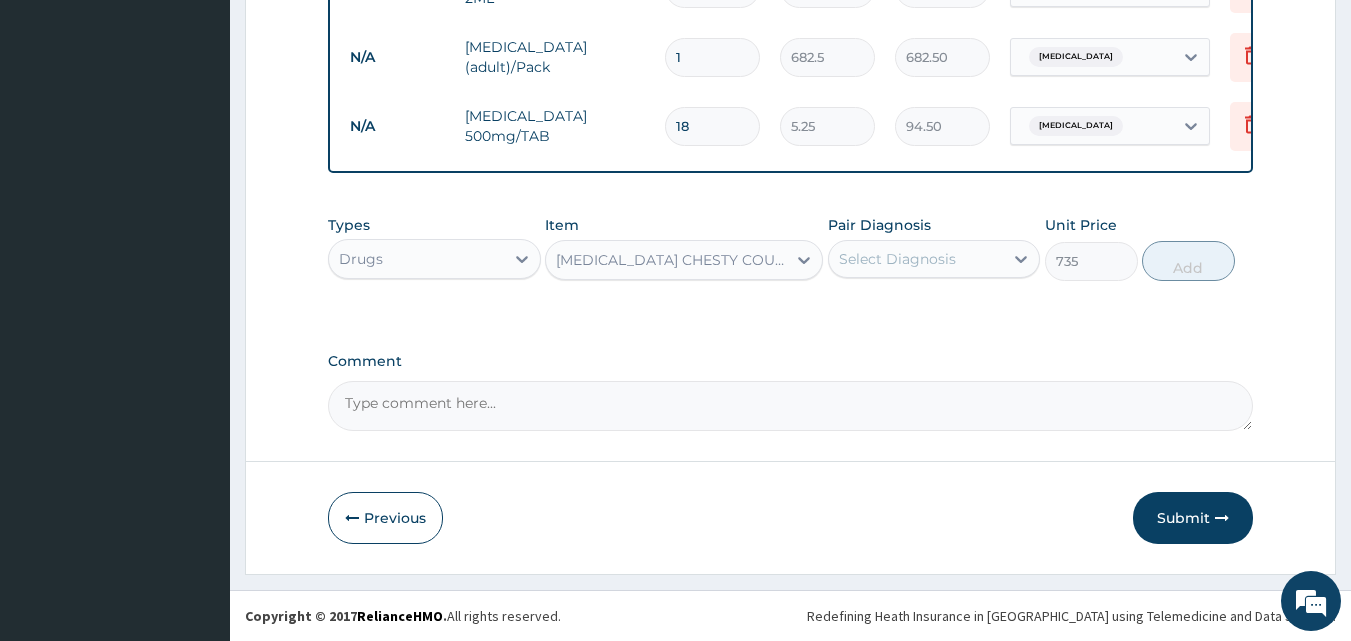 click on "Select Diagnosis" at bounding box center [916, 259] 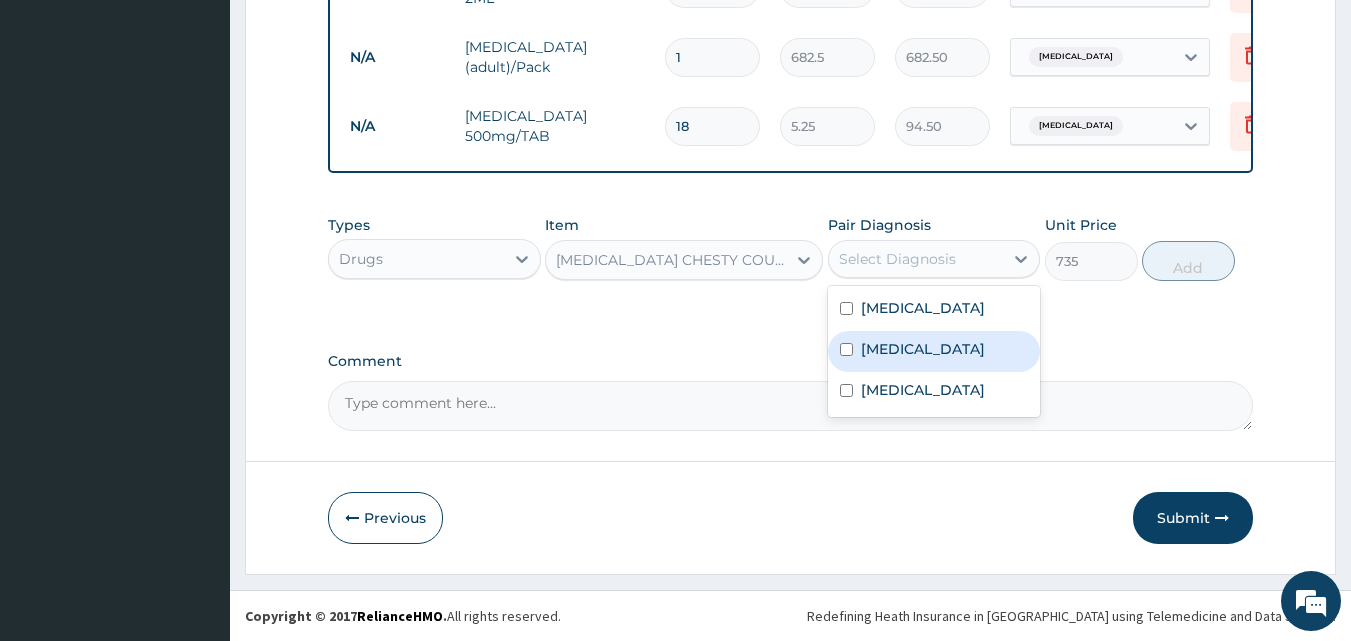 click on "Upper respiratory infection" at bounding box center (934, 351) 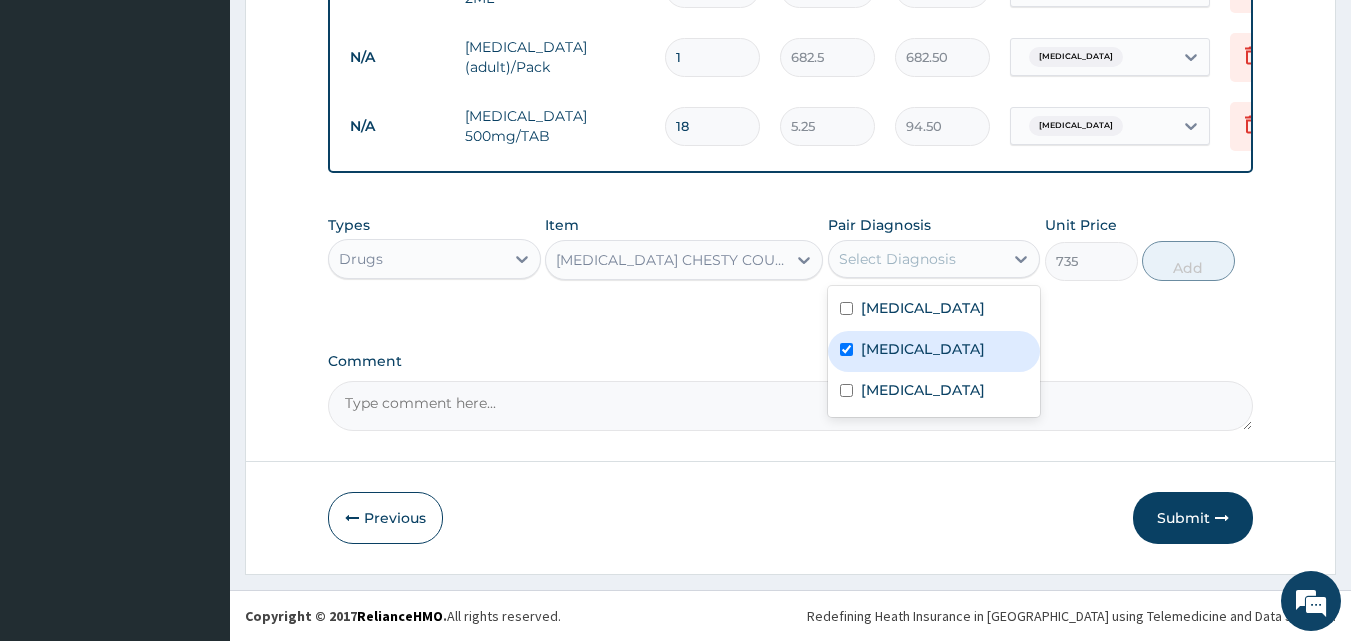 checkbox on "true" 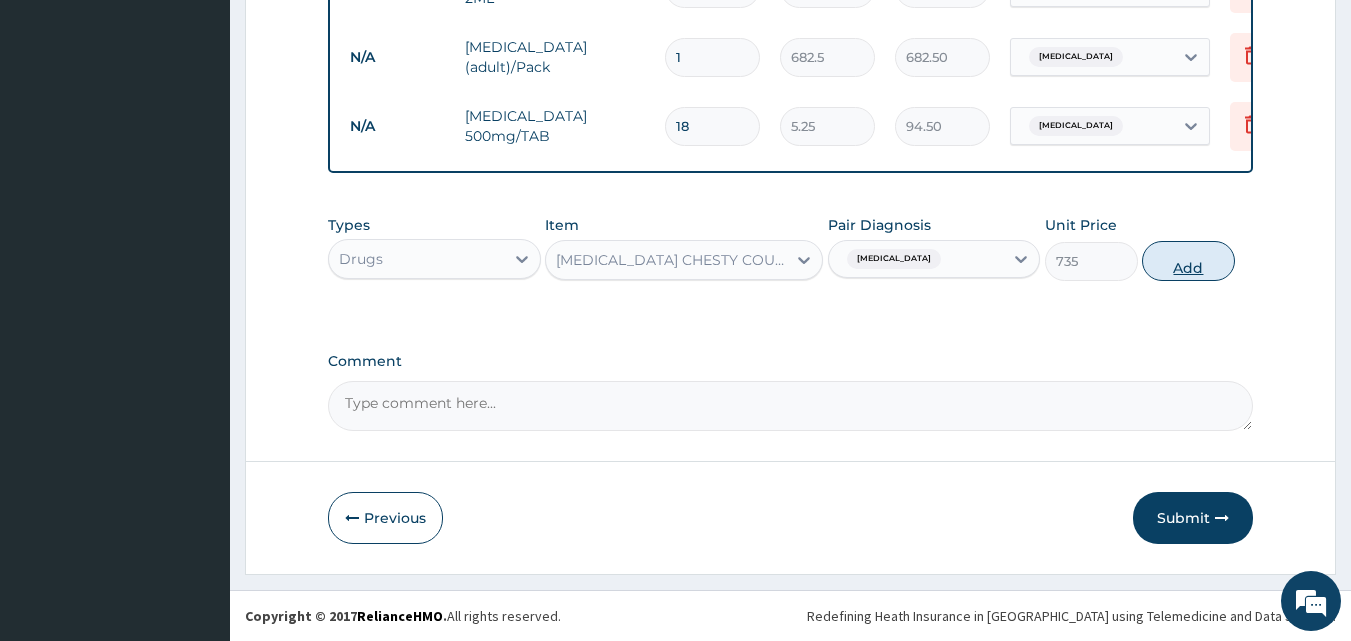 click on "Add" at bounding box center [1188, 261] 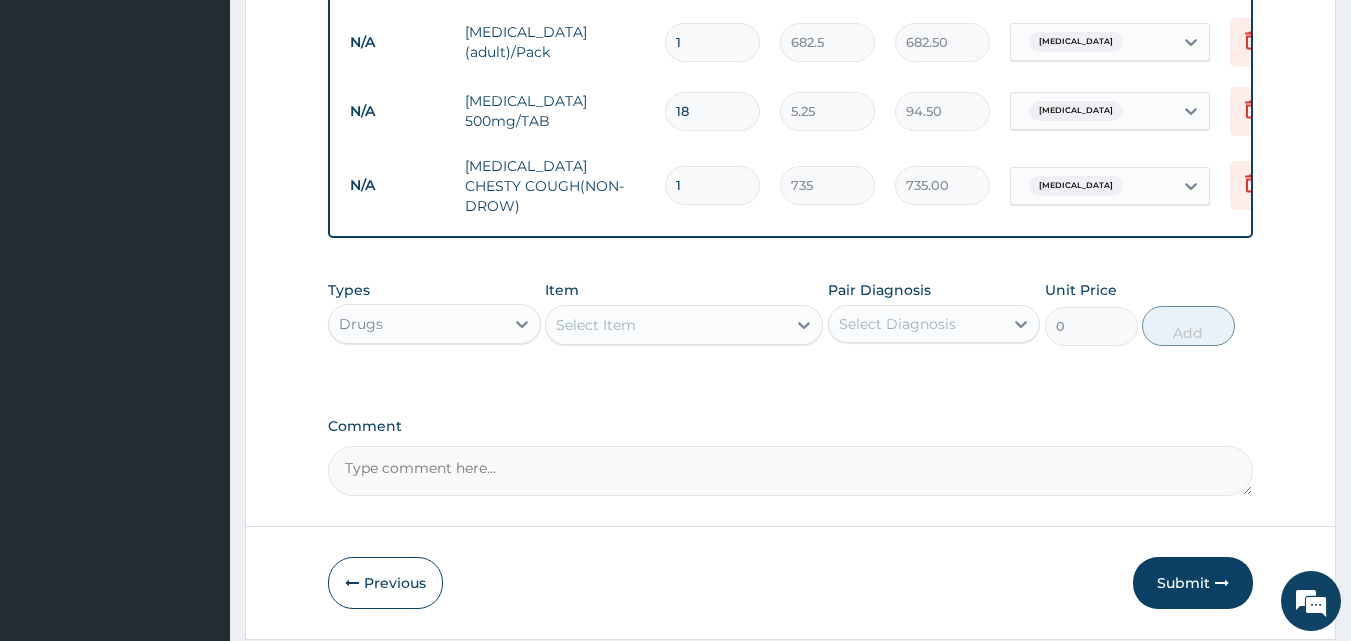 click on "Select Item" at bounding box center (666, 325) 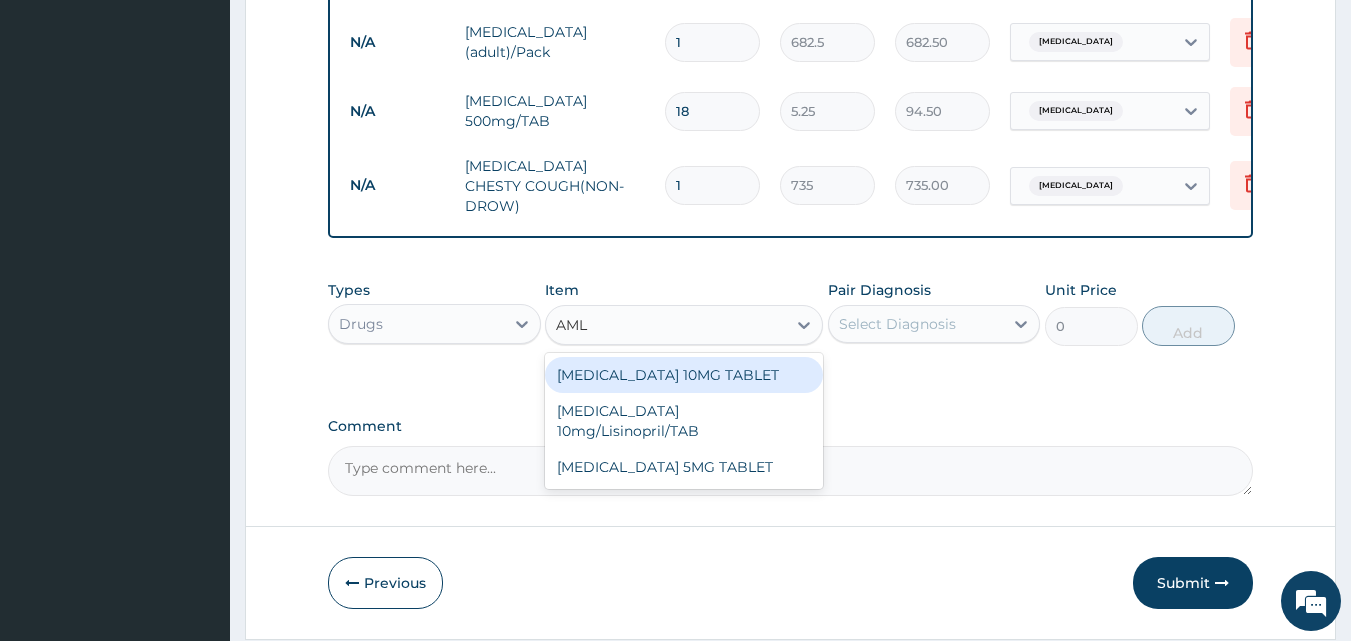 type on "AMLO" 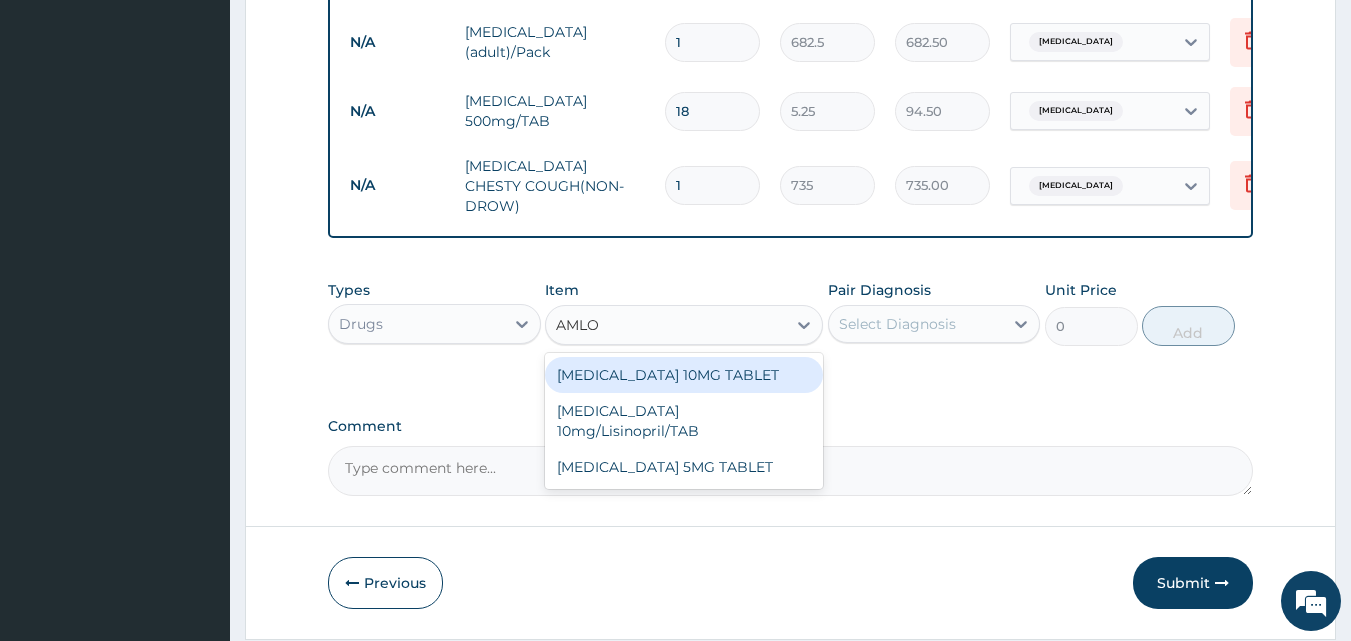 click on "AMLODIPINE 10MG TABLET" at bounding box center (684, 375) 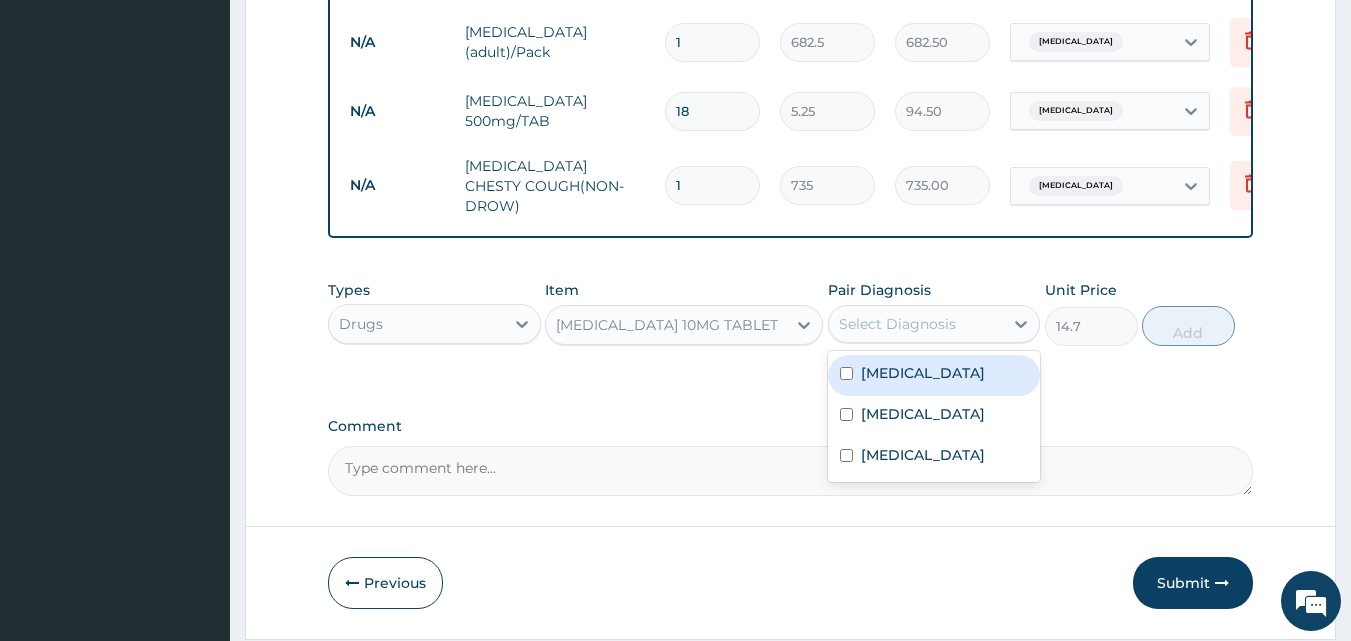 click on "Select Diagnosis" at bounding box center (897, 324) 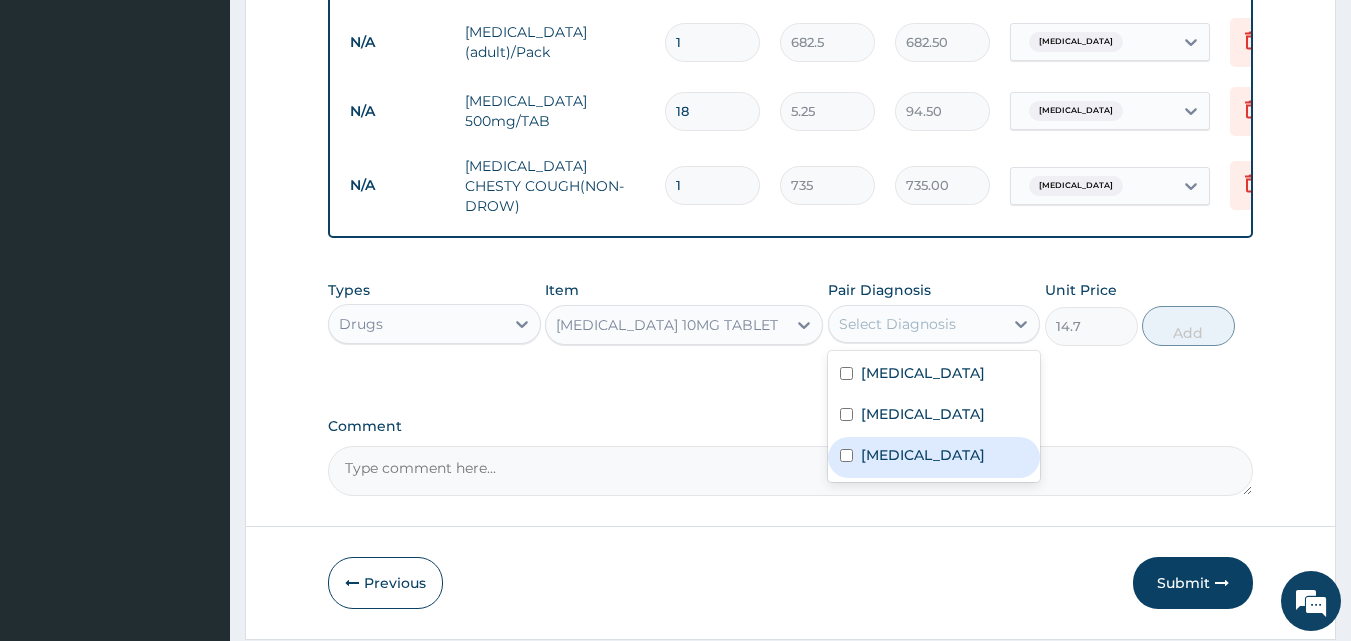 click on "Essential hypertension" at bounding box center [934, 457] 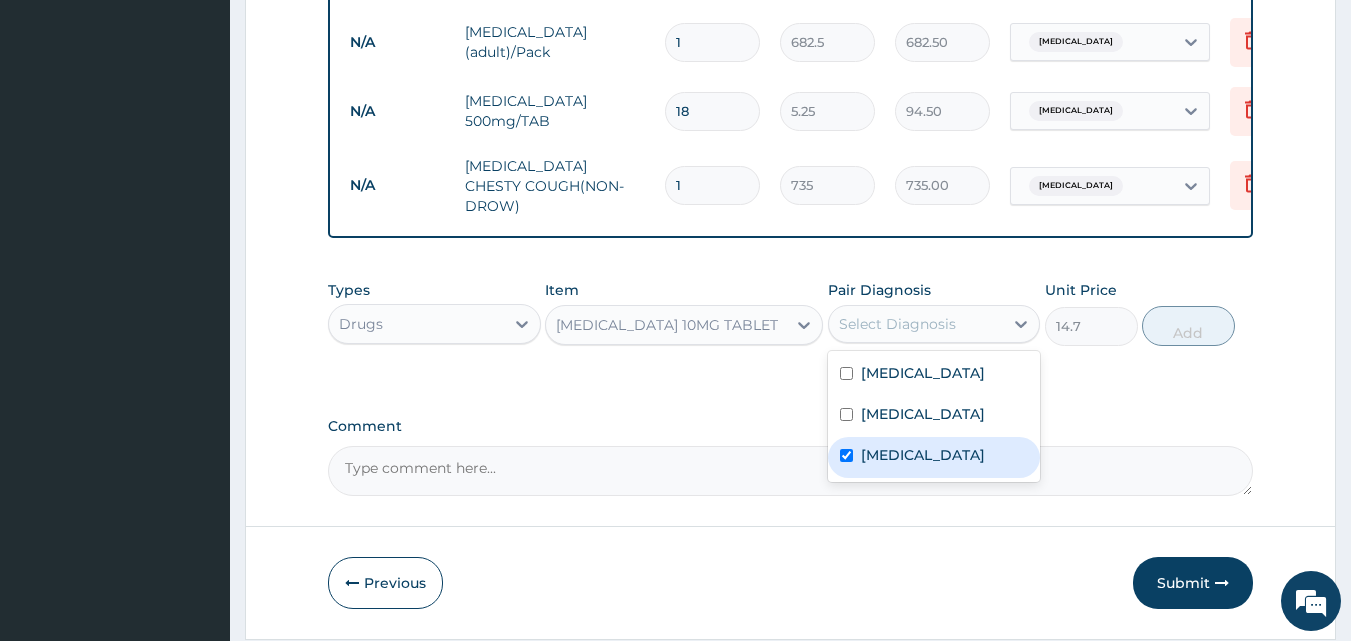 checkbox on "true" 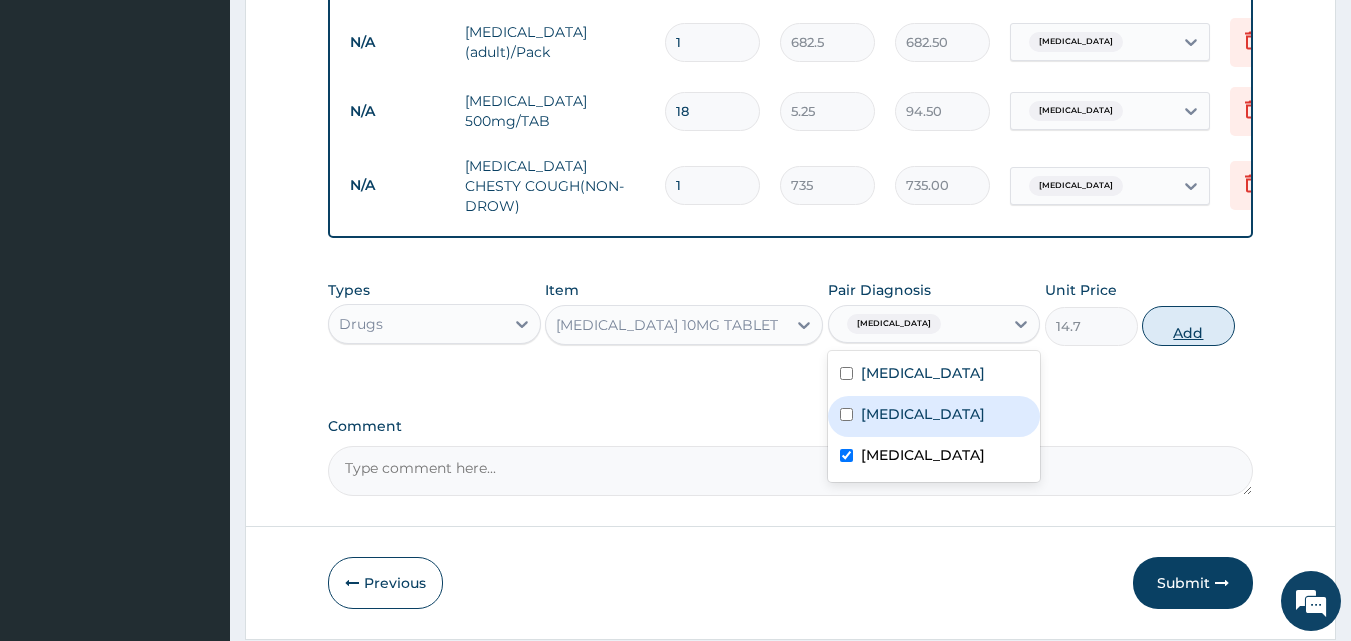 click on "Add" at bounding box center (1188, 326) 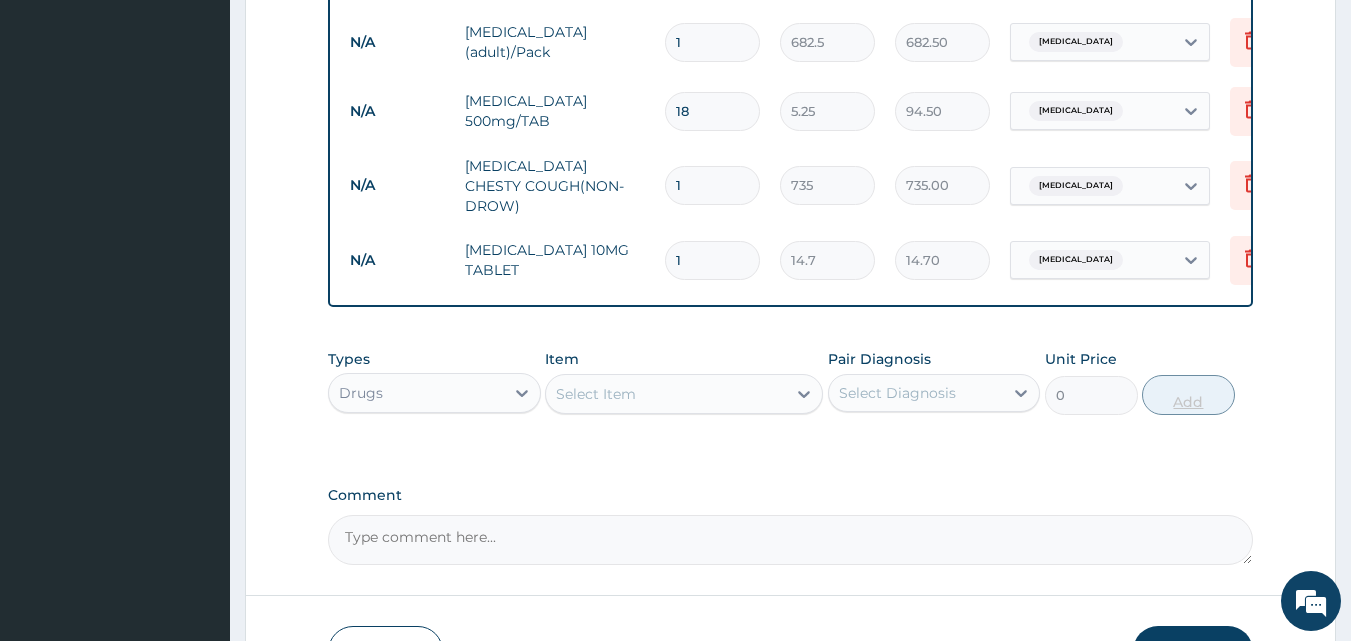 type 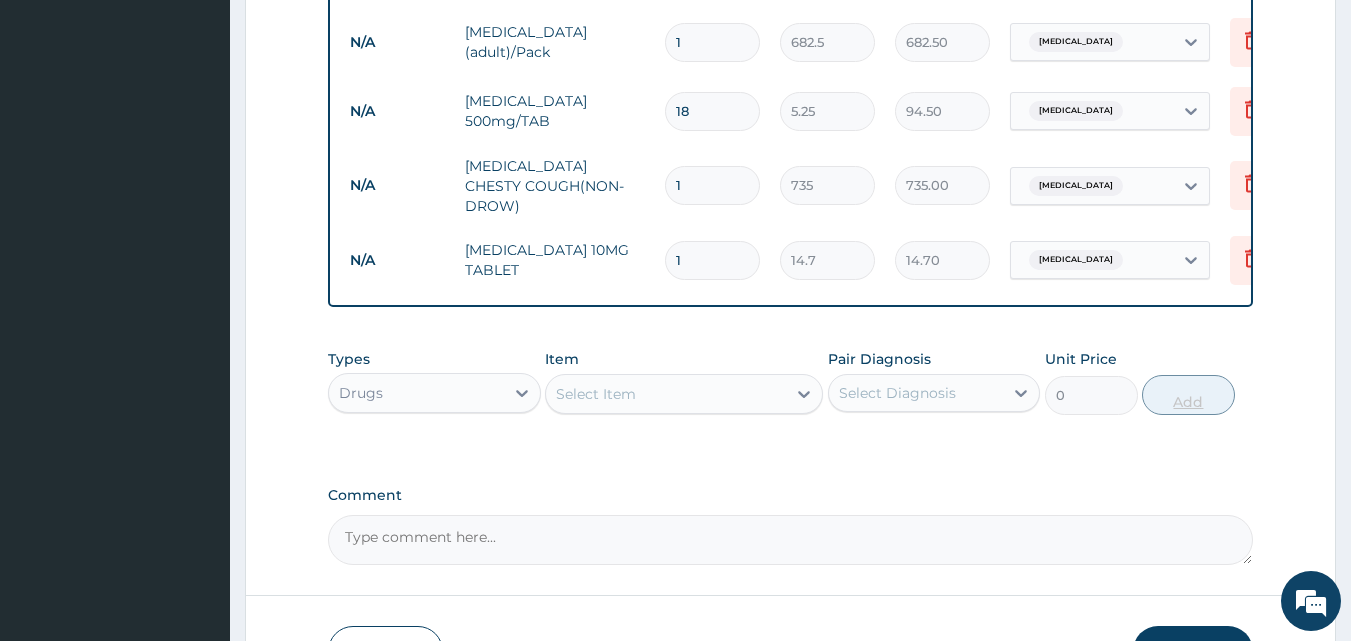 type on "0.00" 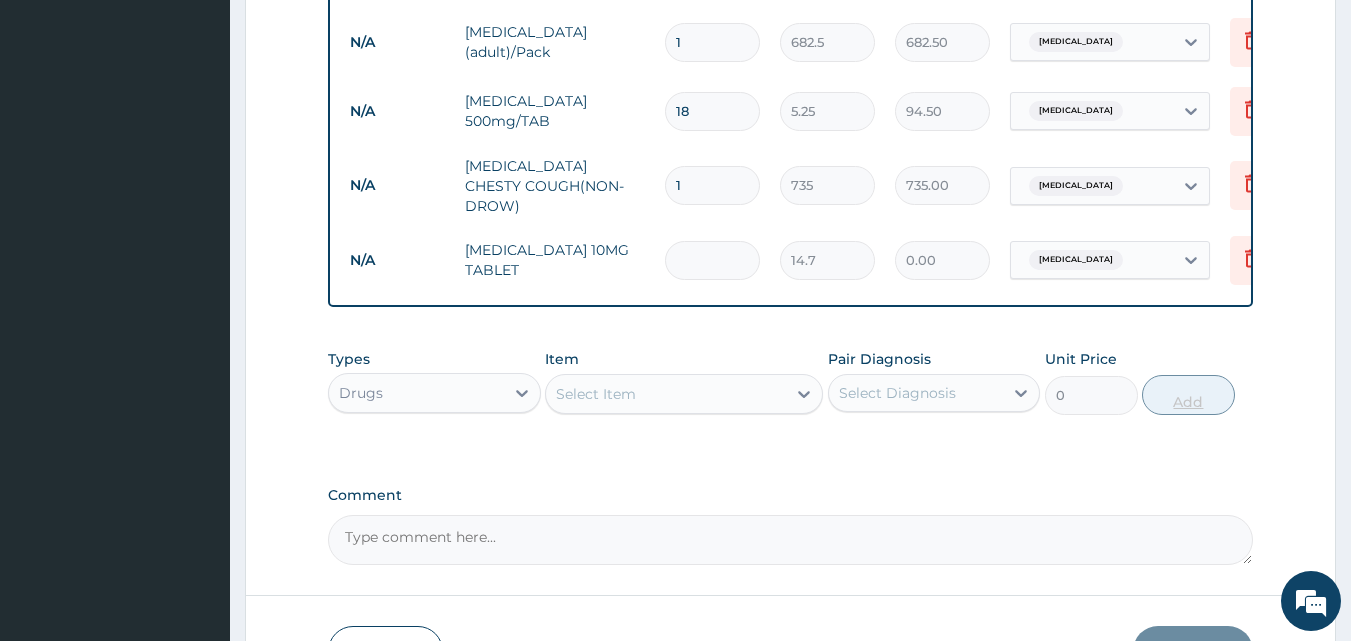 type on "7" 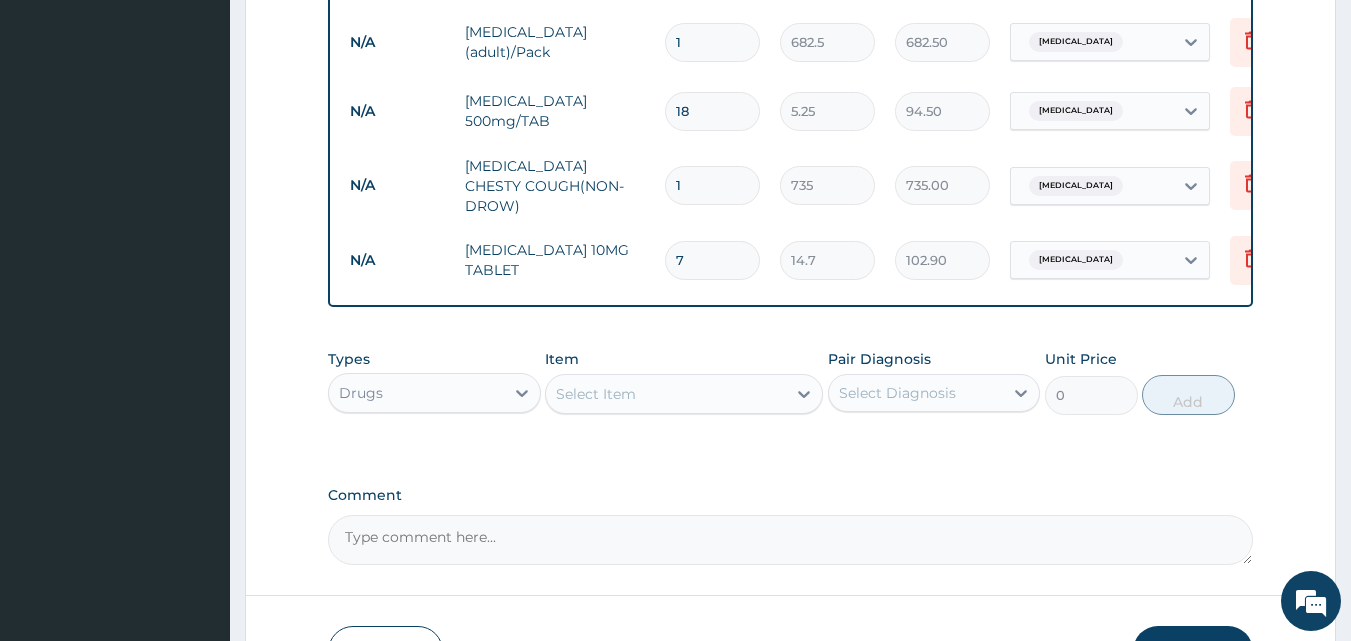 type on "7" 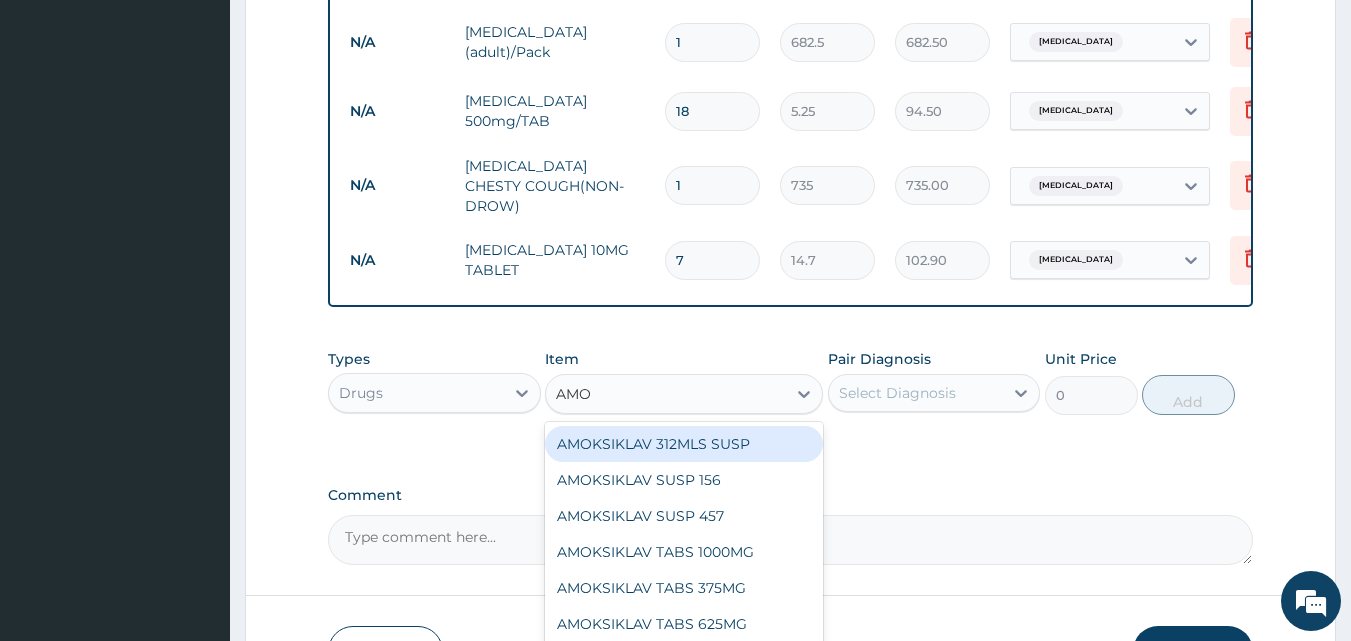 type on "AMOX" 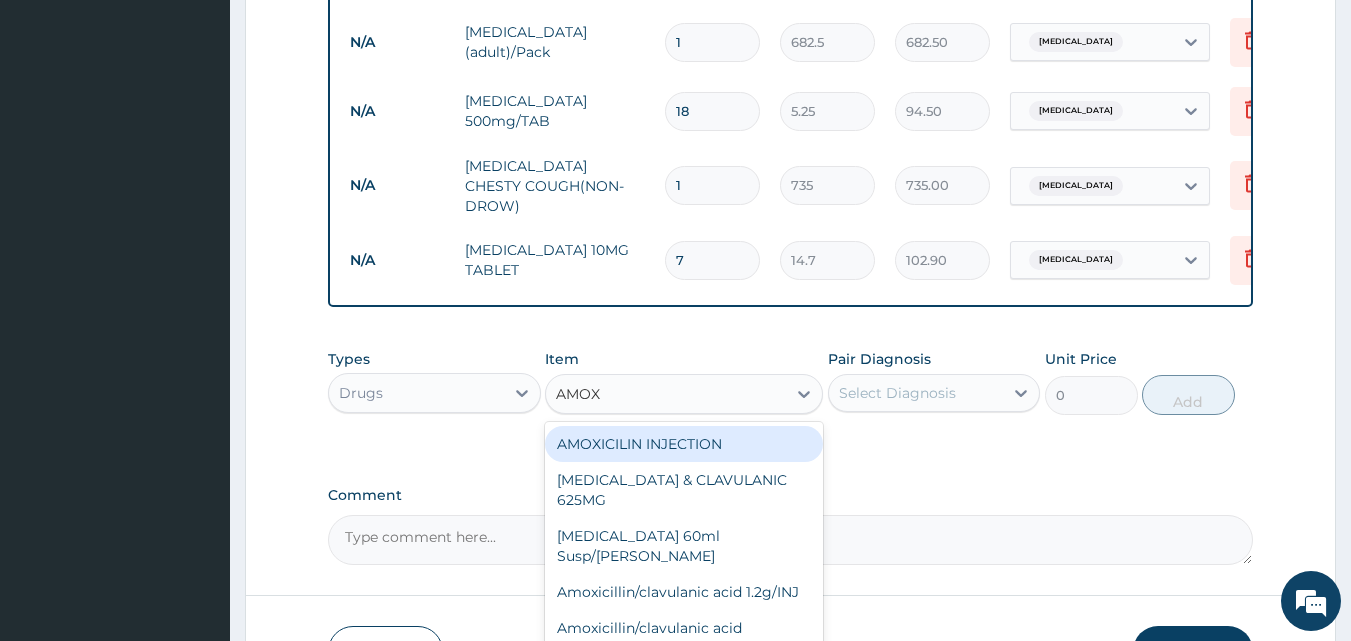 click on "AMOXICILLIN & CLAVULANIC 625MG" at bounding box center [684, 490] 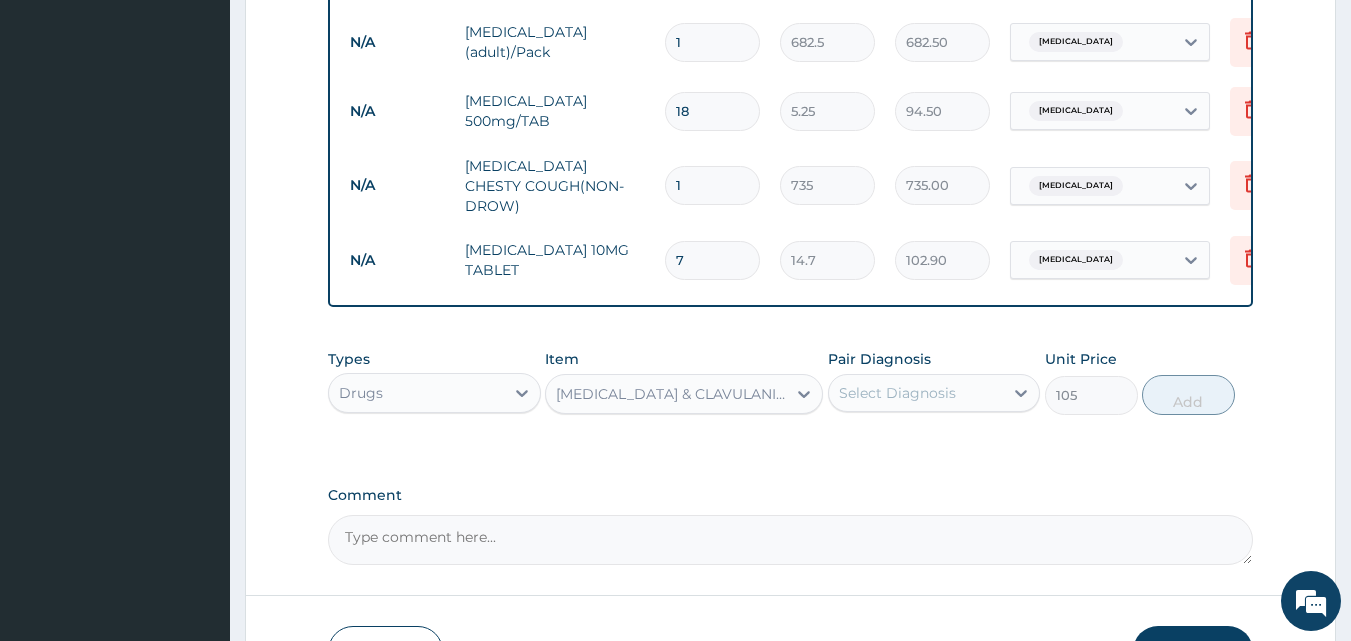 click on "Select Diagnosis" at bounding box center (897, 393) 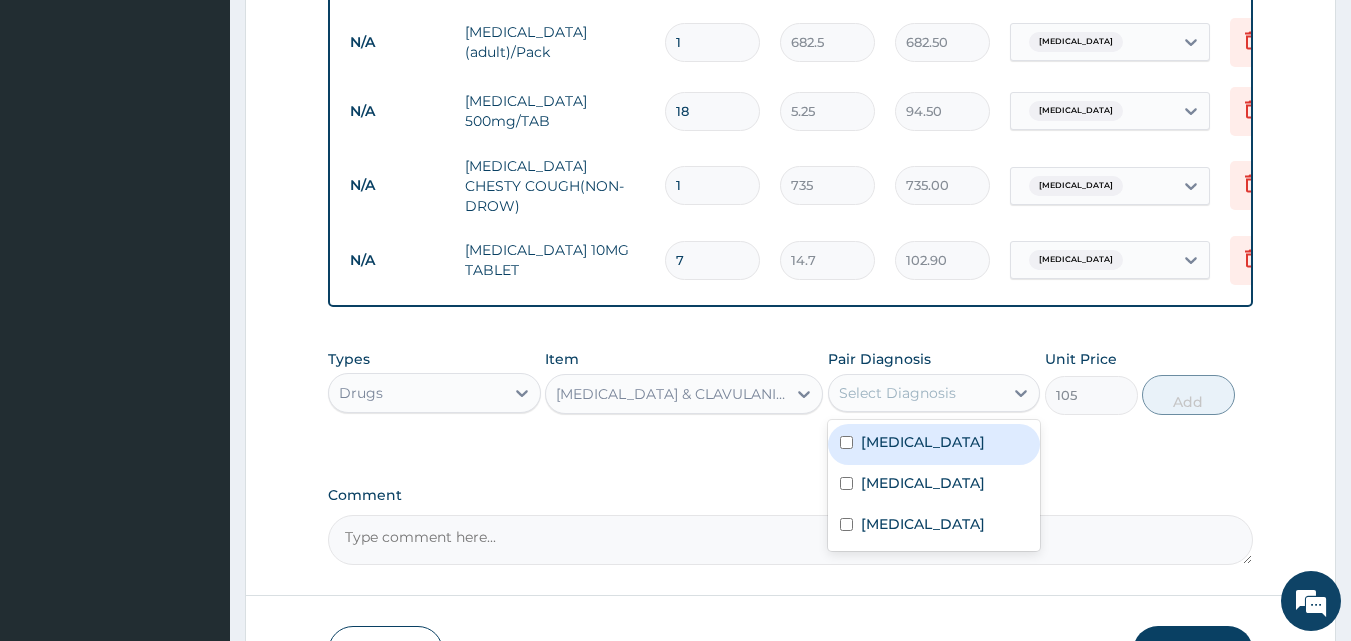 click on "Select Diagnosis" at bounding box center (897, 393) 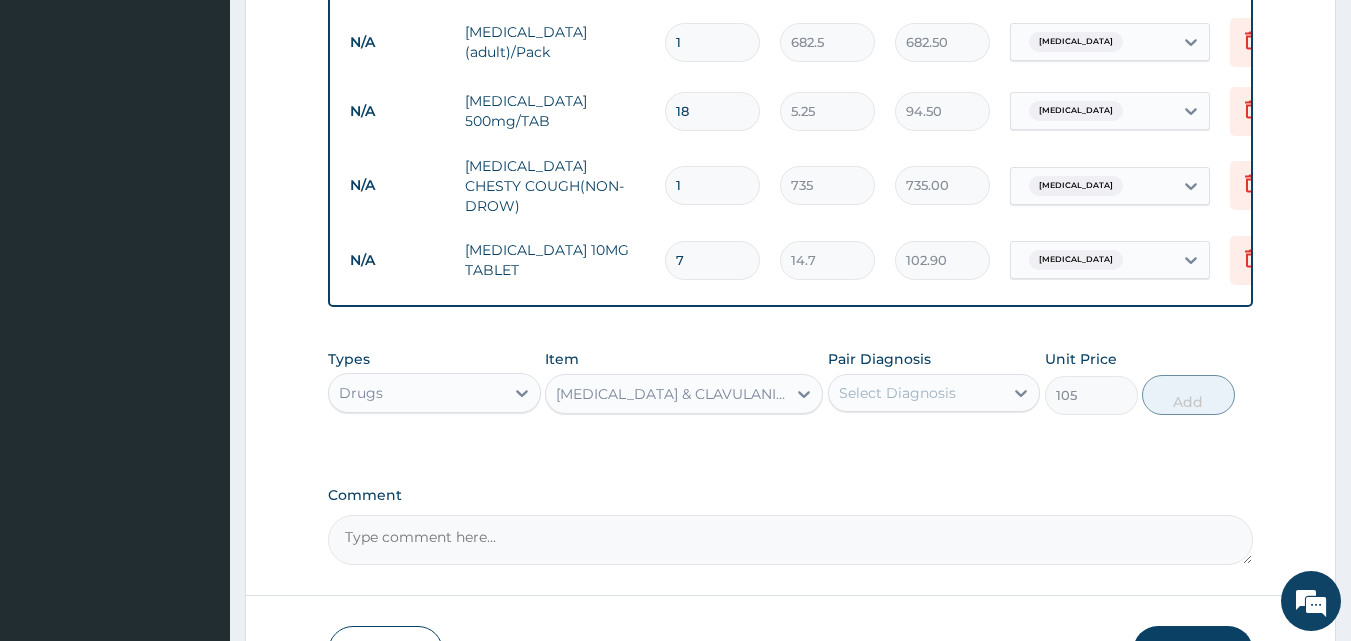 click on "Select Diagnosis" at bounding box center (897, 393) 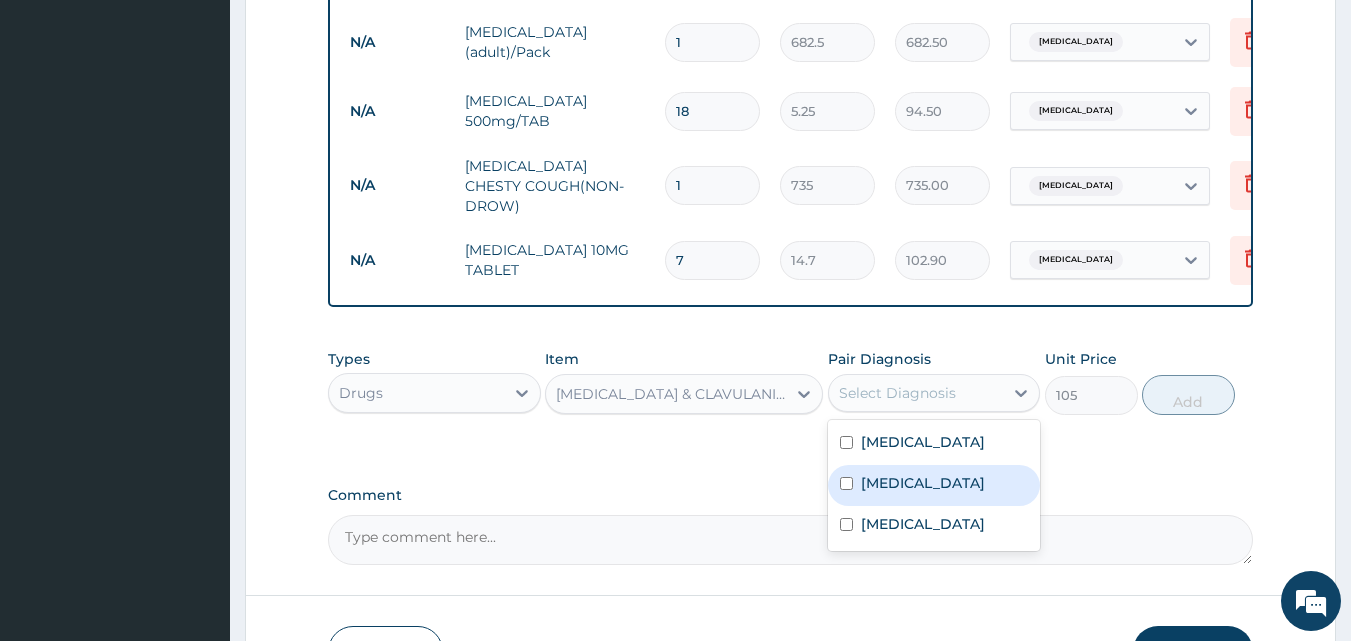 click on "Upper respiratory infection" at bounding box center [923, 483] 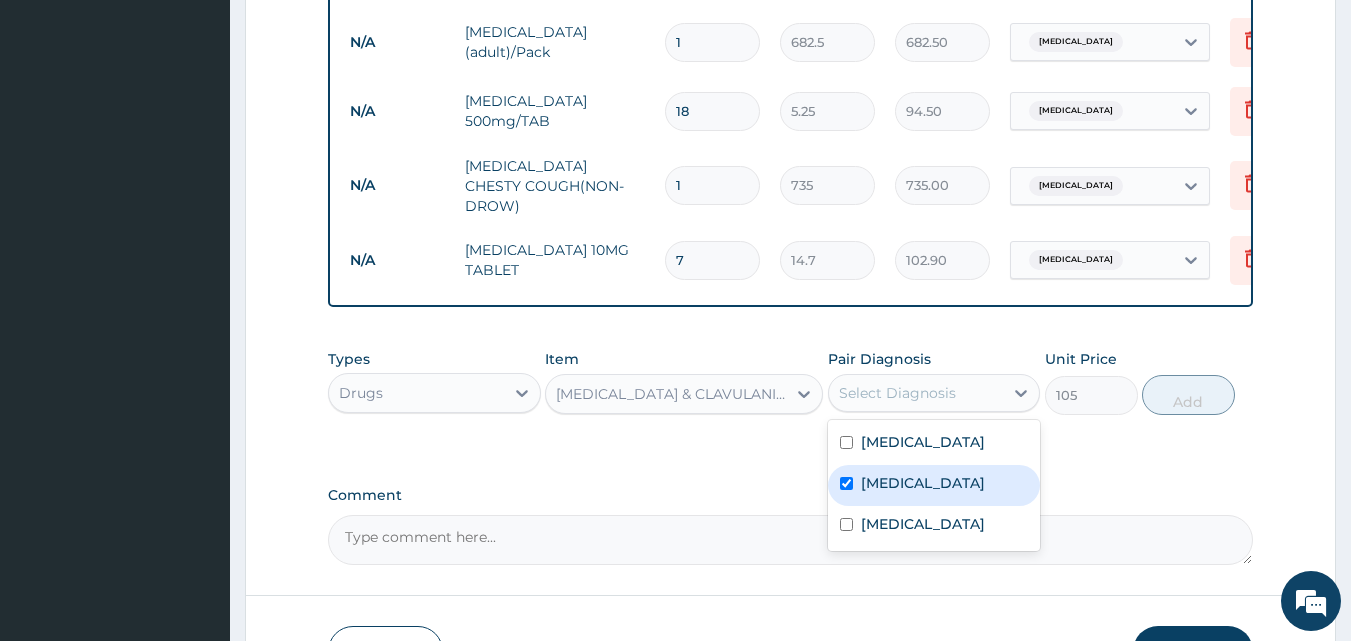 checkbox on "true" 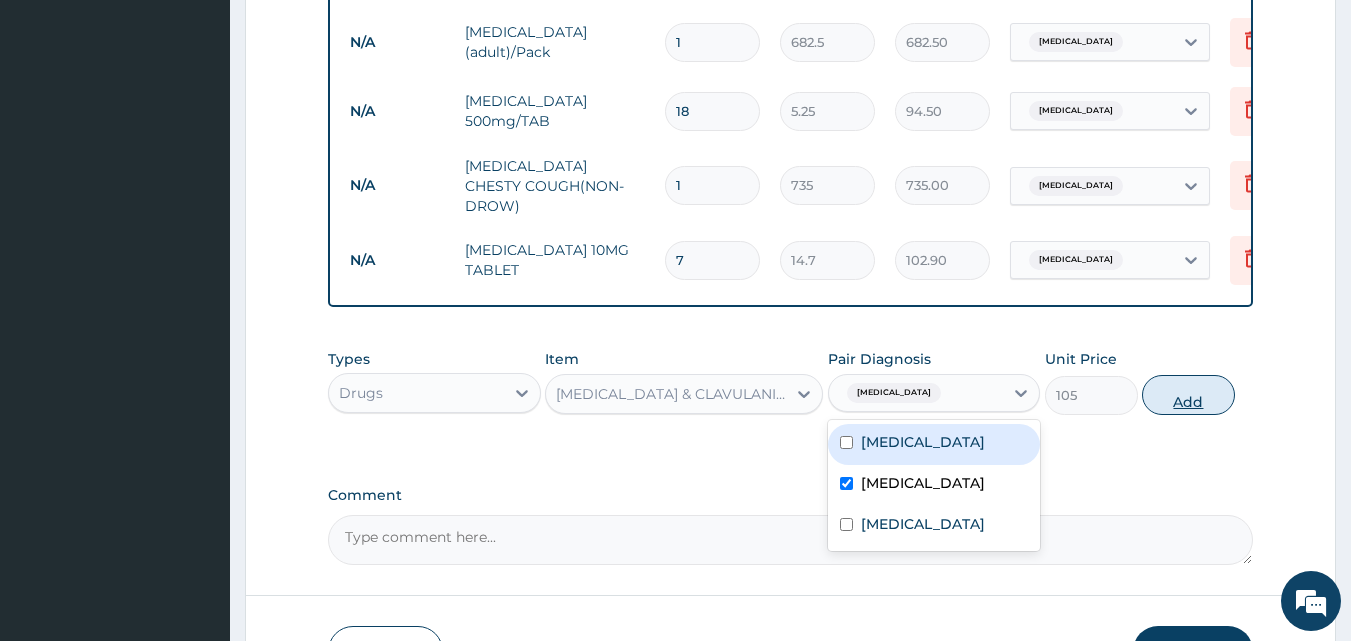 click on "Add" at bounding box center [1188, 395] 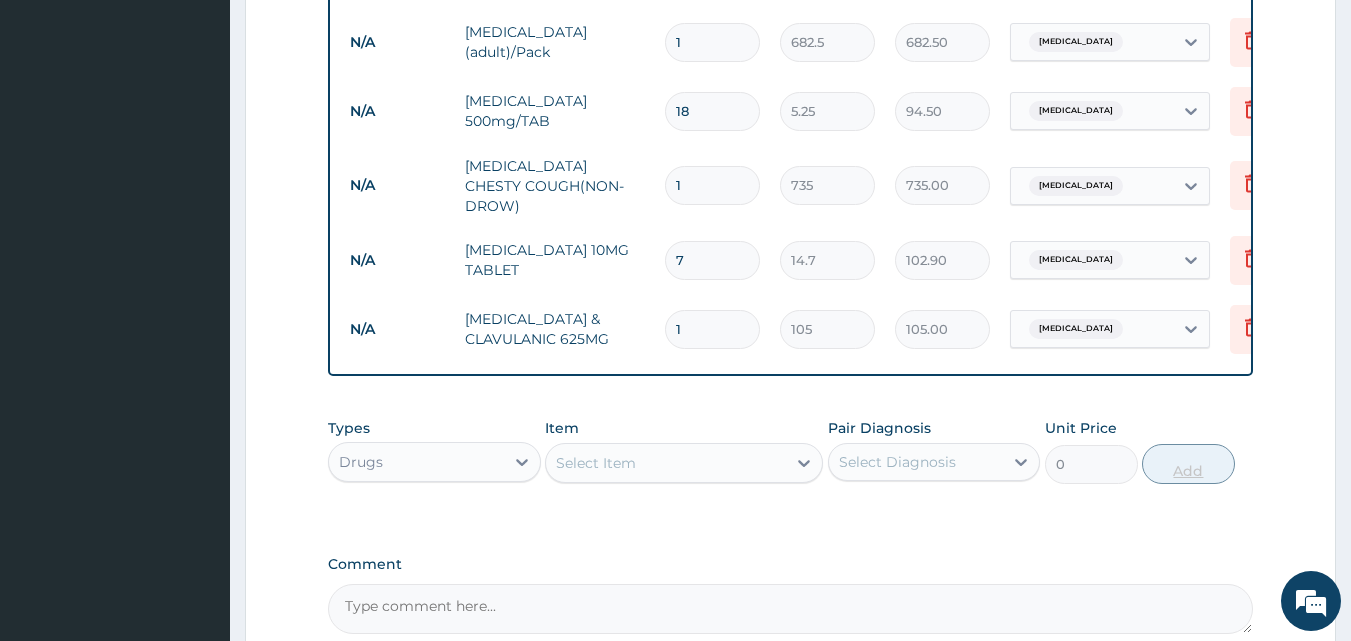 type on "14" 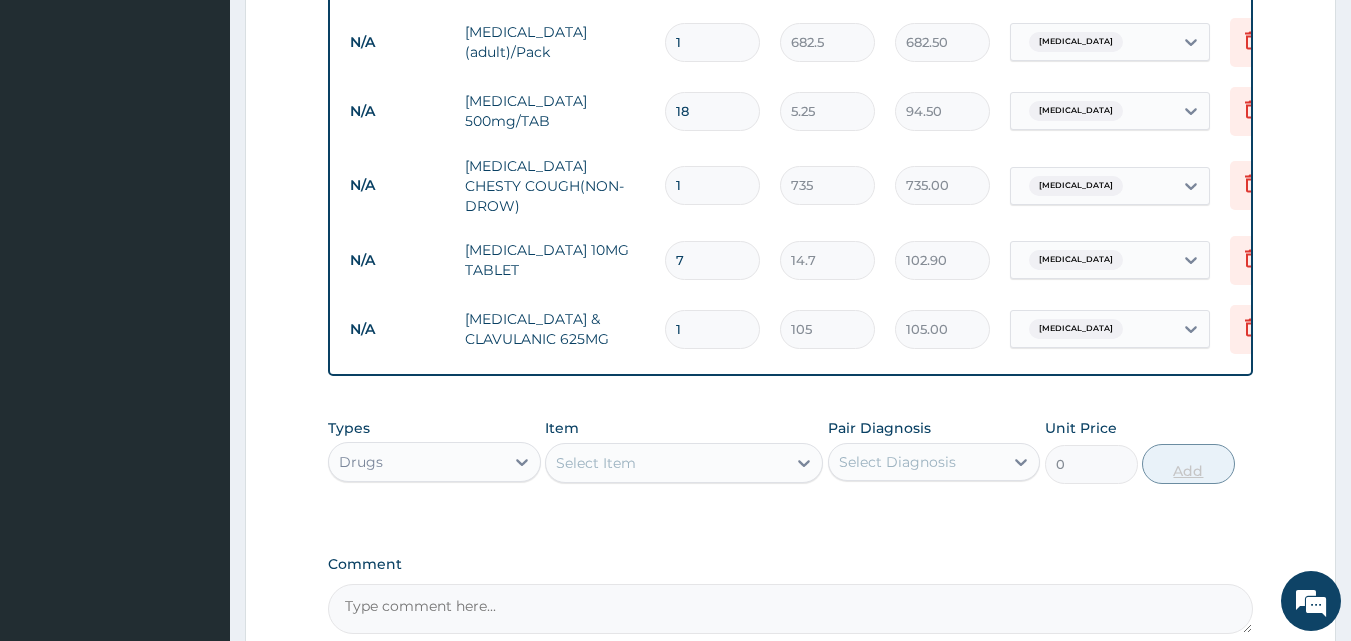type on "1470.00" 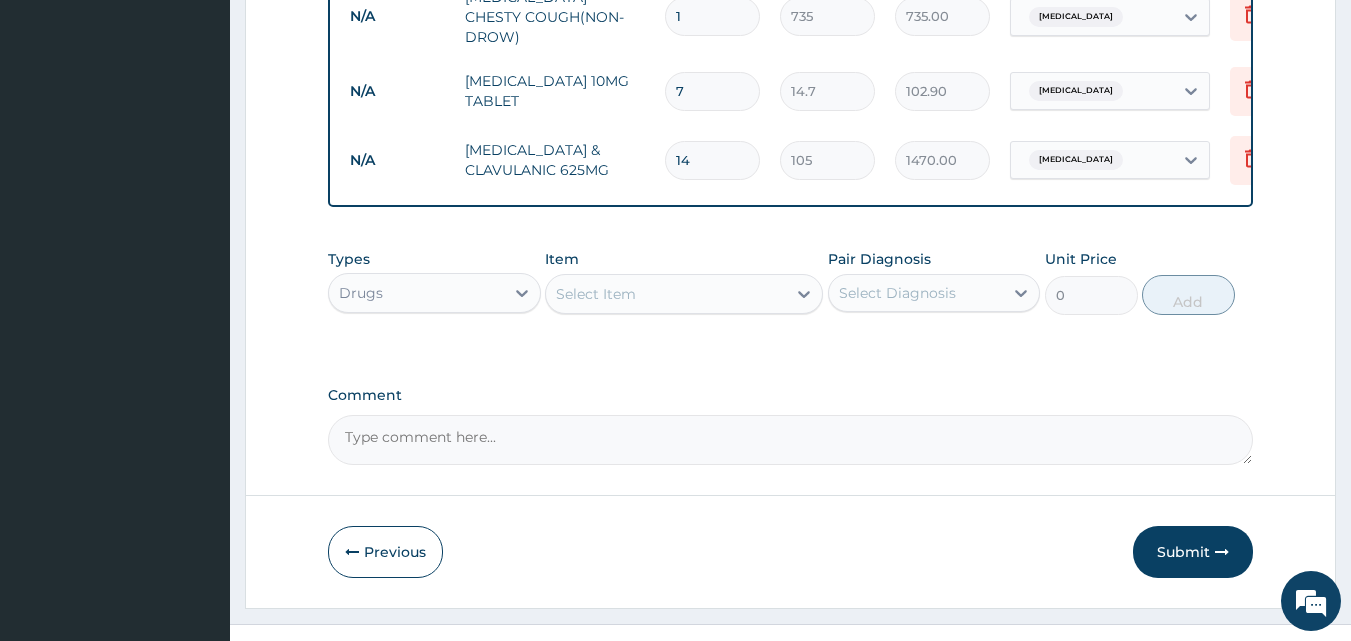 scroll, scrollTop: 1273, scrollLeft: 0, axis: vertical 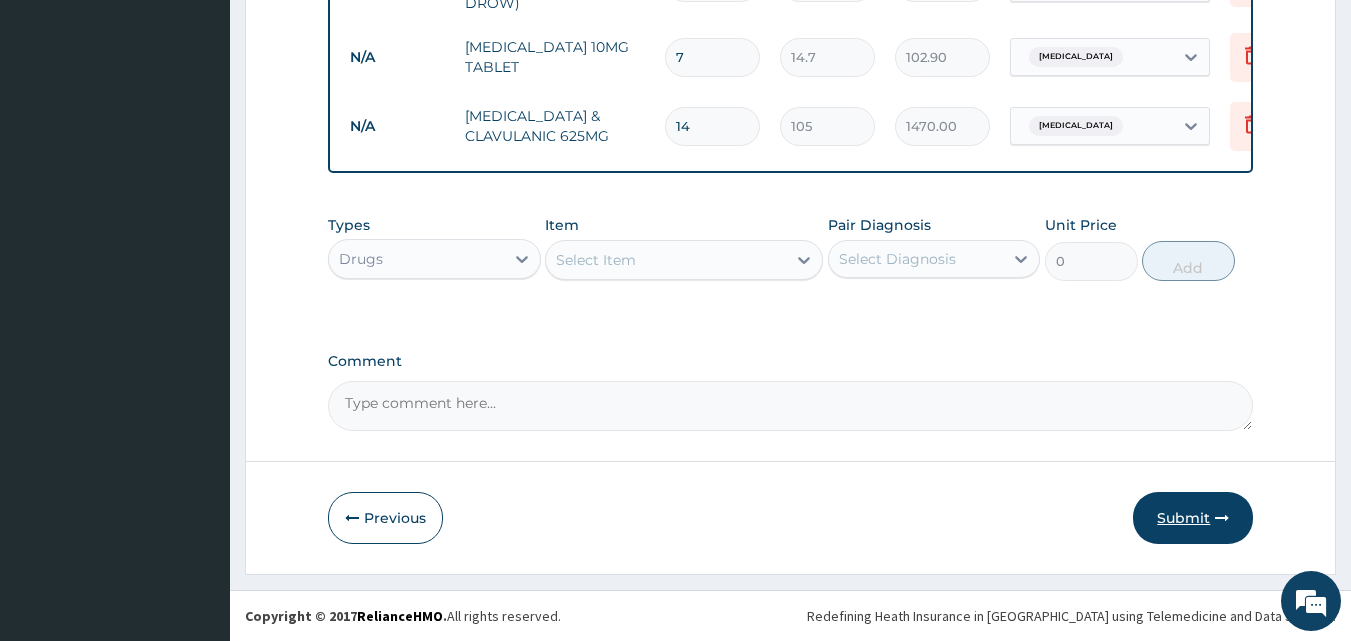 type on "14" 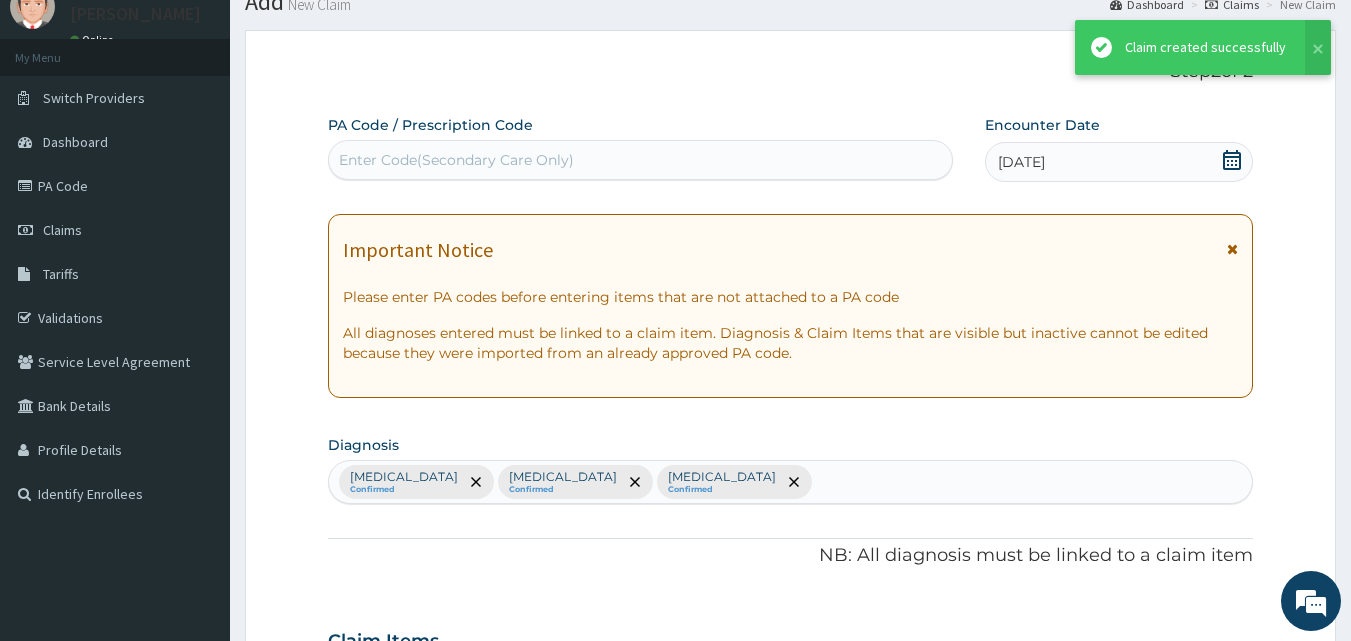 scroll, scrollTop: 1273, scrollLeft: 0, axis: vertical 